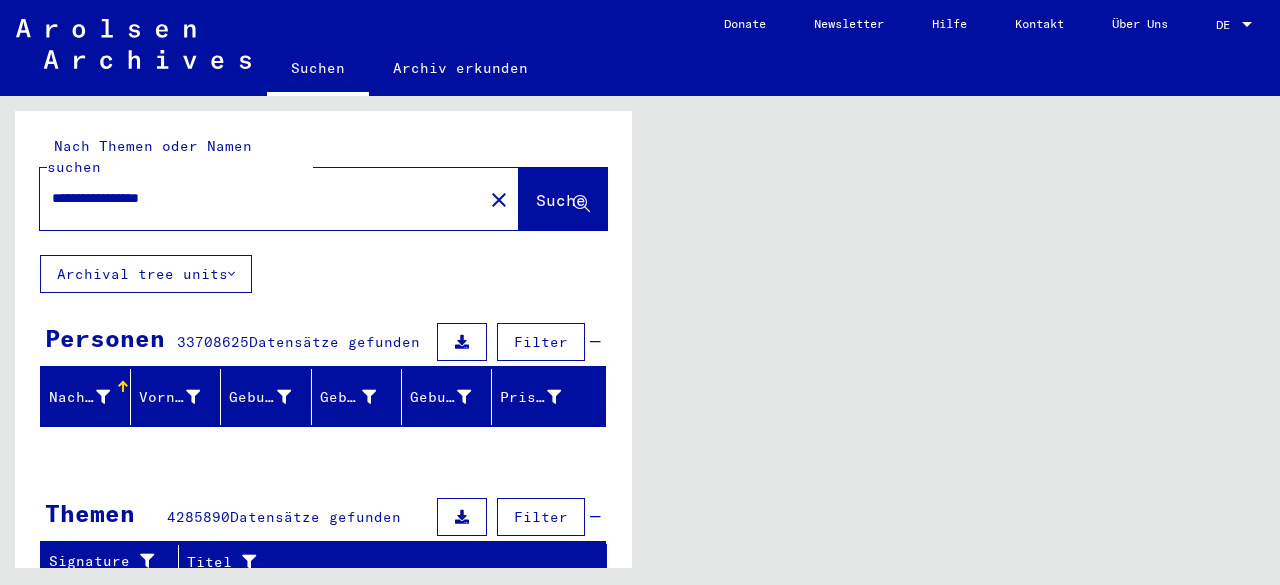 scroll, scrollTop: 0, scrollLeft: 0, axis: both 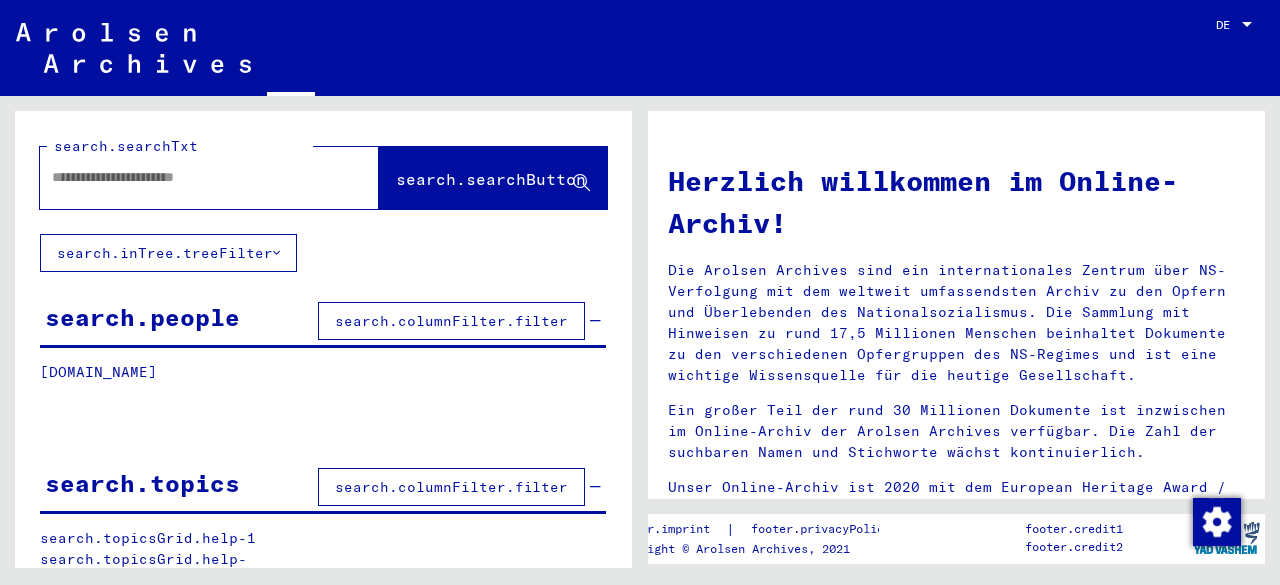 type on "**********" 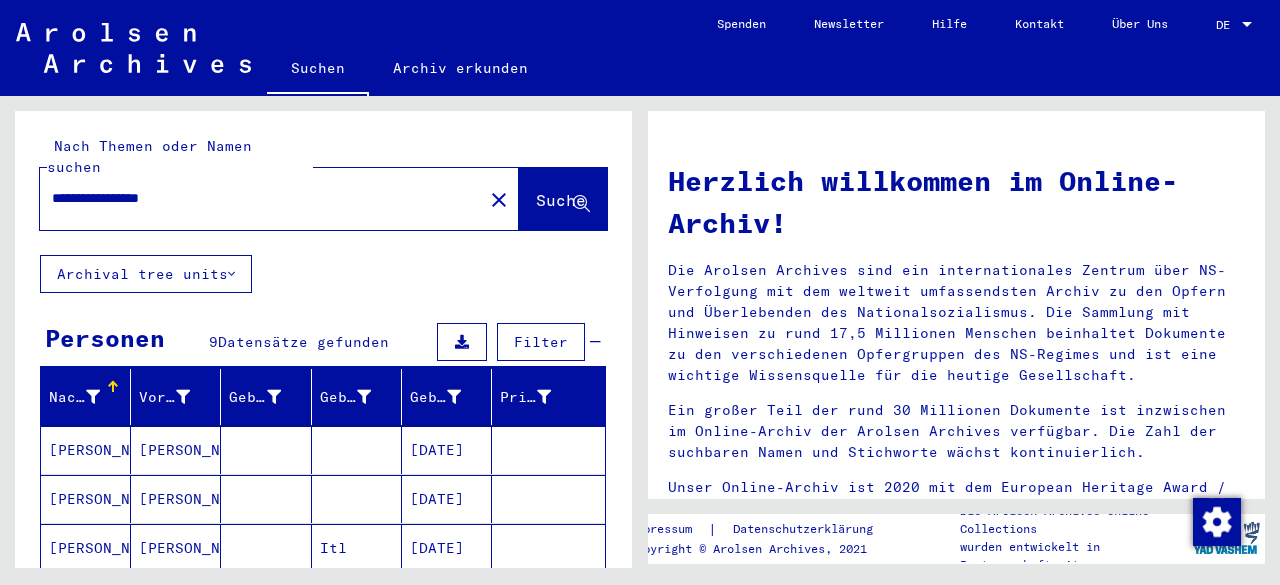 click on "[PERSON_NAME]" at bounding box center (86, 499) 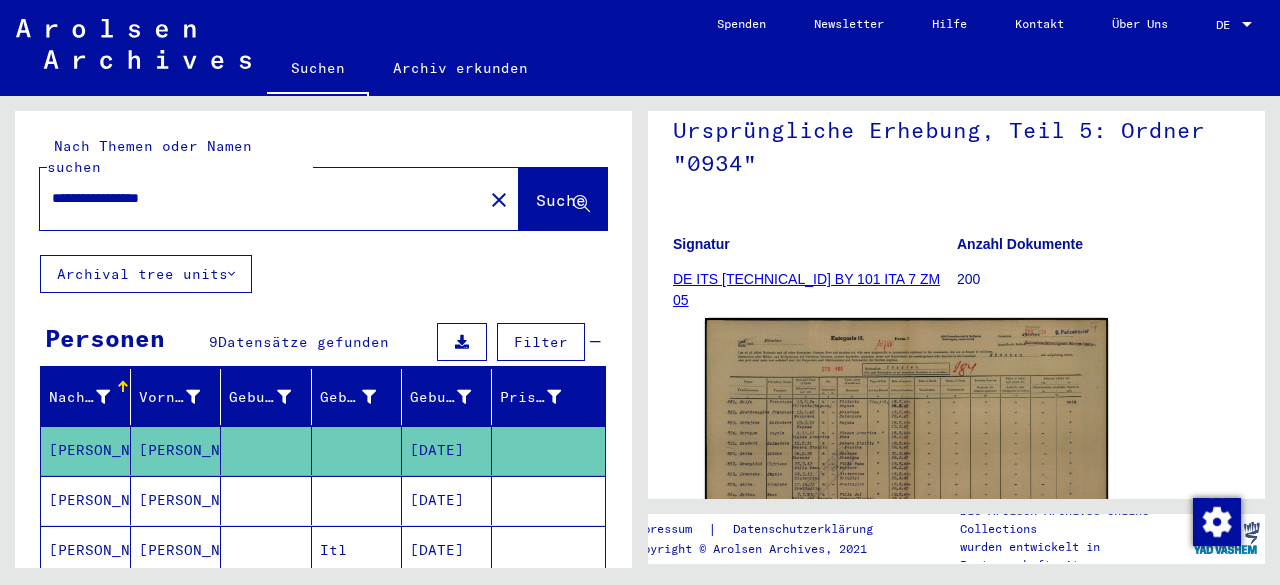 scroll, scrollTop: 229, scrollLeft: 0, axis: vertical 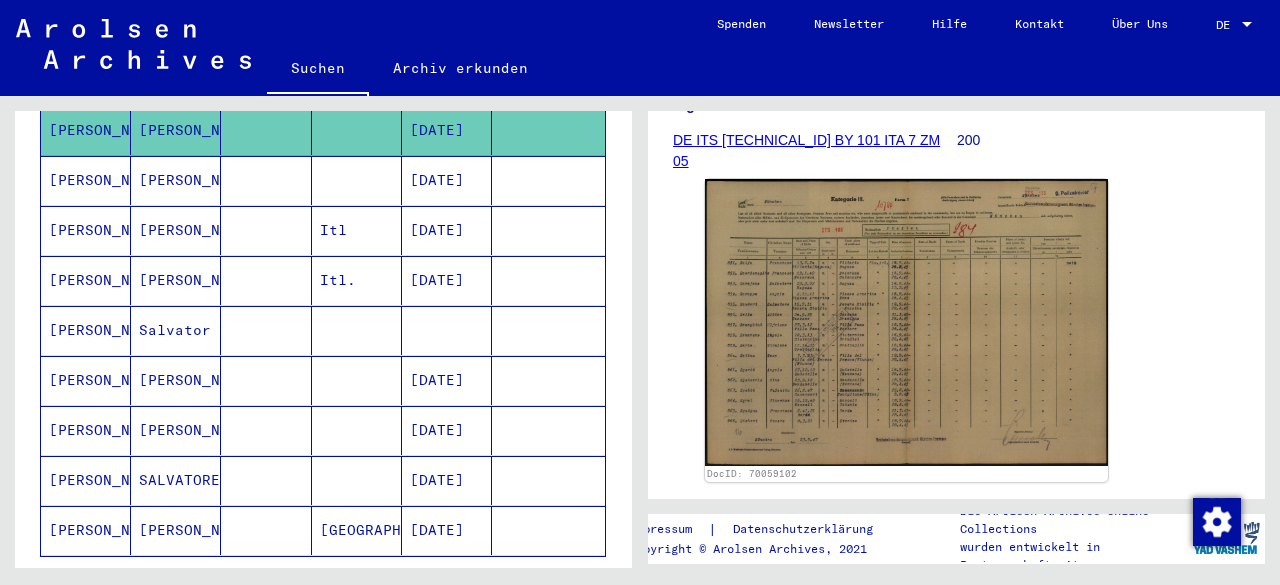 click on "[DATE]" at bounding box center [447, 530] 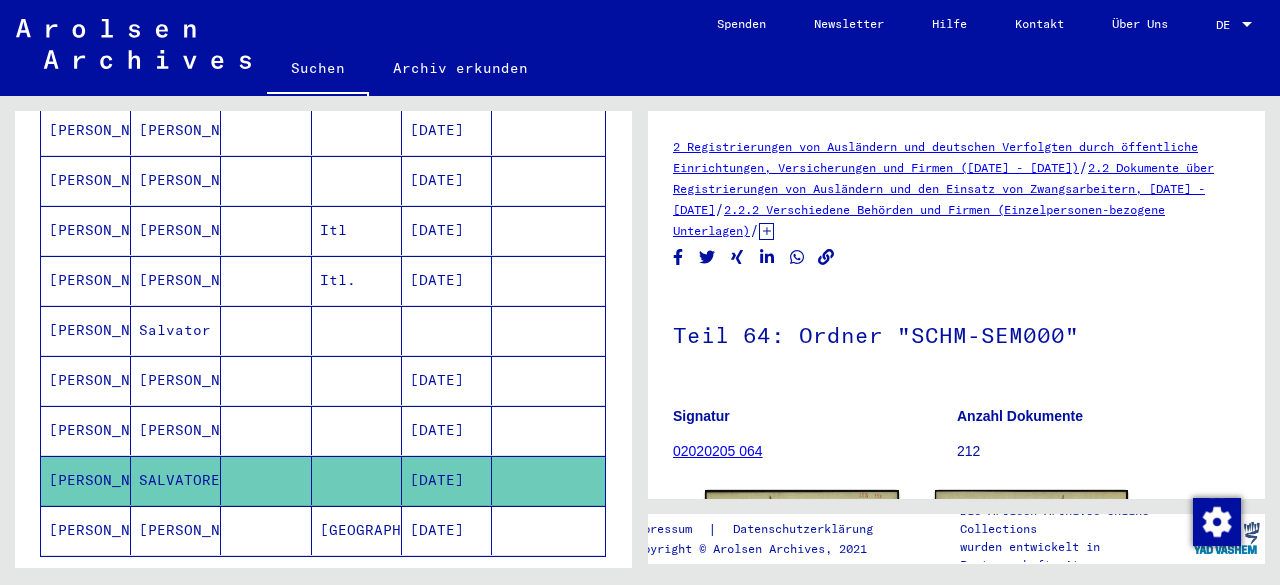 scroll, scrollTop: 0, scrollLeft: 0, axis: both 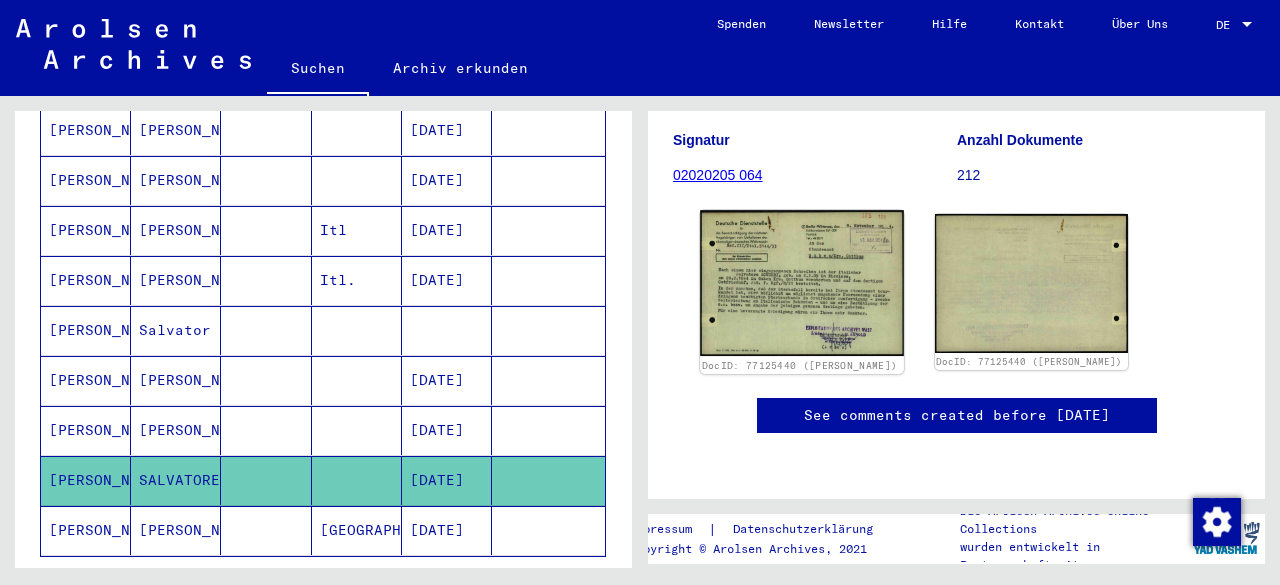 click 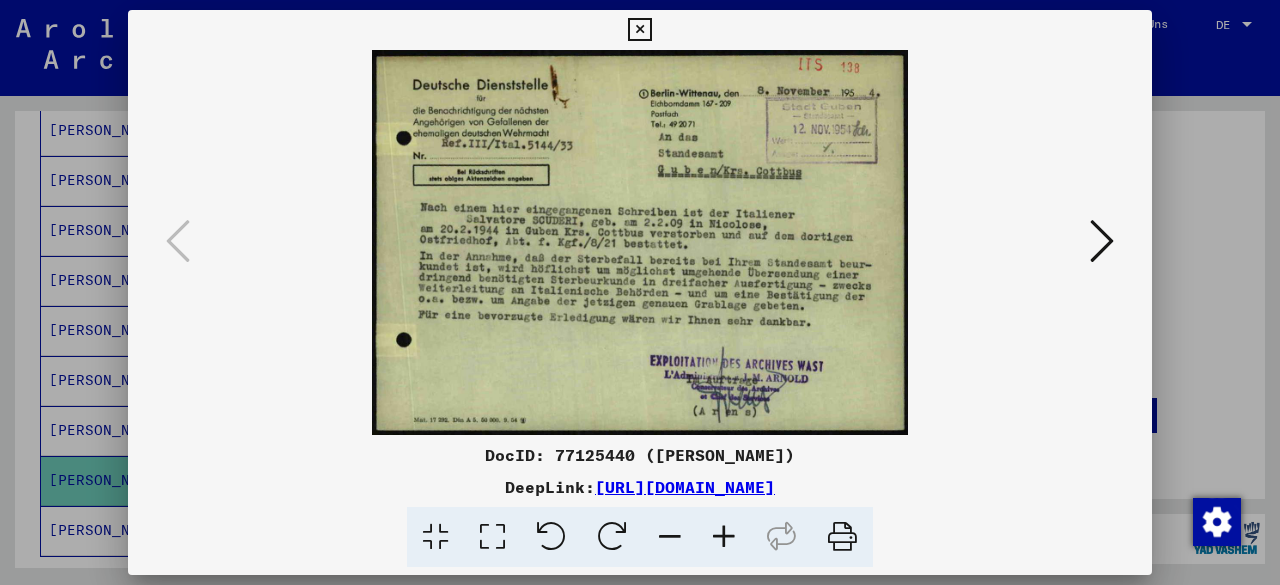click at bounding box center (724, 537) 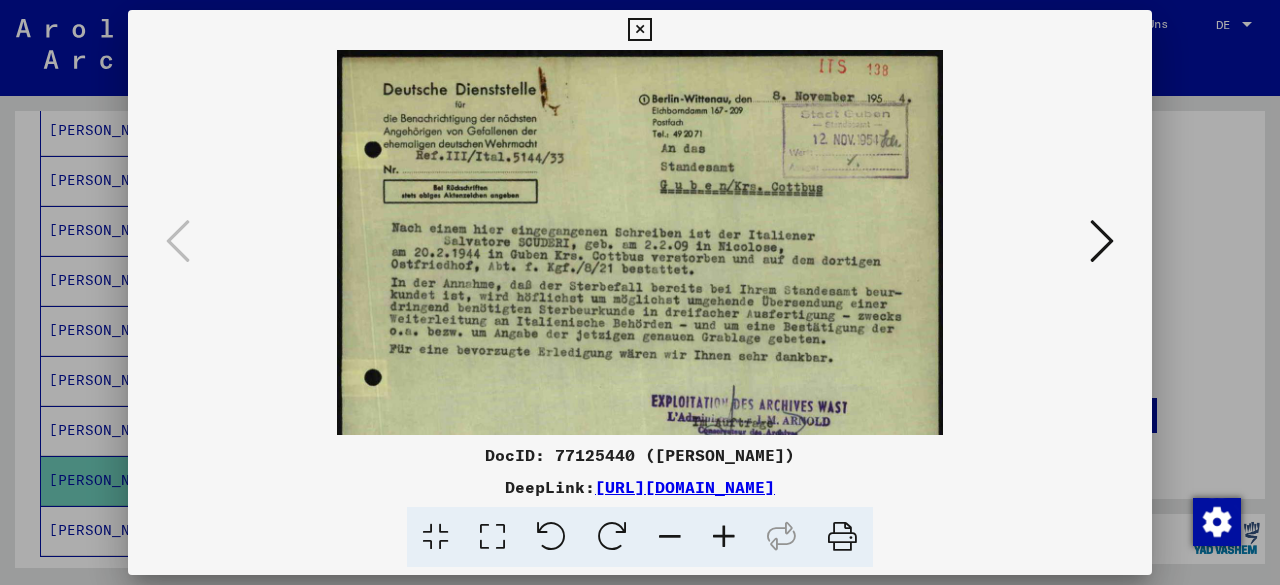 click at bounding box center [724, 537] 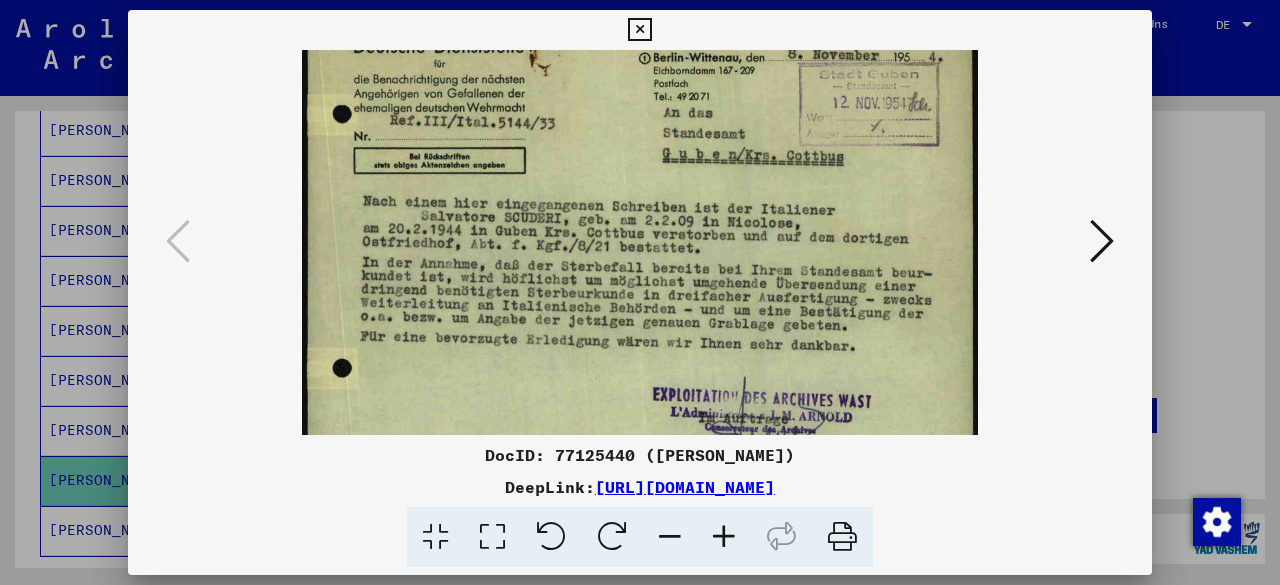 scroll, scrollTop: 100, scrollLeft: 0, axis: vertical 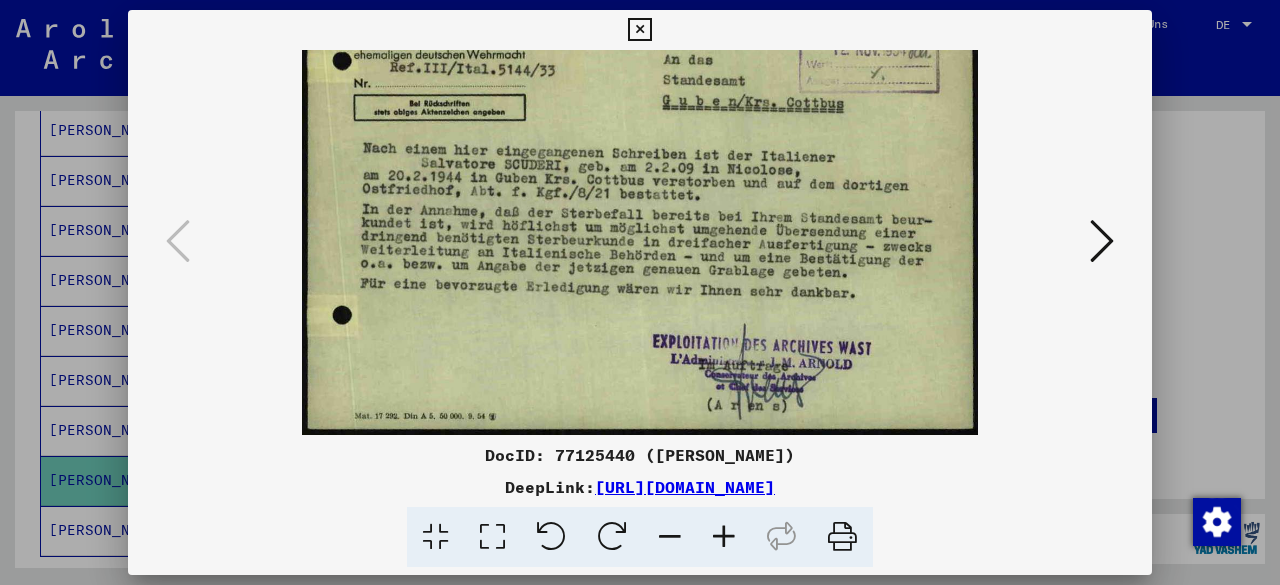 drag, startPoint x: 797, startPoint y: 376, endPoint x: 835, endPoint y: 212, distance: 168.34488 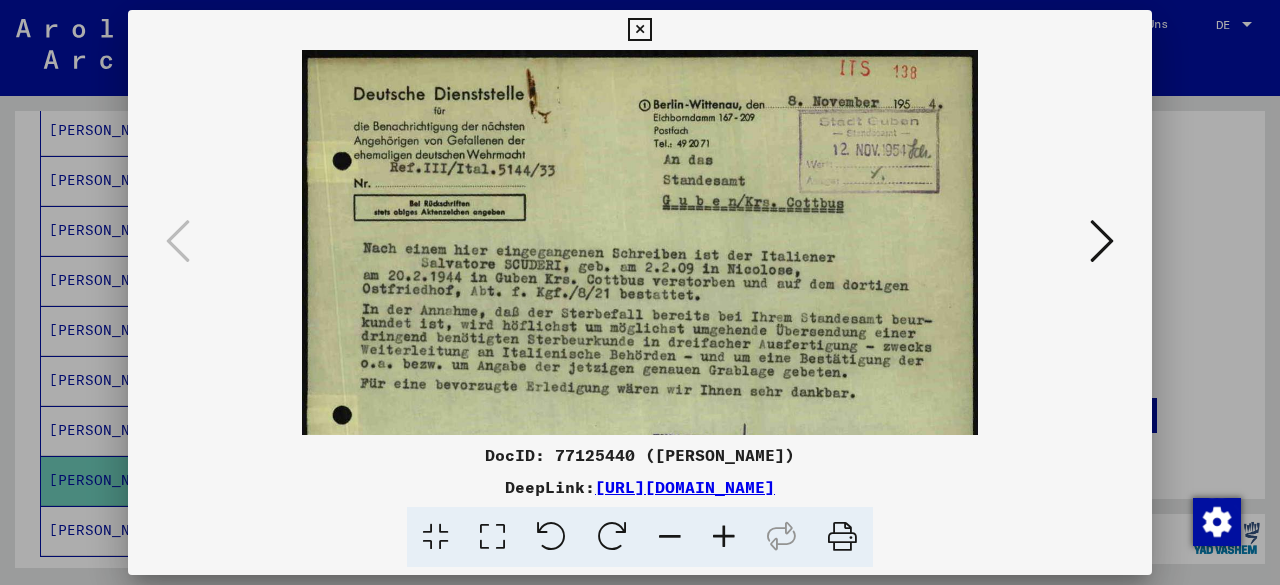 drag, startPoint x: 835, startPoint y: 212, endPoint x: 825, endPoint y: 349, distance: 137.36447 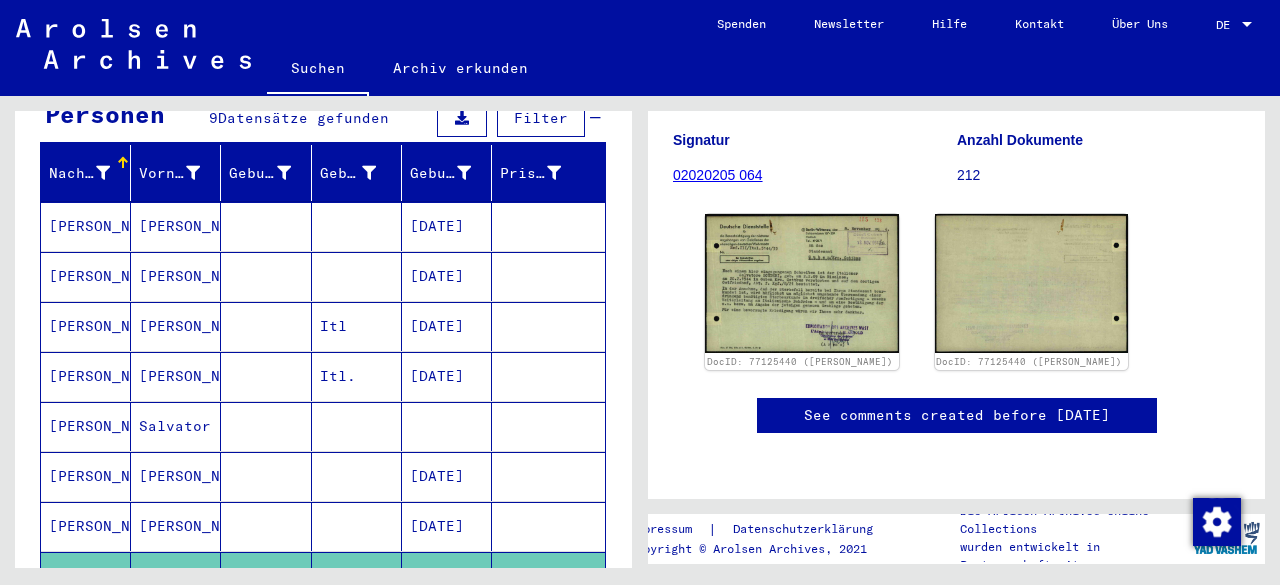 scroll, scrollTop: 227, scrollLeft: 0, axis: vertical 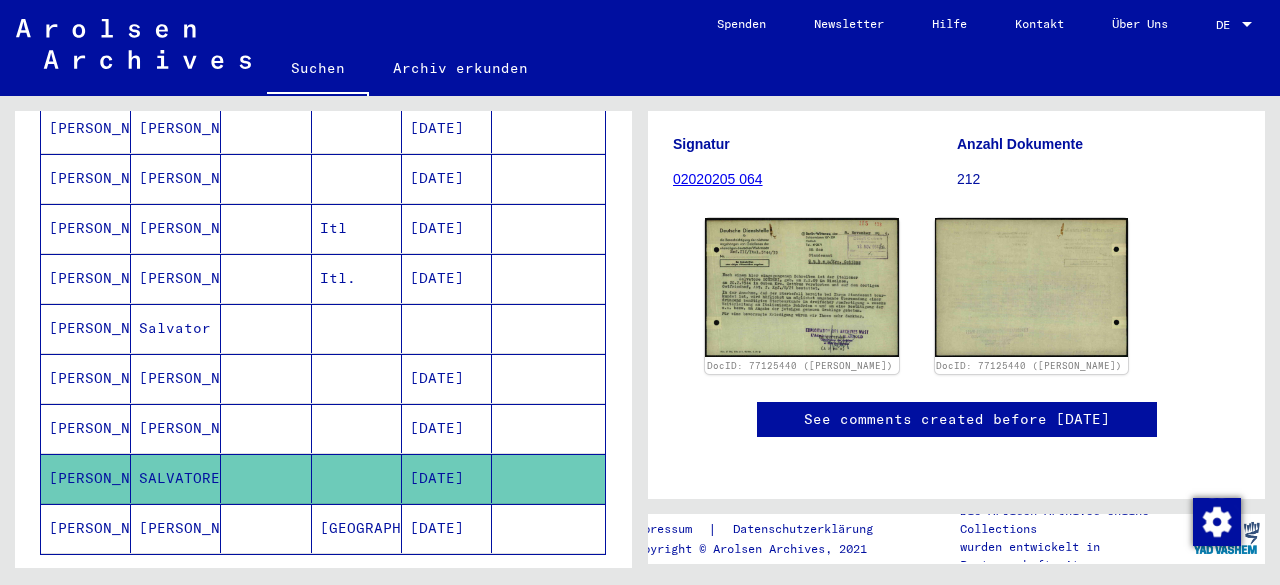 click on "[DATE]" 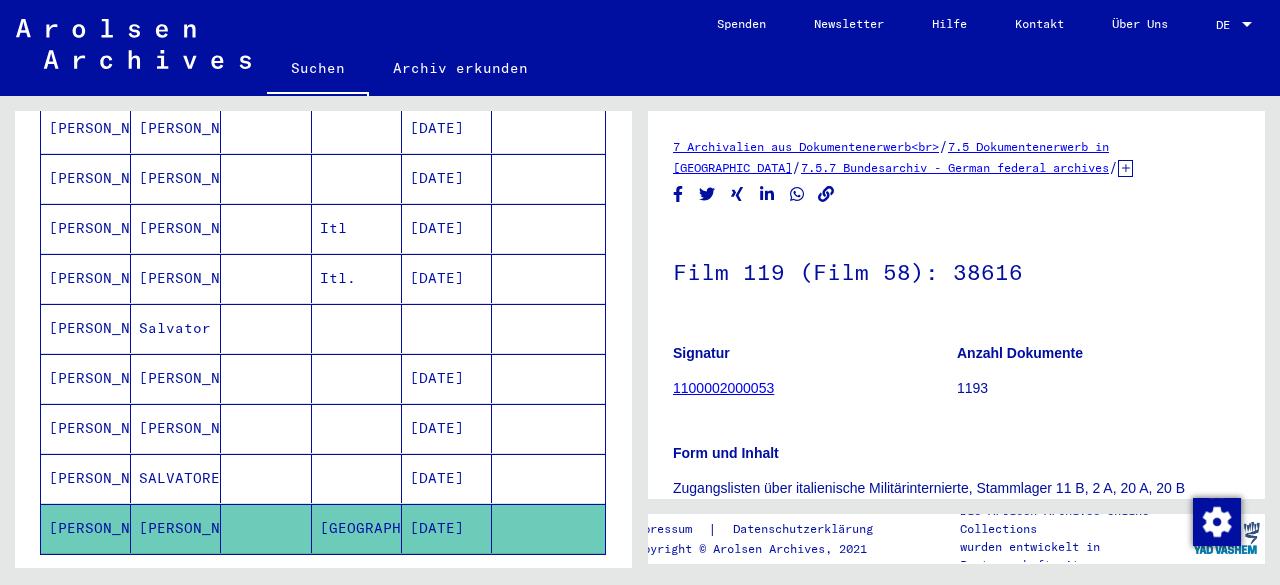 scroll, scrollTop: 0, scrollLeft: 0, axis: both 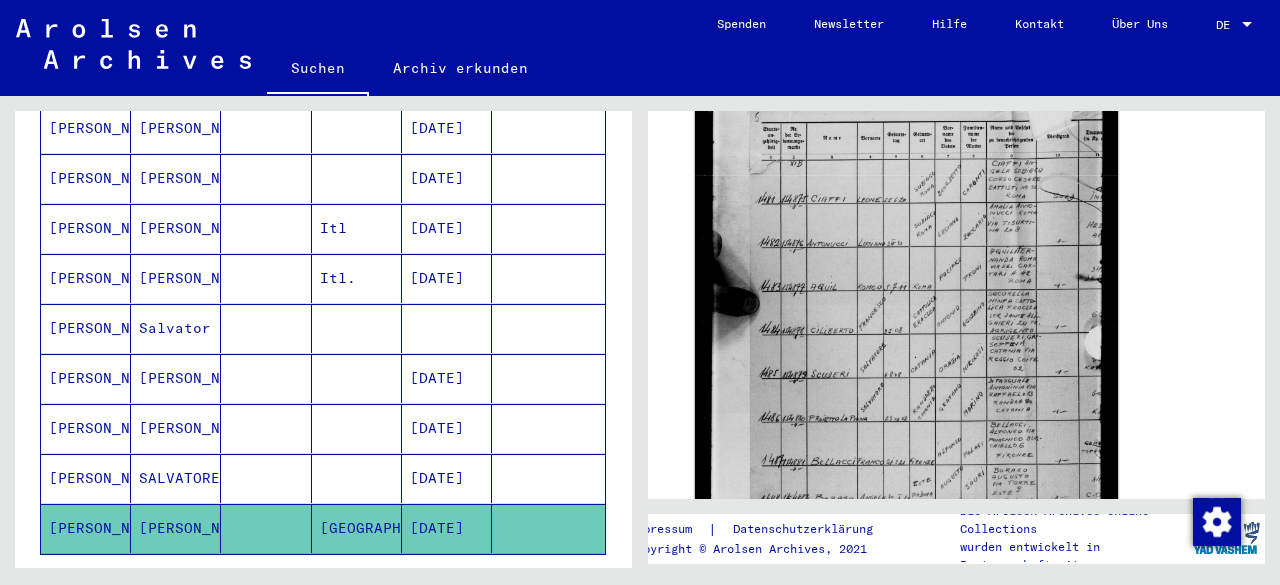 click 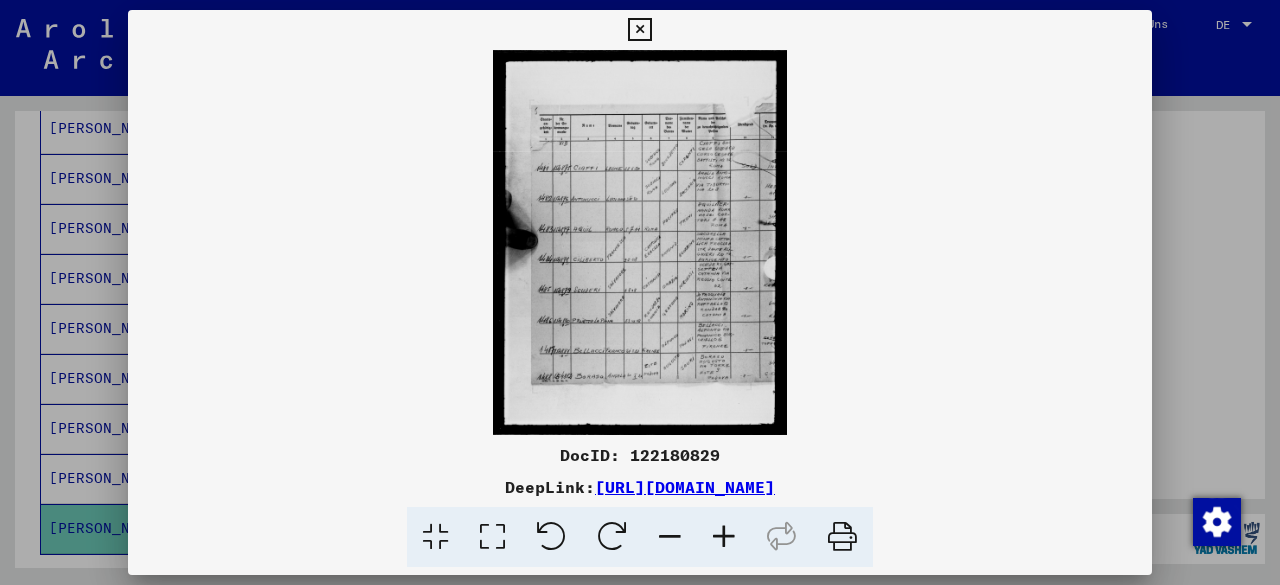 click at bounding box center (640, 242) 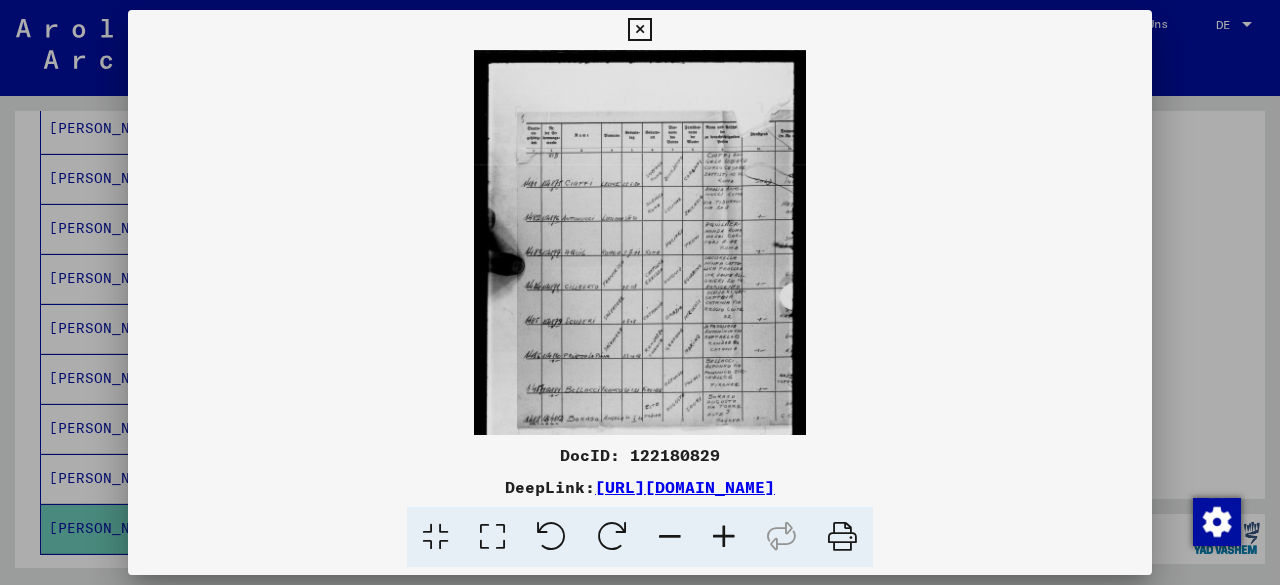 click at bounding box center (724, 537) 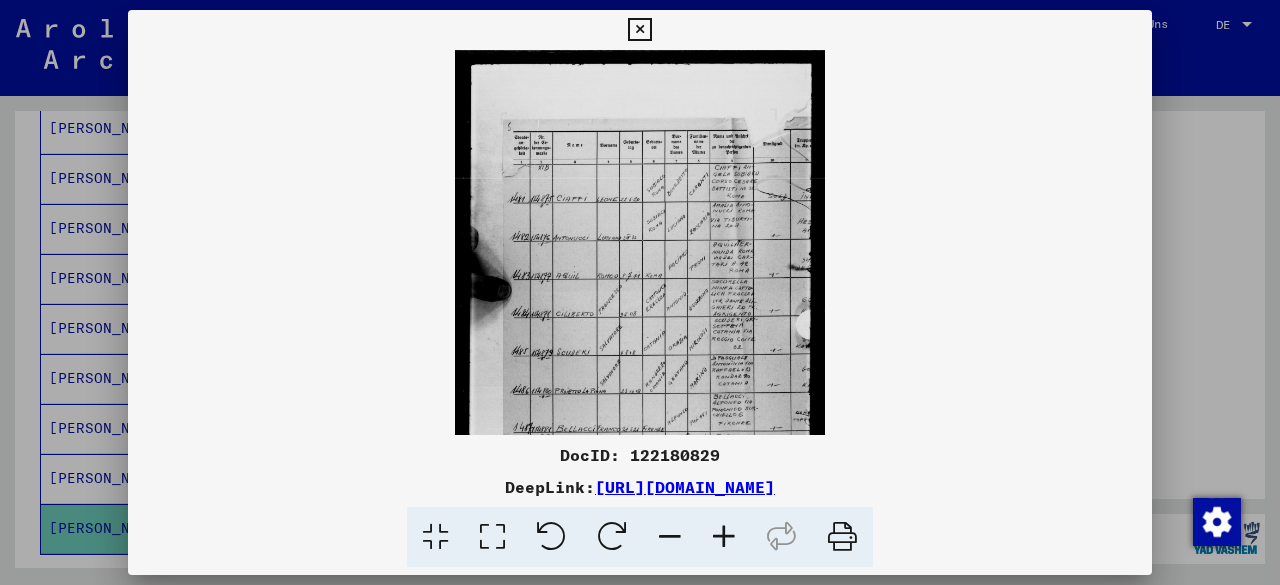 click at bounding box center (724, 537) 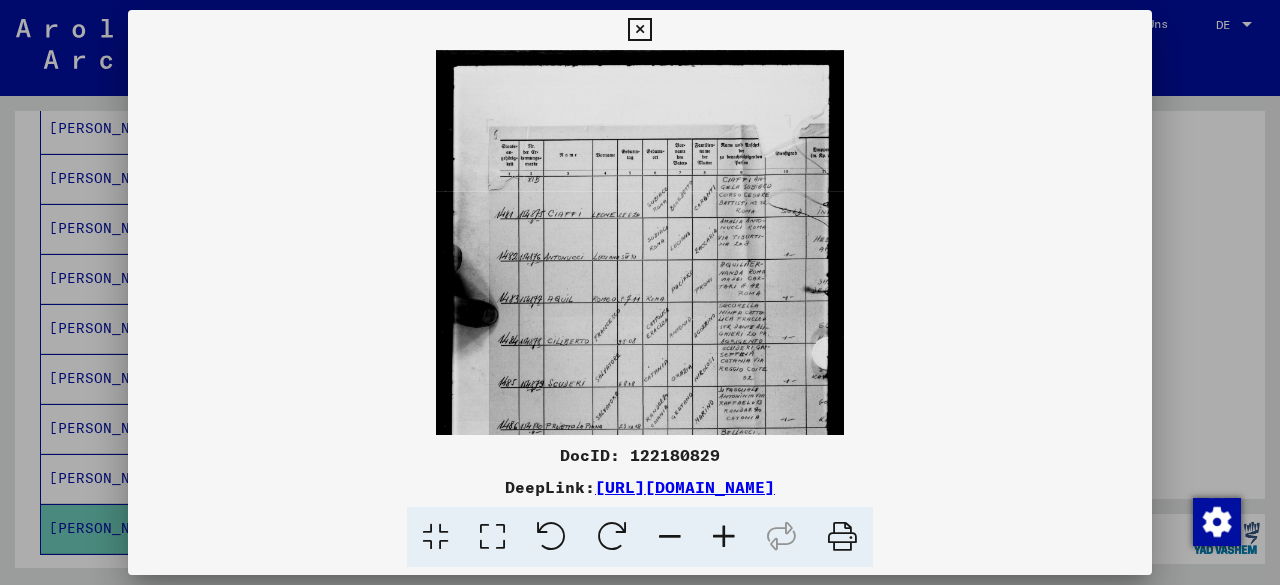 click at bounding box center (724, 537) 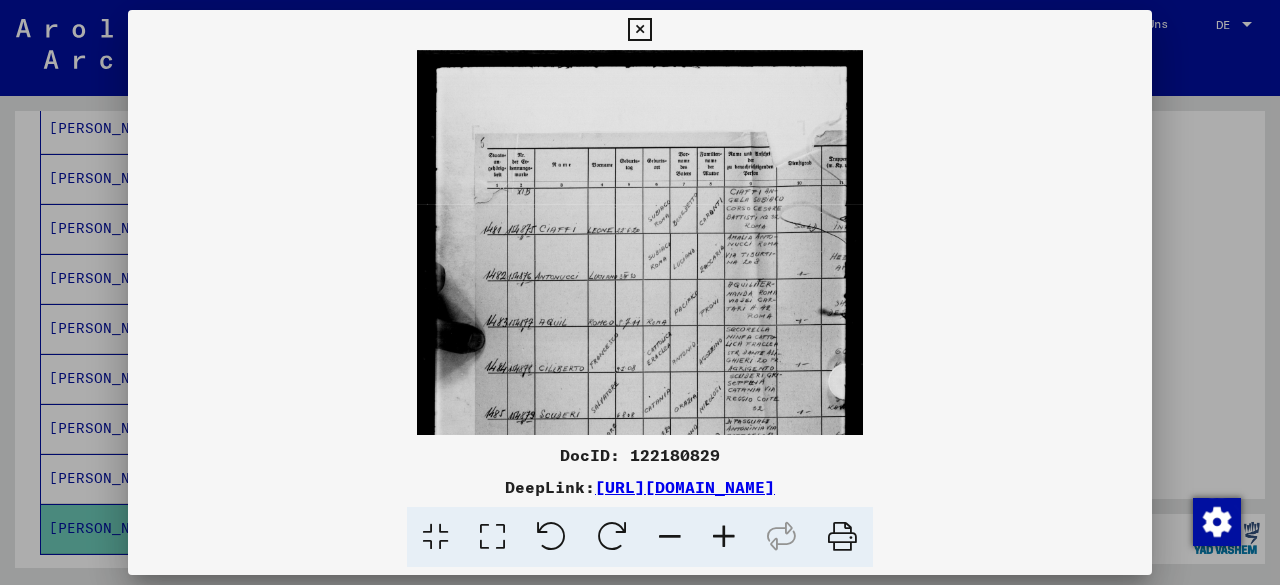 click at bounding box center (724, 537) 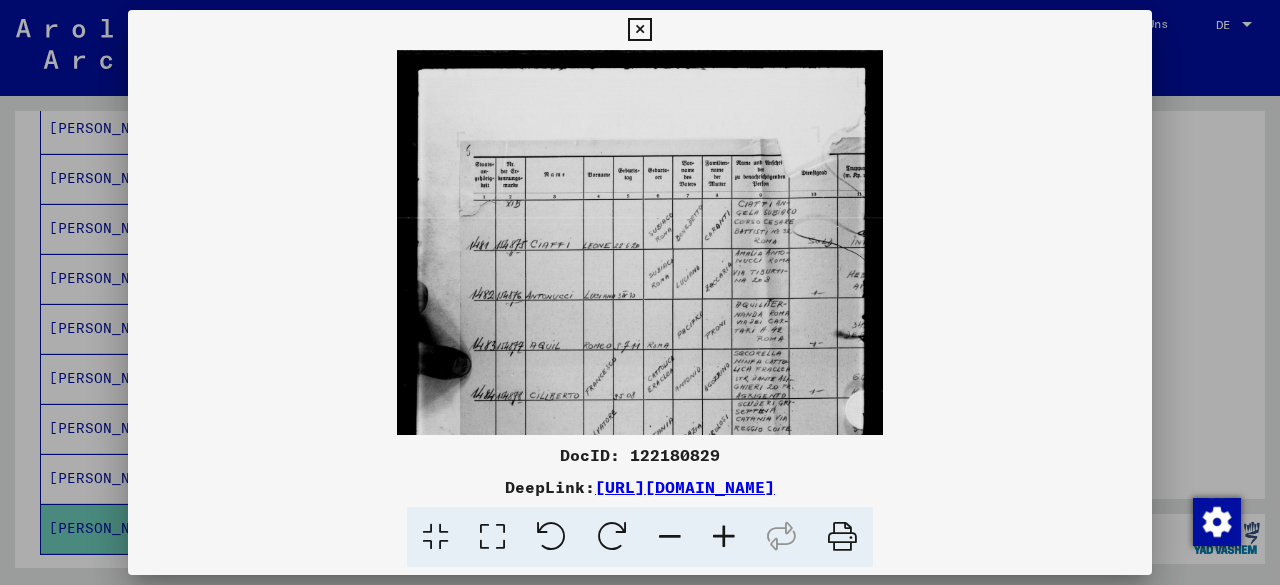 click at bounding box center (724, 537) 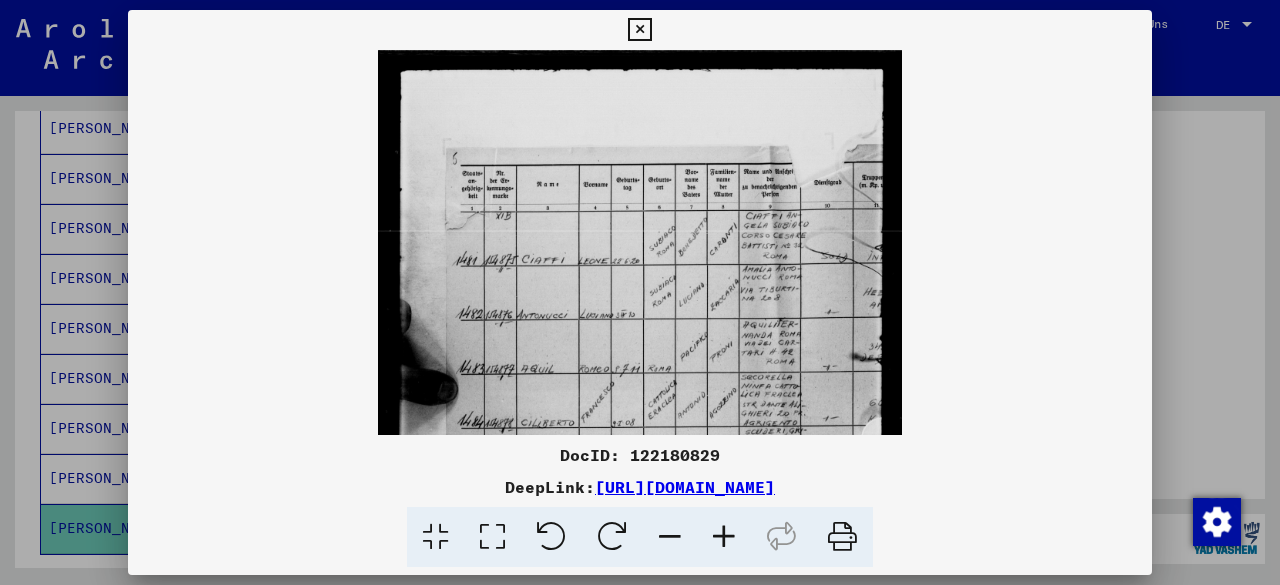 click at bounding box center (724, 537) 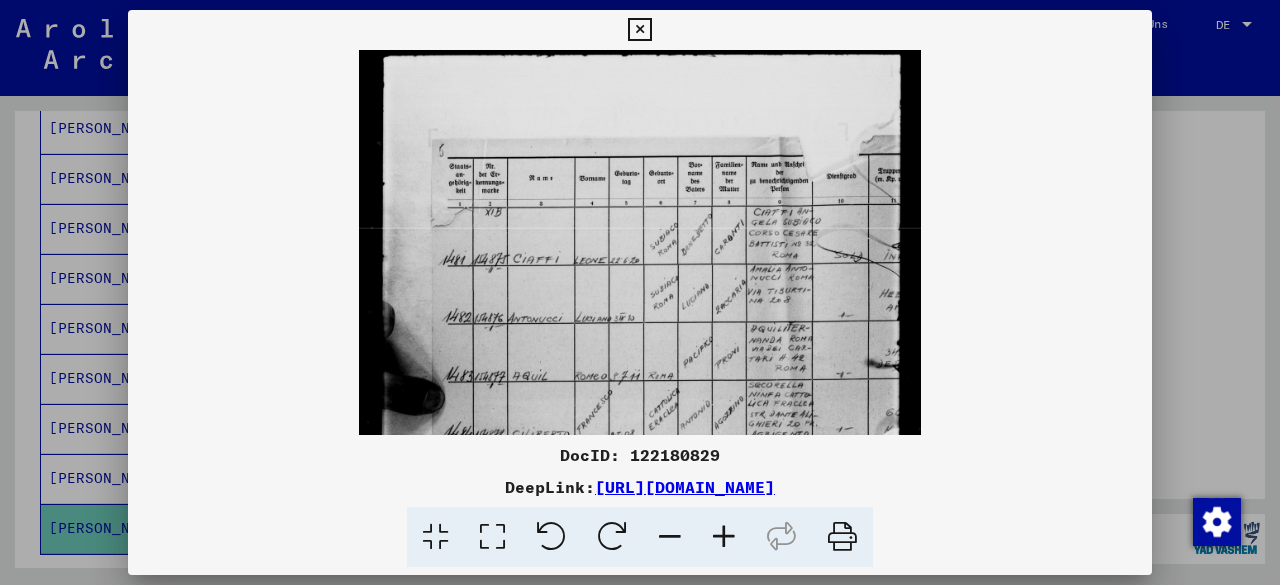 scroll, scrollTop: 17, scrollLeft: 0, axis: vertical 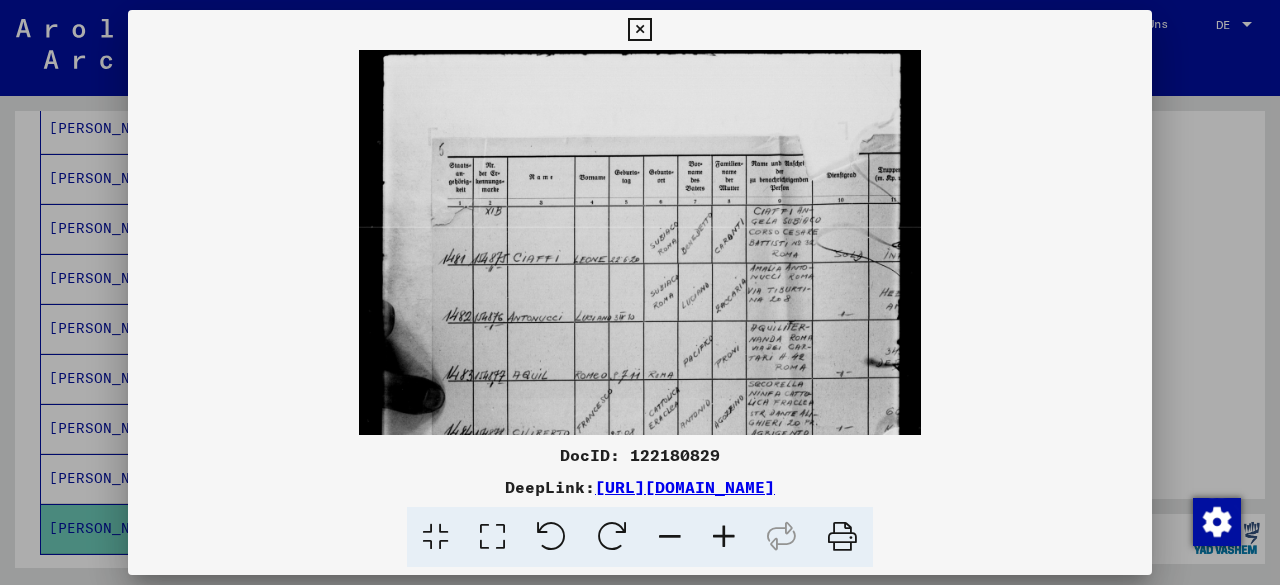 drag, startPoint x: 735, startPoint y: 353, endPoint x: 732, endPoint y: 337, distance: 16.27882 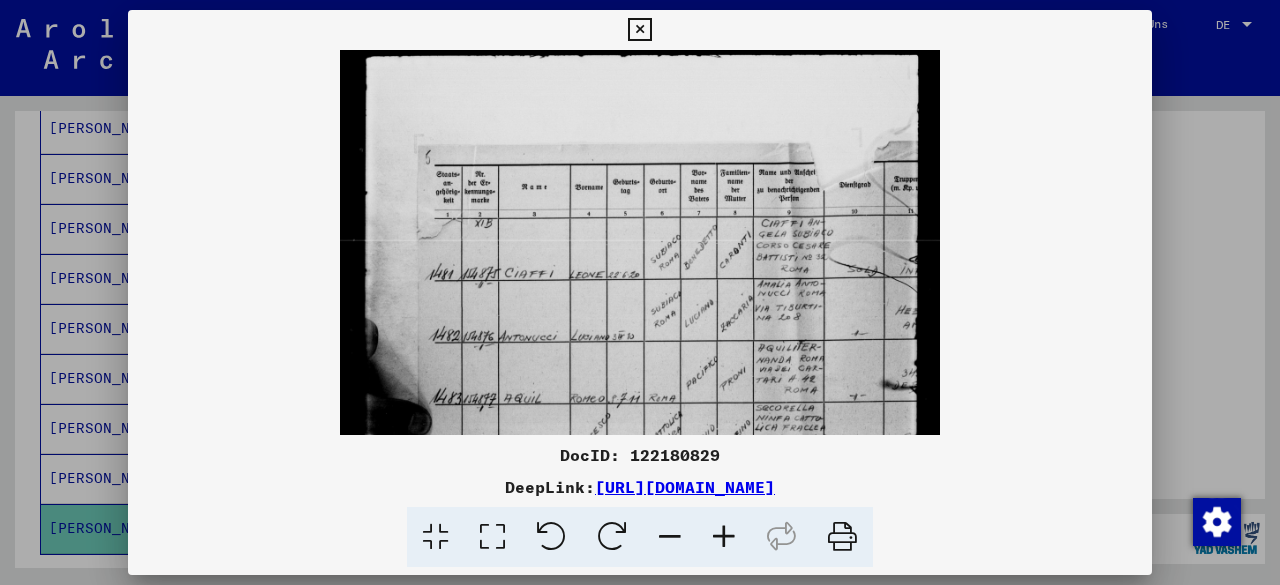 click at bounding box center (724, 537) 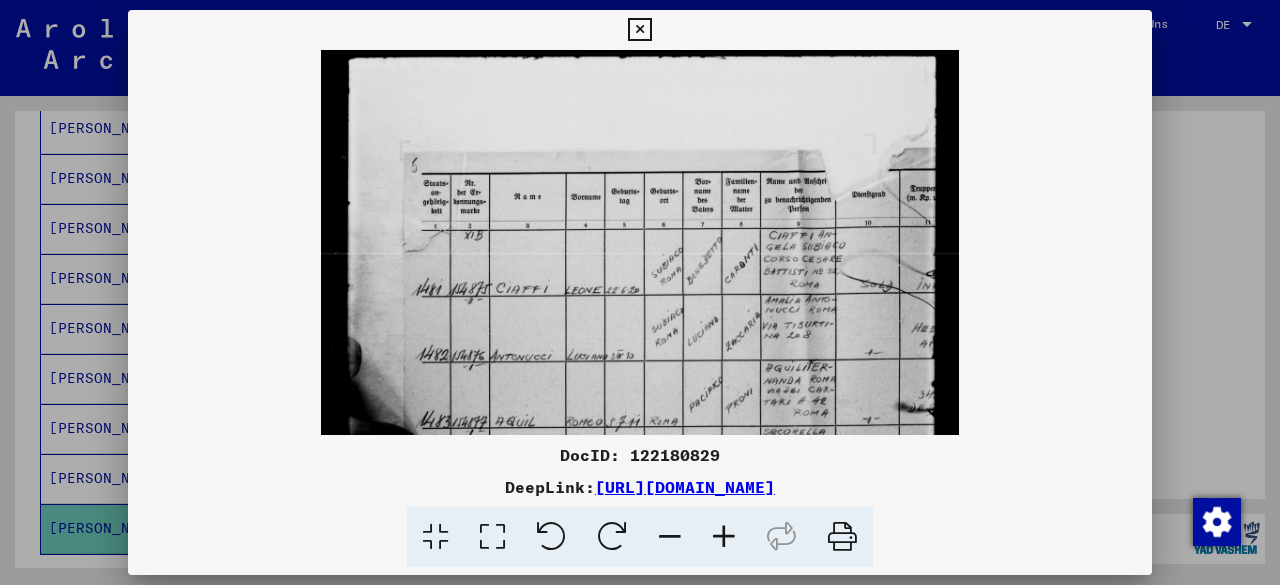 click at bounding box center (724, 537) 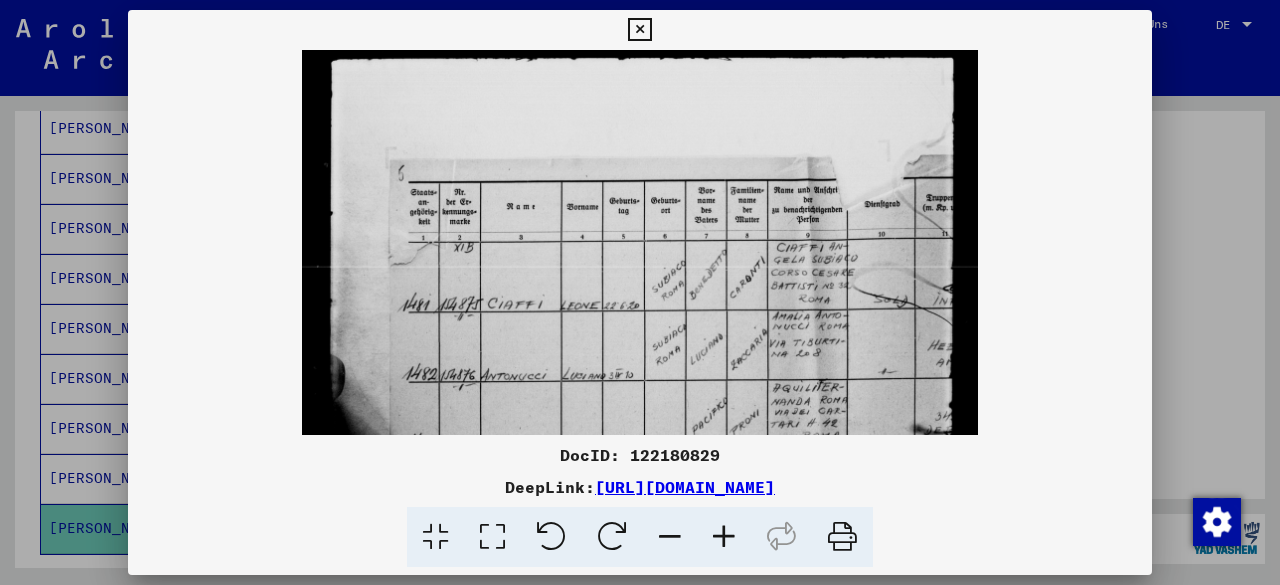 click at bounding box center (724, 537) 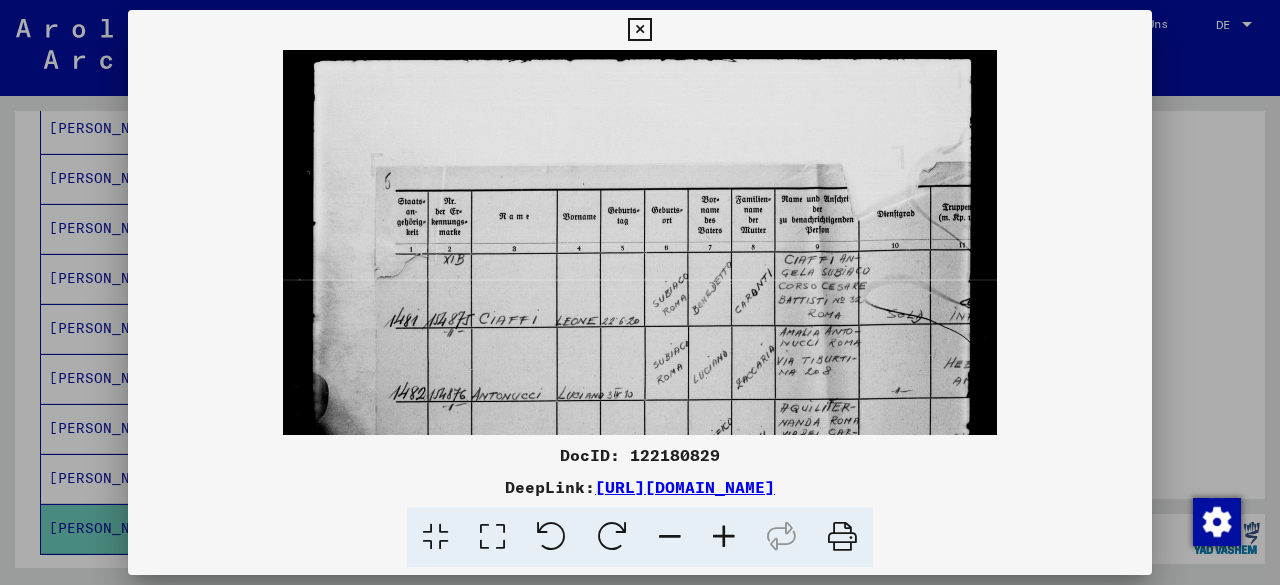 click at bounding box center (724, 537) 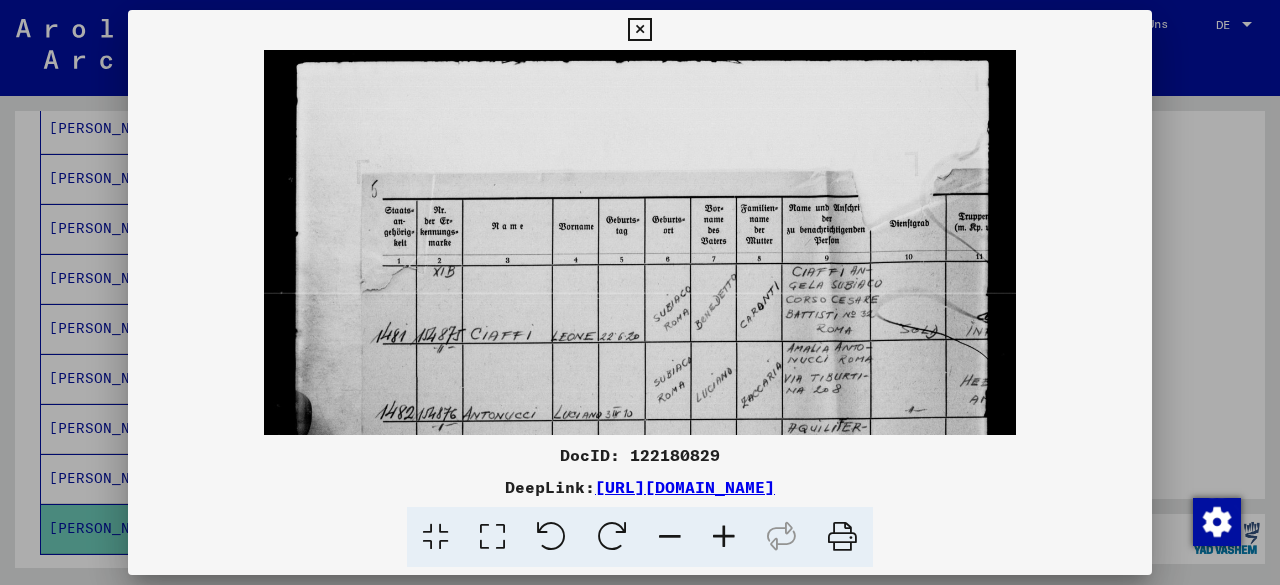 click at bounding box center [724, 537] 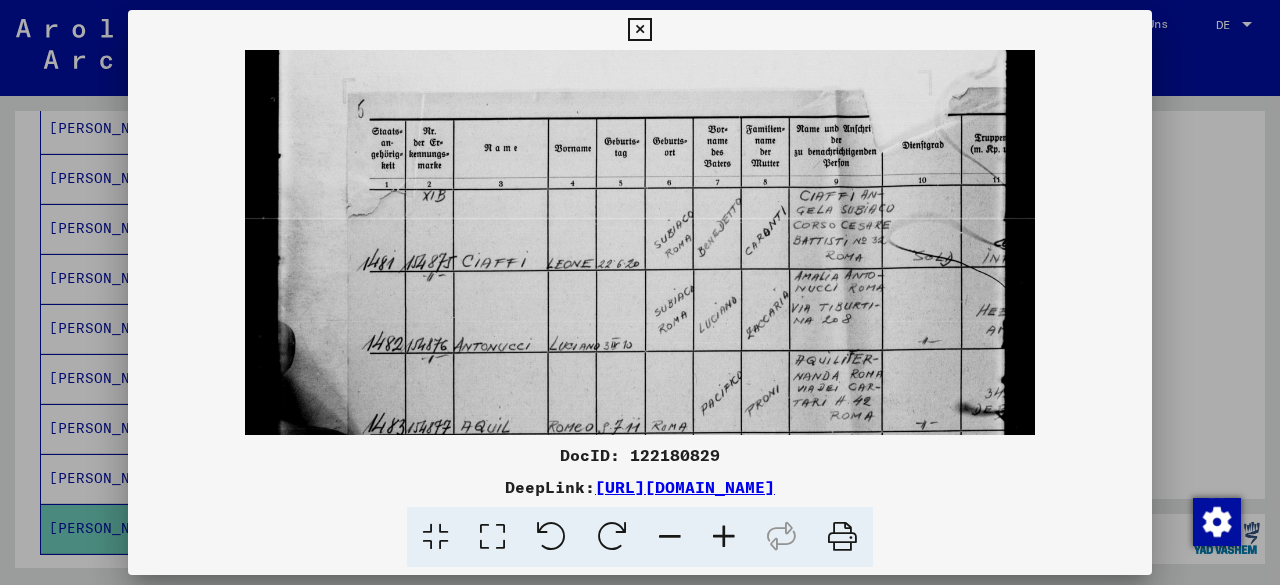 scroll, scrollTop: 127, scrollLeft: 0, axis: vertical 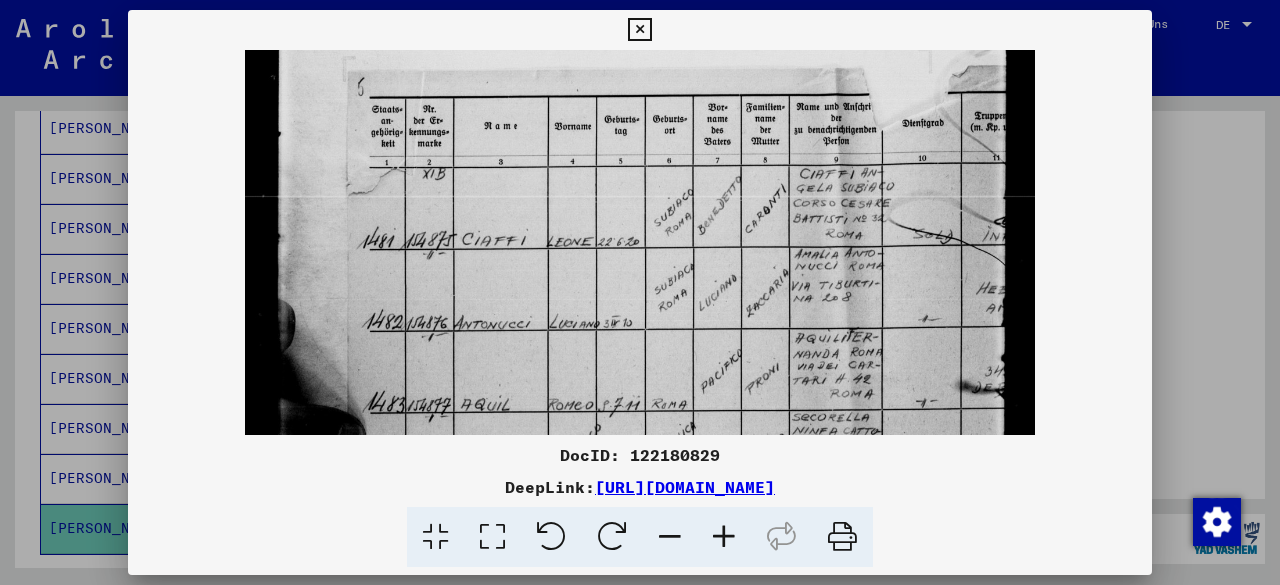 drag, startPoint x: 662, startPoint y: 339, endPoint x: 652, endPoint y: 233, distance: 106.47065 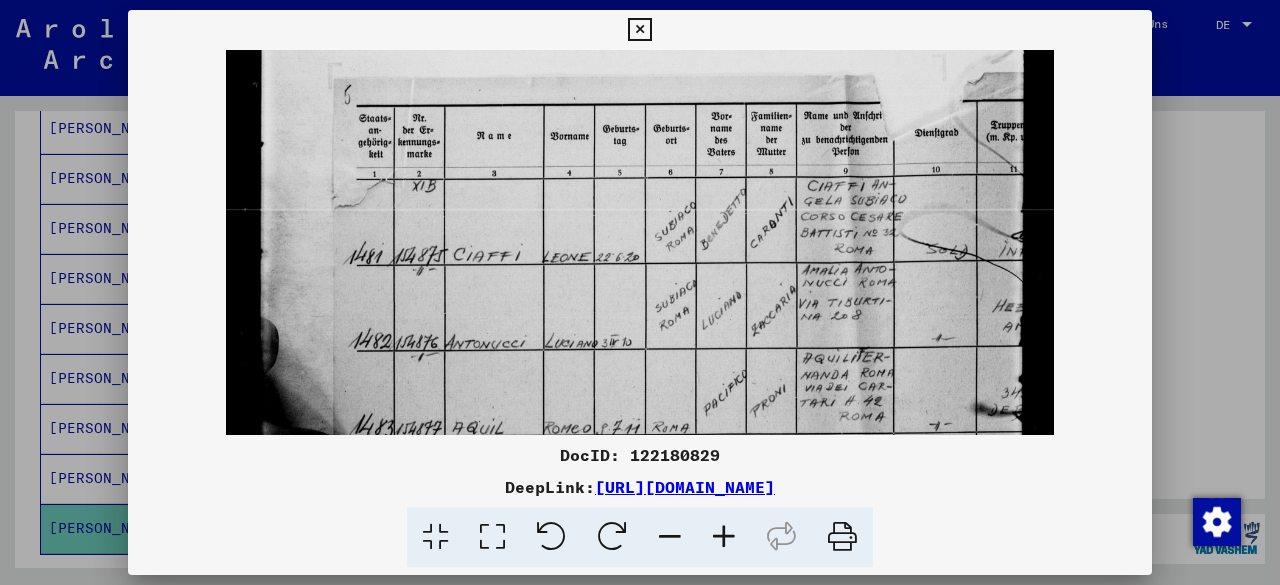 click at bounding box center (724, 537) 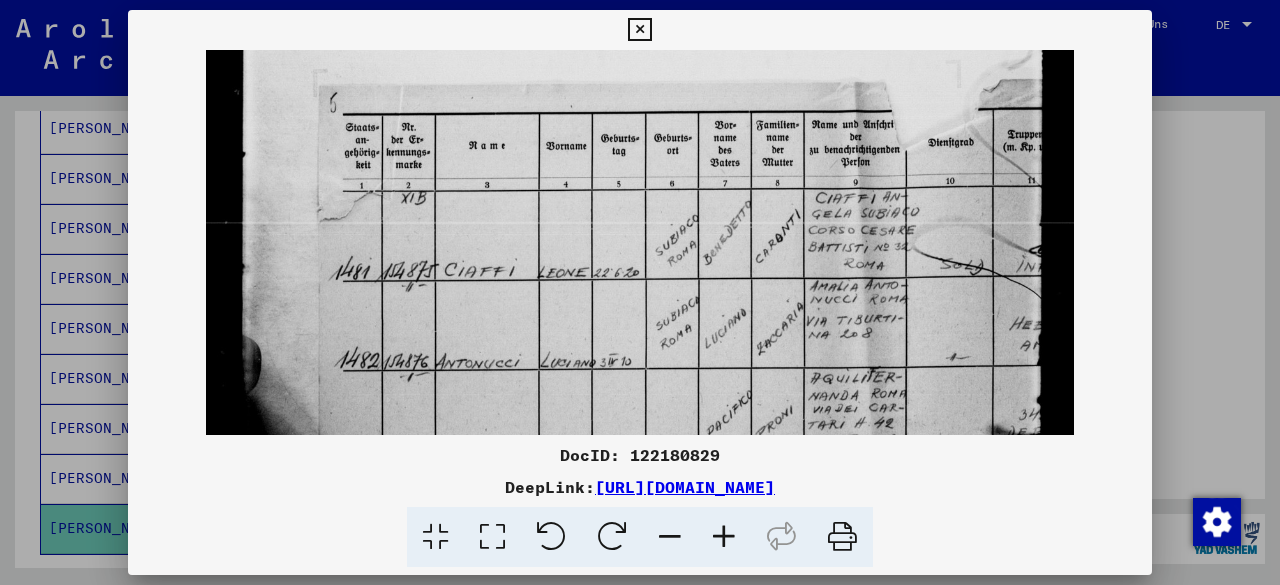 click at bounding box center [724, 537] 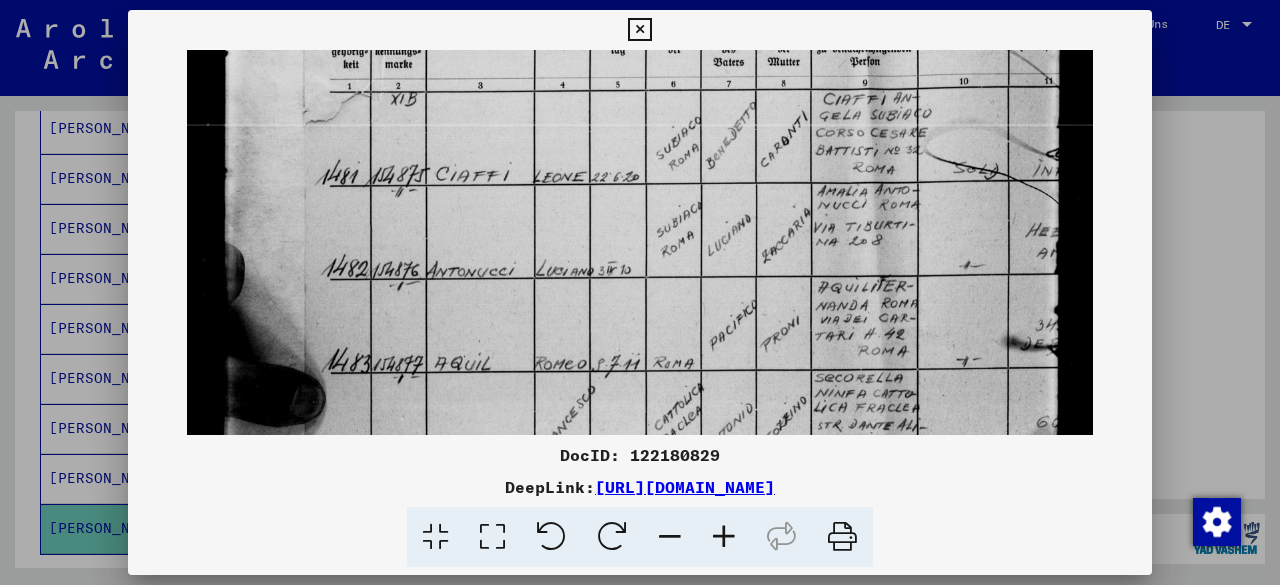 drag, startPoint x: 588, startPoint y: 331, endPoint x: 578, endPoint y: 223, distance: 108.461975 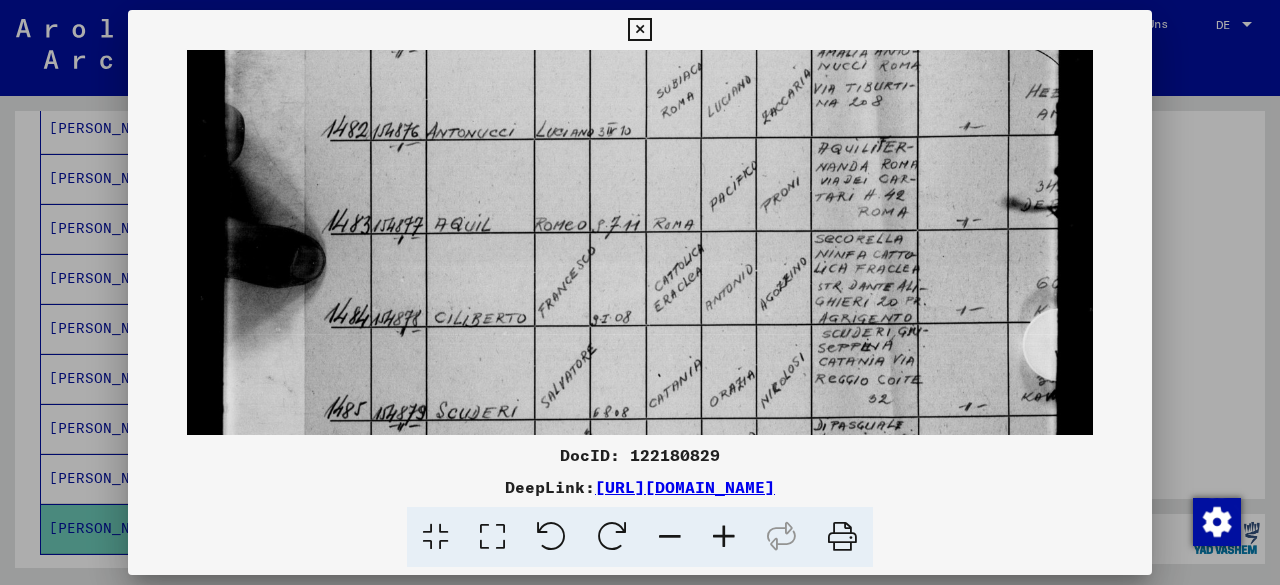 scroll, scrollTop: 388, scrollLeft: 0, axis: vertical 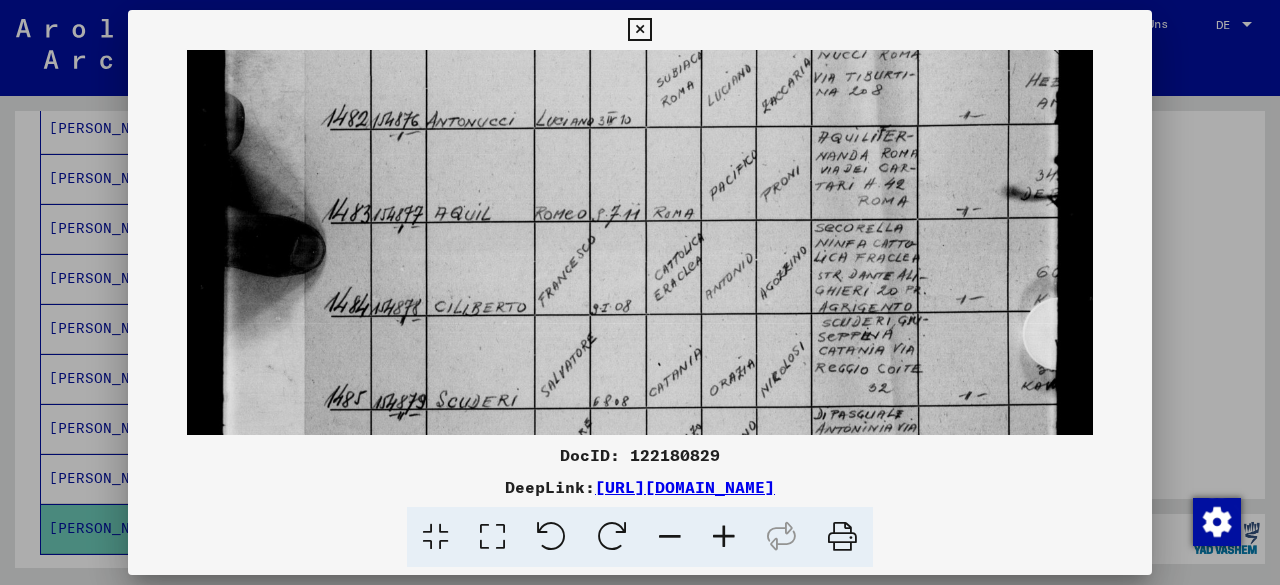 drag, startPoint x: 629, startPoint y: 344, endPoint x: 600, endPoint y: 199, distance: 147.87157 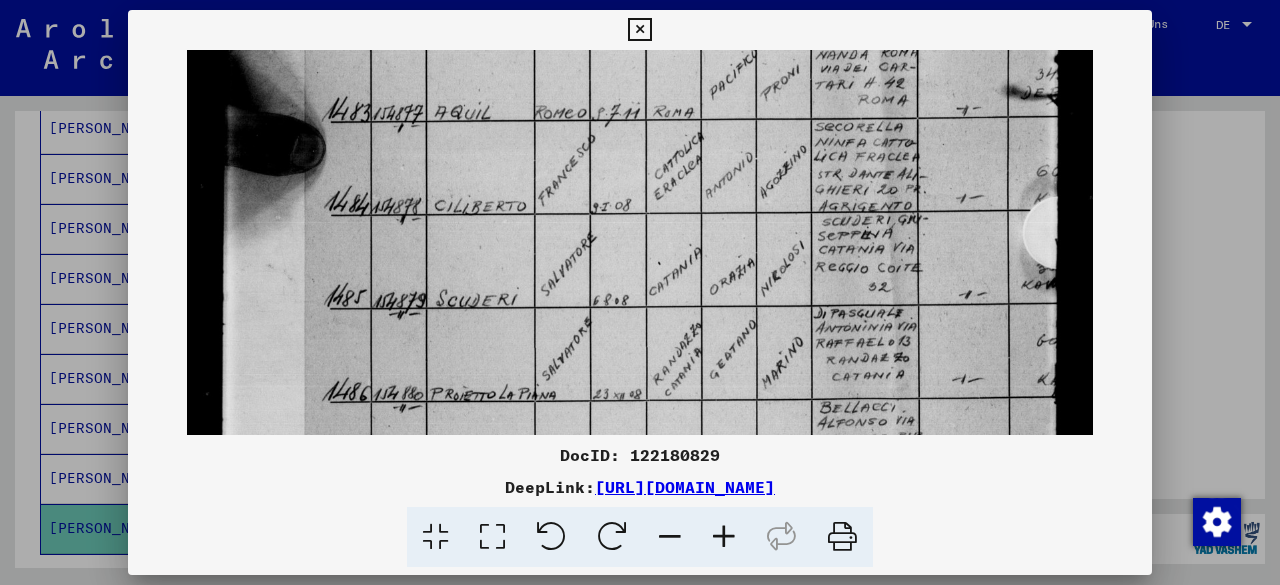 drag, startPoint x: 611, startPoint y: 361, endPoint x: 604, endPoint y: 263, distance: 98.24968 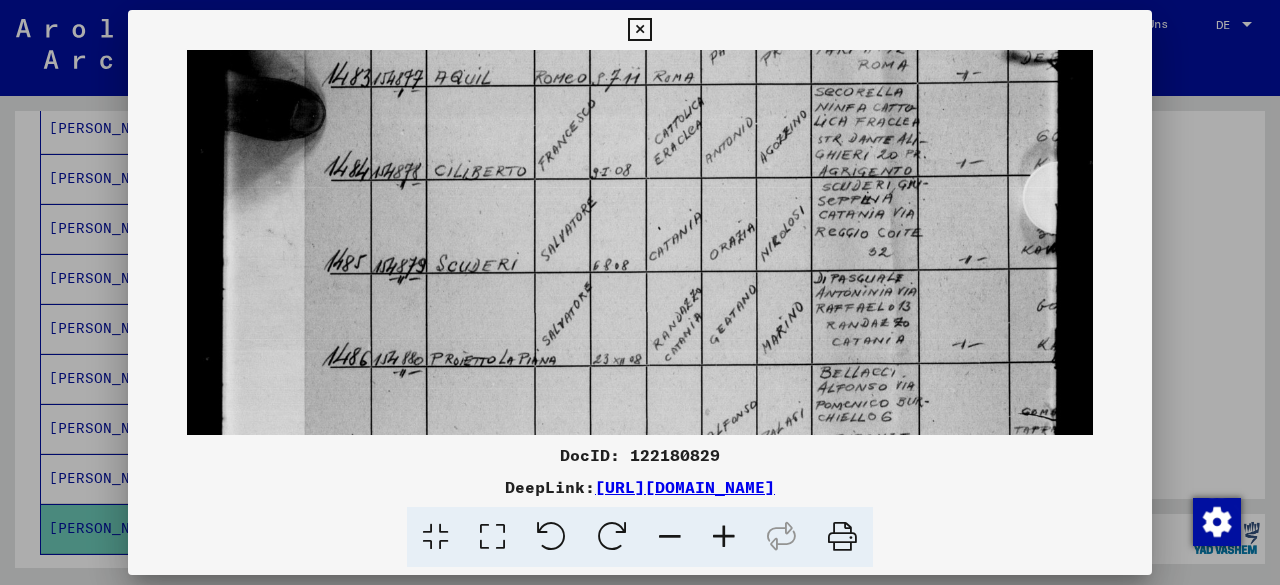 scroll, scrollTop: 532, scrollLeft: 0, axis: vertical 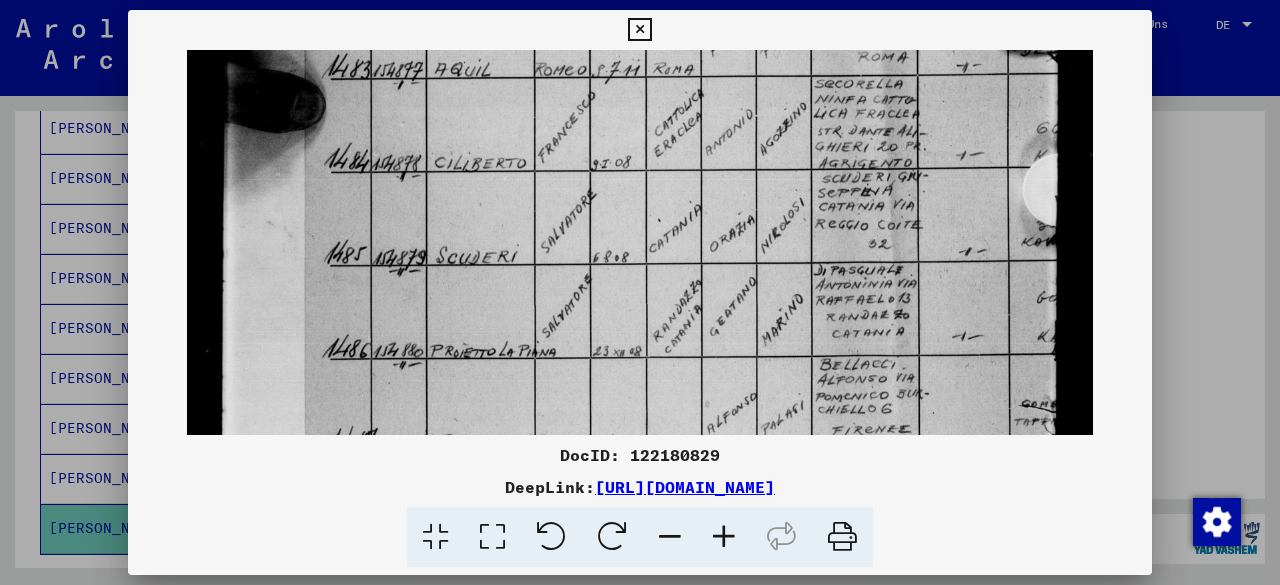 drag, startPoint x: 595, startPoint y: 195, endPoint x: 595, endPoint y: 156, distance: 39 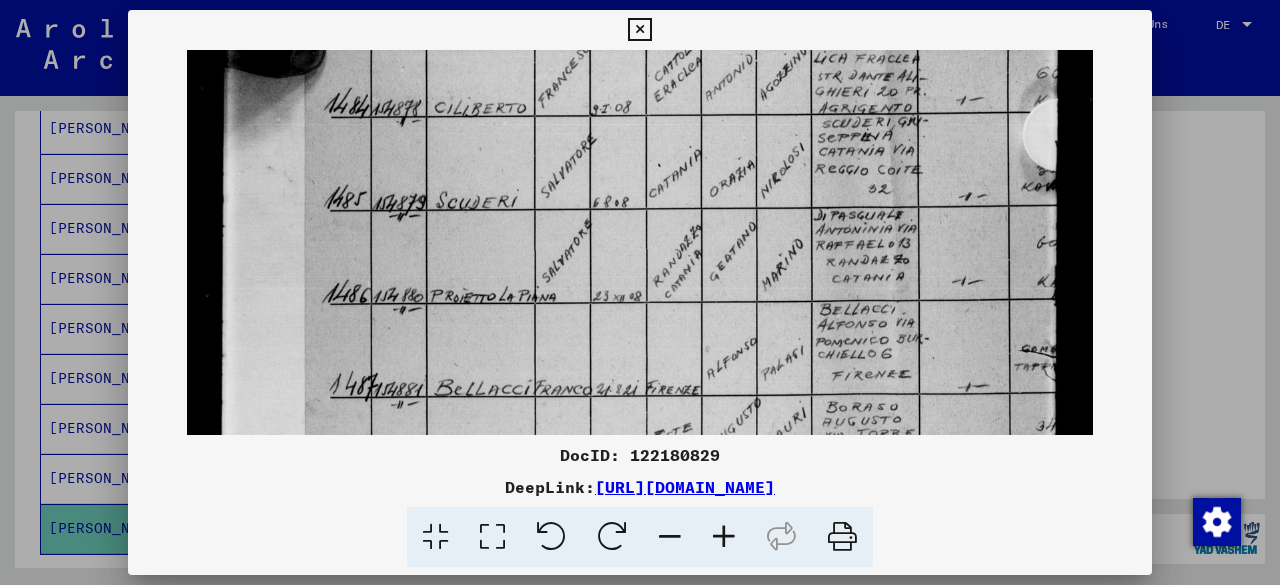 drag, startPoint x: 685, startPoint y: 293, endPoint x: 670, endPoint y: 235, distance: 59.908264 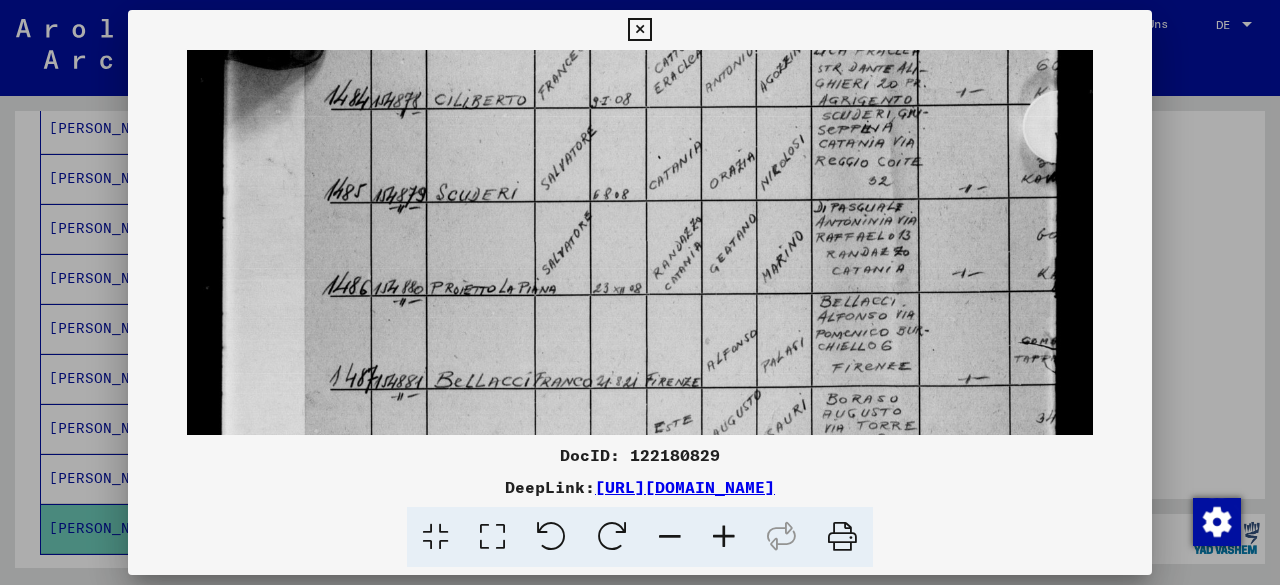 drag, startPoint x: 774, startPoint y: 183, endPoint x: 739, endPoint y: 182, distance: 35.014282 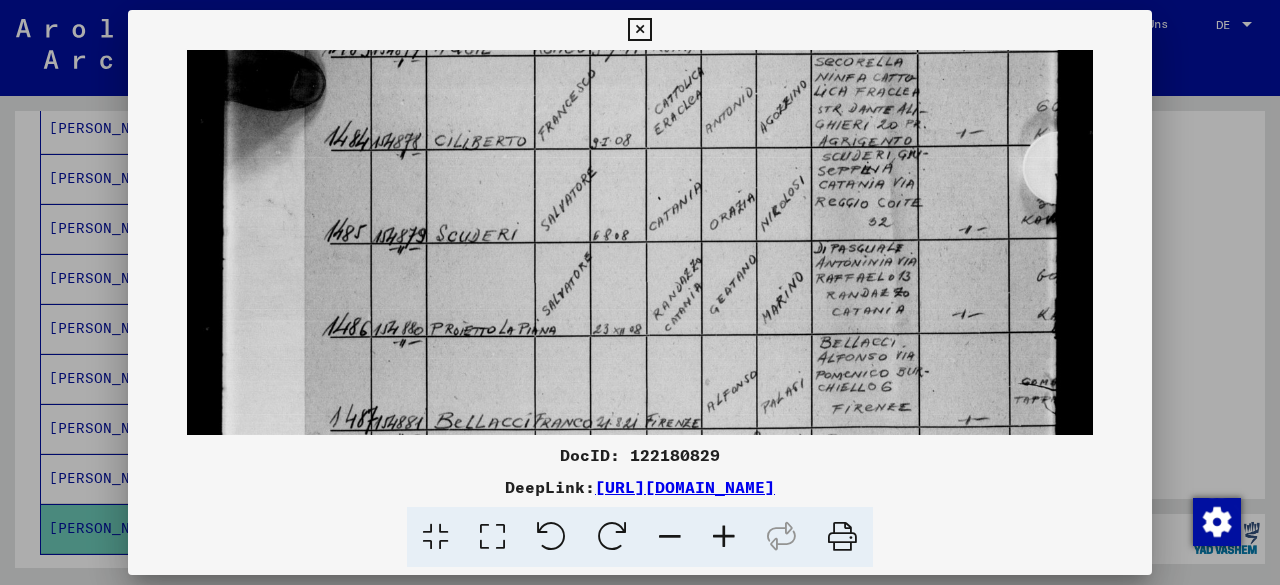 drag, startPoint x: 802, startPoint y: 169, endPoint x: 858, endPoint y: 181, distance: 57.271286 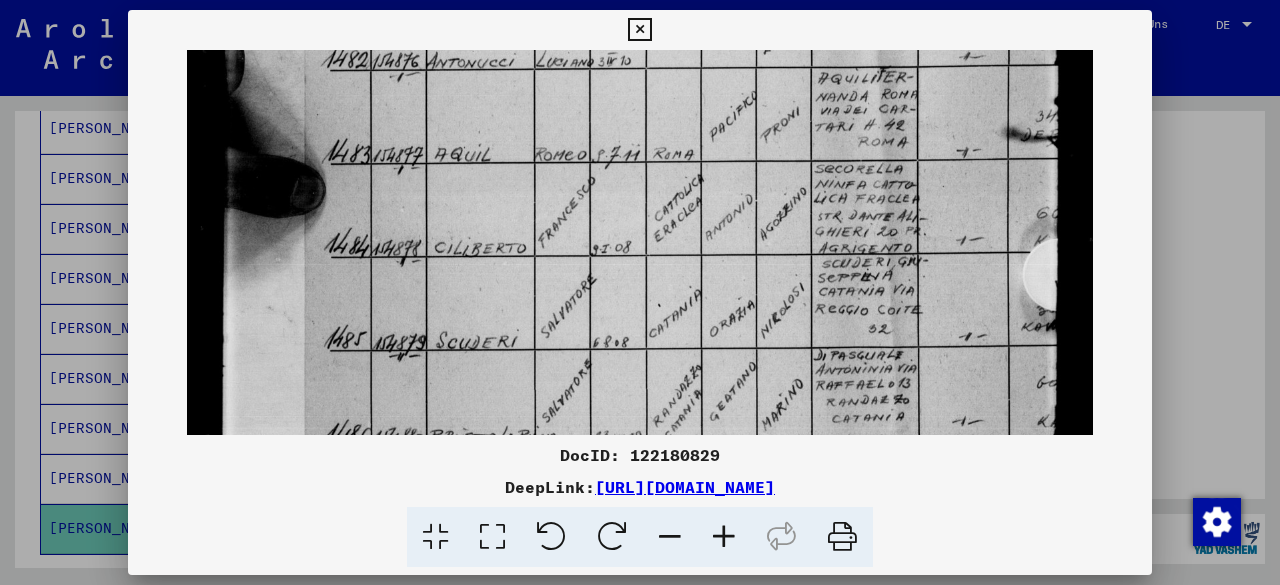 drag, startPoint x: 858, startPoint y: 181, endPoint x: 298, endPoint y: 291, distance: 570.7013 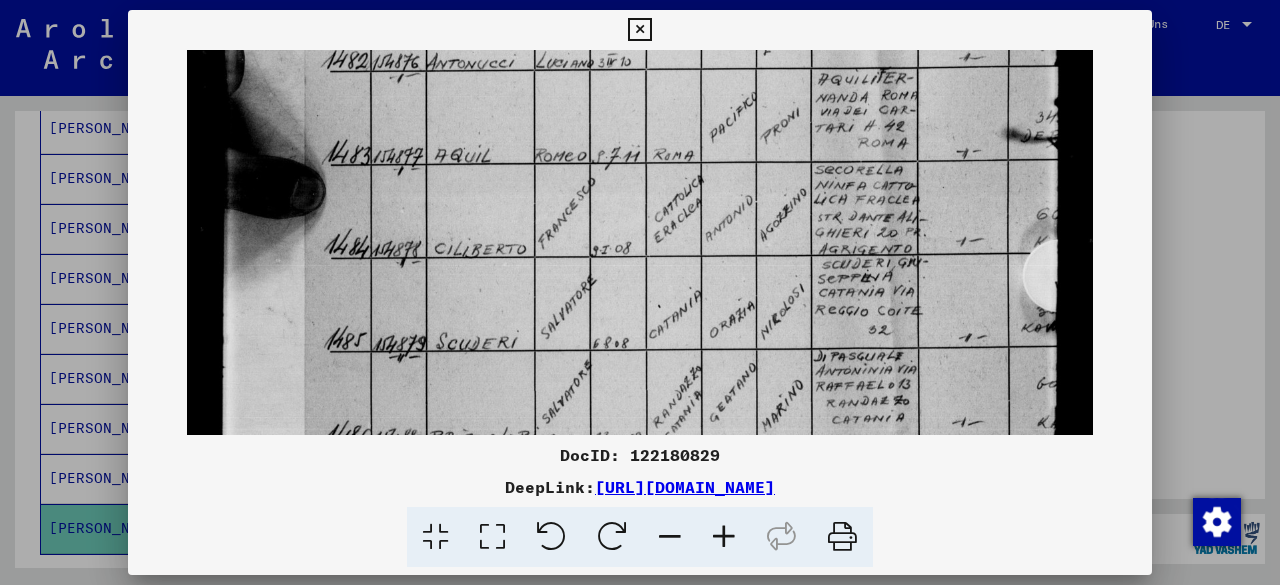 drag, startPoint x: 298, startPoint y: 291, endPoint x: 581, endPoint y: 195, distance: 298.83942 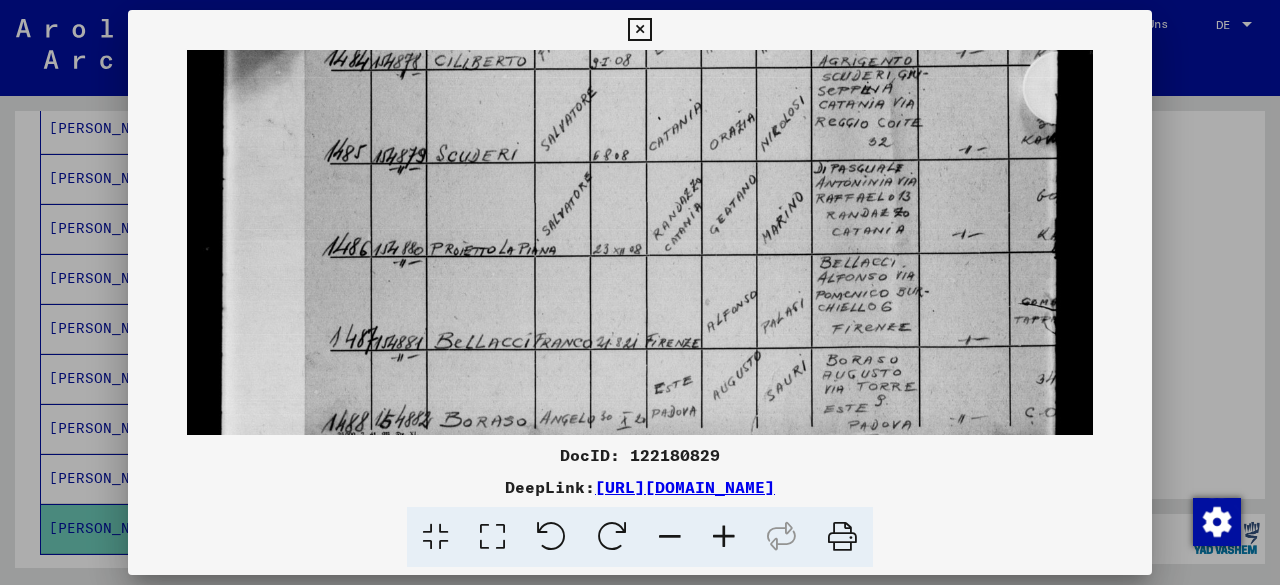 scroll, scrollTop: 641, scrollLeft: 0, axis: vertical 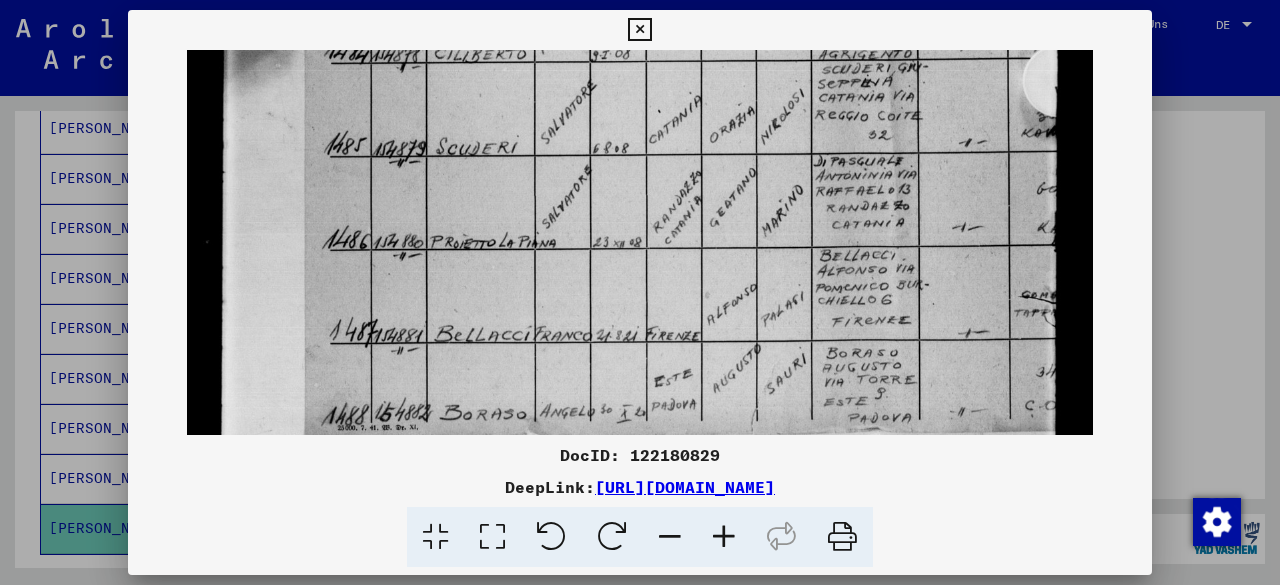 drag, startPoint x: 581, startPoint y: 187, endPoint x: 612, endPoint y: -4, distance: 193.49936 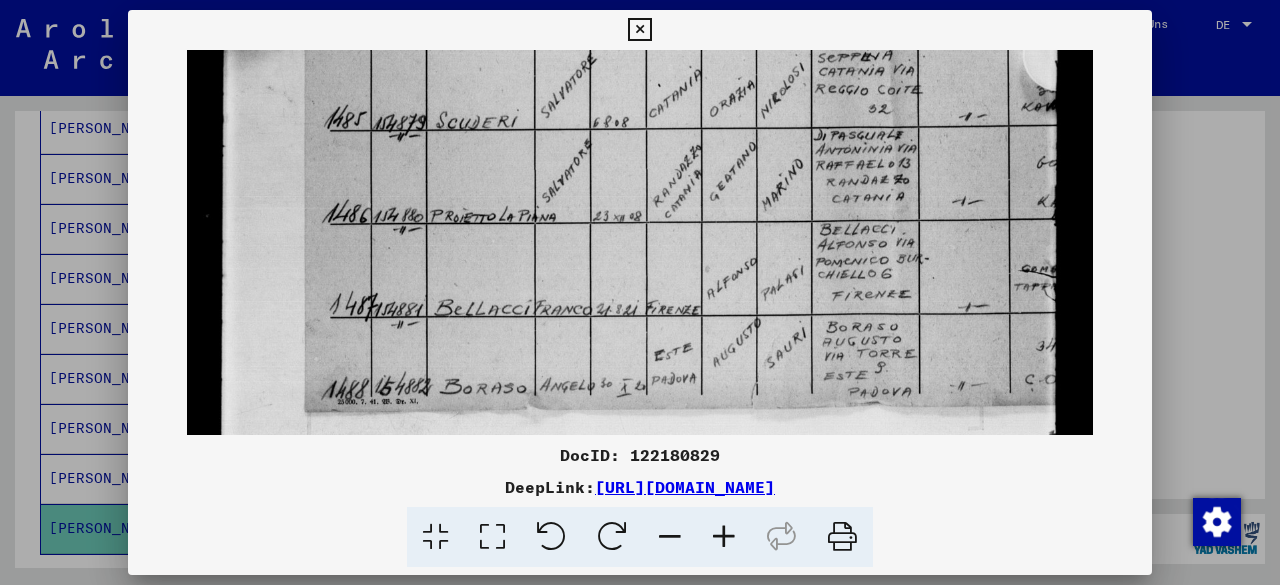 drag, startPoint x: 661, startPoint y: 117, endPoint x: 661, endPoint y: 80, distance: 37 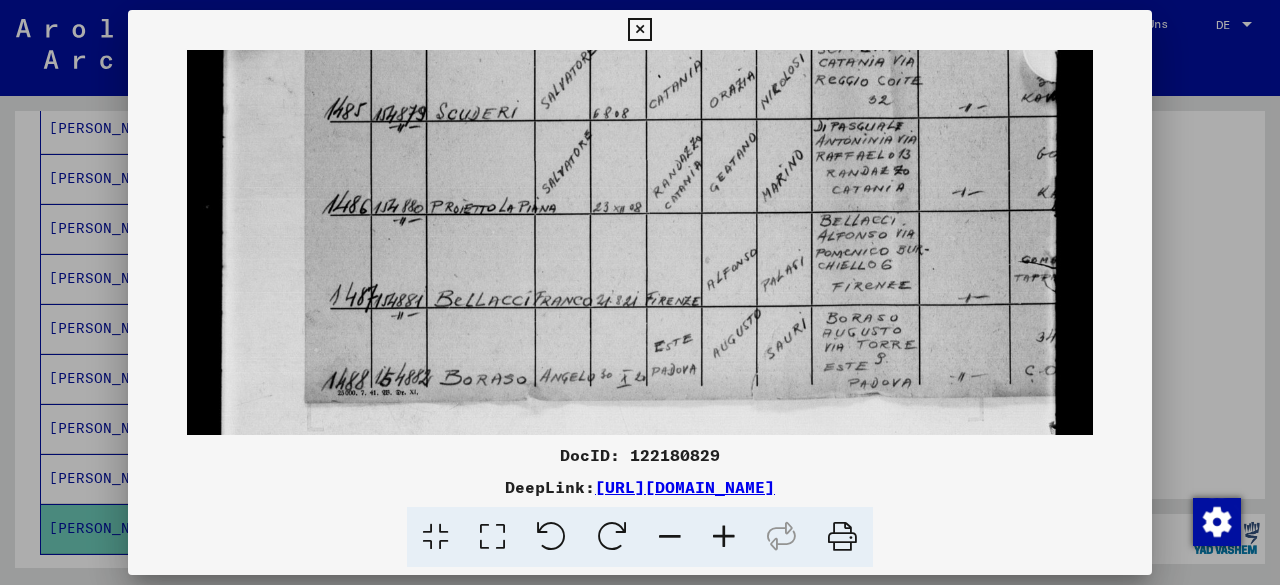 scroll, scrollTop: 697, scrollLeft: 0, axis: vertical 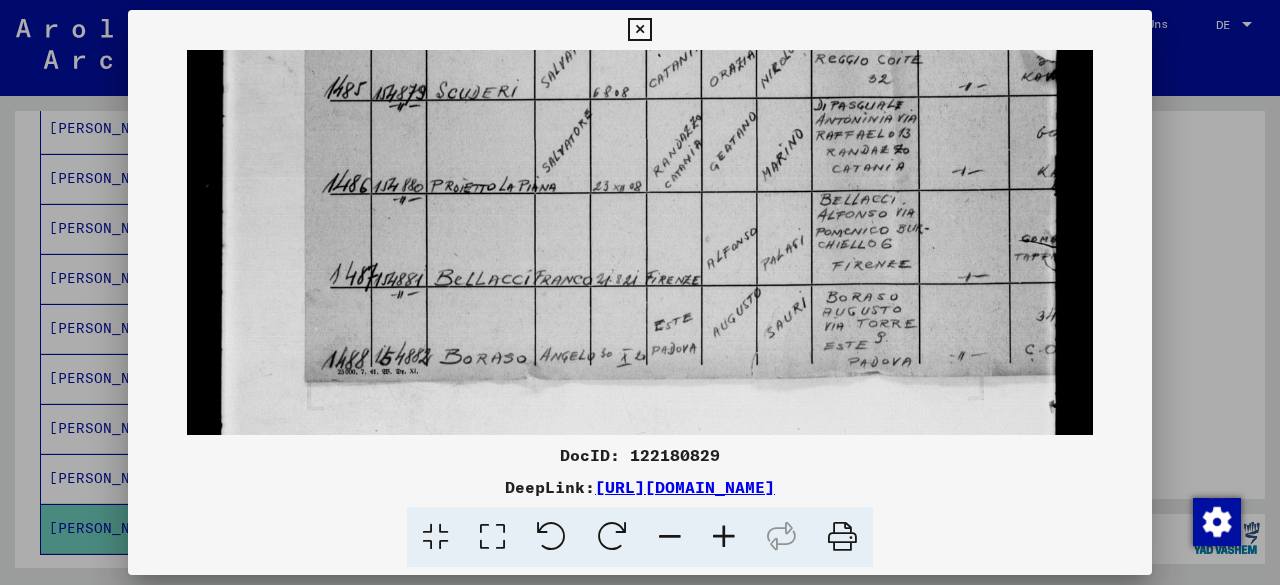 drag, startPoint x: 662, startPoint y: 93, endPoint x: 662, endPoint y: 73, distance: 20 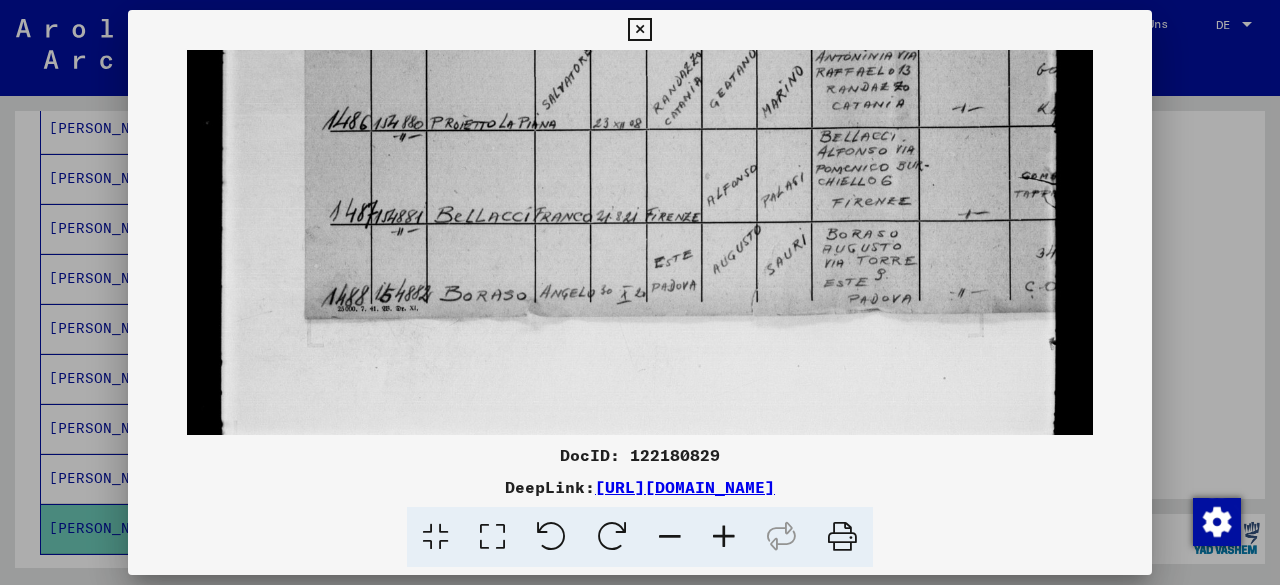 drag, startPoint x: 677, startPoint y: 141, endPoint x: 664, endPoint y: 81, distance: 61.39218 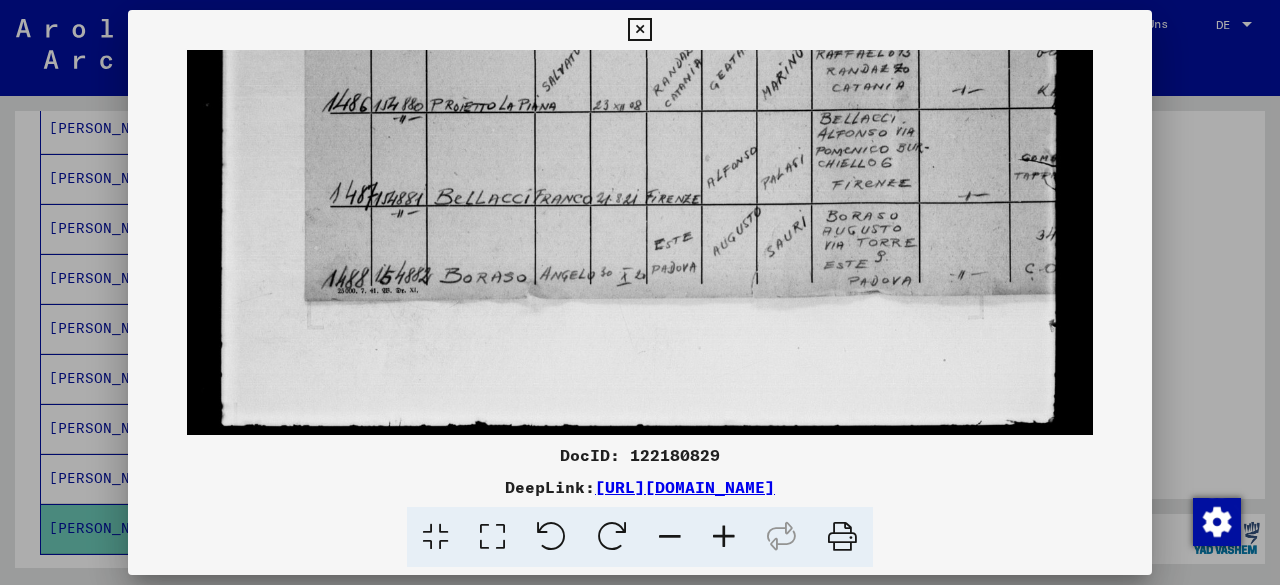 scroll, scrollTop: 761, scrollLeft: 0, axis: vertical 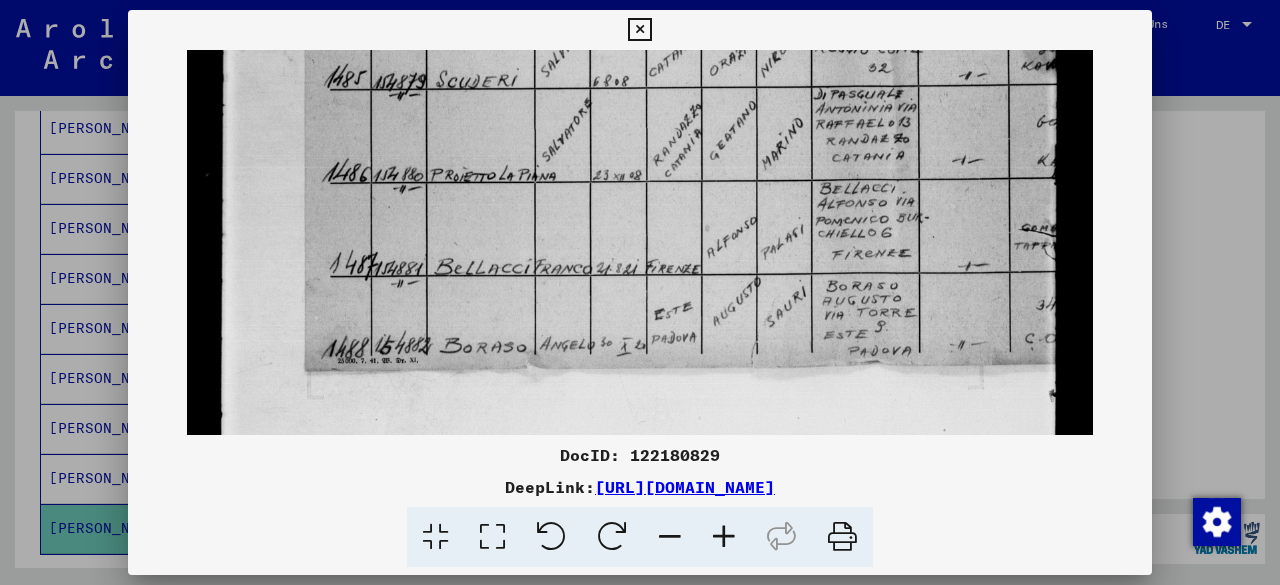 drag, startPoint x: 660, startPoint y: 160, endPoint x: 636, endPoint y: 182, distance: 32.55764 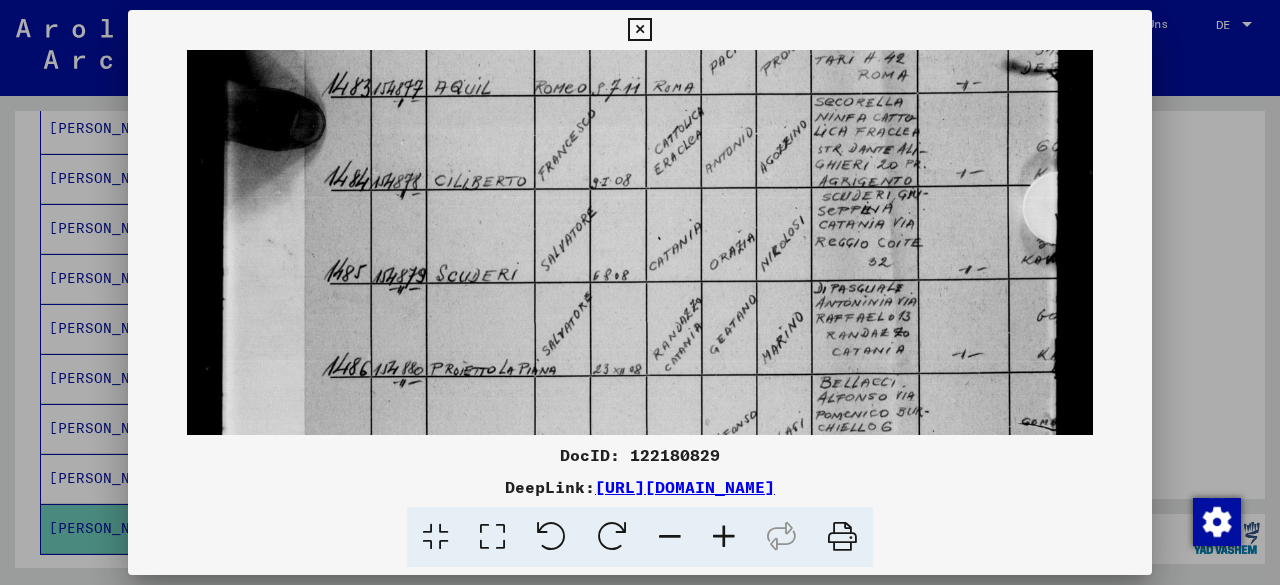 drag, startPoint x: 650, startPoint y: 71, endPoint x: 632, endPoint y: 249, distance: 178.90779 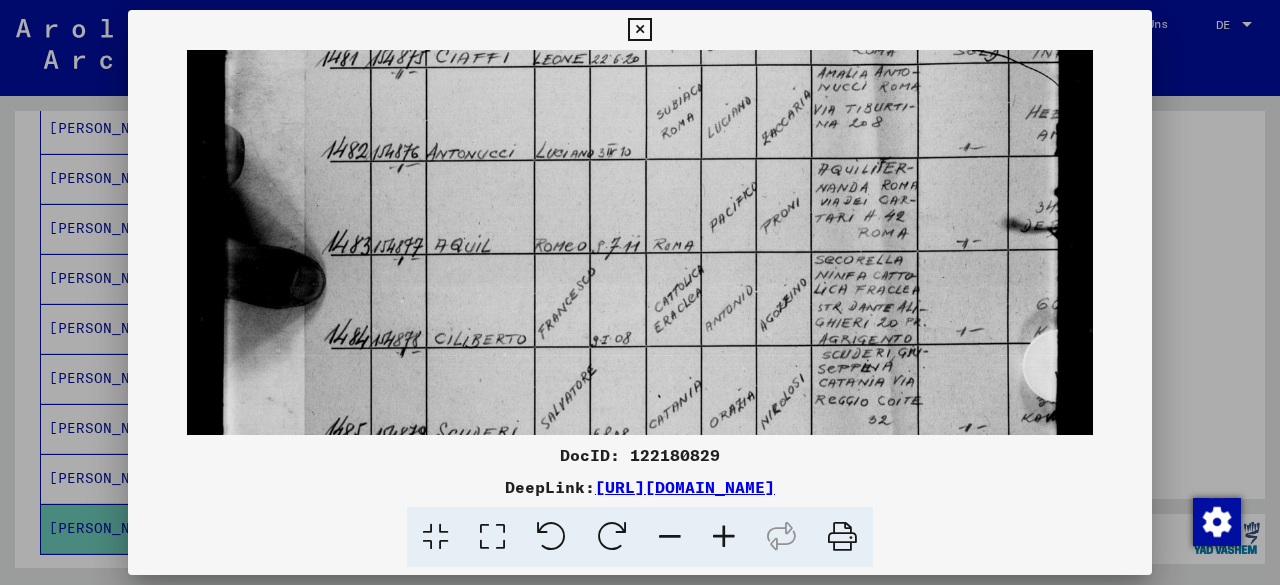 drag, startPoint x: 632, startPoint y: 129, endPoint x: 627, endPoint y: 277, distance: 148.08444 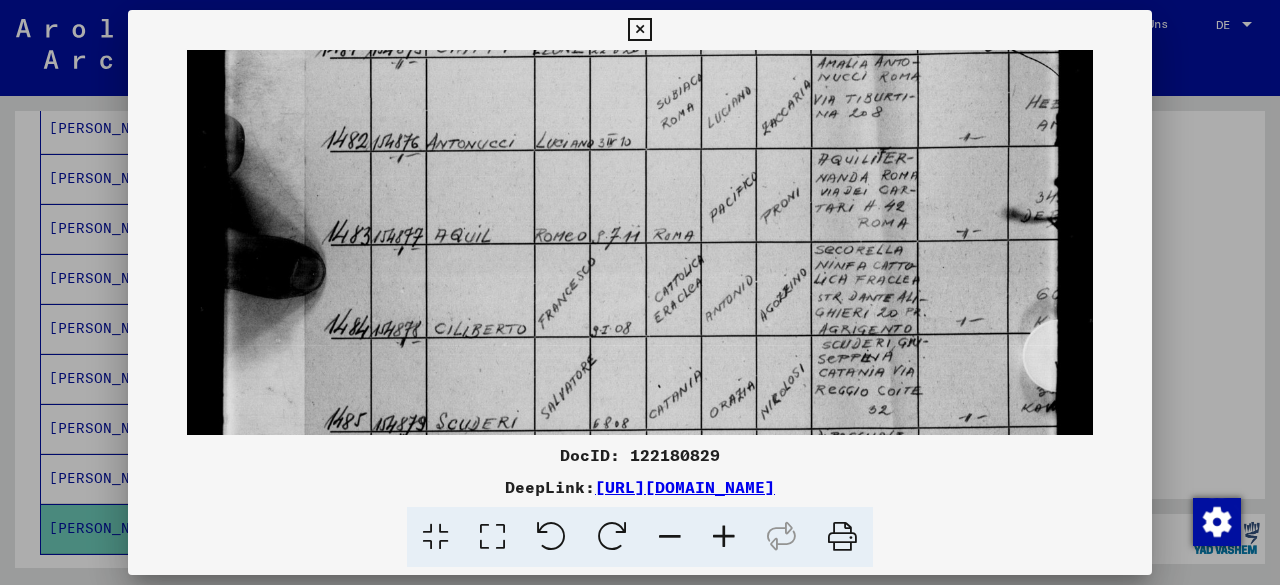 drag, startPoint x: 618, startPoint y: 189, endPoint x: 593, endPoint y: 91, distance: 101.13852 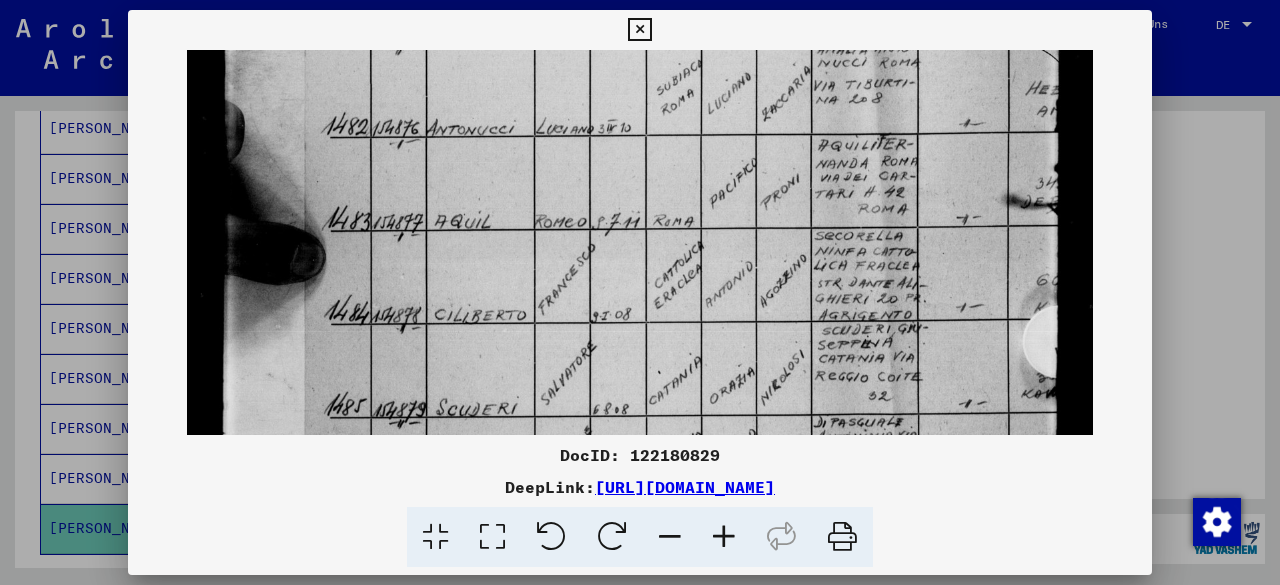 click at bounding box center [639, 30] 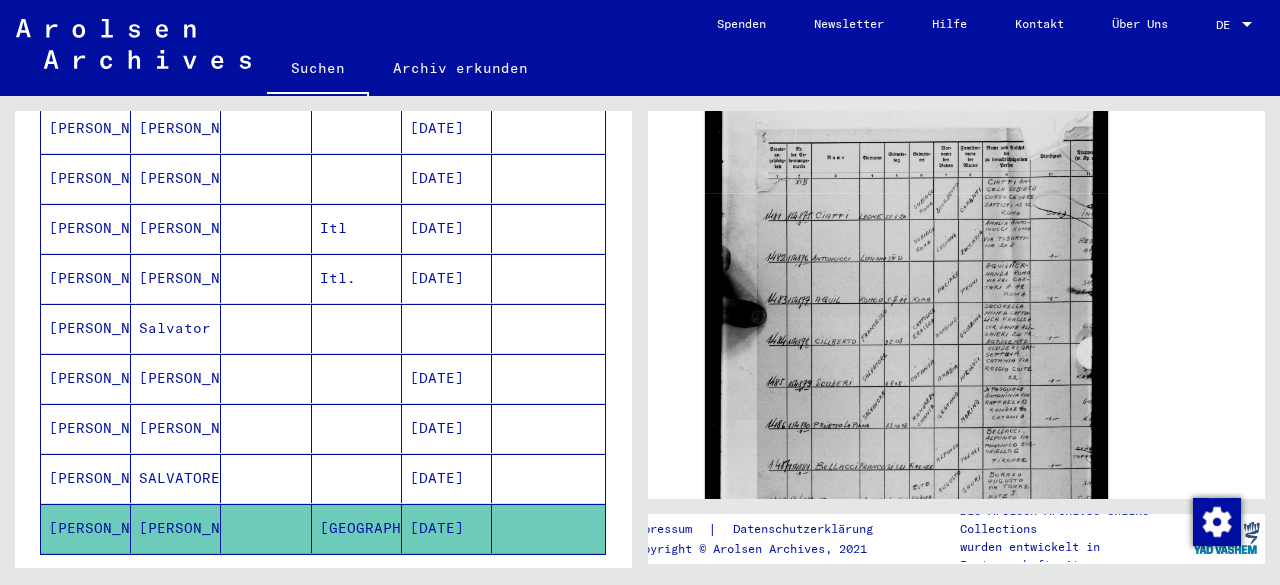 scroll, scrollTop: 584, scrollLeft: 0, axis: vertical 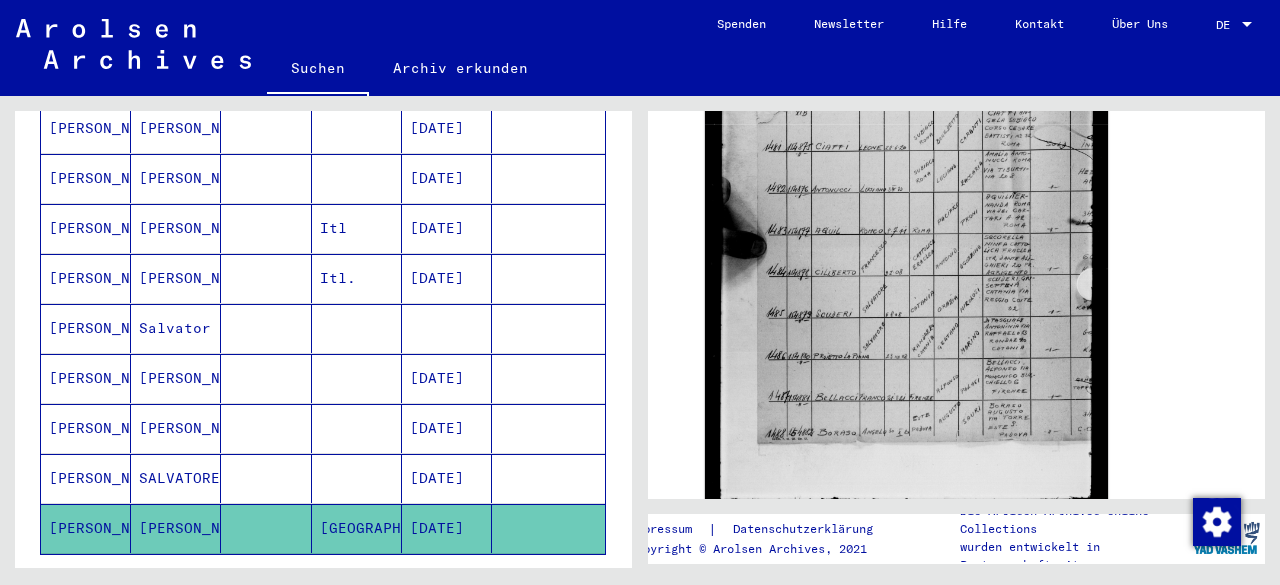 click on "[DATE]" at bounding box center (447, 478) 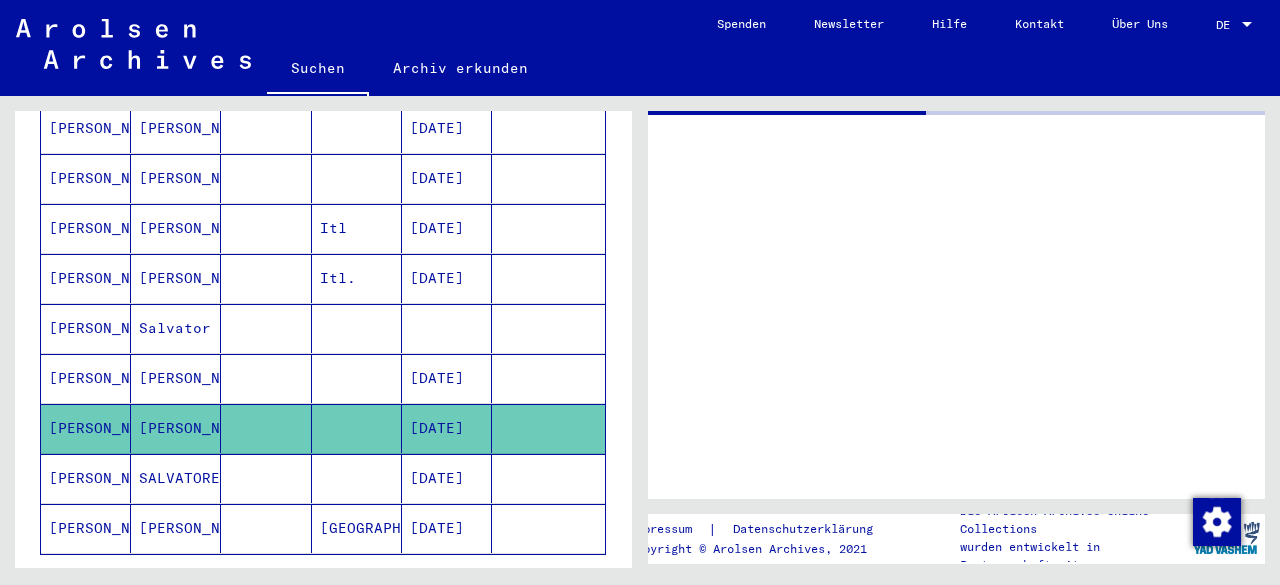 scroll, scrollTop: 0, scrollLeft: 0, axis: both 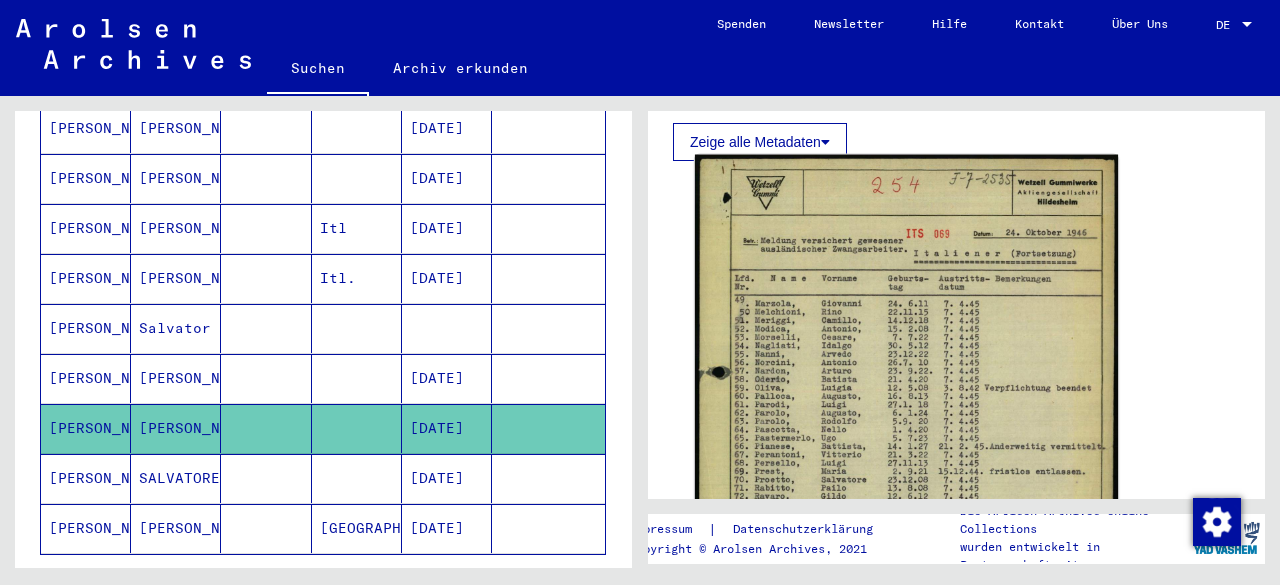 click 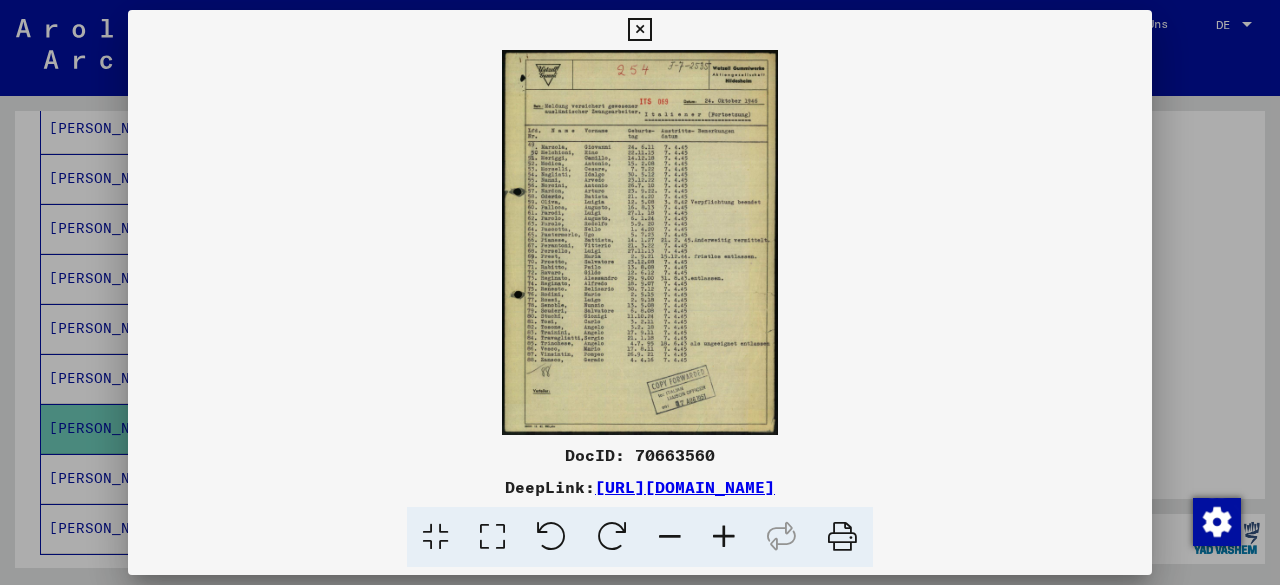click at bounding box center (724, 537) 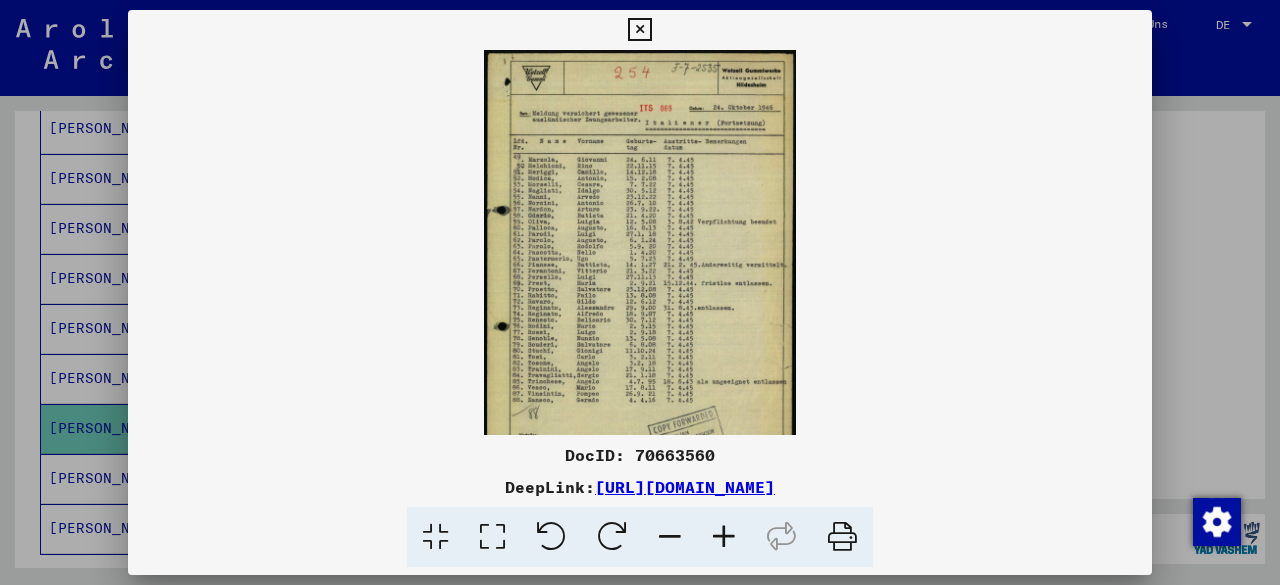 click at bounding box center (724, 537) 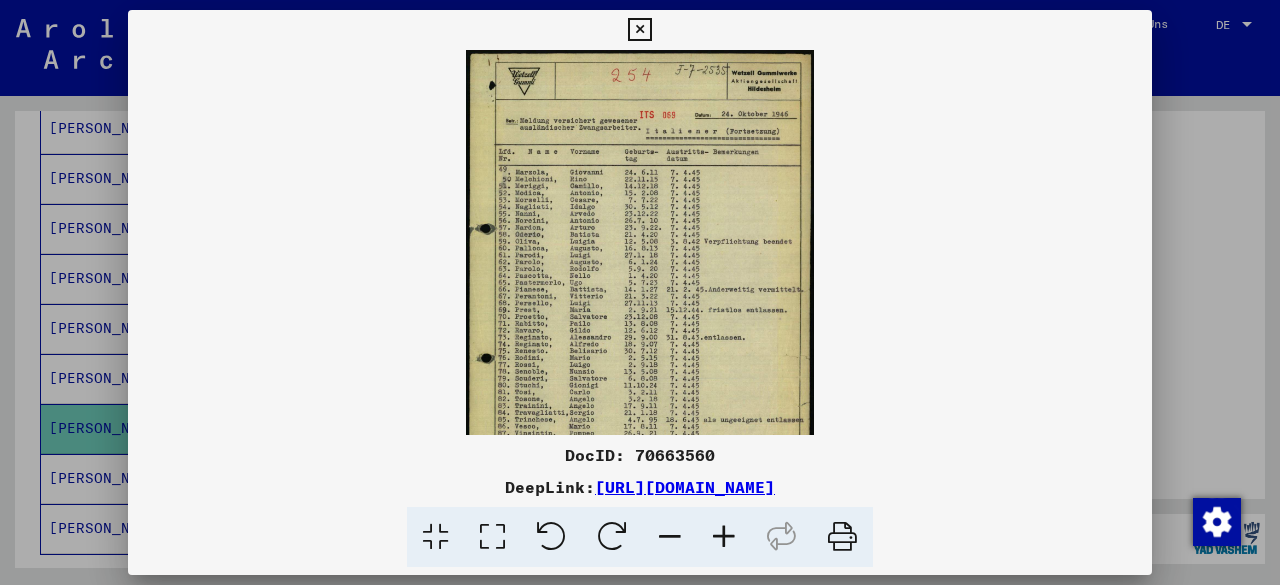 drag, startPoint x: 743, startPoint y: 515, endPoint x: 740, endPoint y: 481, distance: 34.132095 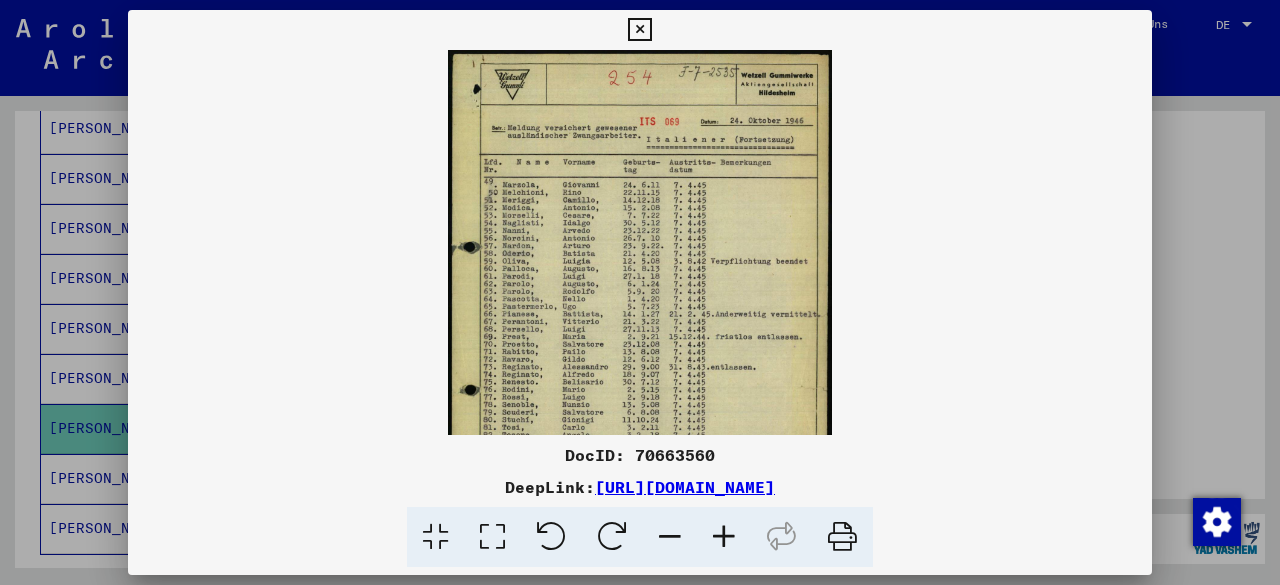 click at bounding box center [640, 292] 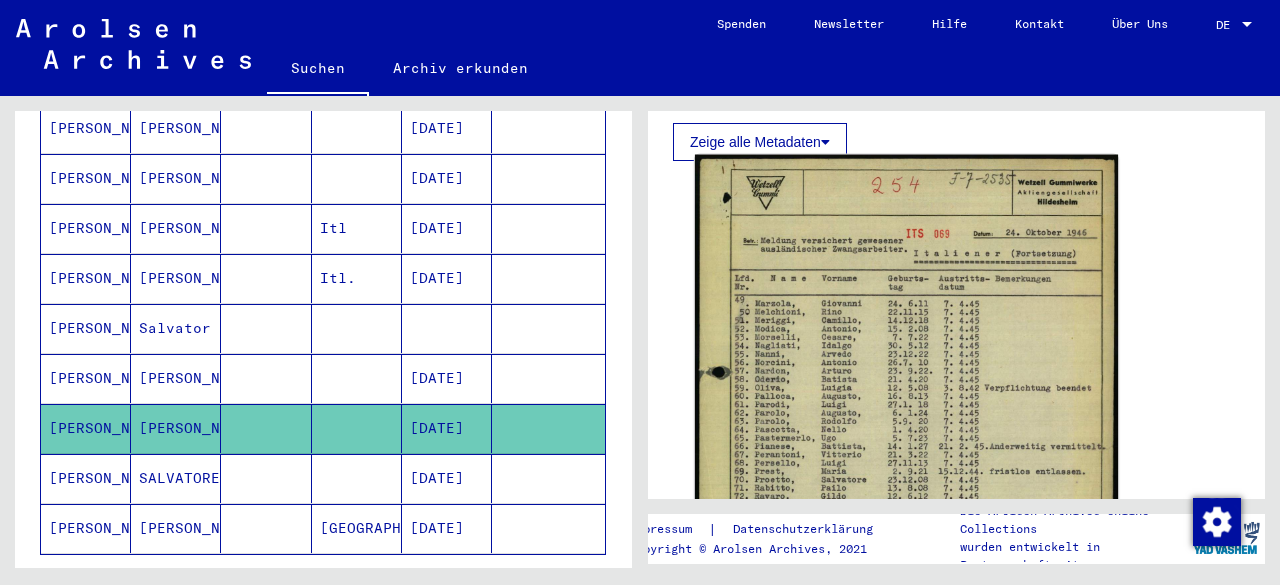 click 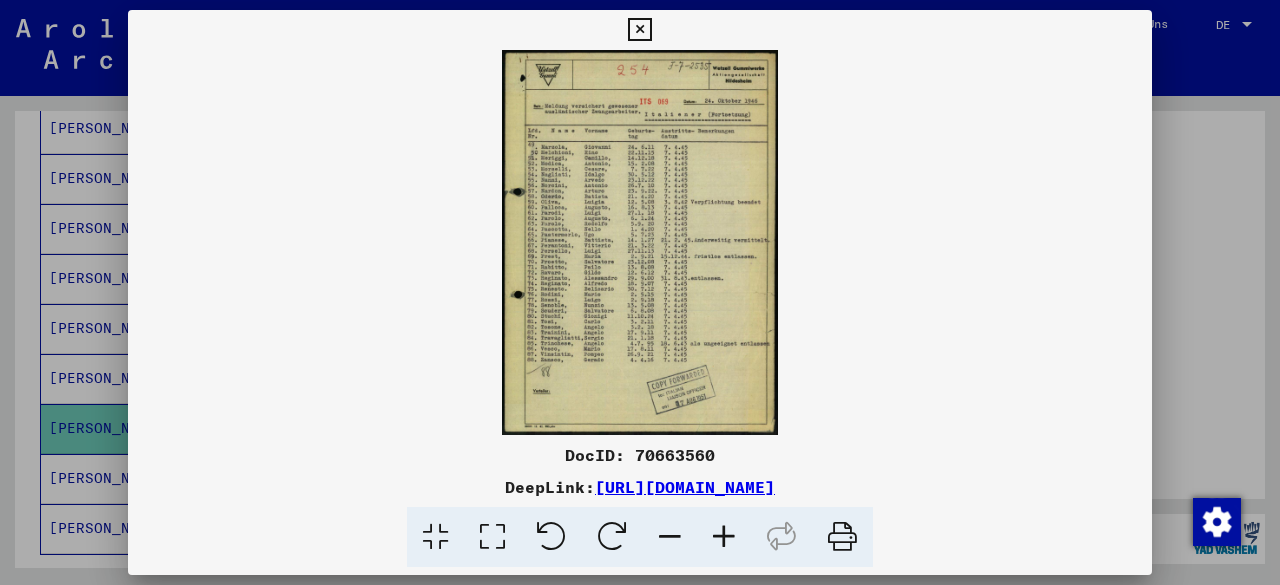 click at bounding box center [724, 537] 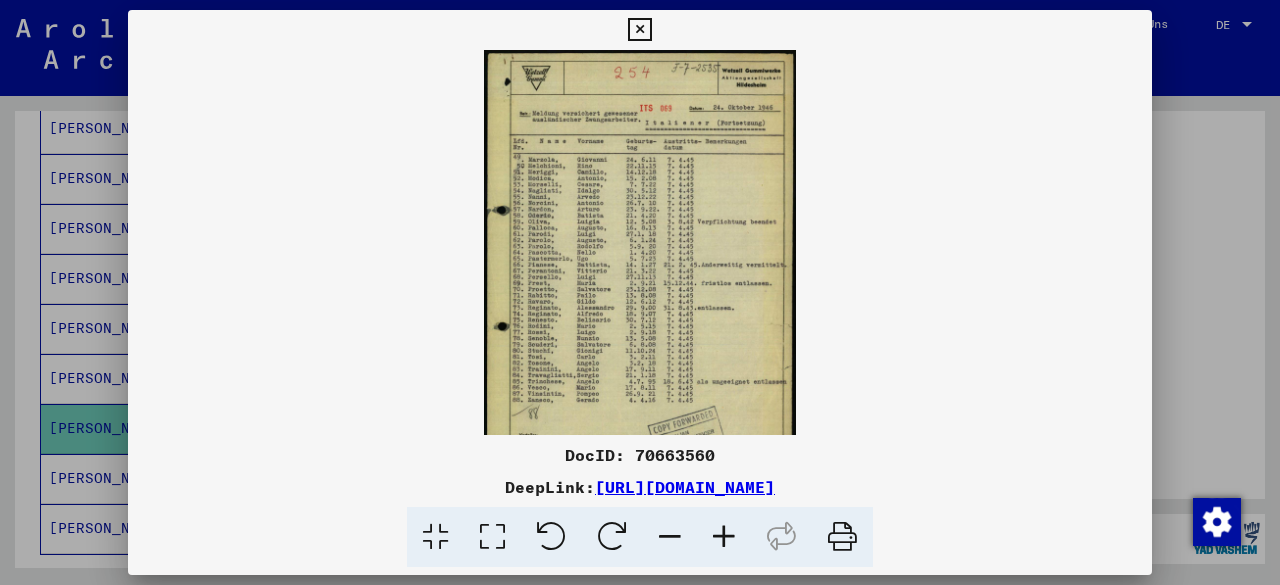 click at bounding box center (724, 537) 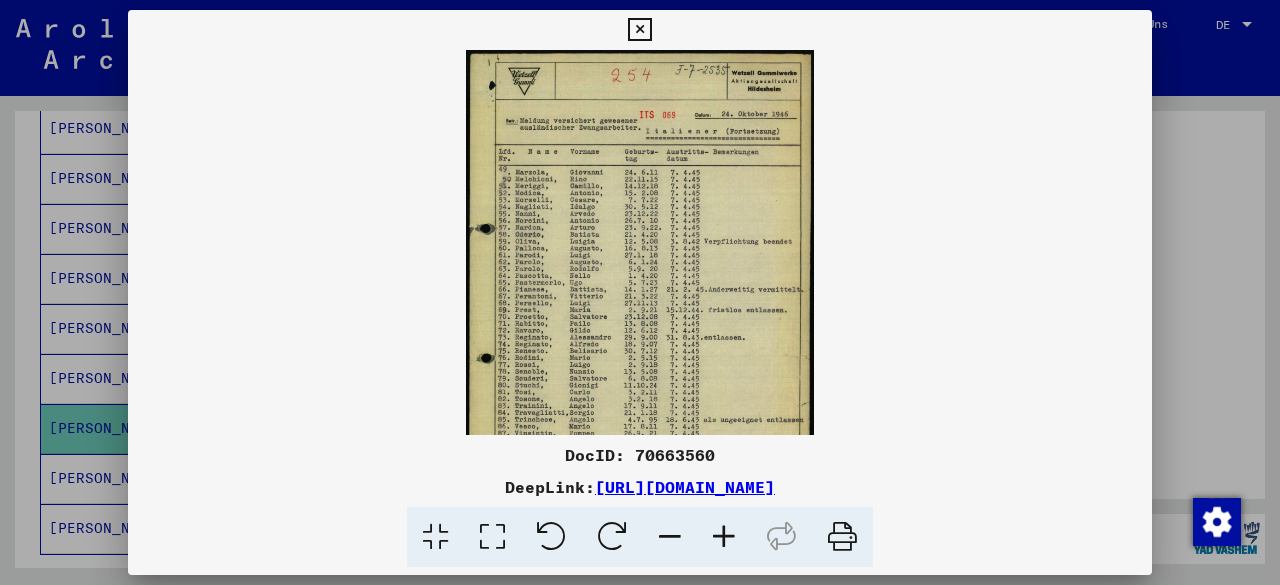 click at bounding box center [724, 537] 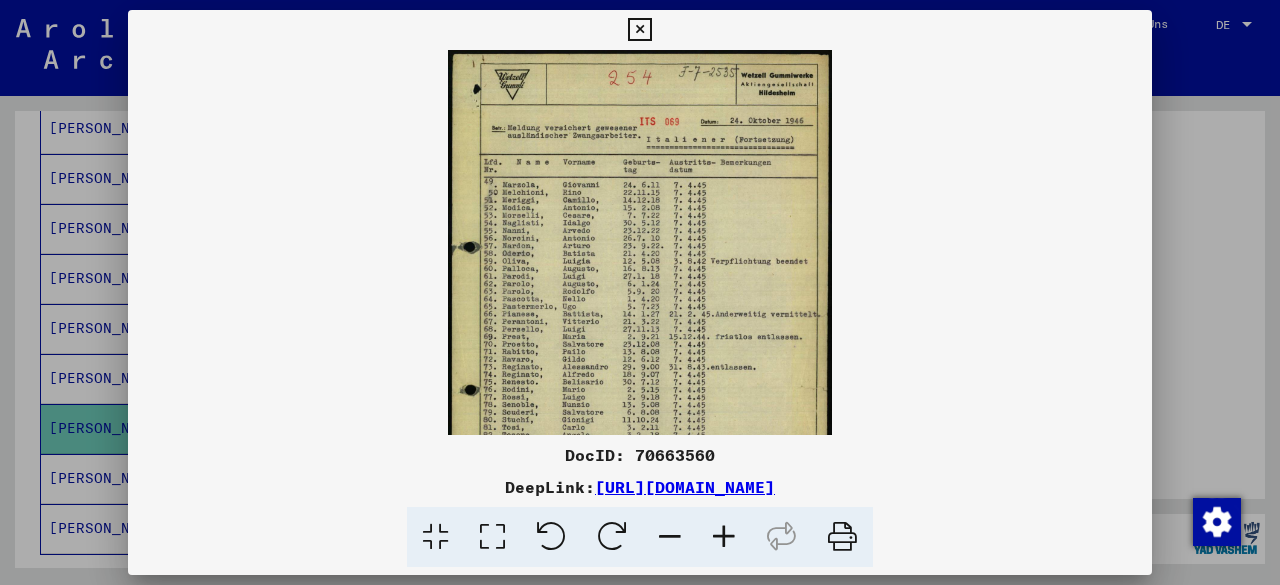 click at bounding box center (724, 537) 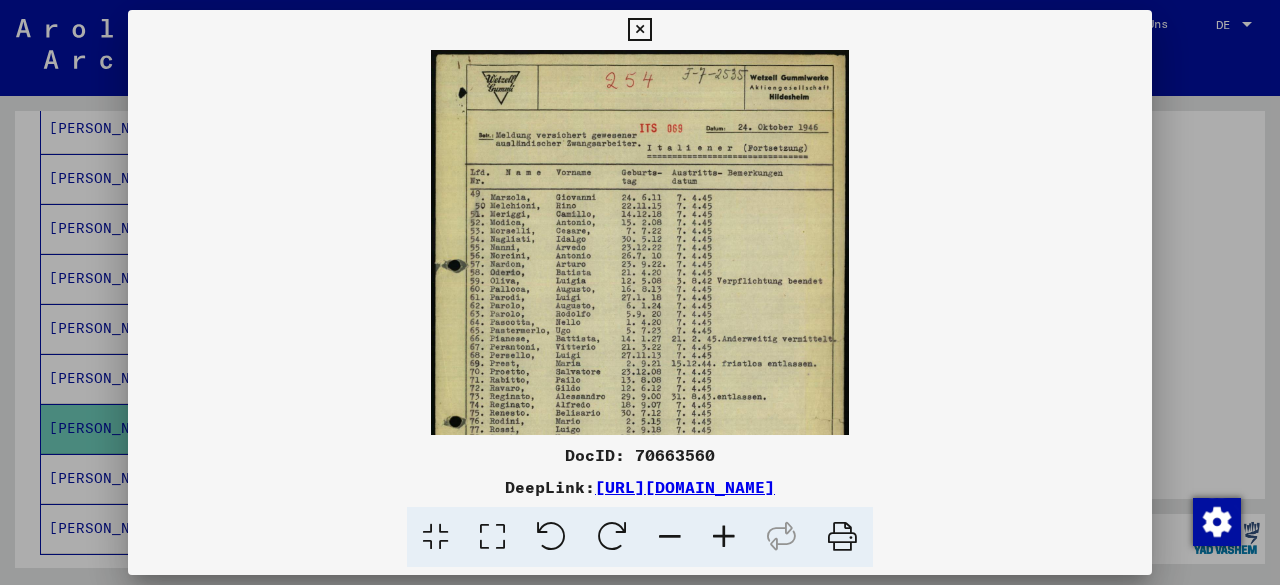 click at bounding box center [724, 537] 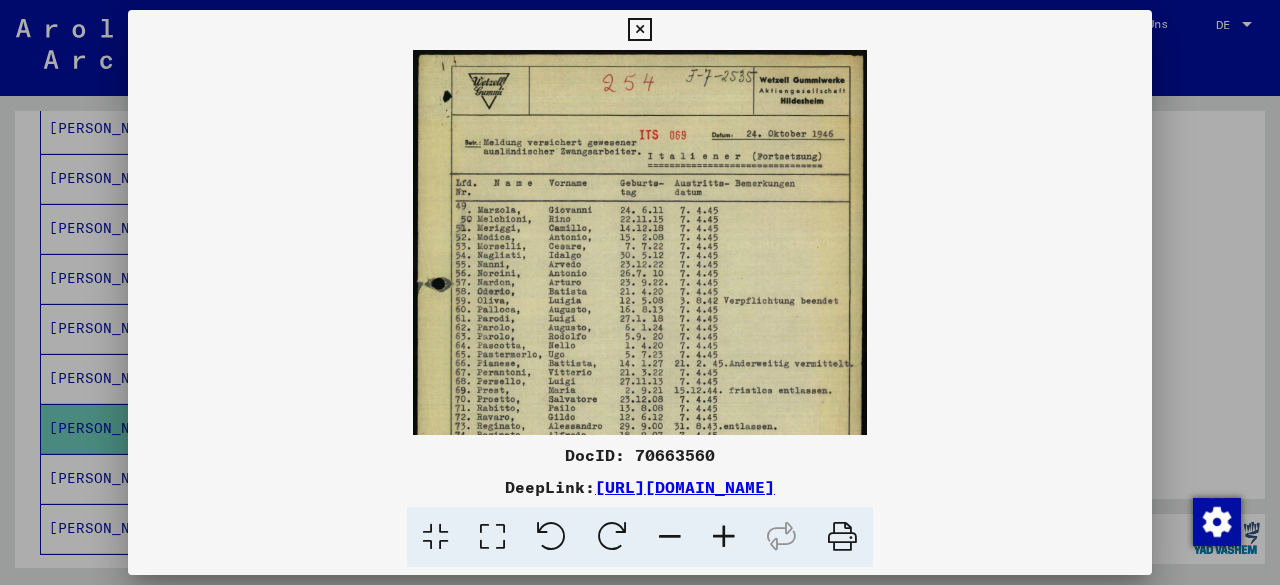 click at bounding box center (724, 537) 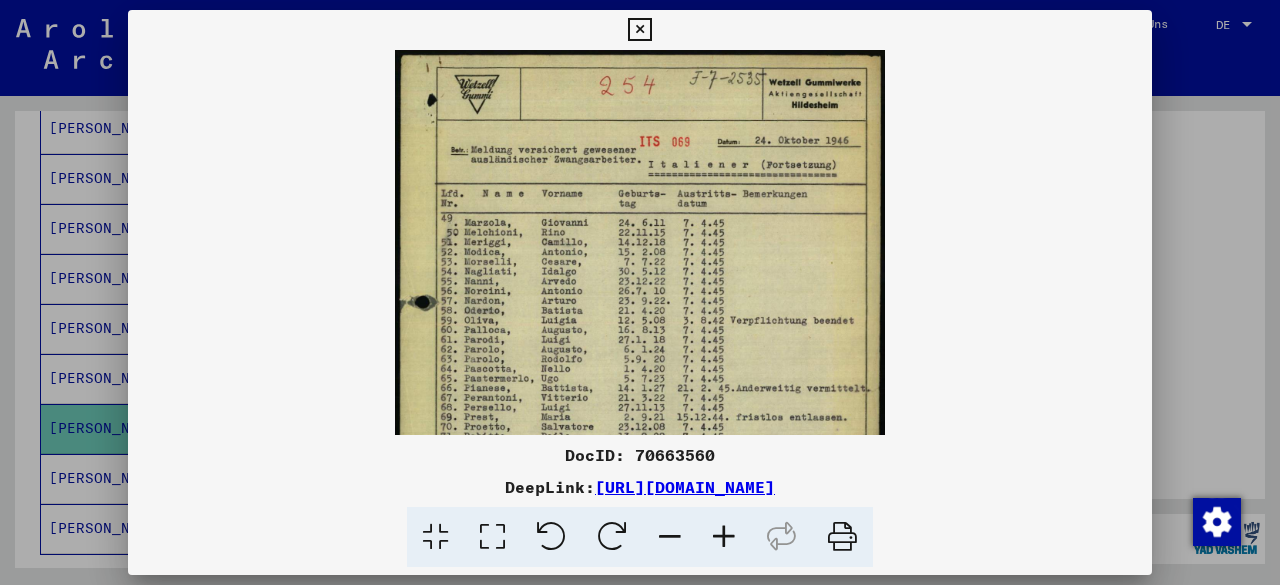 click at bounding box center [724, 537] 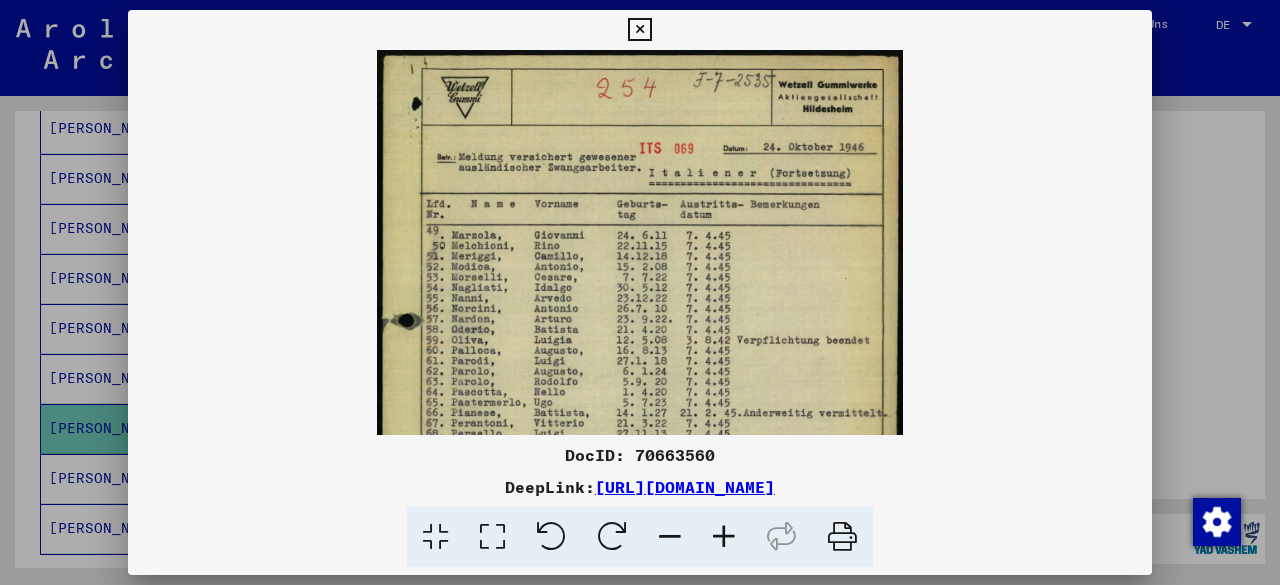 click at bounding box center (724, 537) 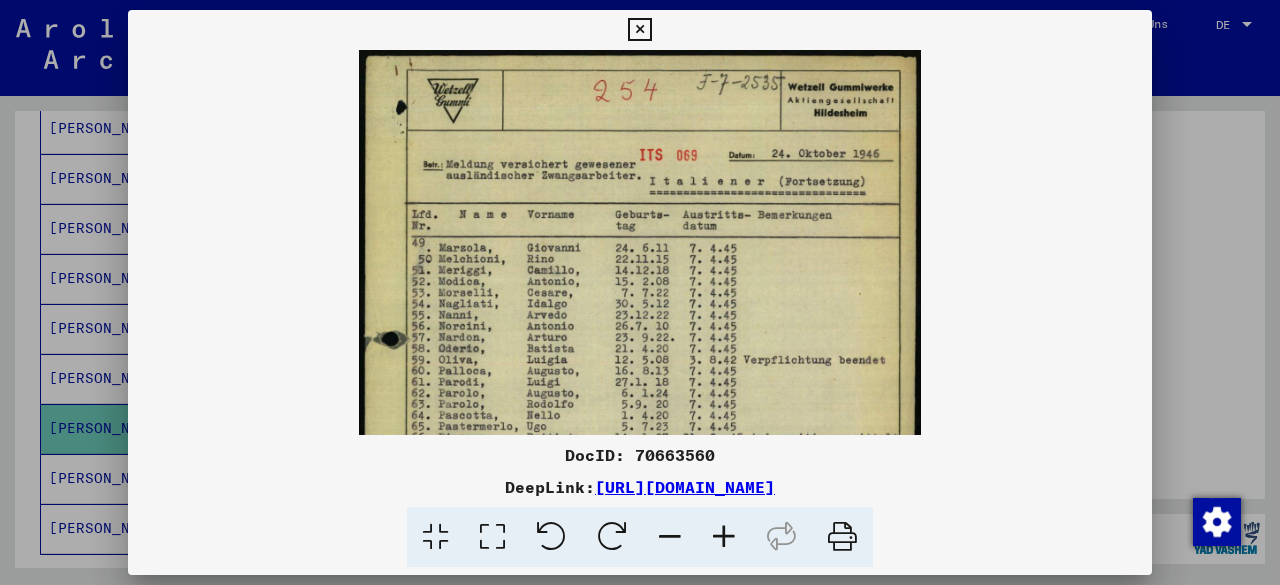 click at bounding box center (724, 537) 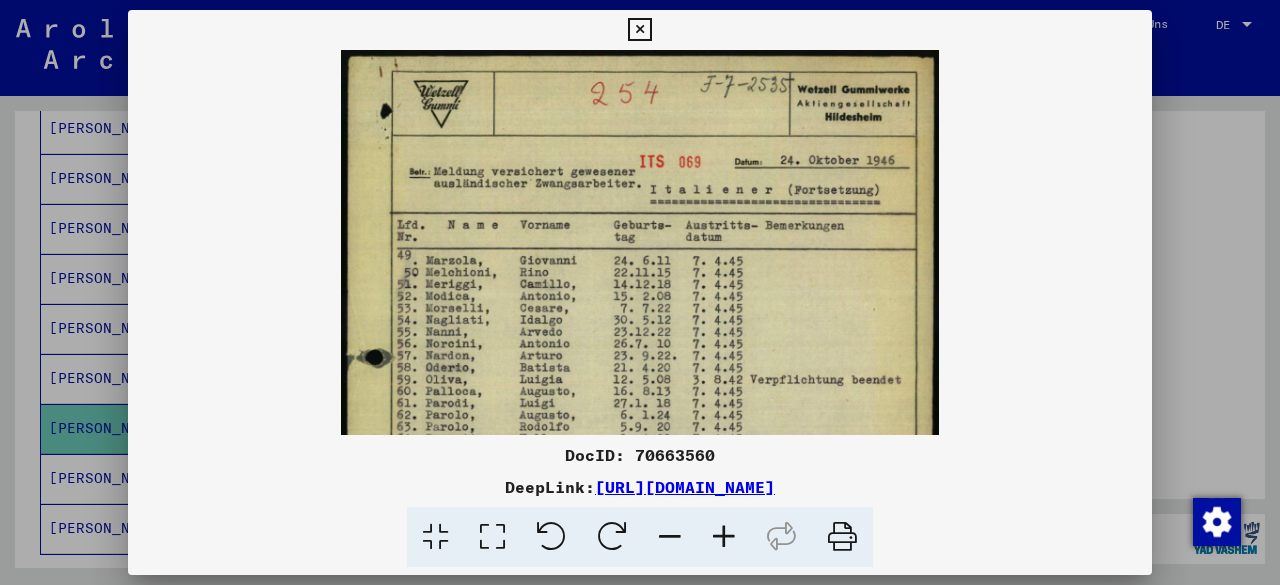 drag, startPoint x: 719, startPoint y: 514, endPoint x: 721, endPoint y: 548, distance: 34.058773 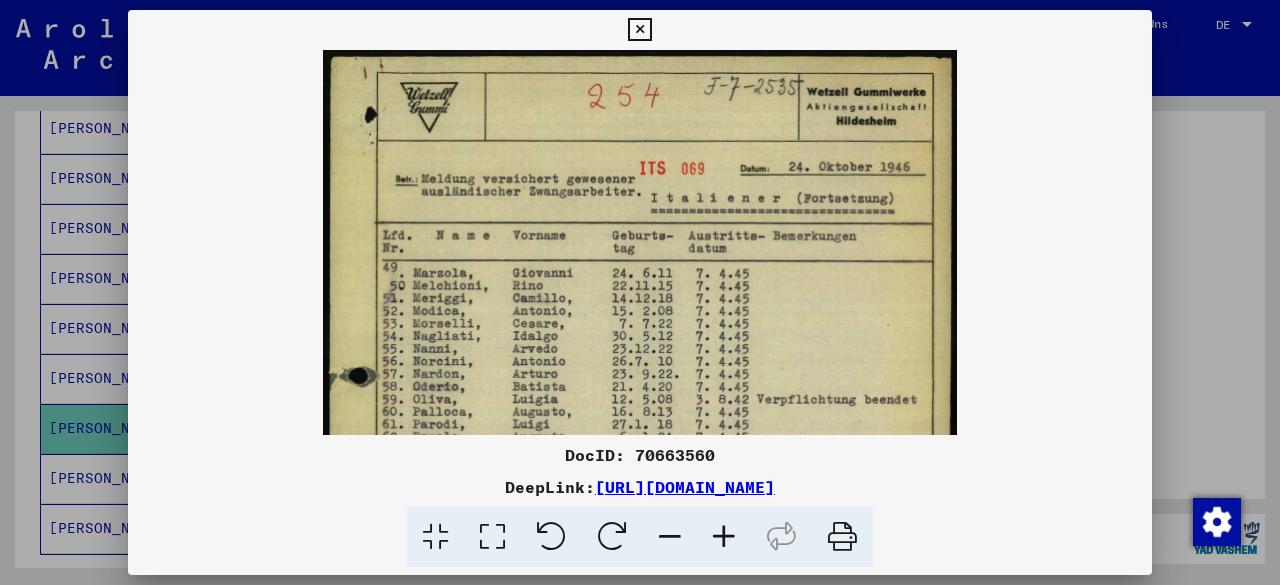 click at bounding box center (724, 537) 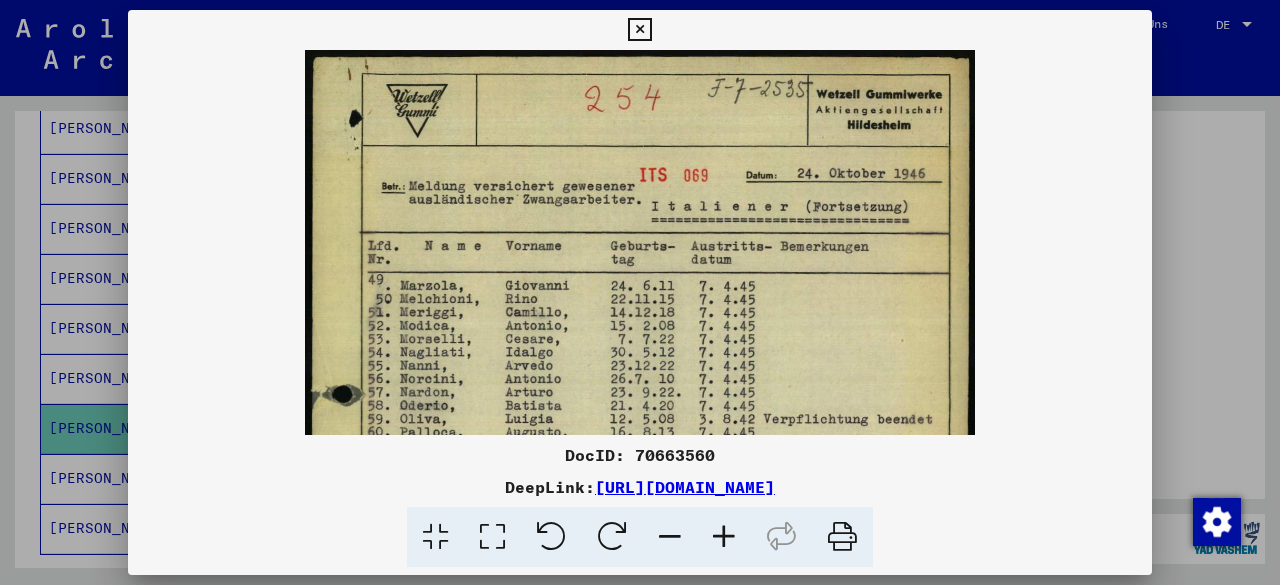 click at bounding box center [724, 537] 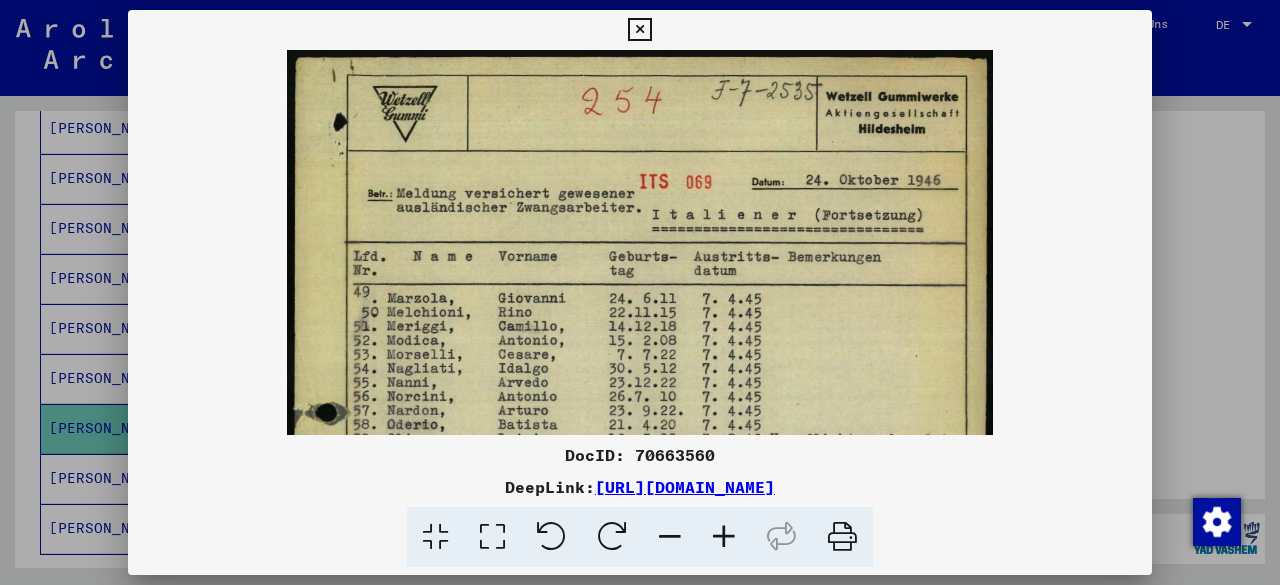 click at bounding box center (724, 537) 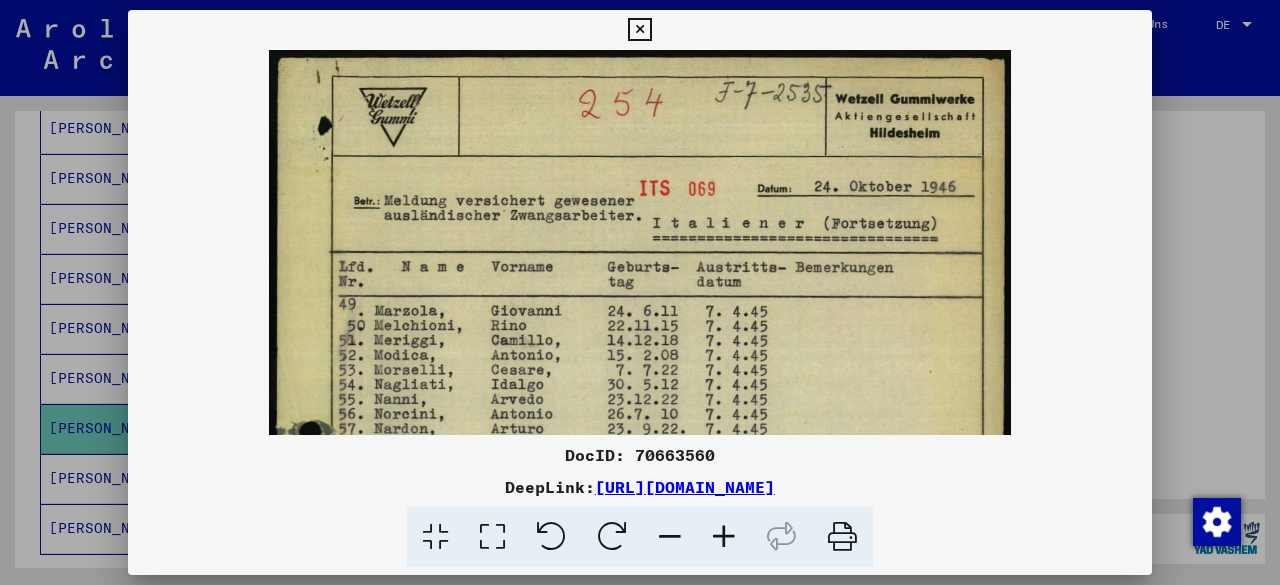 click at bounding box center [724, 537] 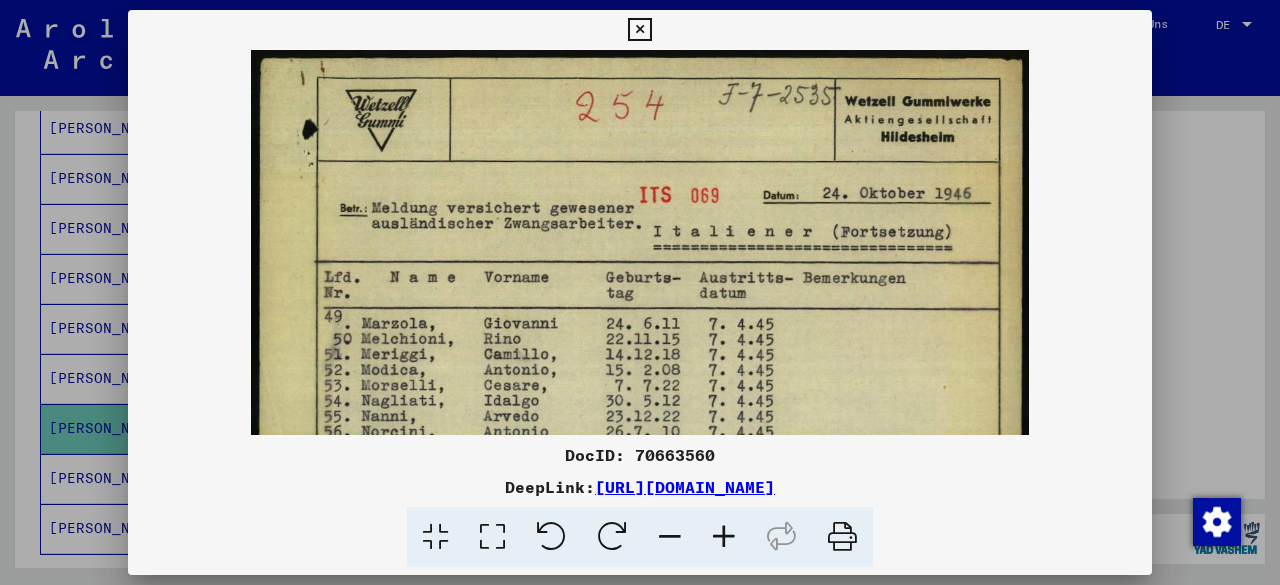 click at bounding box center [724, 537] 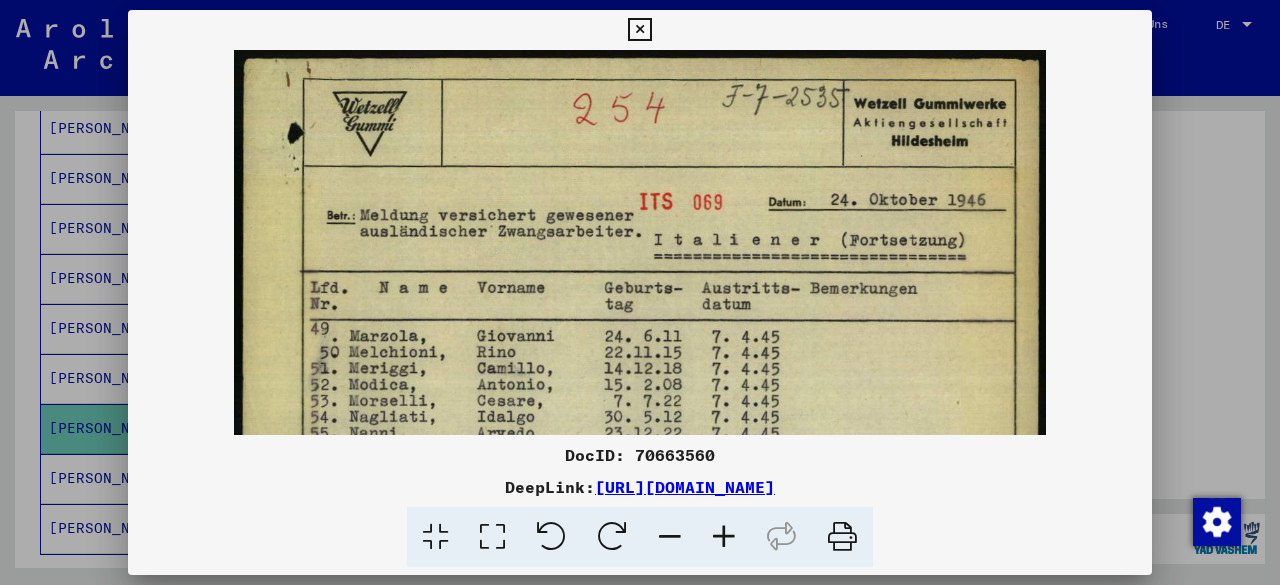 click at bounding box center [724, 537] 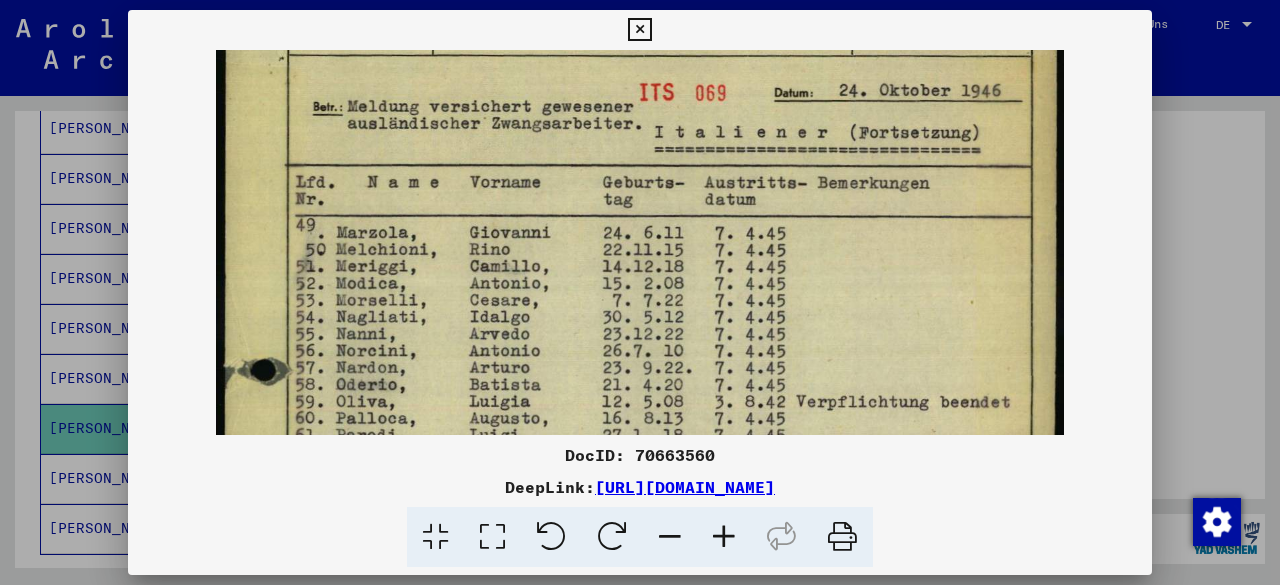 scroll, scrollTop: 118, scrollLeft: 0, axis: vertical 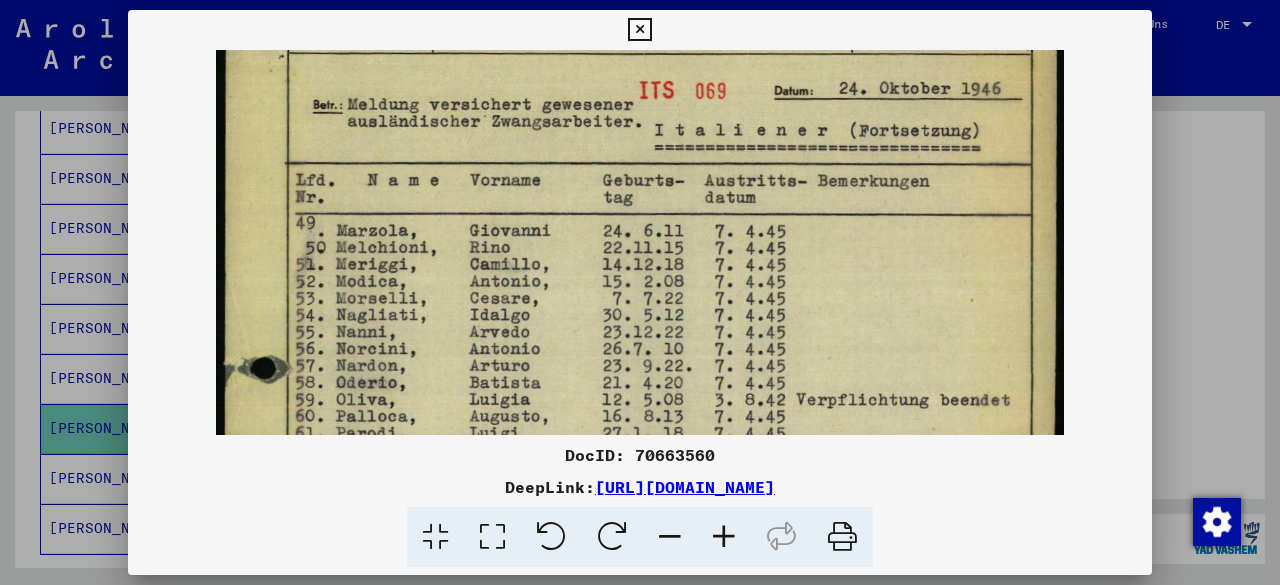 drag, startPoint x: 625, startPoint y: 331, endPoint x: 623, endPoint y: 215, distance: 116.01724 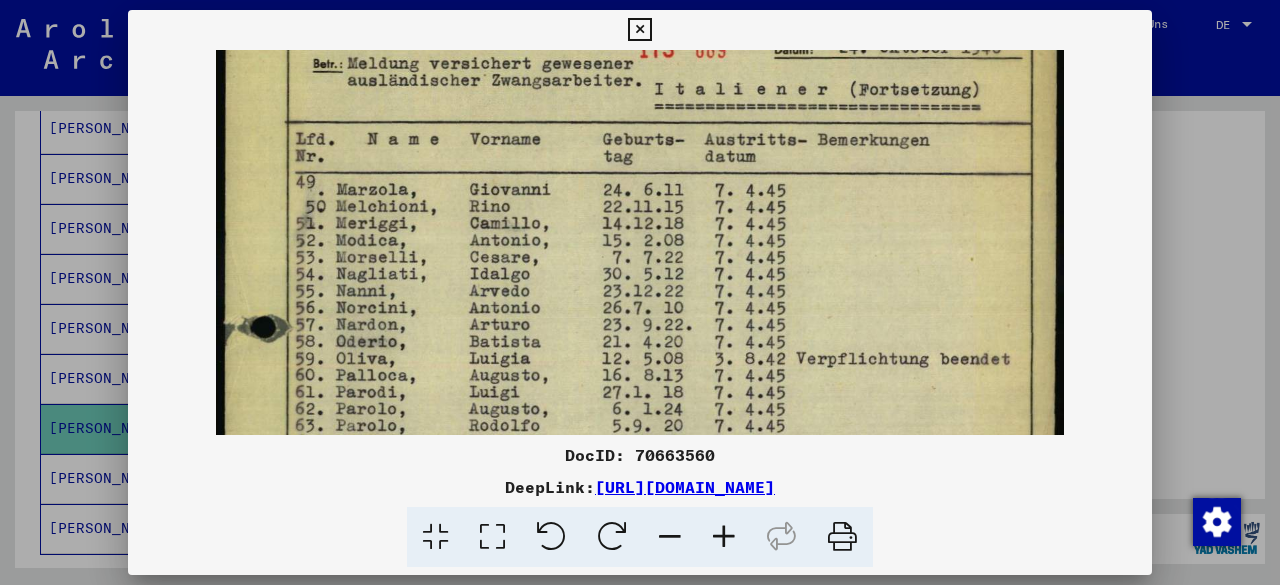drag, startPoint x: 616, startPoint y: 291, endPoint x: 622, endPoint y: 247, distance: 44.407207 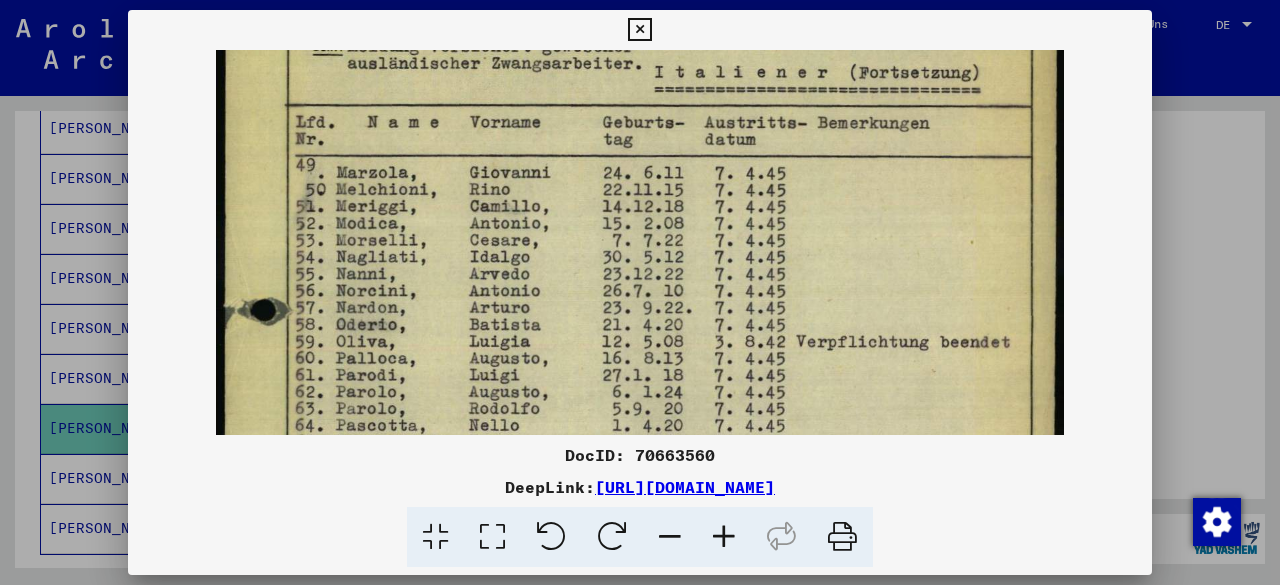 drag, startPoint x: 610, startPoint y: 221, endPoint x: 617, endPoint y: 205, distance: 17.464249 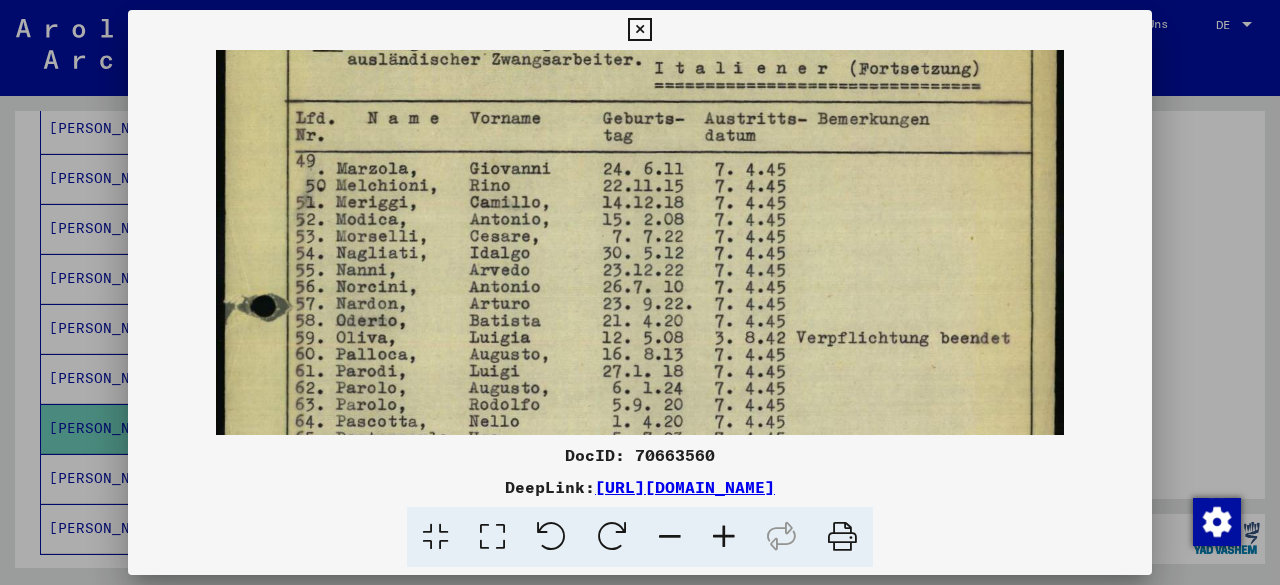 scroll, scrollTop: 184, scrollLeft: 0, axis: vertical 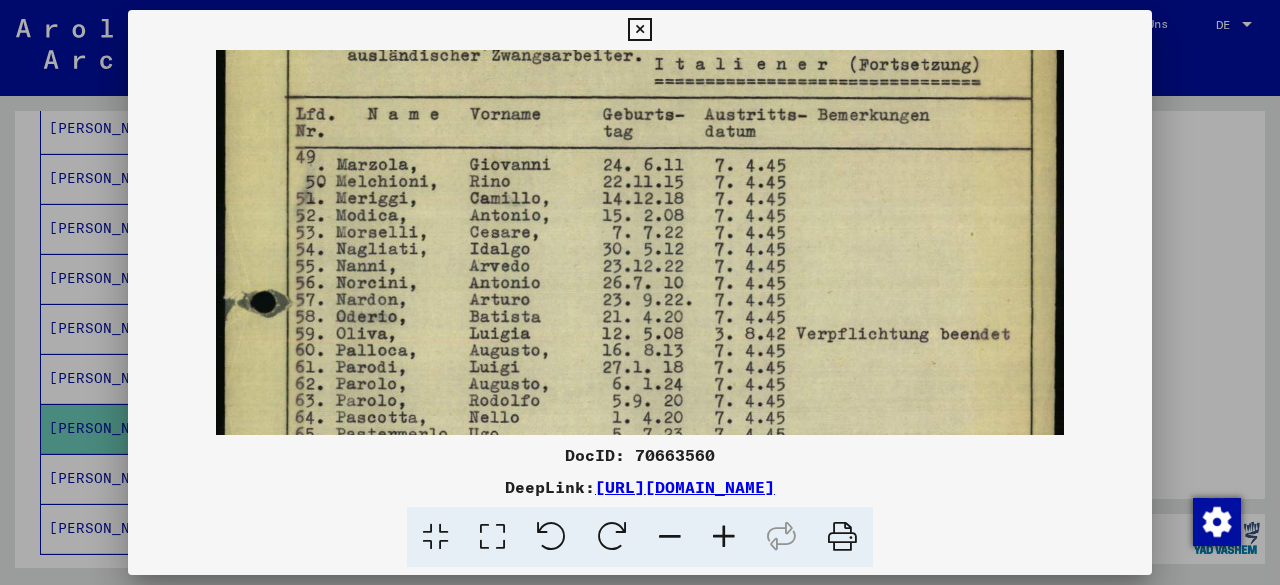 click at bounding box center [640, 458] 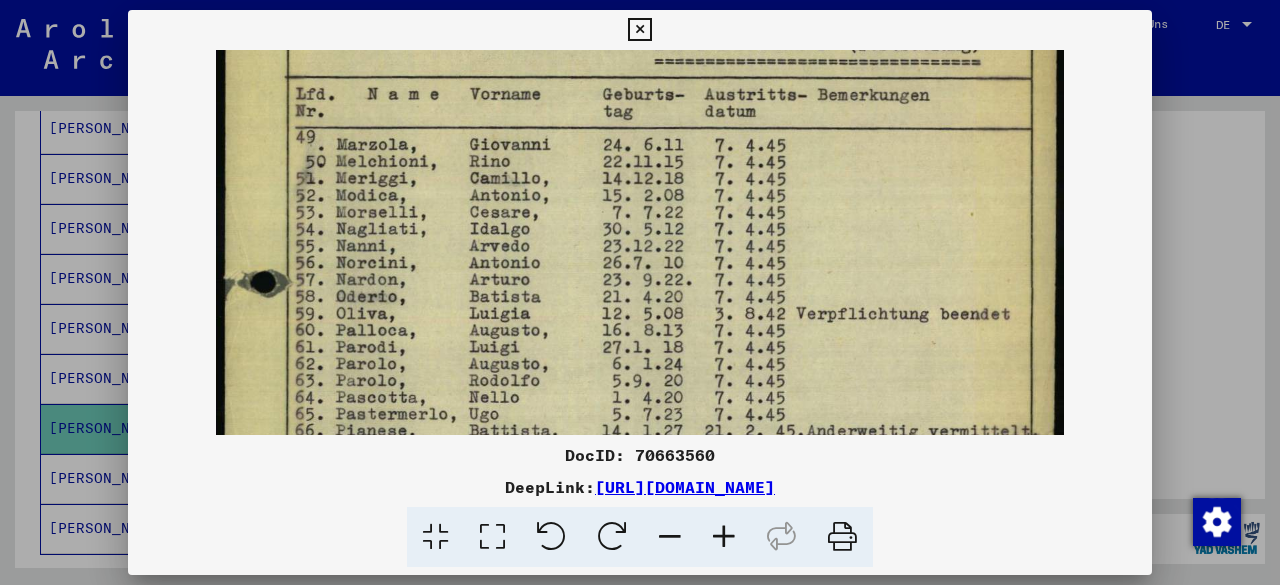 scroll, scrollTop: 208, scrollLeft: 0, axis: vertical 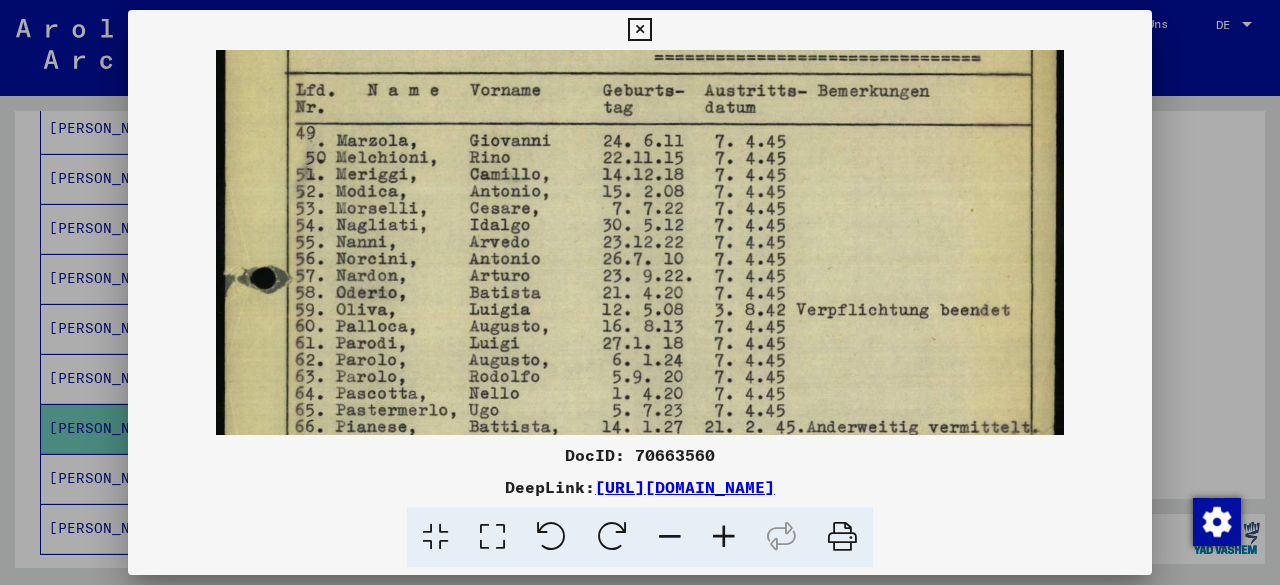 drag, startPoint x: 620, startPoint y: 205, endPoint x: 620, endPoint y: 182, distance: 23 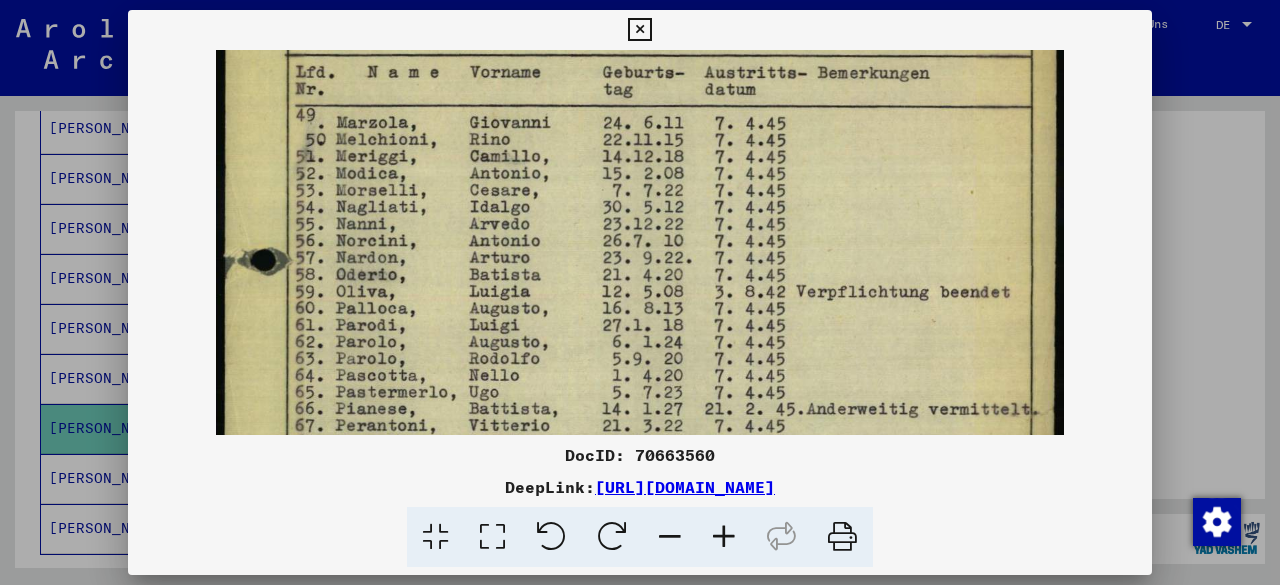 scroll, scrollTop: 231, scrollLeft: 0, axis: vertical 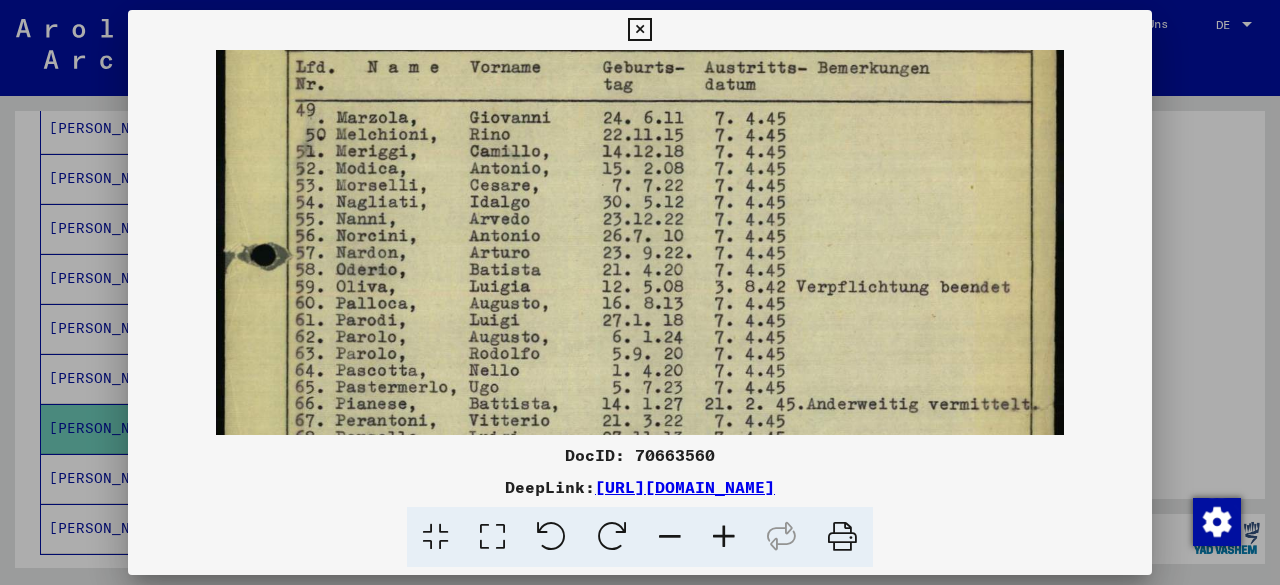 drag, startPoint x: 620, startPoint y: 182, endPoint x: 620, endPoint y: 160, distance: 22 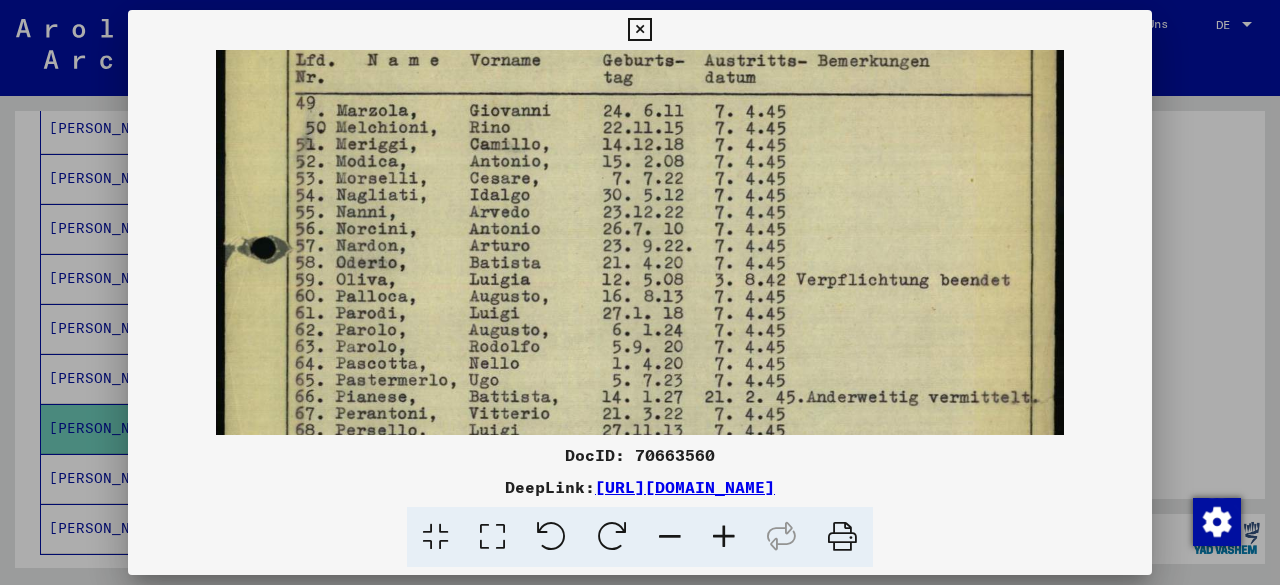 scroll, scrollTop: 242, scrollLeft: 0, axis: vertical 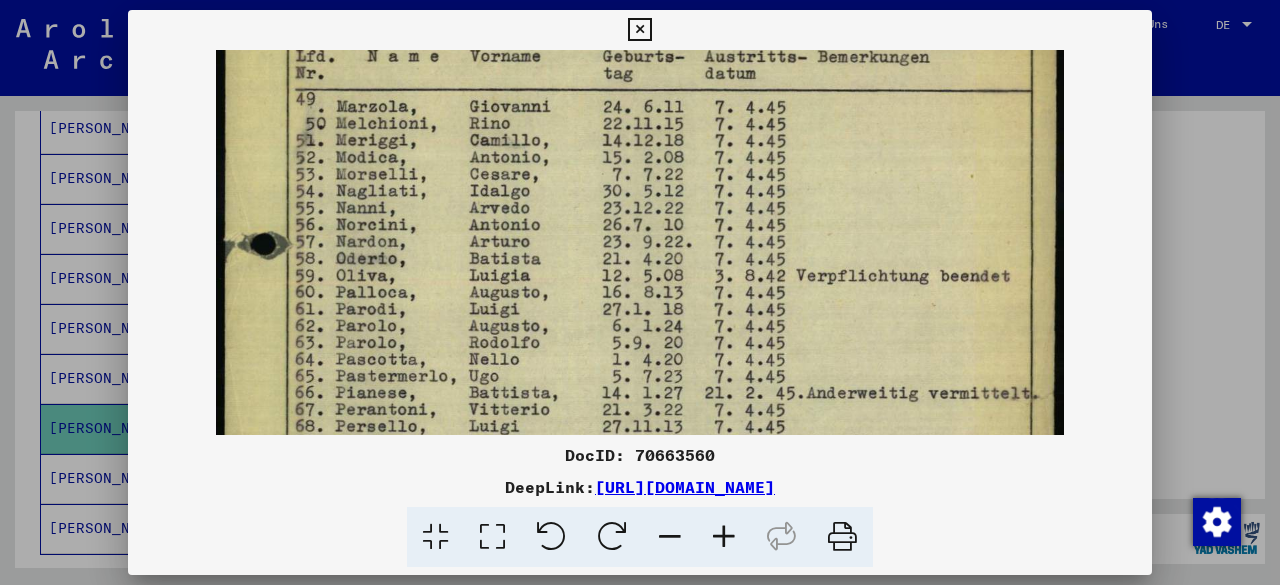 click at bounding box center [640, 400] 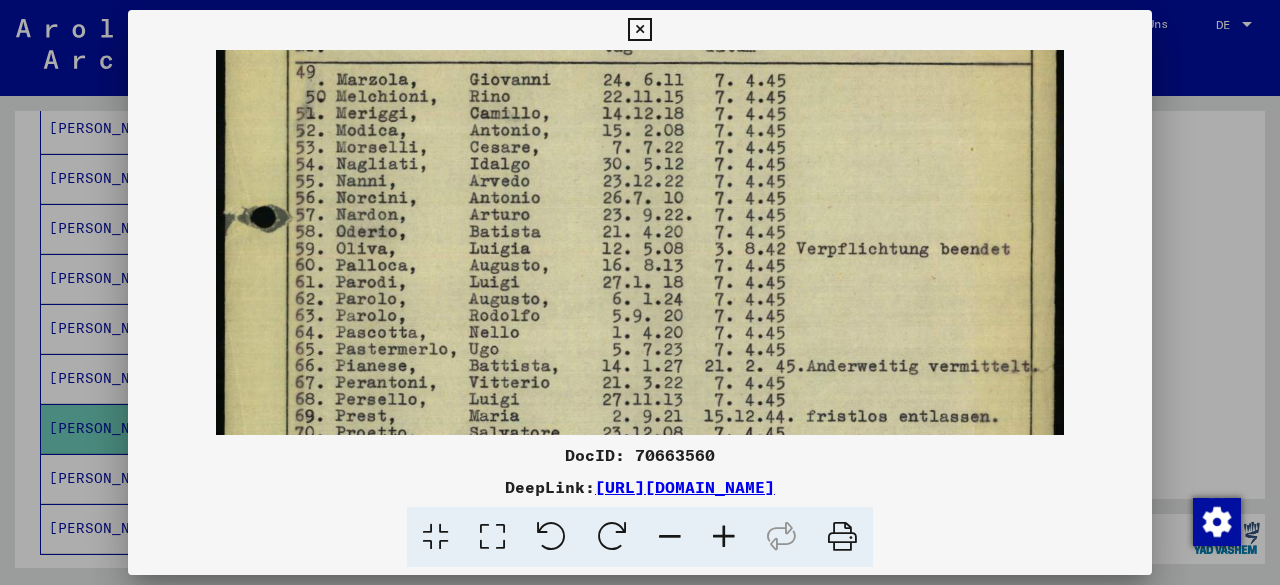 scroll, scrollTop: 272, scrollLeft: 0, axis: vertical 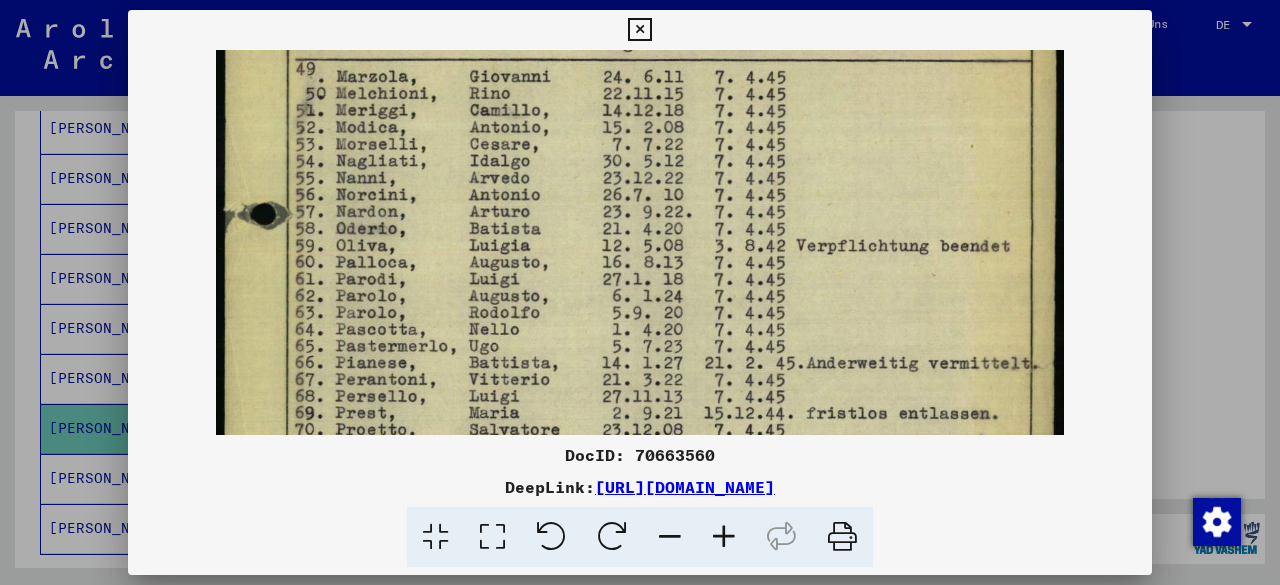 drag, startPoint x: 638, startPoint y: 215, endPoint x: 632, endPoint y: 187, distance: 28.635643 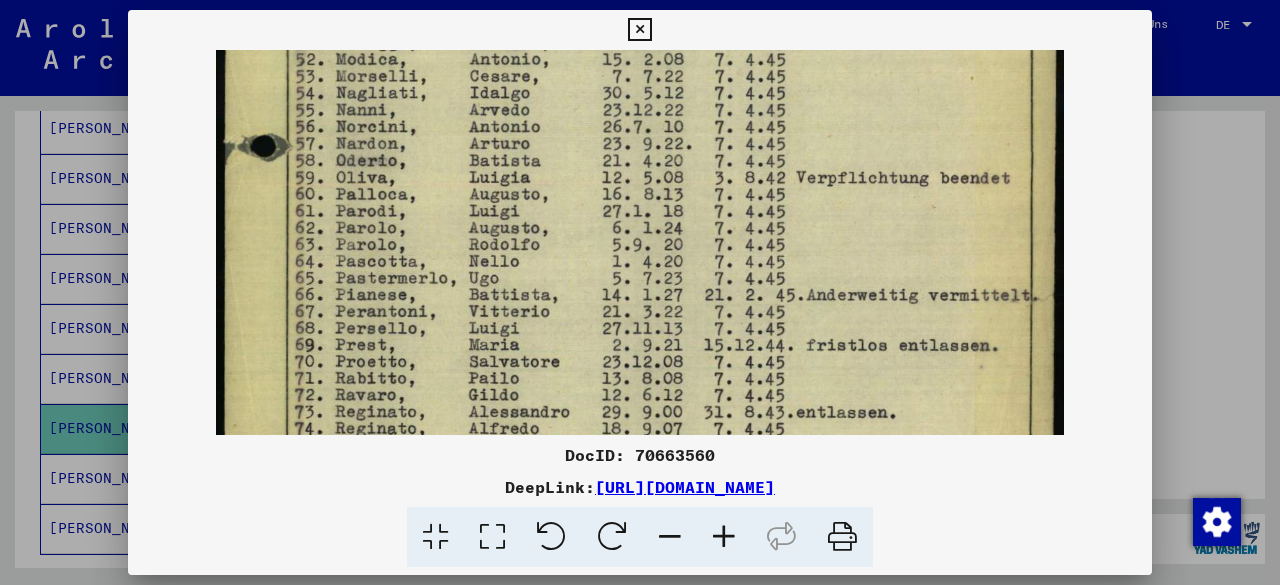 scroll, scrollTop: 341, scrollLeft: 0, axis: vertical 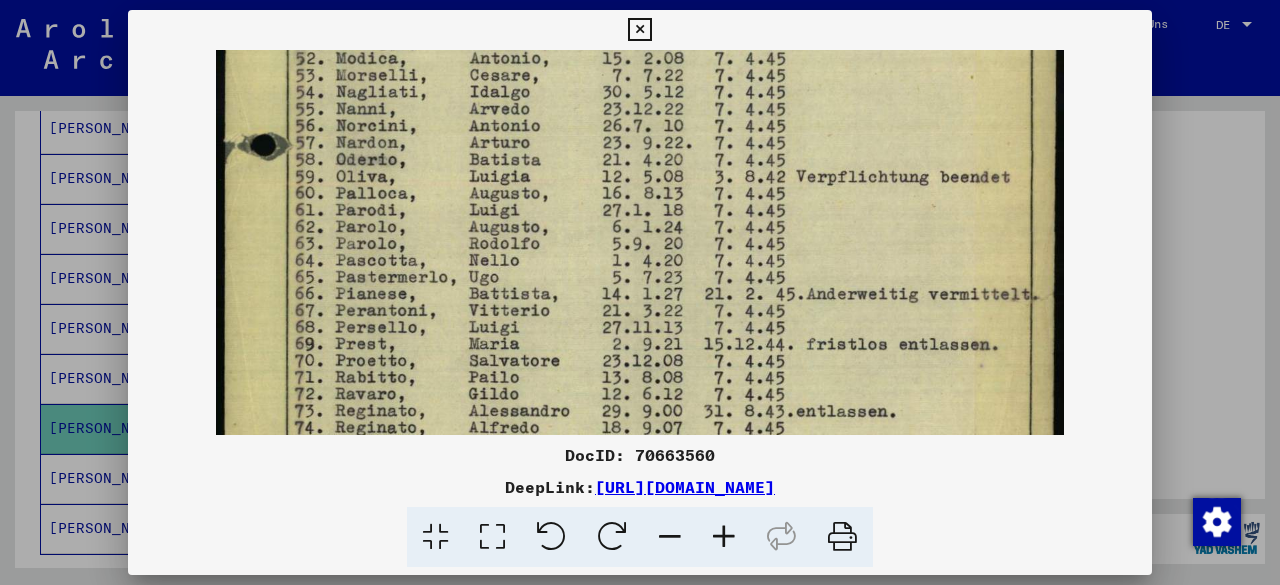 drag, startPoint x: 631, startPoint y: 186, endPoint x: 624, endPoint y: 119, distance: 67.36468 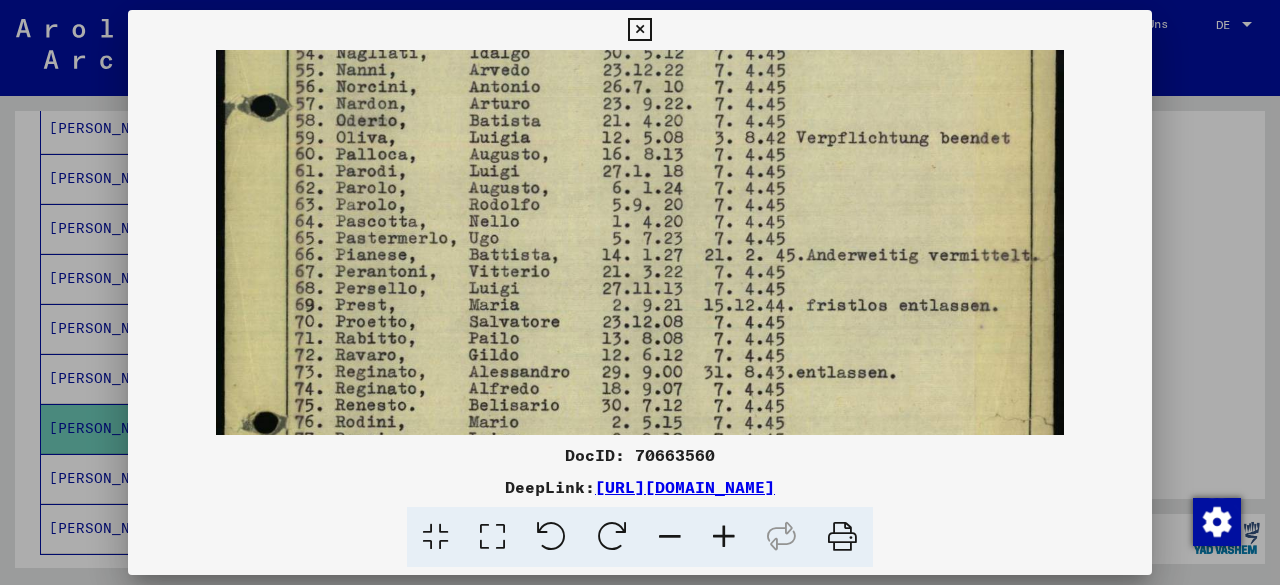 scroll, scrollTop: 386, scrollLeft: 0, axis: vertical 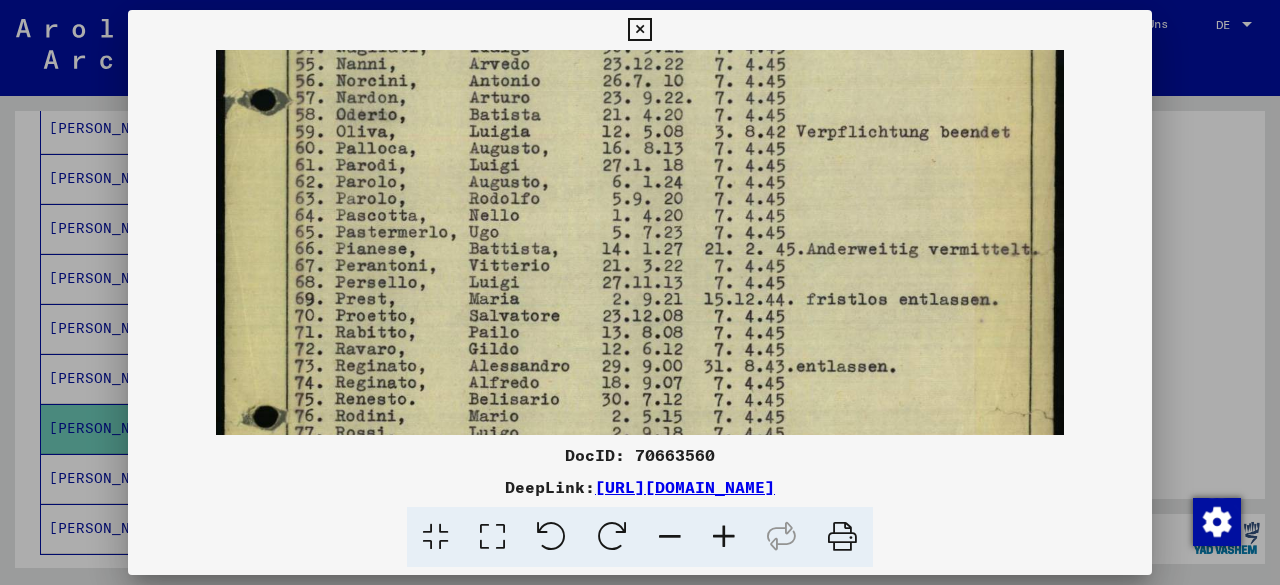 drag, startPoint x: 597, startPoint y: 231, endPoint x: 592, endPoint y: 191, distance: 40.311287 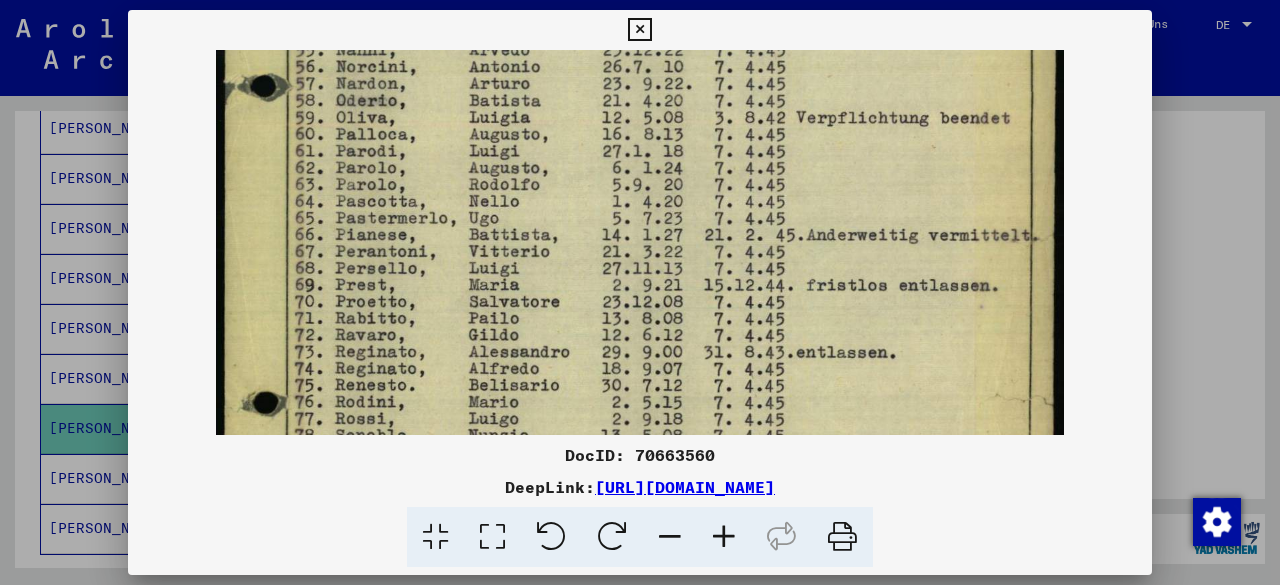 scroll, scrollTop: 411, scrollLeft: 0, axis: vertical 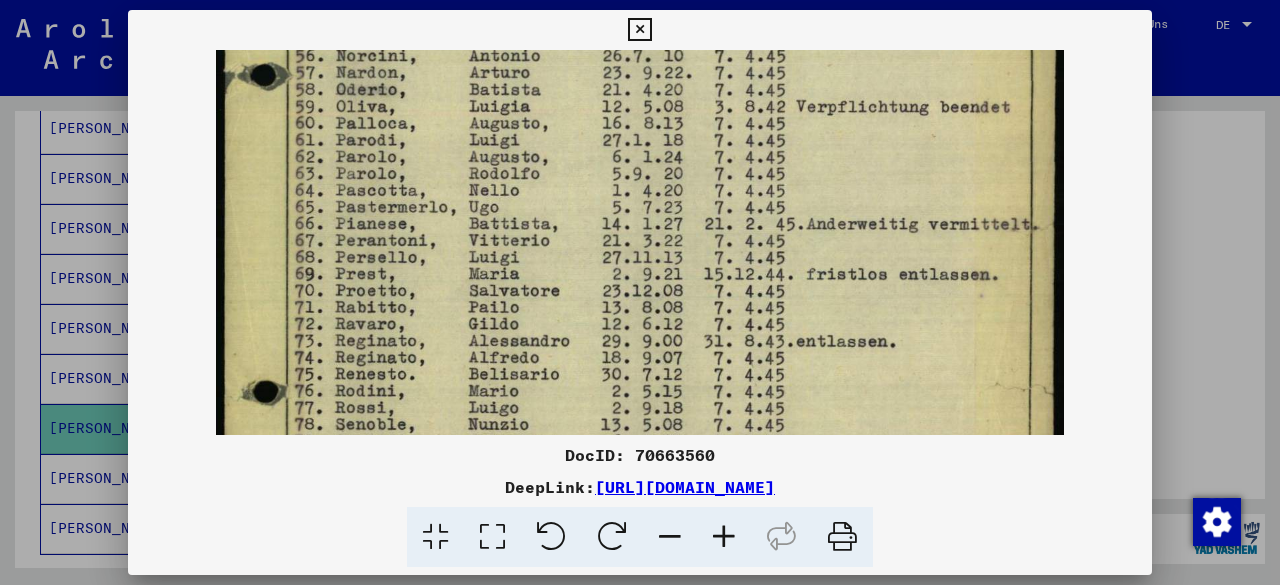drag, startPoint x: 582, startPoint y: 177, endPoint x: 582, endPoint y: 153, distance: 24 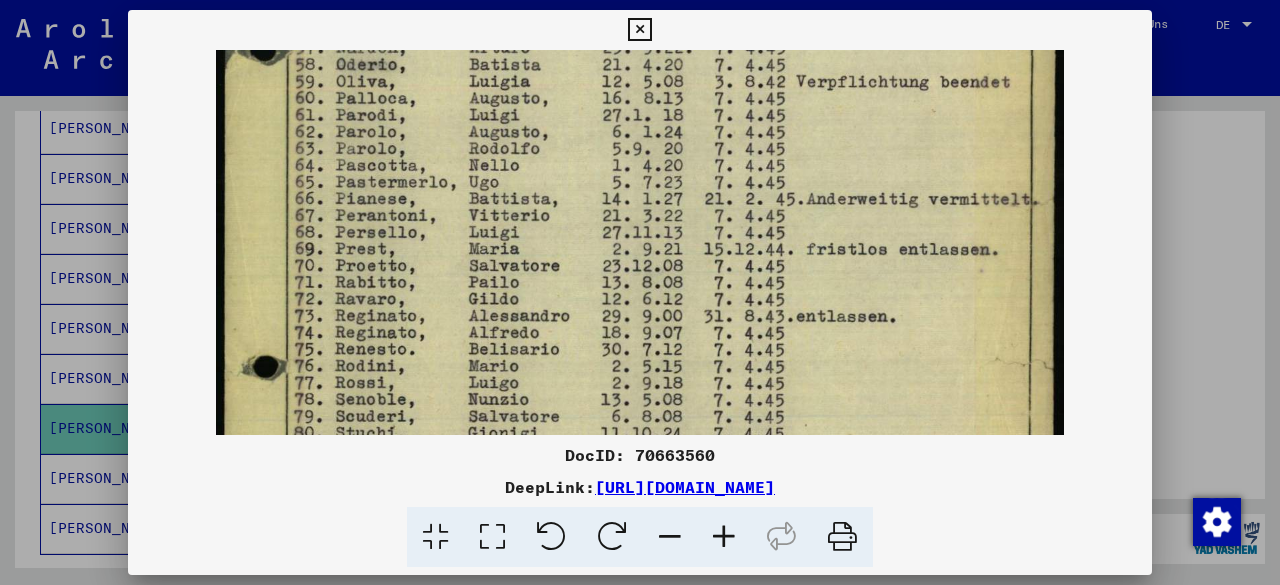 drag, startPoint x: 573, startPoint y: 214, endPoint x: 572, endPoint y: 190, distance: 24.020824 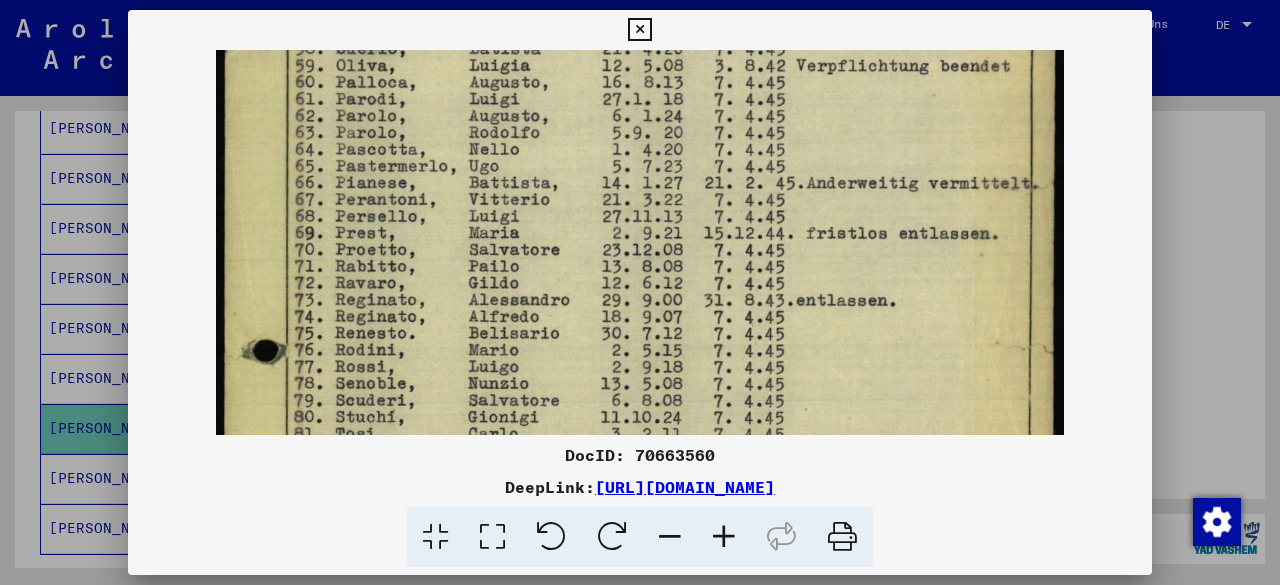 scroll, scrollTop: 454, scrollLeft: 0, axis: vertical 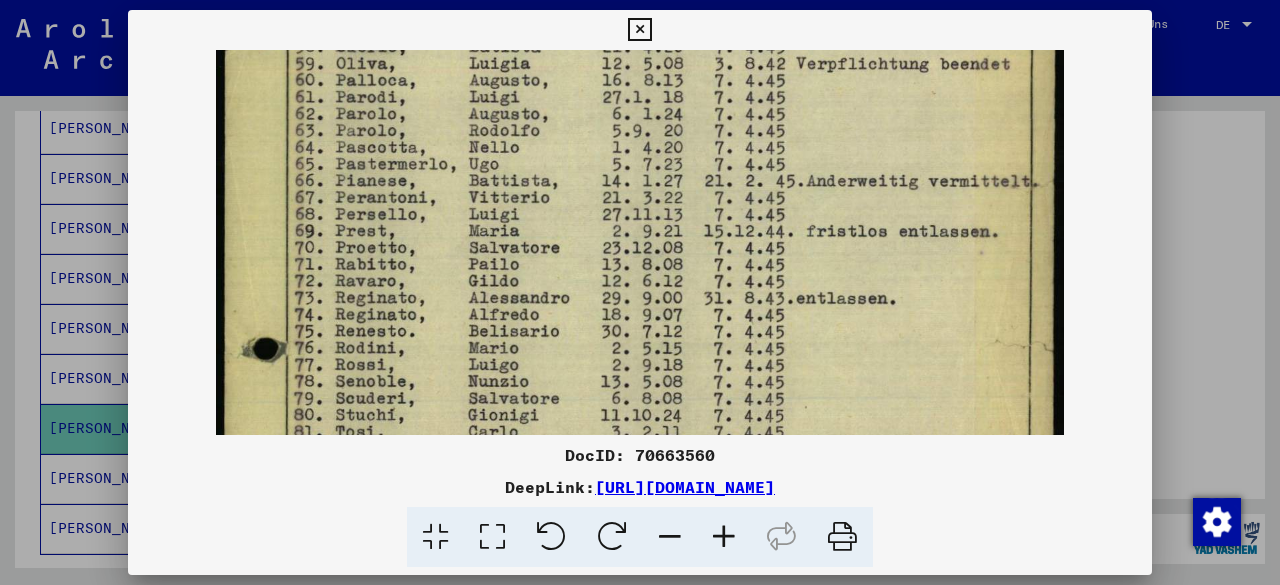 drag, startPoint x: 572, startPoint y: 181, endPoint x: 574, endPoint y: 165, distance: 16.124516 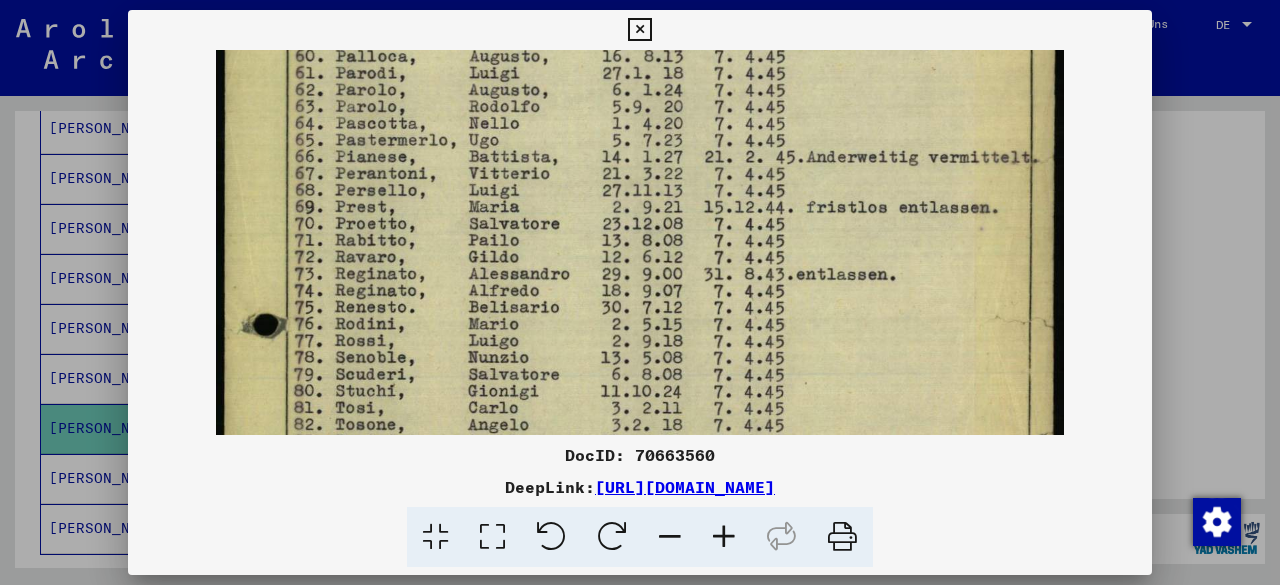 scroll, scrollTop: 480, scrollLeft: 0, axis: vertical 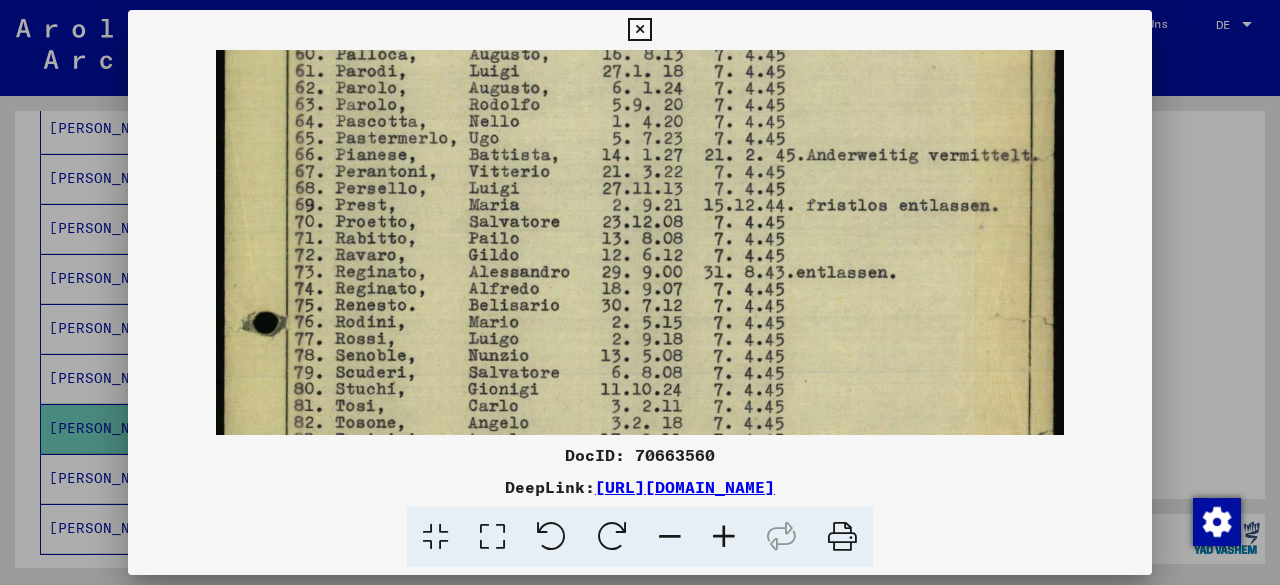 drag, startPoint x: 544, startPoint y: 168, endPoint x: 544, endPoint y: 145, distance: 23 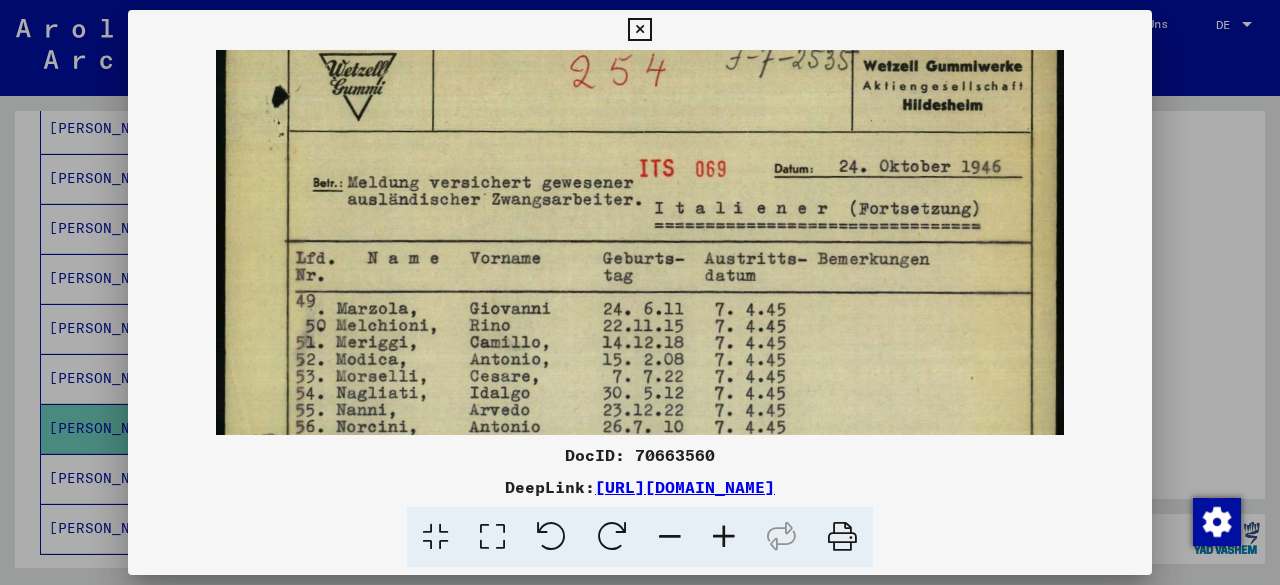 drag, startPoint x: 790, startPoint y: 191, endPoint x: 964, endPoint y: 598, distance: 442.63416 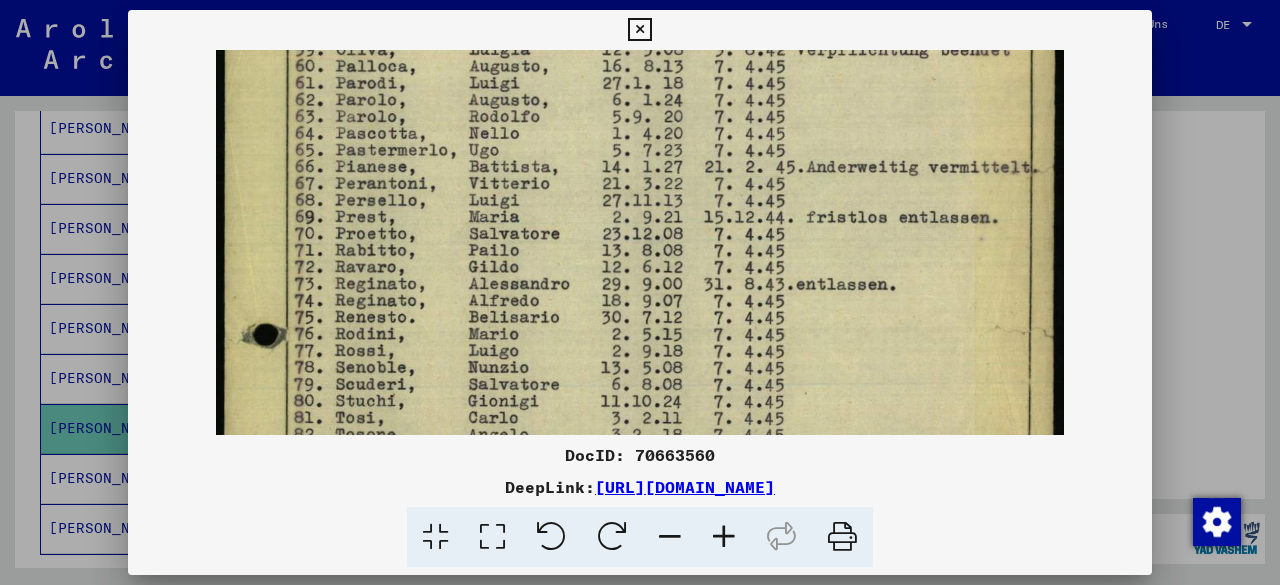 drag, startPoint x: 712, startPoint y: 310, endPoint x: 729, endPoint y: -87, distance: 397.3638 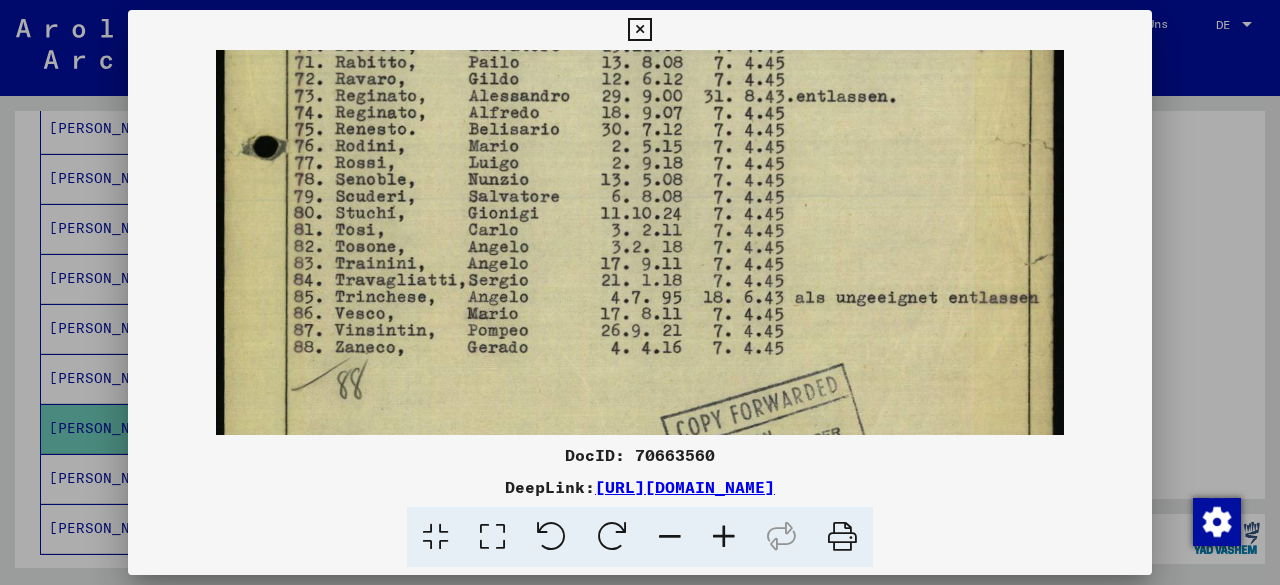 drag, startPoint x: 707, startPoint y: 275, endPoint x: 709, endPoint y: 94, distance: 181.01105 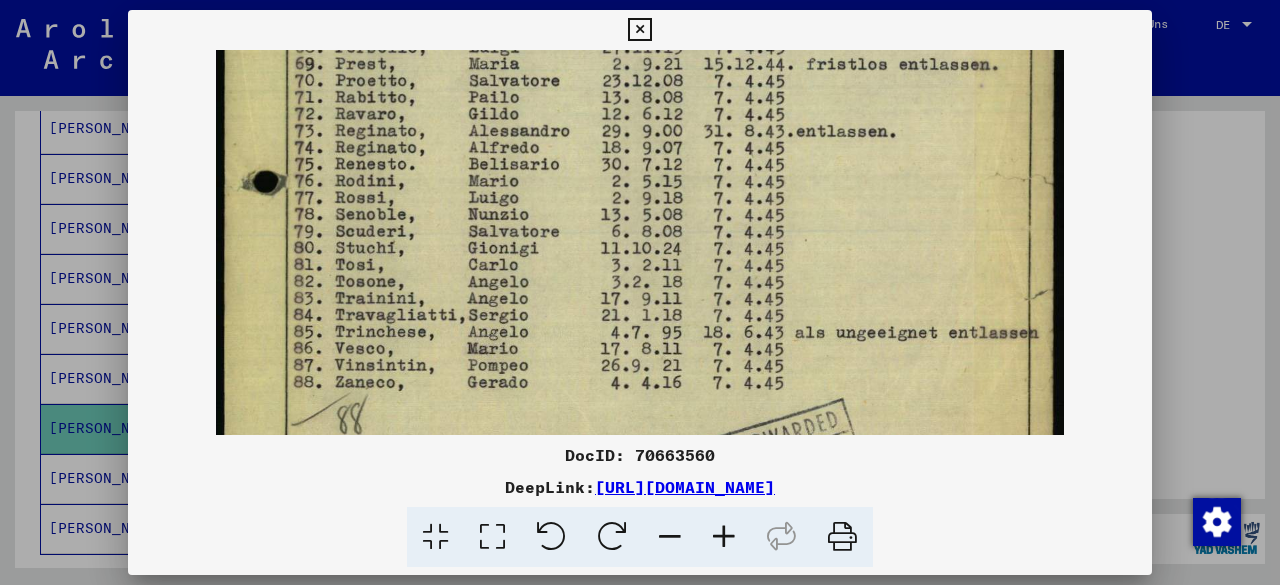 scroll, scrollTop: 631, scrollLeft: 0, axis: vertical 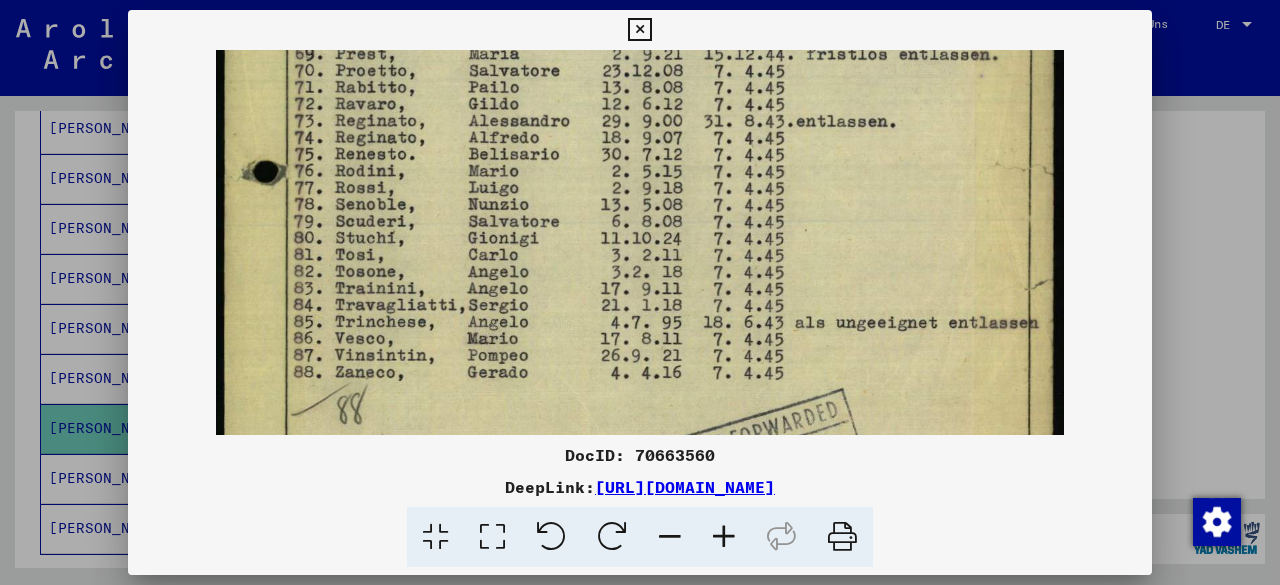 drag, startPoint x: 709, startPoint y: 94, endPoint x: 619, endPoint y: 145, distance: 103.44564 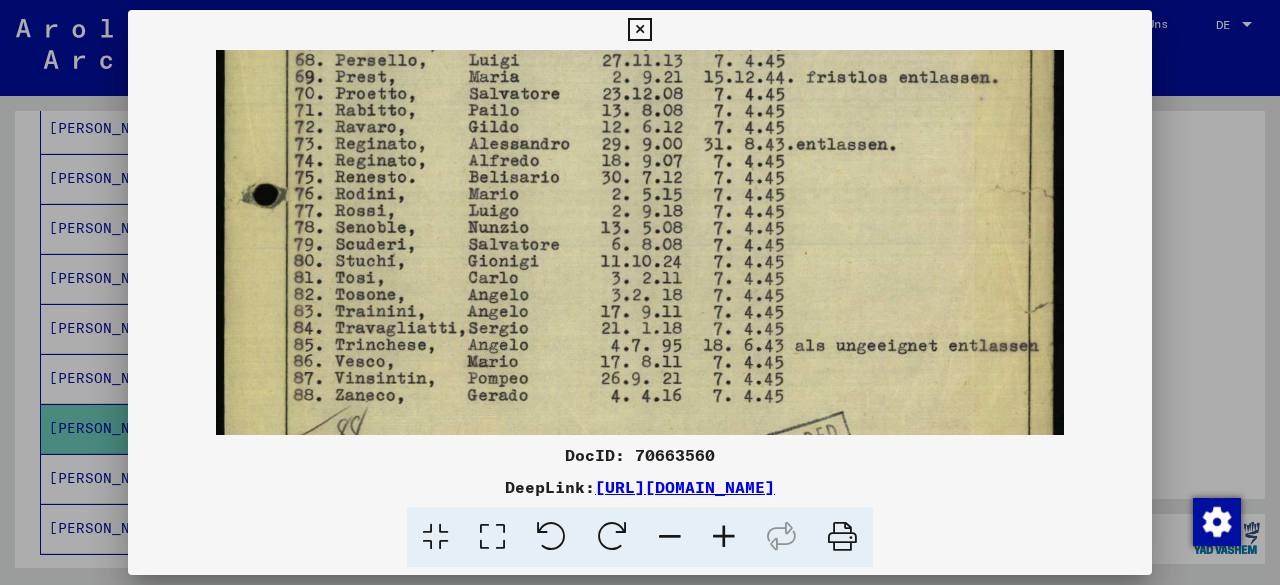 scroll, scrollTop: 596, scrollLeft: 0, axis: vertical 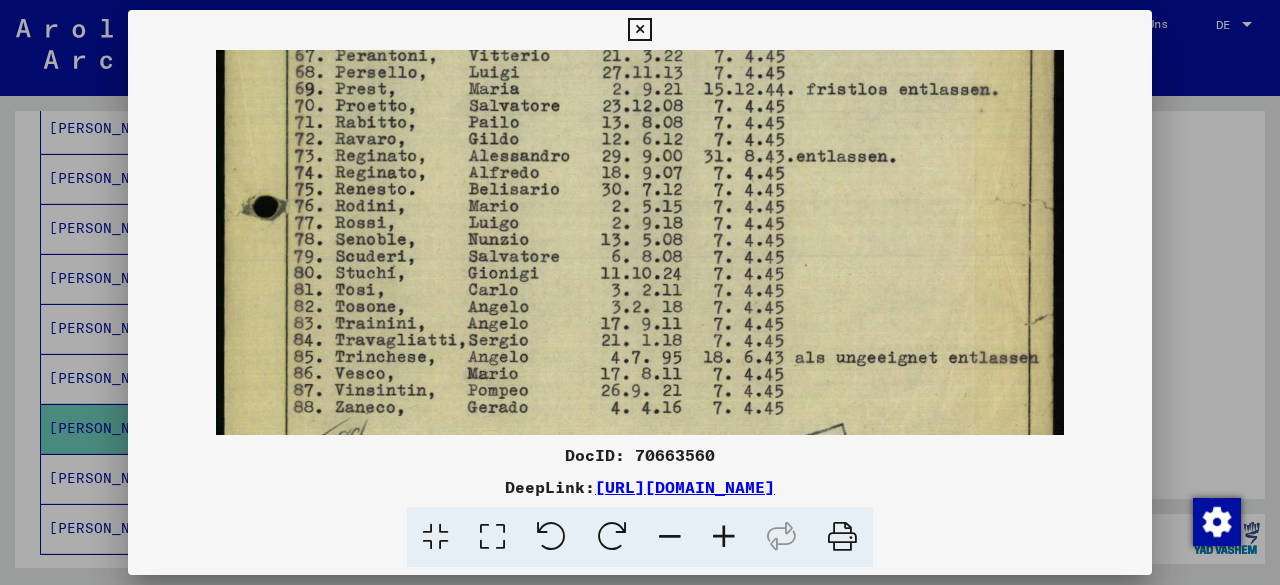drag, startPoint x: 786, startPoint y: 119, endPoint x: 783, endPoint y: 155, distance: 36.124783 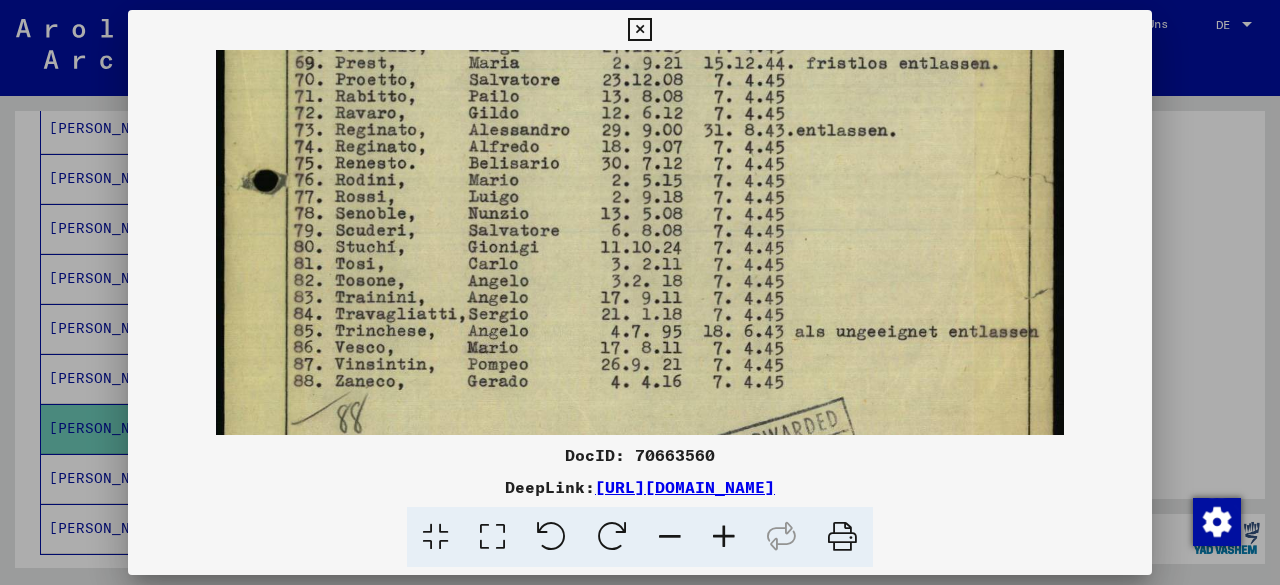 scroll, scrollTop: 663, scrollLeft: 0, axis: vertical 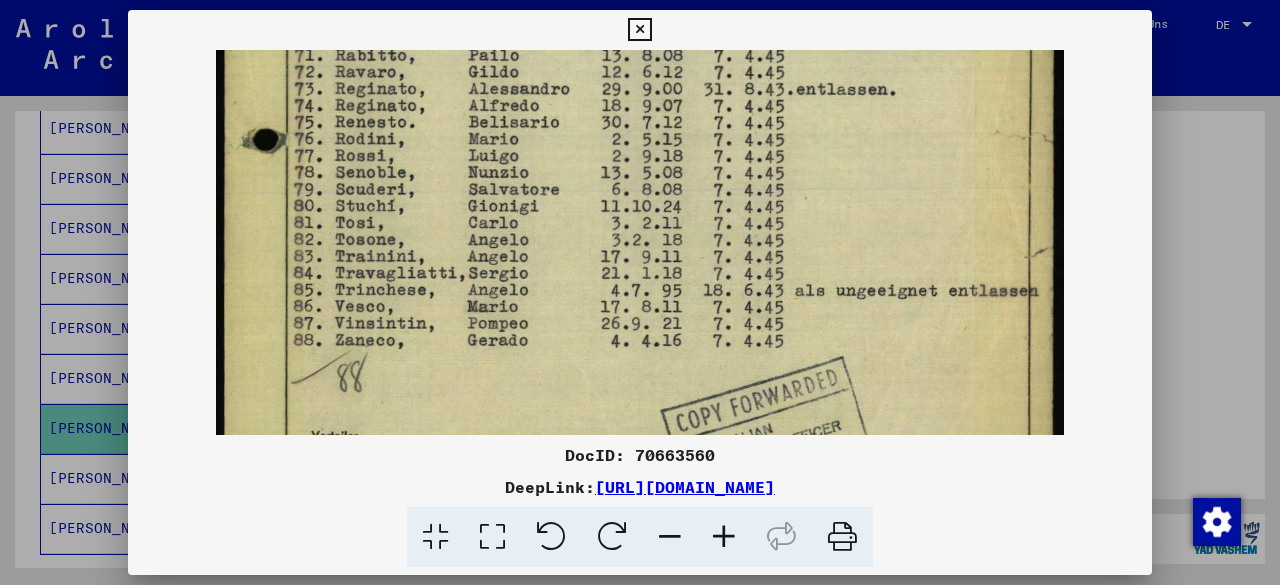 drag, startPoint x: 746, startPoint y: 229, endPoint x: 686, endPoint y: 173, distance: 82.073135 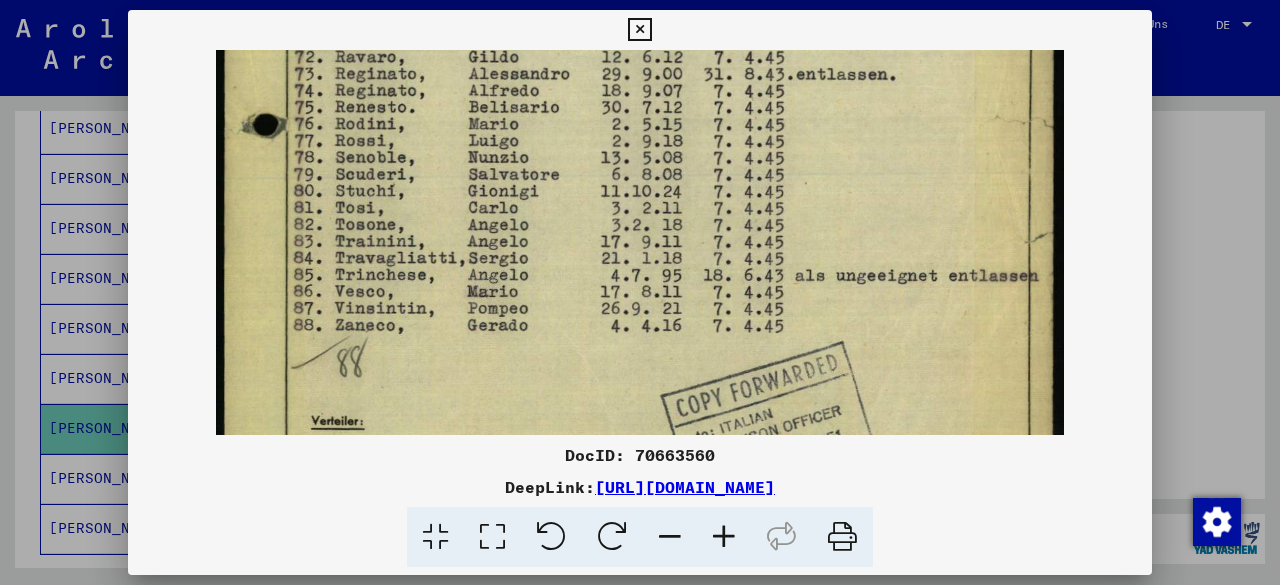 scroll, scrollTop: 742, scrollLeft: 0, axis: vertical 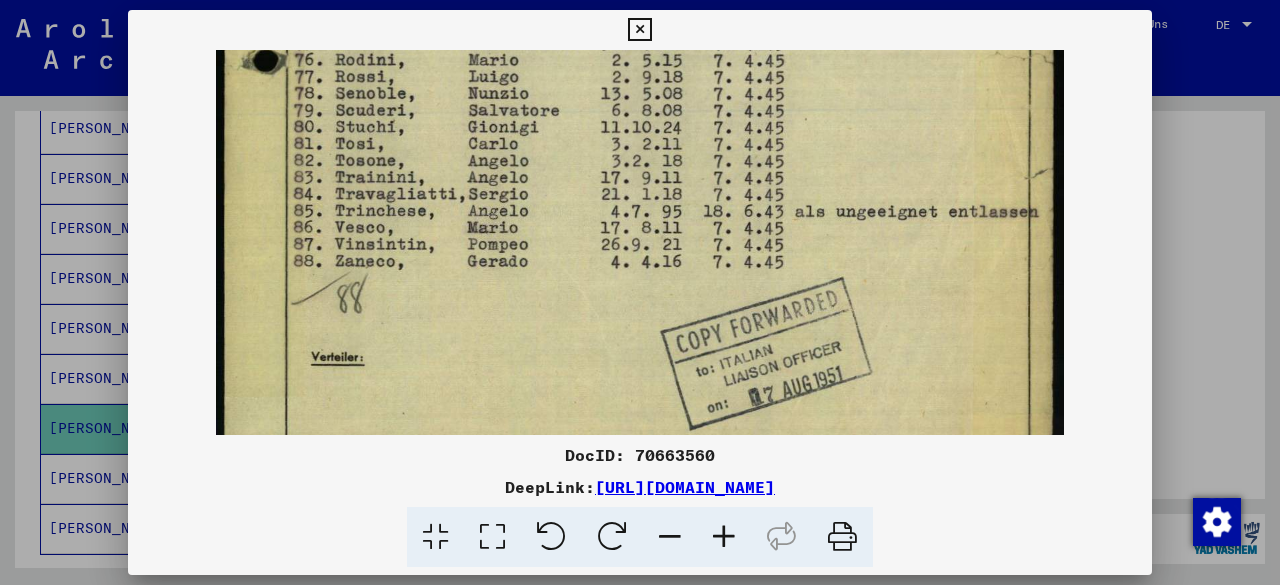 drag, startPoint x: 632, startPoint y: 181, endPoint x: 614, endPoint y: 105, distance: 78.10249 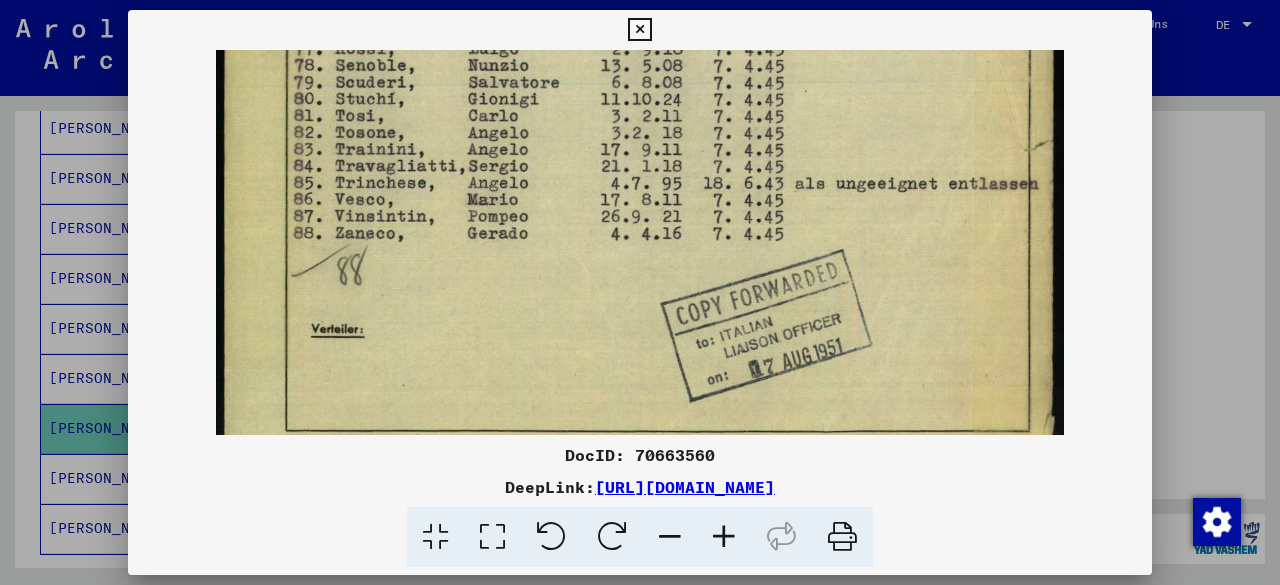 scroll, scrollTop: 769, scrollLeft: 0, axis: vertical 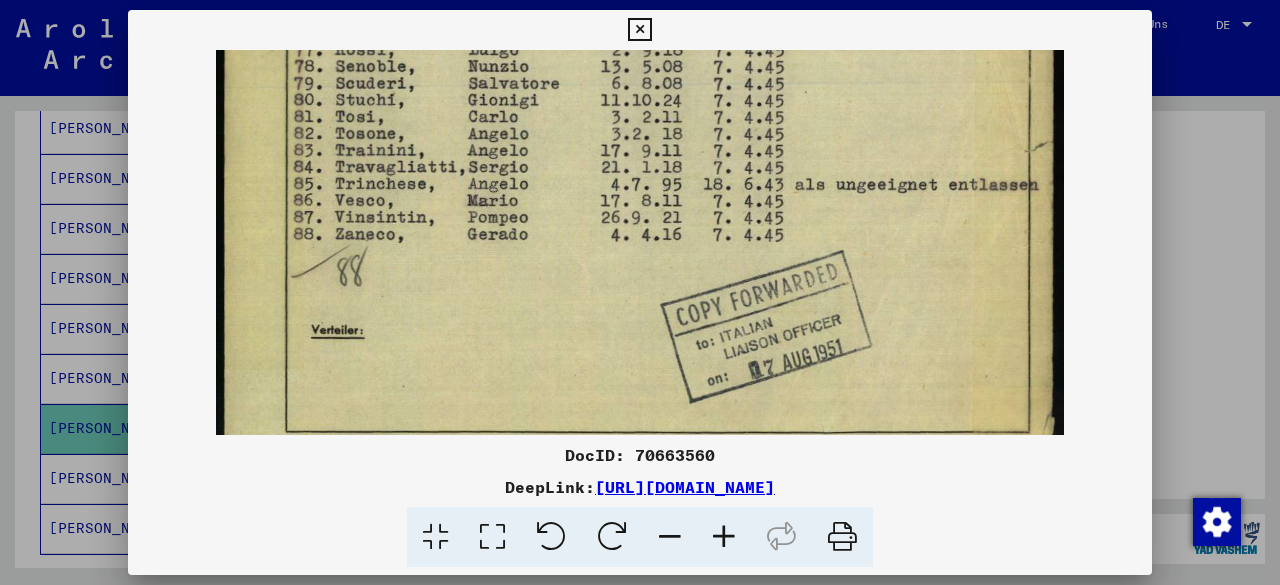 drag, startPoint x: 675, startPoint y: 336, endPoint x: 666, endPoint y: 318, distance: 20.12461 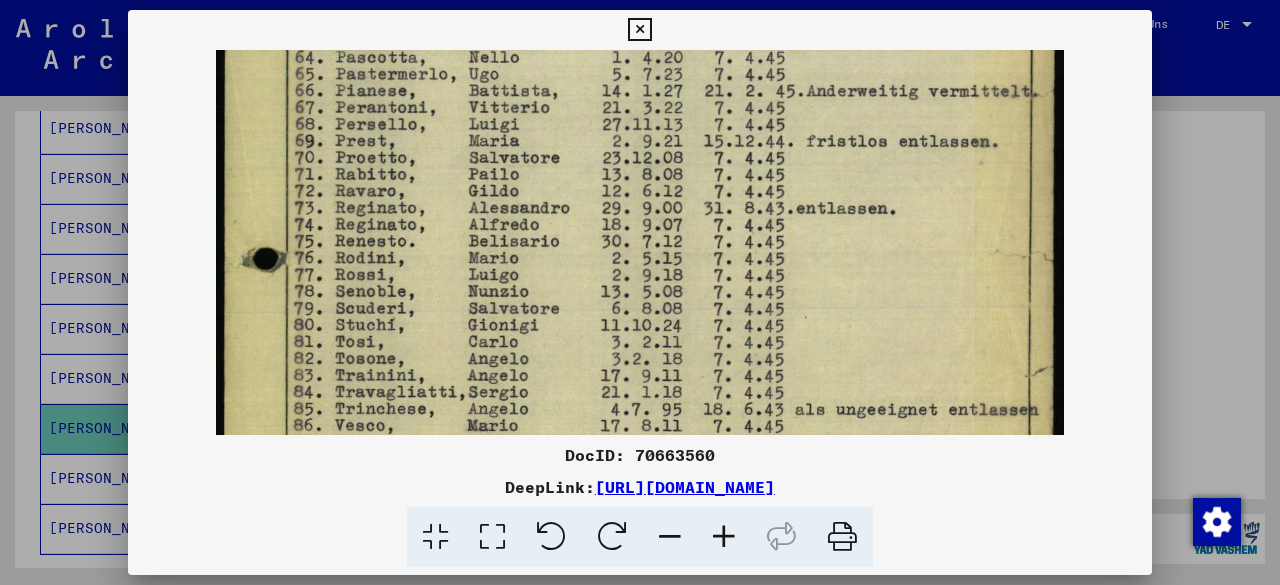 drag, startPoint x: 626, startPoint y: 115, endPoint x: 649, endPoint y: 262, distance: 148.78844 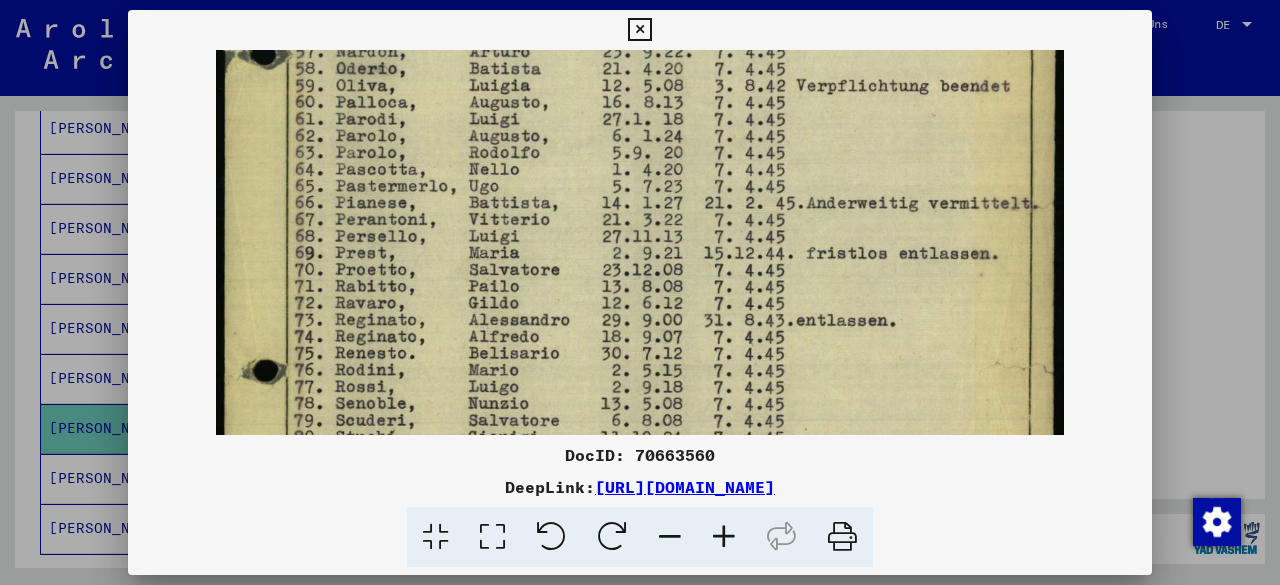 drag, startPoint x: 641, startPoint y: 223, endPoint x: 633, endPoint y: 323, distance: 100.31949 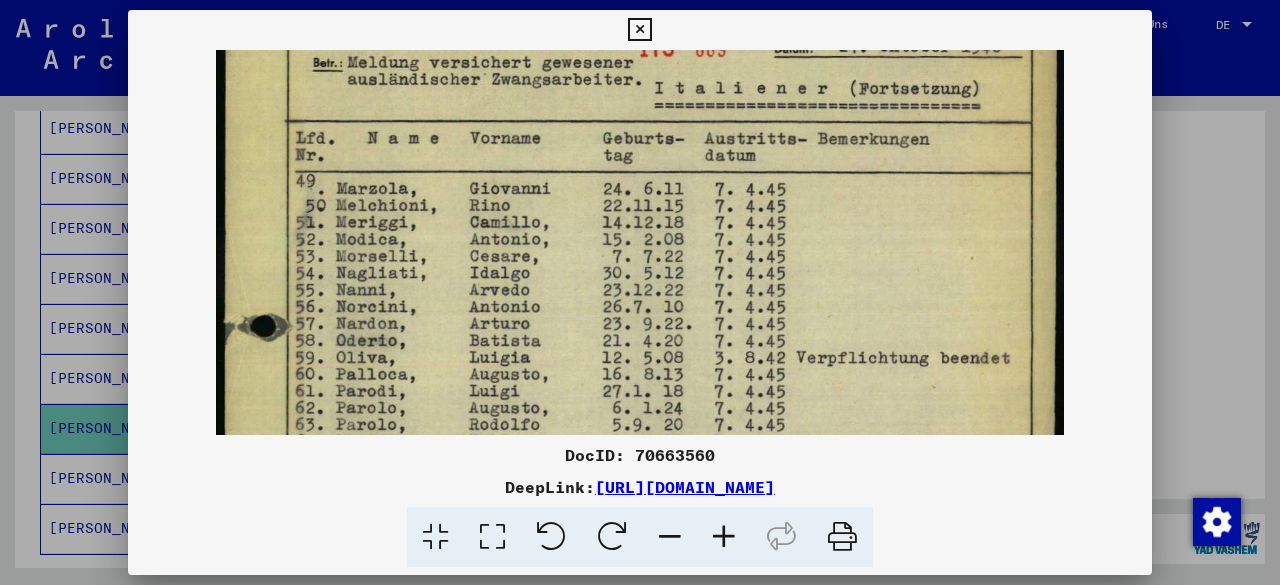 drag, startPoint x: 643, startPoint y: 203, endPoint x: 624, endPoint y: 389, distance: 186.96791 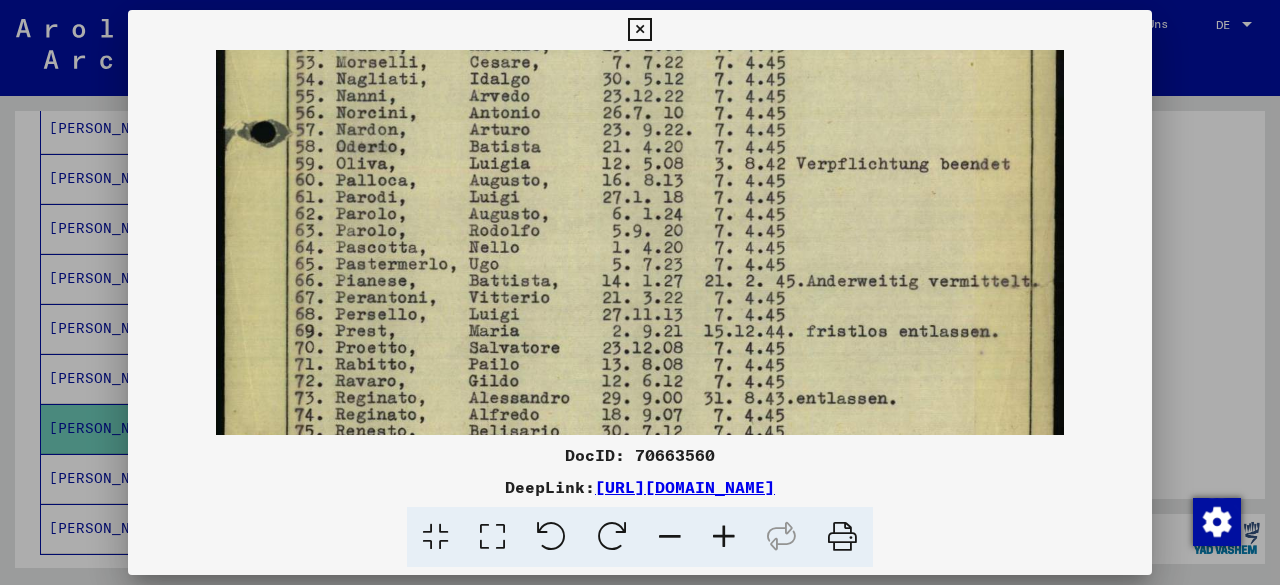scroll, scrollTop: 0, scrollLeft: 0, axis: both 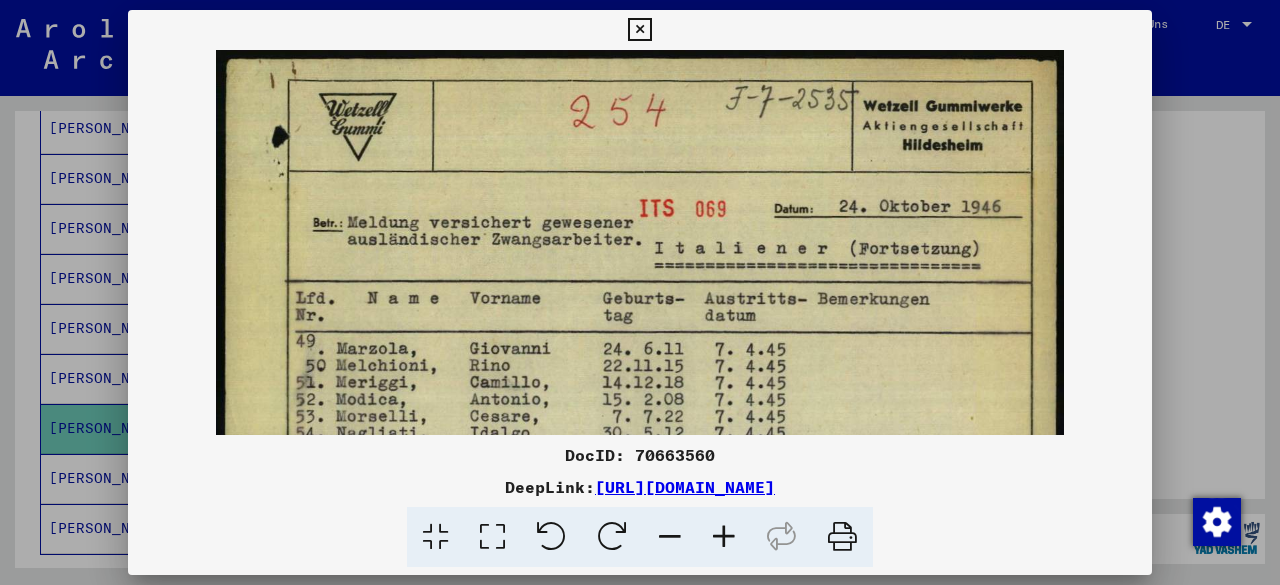 drag, startPoint x: 453, startPoint y: 250, endPoint x: 643, endPoint y: 631, distance: 425.7476 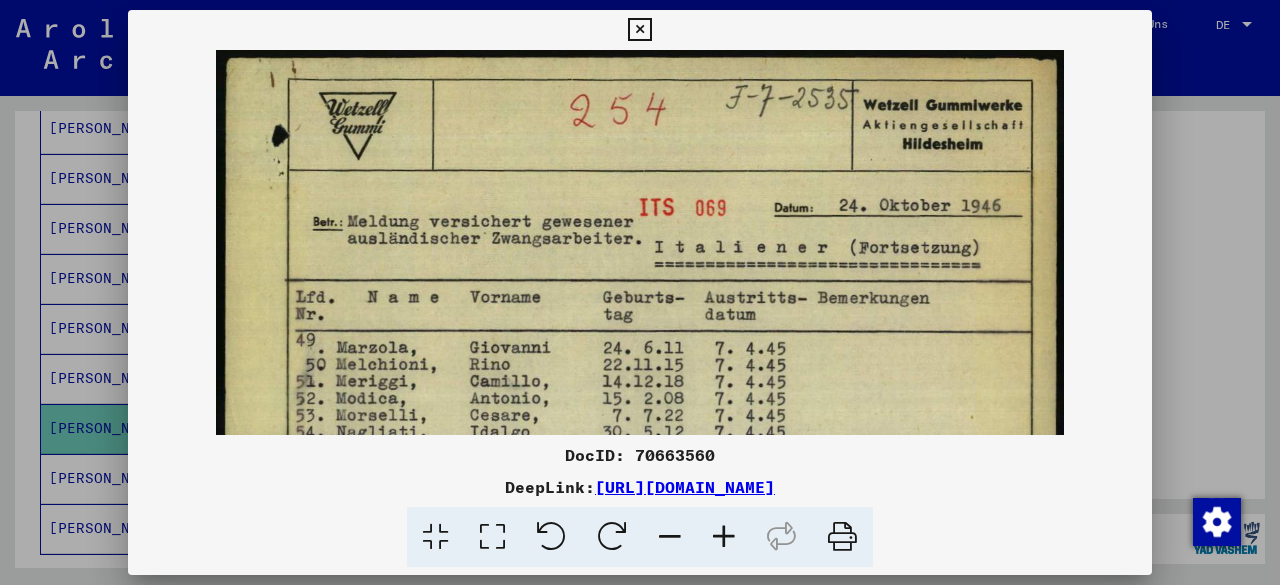 click at bounding box center [639, 30] 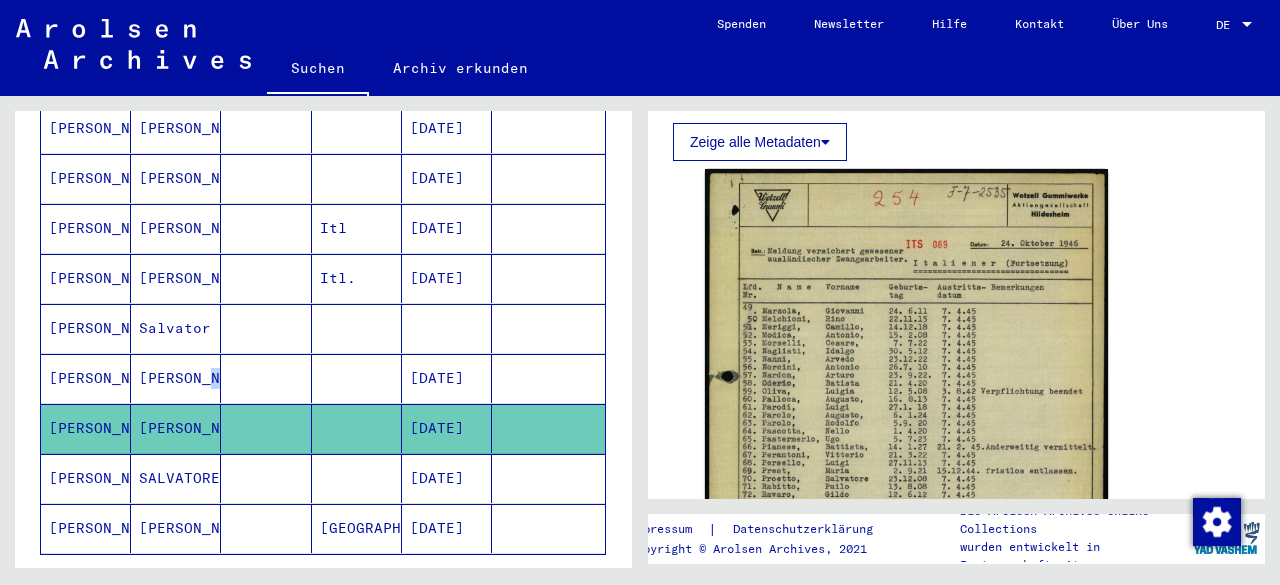 click on "[PERSON_NAME]" at bounding box center (176, 428) 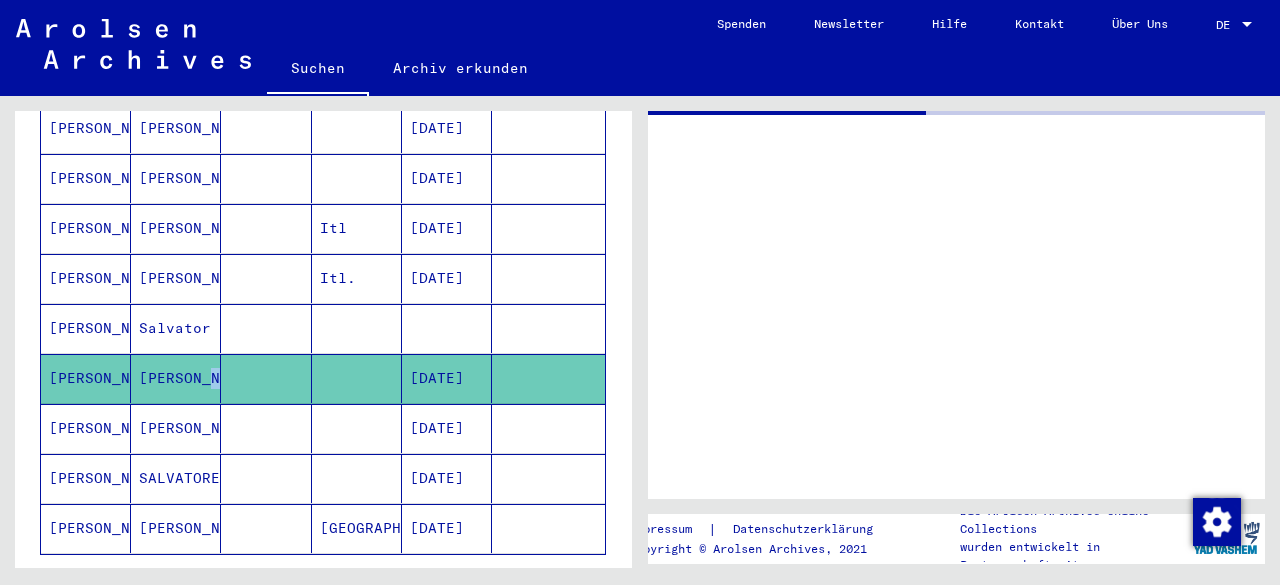 scroll, scrollTop: 0, scrollLeft: 0, axis: both 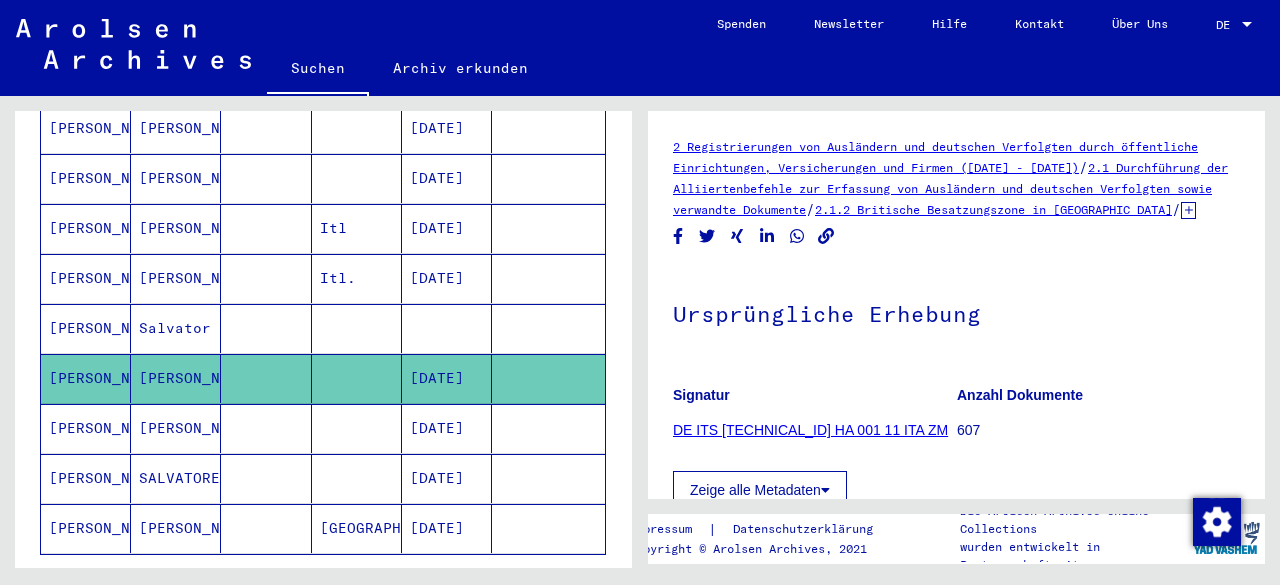 click 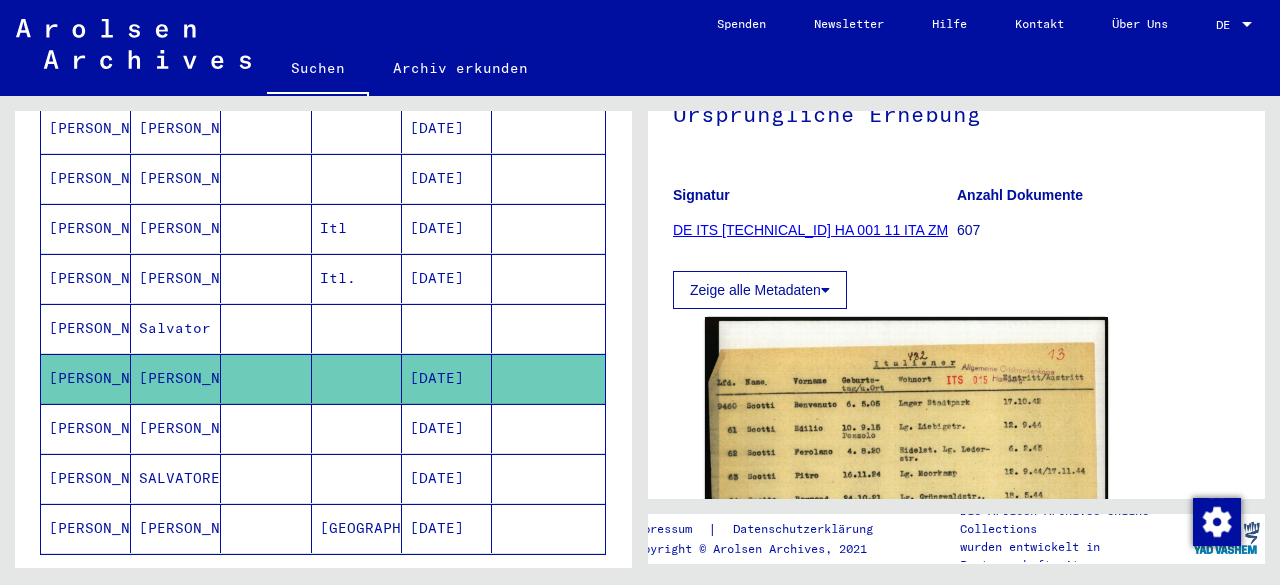 scroll, scrollTop: 300, scrollLeft: 0, axis: vertical 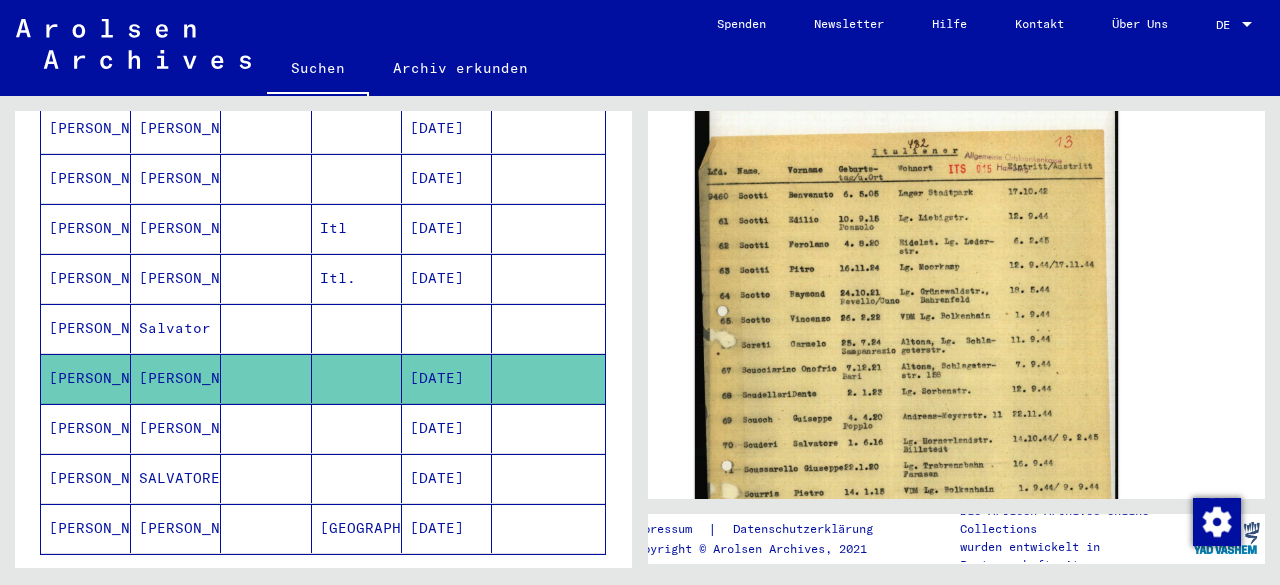 click 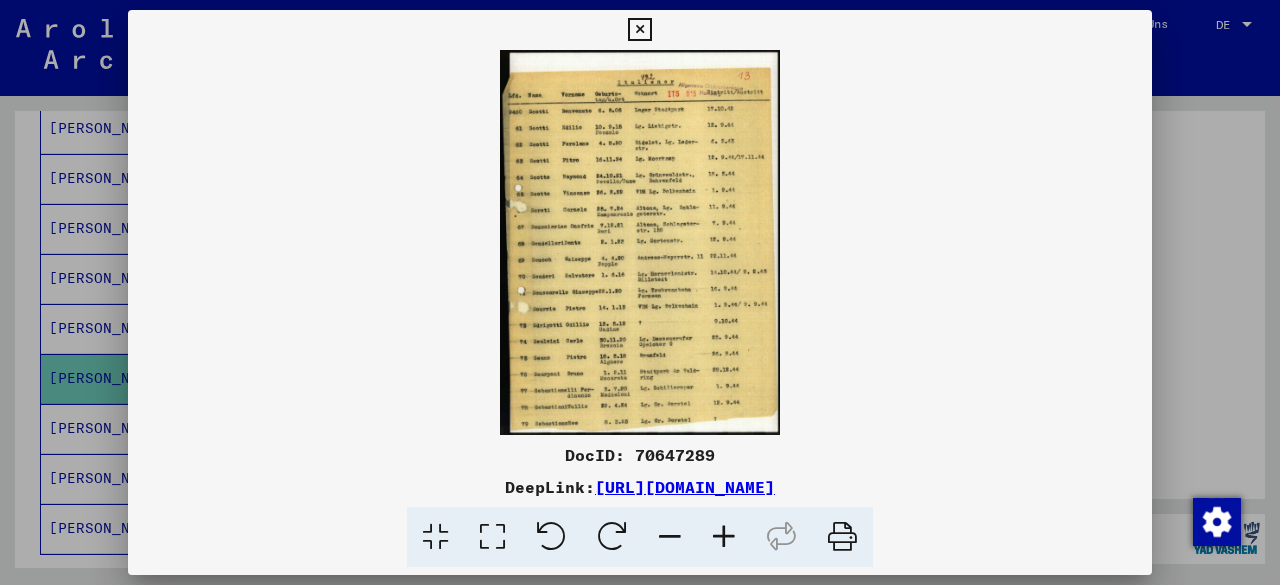 click at bounding box center (724, 537) 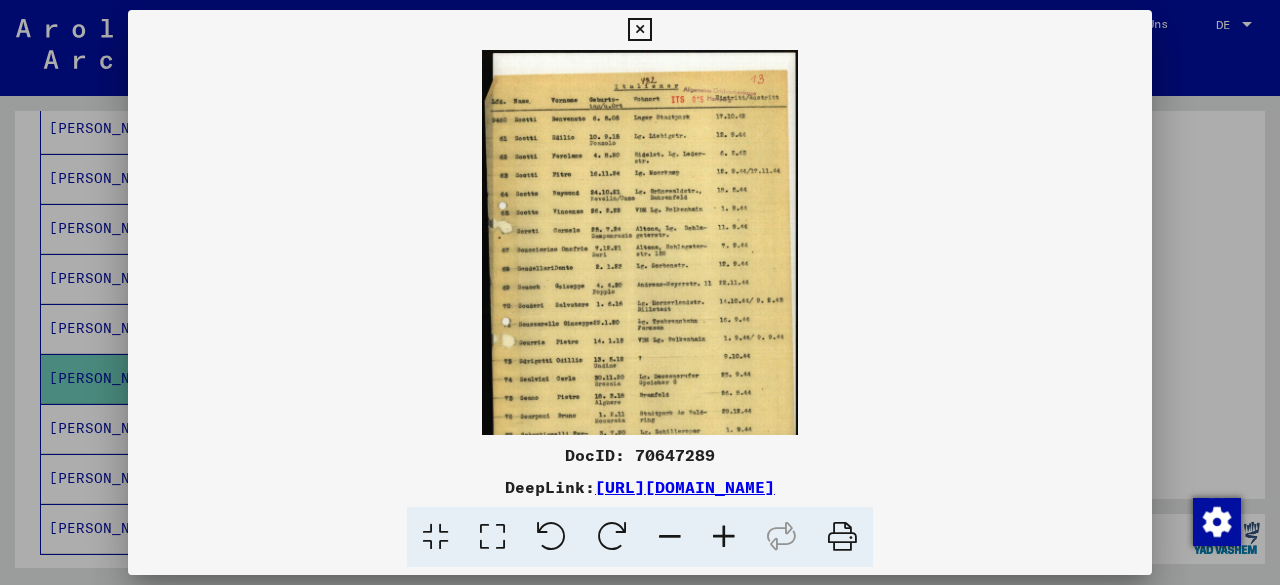 click at bounding box center (724, 537) 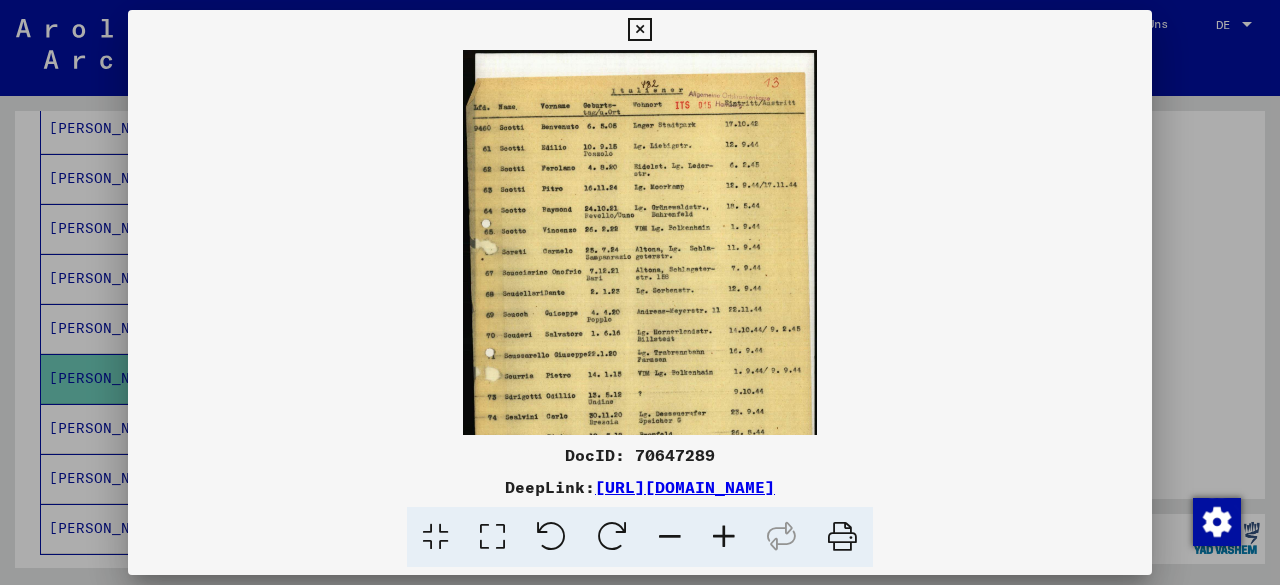 click at bounding box center [724, 537] 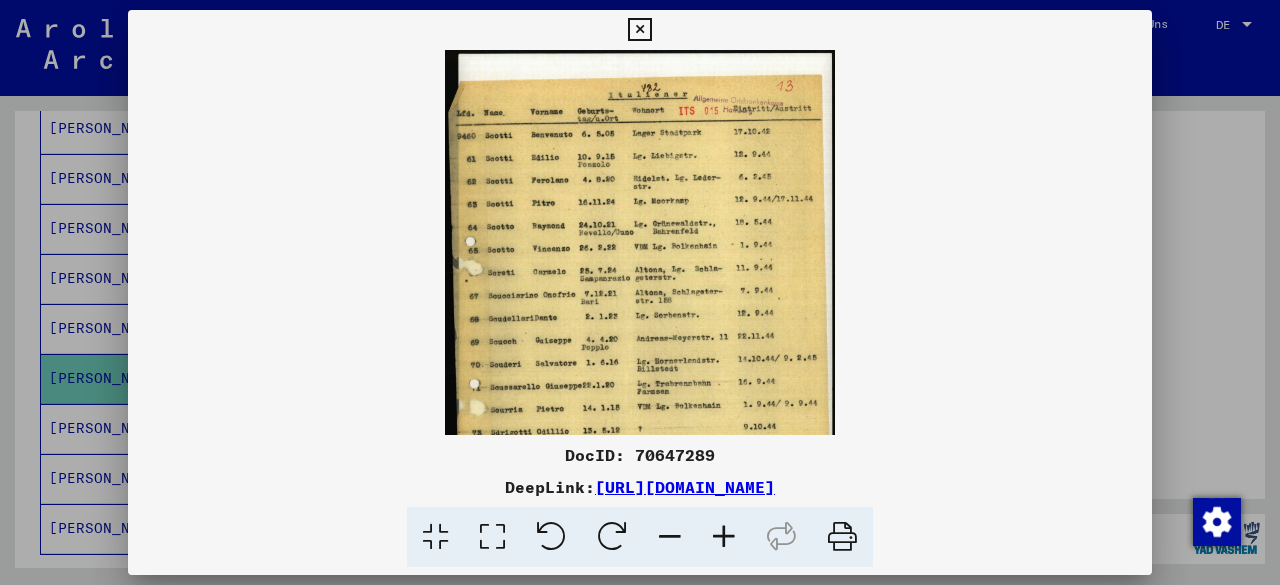 click at bounding box center (724, 537) 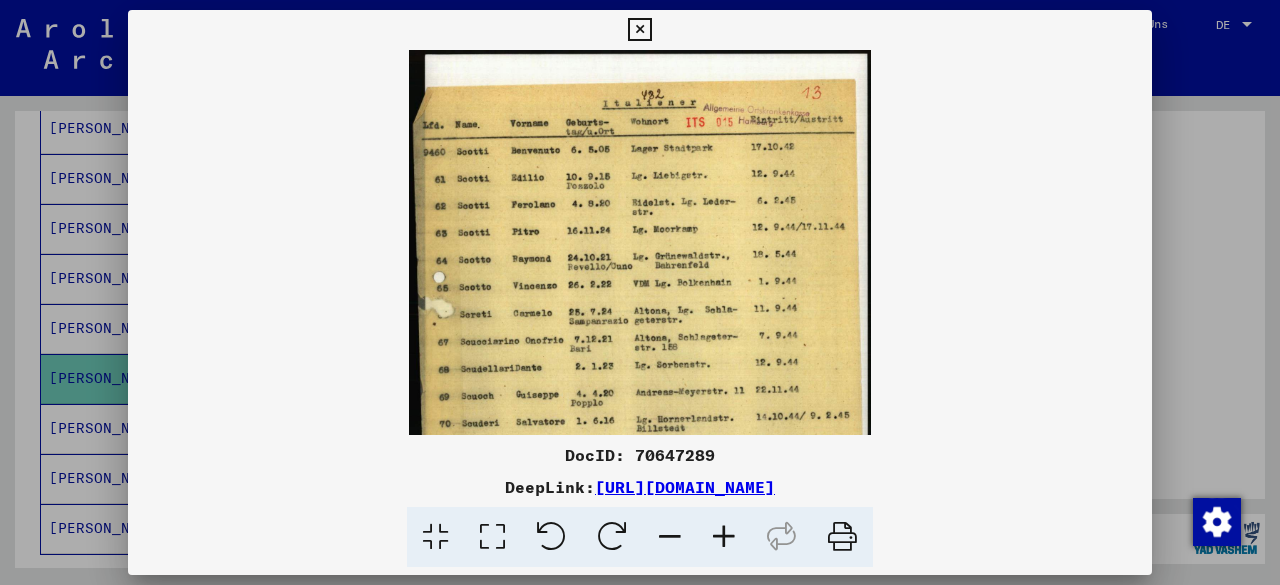 click at bounding box center (724, 537) 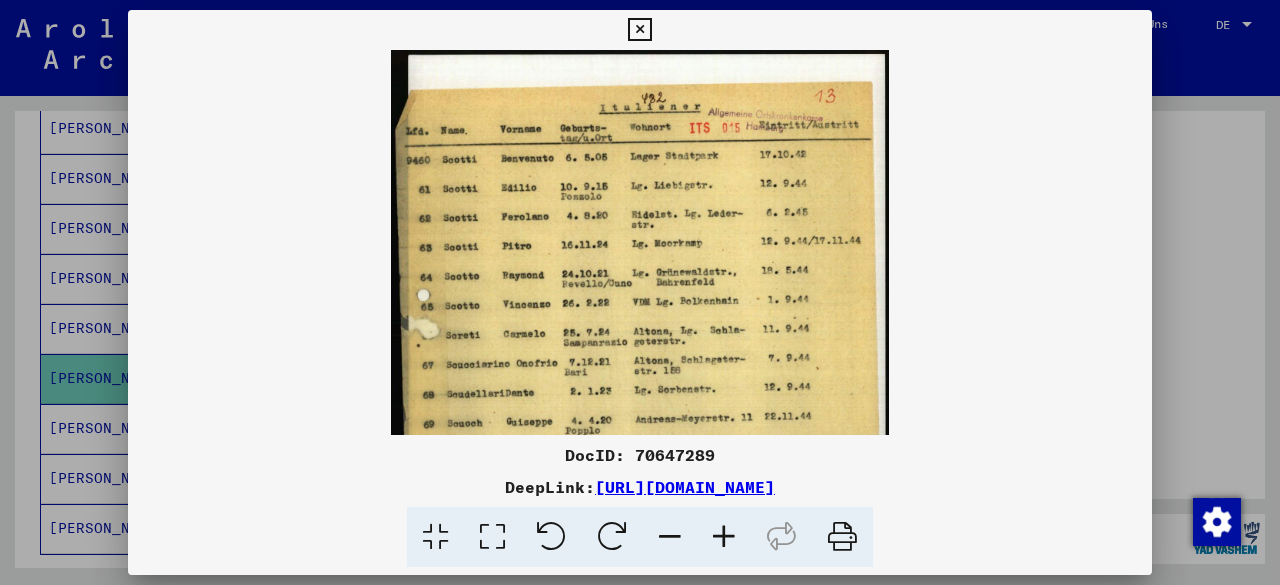 click at bounding box center [724, 537] 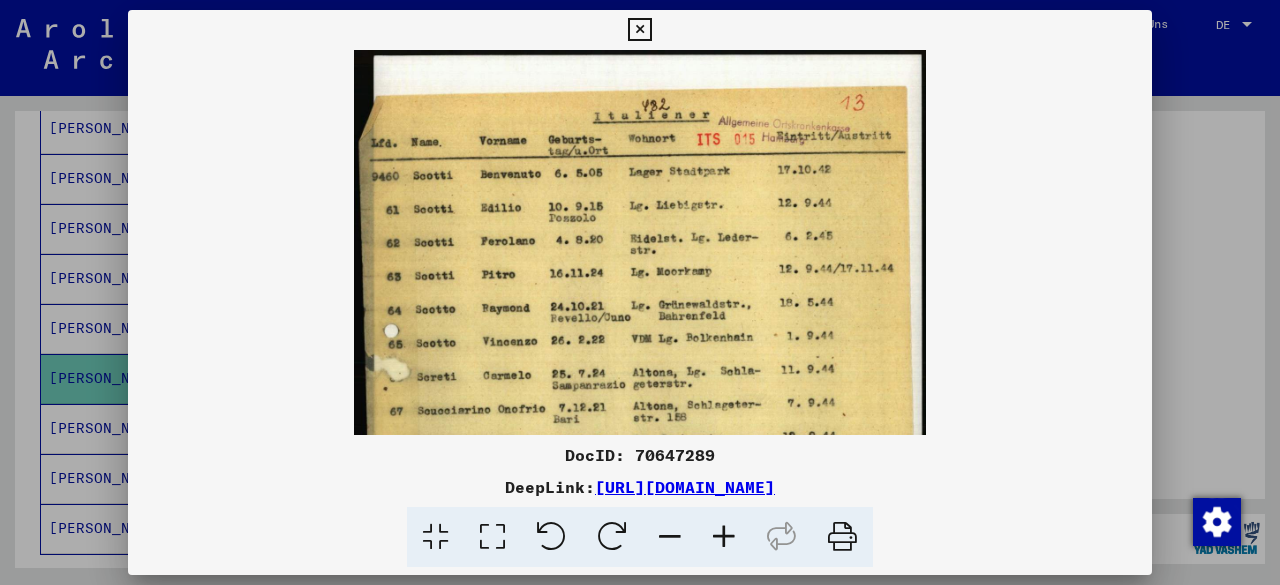 click at bounding box center (724, 537) 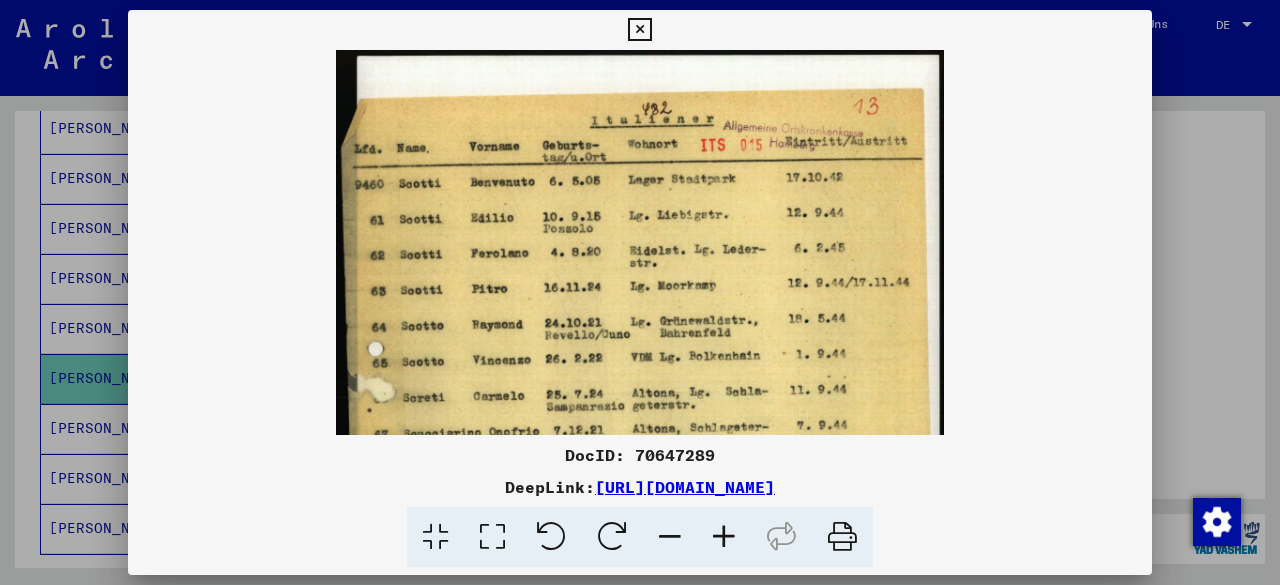 click at bounding box center [724, 537] 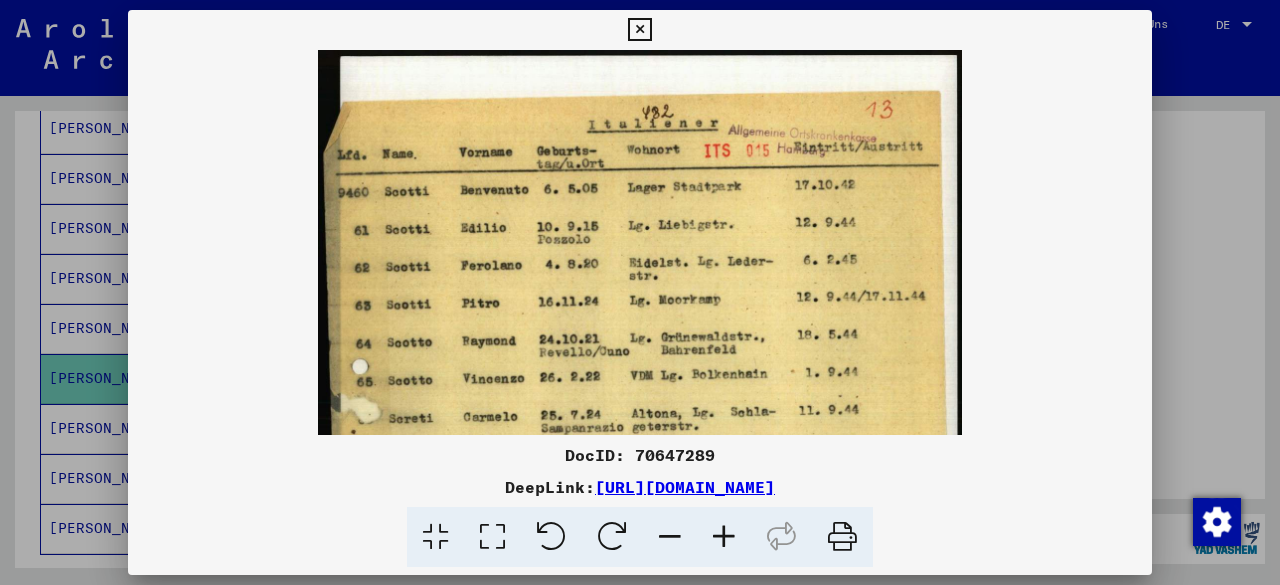 click at bounding box center (724, 537) 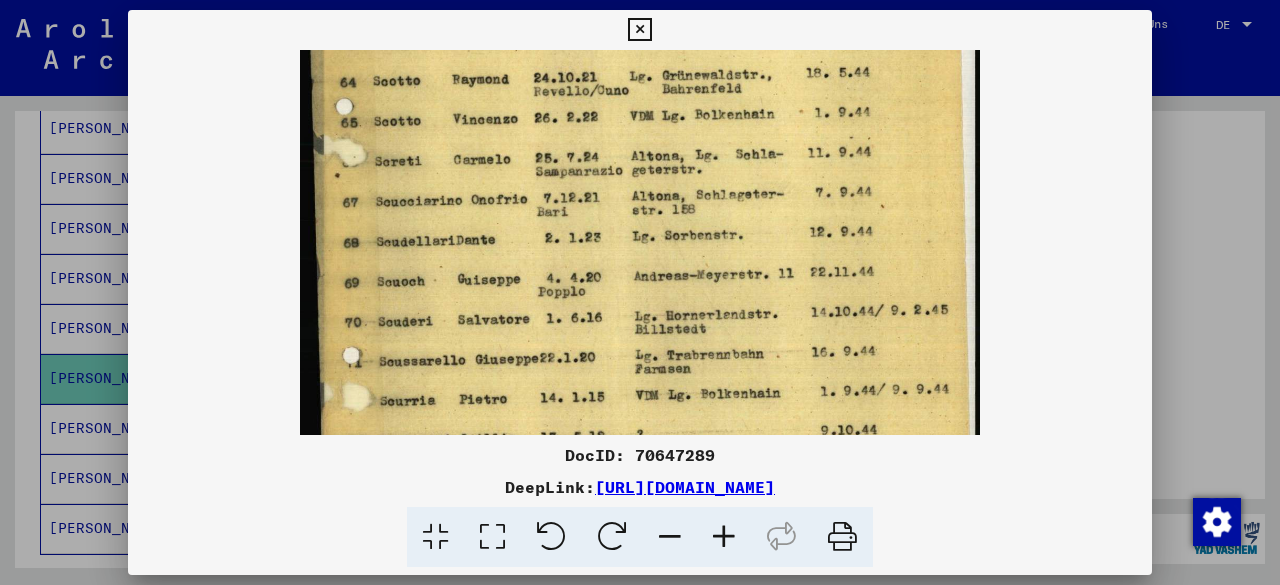 drag, startPoint x: 621, startPoint y: 313, endPoint x: 616, endPoint y: 97, distance: 216.05786 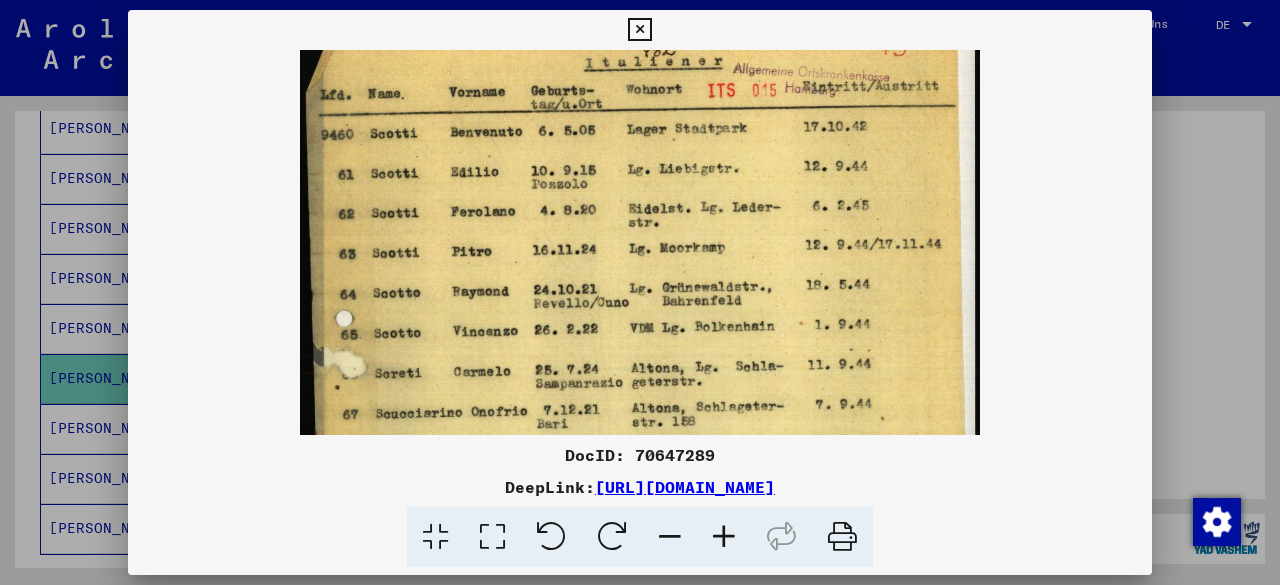 scroll, scrollTop: 40, scrollLeft: 0, axis: vertical 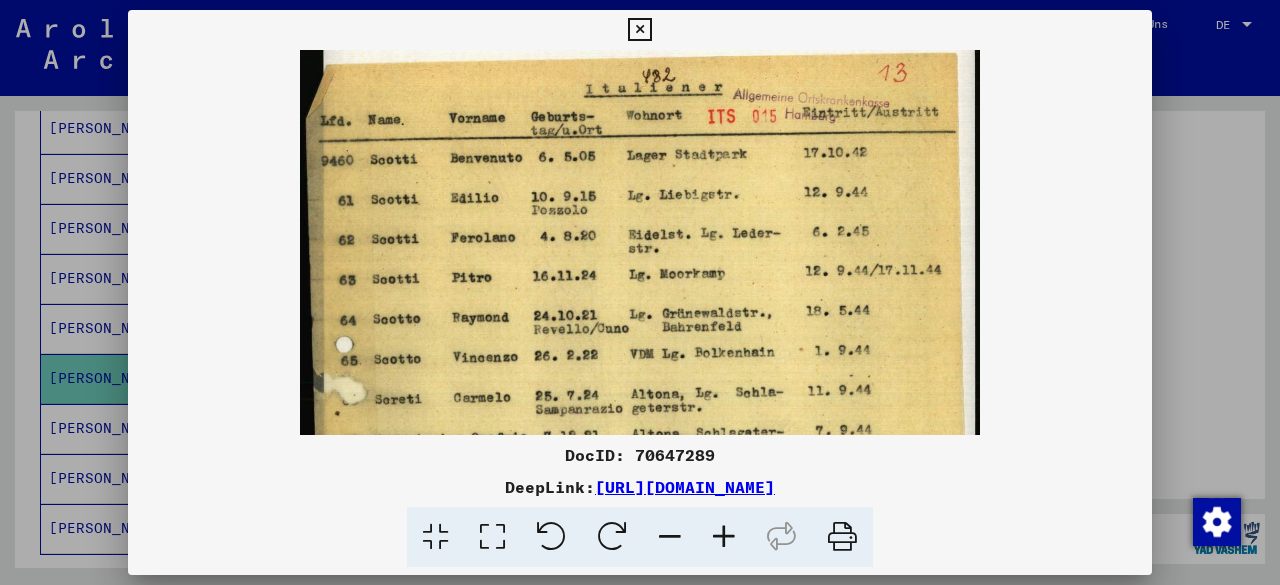 drag, startPoint x: 667, startPoint y: 186, endPoint x: 680, endPoint y: 349, distance: 163.51758 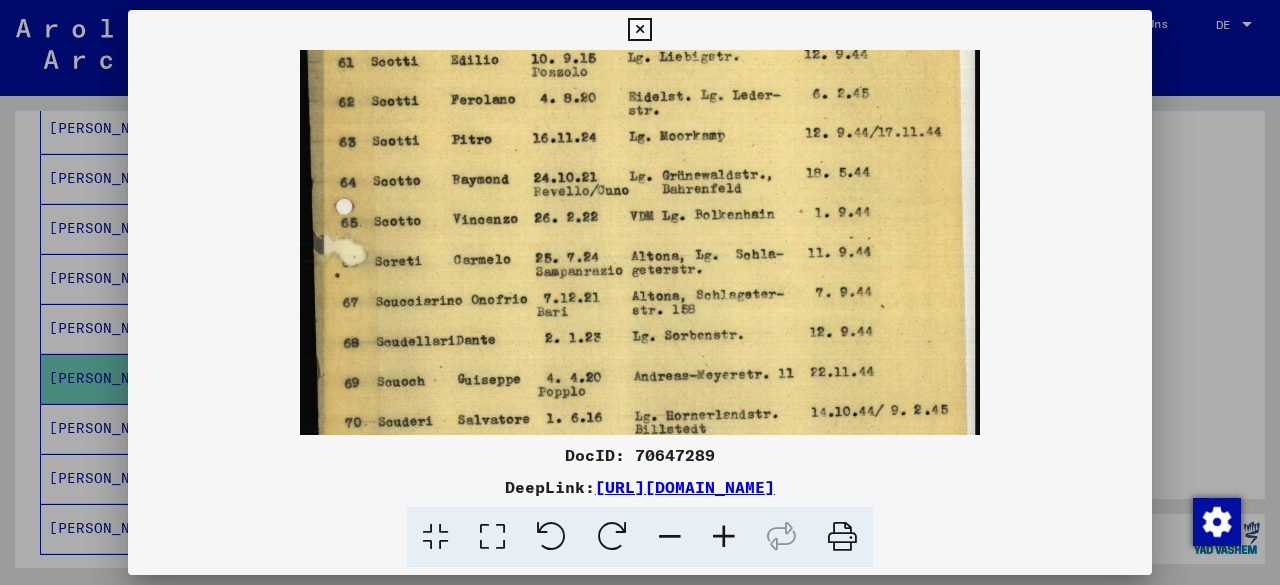 scroll, scrollTop: 195, scrollLeft: 0, axis: vertical 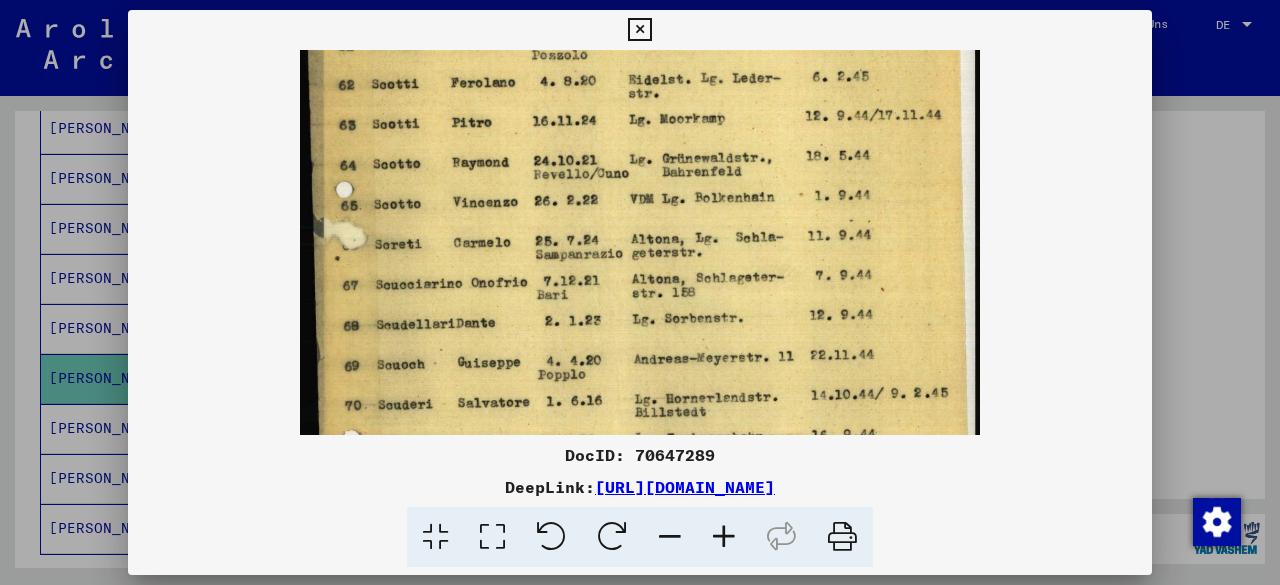 drag, startPoint x: 755, startPoint y: 265, endPoint x: 762, endPoint y: 119, distance: 146.16771 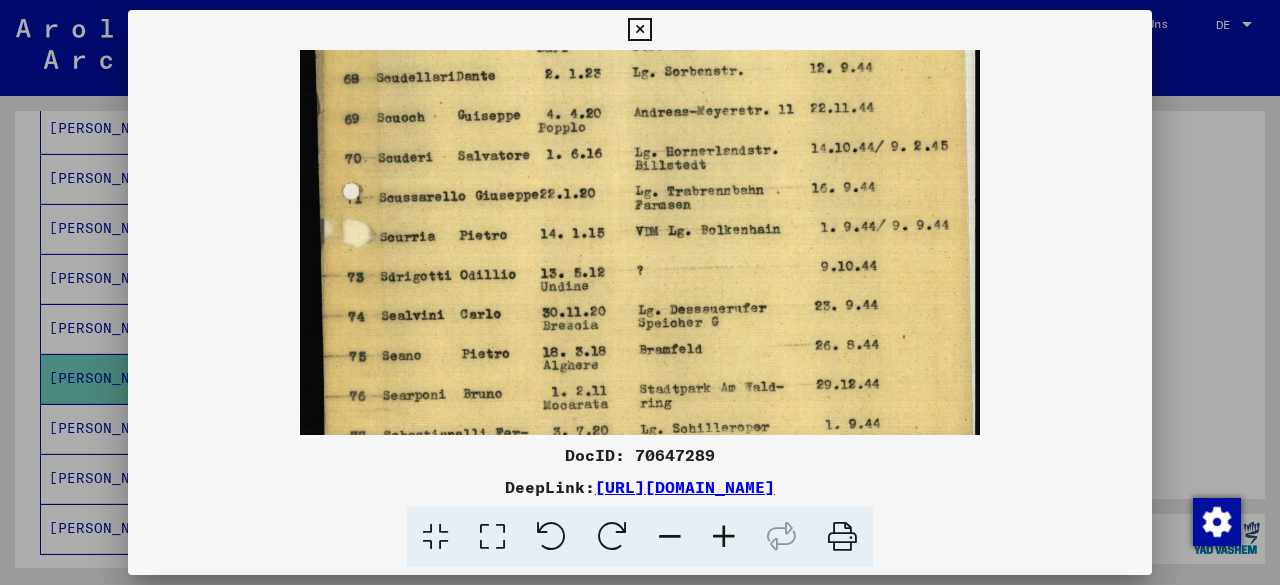 drag, startPoint x: 662, startPoint y: 297, endPoint x: 612, endPoint y: 75, distance: 227.56097 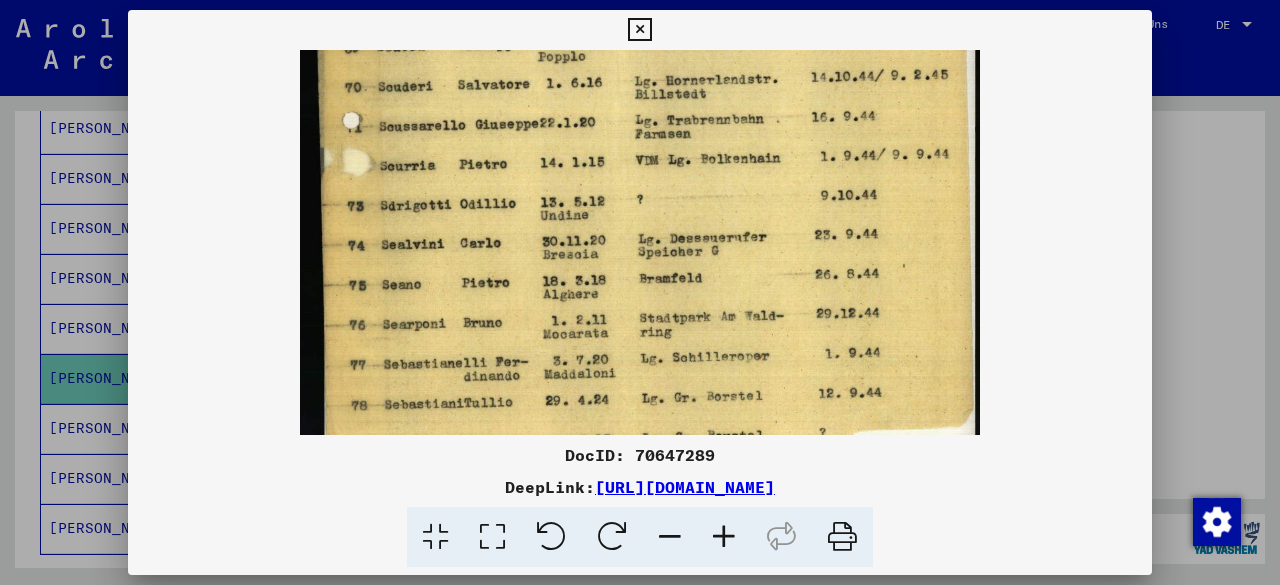 scroll, scrollTop: 550, scrollLeft: 0, axis: vertical 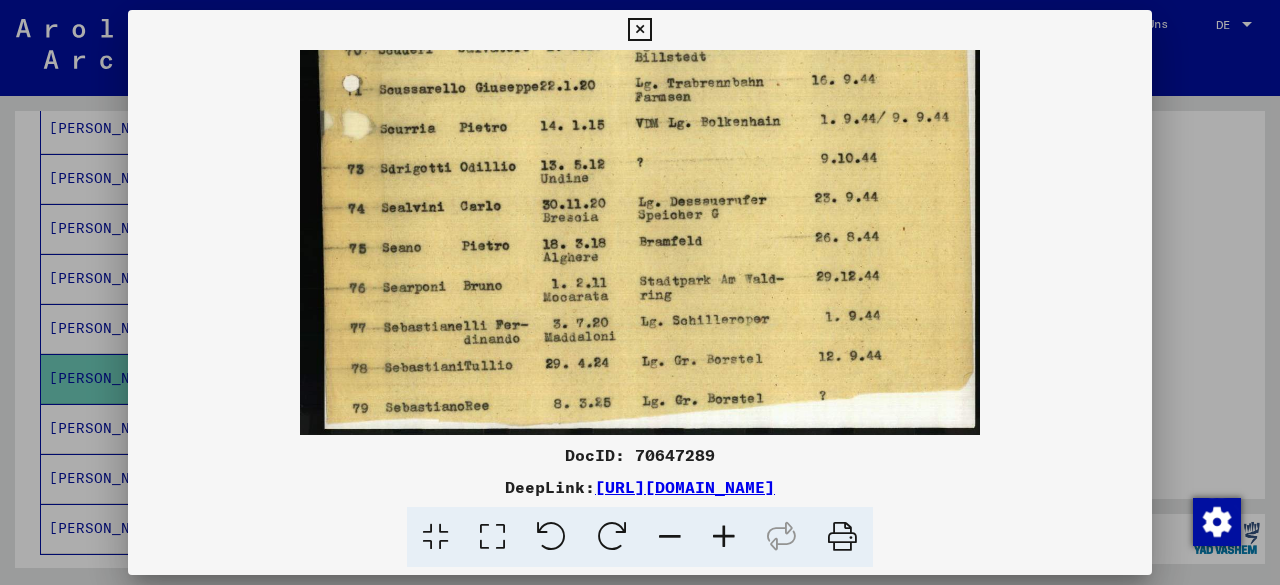 drag, startPoint x: 616, startPoint y: 244, endPoint x: 602, endPoint y: 91, distance: 153.63919 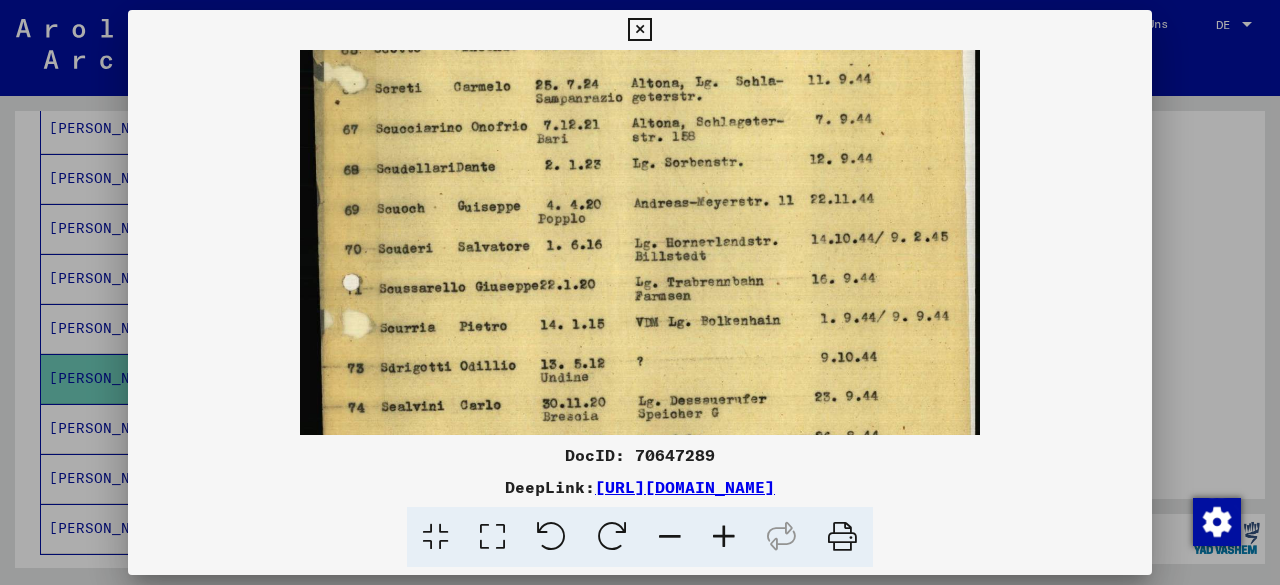 scroll, scrollTop: 330, scrollLeft: 0, axis: vertical 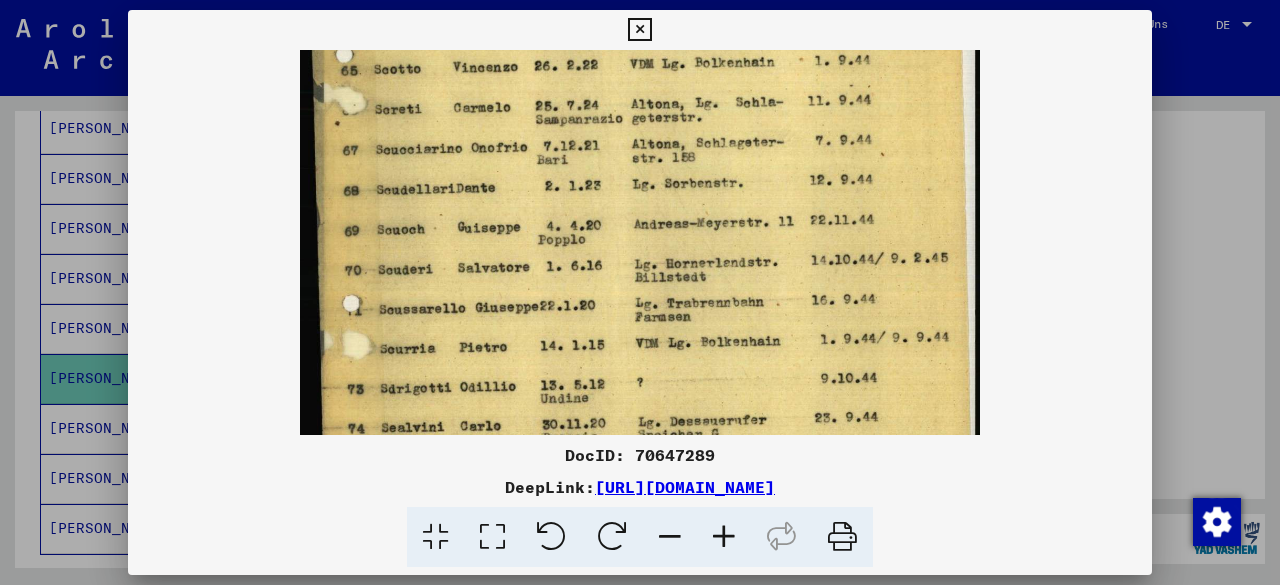 drag, startPoint x: 636, startPoint y: 187, endPoint x: 576, endPoint y: 411, distance: 231.89653 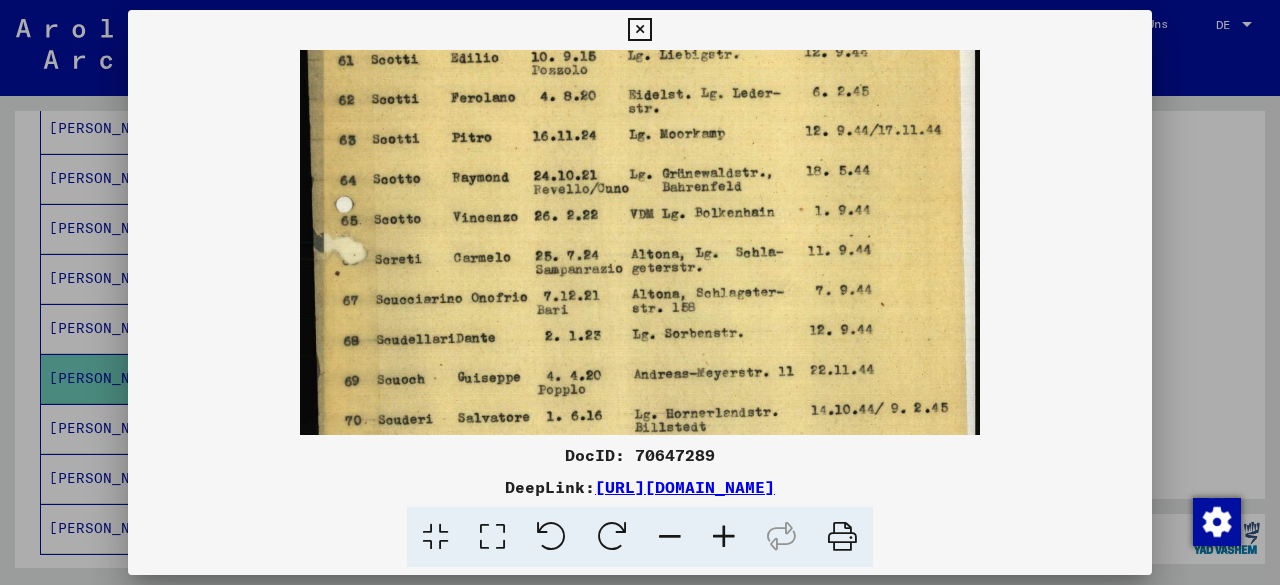 drag, startPoint x: 554, startPoint y: 201, endPoint x: 598, endPoint y: 306, distance: 113.84639 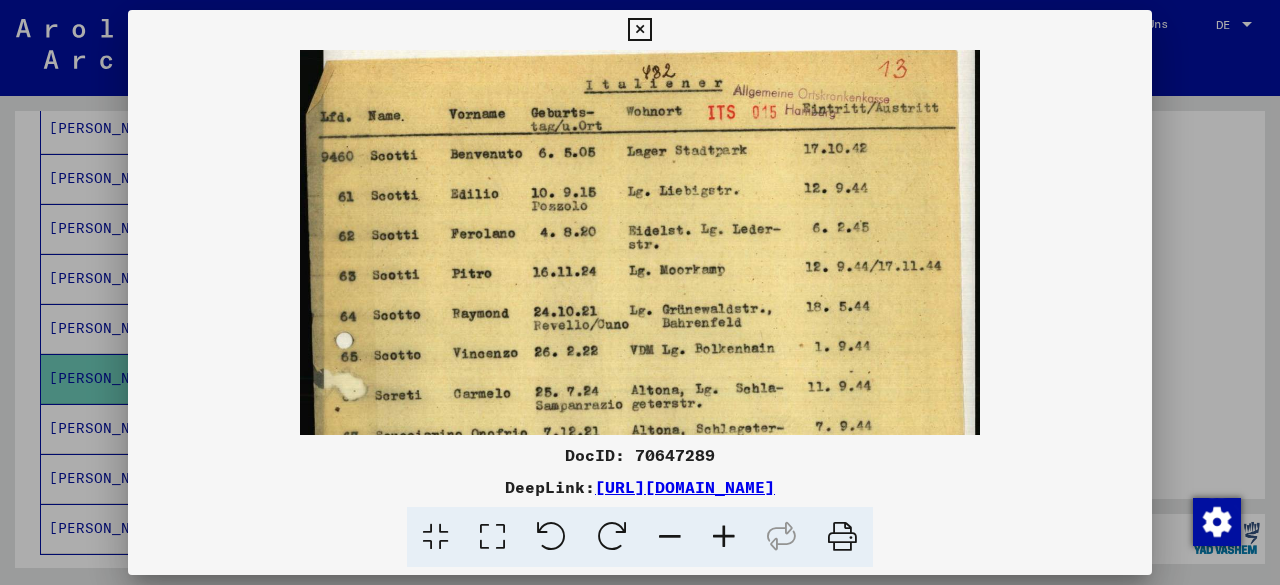 scroll, scrollTop: 34, scrollLeft: 0, axis: vertical 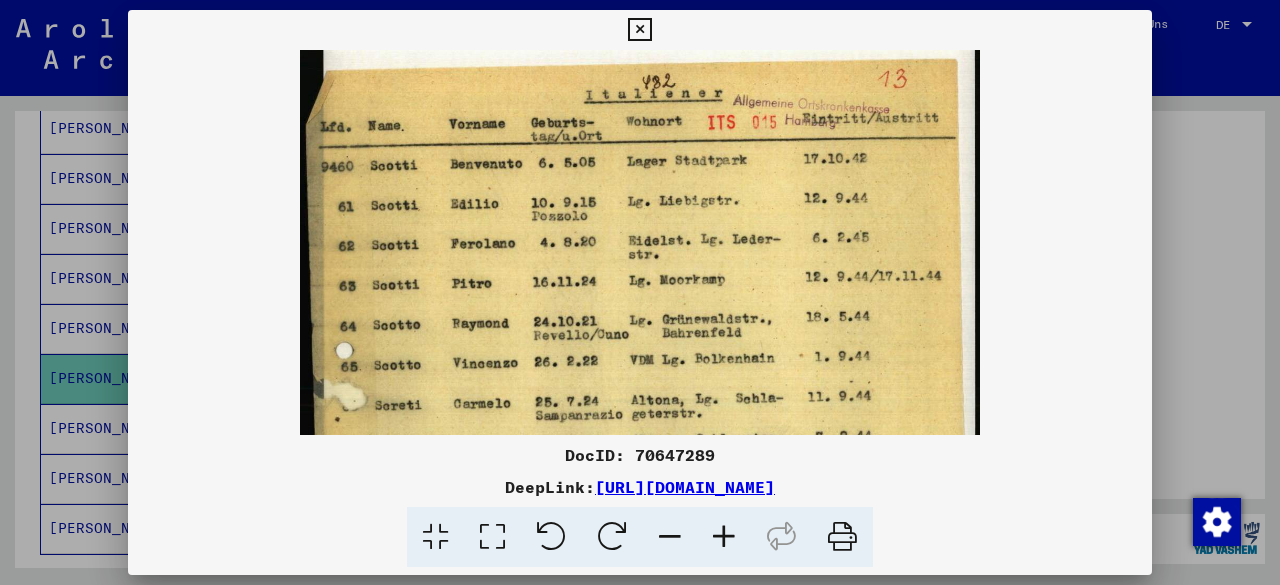 drag, startPoint x: 617, startPoint y: 208, endPoint x: 626, endPoint y: 362, distance: 154.26276 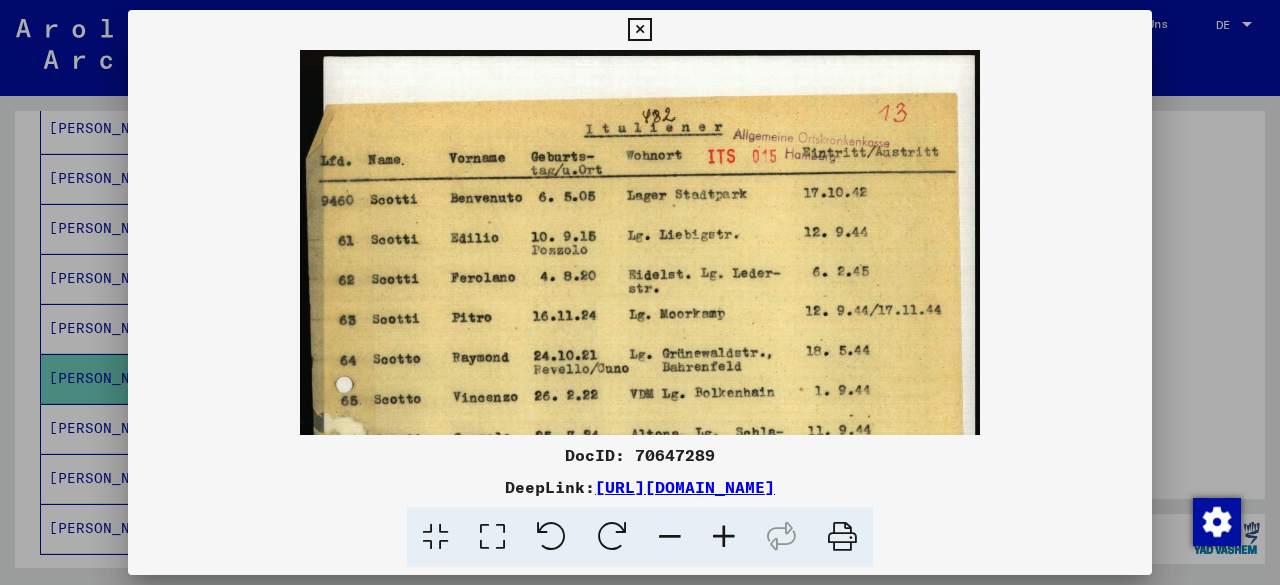 drag, startPoint x: 549, startPoint y: 359, endPoint x: 559, endPoint y: 413, distance: 54.91812 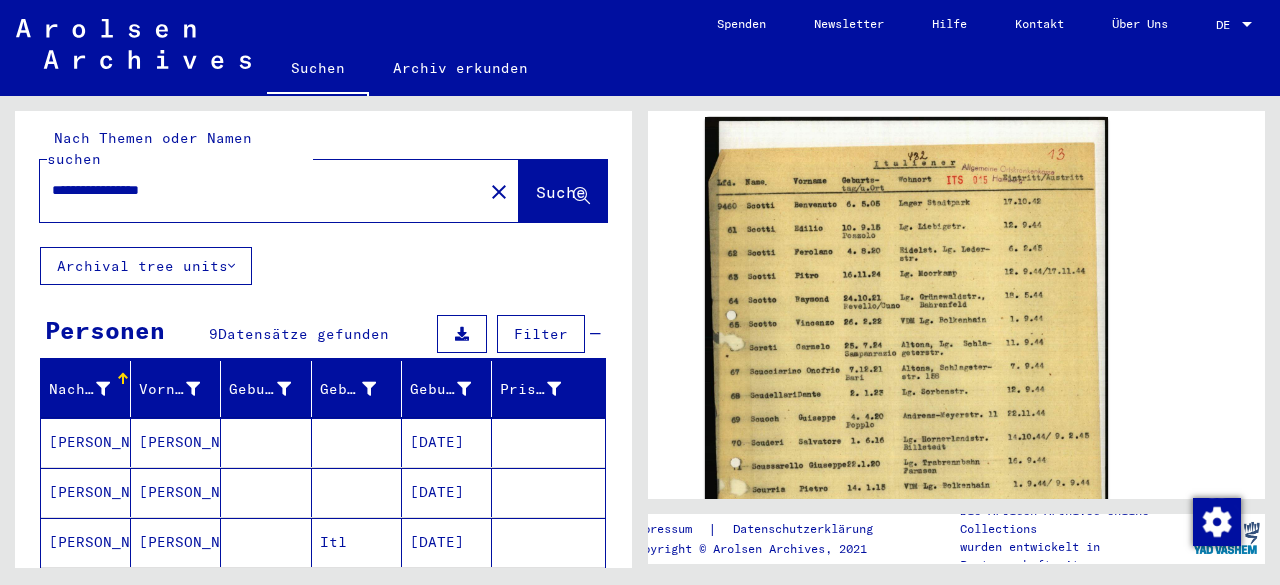 scroll, scrollTop: 0, scrollLeft: 0, axis: both 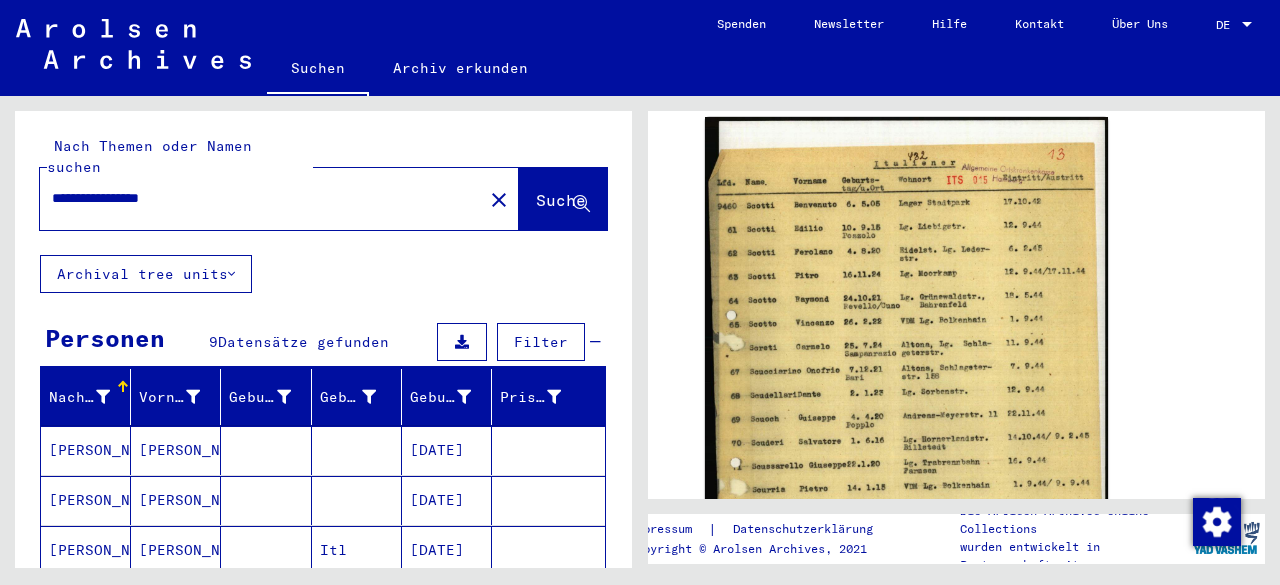 drag, startPoint x: 292, startPoint y: 171, endPoint x: 0, endPoint y: 217, distance: 295.60107 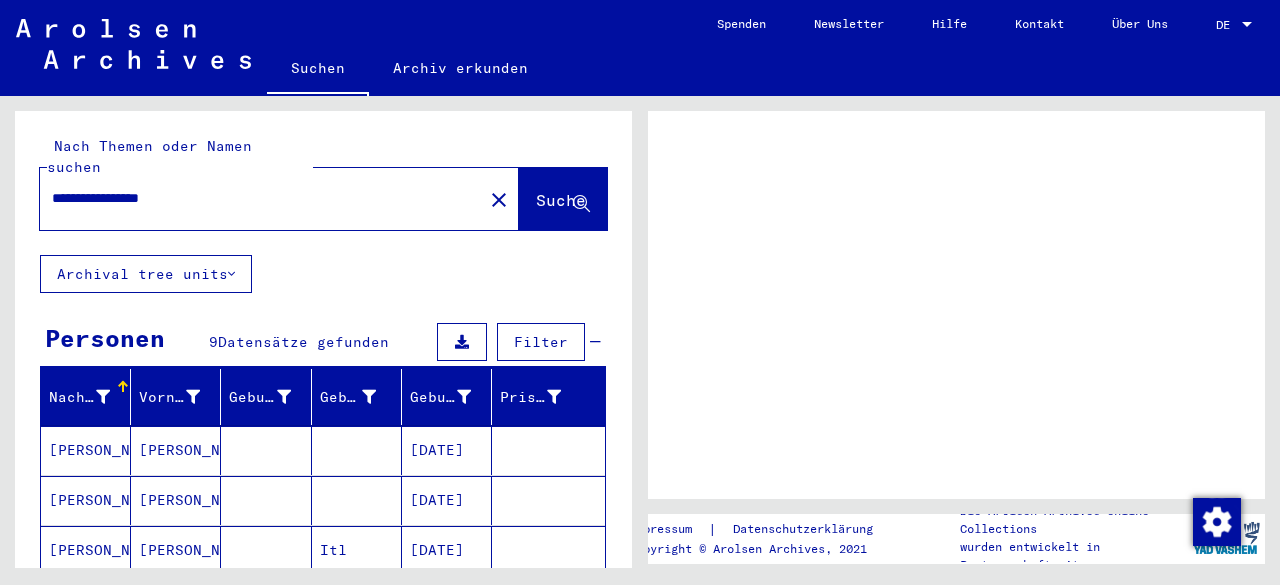 scroll, scrollTop: 0, scrollLeft: 0, axis: both 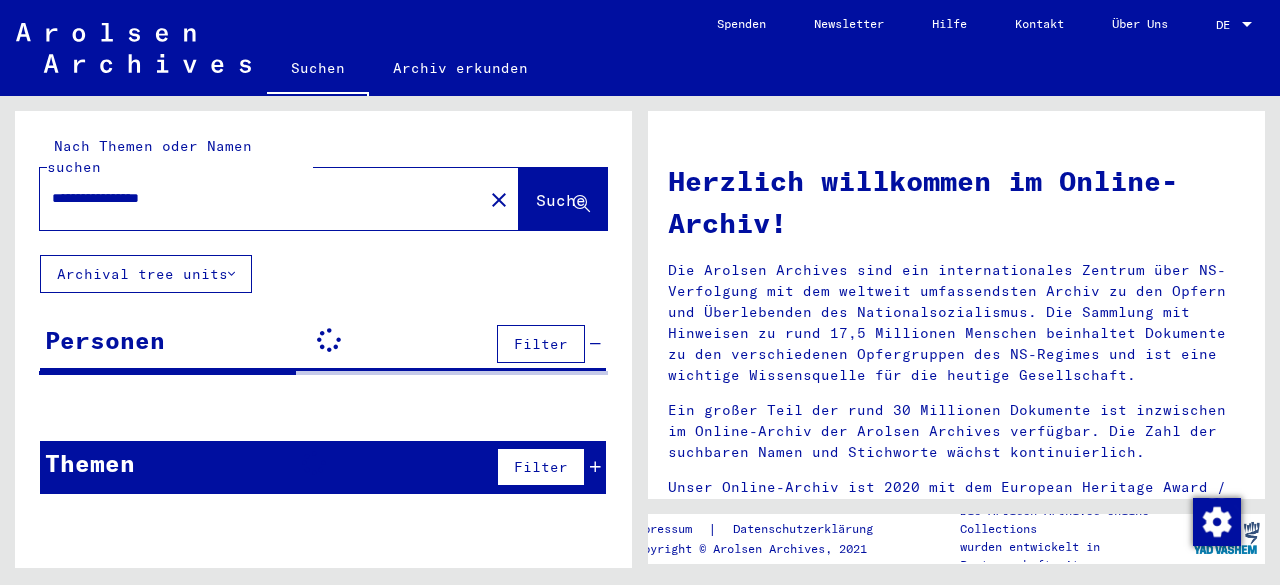 click on "**********" 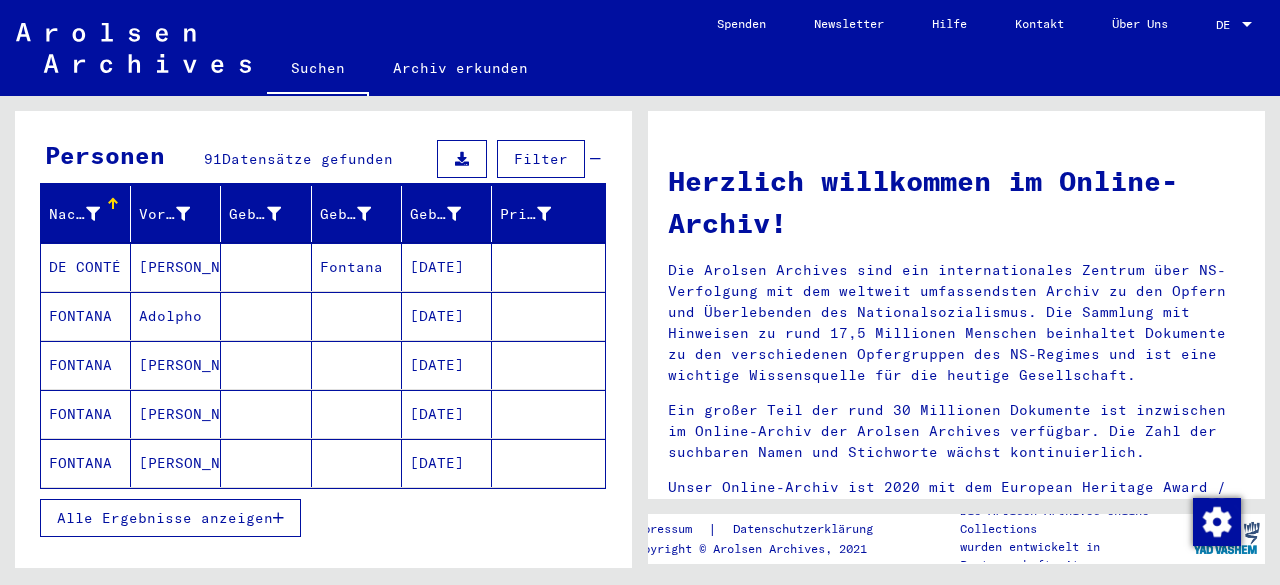 scroll, scrollTop: 324, scrollLeft: 0, axis: vertical 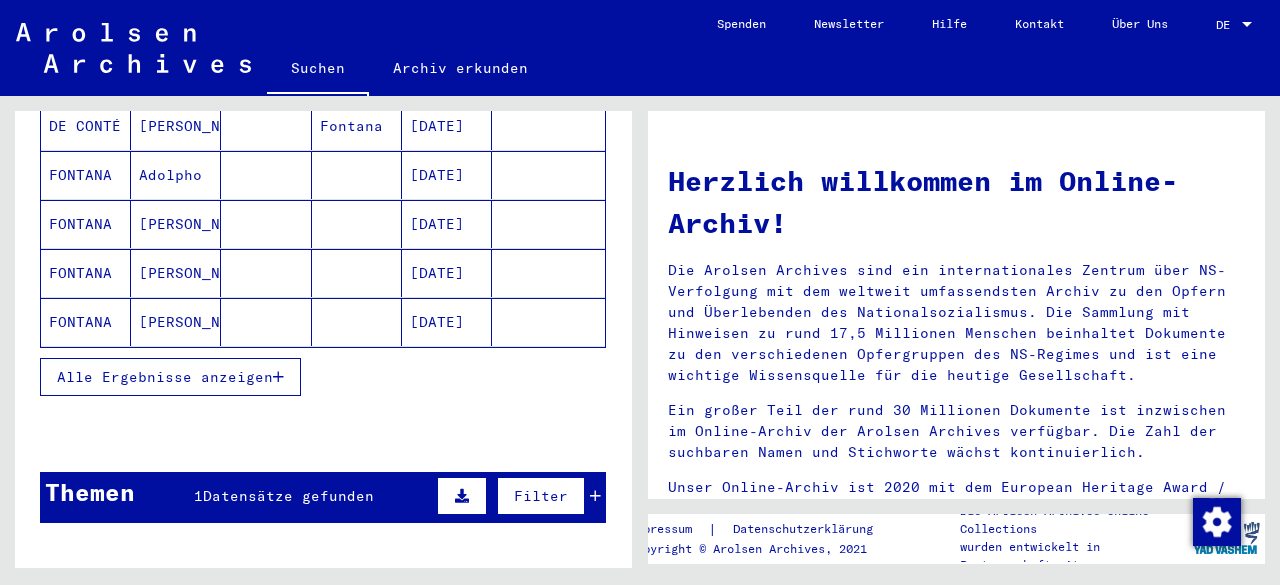 click at bounding box center [278, 377] 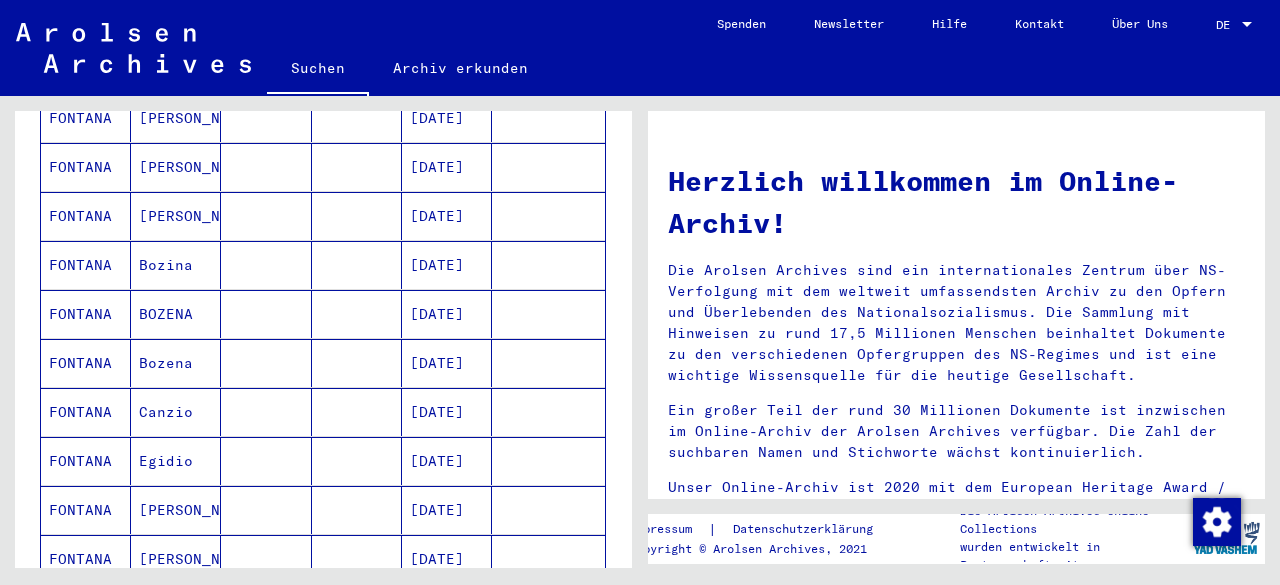 scroll, scrollTop: 924, scrollLeft: 0, axis: vertical 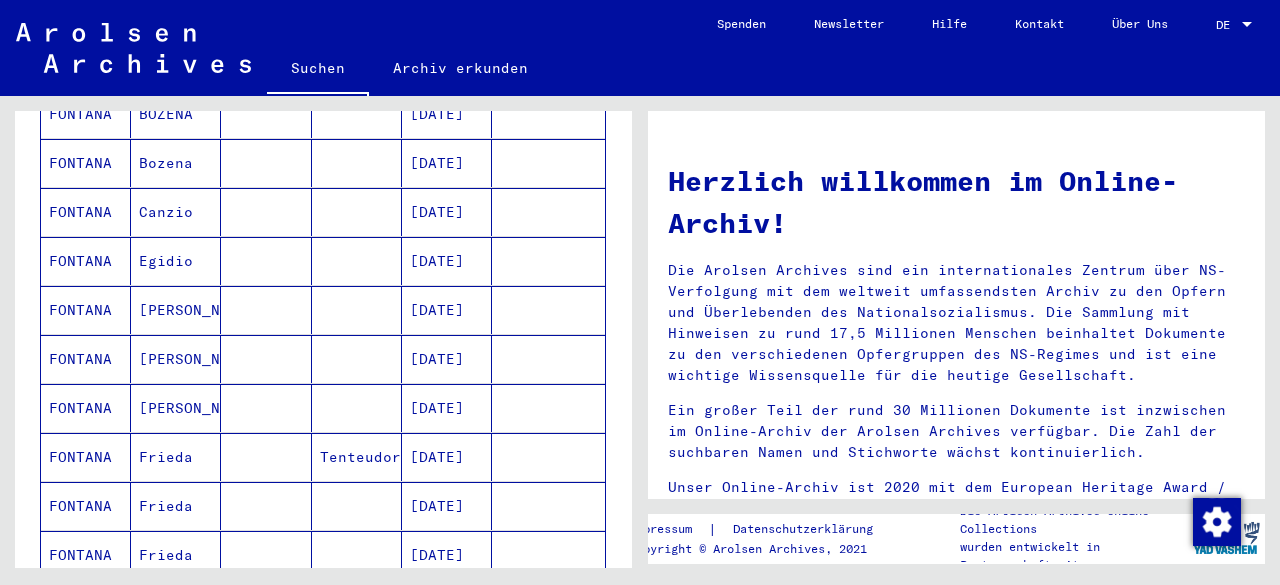 click on "[PERSON_NAME]" at bounding box center [176, 408] 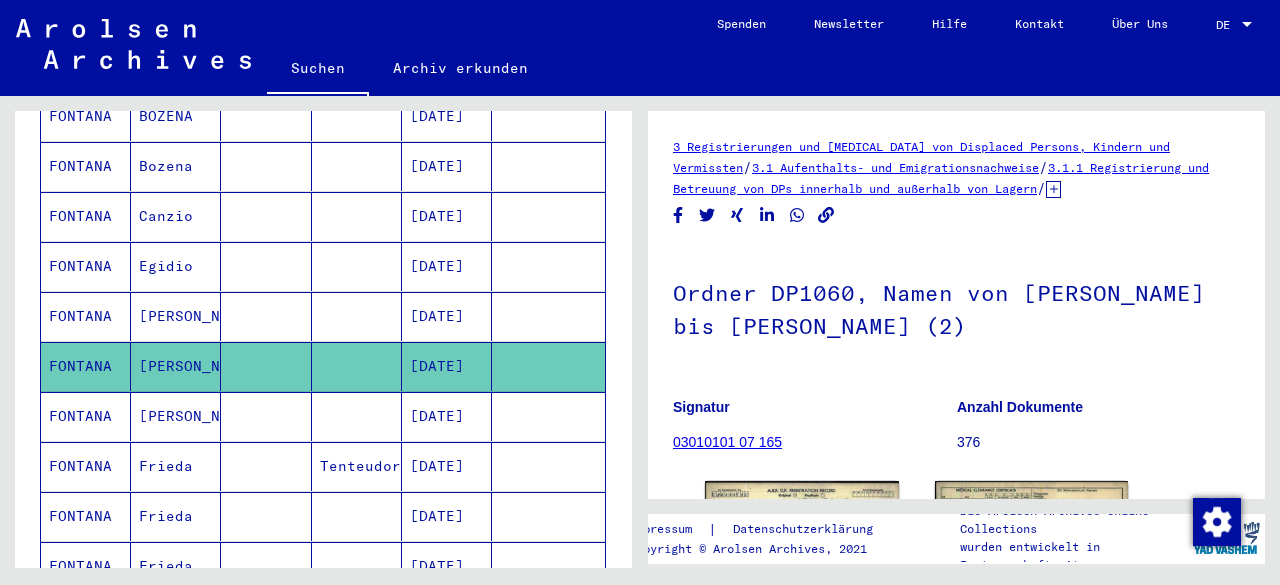 scroll, scrollTop: 0, scrollLeft: 0, axis: both 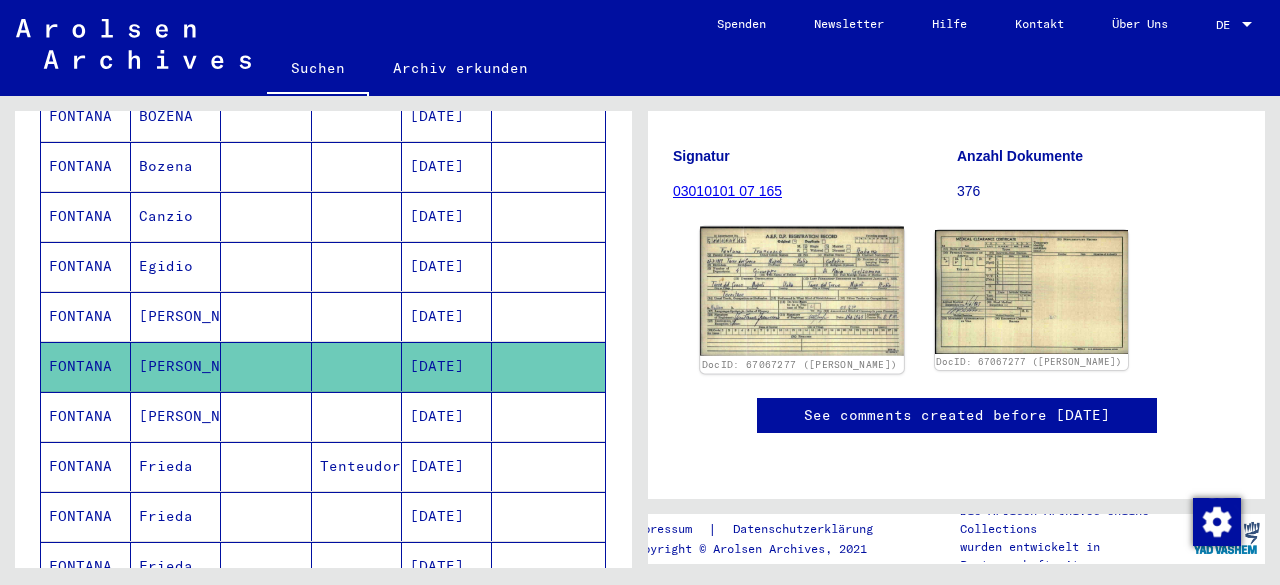click on "DocID: 67067277 ([PERSON_NAME])" 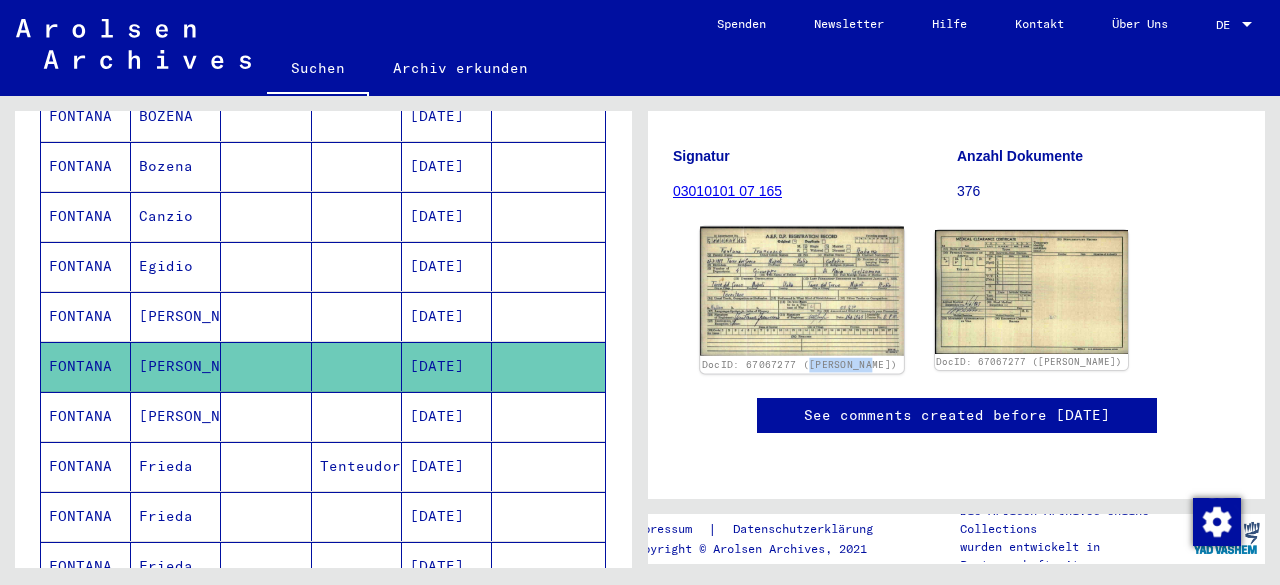click on "DocID: 67067277 ([PERSON_NAME])" 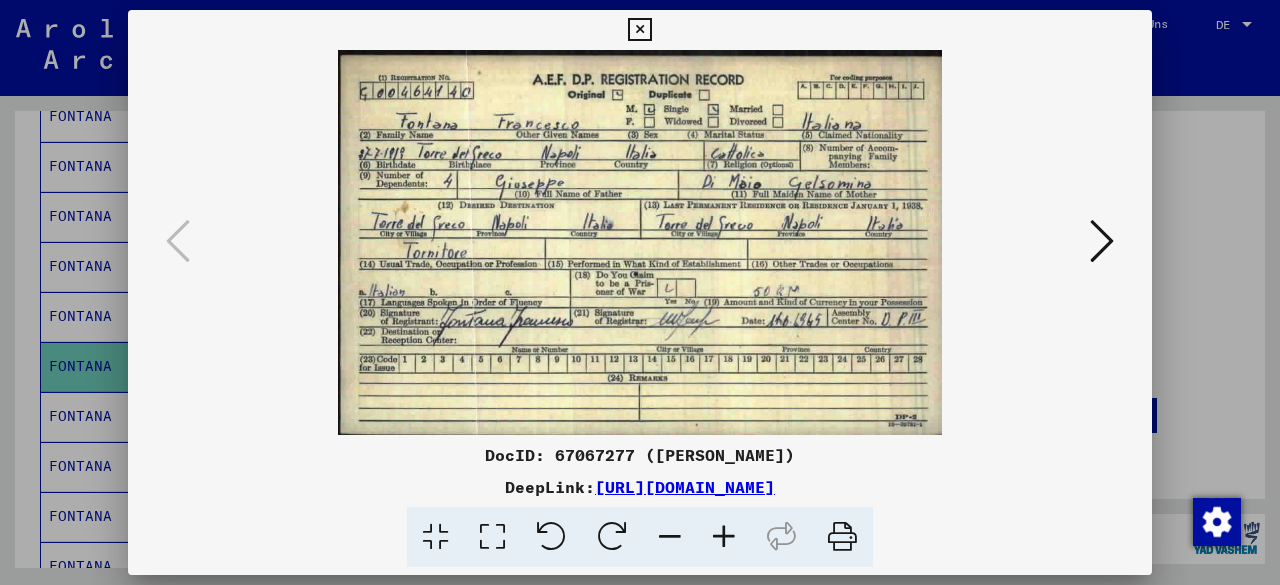 click at bounding box center [724, 537] 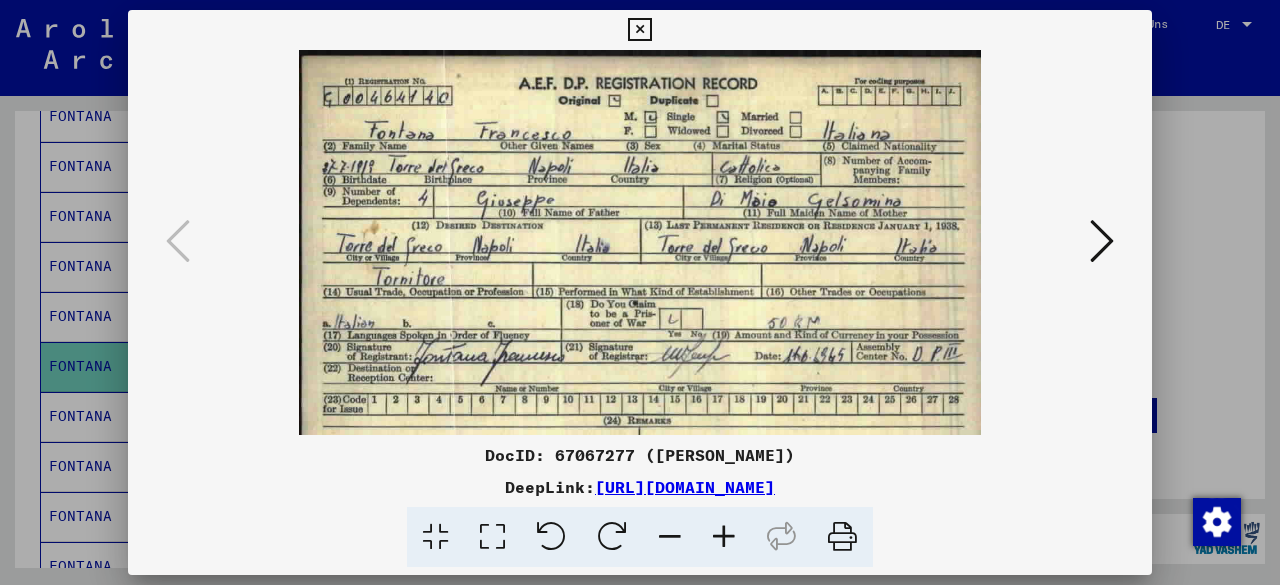 click at bounding box center [724, 537] 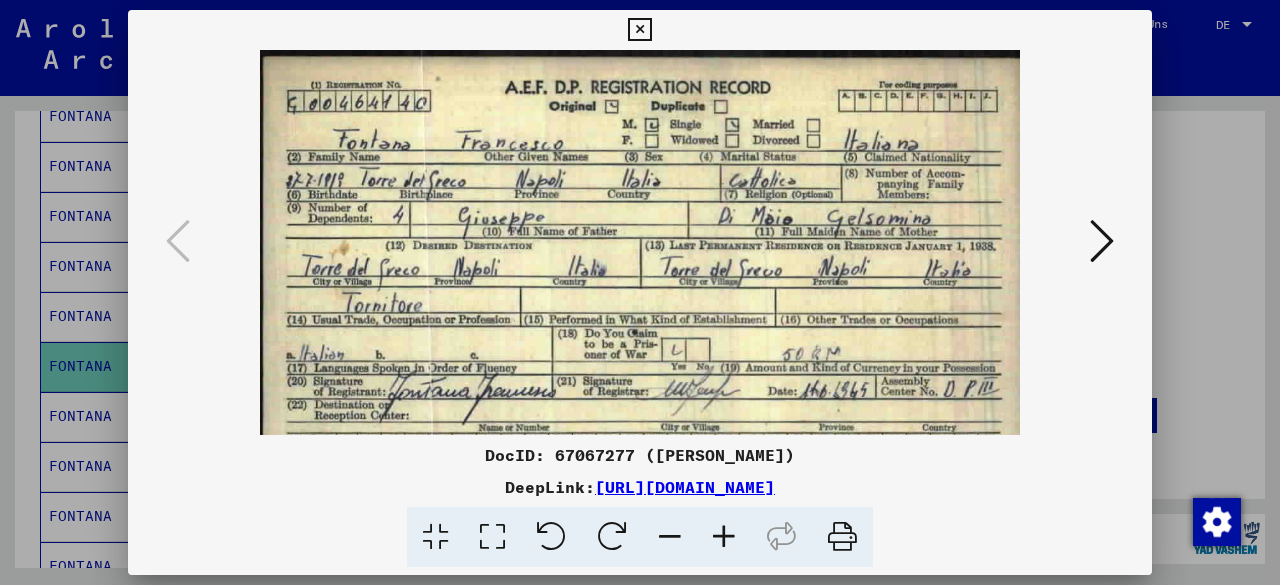 click at bounding box center (724, 537) 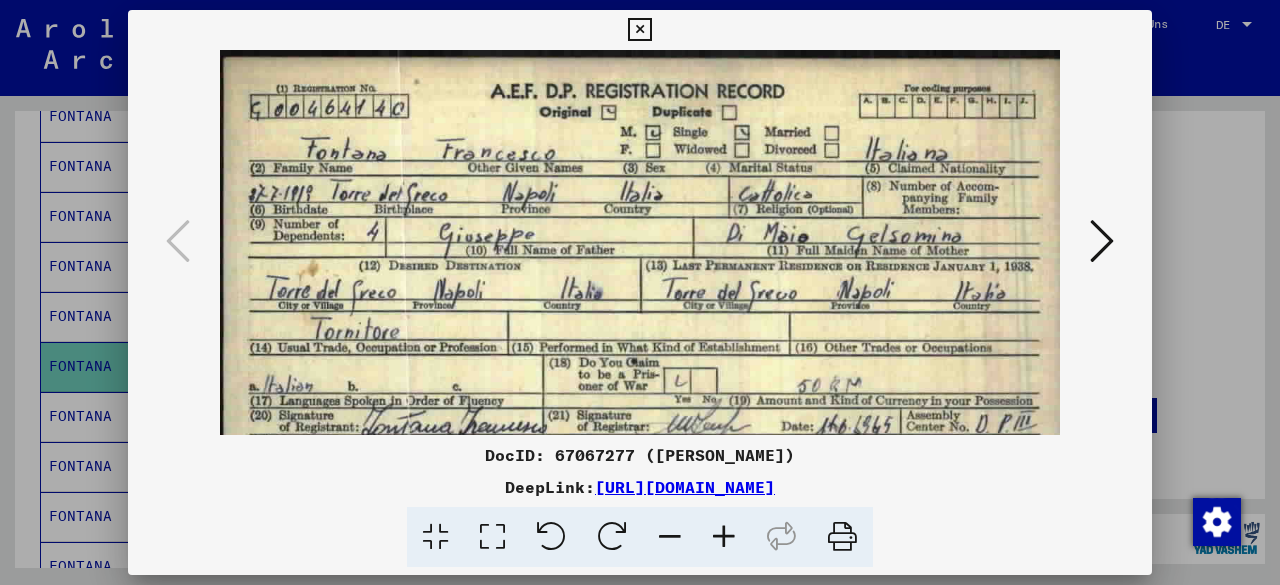 click at bounding box center [724, 537] 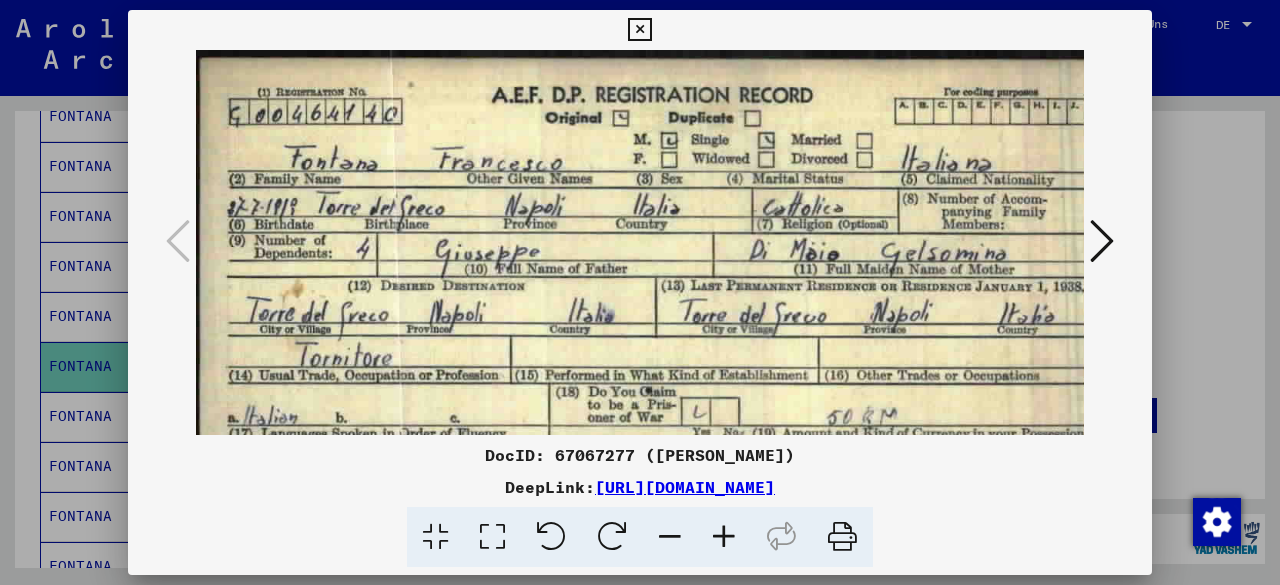 click at bounding box center [724, 537] 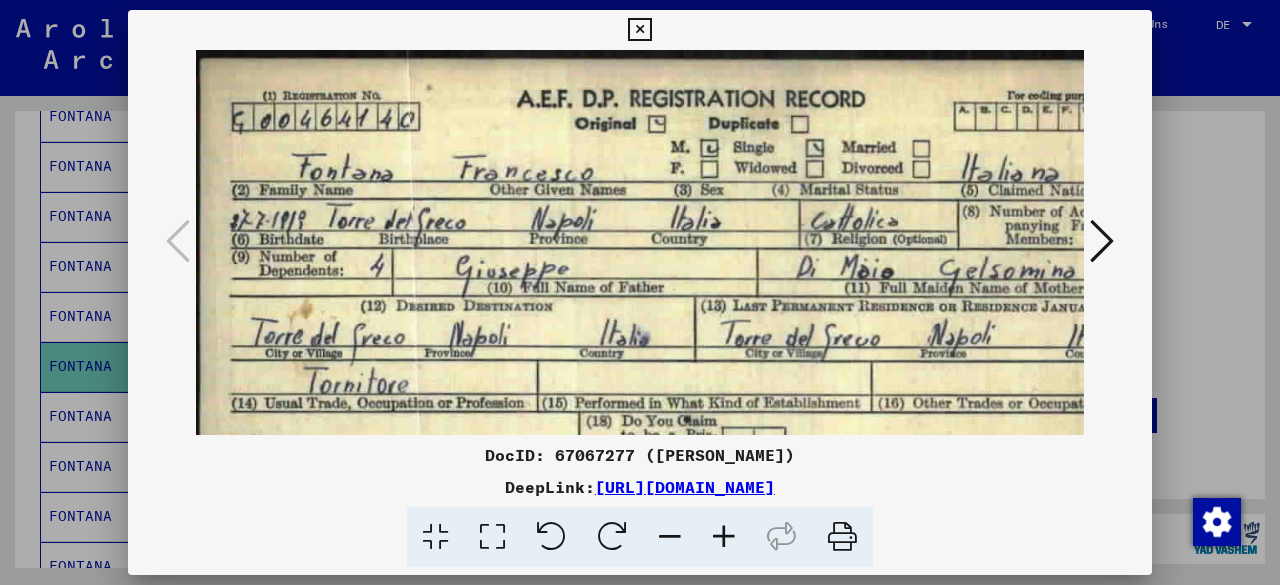 click at bounding box center [724, 537] 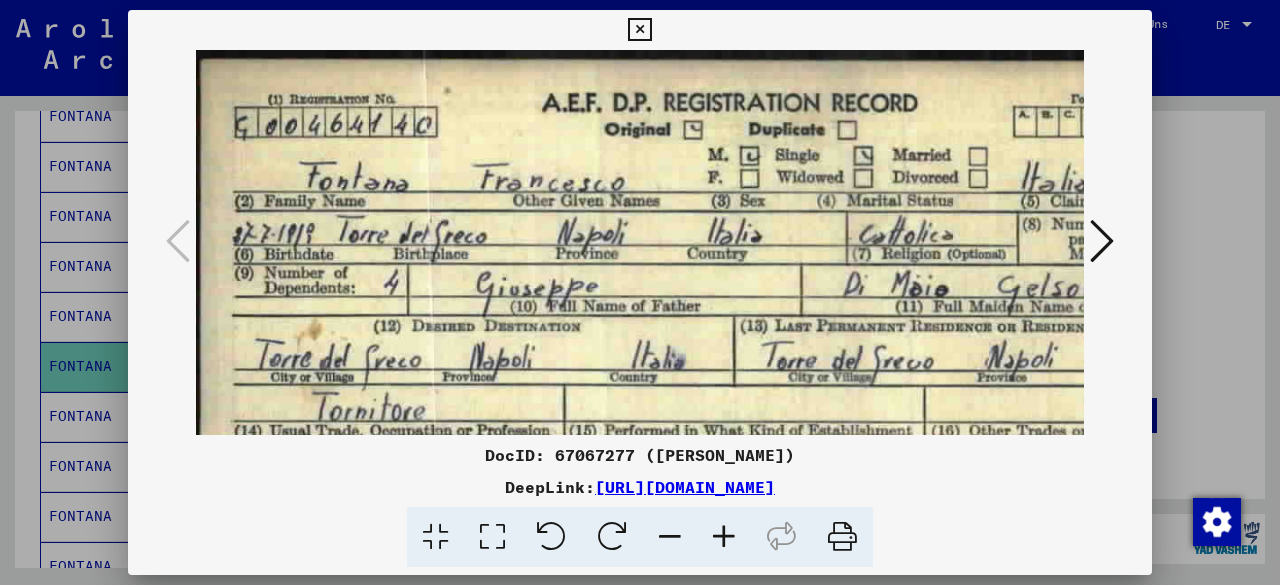 click at bounding box center [639, 30] 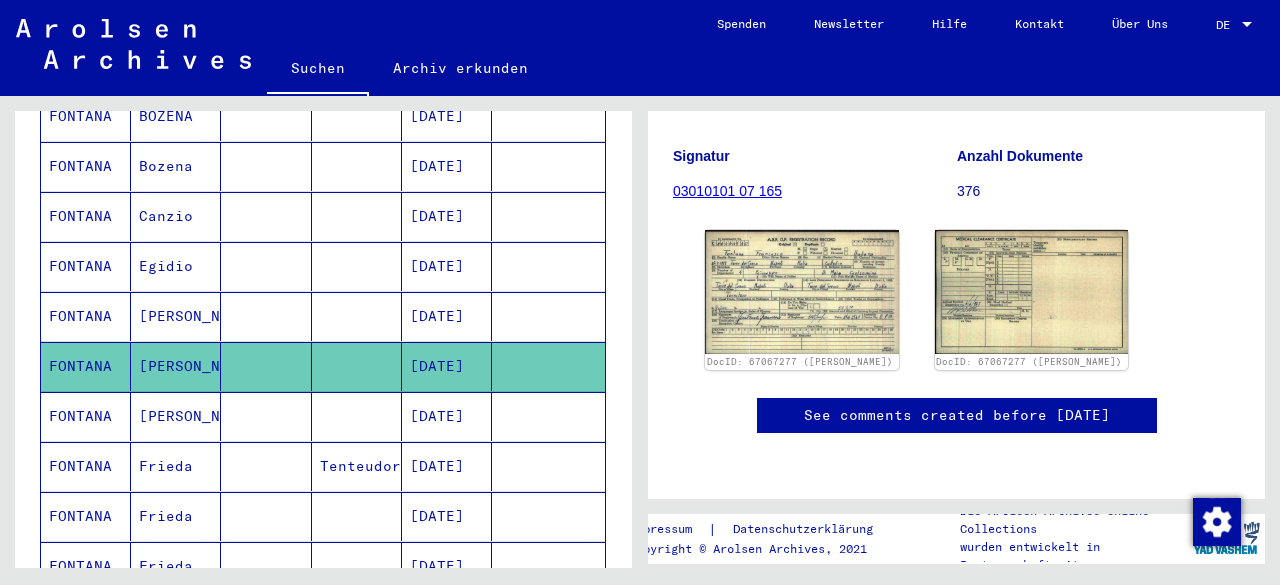 click on "[PERSON_NAME]" at bounding box center [176, 466] 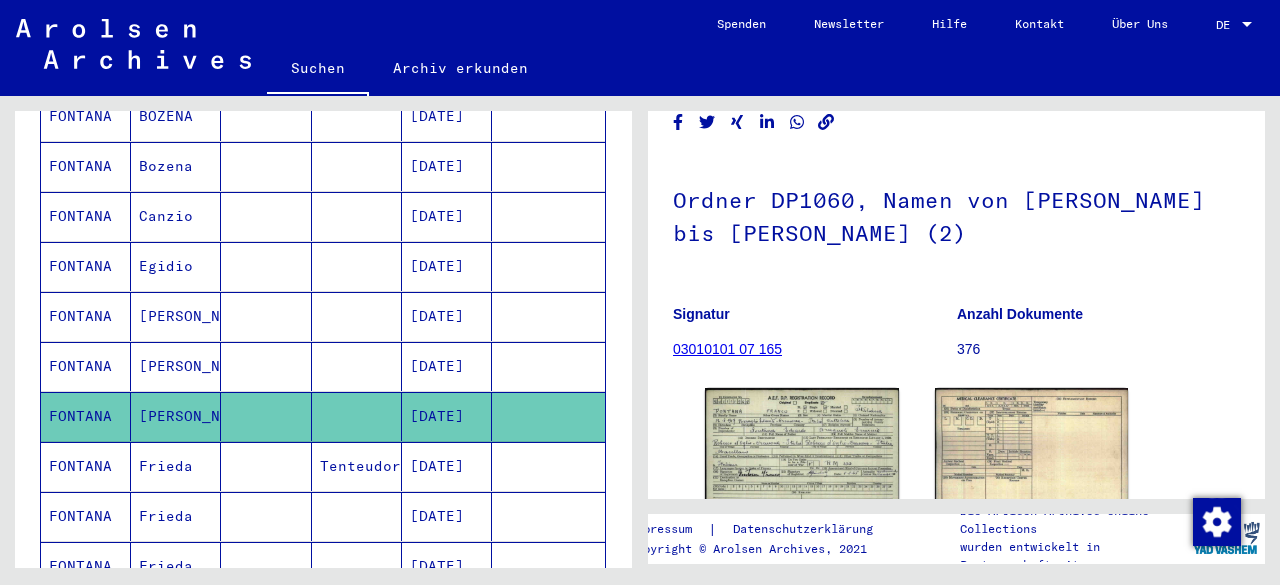 scroll, scrollTop: 300, scrollLeft: 0, axis: vertical 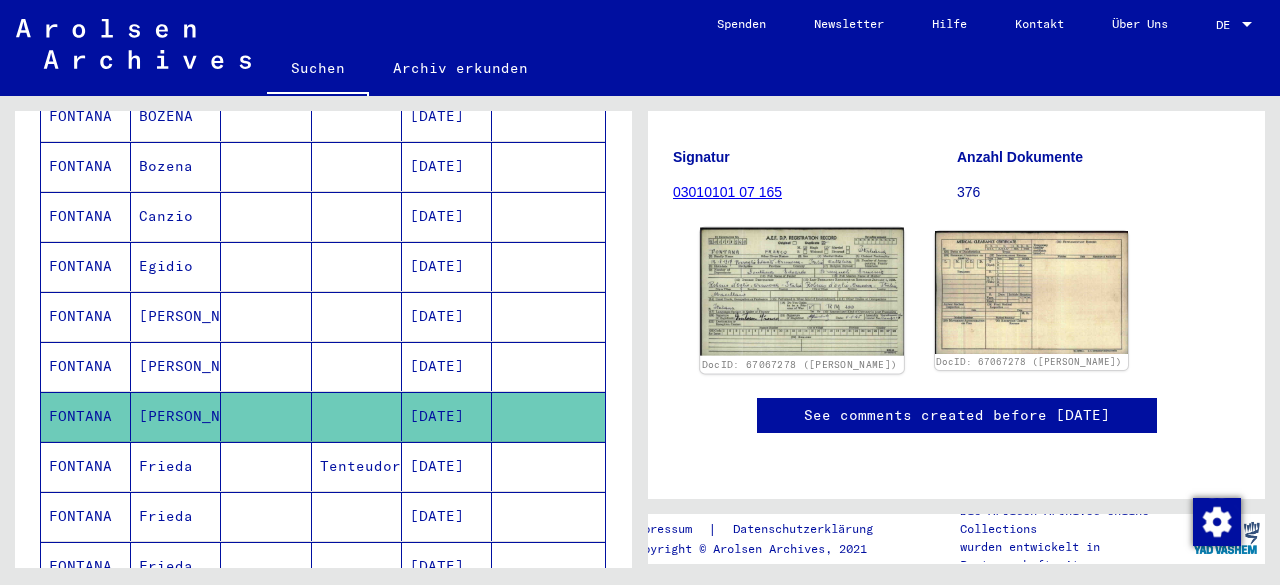 click 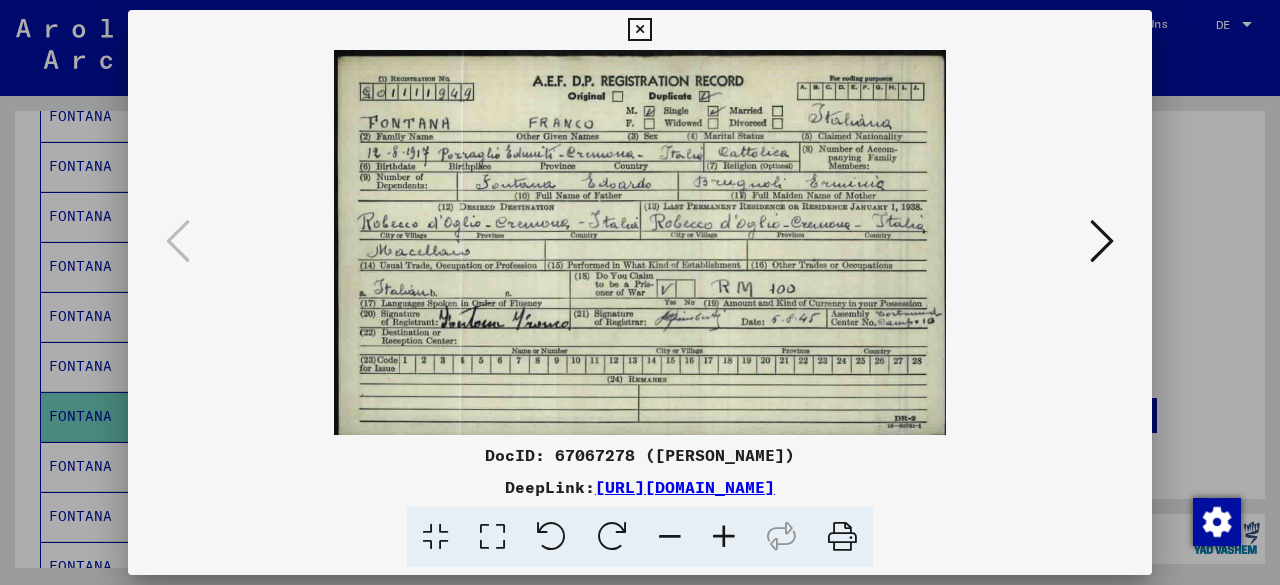 click at bounding box center [640, 242] 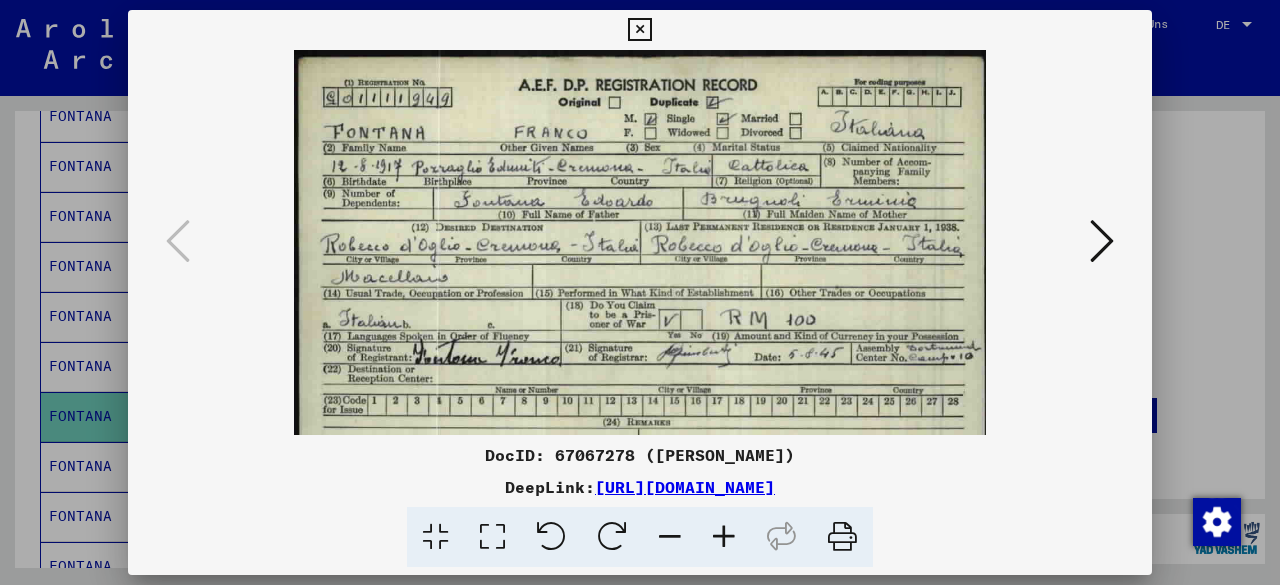 click at bounding box center (724, 537) 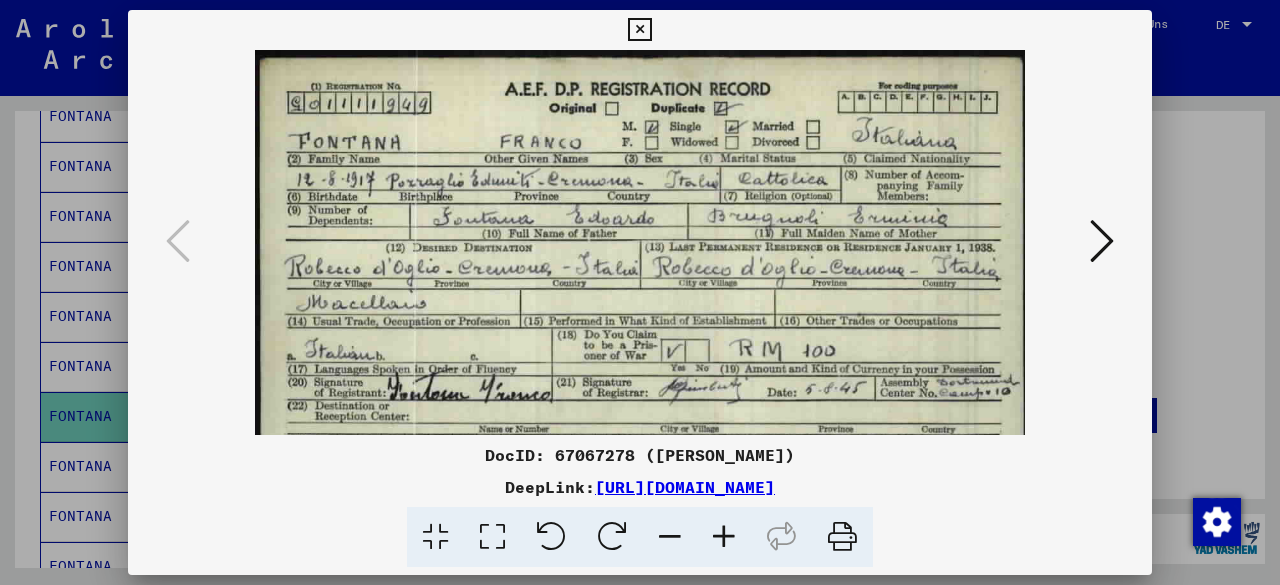 click at bounding box center (724, 537) 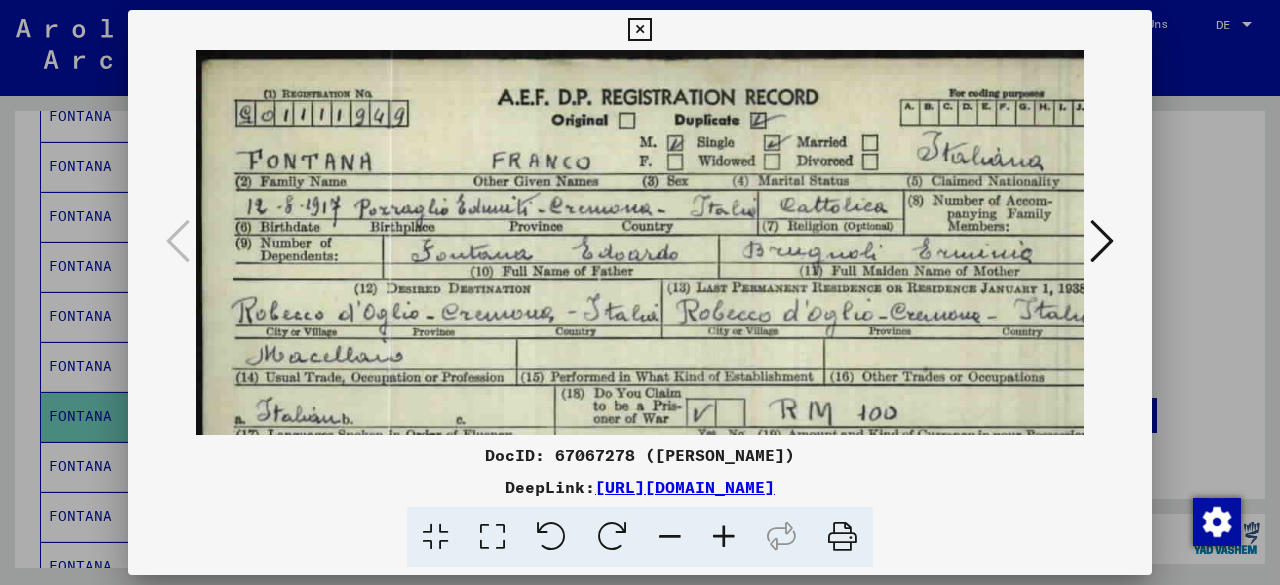 click at bounding box center (724, 537) 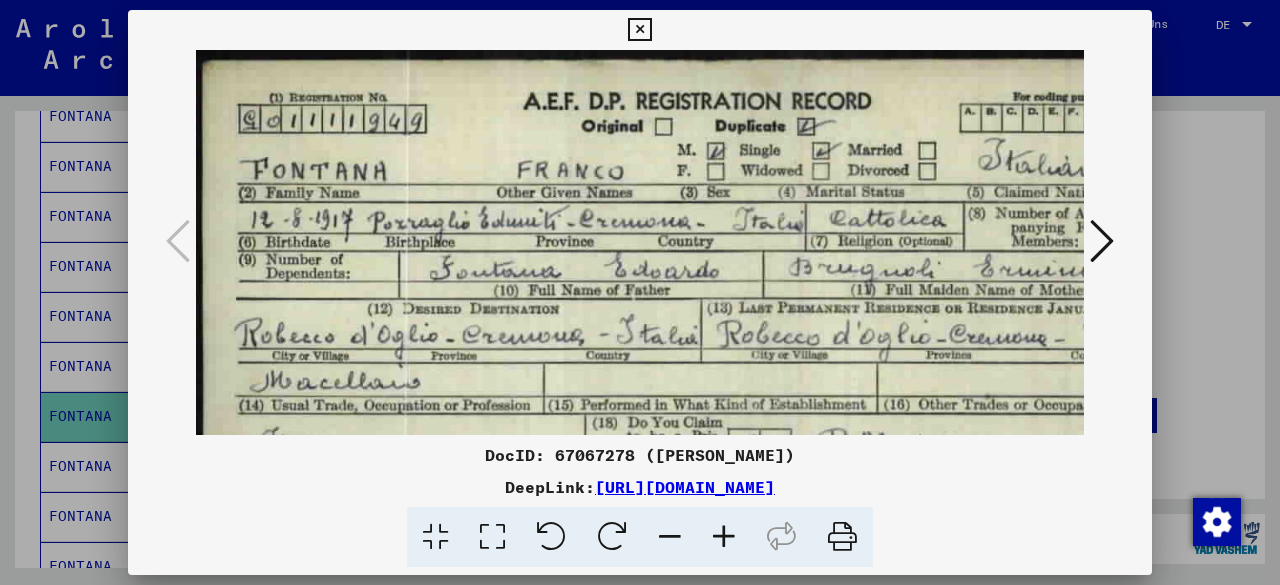 click at bounding box center [639, 30] 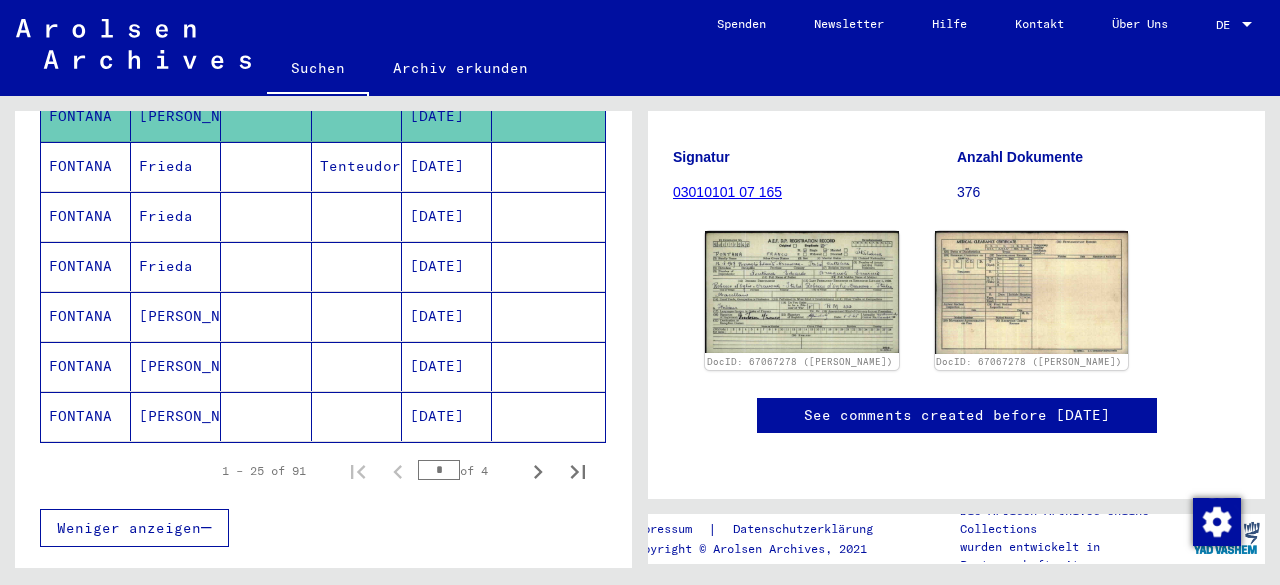scroll, scrollTop: 1134, scrollLeft: 0, axis: vertical 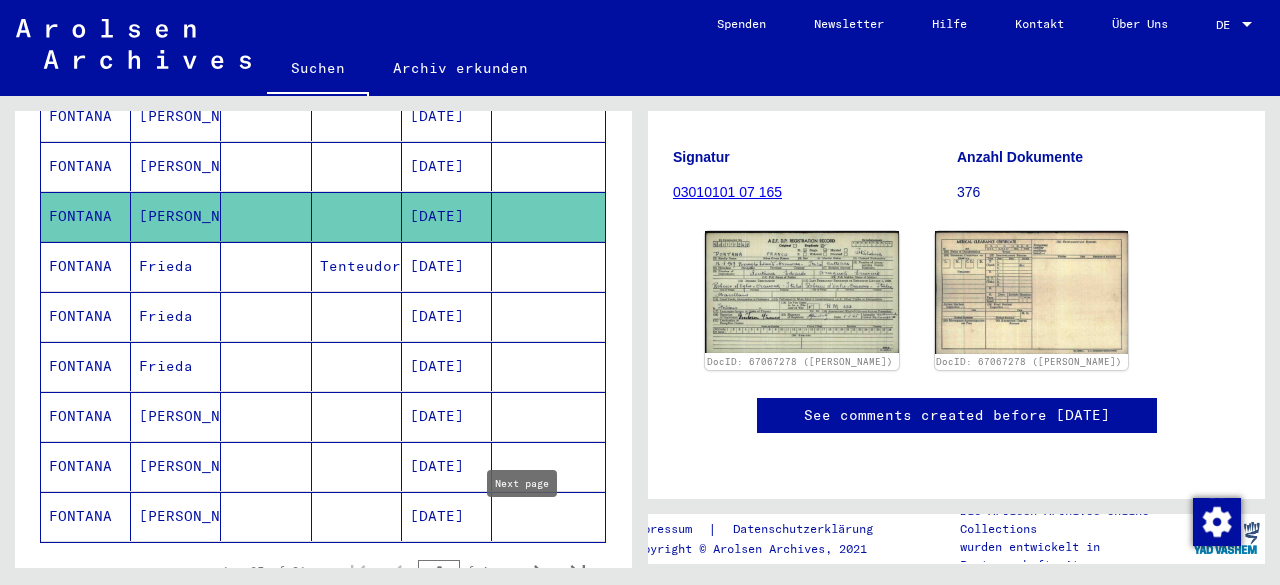click 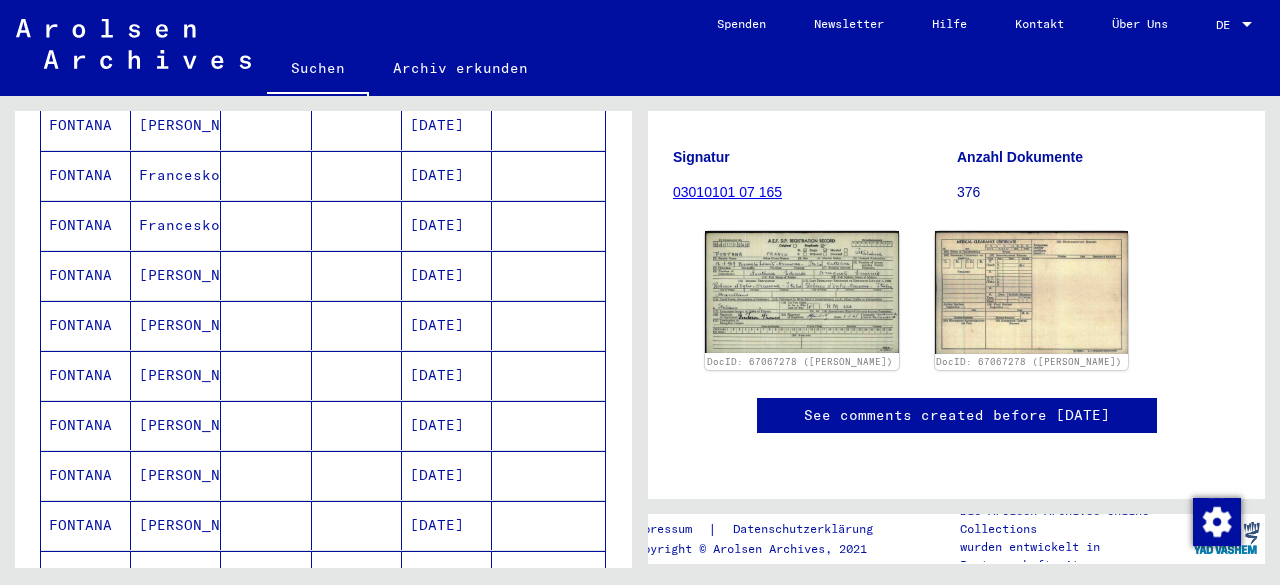 scroll, scrollTop: 1034, scrollLeft: 0, axis: vertical 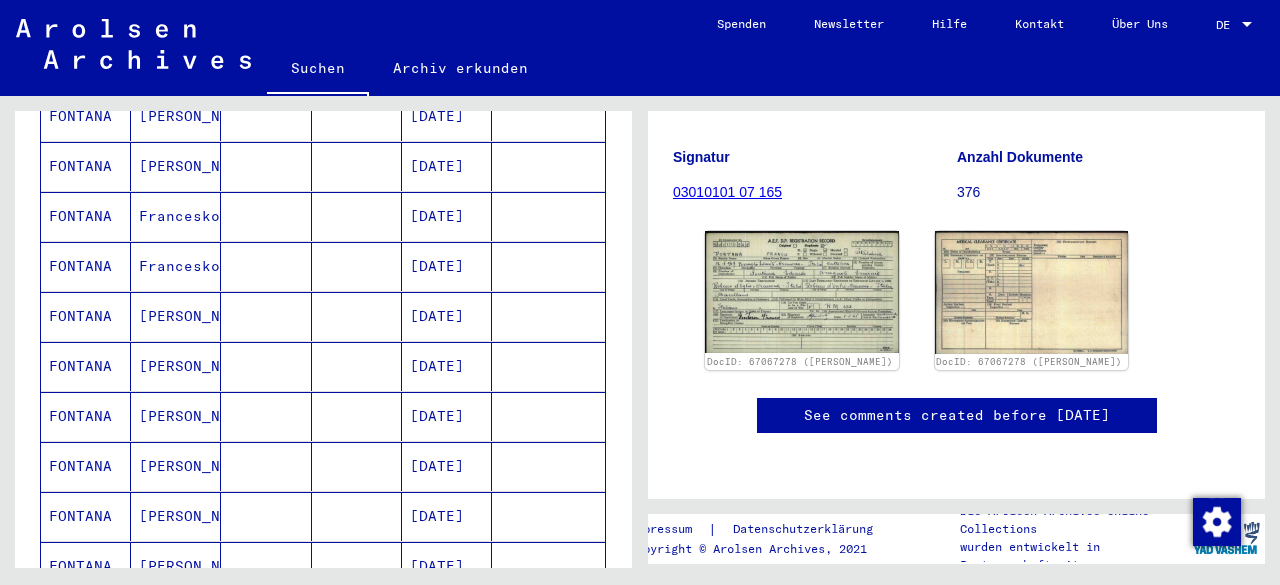 click at bounding box center (266, 616) 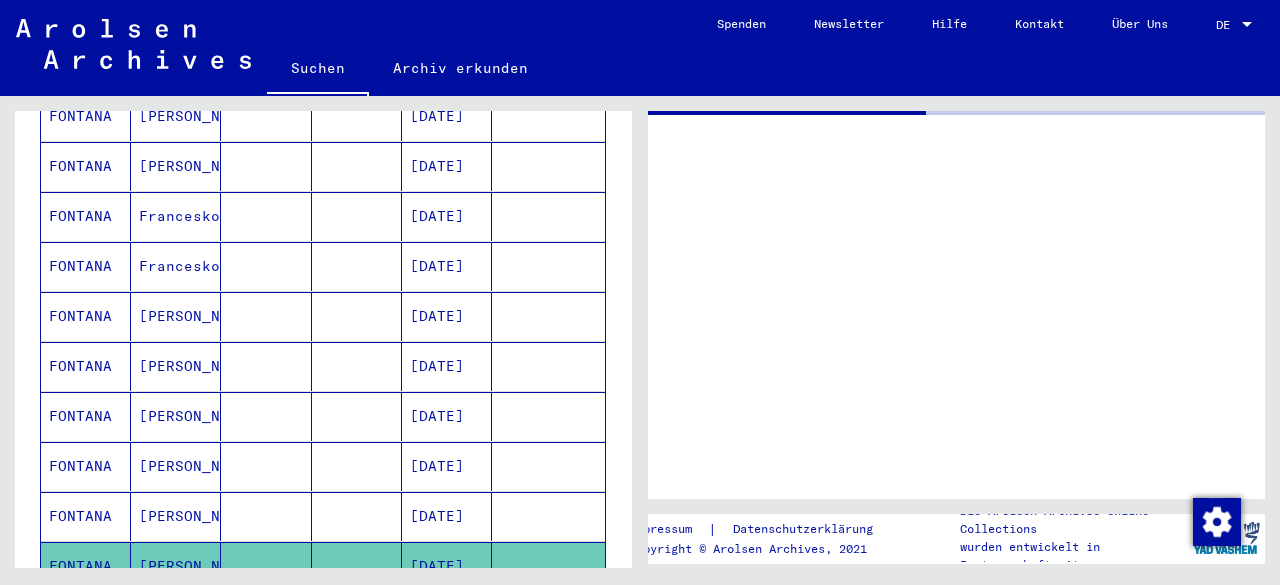 scroll, scrollTop: 0, scrollLeft: 0, axis: both 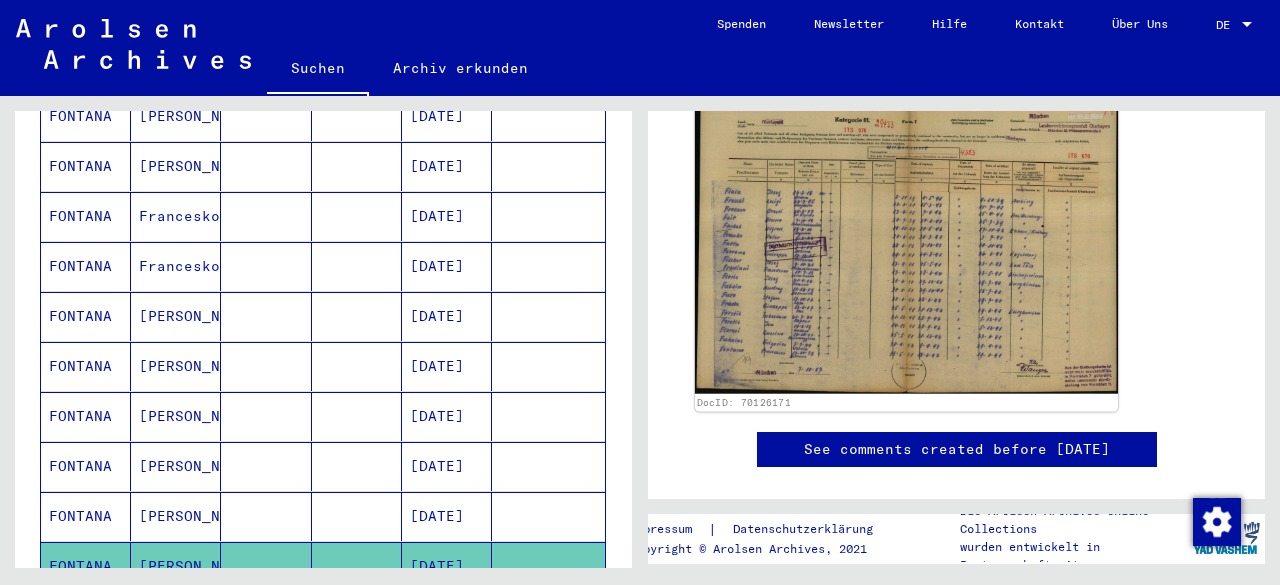 click 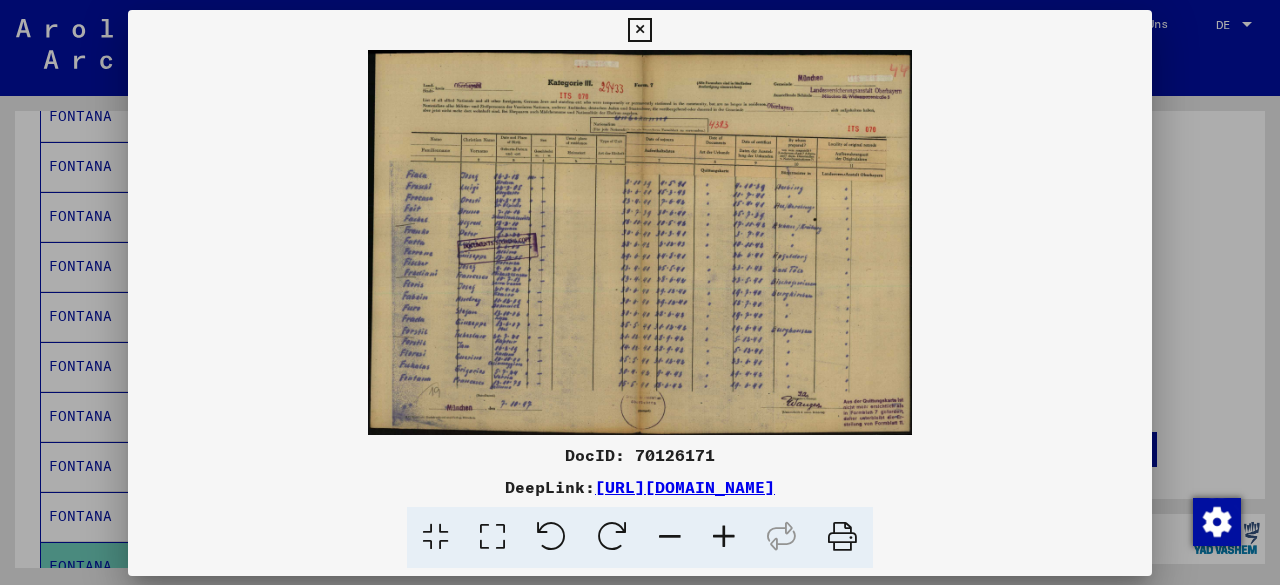click at bounding box center (640, 242) 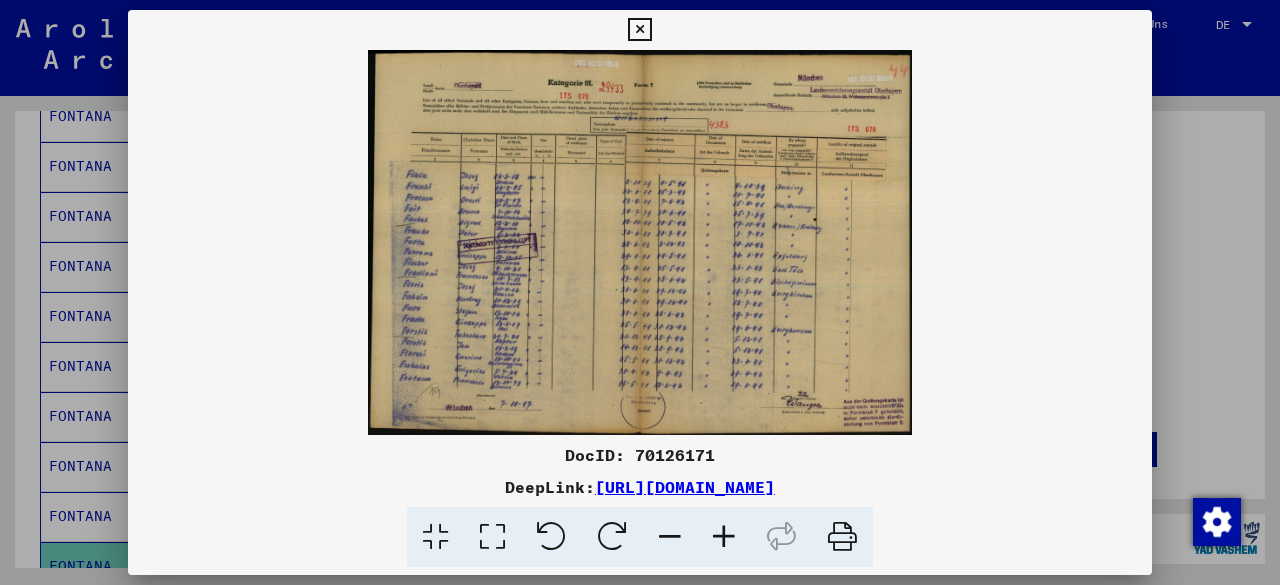 click at bounding box center (724, 537) 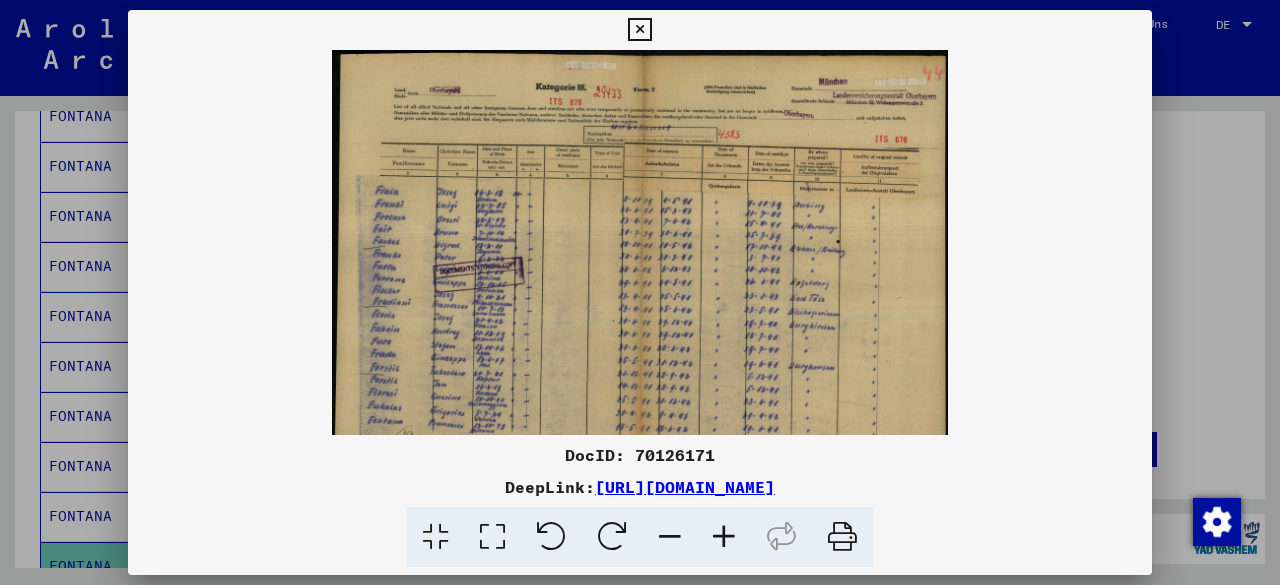 click at bounding box center [724, 537] 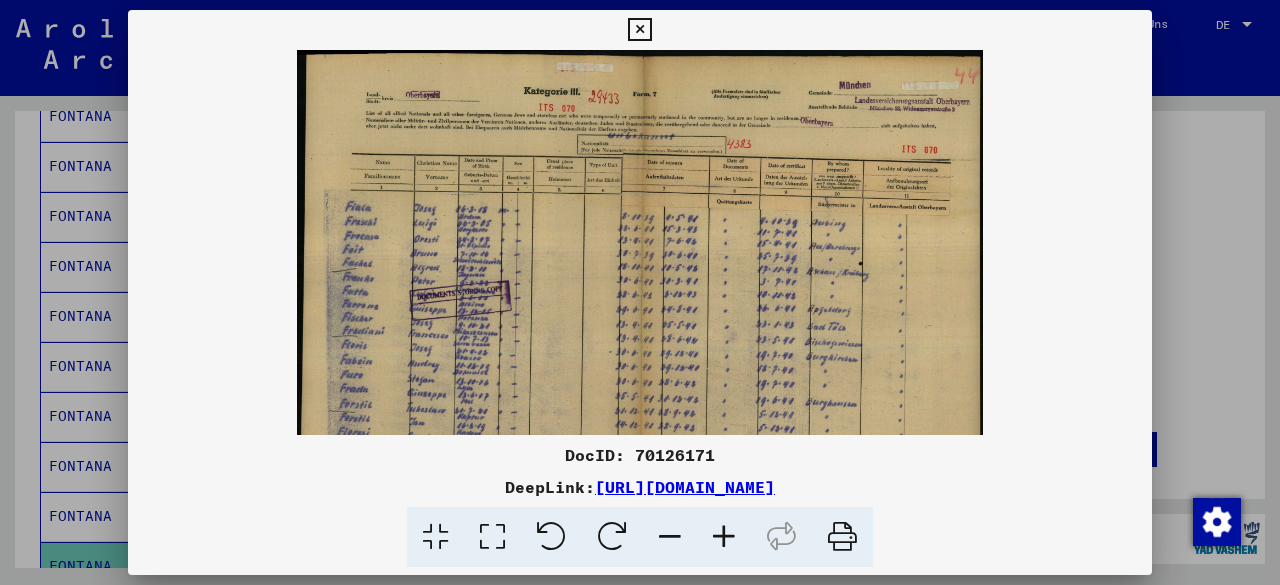 click at bounding box center [724, 537] 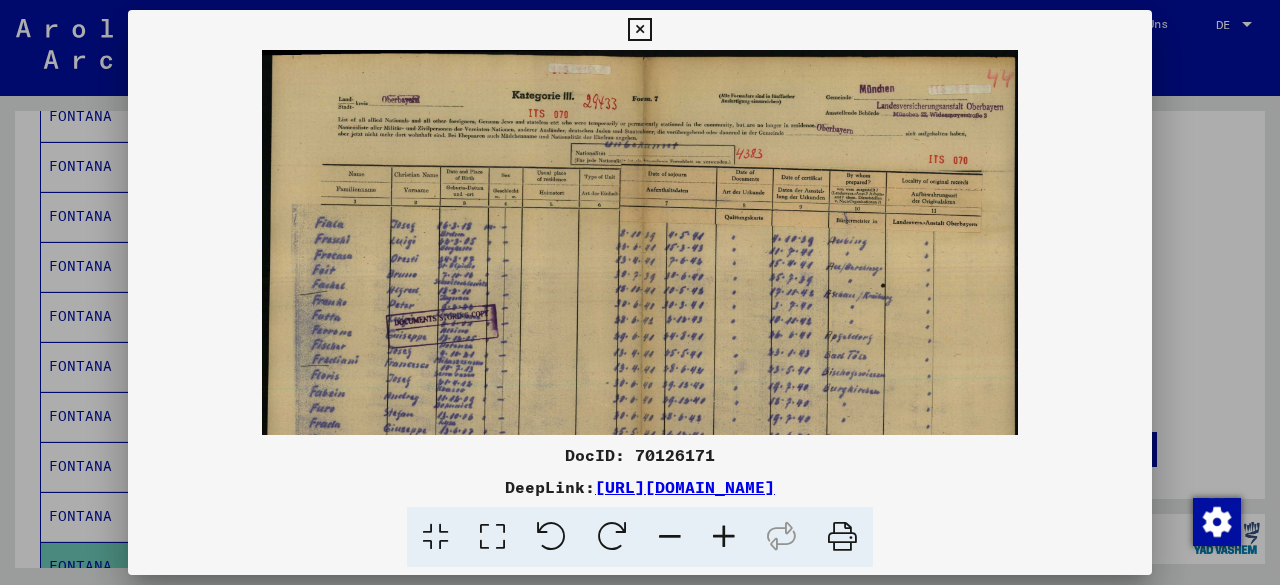click at bounding box center (724, 537) 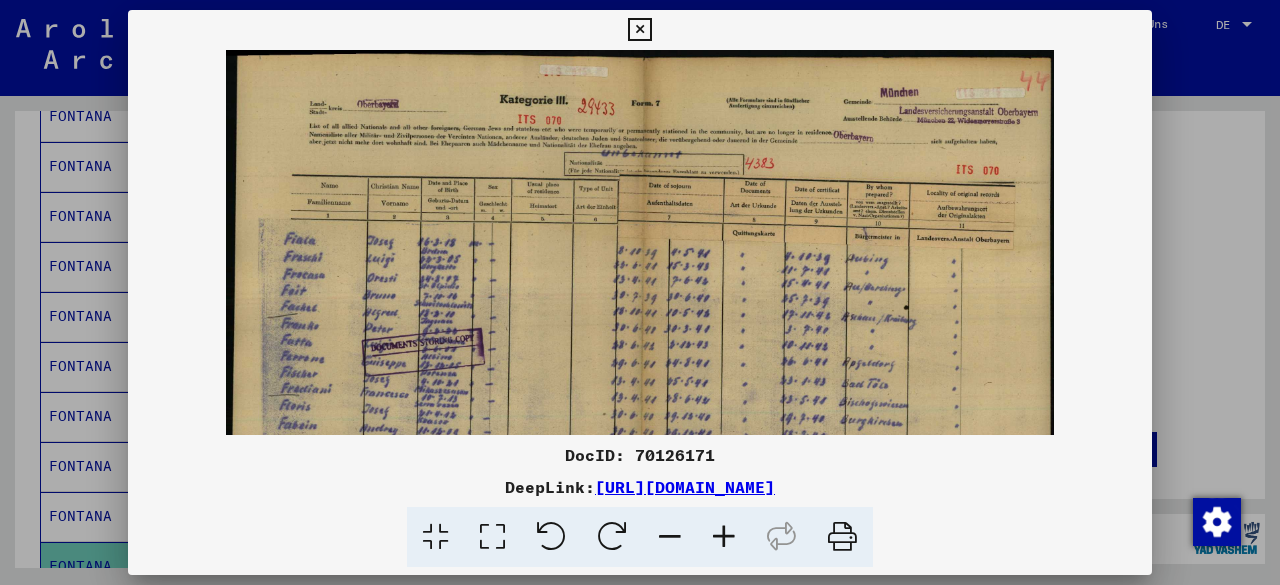 click at bounding box center [724, 537] 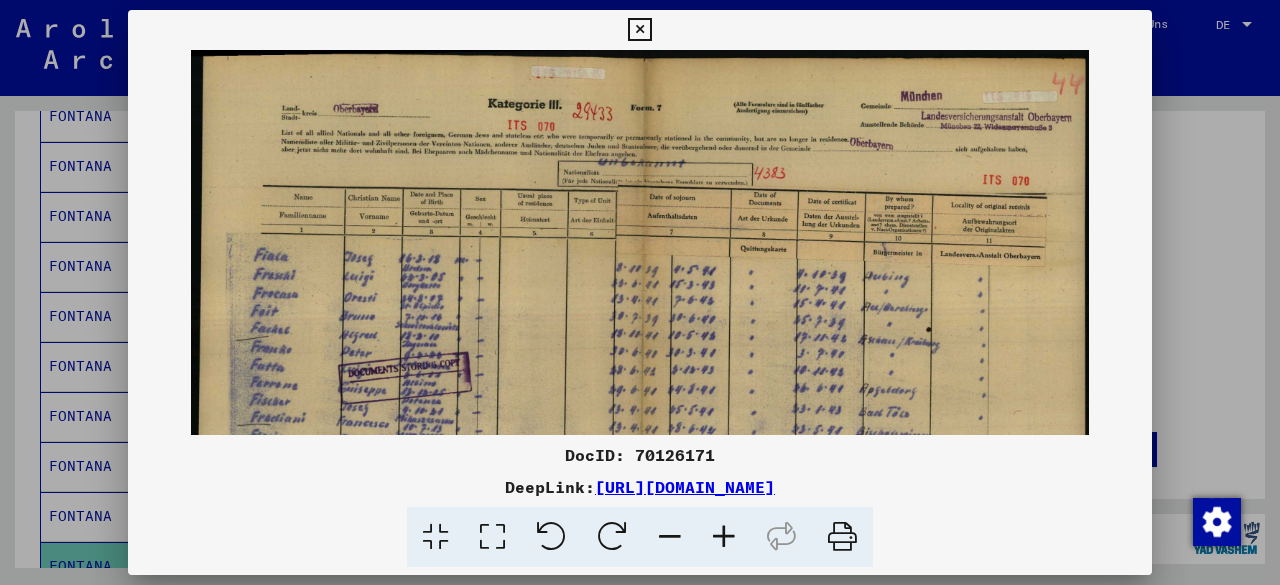 click at bounding box center [724, 537] 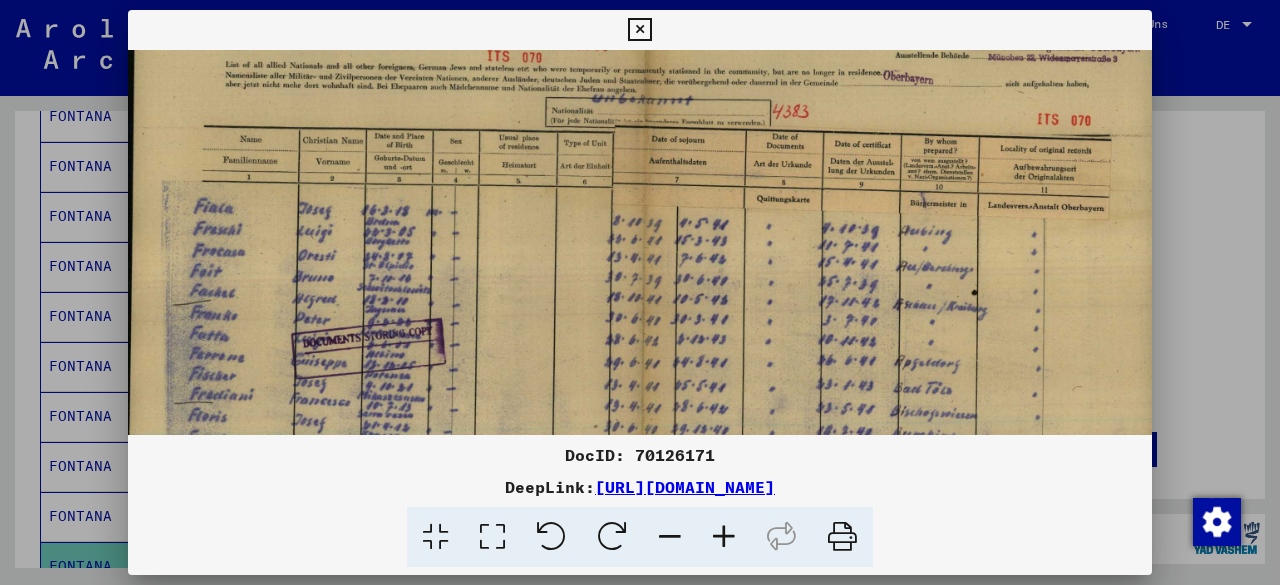 scroll, scrollTop: 88, scrollLeft: 8, axis: both 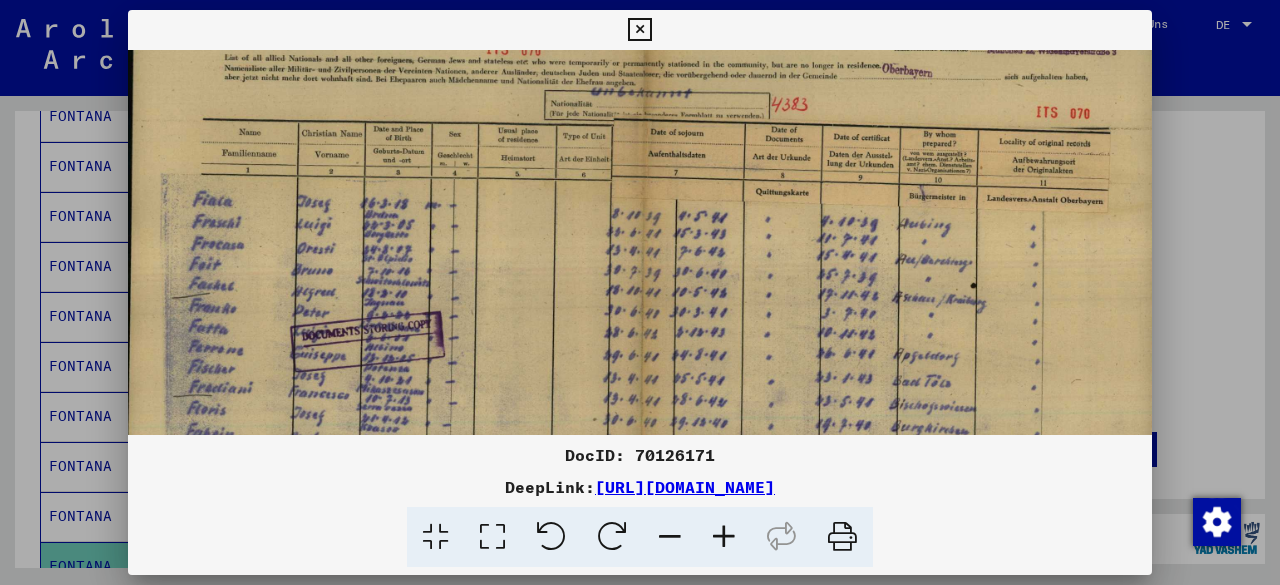 drag, startPoint x: 572, startPoint y: 327, endPoint x: 564, endPoint y: 240, distance: 87.36704 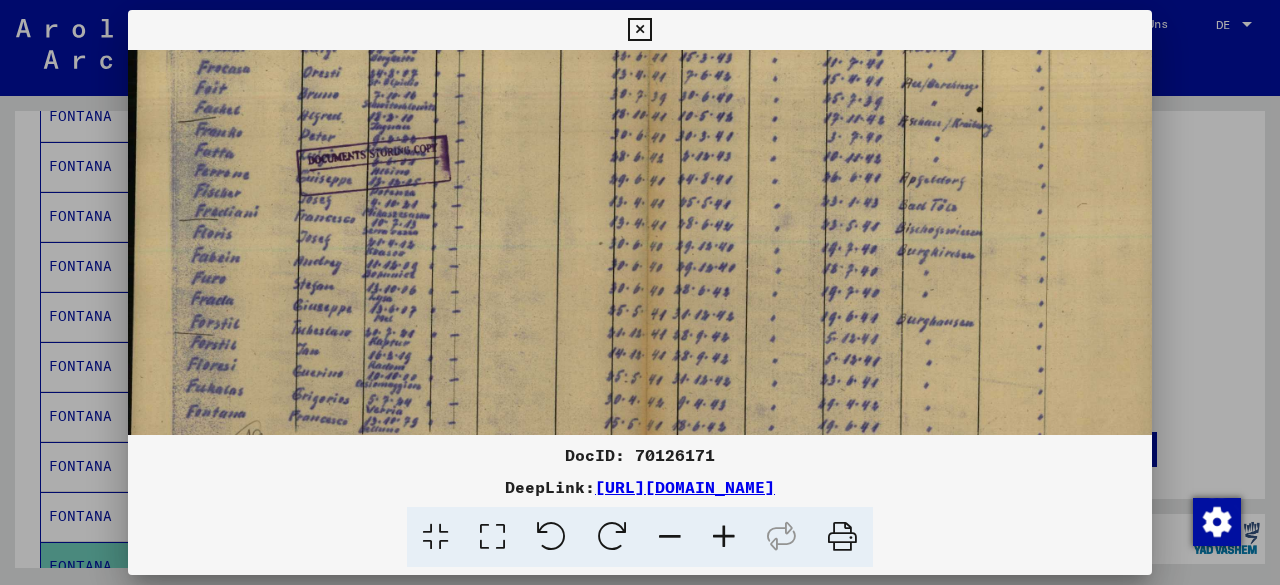 drag, startPoint x: 242, startPoint y: 361, endPoint x: 252, endPoint y: 191, distance: 170.29387 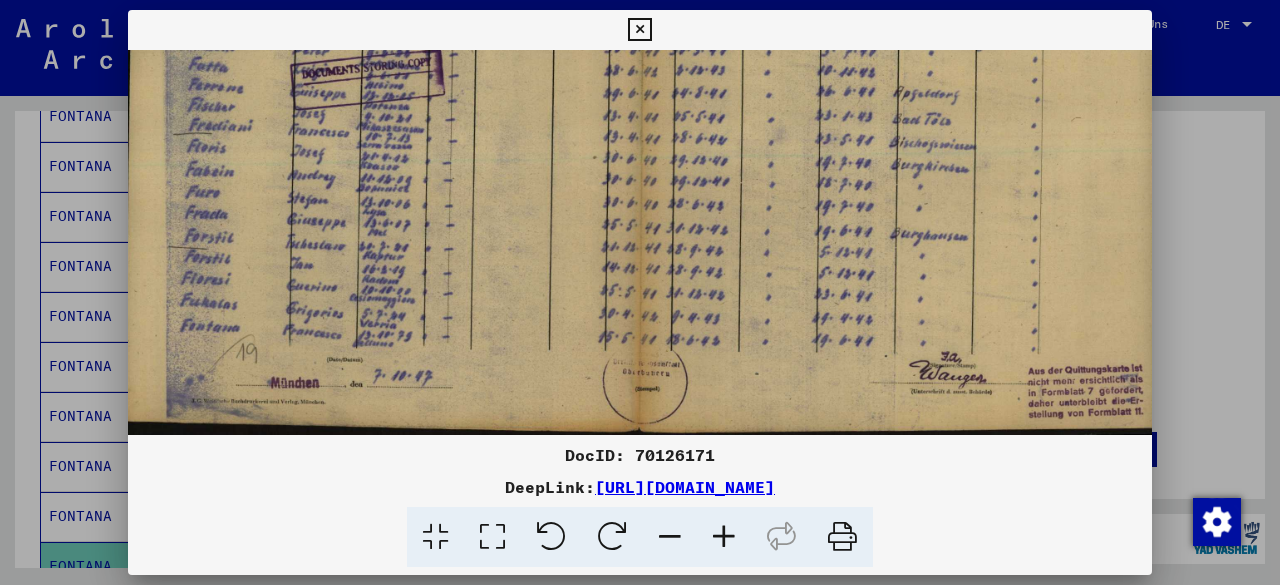 drag, startPoint x: 245, startPoint y: 371, endPoint x: 180, endPoint y: 333, distance: 75.29276 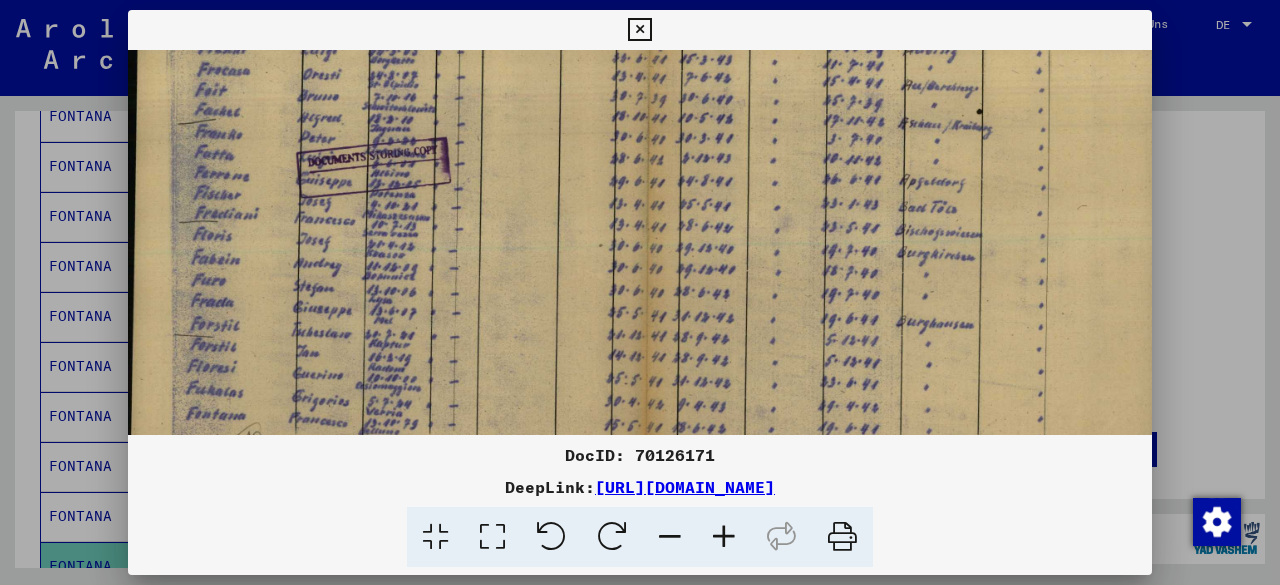 scroll, scrollTop: 182, scrollLeft: 0, axis: vertical 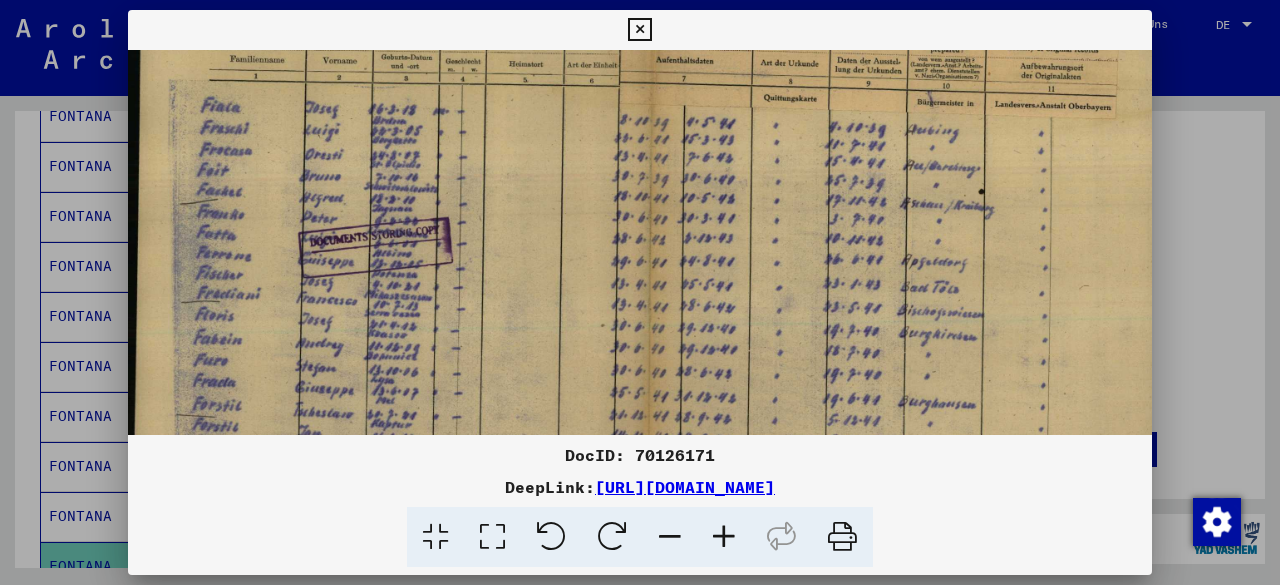 drag, startPoint x: 395, startPoint y: 240, endPoint x: 408, endPoint y: 371, distance: 131.64346 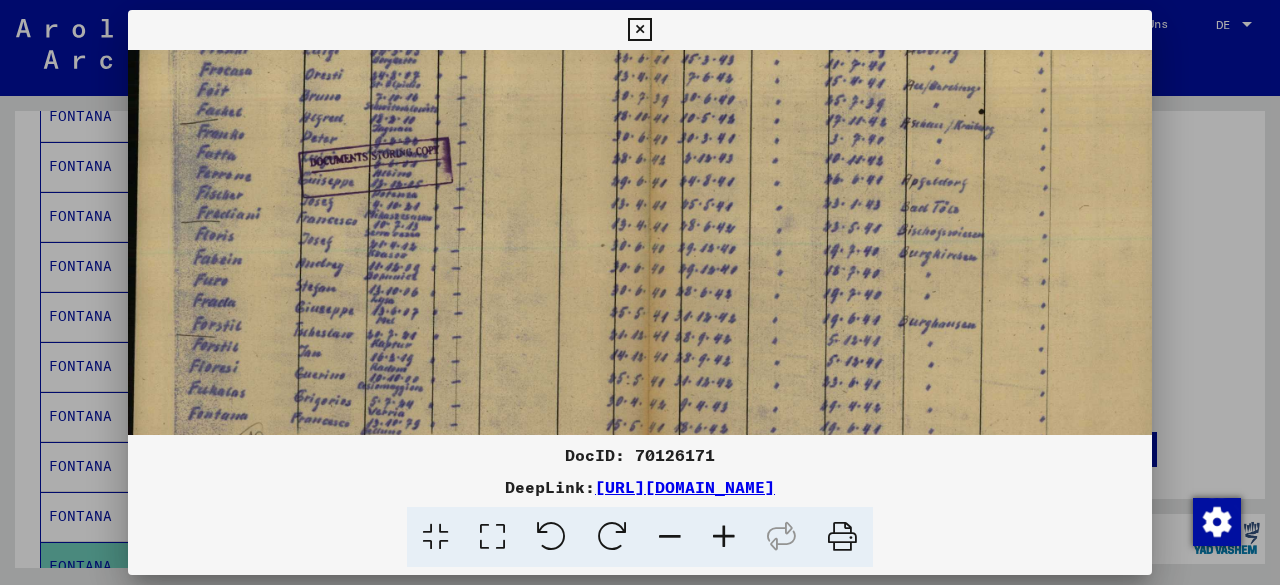 scroll, scrollTop: 274, scrollLeft: 0, axis: vertical 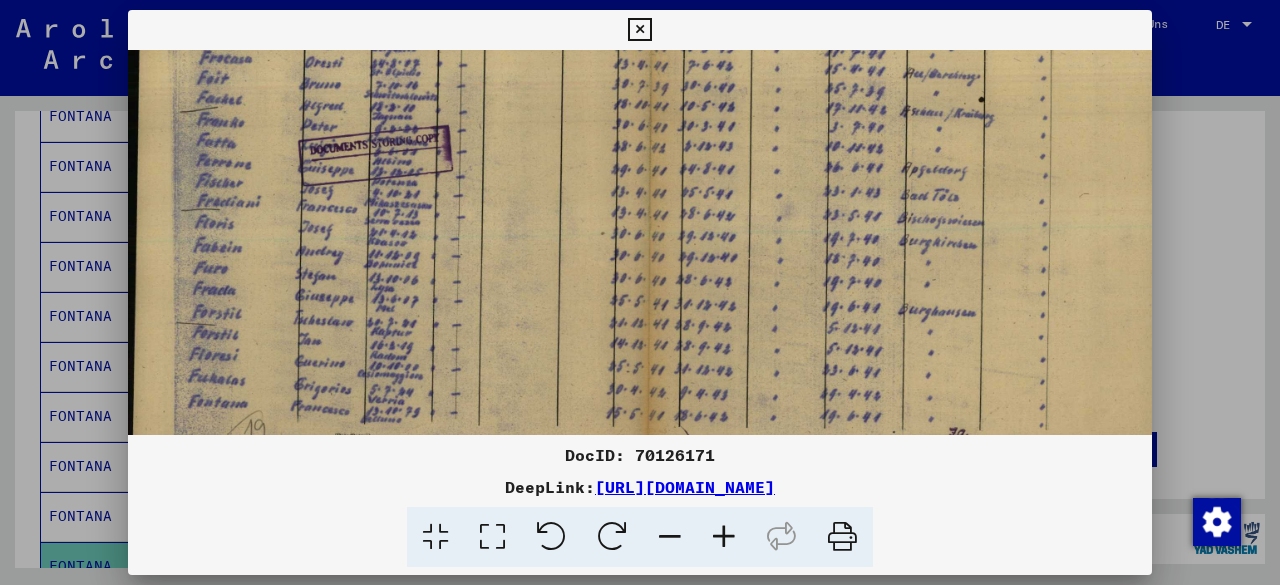 drag, startPoint x: 412, startPoint y: 160, endPoint x: 427, endPoint y: 67, distance: 94.20191 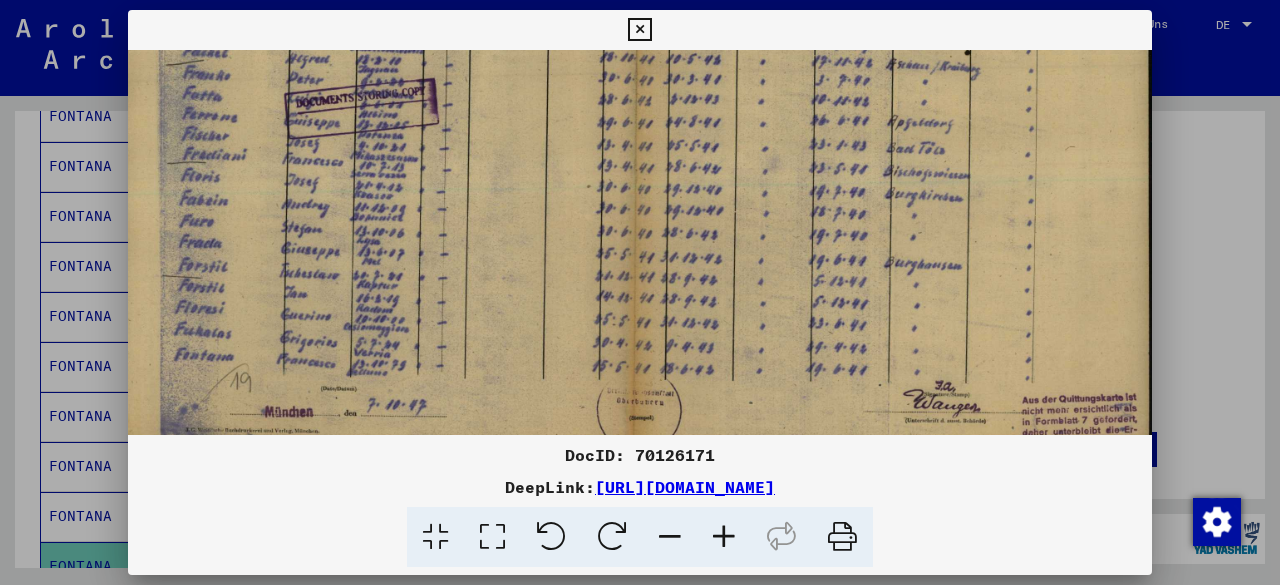 scroll, scrollTop: 350, scrollLeft: 15, axis: both 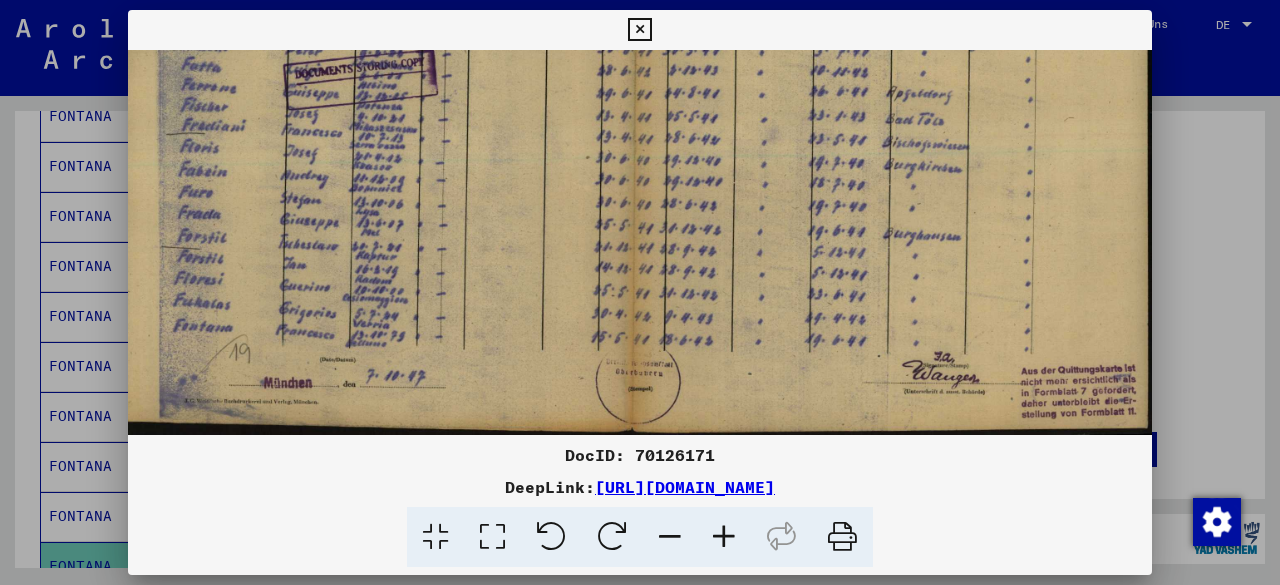 drag, startPoint x: 449, startPoint y: 145, endPoint x: 432, endPoint y: 65, distance: 81.78631 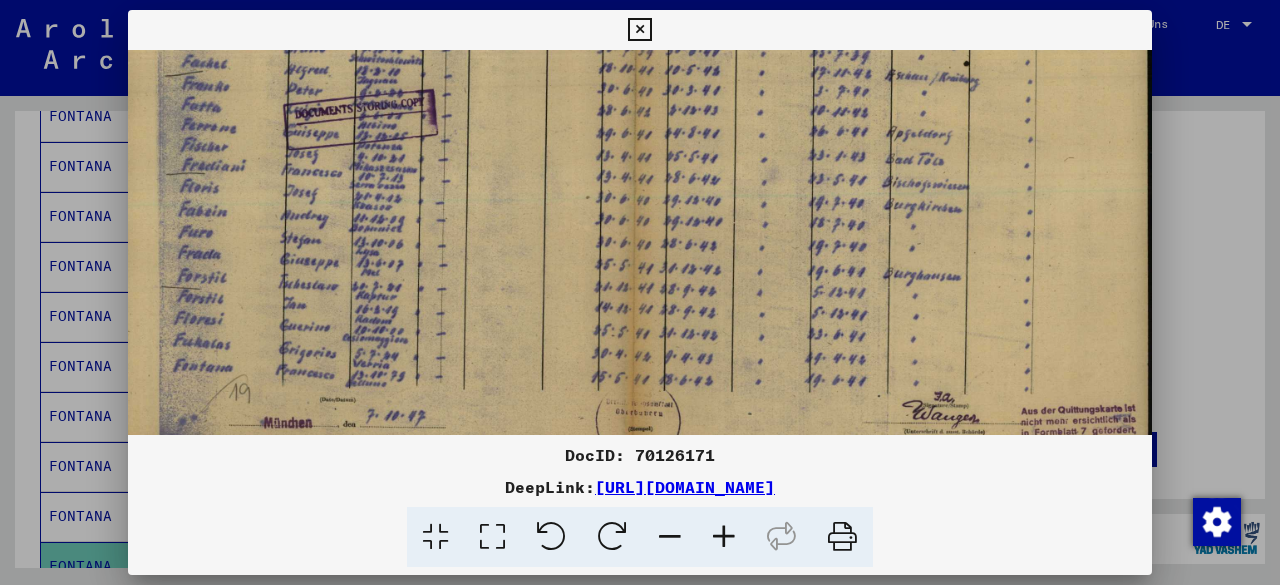 drag, startPoint x: 852, startPoint y: 241, endPoint x: 596, endPoint y: 343, distance: 275.57214 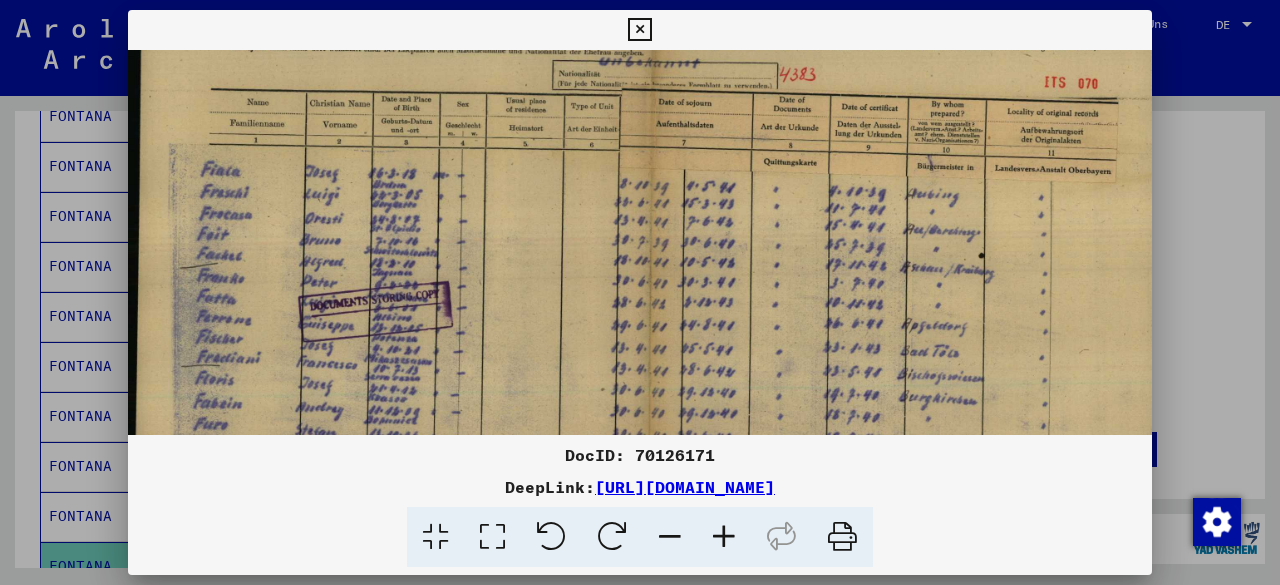 scroll, scrollTop: 108, scrollLeft: 0, axis: vertical 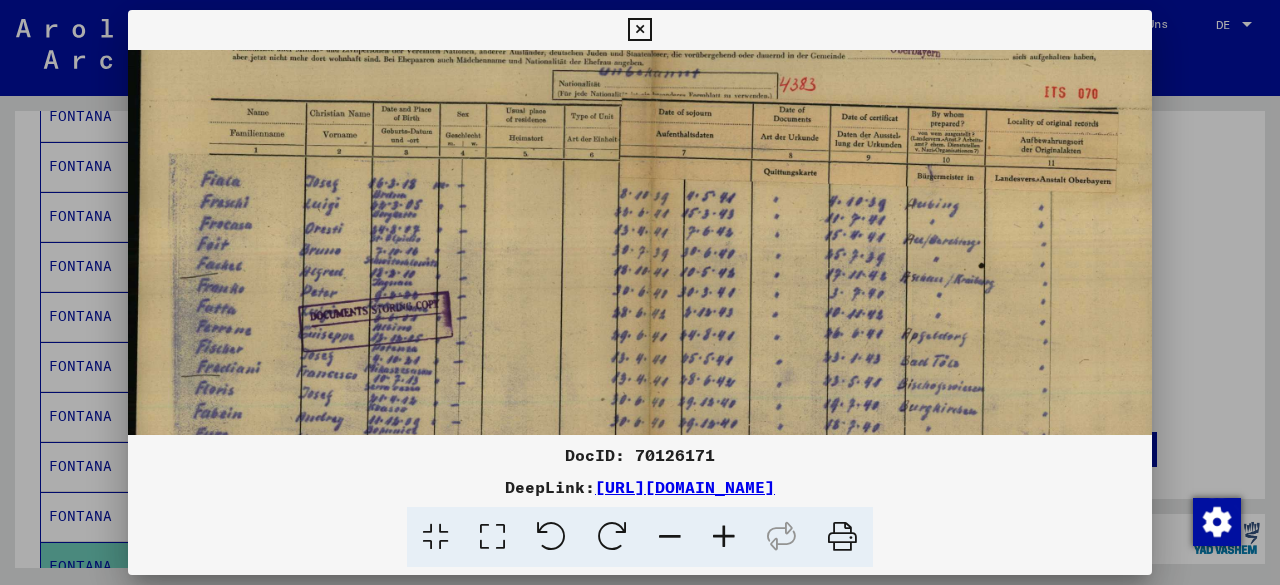drag, startPoint x: 906, startPoint y: 200, endPoint x: 930, endPoint y: 395, distance: 196.47137 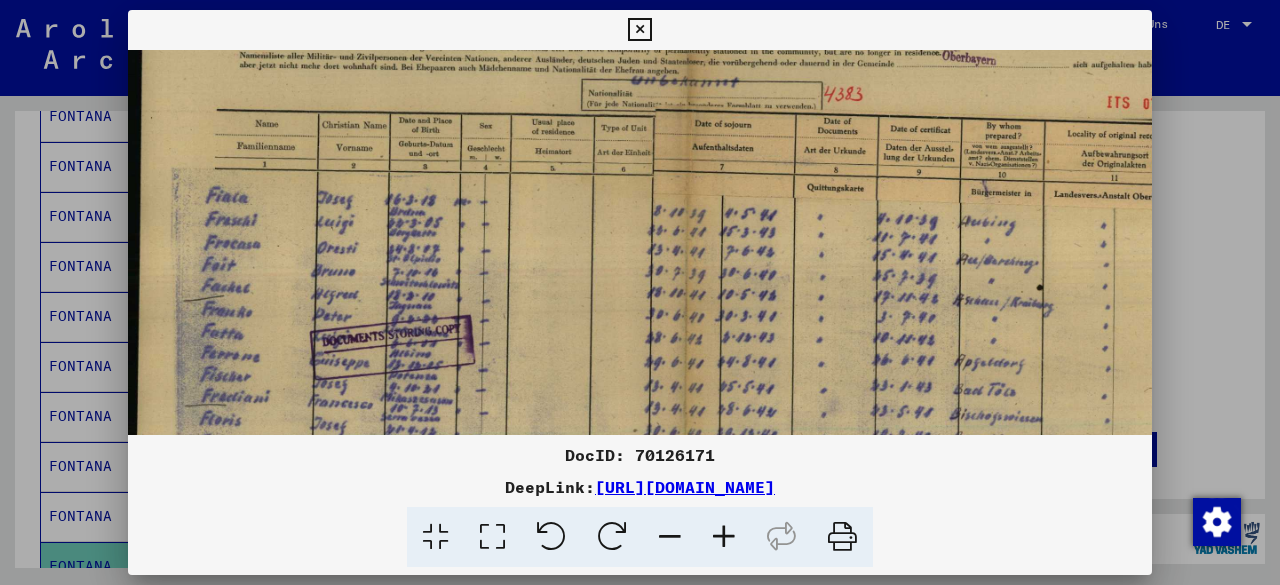 click at bounding box center (724, 537) 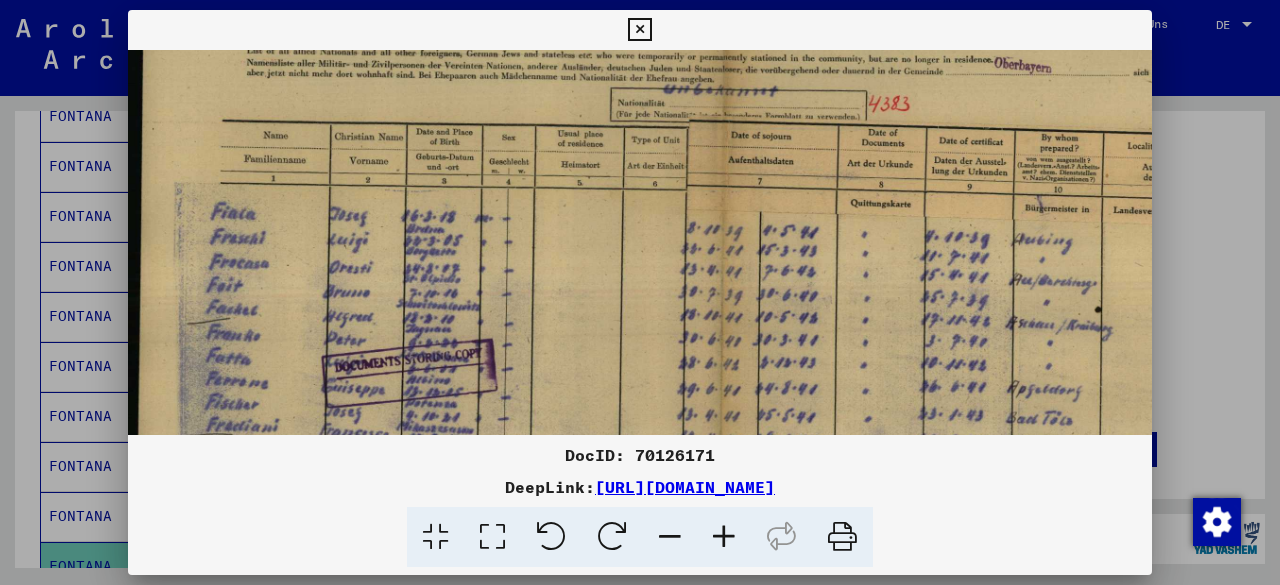 click at bounding box center [724, 537] 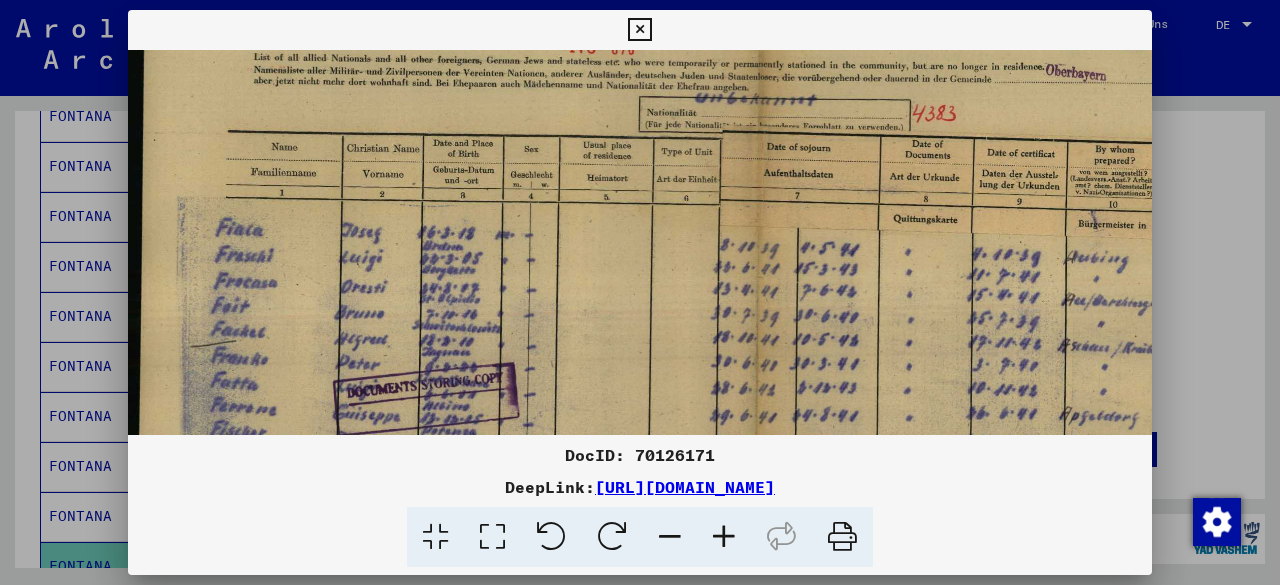 click at bounding box center [724, 537] 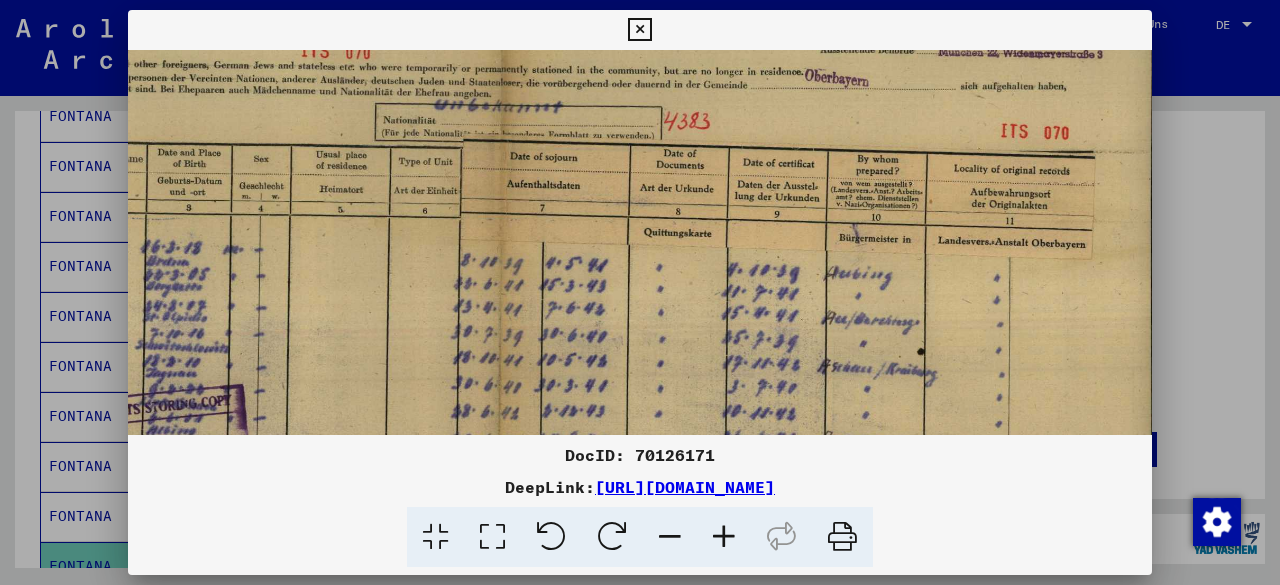 drag, startPoint x: 1005, startPoint y: 275, endPoint x: 733, endPoint y: 265, distance: 272.18375 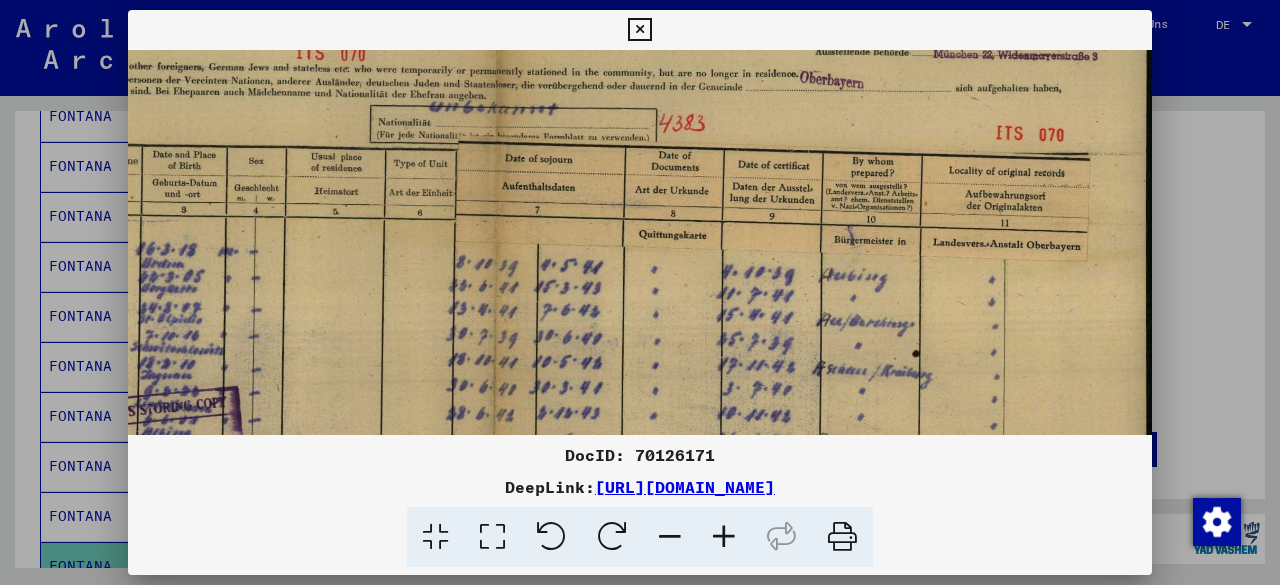 drag, startPoint x: 864, startPoint y: 237, endPoint x: 750, endPoint y: 268, distance: 118.13975 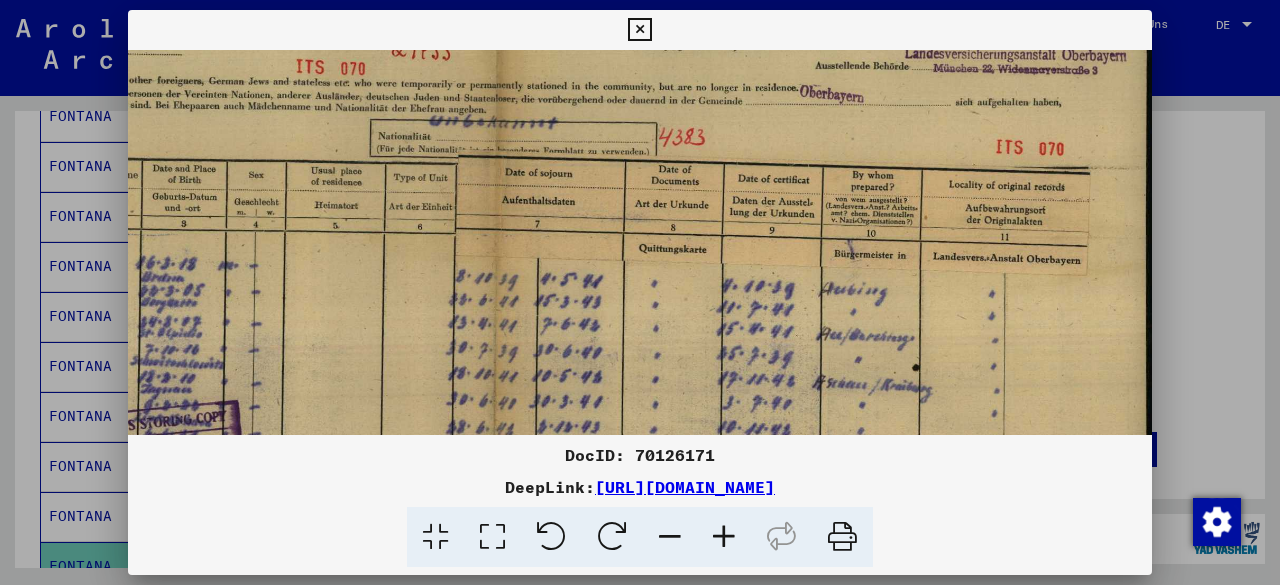 click at bounding box center (724, 537) 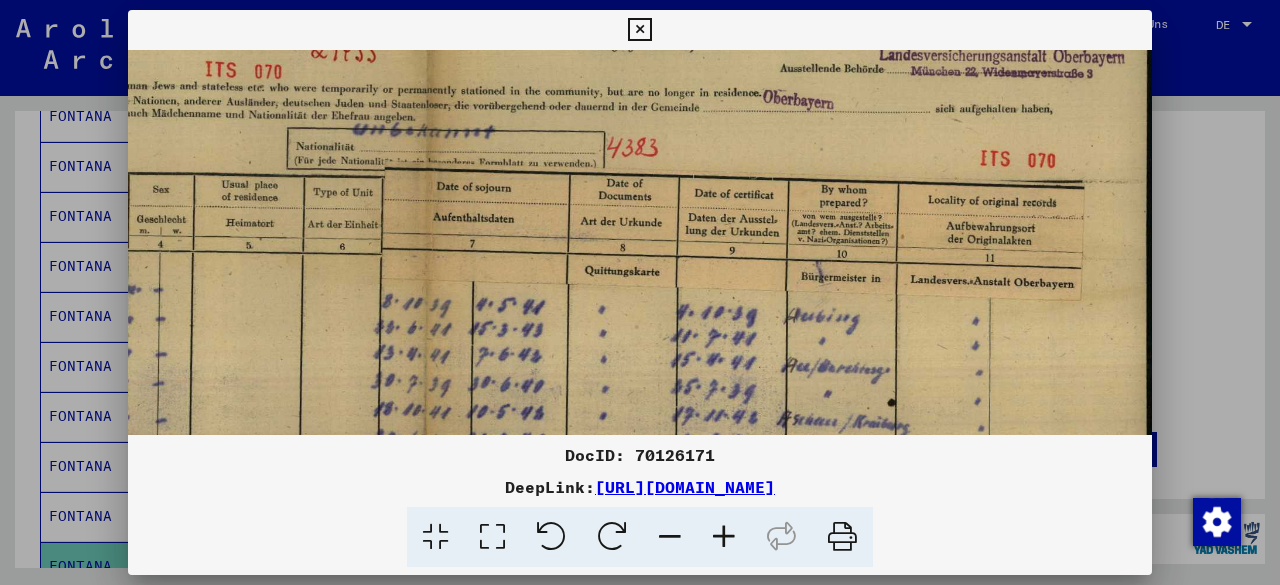 scroll, scrollTop: 104, scrollLeft: 439, axis: both 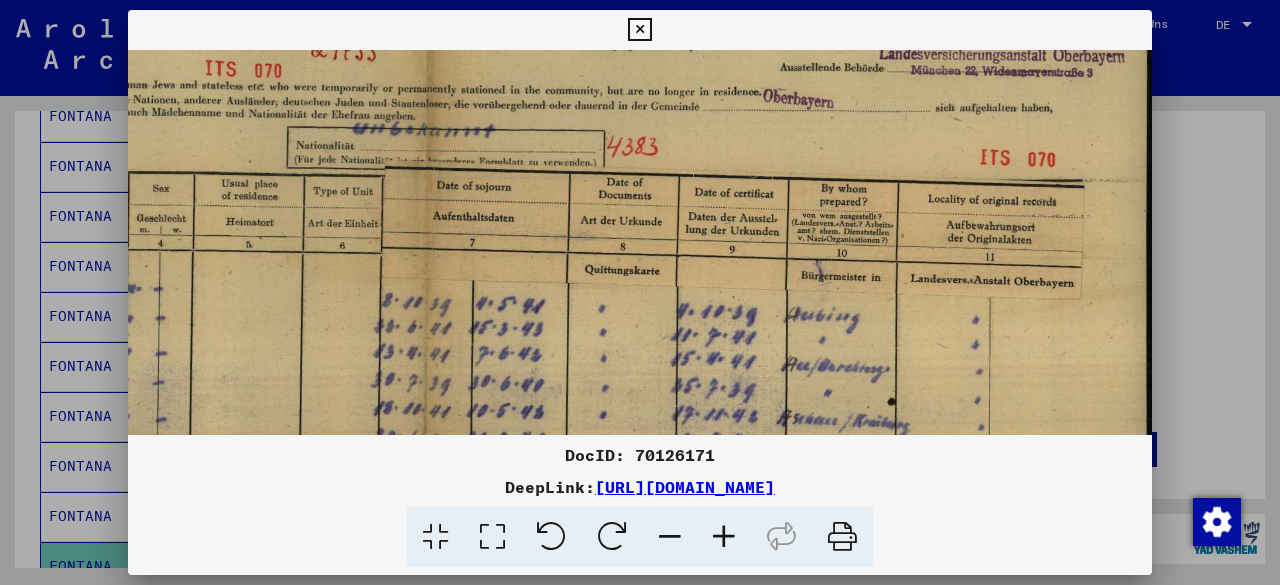 drag, startPoint x: 1075, startPoint y: 339, endPoint x: 859, endPoint y: 336, distance: 216.02083 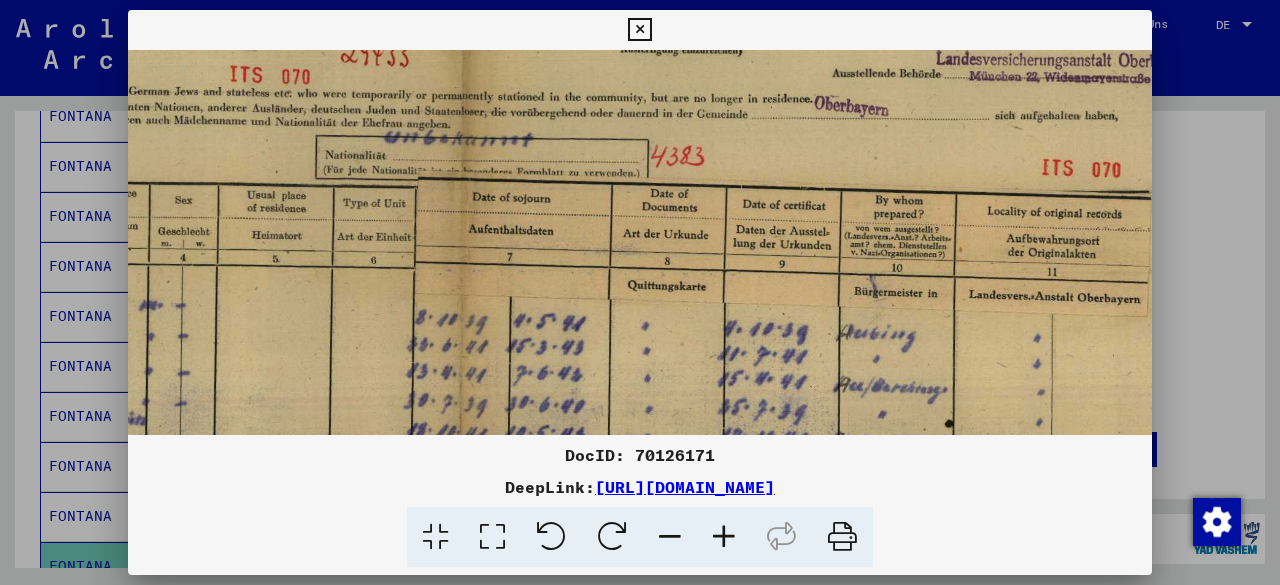 click at bounding box center (724, 537) 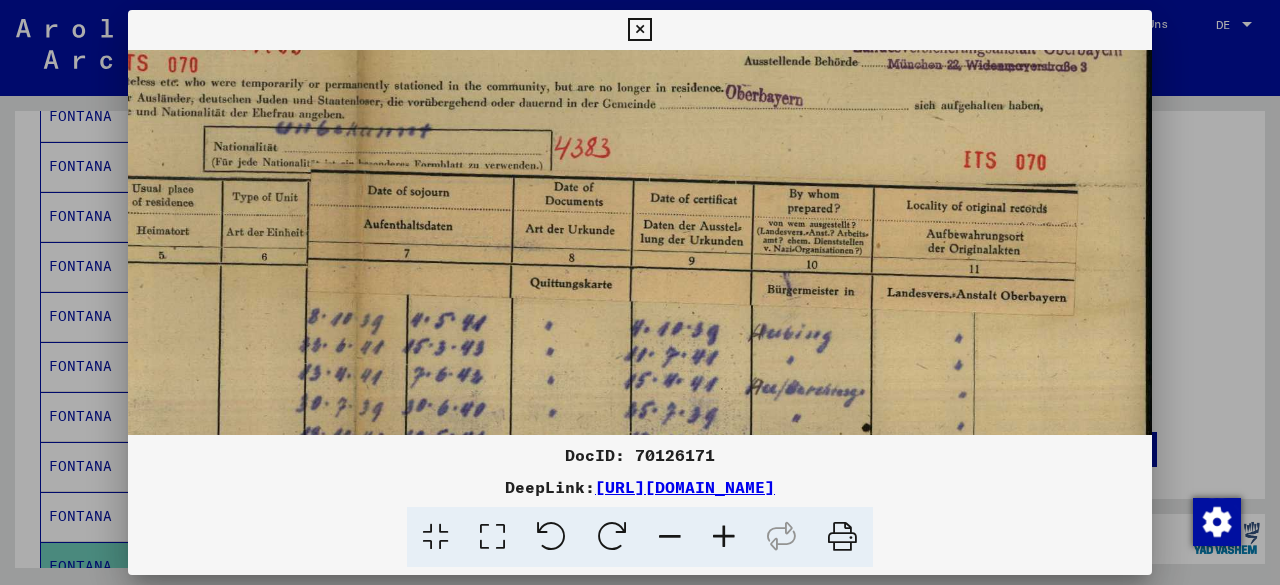 drag, startPoint x: 992, startPoint y: 312, endPoint x: 887, endPoint y: 297, distance: 106.06602 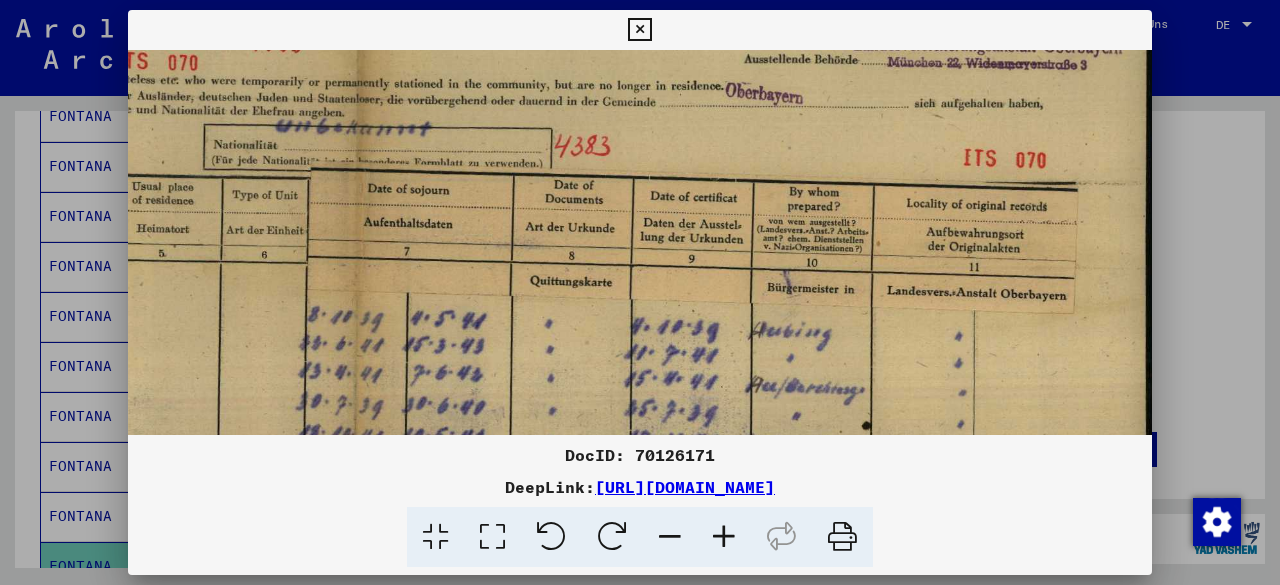 click at bounding box center [724, 537] 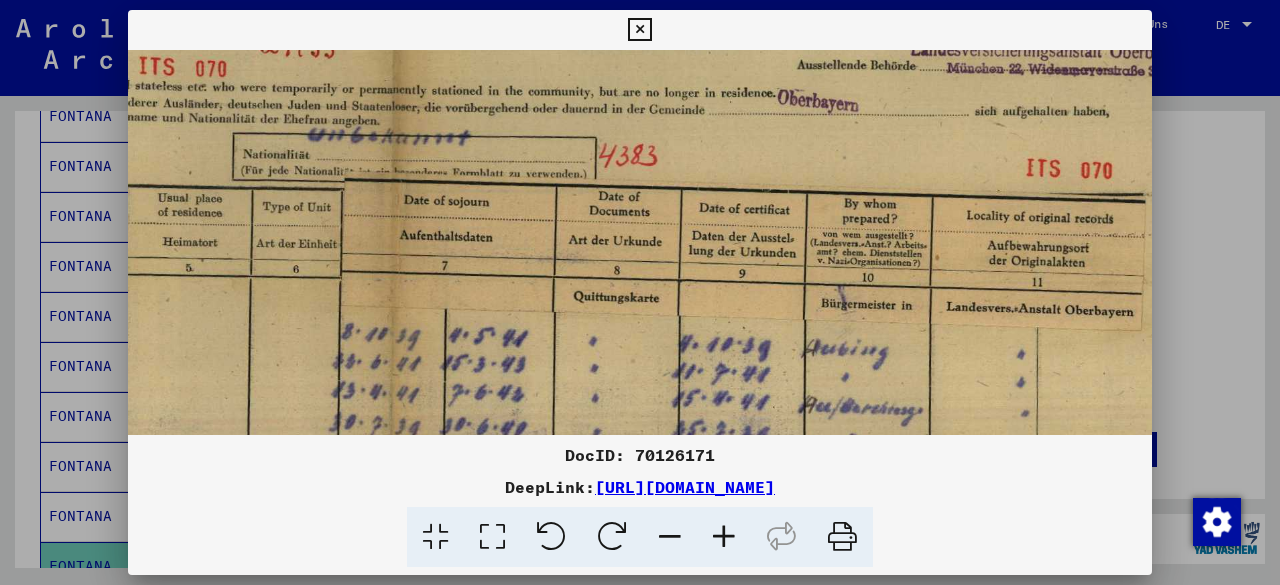 click at bounding box center [724, 537] 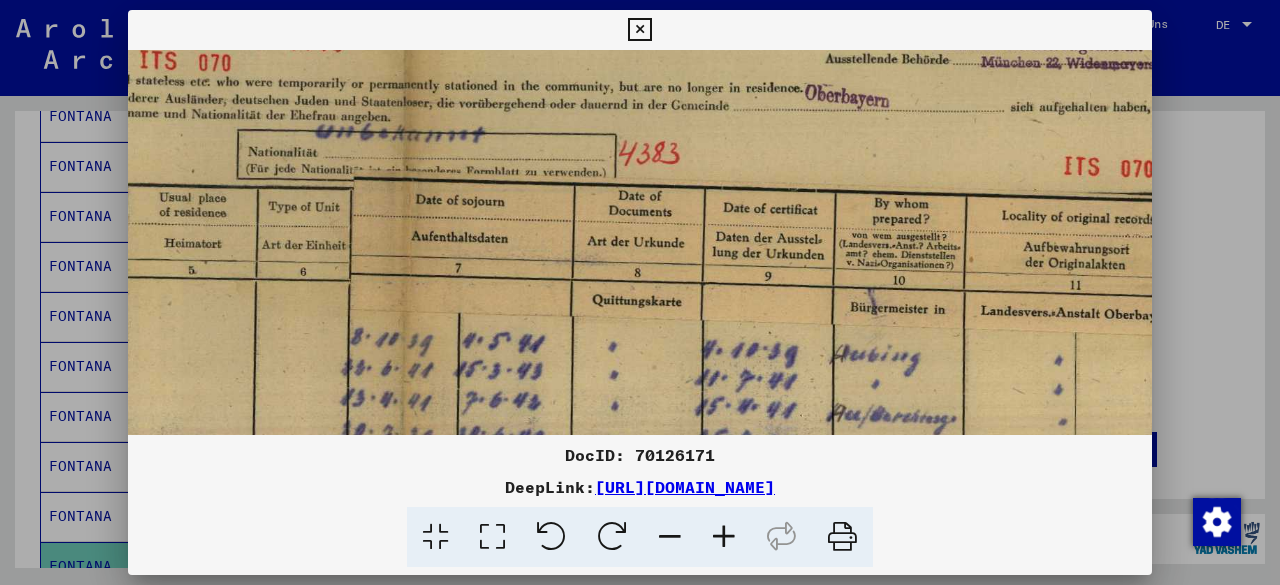scroll, scrollTop: 140, scrollLeft: 679, axis: both 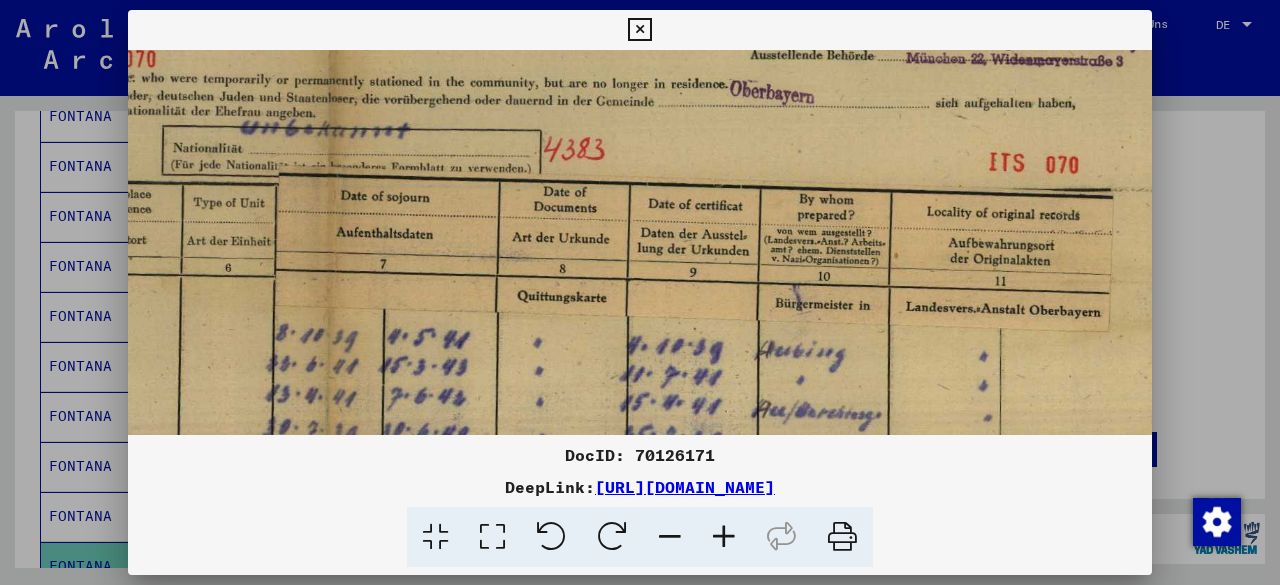 drag, startPoint x: 1028, startPoint y: 329, endPoint x: 938, endPoint y: 320, distance: 90.44888 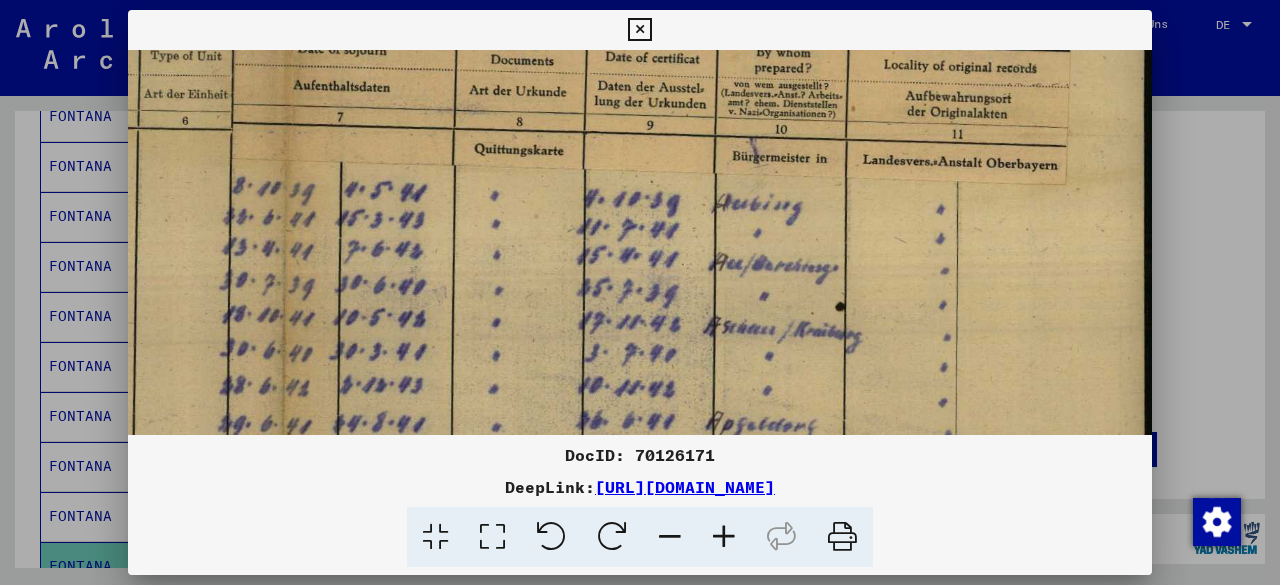 scroll, scrollTop: 304, scrollLeft: 722, axis: both 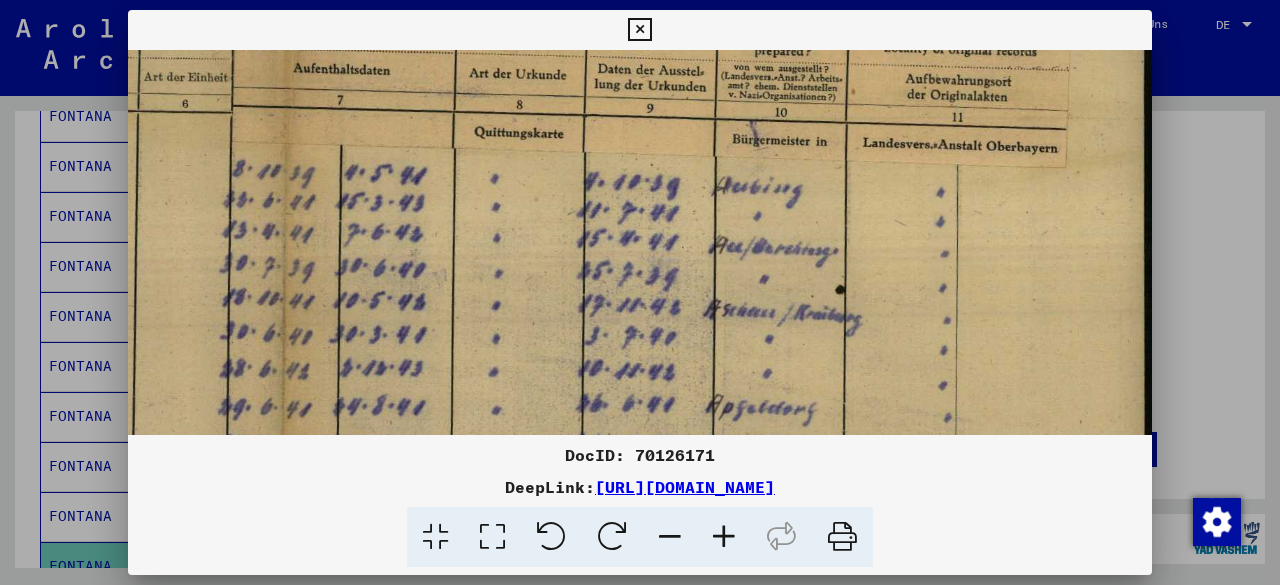 drag, startPoint x: 974, startPoint y: 306, endPoint x: 906, endPoint y: 163, distance: 158.34456 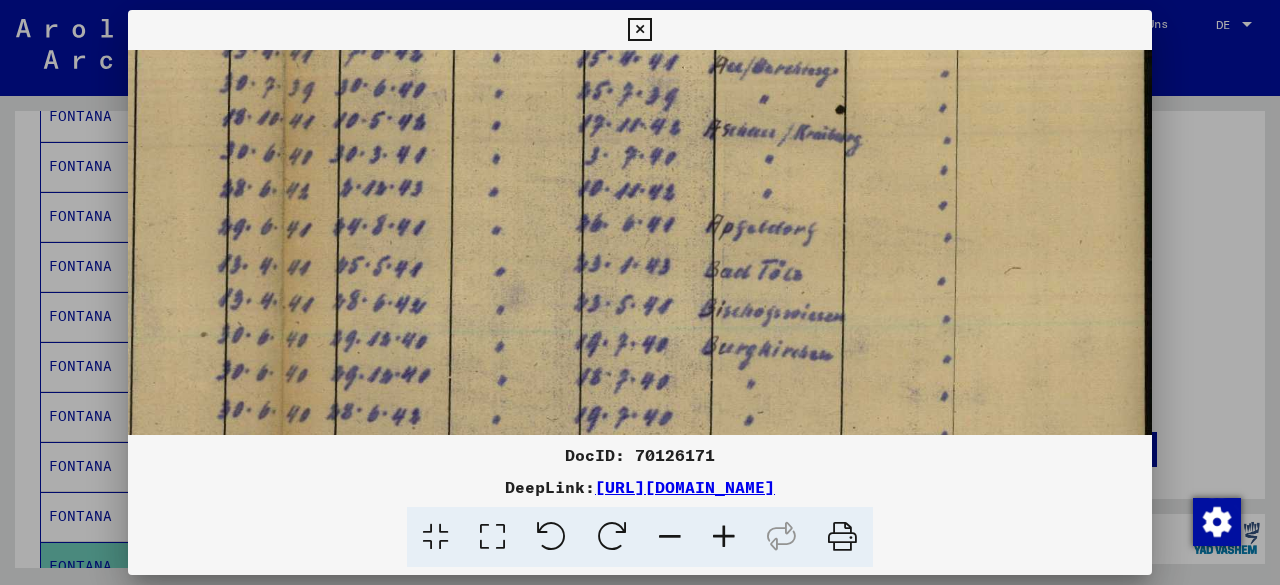 drag, startPoint x: 968, startPoint y: 327, endPoint x: 924, endPoint y: 206, distance: 128.7517 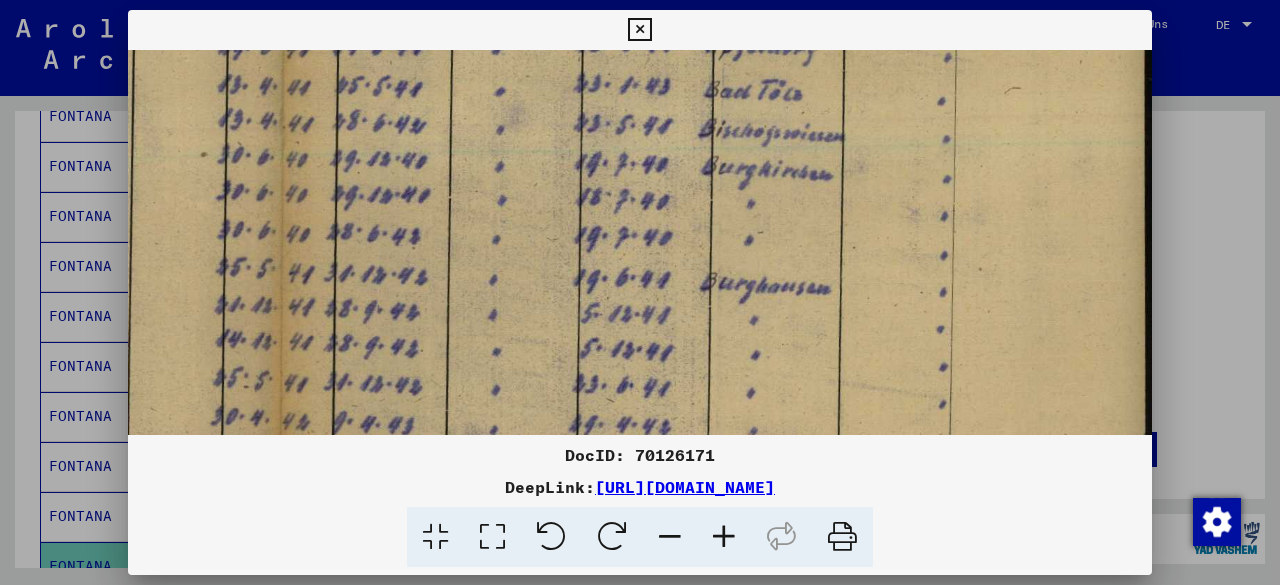 drag, startPoint x: 967, startPoint y: 334, endPoint x: 964, endPoint y: 158, distance: 176.02557 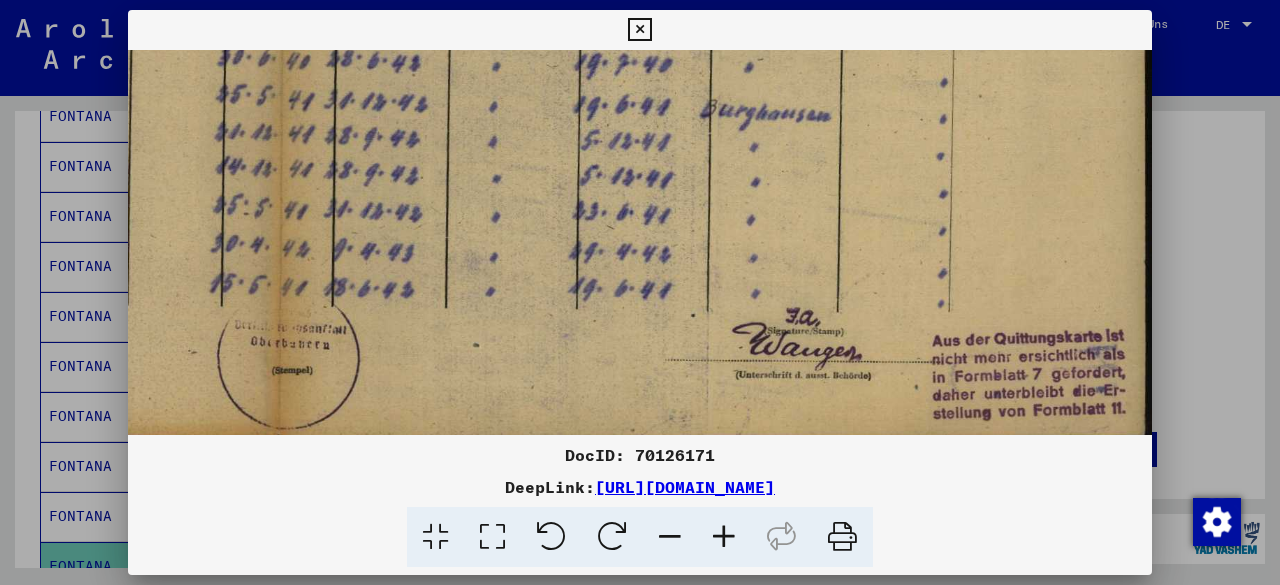 drag, startPoint x: 966, startPoint y: 332, endPoint x: 958, endPoint y: 171, distance: 161.19864 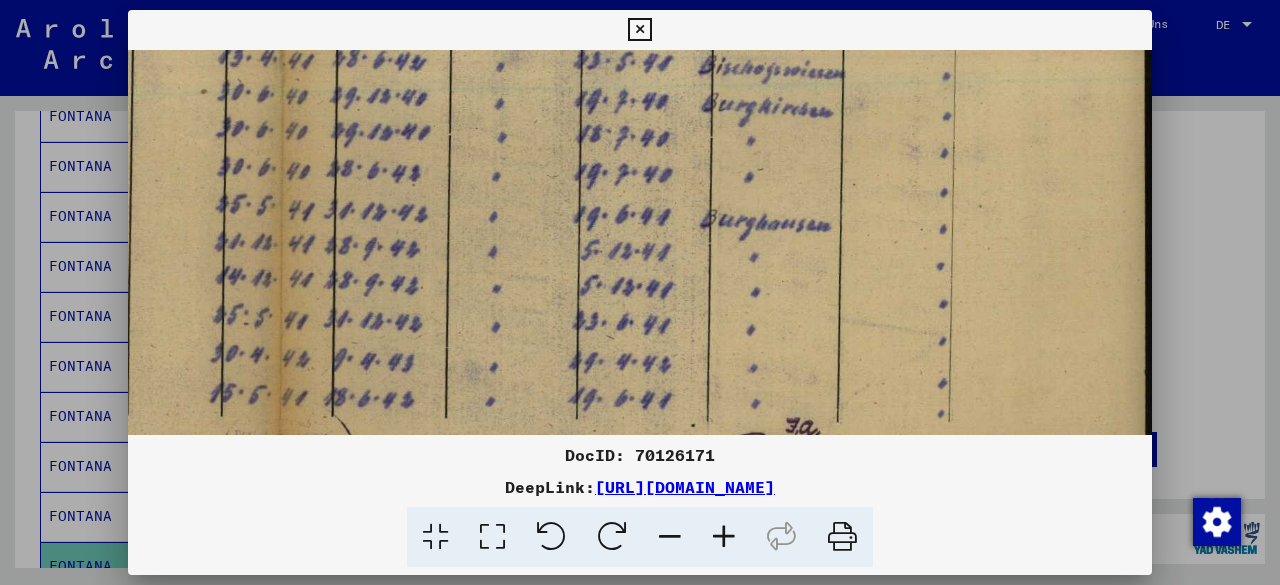 drag, startPoint x: 938, startPoint y: 287, endPoint x: 921, endPoint y: 400, distance: 114.27161 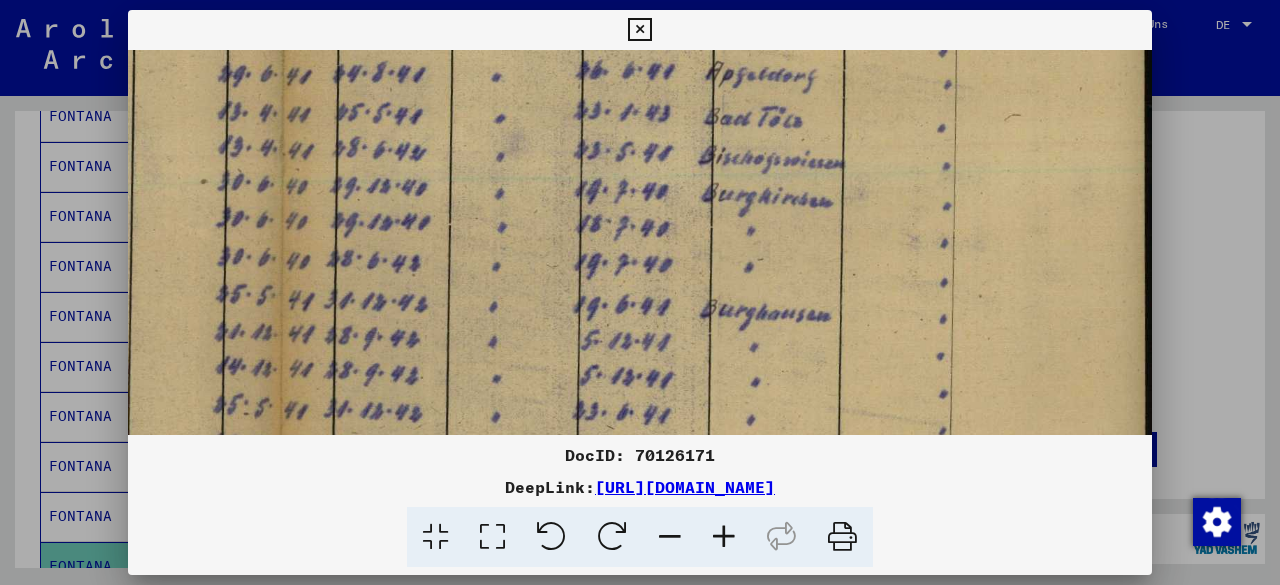 drag, startPoint x: 955, startPoint y: 269, endPoint x: 939, endPoint y: 366, distance: 98.31073 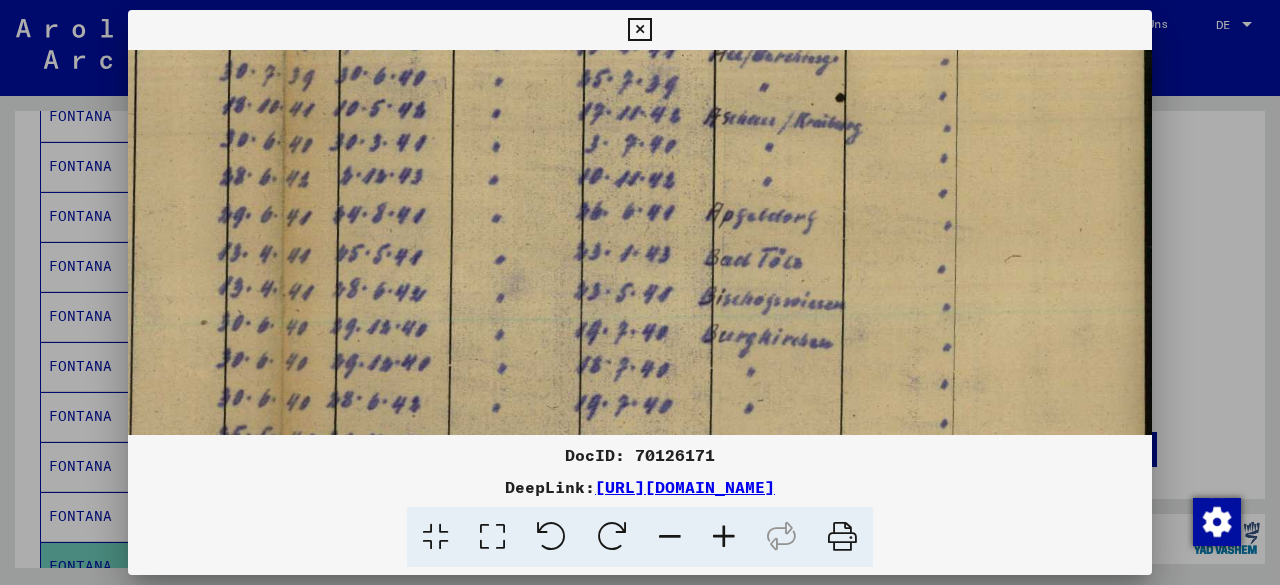 drag, startPoint x: 988, startPoint y: 237, endPoint x: 964, endPoint y: 349, distance: 114.54257 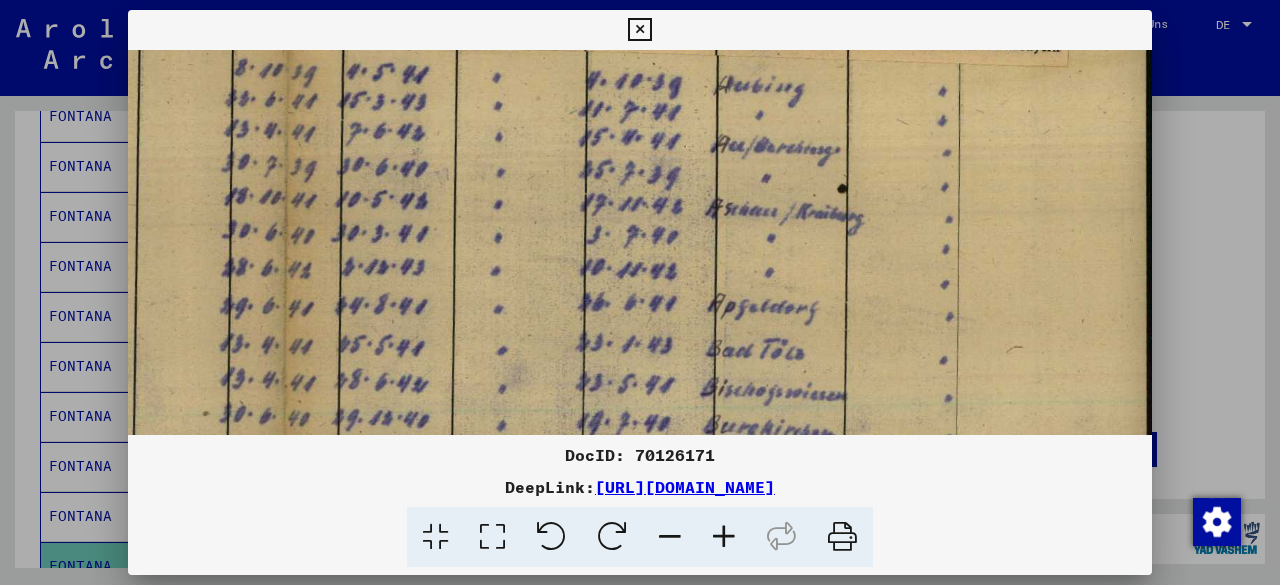 drag, startPoint x: 965, startPoint y: 275, endPoint x: 996, endPoint y: 308, distance: 45.276924 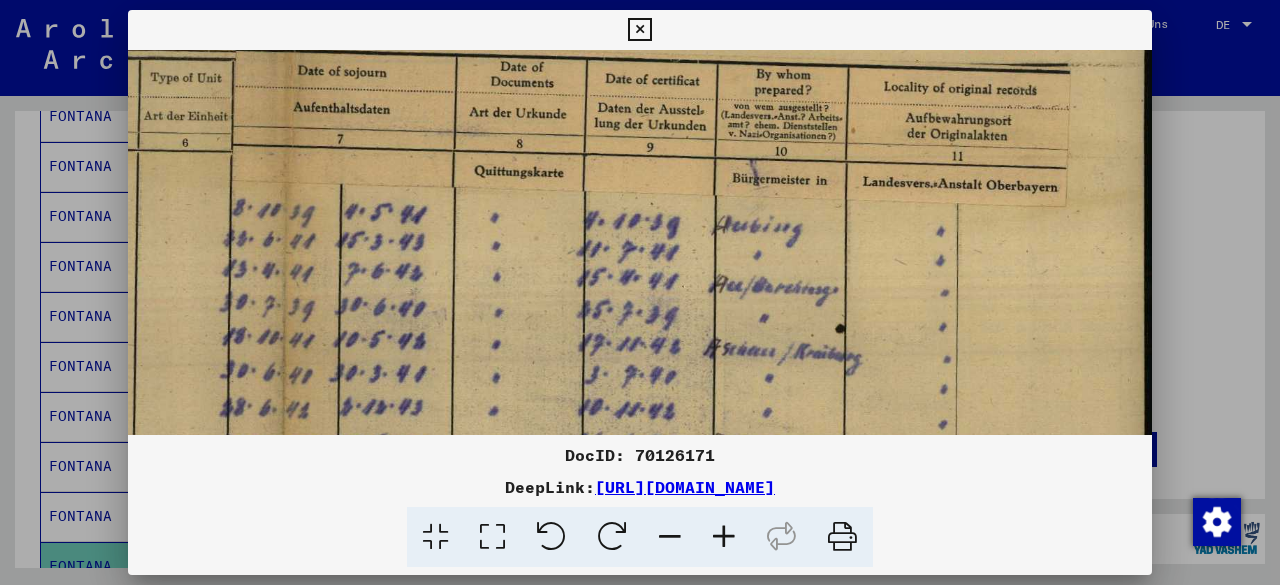 drag, startPoint x: 1001, startPoint y: 267, endPoint x: 995, endPoint y: 409, distance: 142.12671 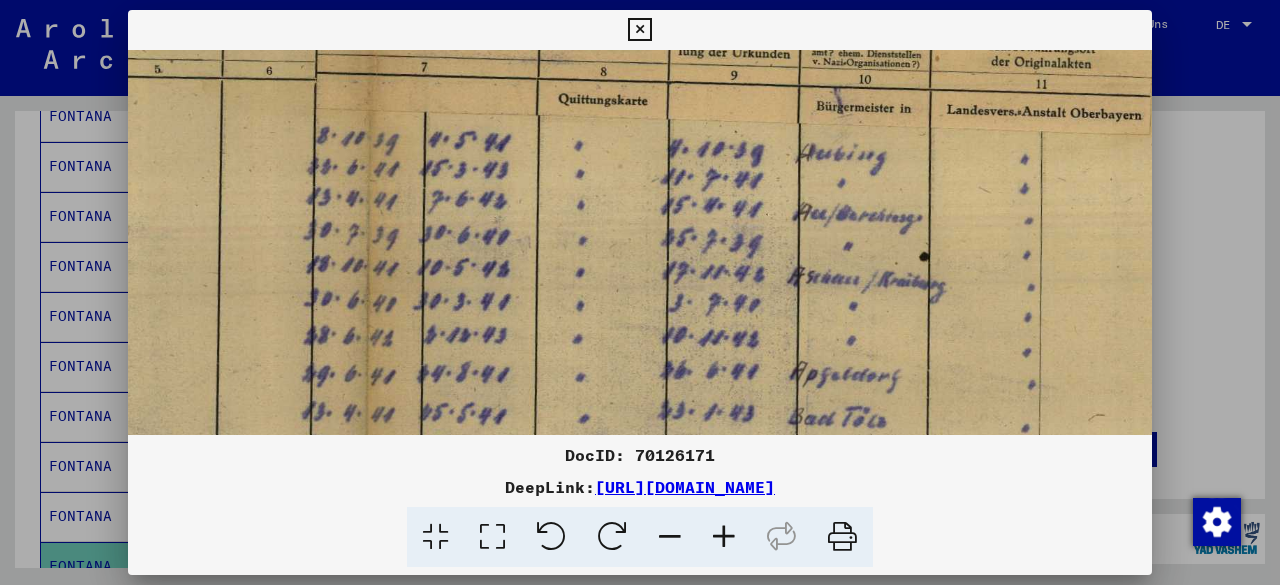 scroll, scrollTop: 337, scrollLeft: 634, axis: both 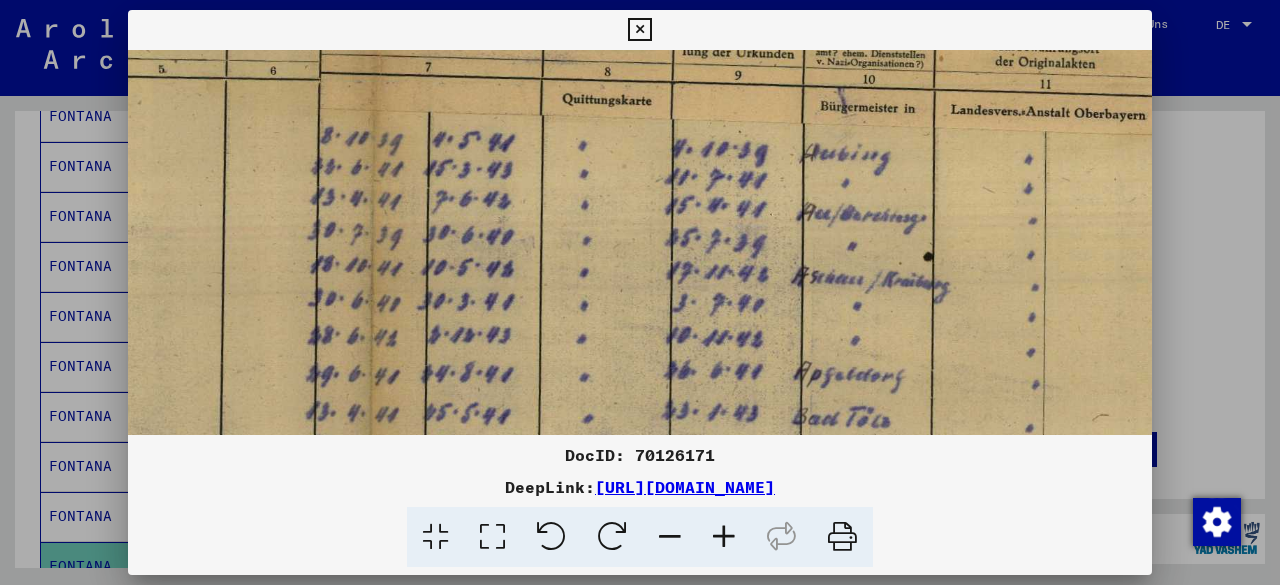 drag, startPoint x: 844, startPoint y: 281, endPoint x: 934, endPoint y: 200, distance: 121.08262 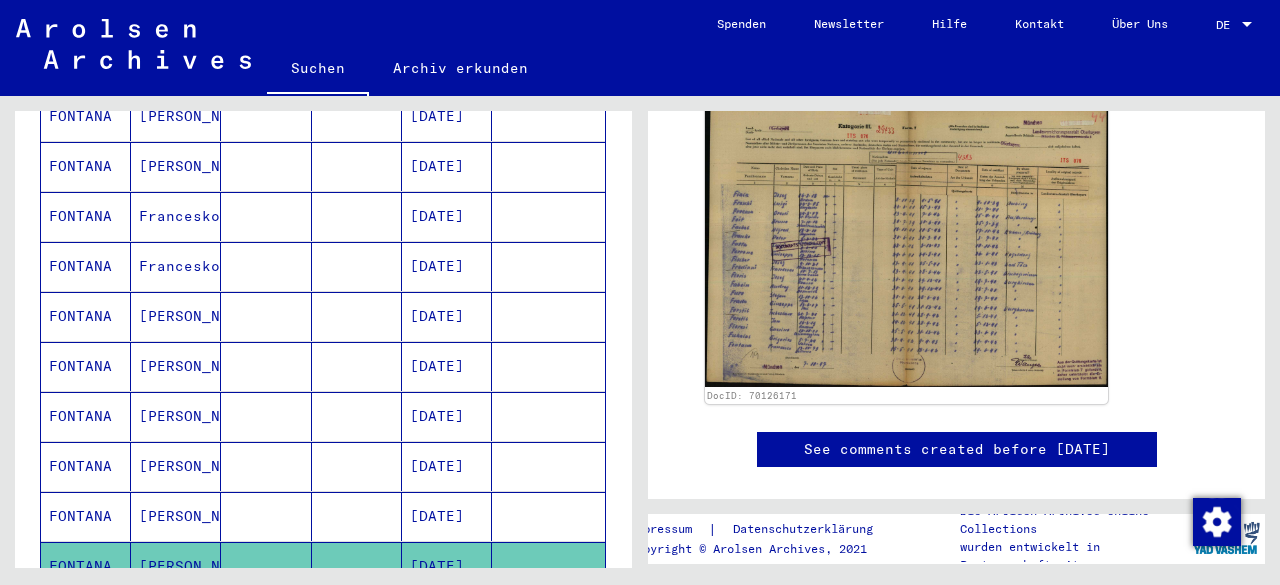 click on "[DATE]" at bounding box center [447, 566] 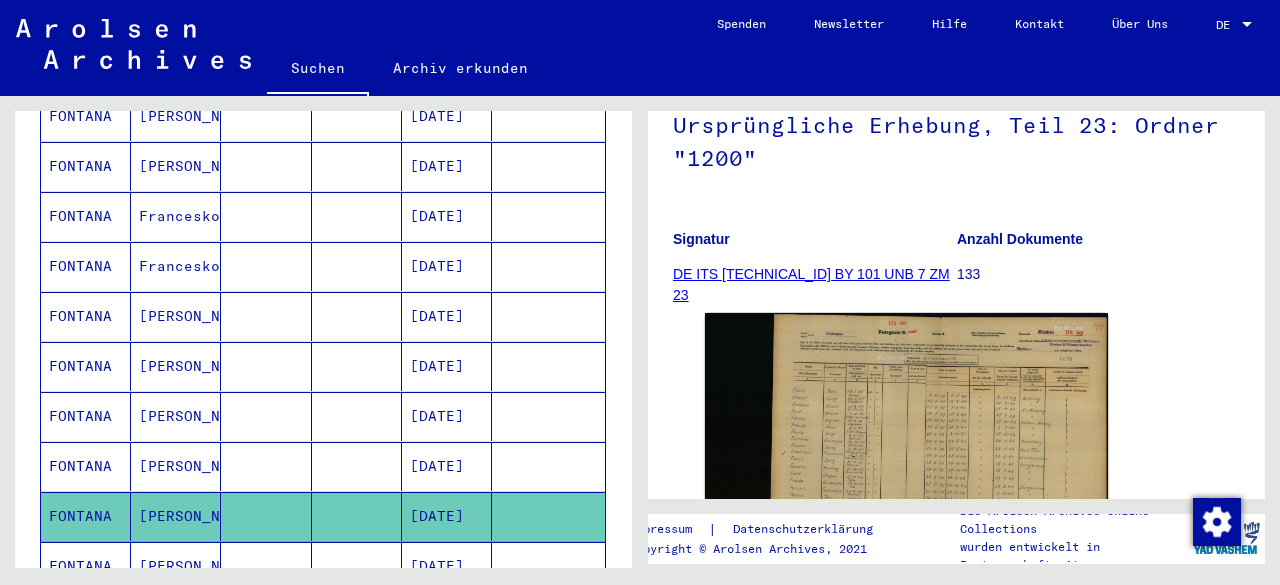 scroll, scrollTop: 300, scrollLeft: 0, axis: vertical 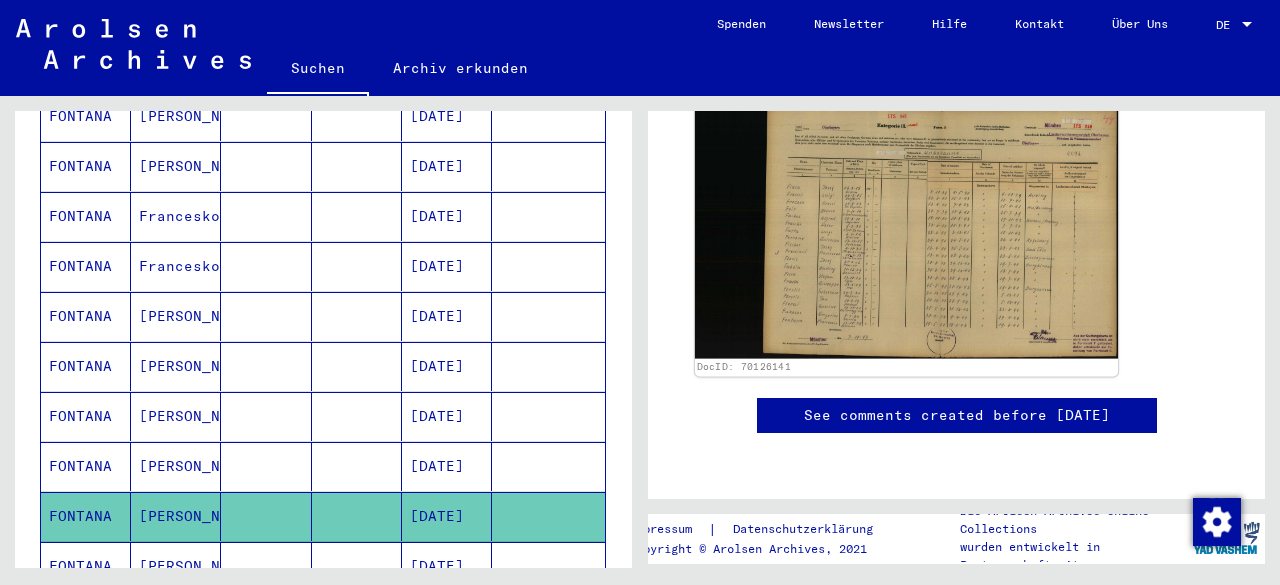 click 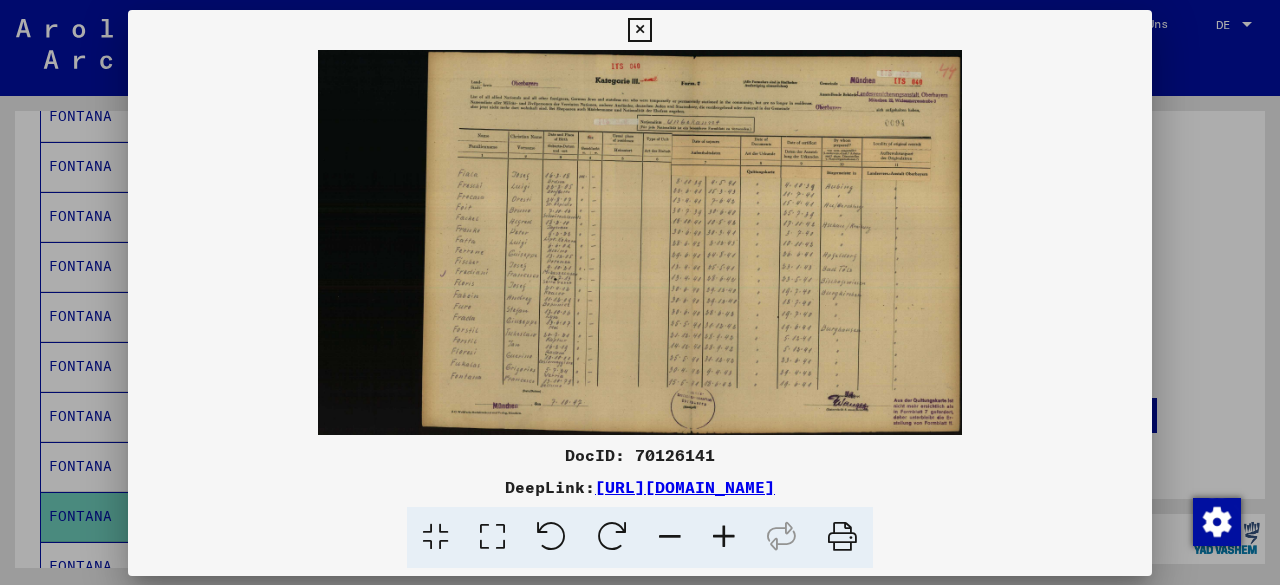 click at bounding box center (640, 242) 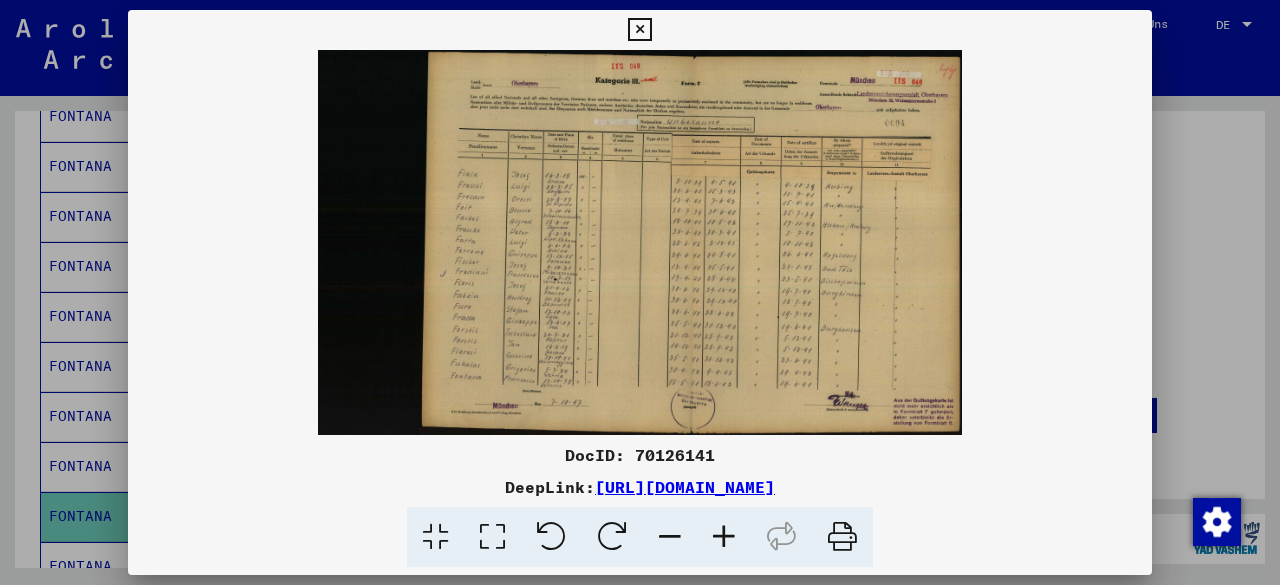 click at bounding box center [724, 537] 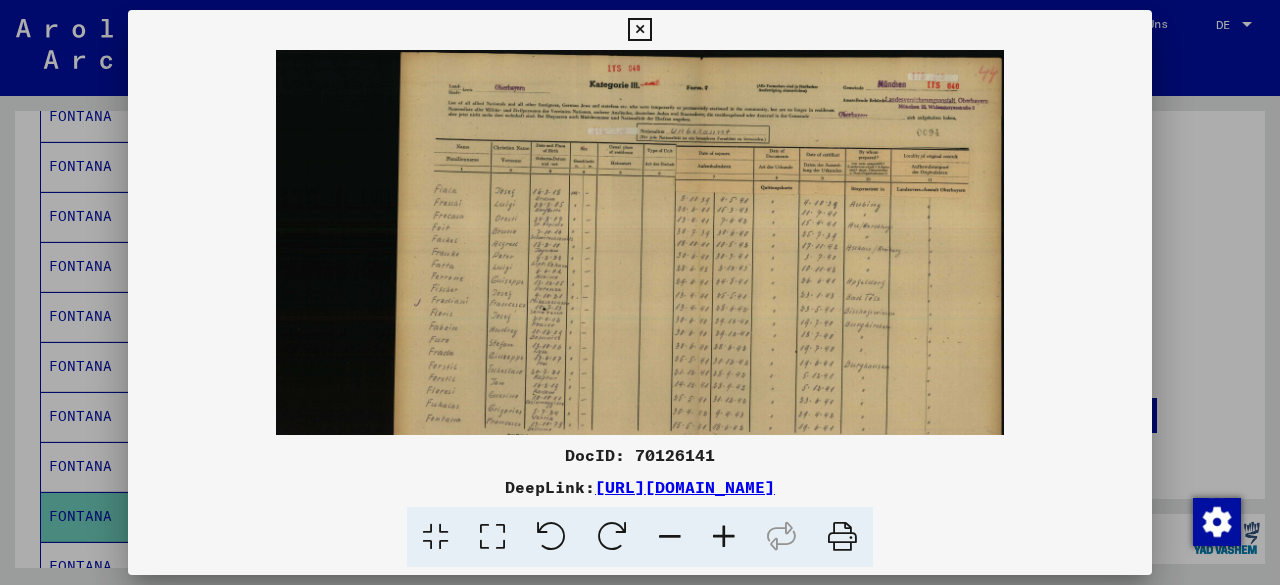 click at bounding box center (724, 537) 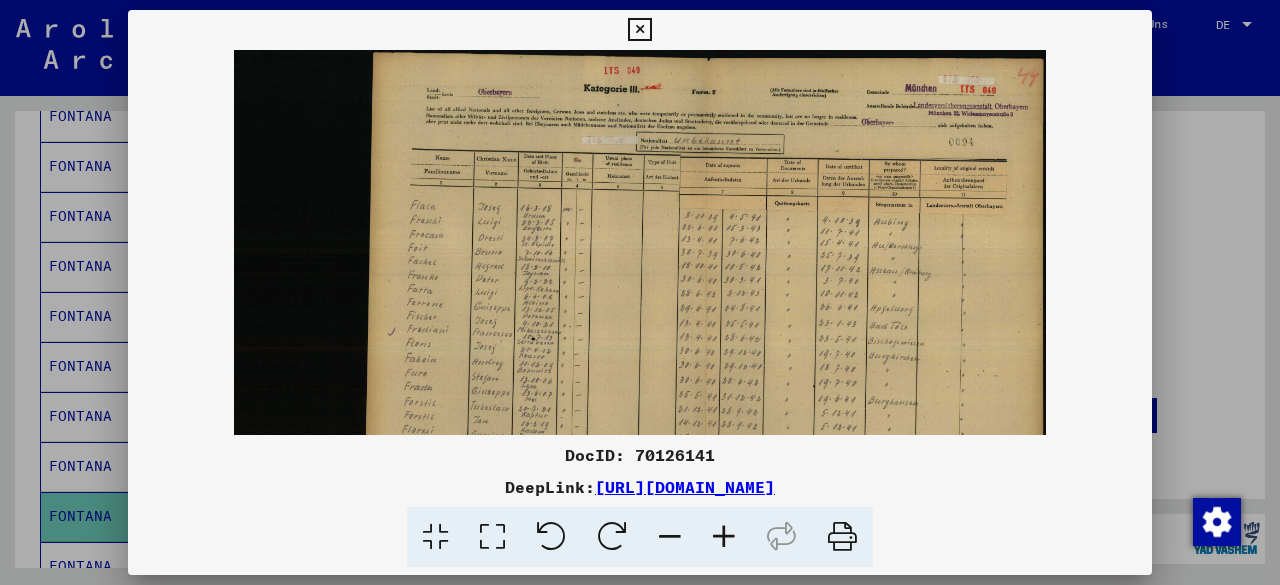 click at bounding box center [724, 537] 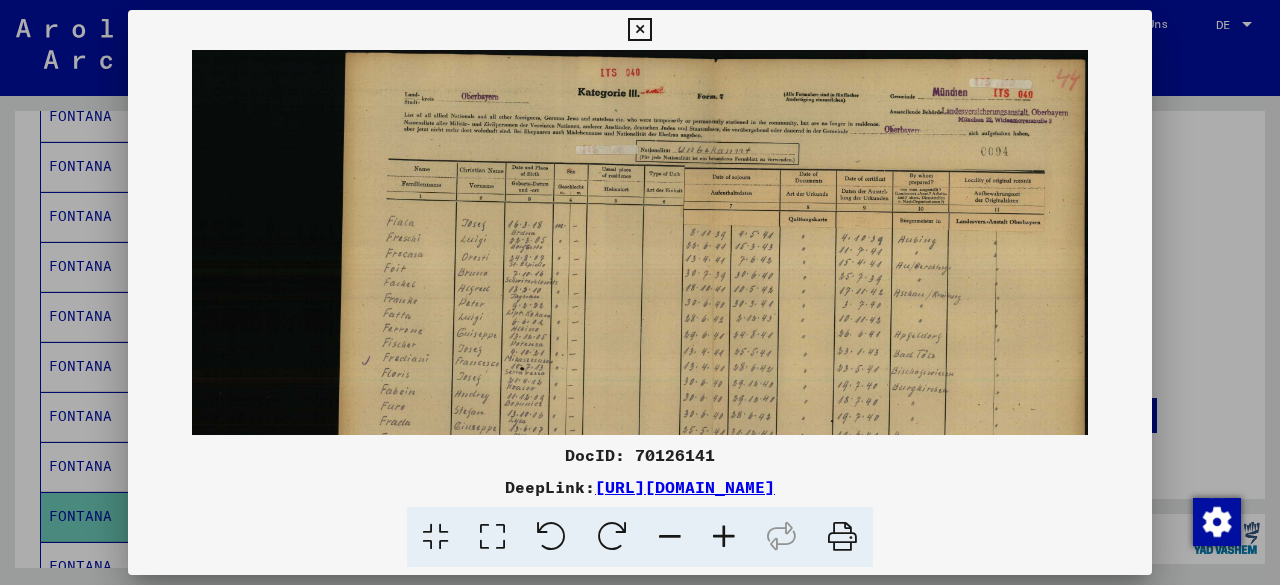 click at bounding box center (724, 537) 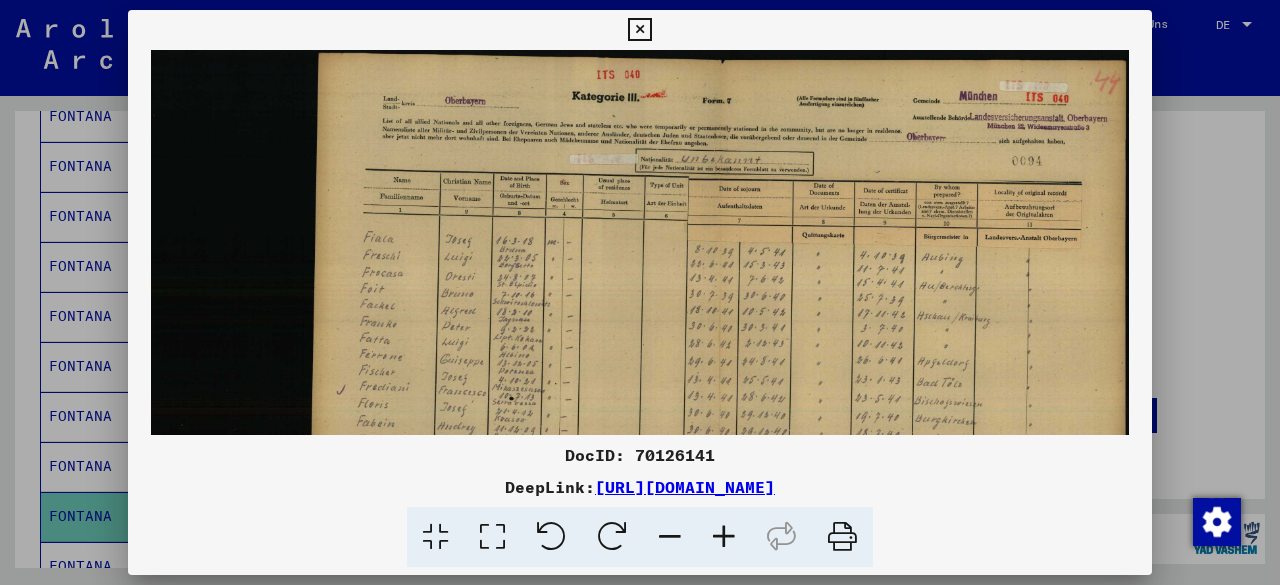 click at bounding box center (724, 537) 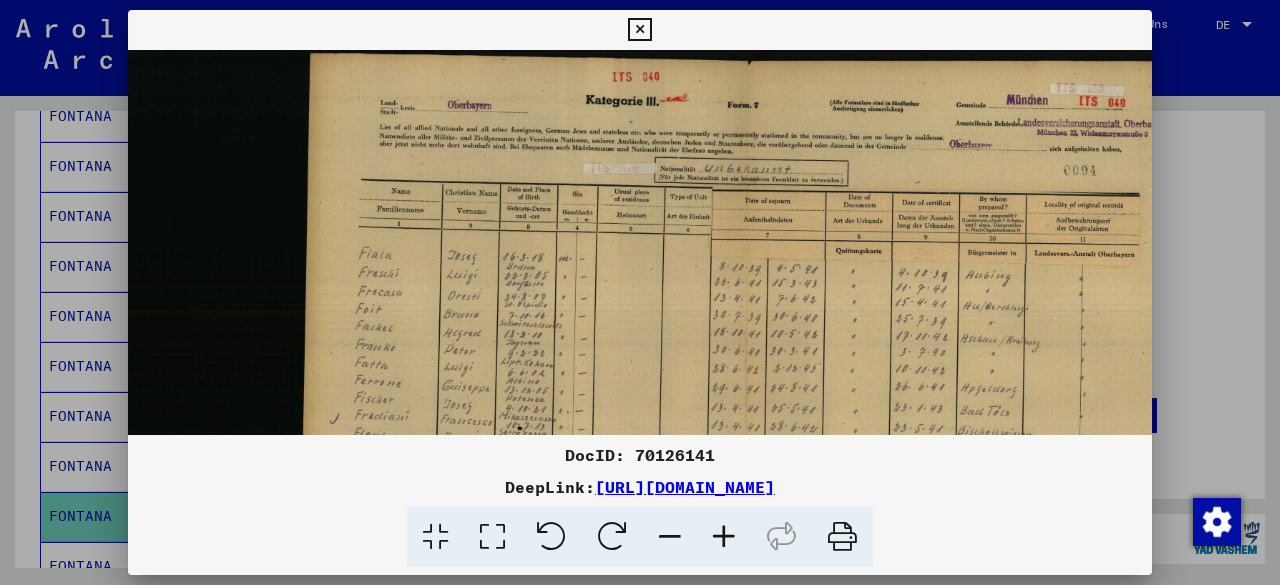 click at bounding box center (724, 537) 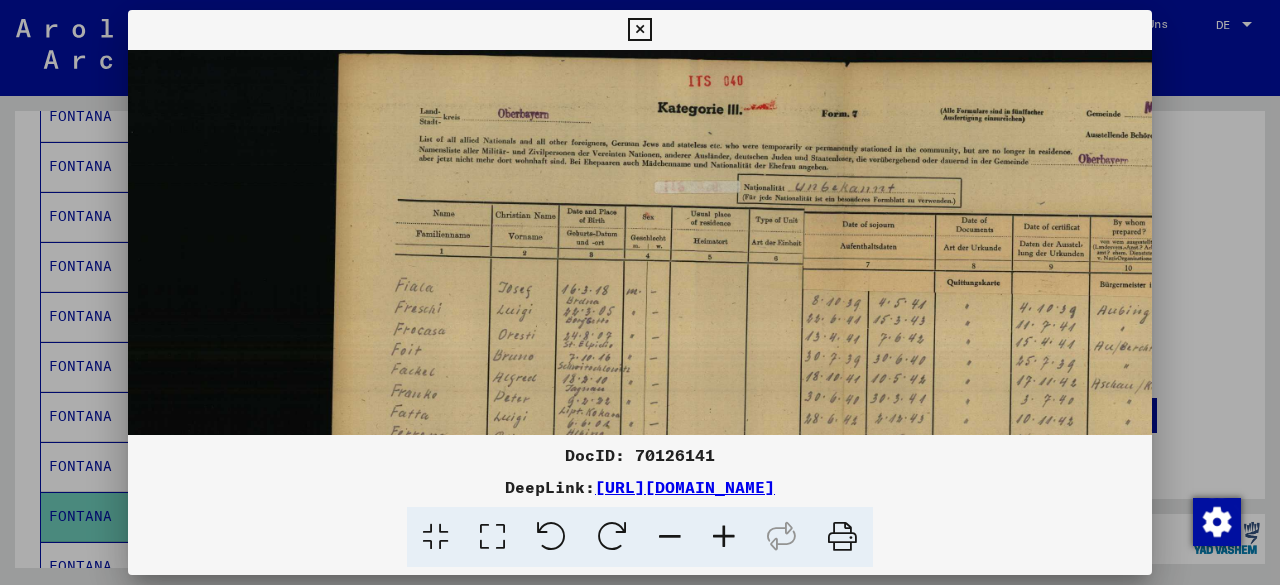 click at bounding box center [724, 537] 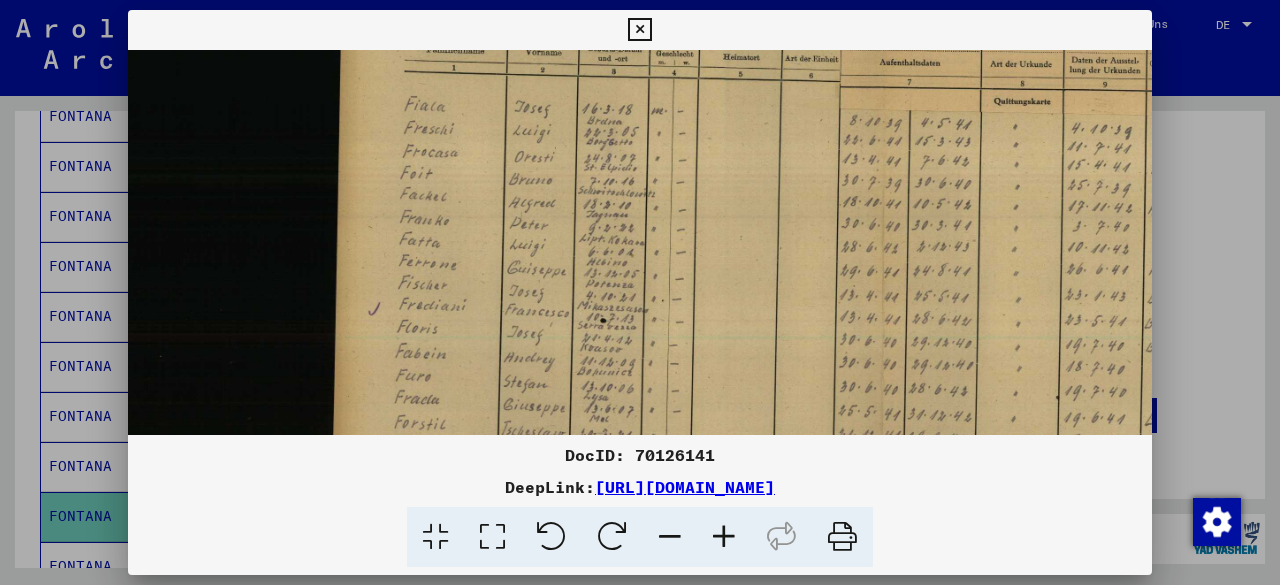 drag, startPoint x: 625, startPoint y: 350, endPoint x: 616, endPoint y: 159, distance: 191.21193 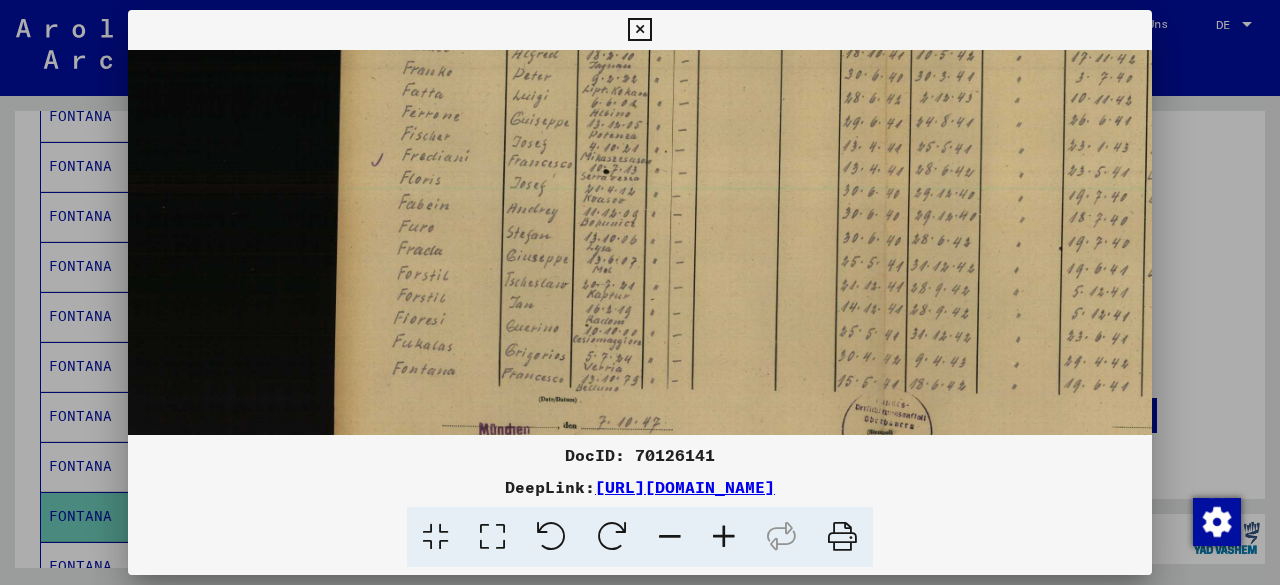 scroll, scrollTop: 377, scrollLeft: 6, axis: both 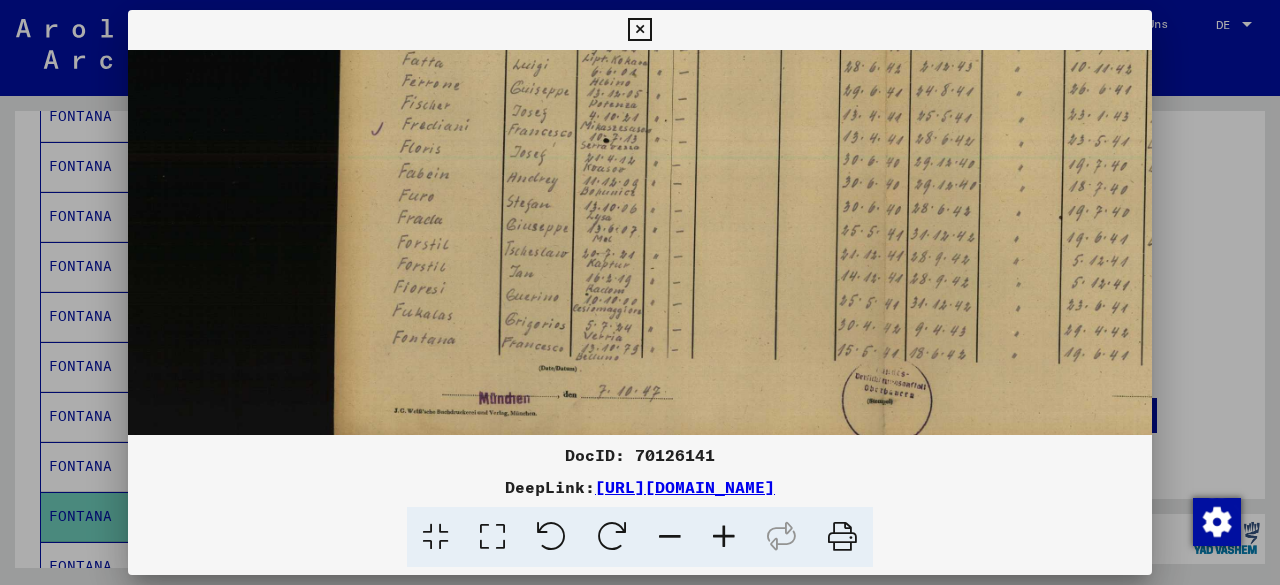 drag, startPoint x: 624, startPoint y: 287, endPoint x: 629, endPoint y: 113, distance: 174.07182 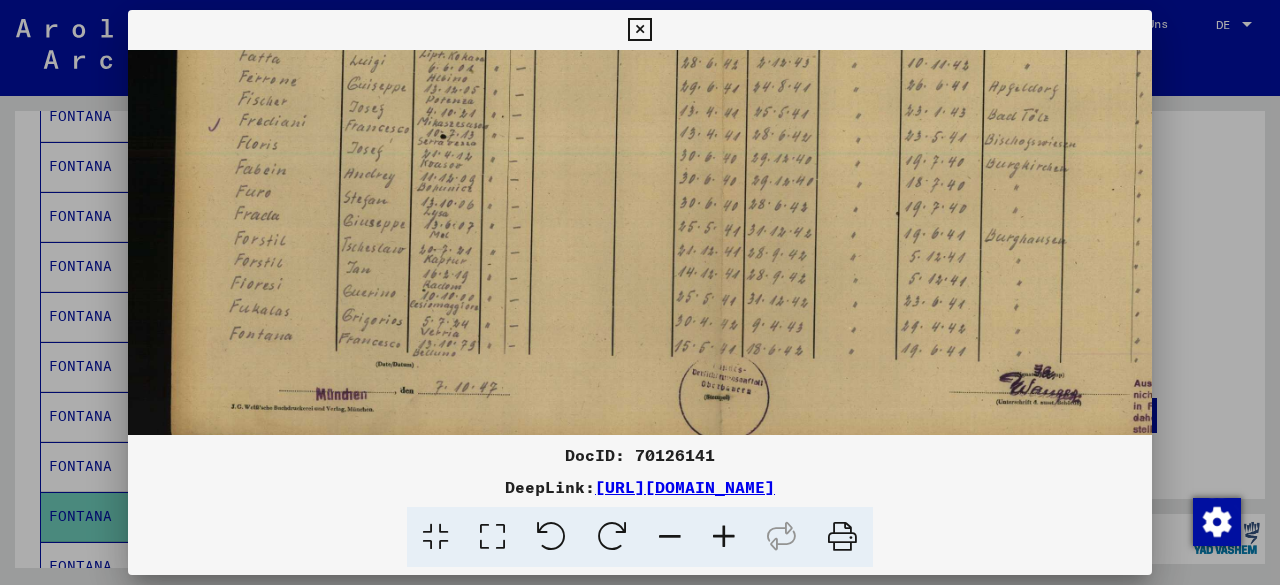 scroll, scrollTop: 392, scrollLeft: 167, axis: both 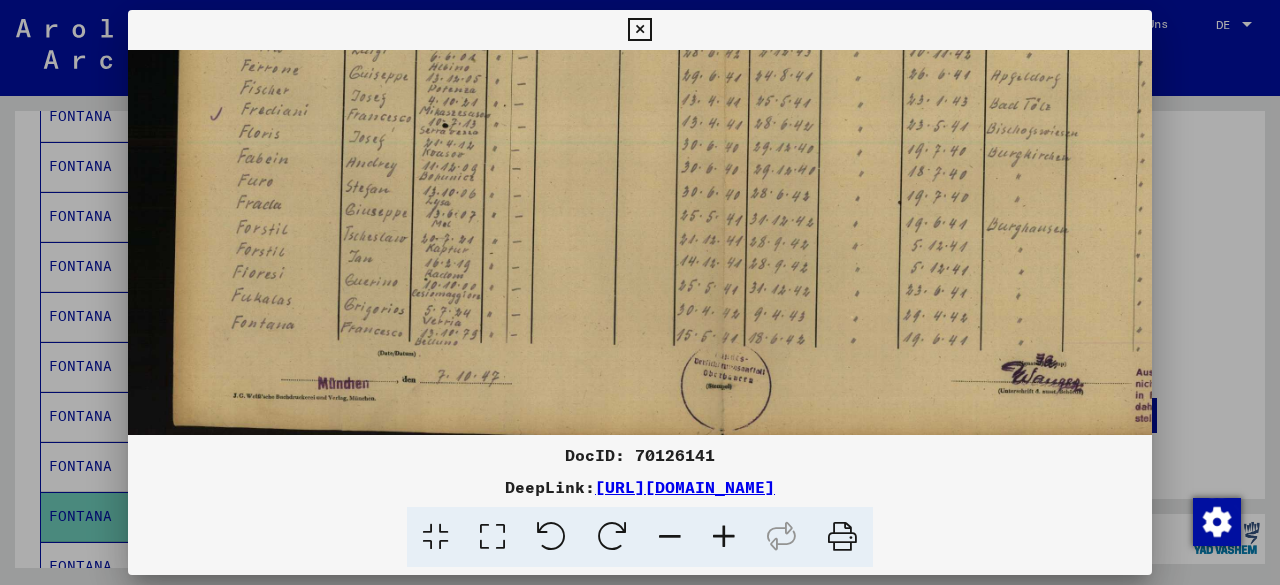 click at bounding box center (618, 50) 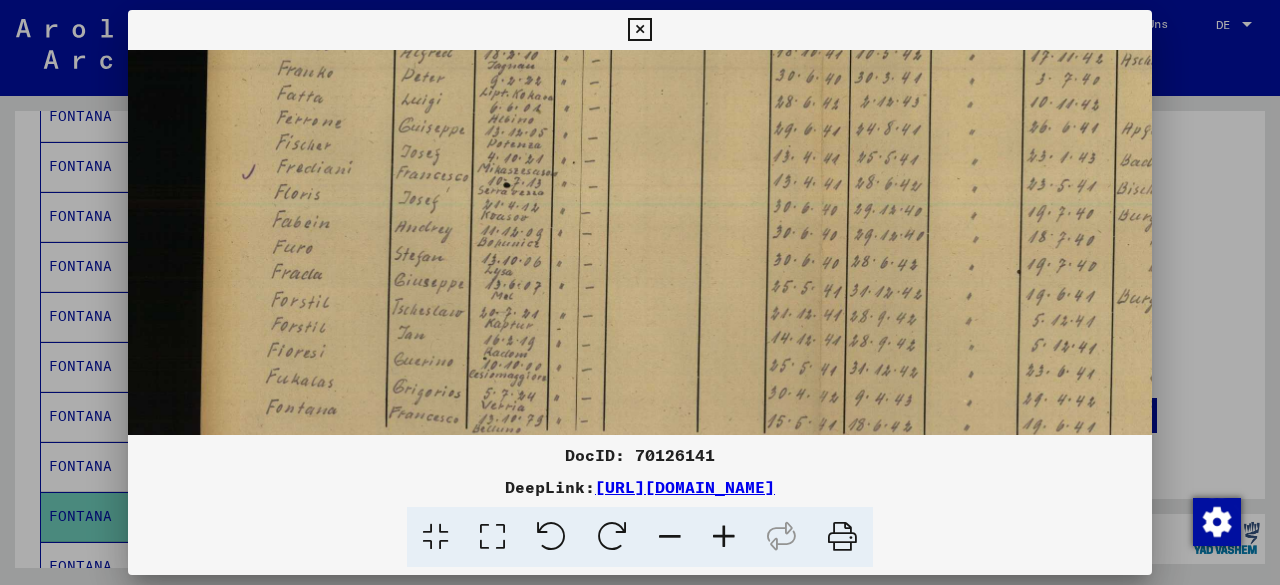 click at bounding box center [724, 537] 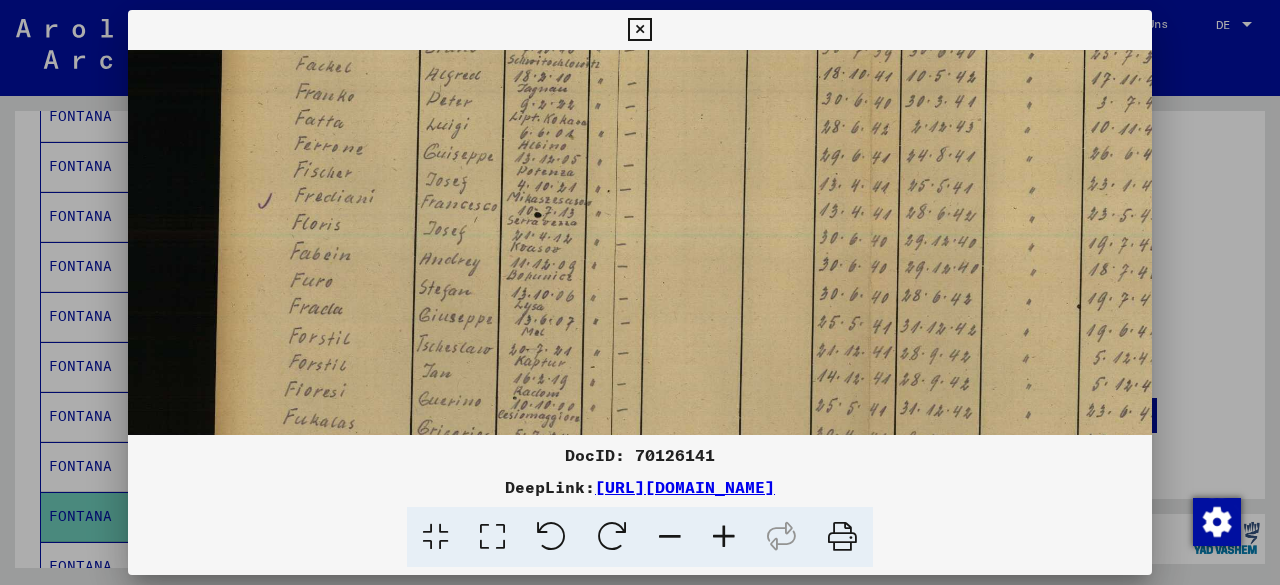 click at bounding box center (724, 537) 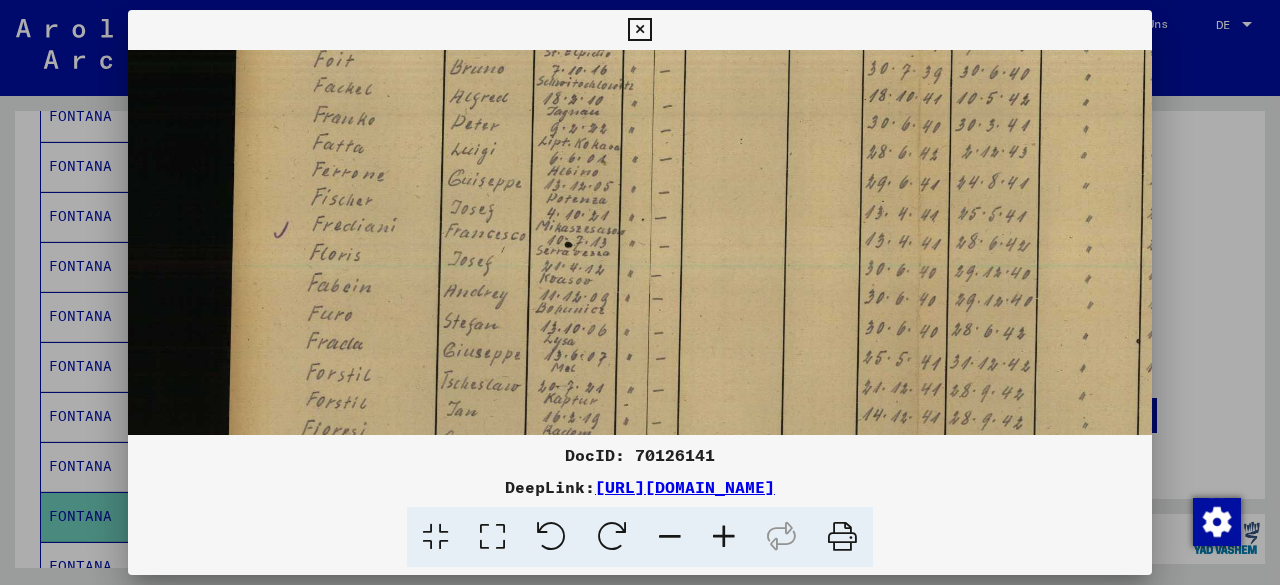 click at bounding box center (724, 537) 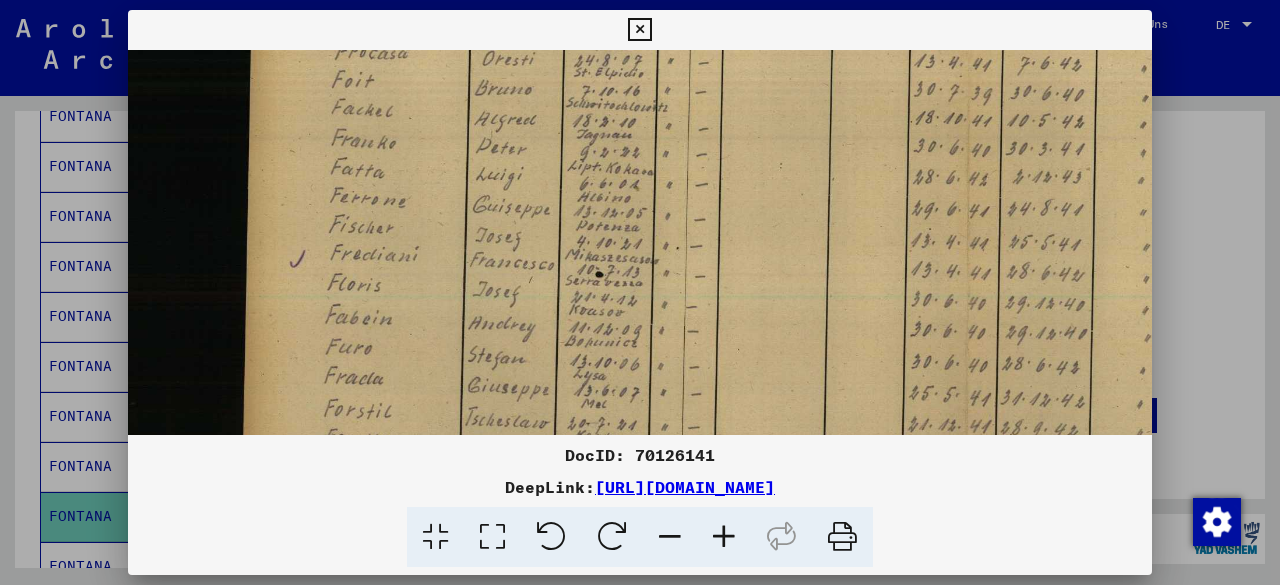 click at bounding box center (724, 537) 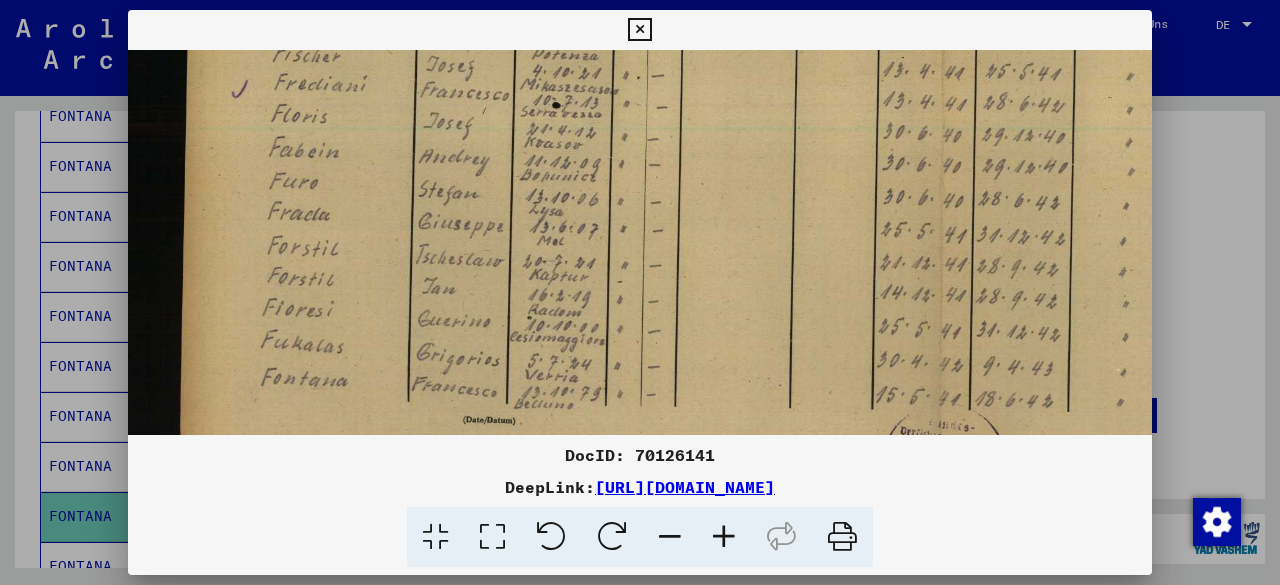scroll, scrollTop: 684, scrollLeft: 275, axis: both 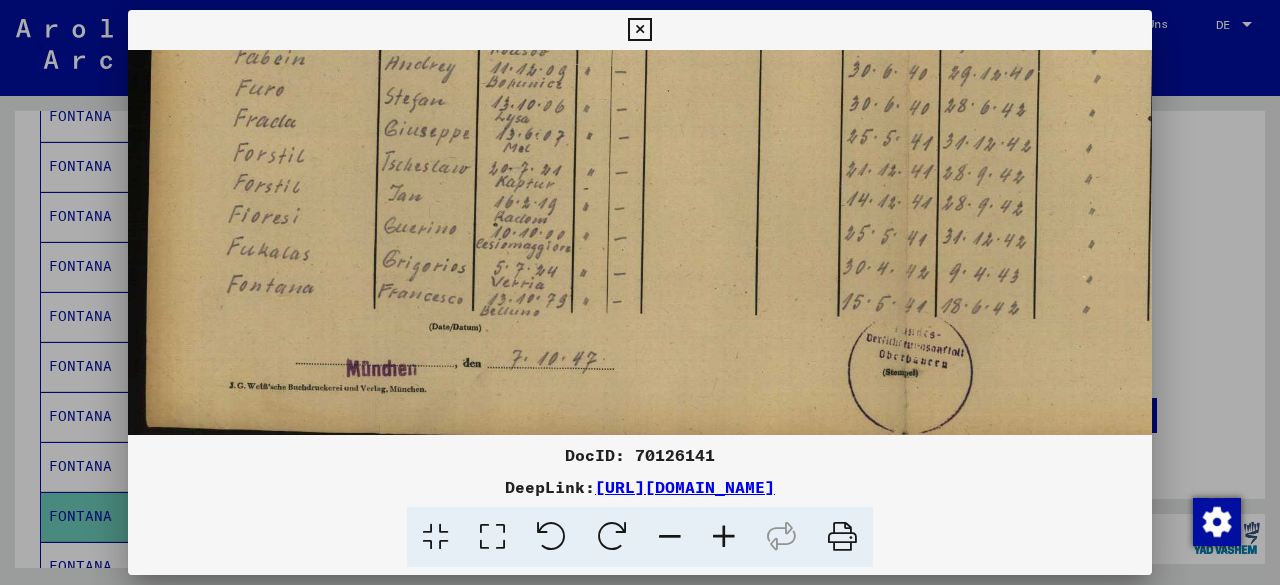 drag, startPoint x: 682, startPoint y: 341, endPoint x: 575, endPoint y: 51, distance: 309.11002 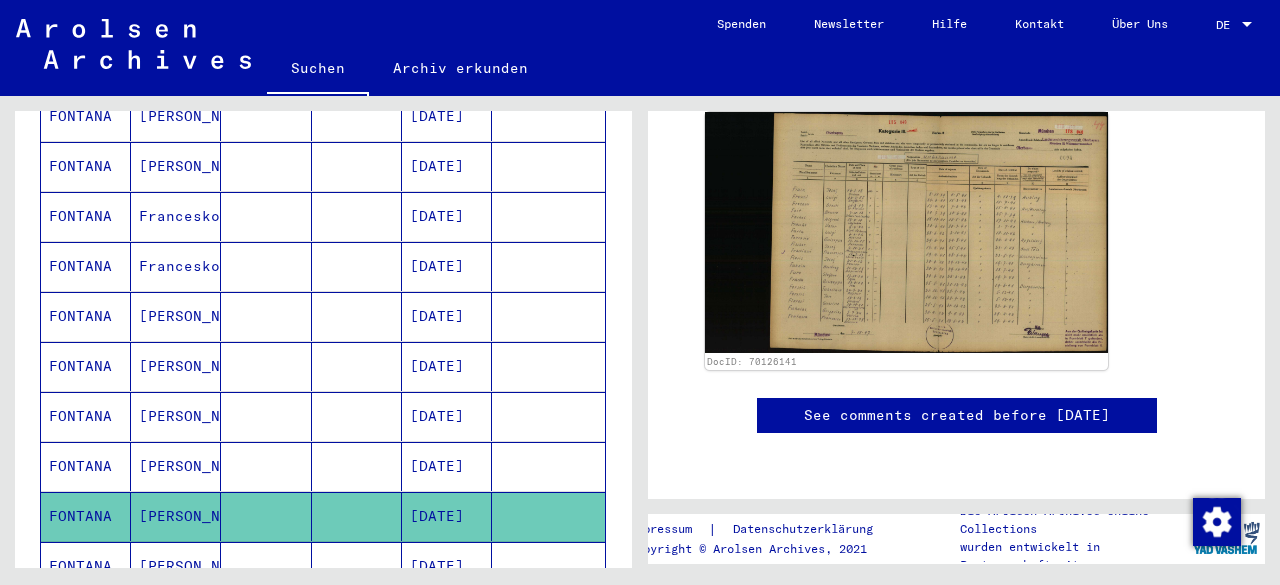 click at bounding box center [357, 516] 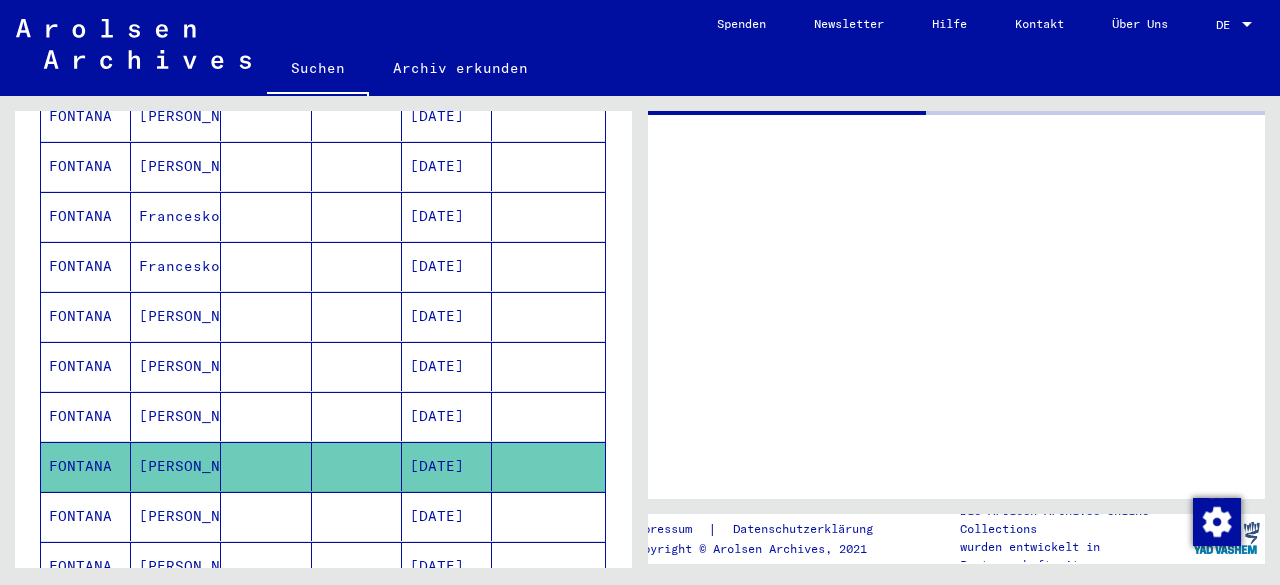 scroll, scrollTop: 0, scrollLeft: 0, axis: both 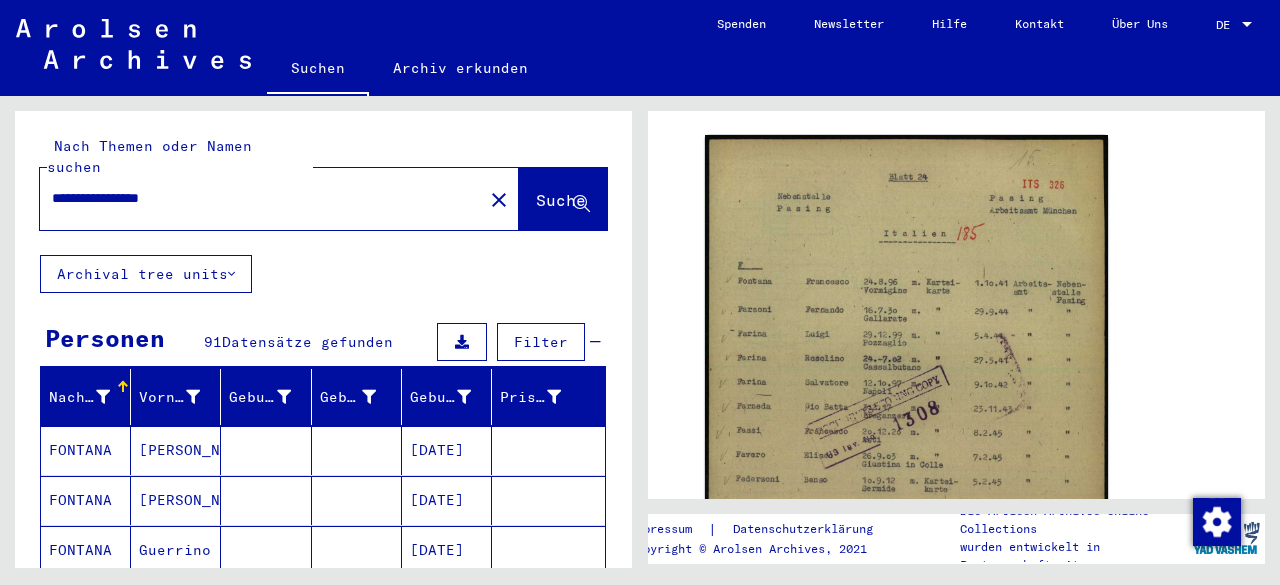 drag, startPoint x: 226, startPoint y: 183, endPoint x: 10, endPoint y: 187, distance: 216.03703 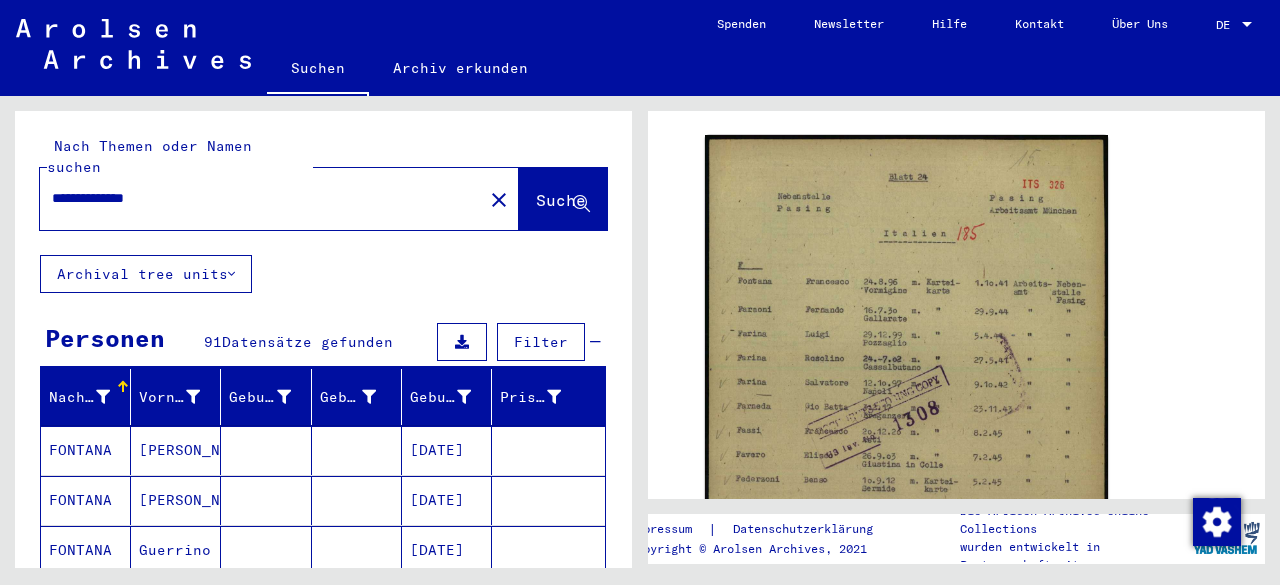 type on "**********" 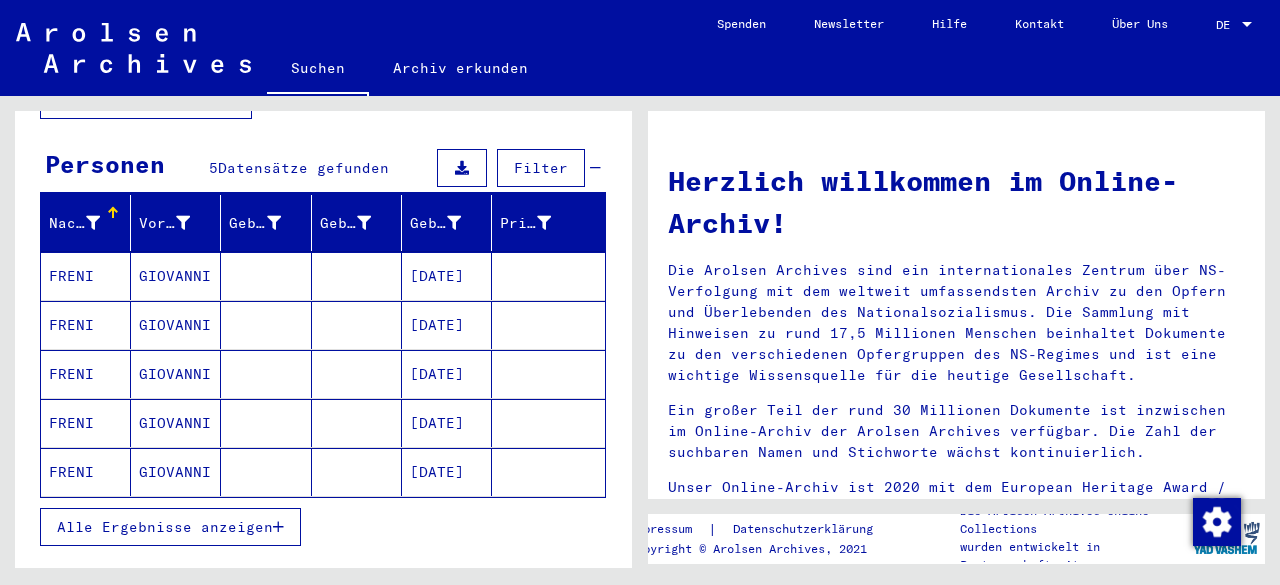 scroll, scrollTop: 200, scrollLeft: 0, axis: vertical 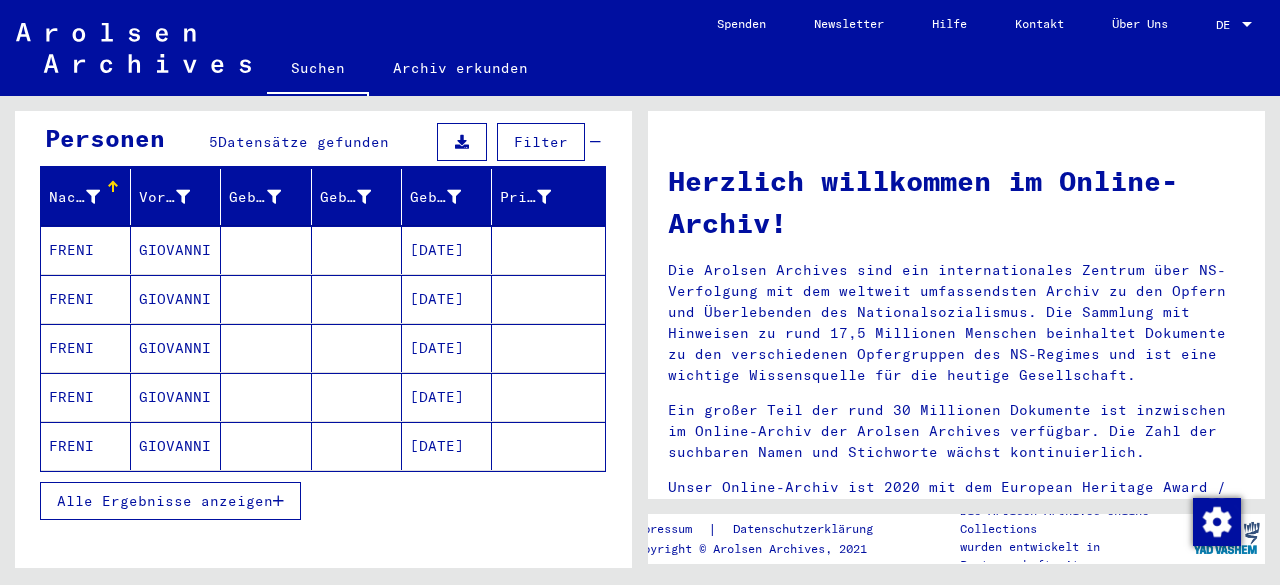 click on "Alle Ergebnisse anzeigen" at bounding box center [165, 501] 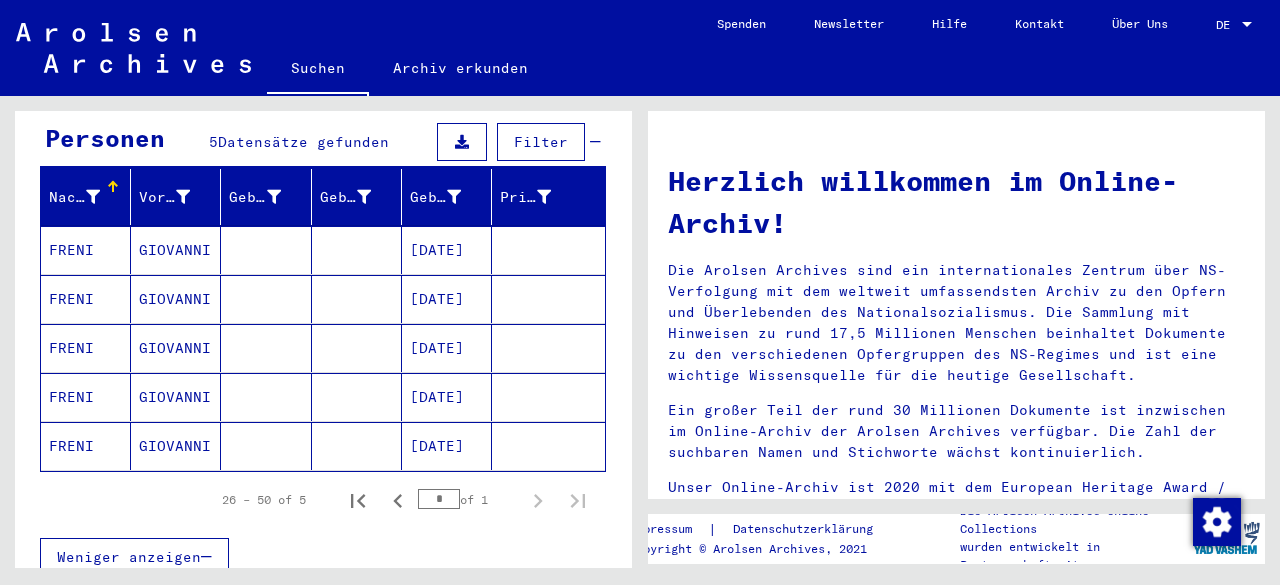 click at bounding box center (357, 299) 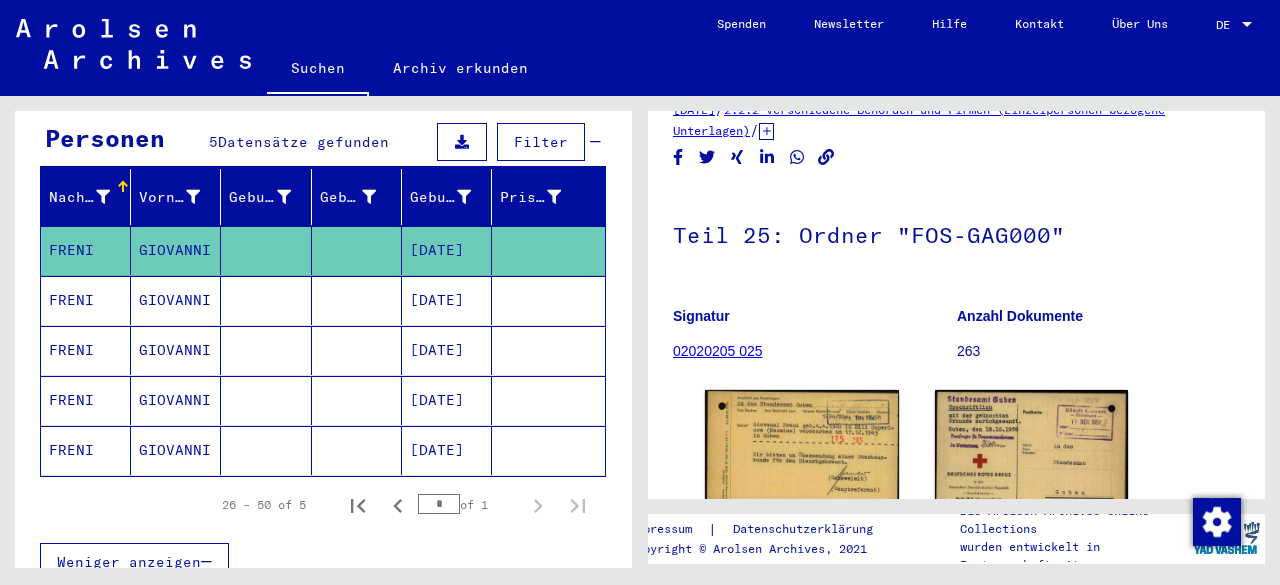 scroll, scrollTop: 200, scrollLeft: 0, axis: vertical 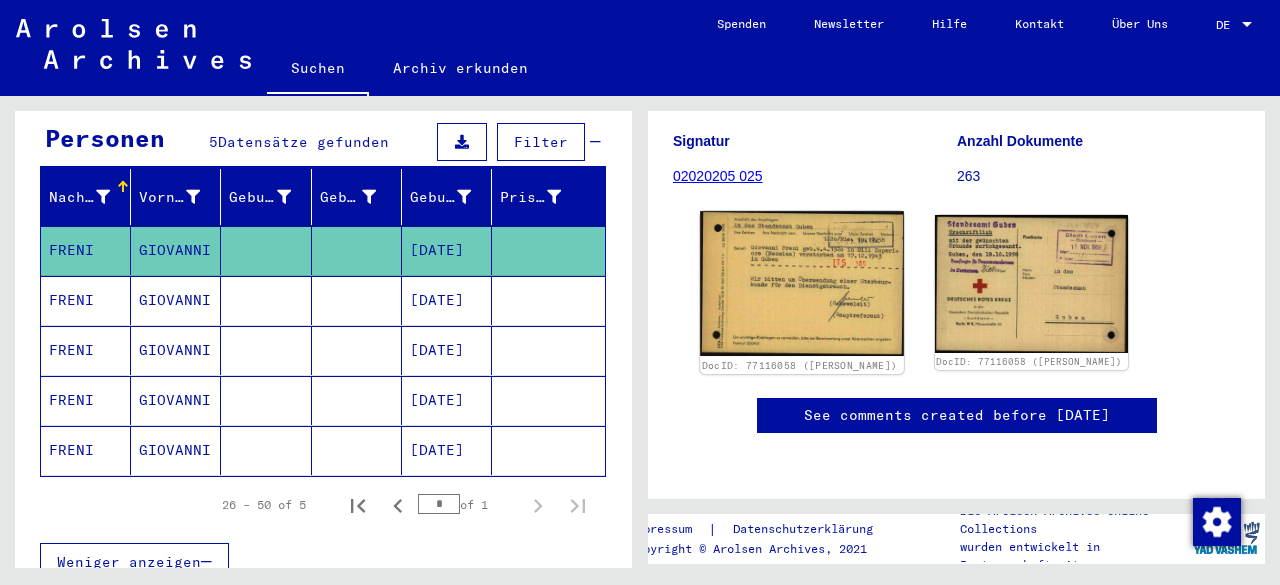 click 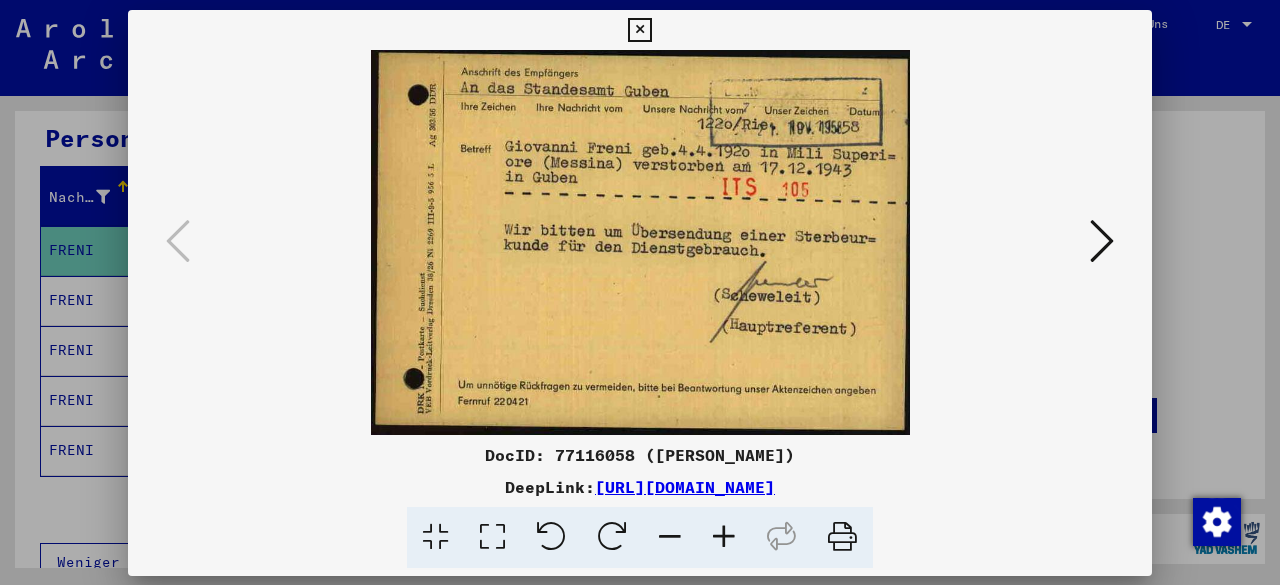 click at bounding box center [640, 242] 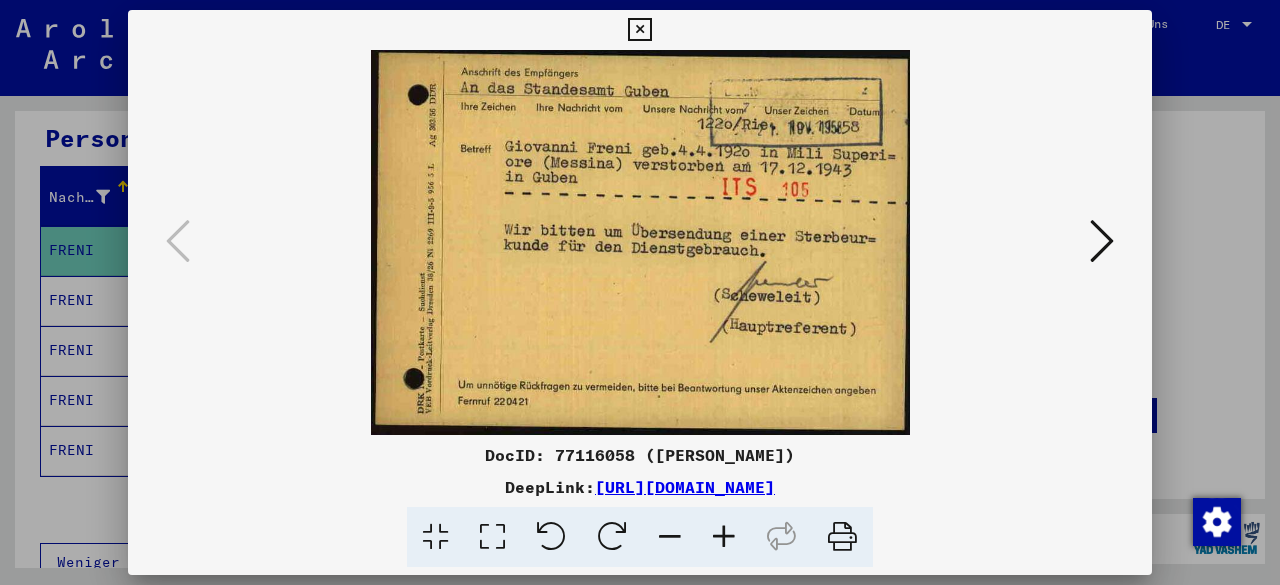 click at bounding box center [1102, 241] 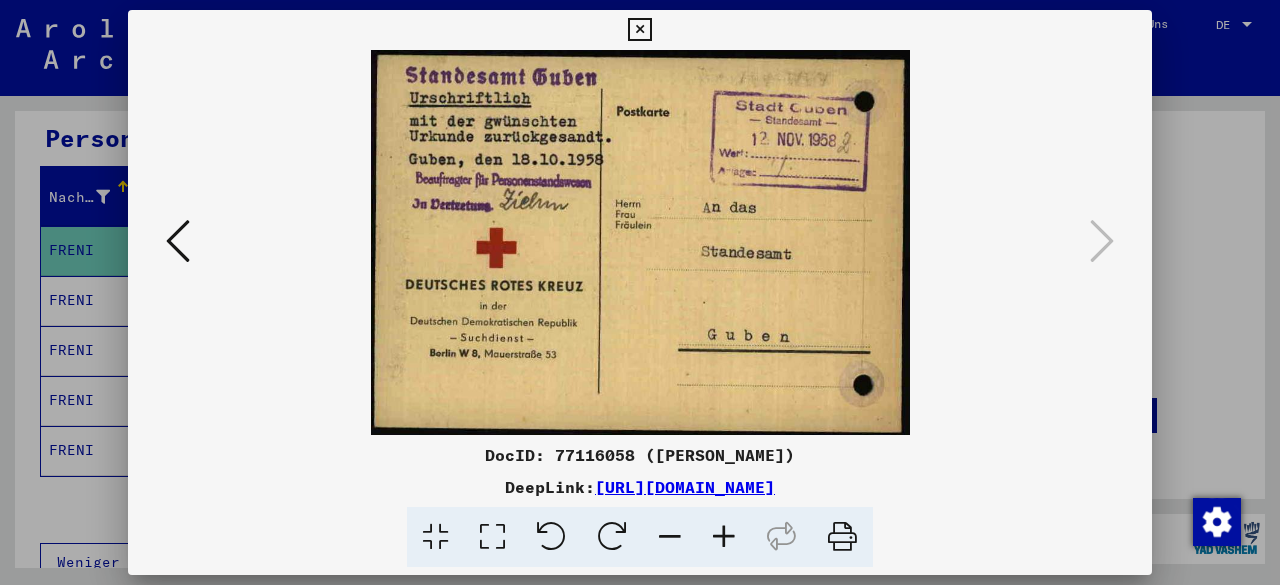 click at bounding box center (639, 30) 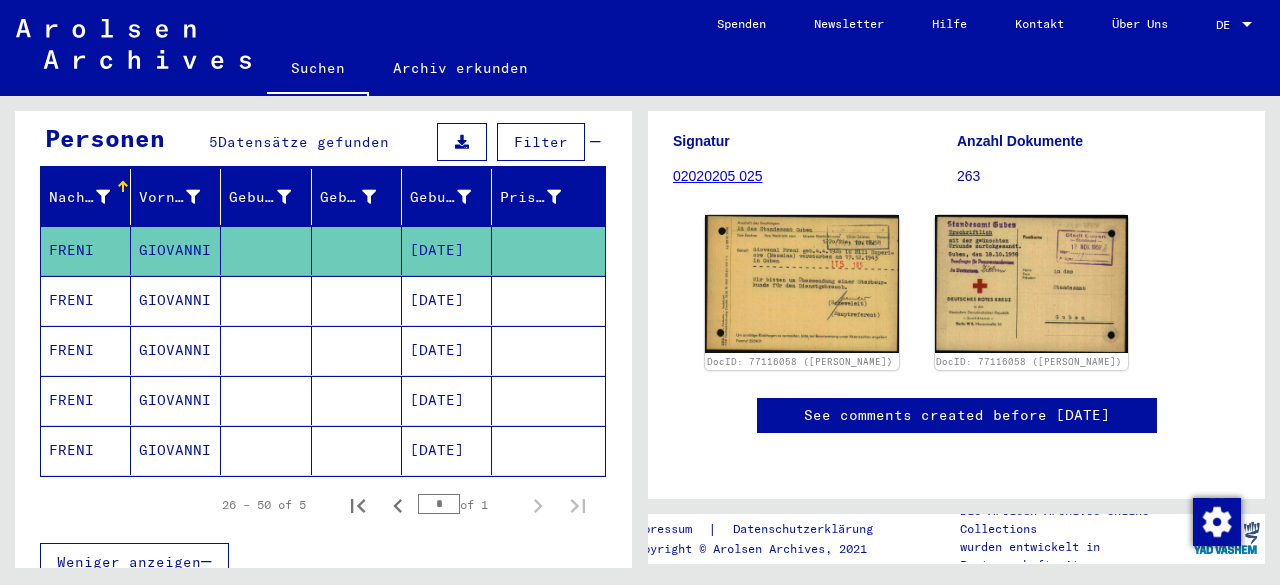 click on "GIOVANNI" at bounding box center [176, 350] 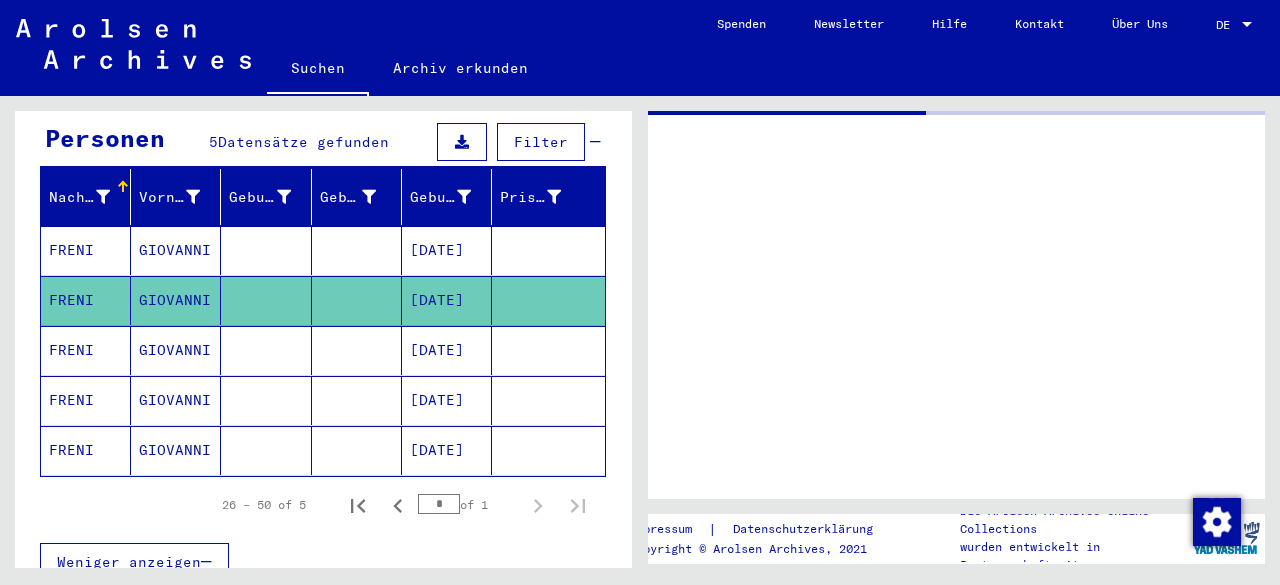 click on "GIOVANNI" 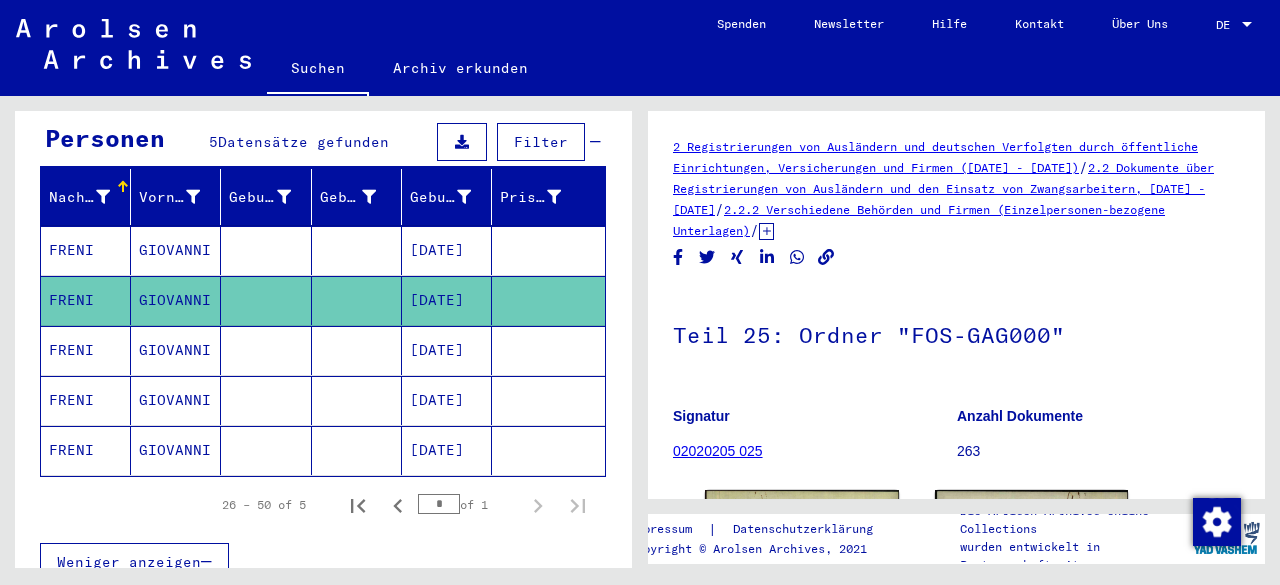 click 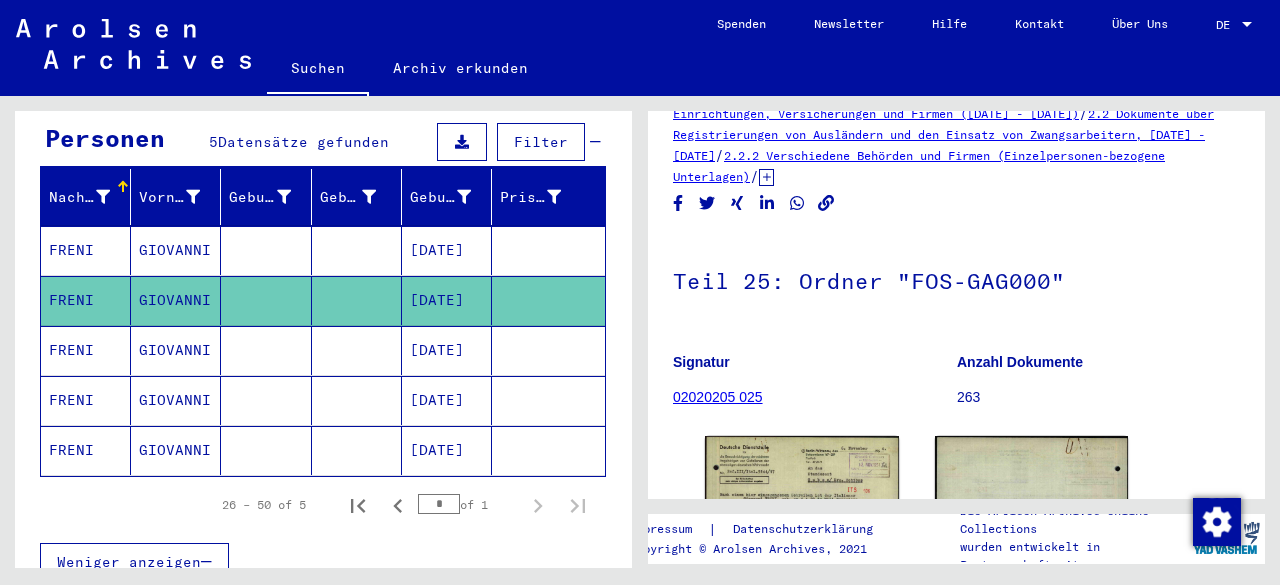 scroll, scrollTop: 0, scrollLeft: 0, axis: both 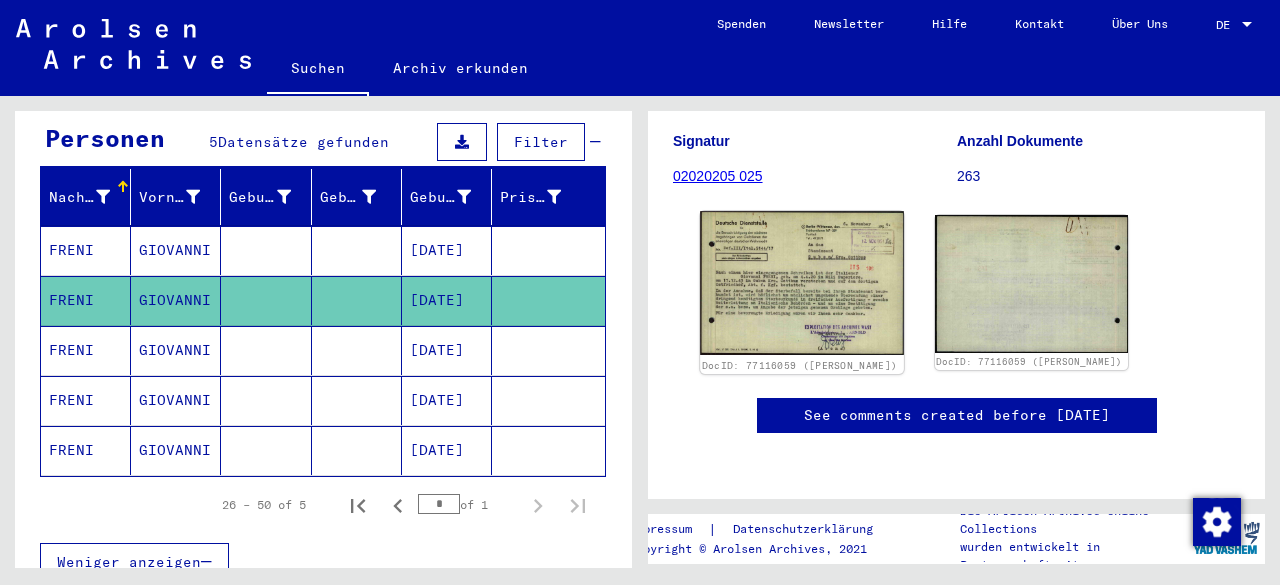 click 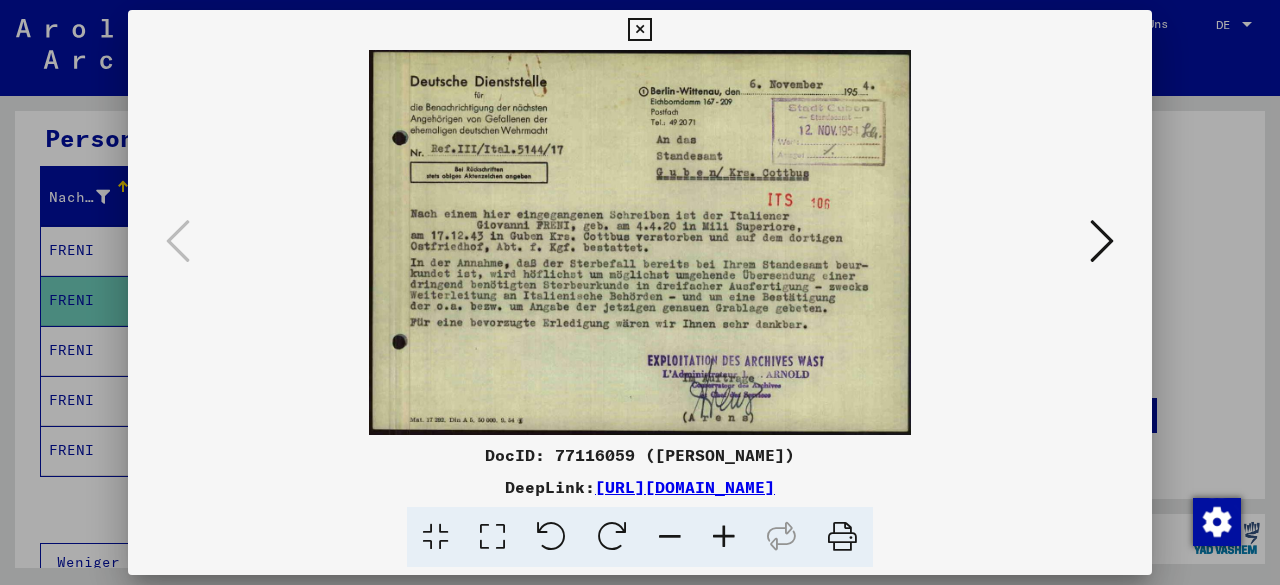 click at bounding box center (1102, 241) 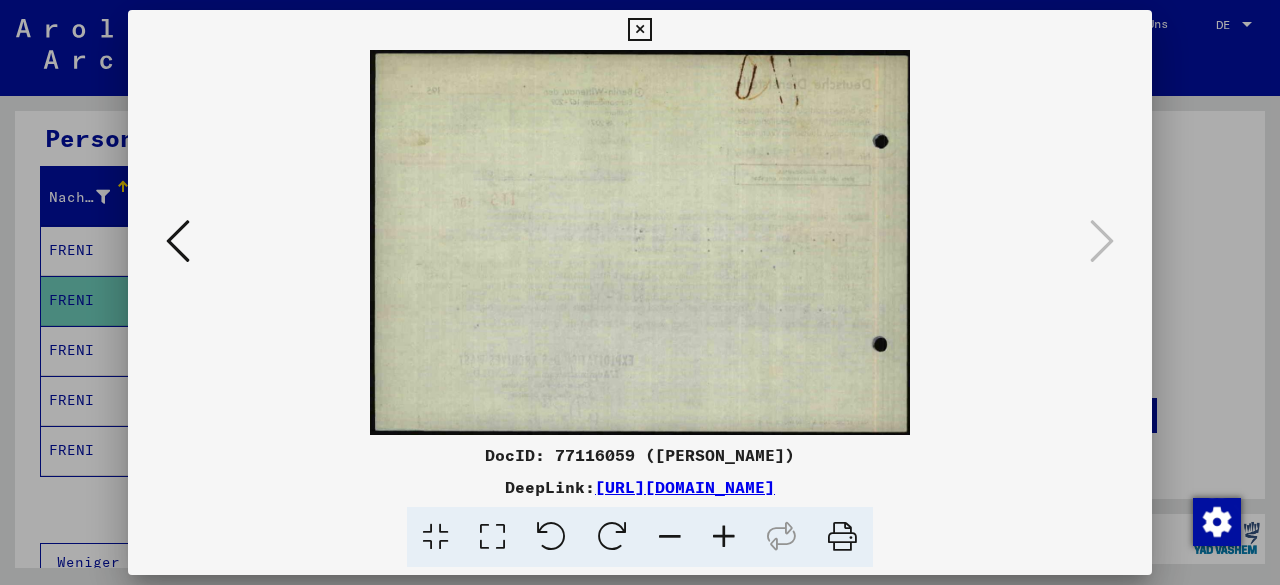 click at bounding box center [639, 30] 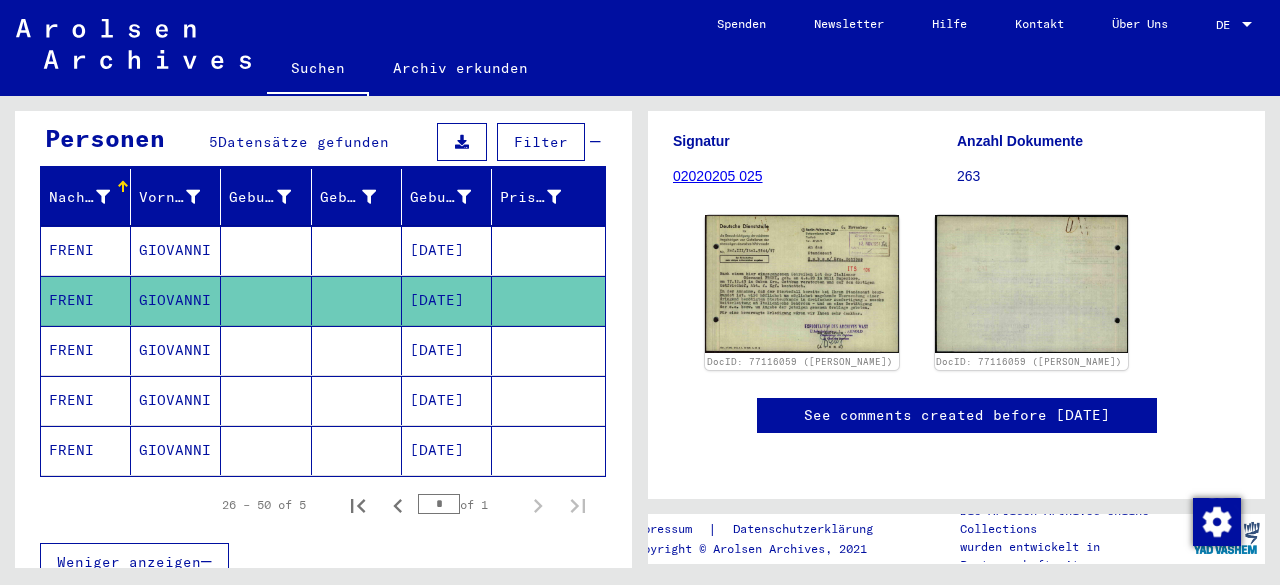 click at bounding box center (357, 400) 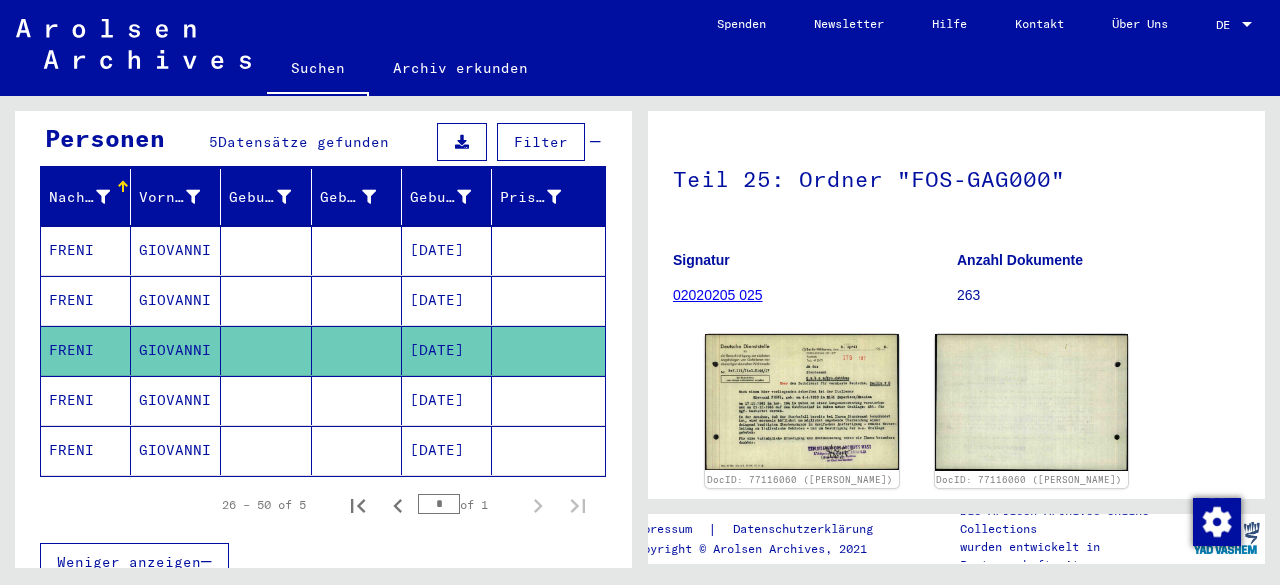 scroll, scrollTop: 200, scrollLeft: 0, axis: vertical 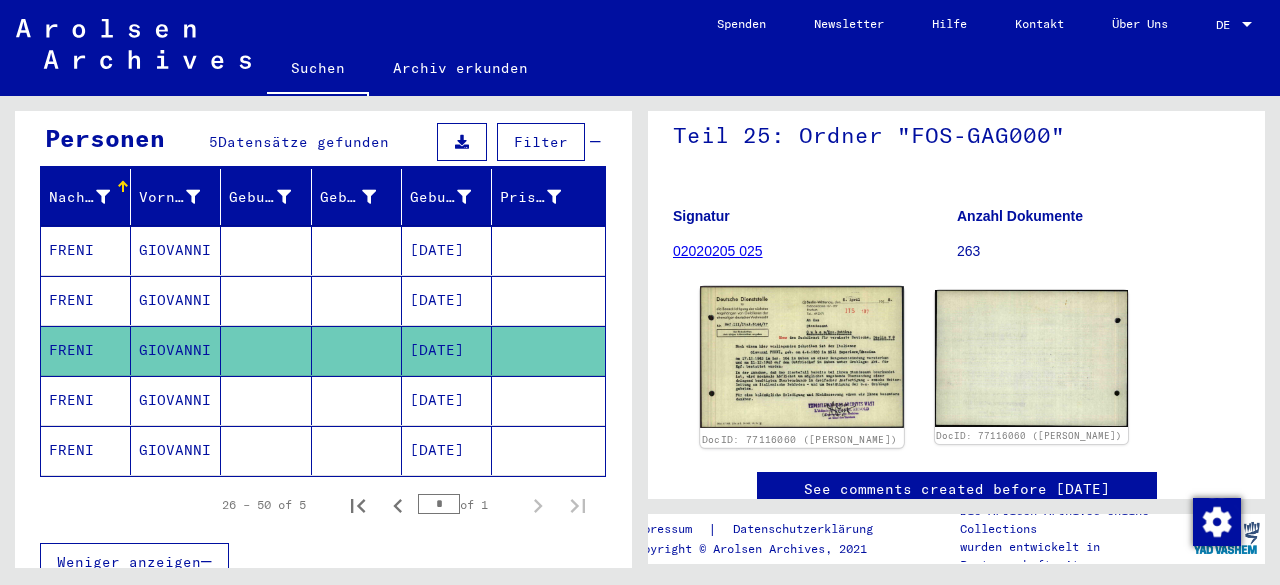 click 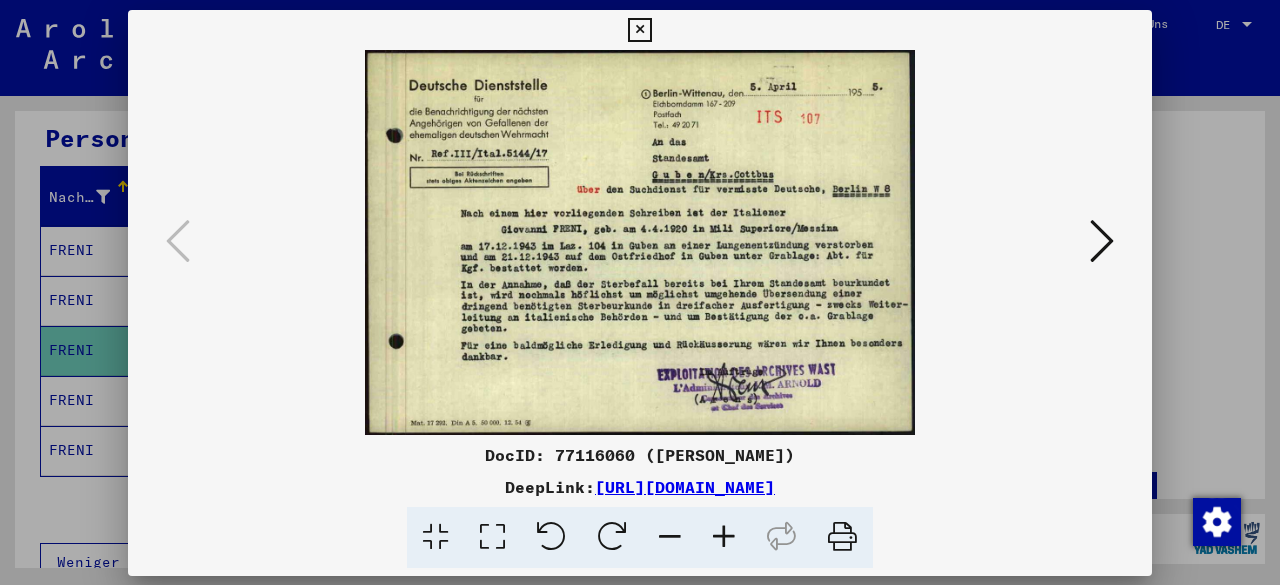 click at bounding box center [640, 242] 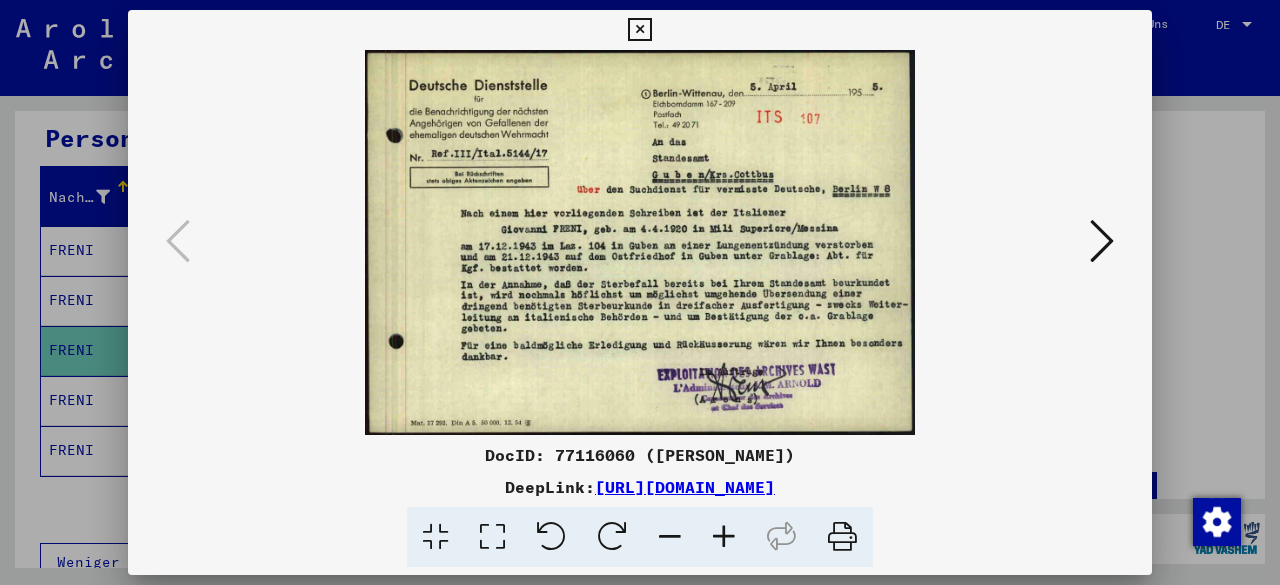 click at bounding box center [724, 537] 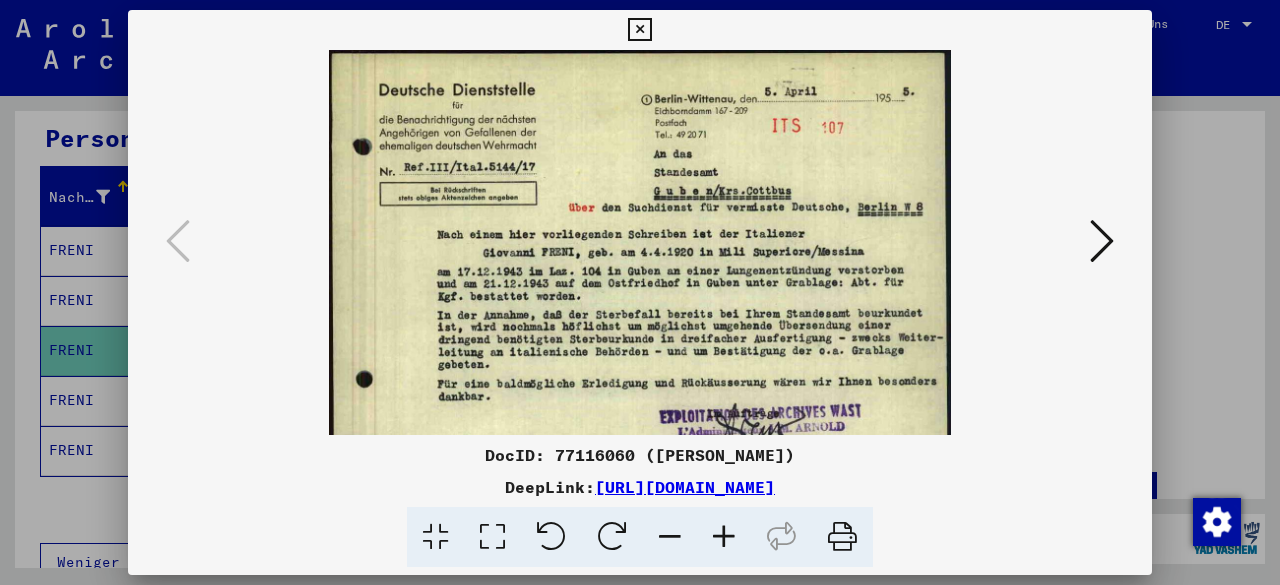 click at bounding box center [724, 537] 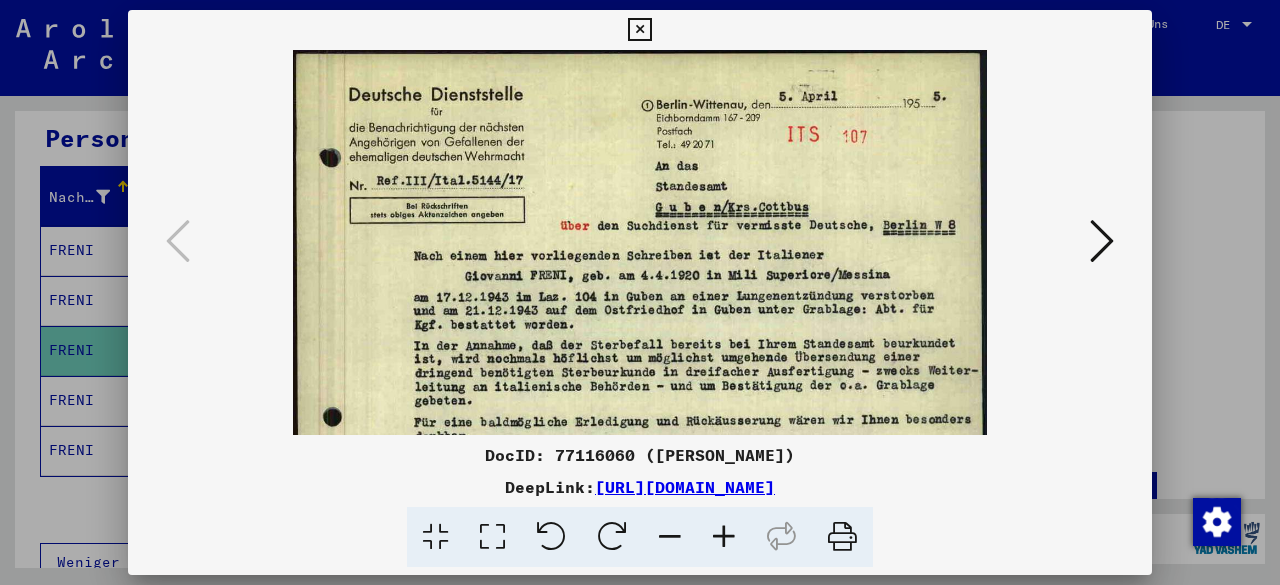 click at bounding box center [724, 537] 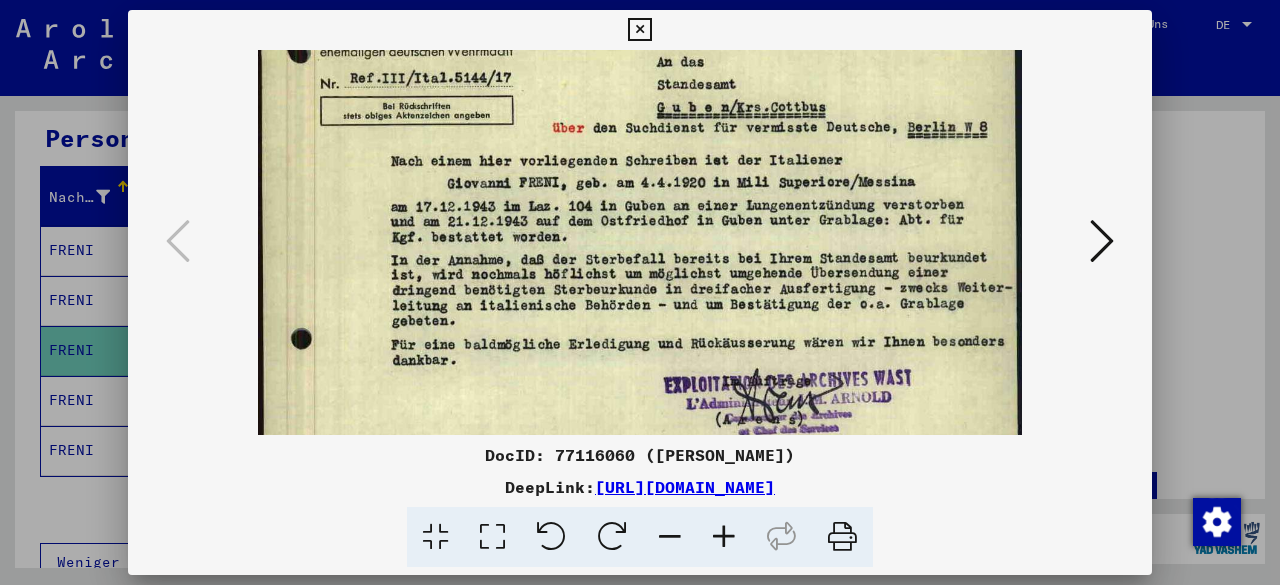 scroll, scrollTop: 150, scrollLeft: 0, axis: vertical 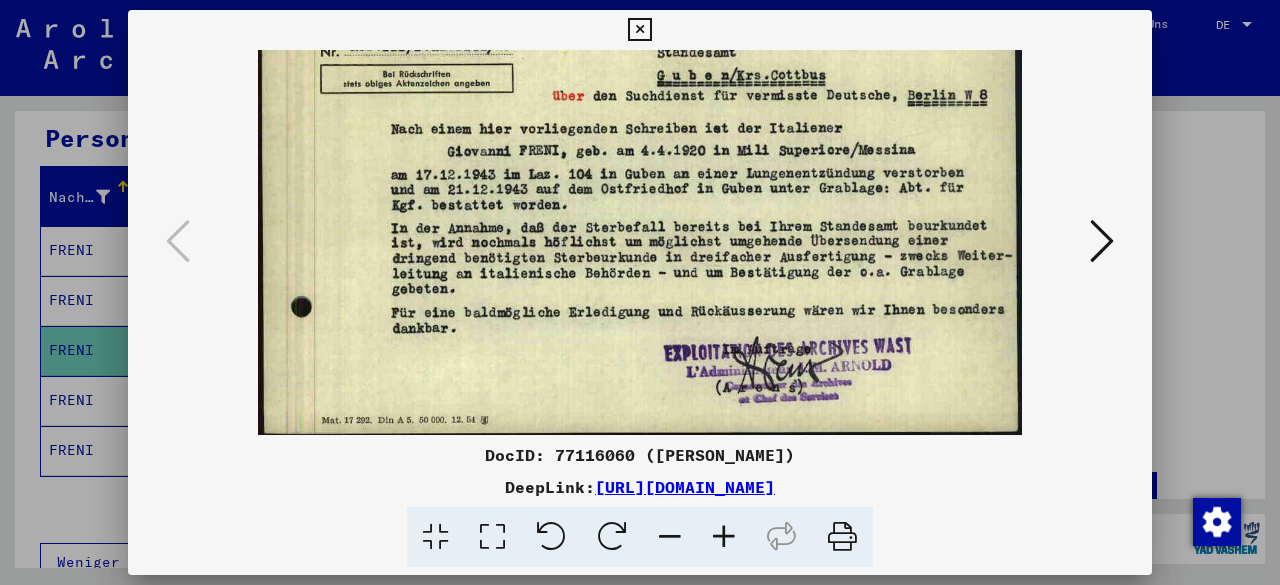 drag, startPoint x: 743, startPoint y: 372, endPoint x: 746, endPoint y: 215, distance: 157.02866 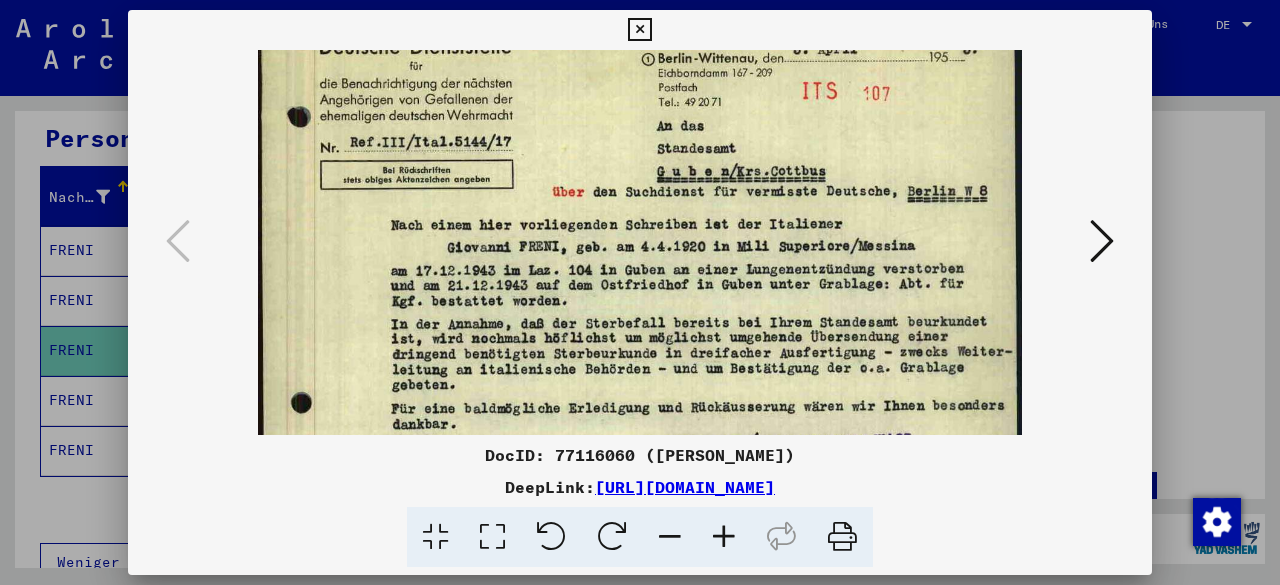 scroll, scrollTop: 42, scrollLeft: 0, axis: vertical 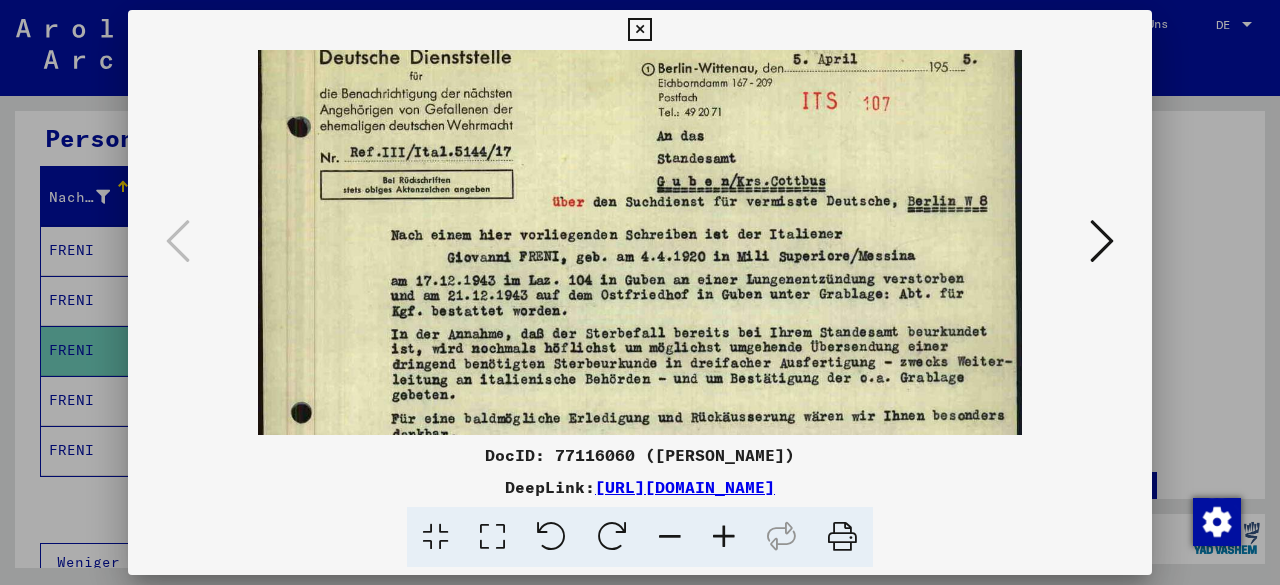 drag, startPoint x: 744, startPoint y: 285, endPoint x: 732, endPoint y: 397, distance: 112.64102 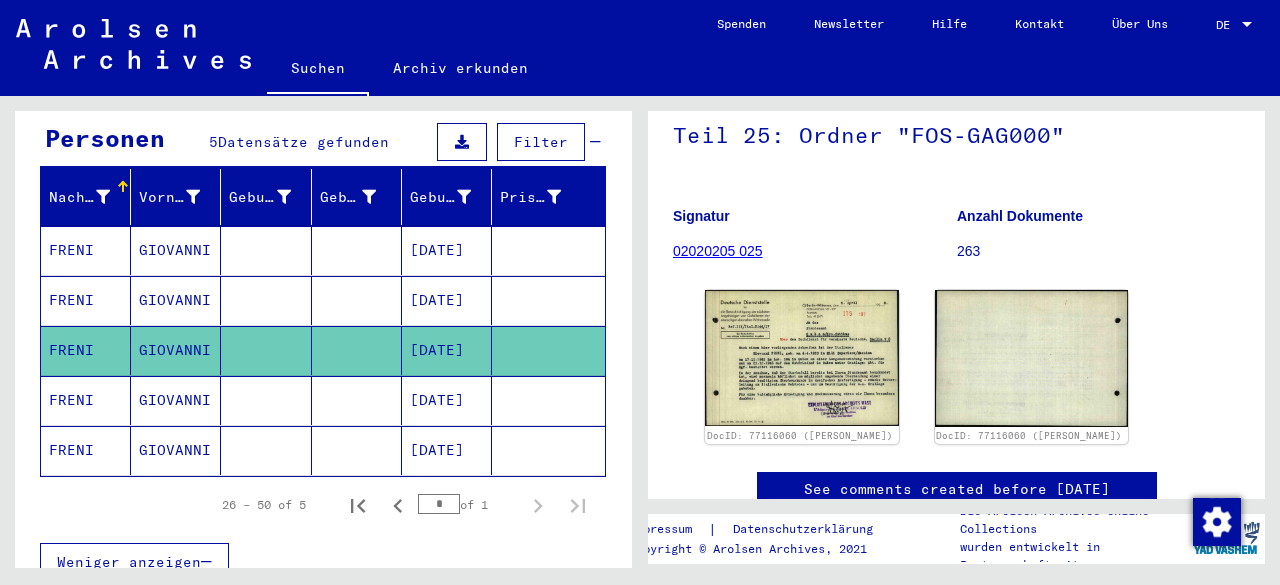 scroll, scrollTop: 0, scrollLeft: 0, axis: both 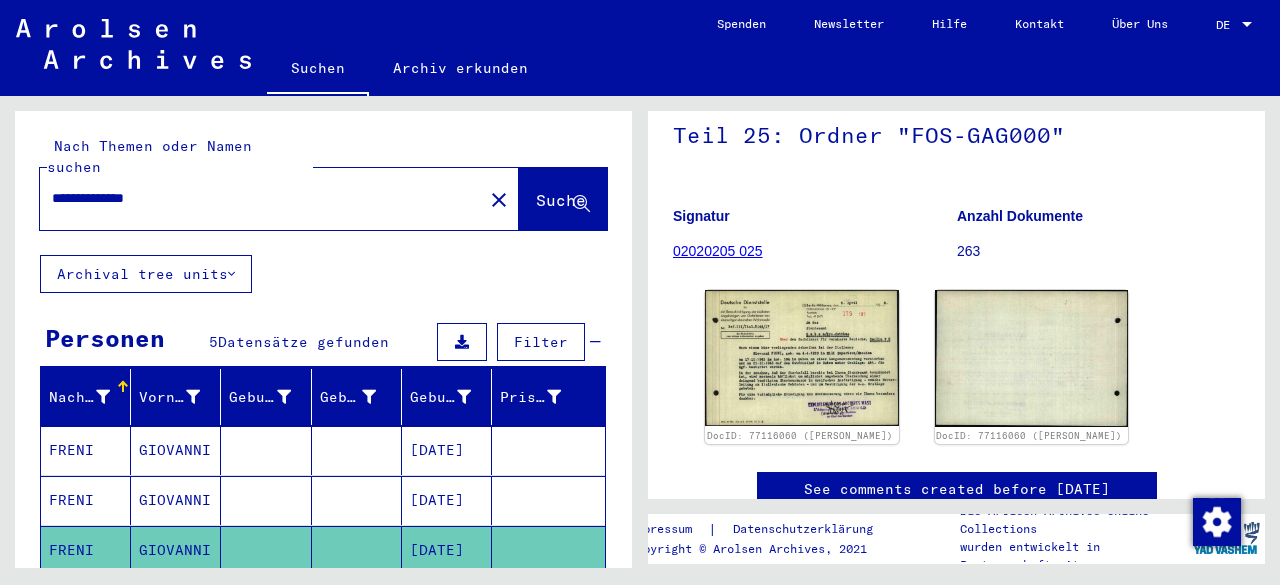drag, startPoint x: 223, startPoint y: 169, endPoint x: 0, endPoint y: 222, distance: 229.21169 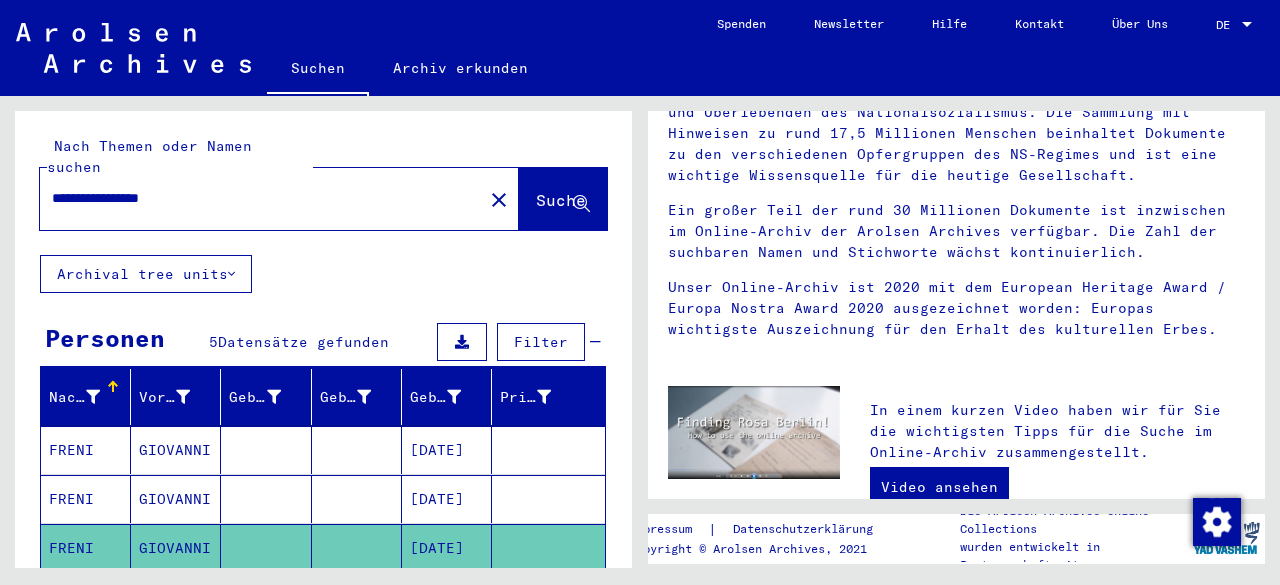scroll, scrollTop: 0, scrollLeft: 0, axis: both 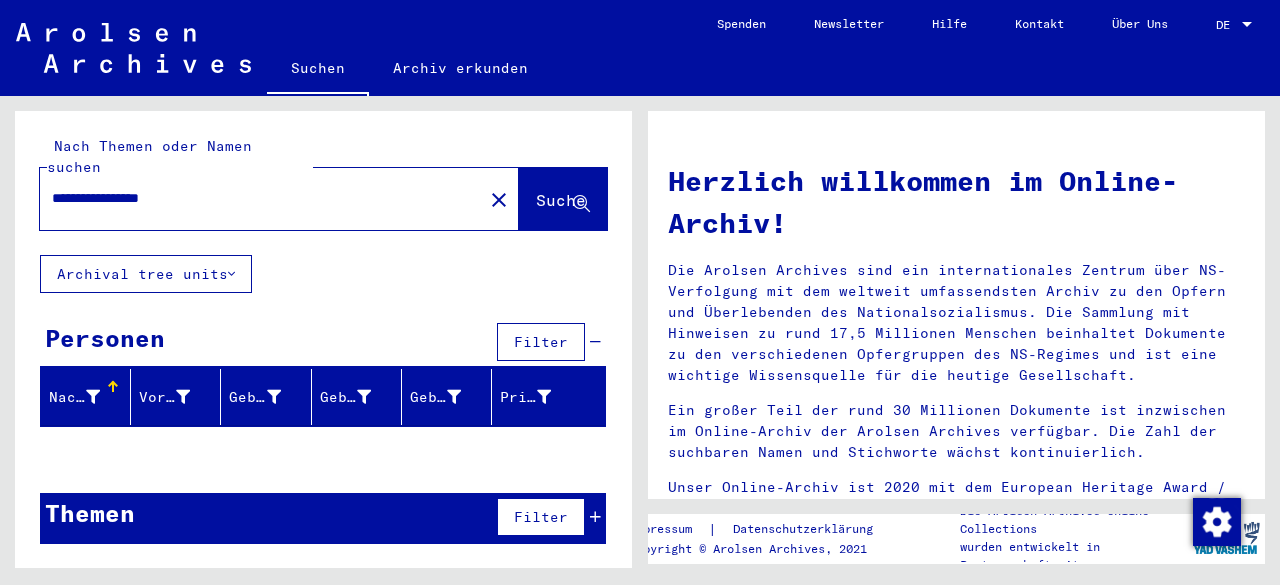 click 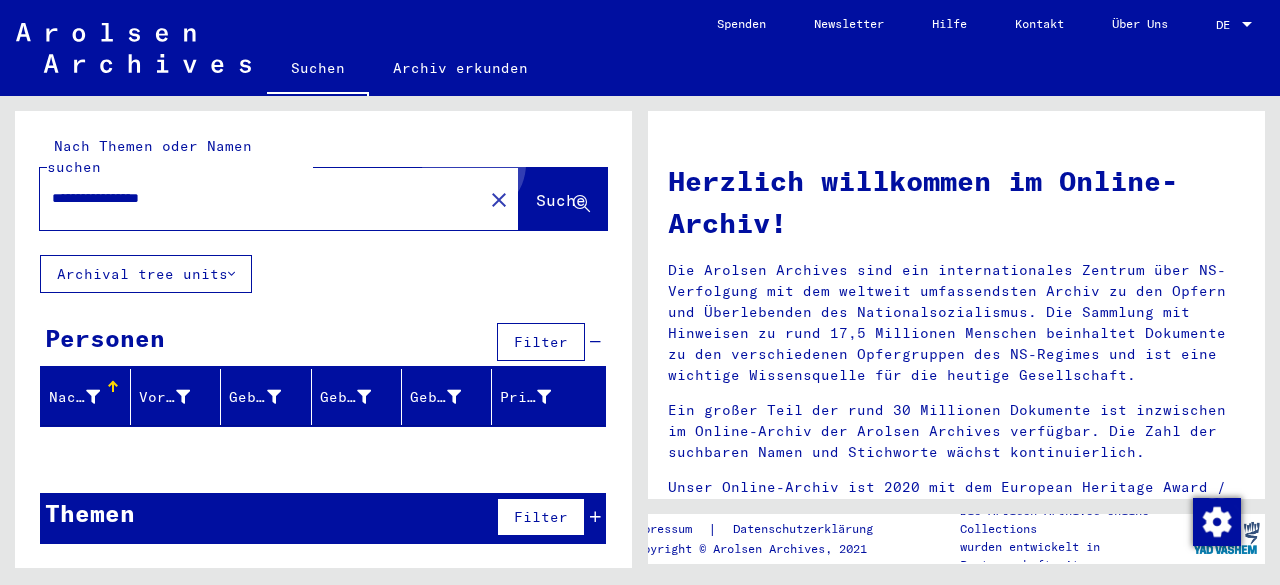 click on "Suche" 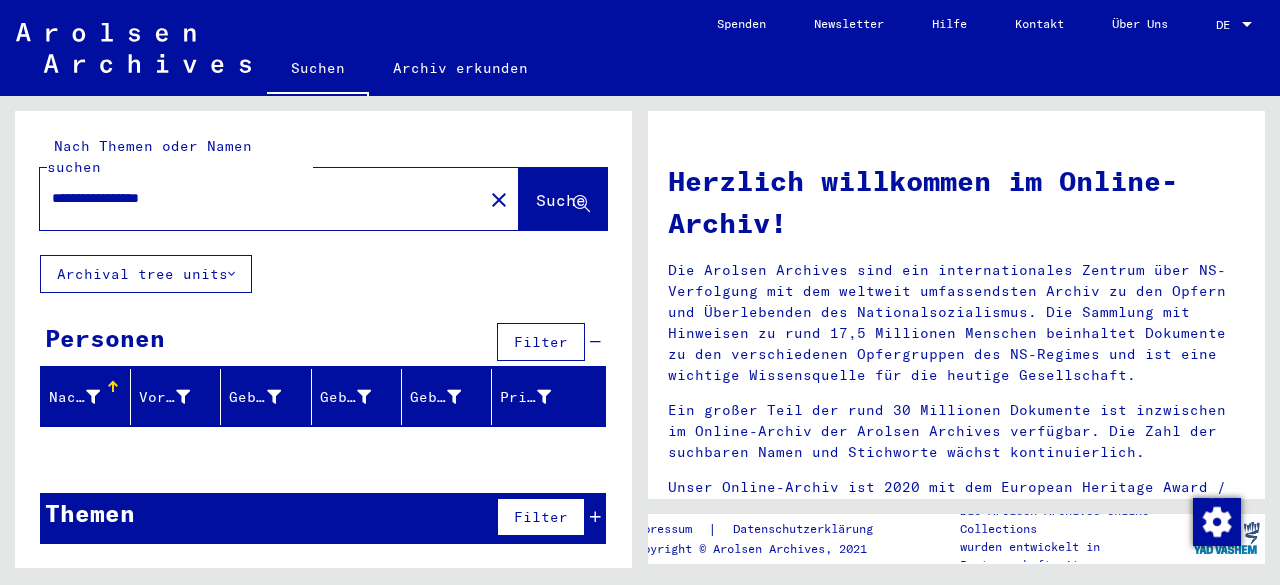 click on "**********" at bounding box center (255, 198) 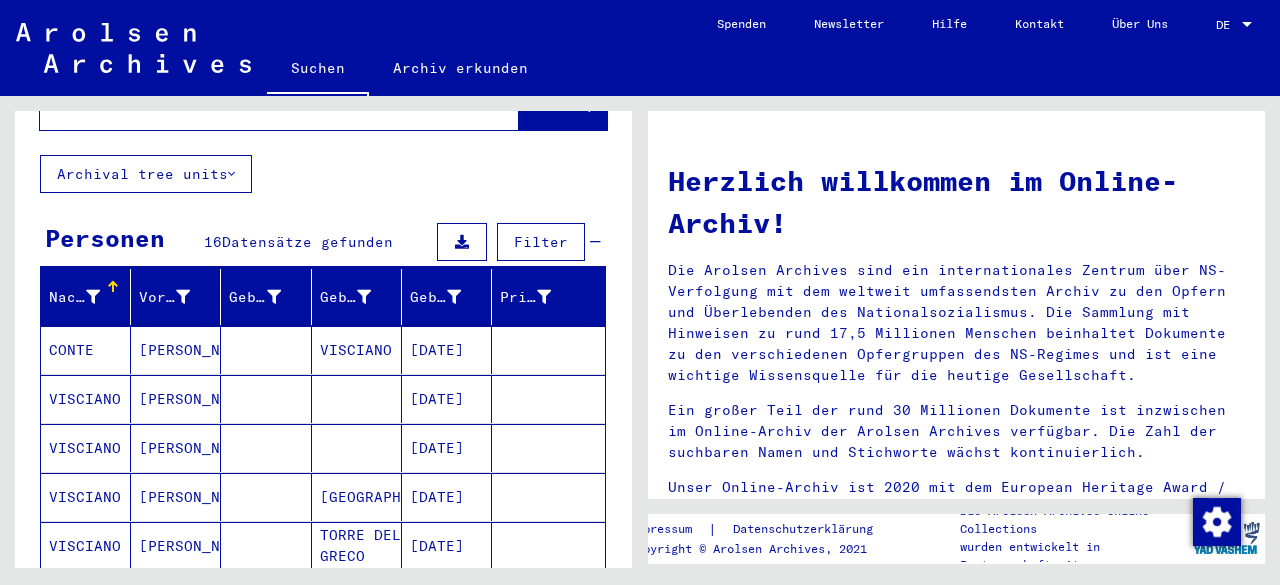 scroll, scrollTop: 200, scrollLeft: 0, axis: vertical 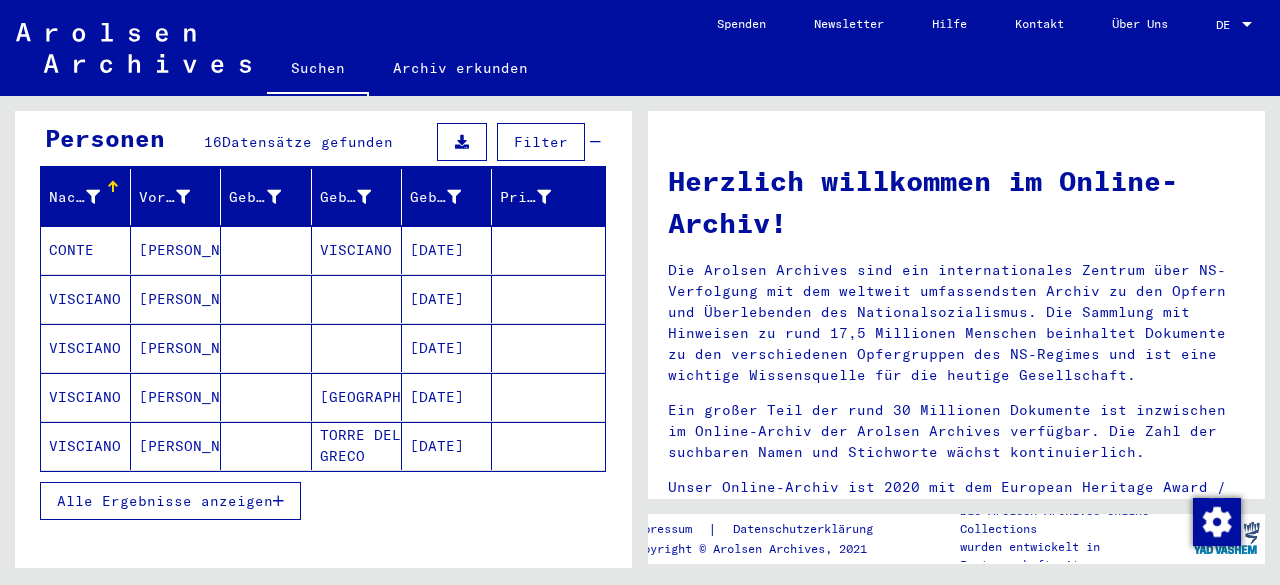click on "[DATE]" at bounding box center [447, 348] 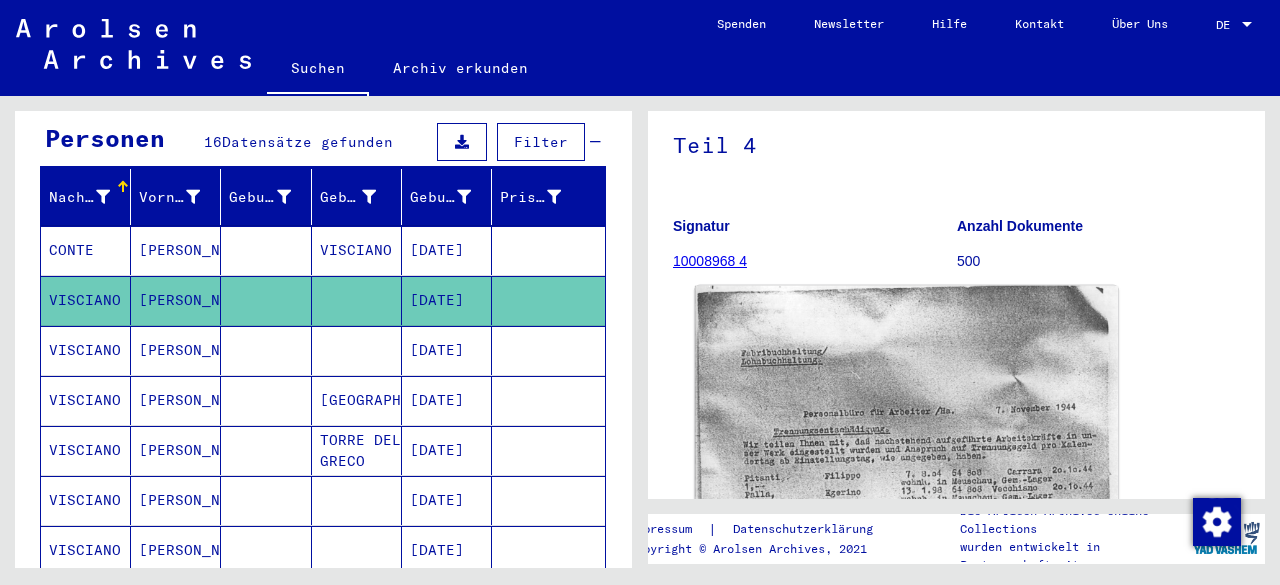 scroll, scrollTop: 0, scrollLeft: 0, axis: both 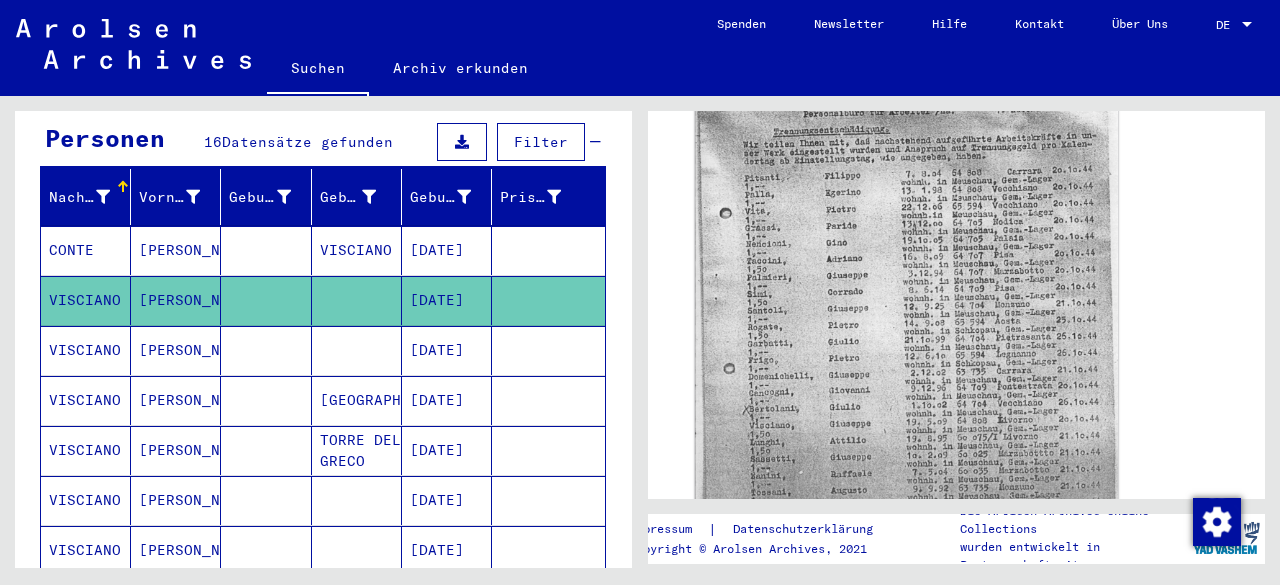 click 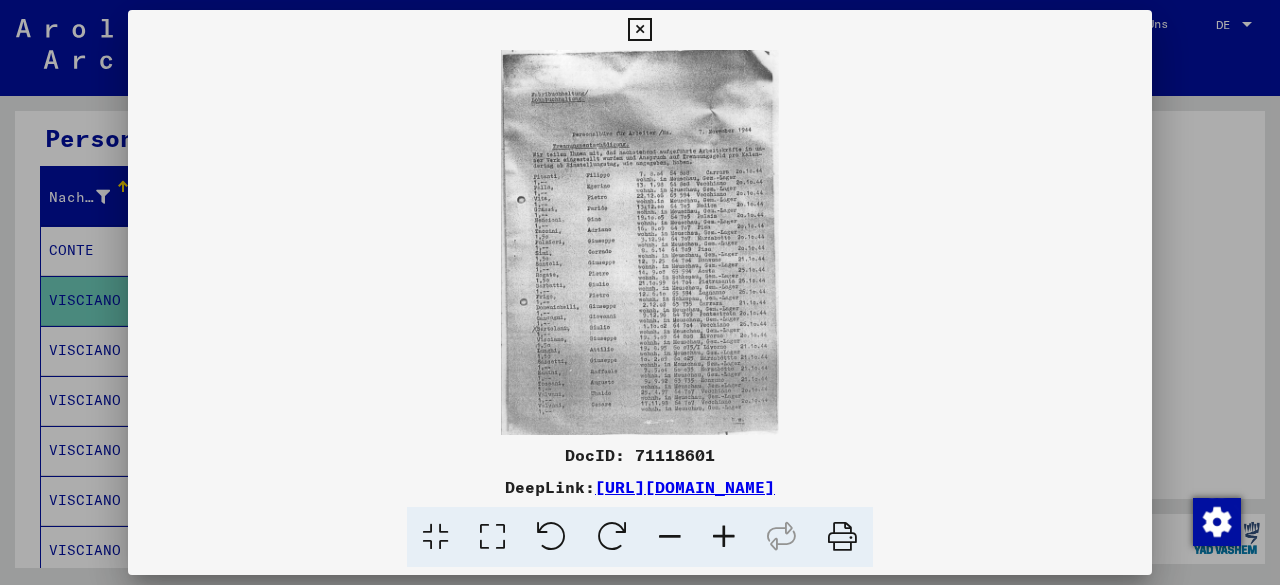 click at bounding box center [724, 537] 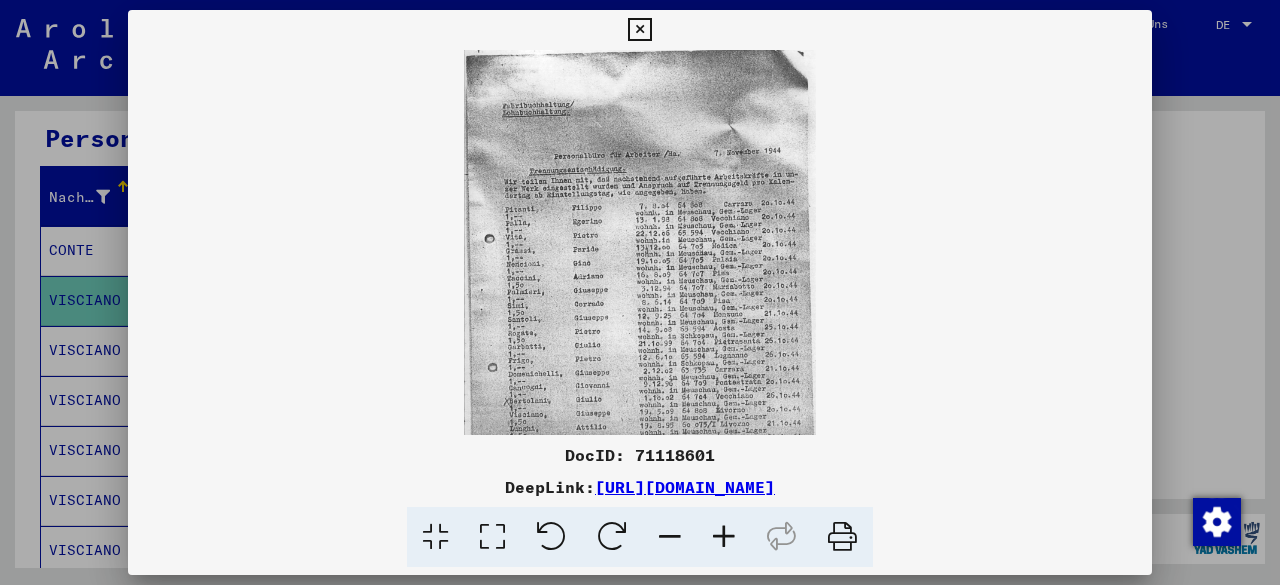 click at bounding box center (724, 537) 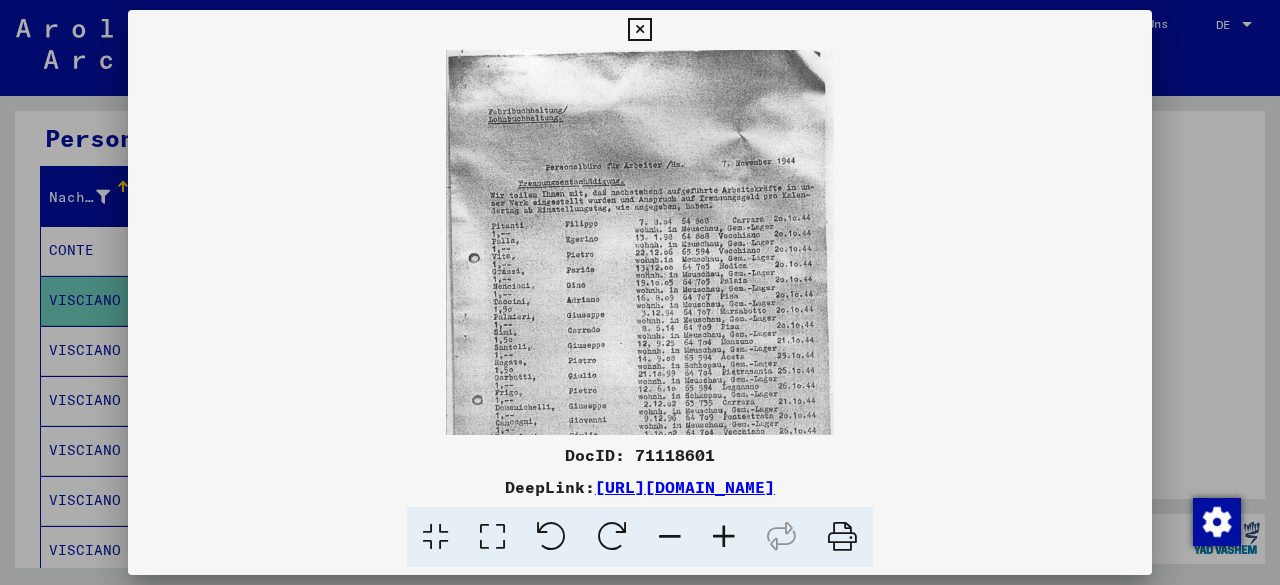 click at bounding box center (724, 537) 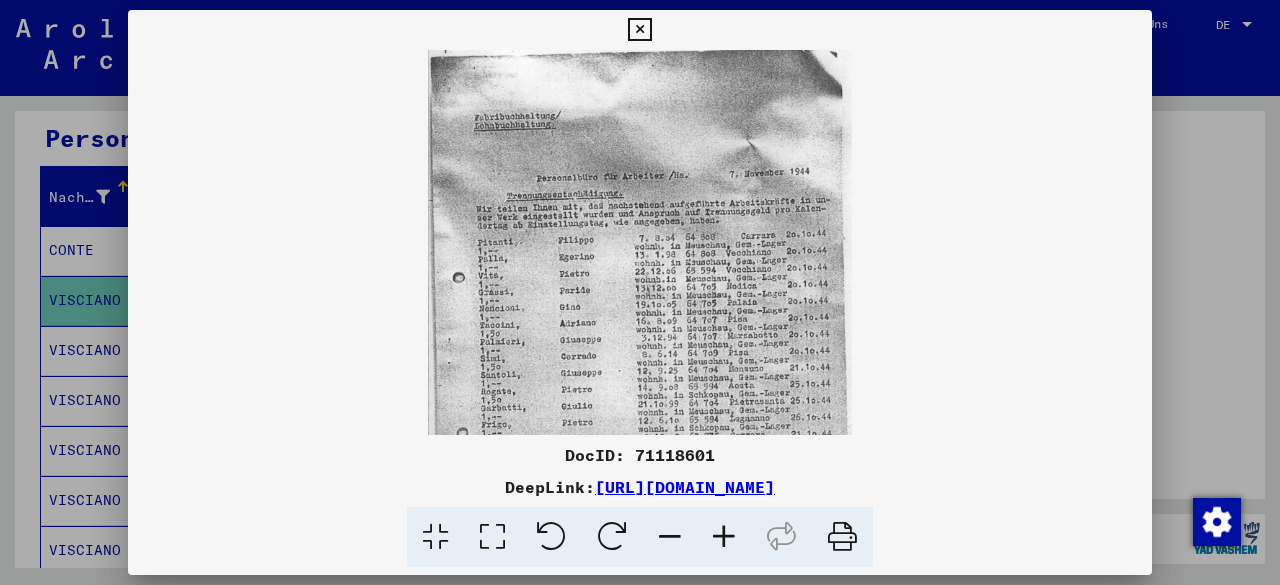 click at bounding box center [724, 537] 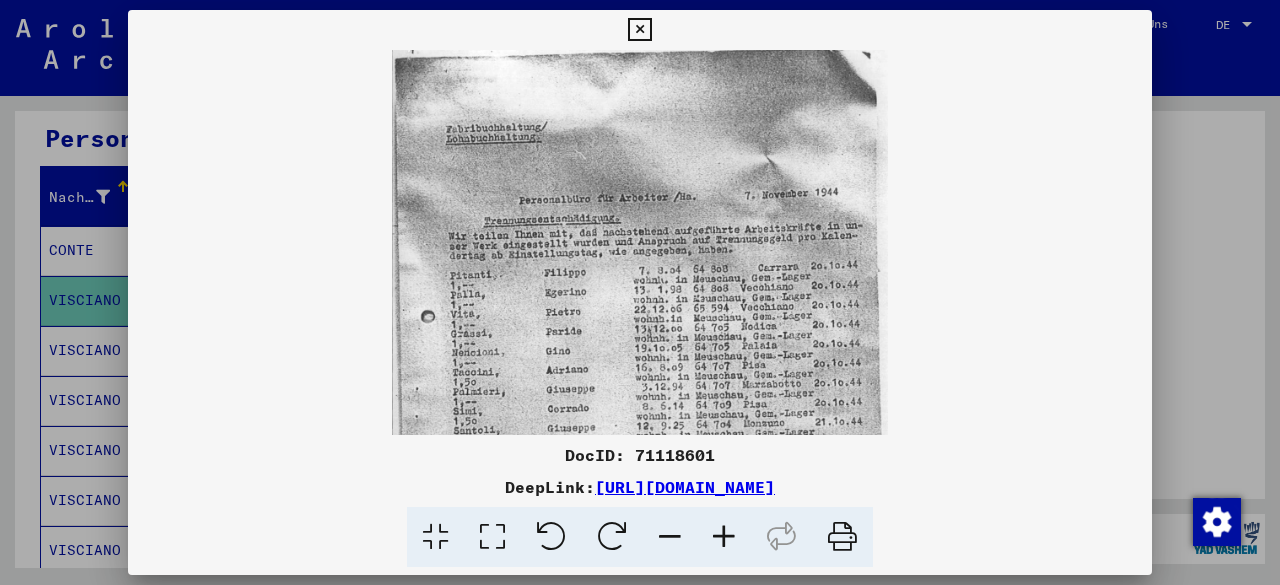 click at bounding box center (724, 537) 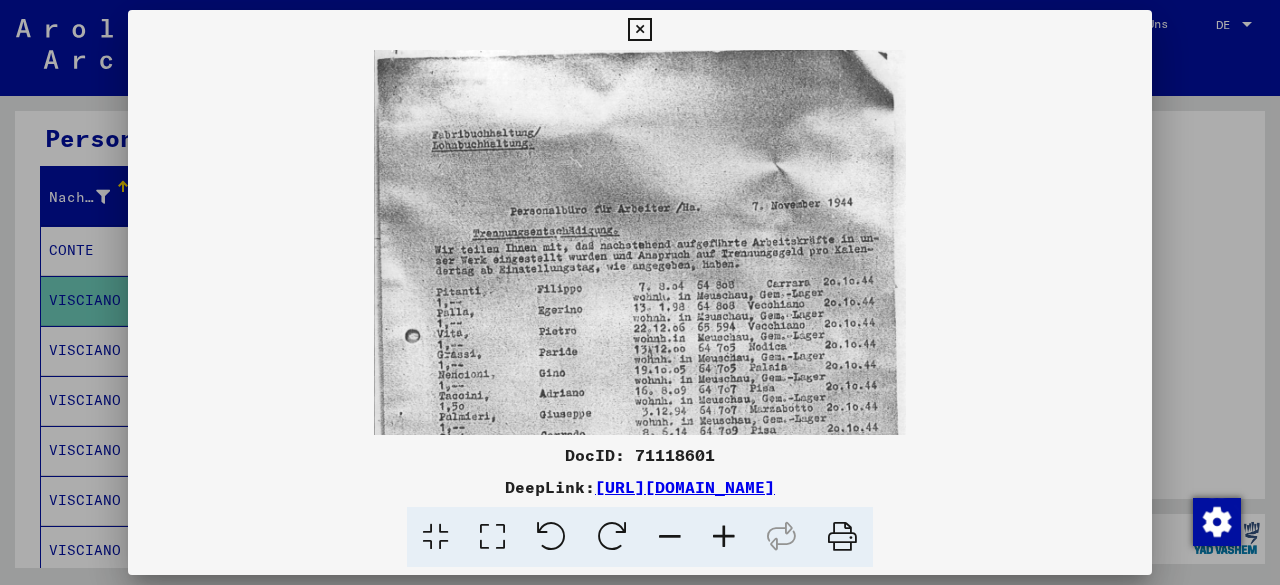click at bounding box center [724, 537] 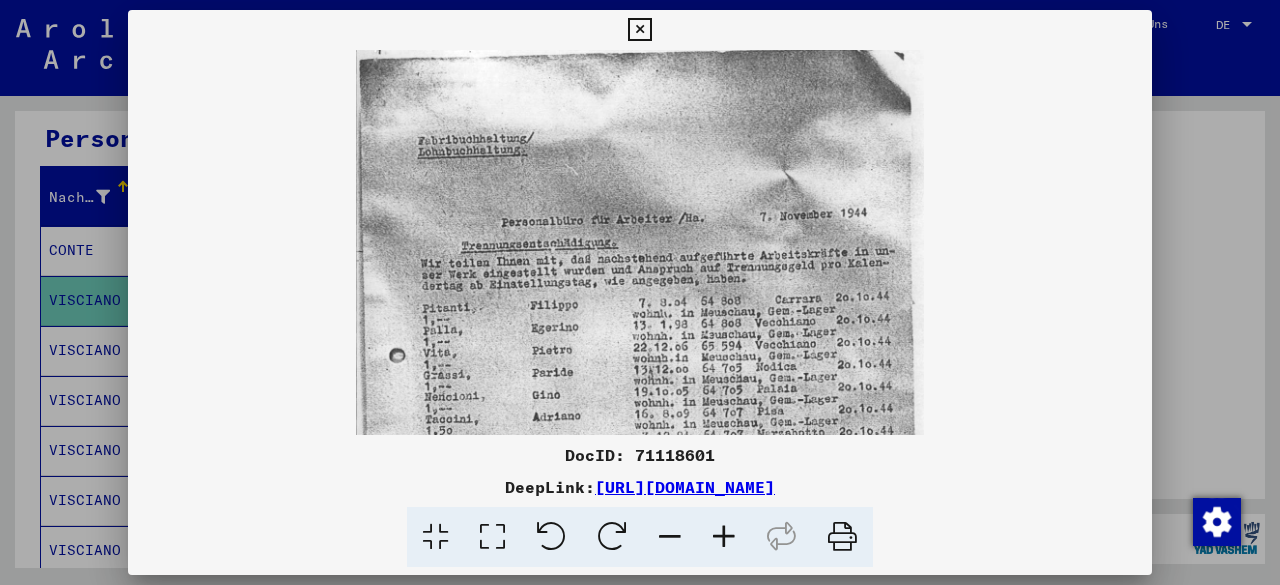 click at bounding box center [724, 537] 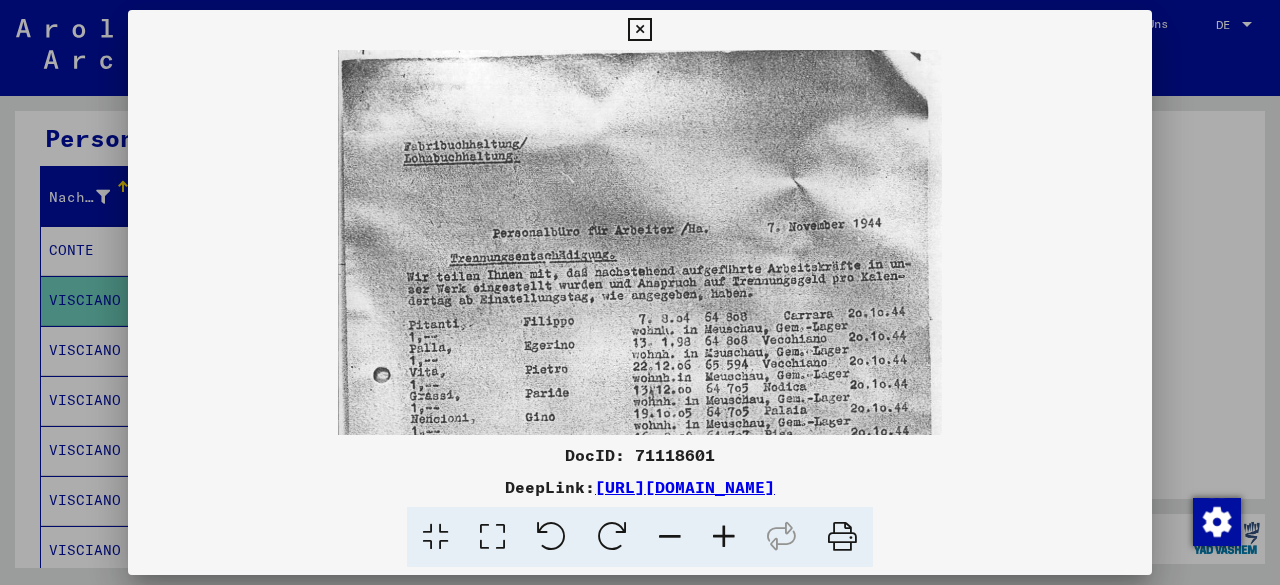 click at bounding box center (724, 537) 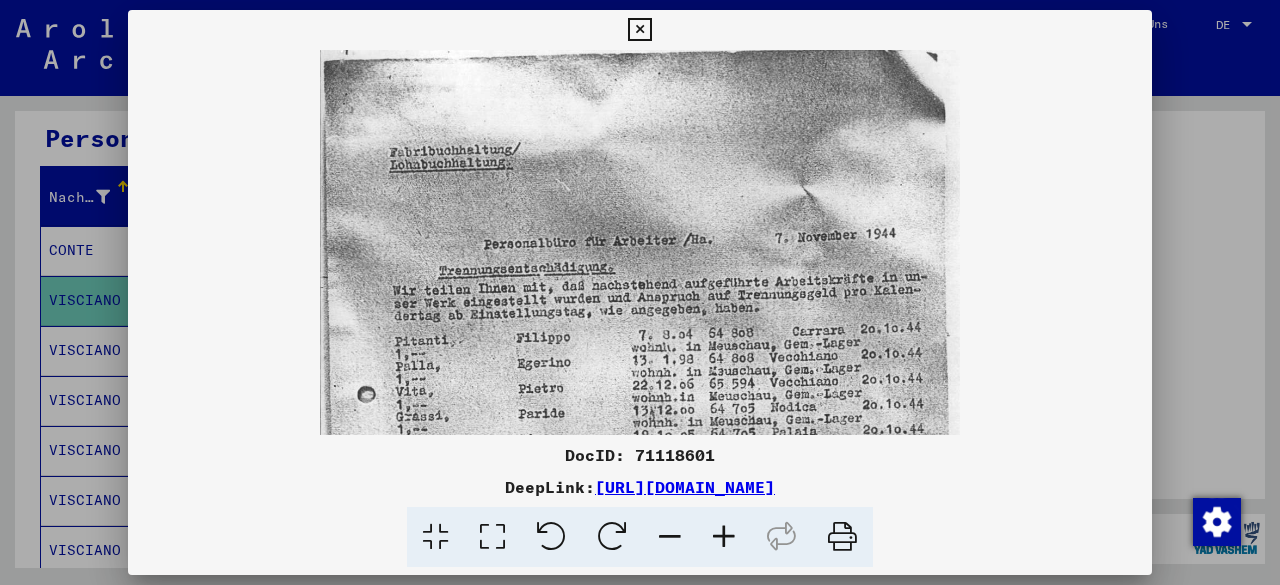 click at bounding box center [724, 537] 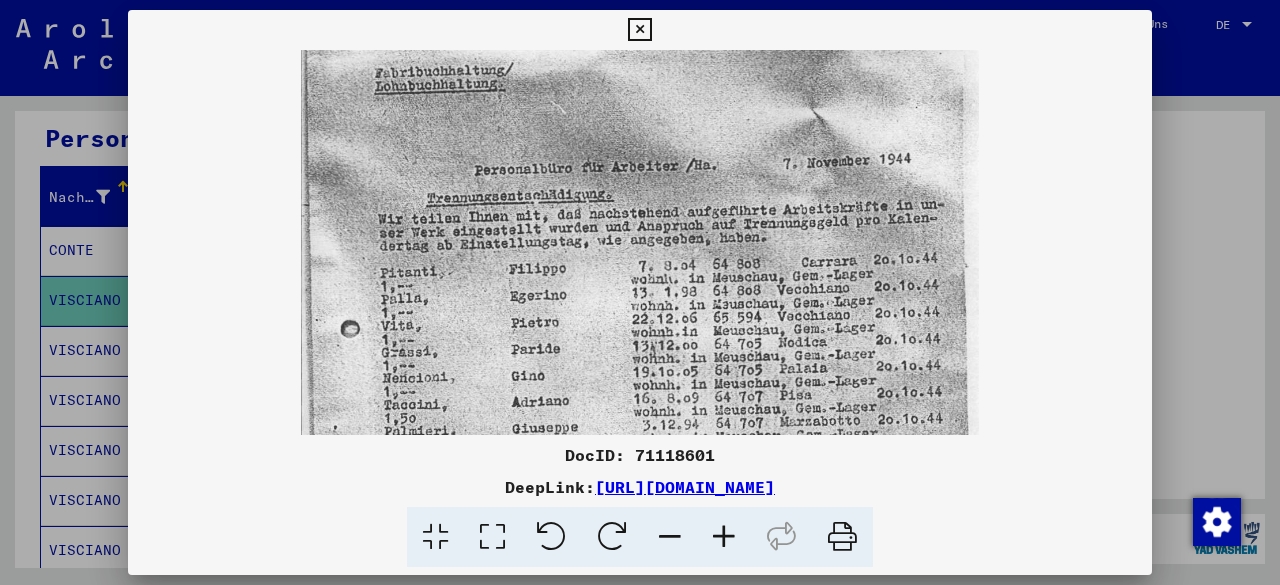 scroll, scrollTop: 106, scrollLeft: 0, axis: vertical 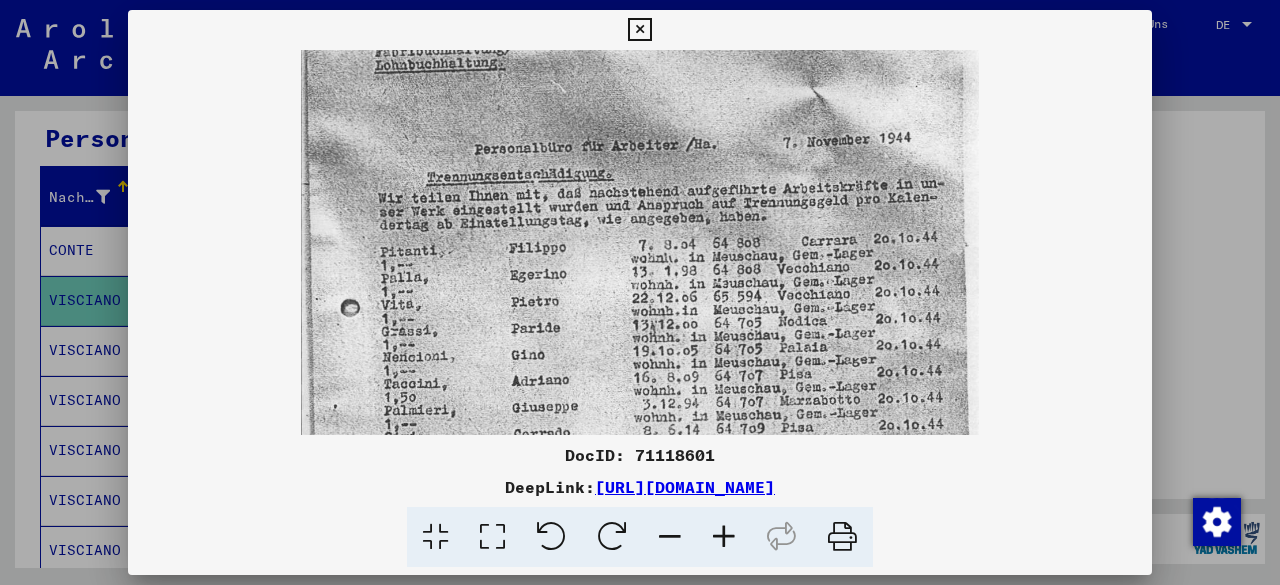 drag, startPoint x: 645, startPoint y: 393, endPoint x: 627, endPoint y: 289, distance: 105.546196 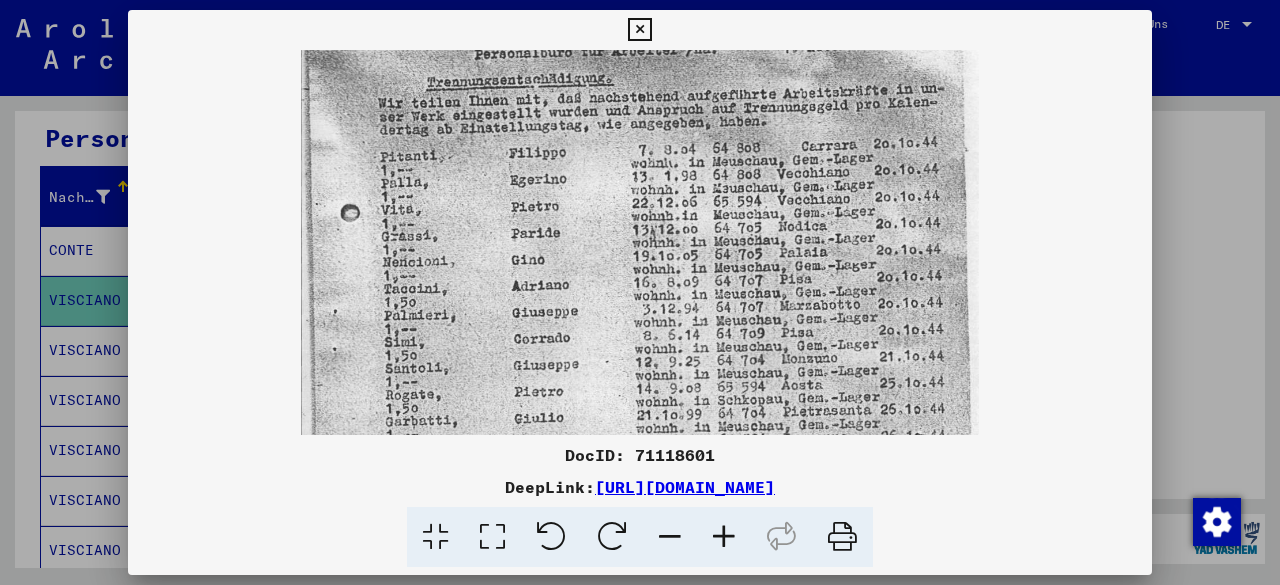 scroll, scrollTop: 292, scrollLeft: 0, axis: vertical 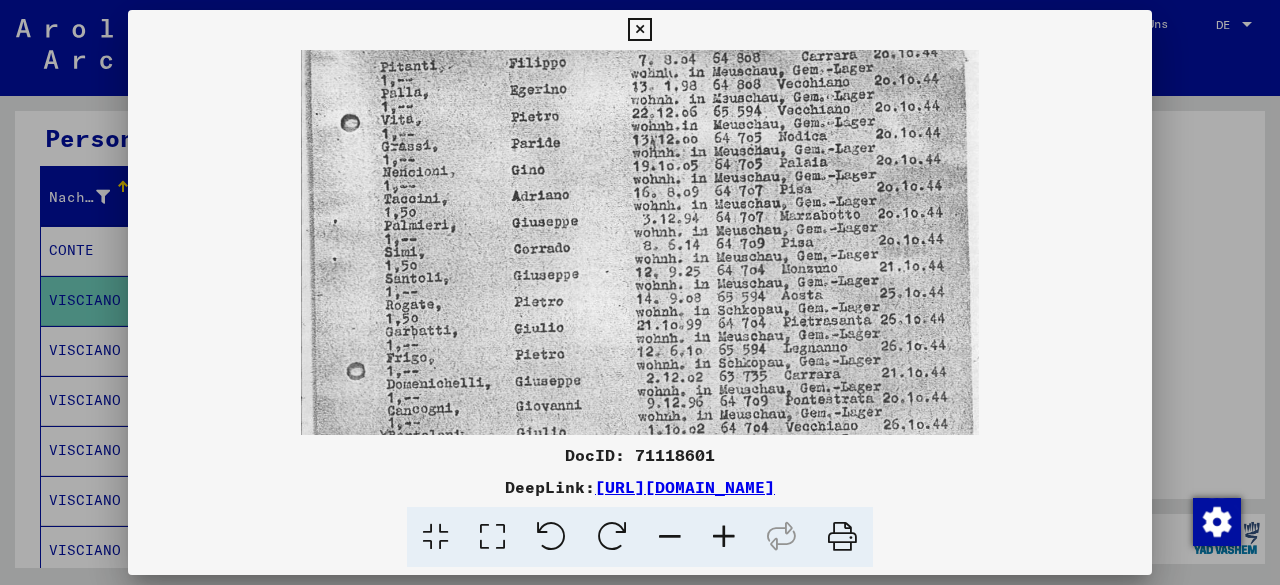 drag, startPoint x: 611, startPoint y: 393, endPoint x: 586, endPoint y: 211, distance: 183.70901 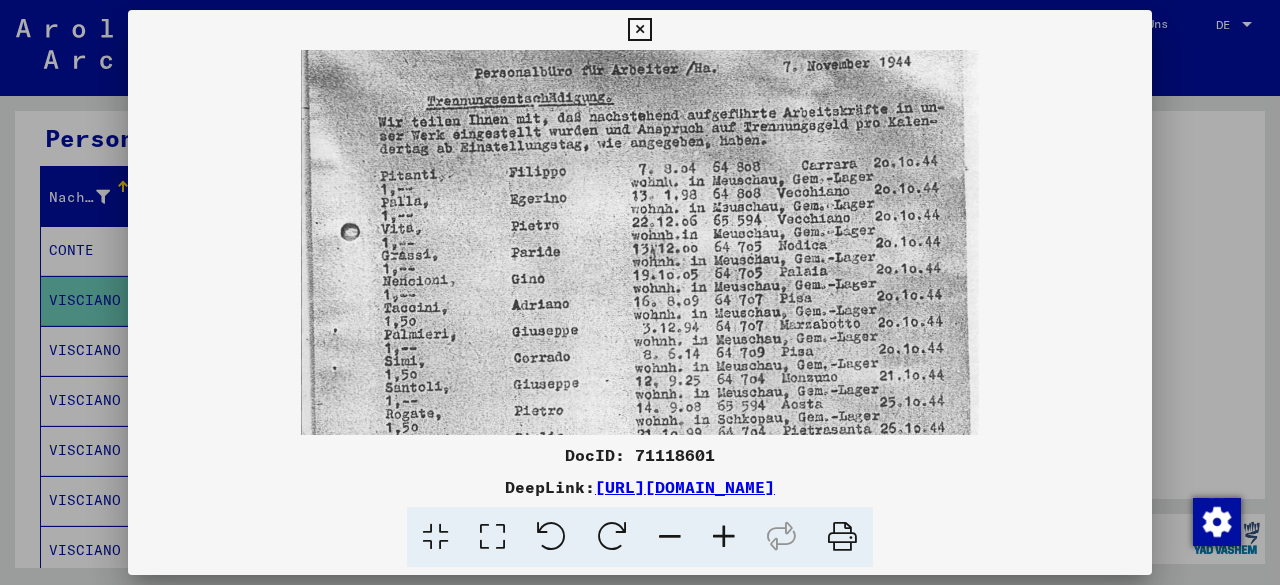 scroll, scrollTop: 170, scrollLeft: 0, axis: vertical 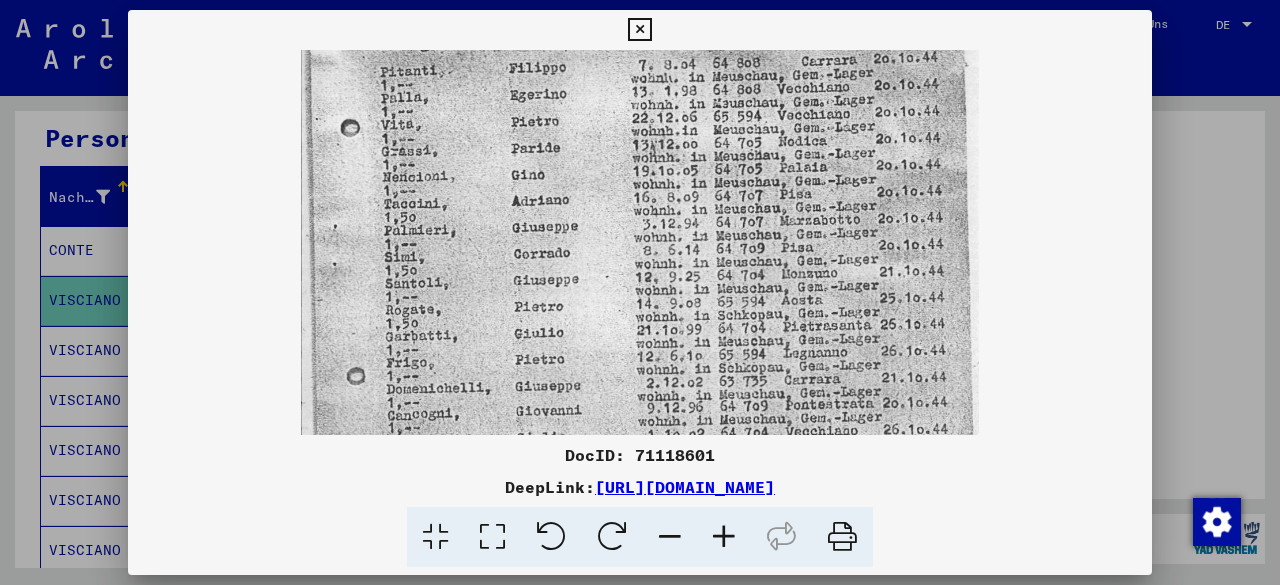 drag, startPoint x: 550, startPoint y: 261, endPoint x: 578, endPoint y: 273, distance: 30.463093 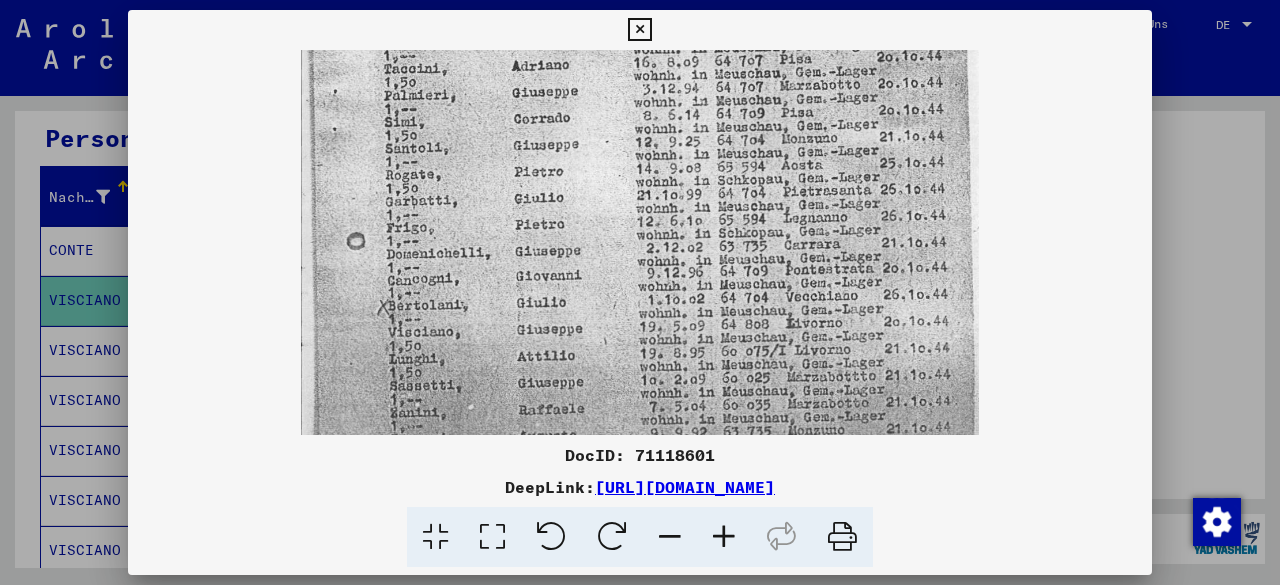 drag, startPoint x: 590, startPoint y: 330, endPoint x: 592, endPoint y: 203, distance: 127.01575 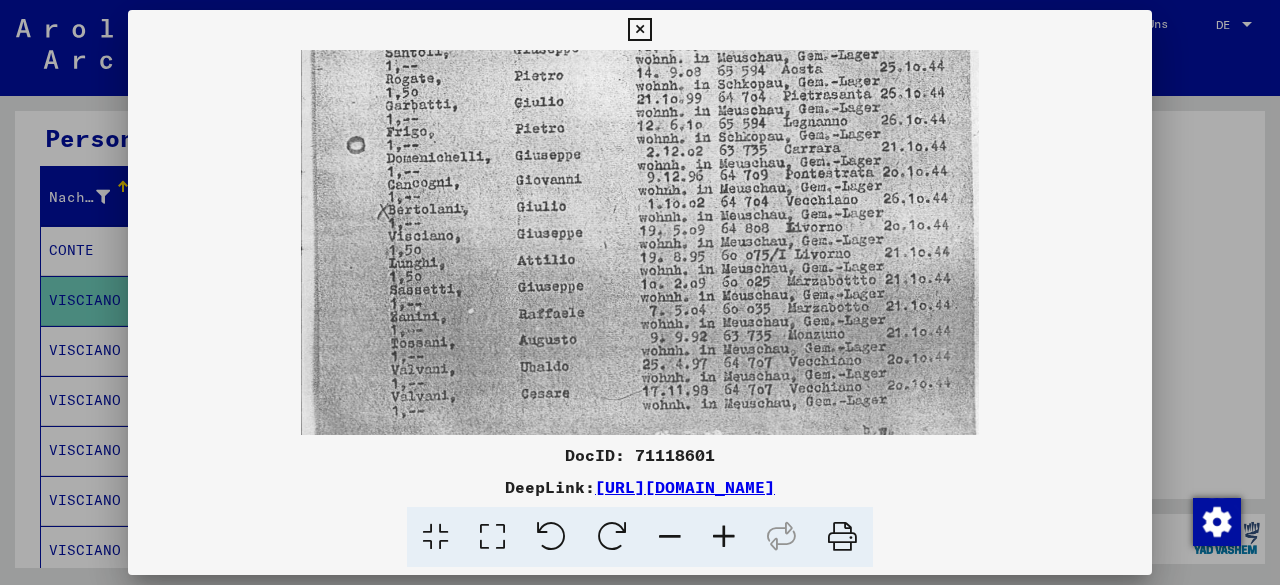 drag, startPoint x: 592, startPoint y: 287, endPoint x: 591, endPoint y: 243, distance: 44.011364 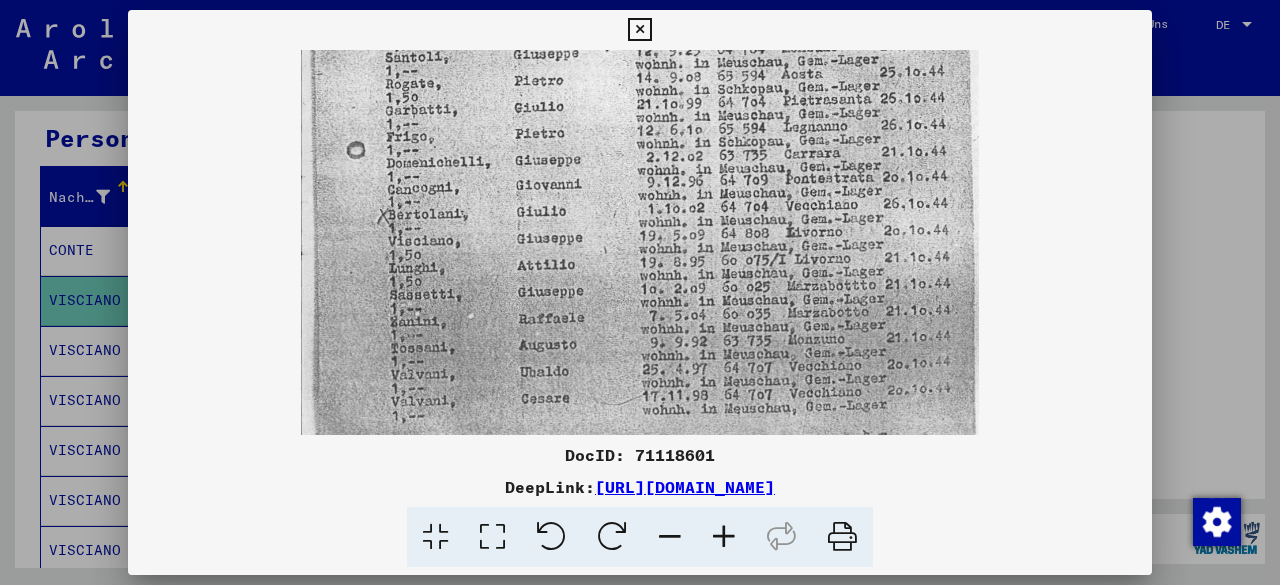 click at bounding box center (639, 30) 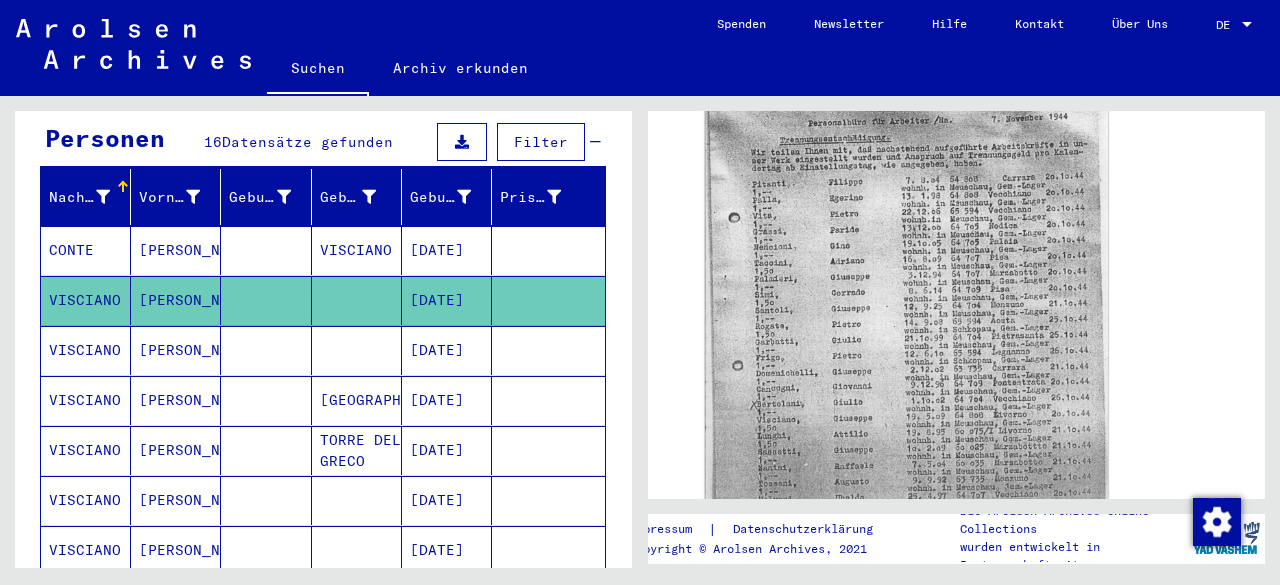 click on "TORRE DEL GRECO" at bounding box center (357, 500) 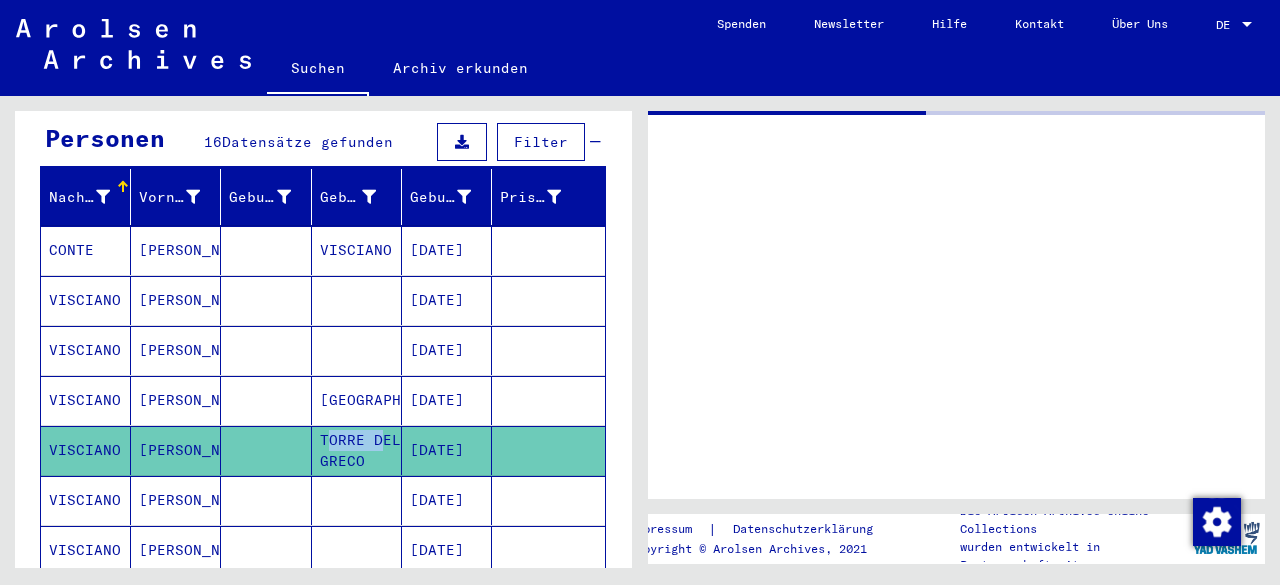 click on "TORRE DEL GRECO" 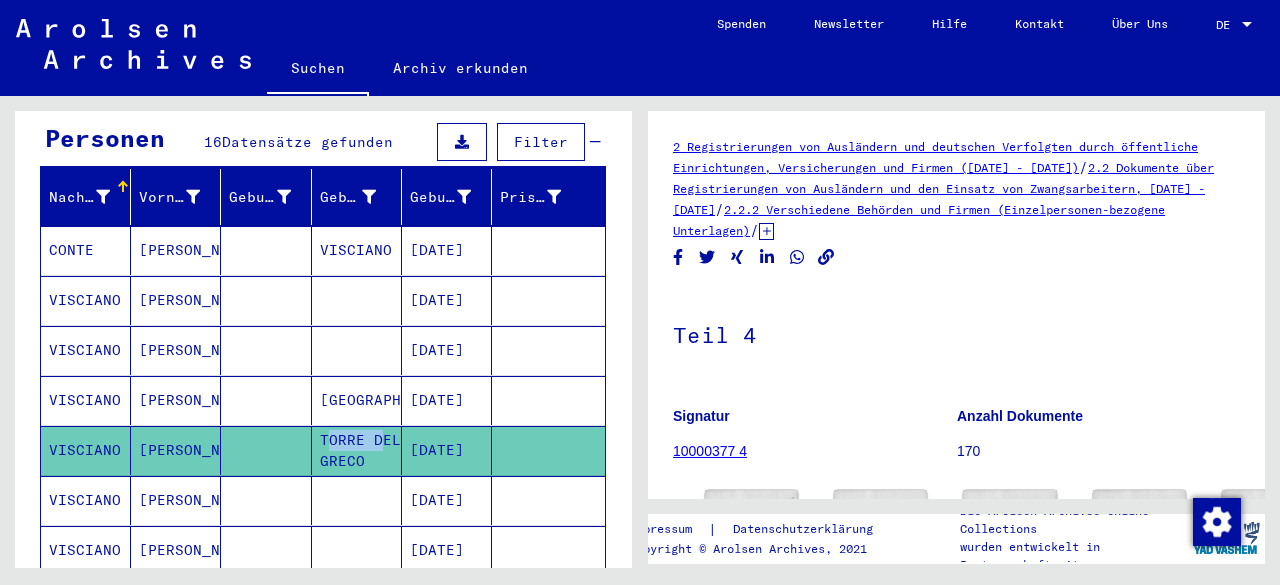 scroll, scrollTop: 0, scrollLeft: 0, axis: both 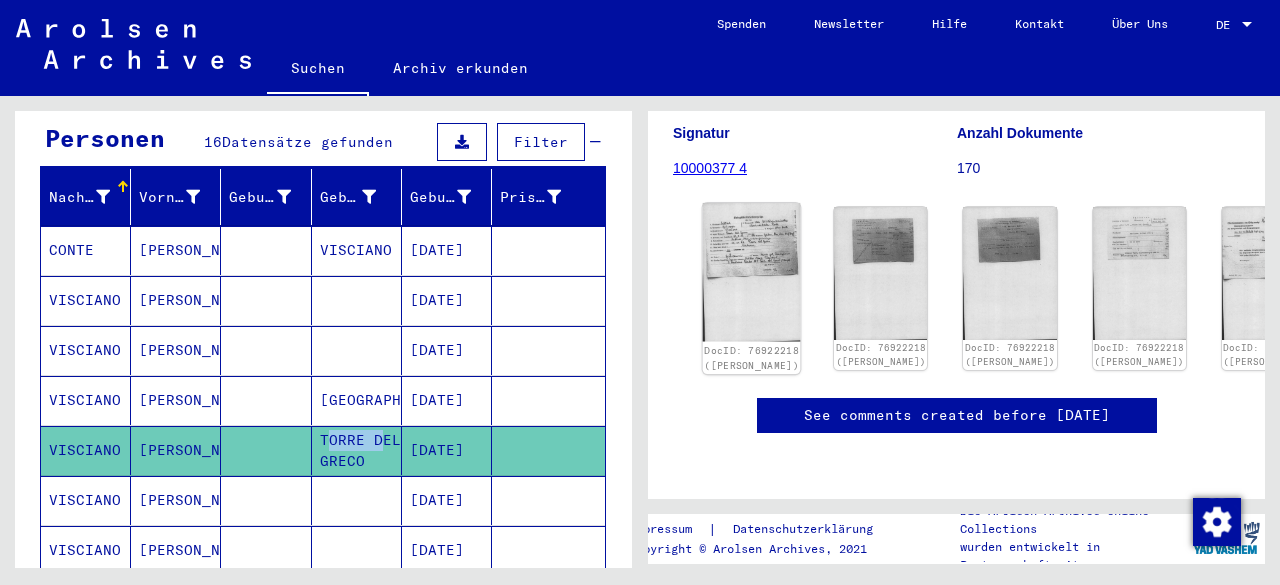click 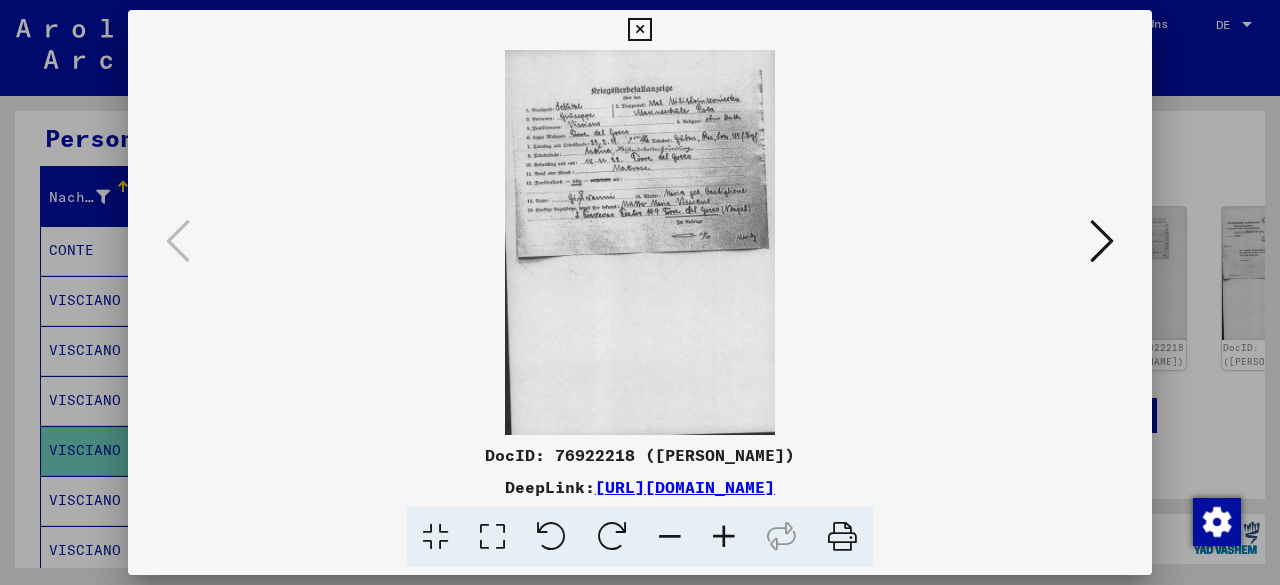 click at bounding box center (640, 242) 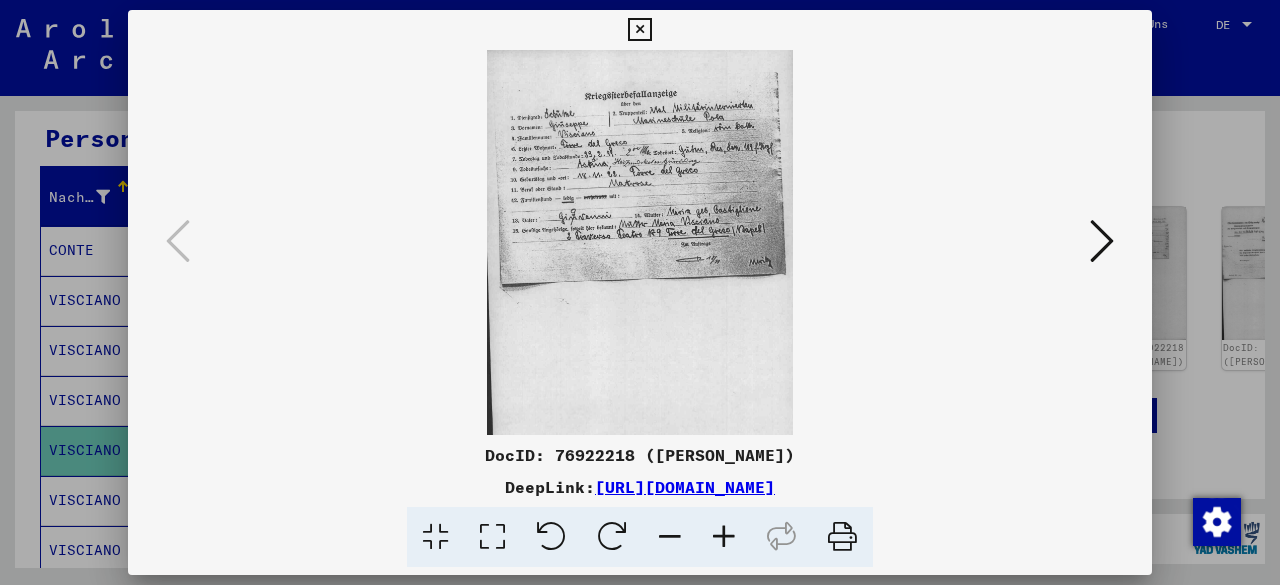 click at bounding box center (724, 537) 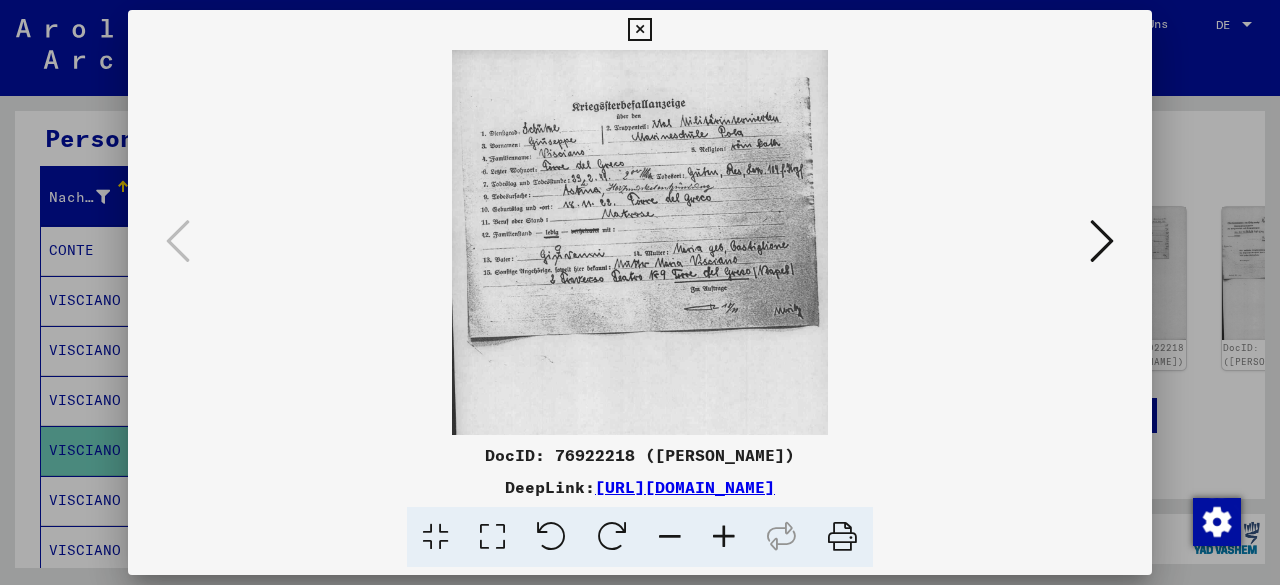 click at bounding box center [724, 537] 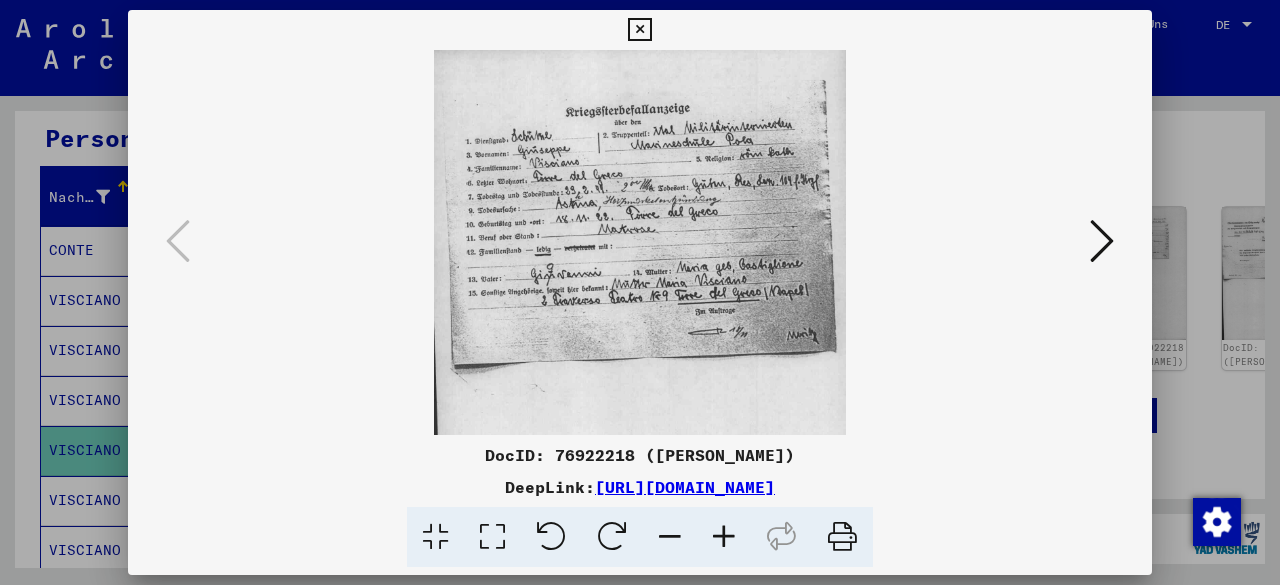 click at bounding box center [724, 537] 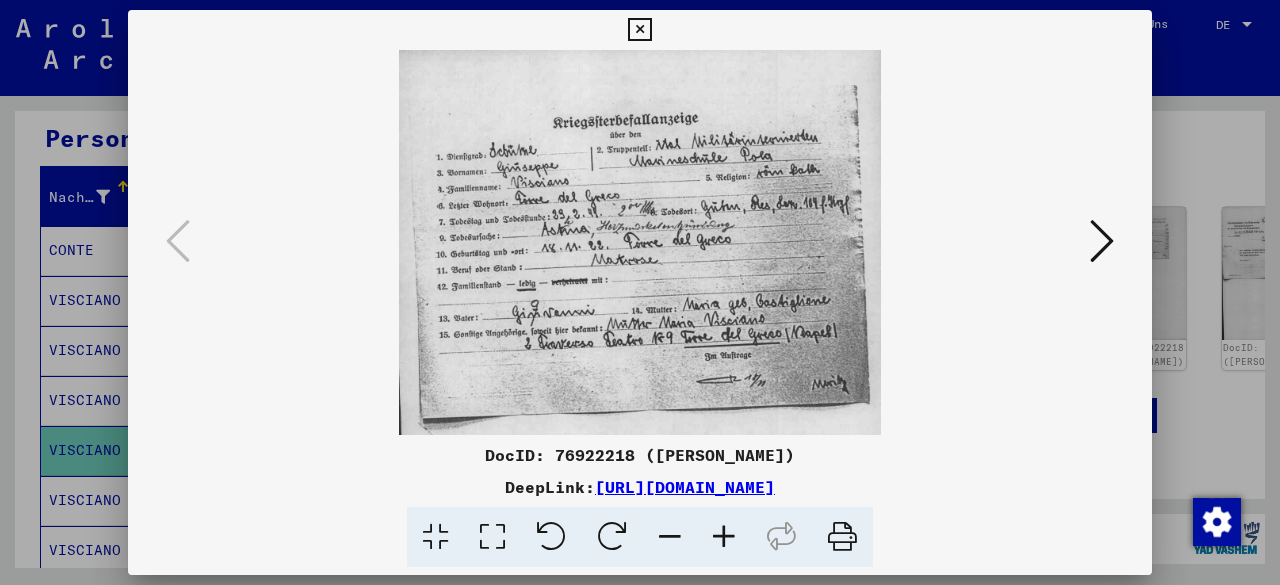 click at bounding box center [724, 537] 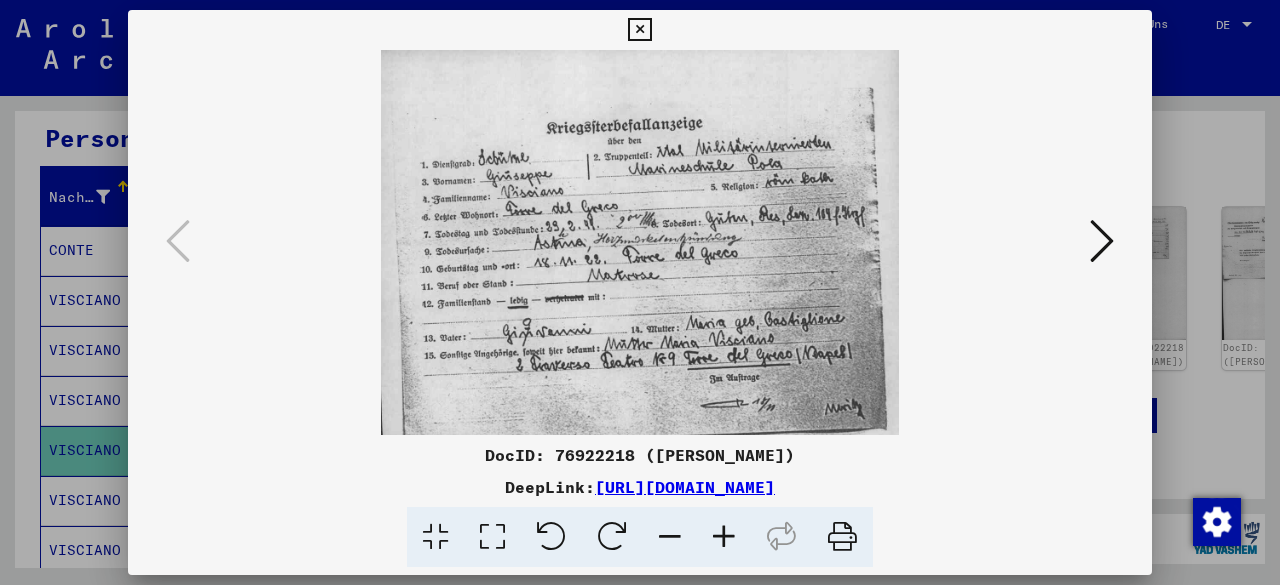click at bounding box center [724, 537] 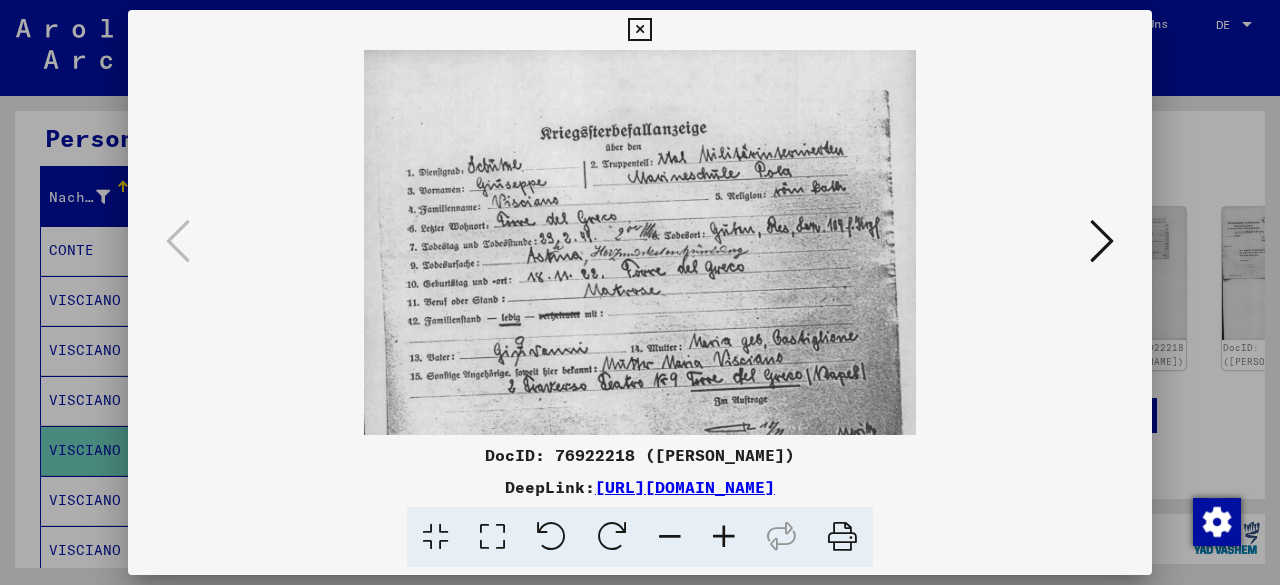 click at bounding box center (724, 537) 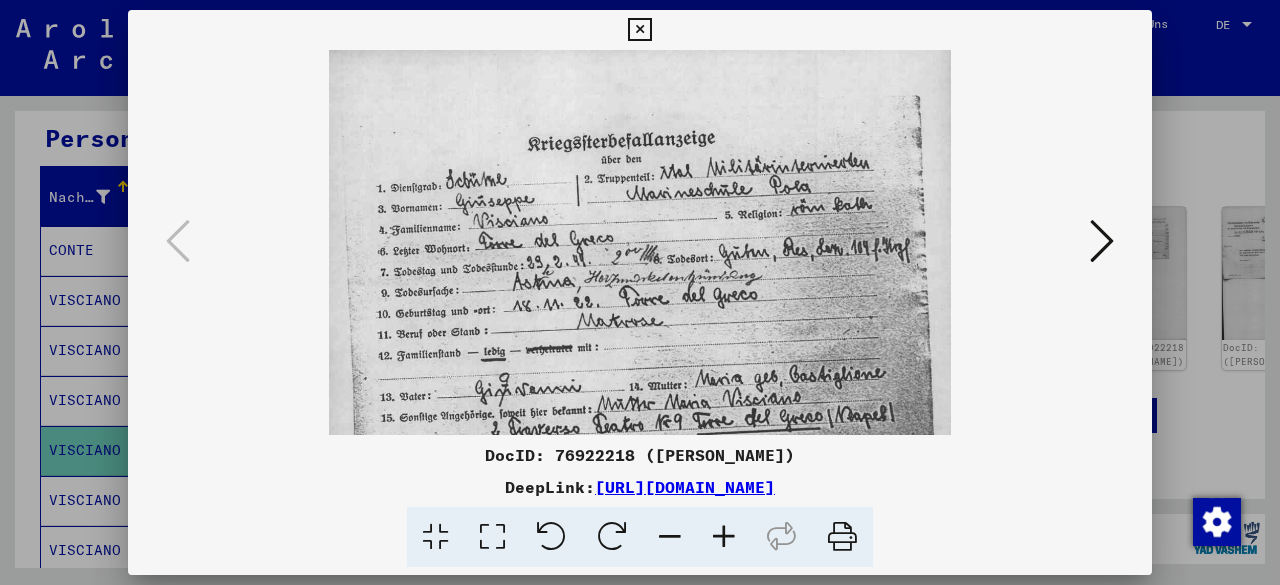 click at bounding box center (724, 537) 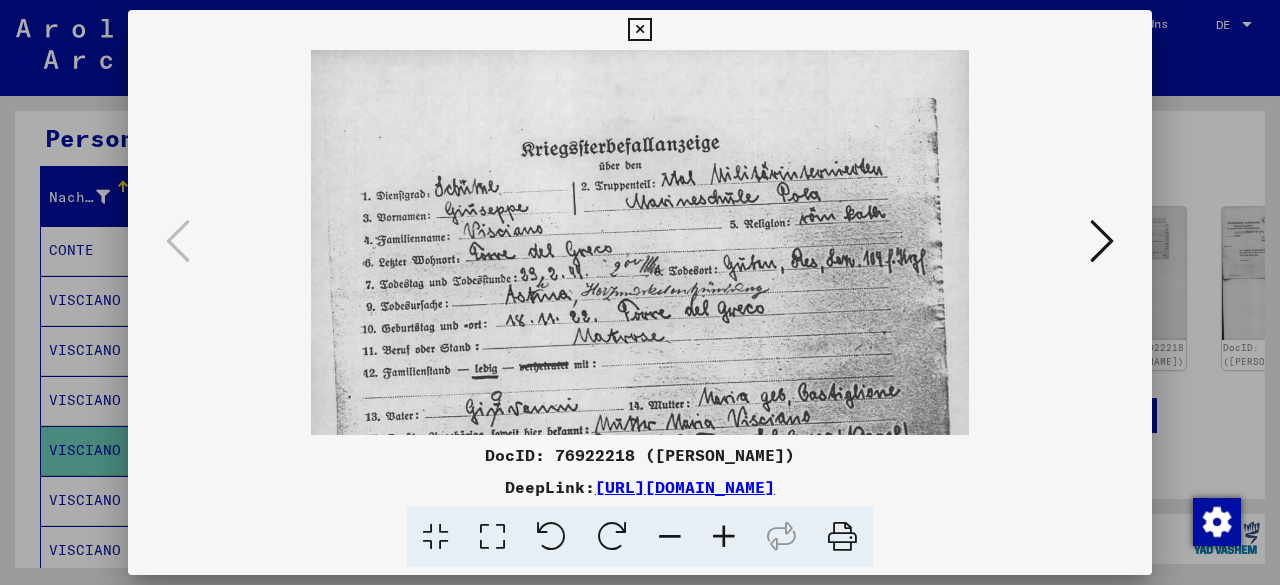click at bounding box center (724, 537) 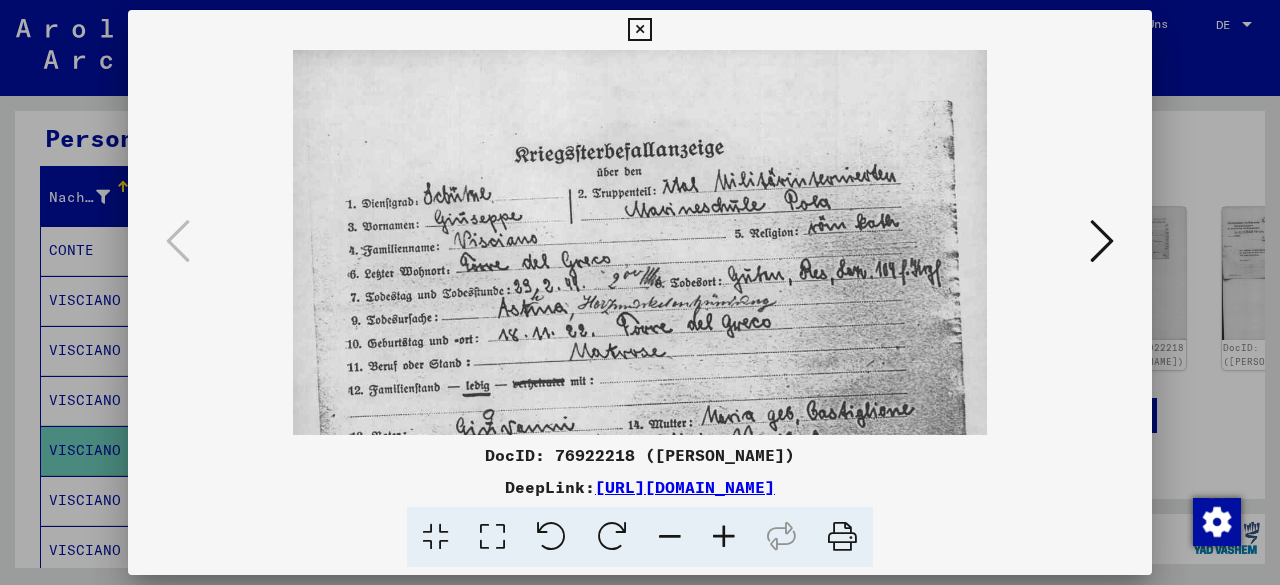 click at bounding box center (724, 537) 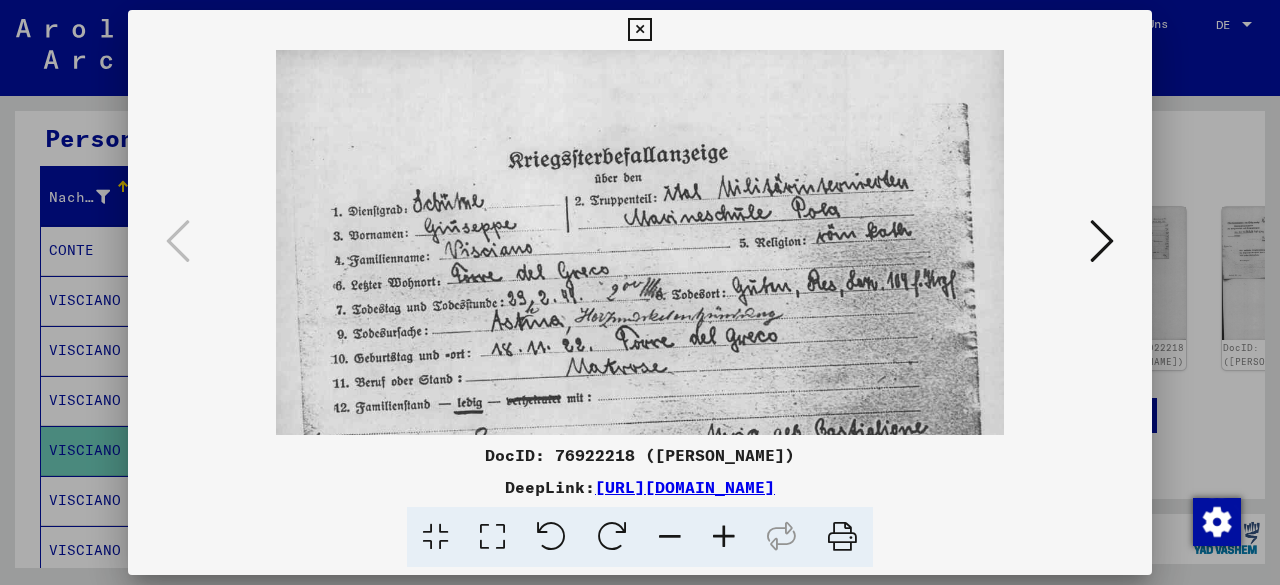 click at bounding box center (724, 537) 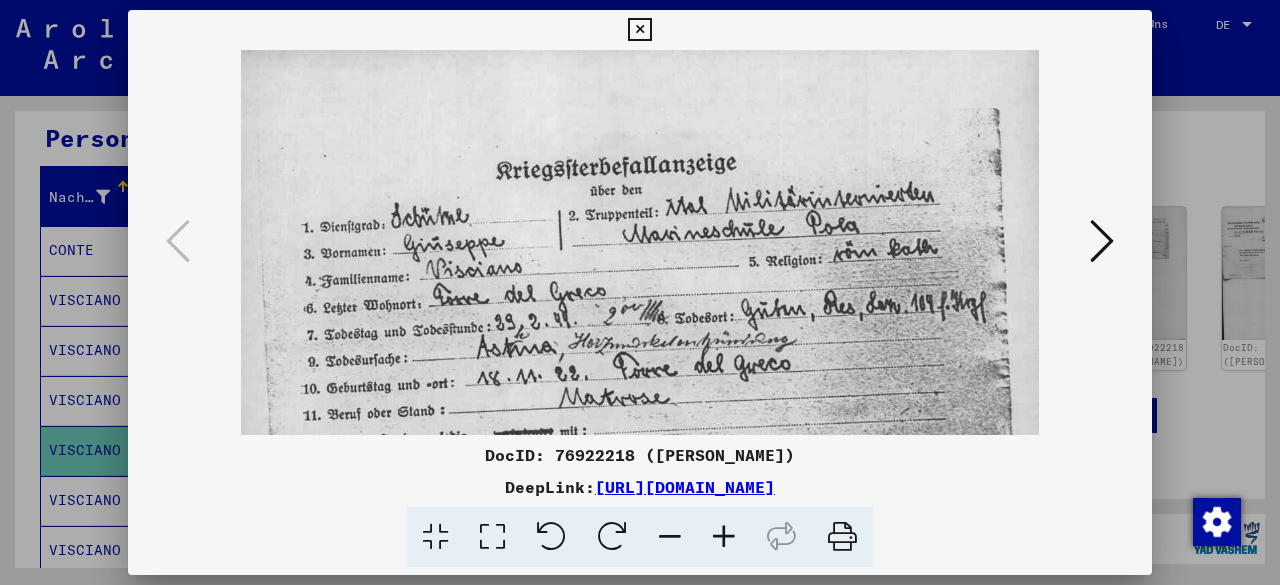 click at bounding box center (1102, 241) 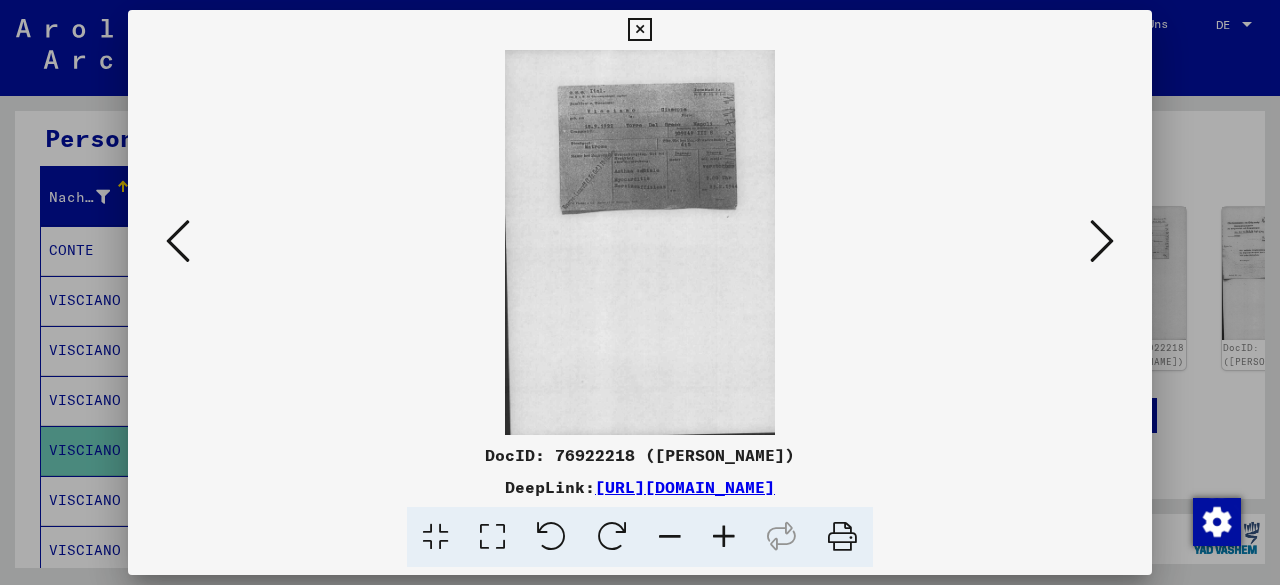 click at bounding box center [724, 537] 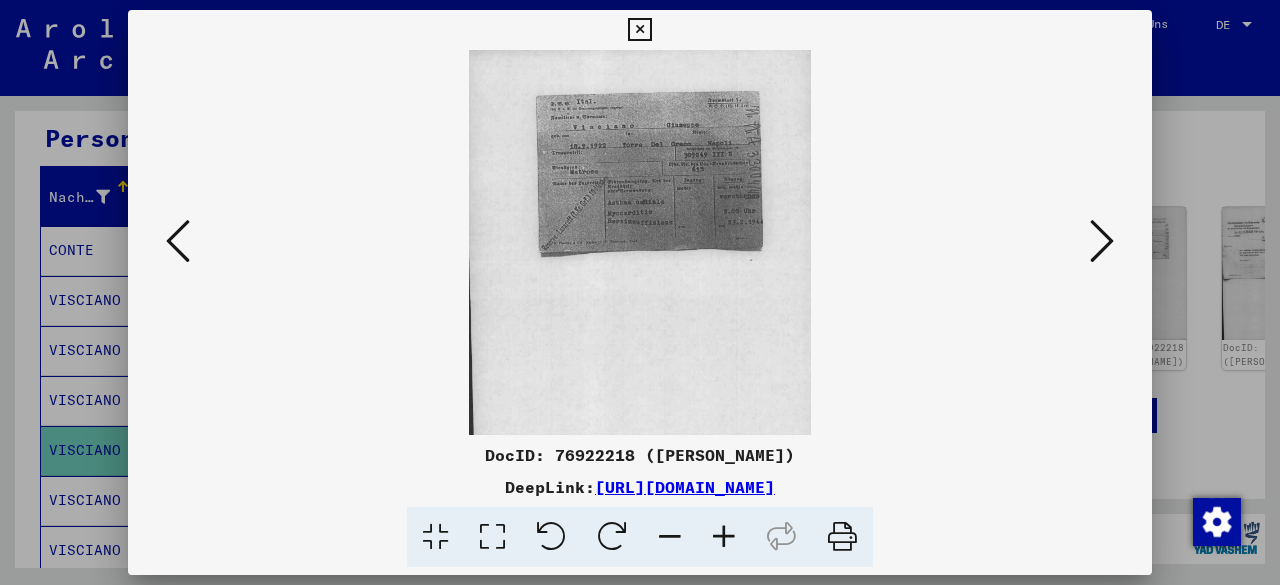 click at bounding box center (724, 537) 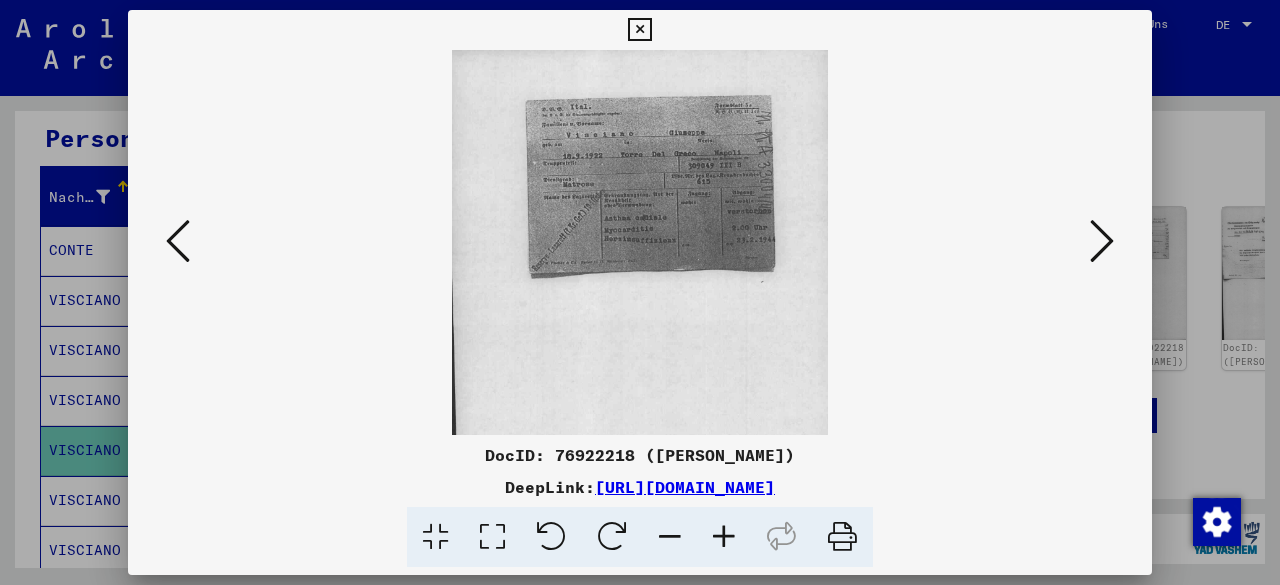 click at bounding box center [724, 537] 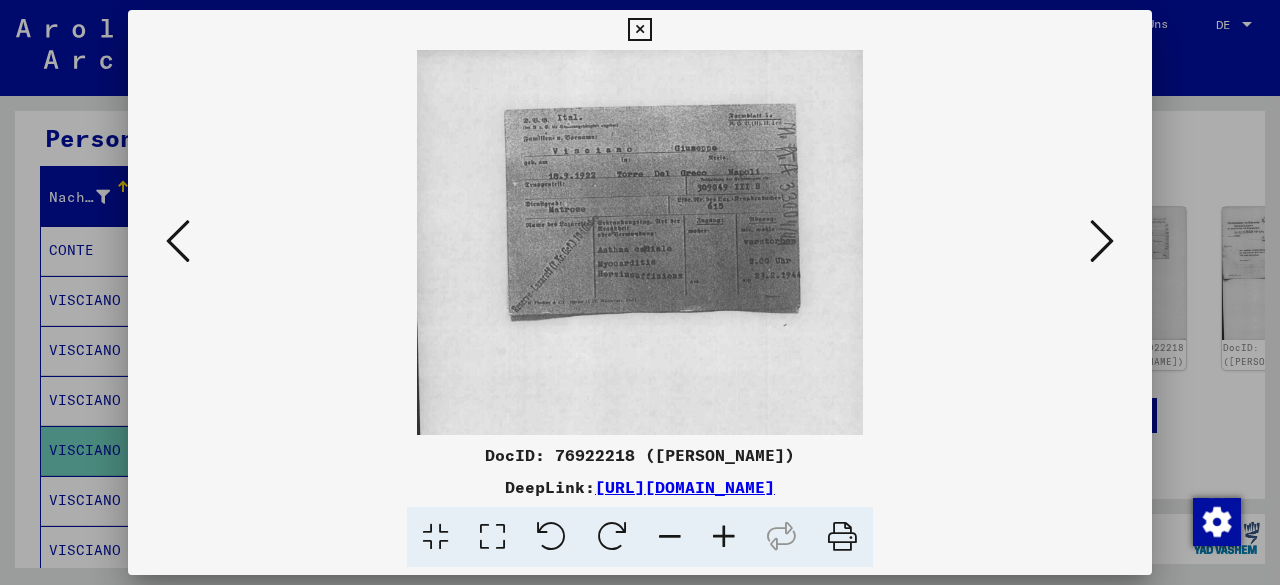 click at bounding box center (724, 537) 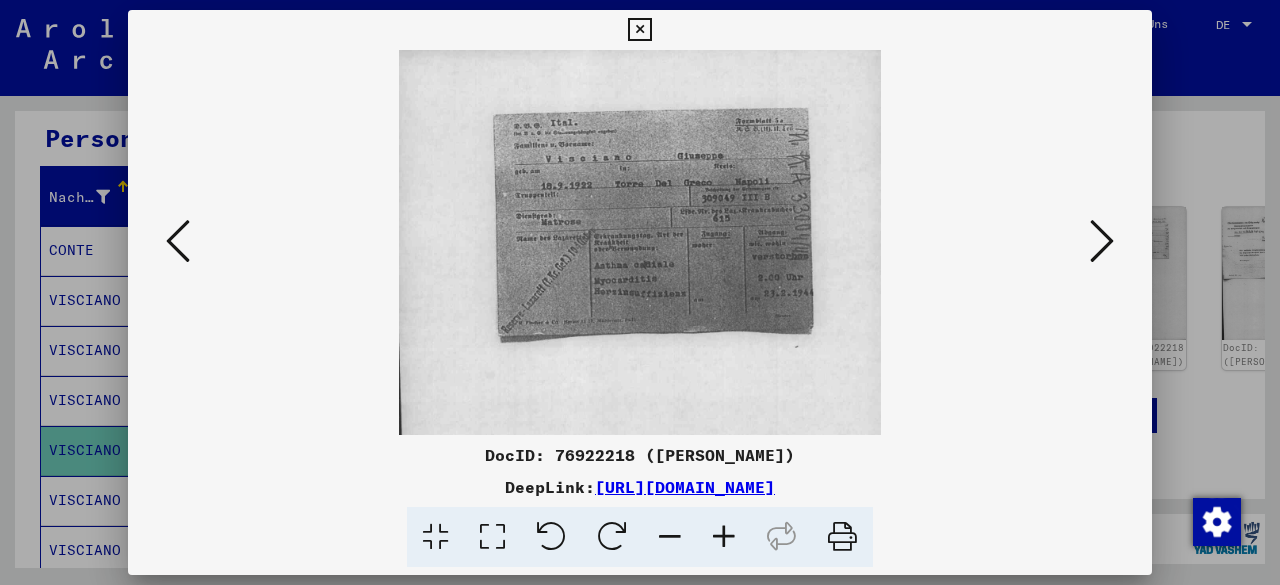 click at bounding box center [724, 537] 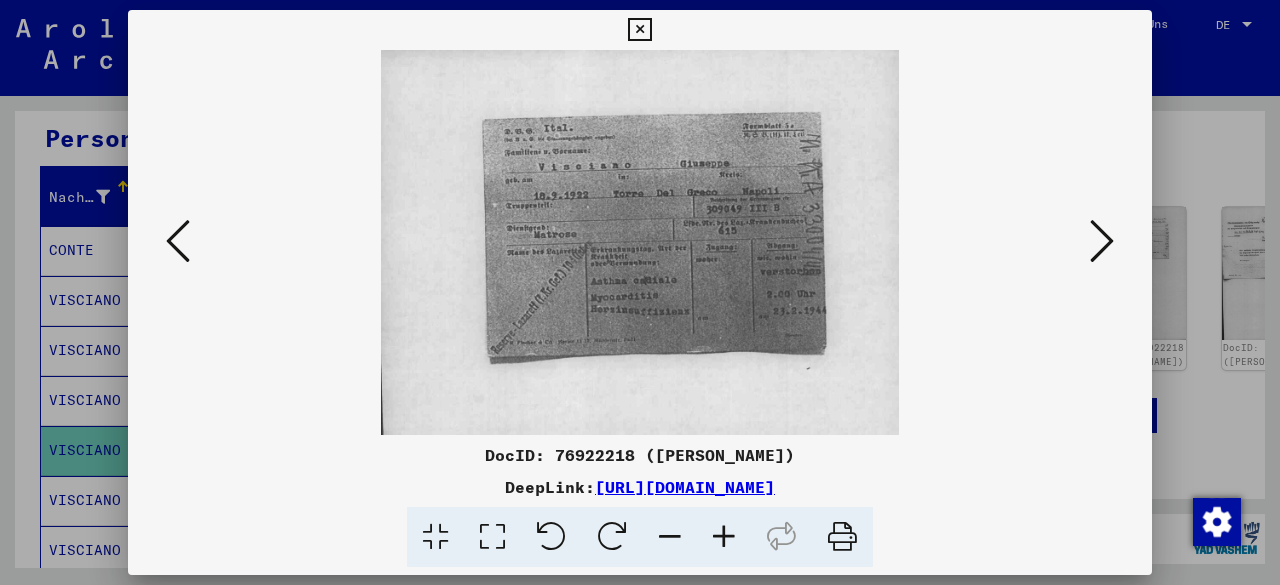 click at bounding box center [724, 537] 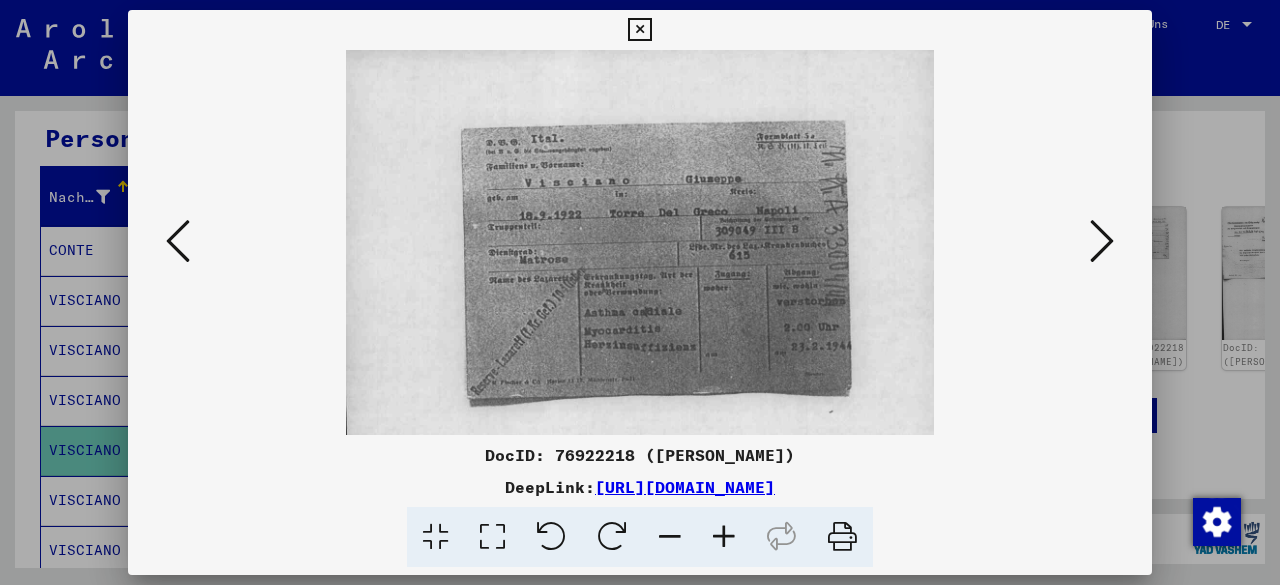 click at bounding box center [724, 537] 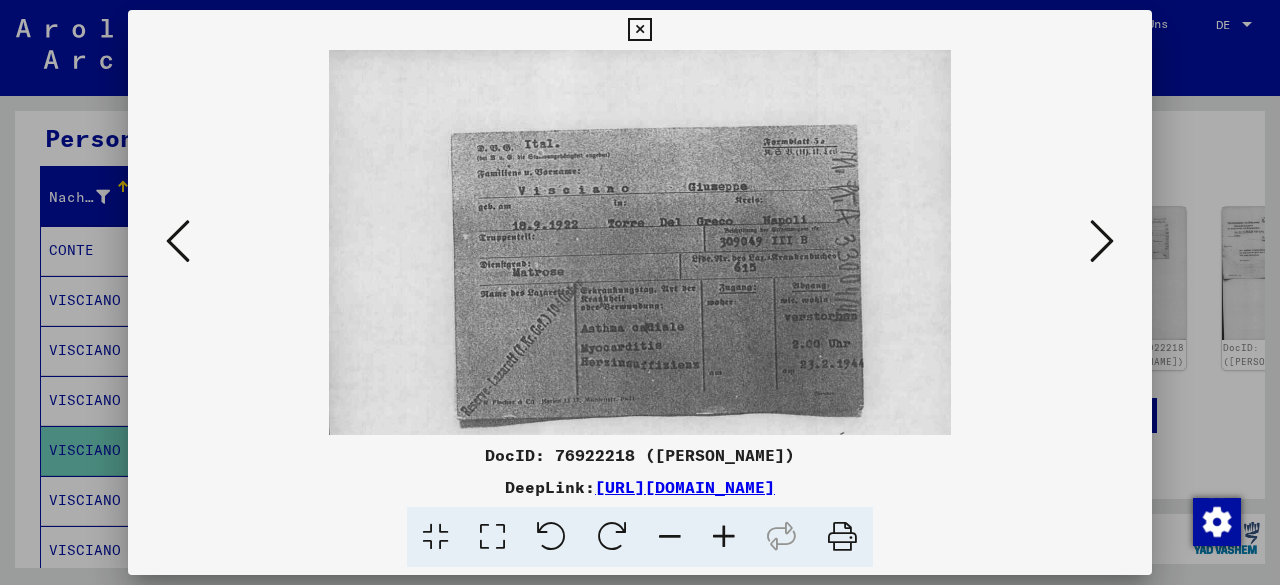 click at bounding box center (724, 537) 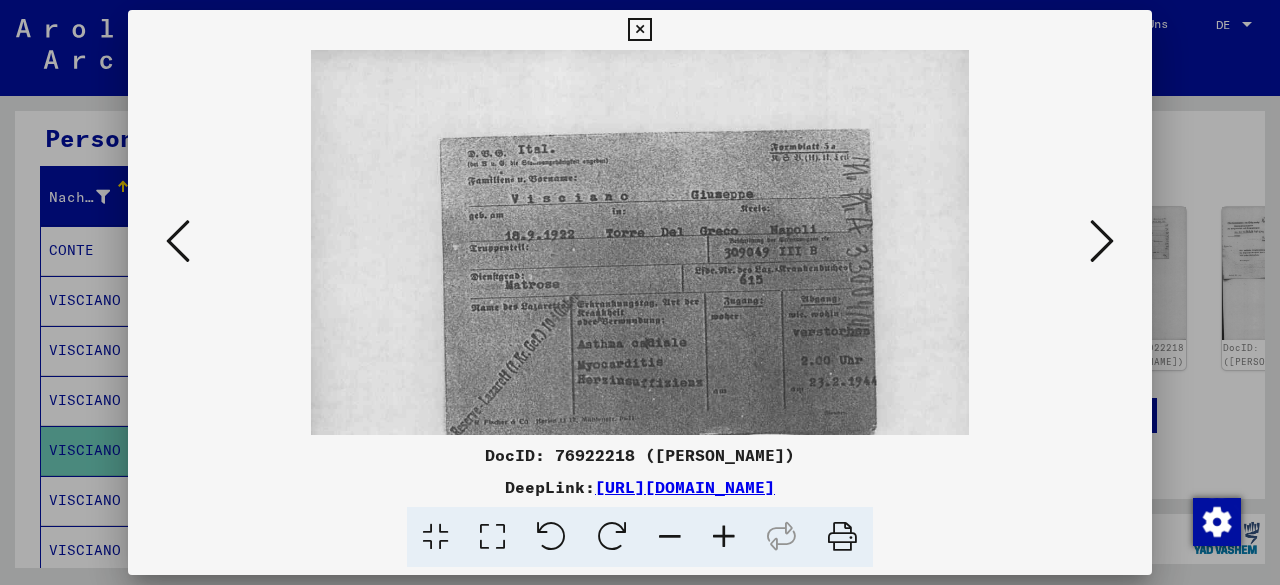 click at bounding box center (724, 537) 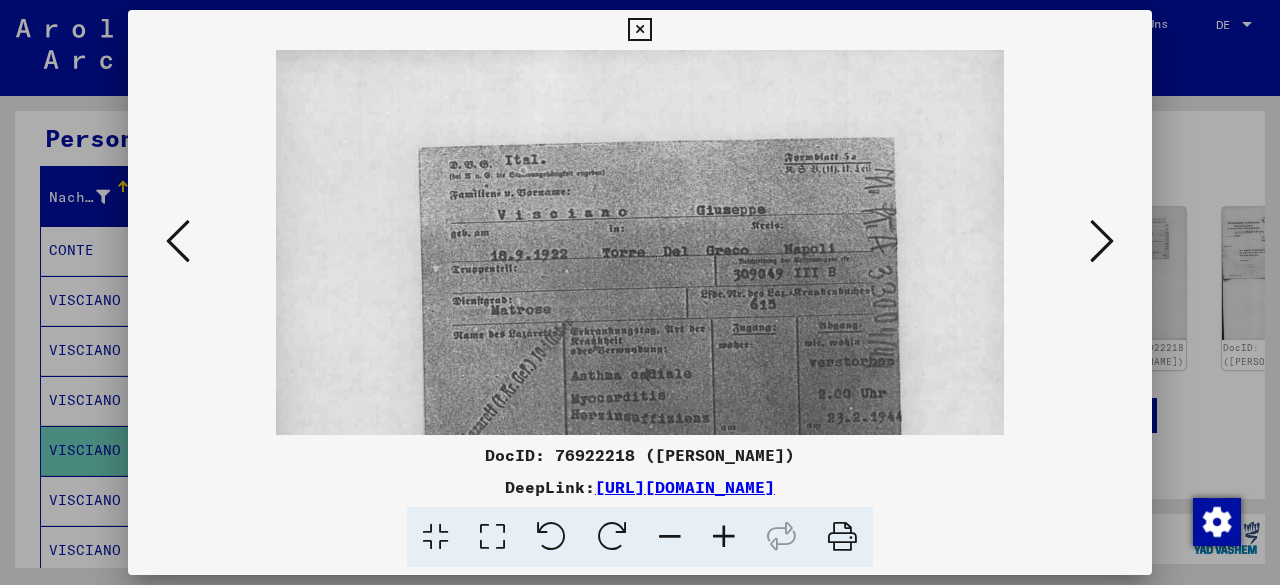 click at bounding box center (724, 537) 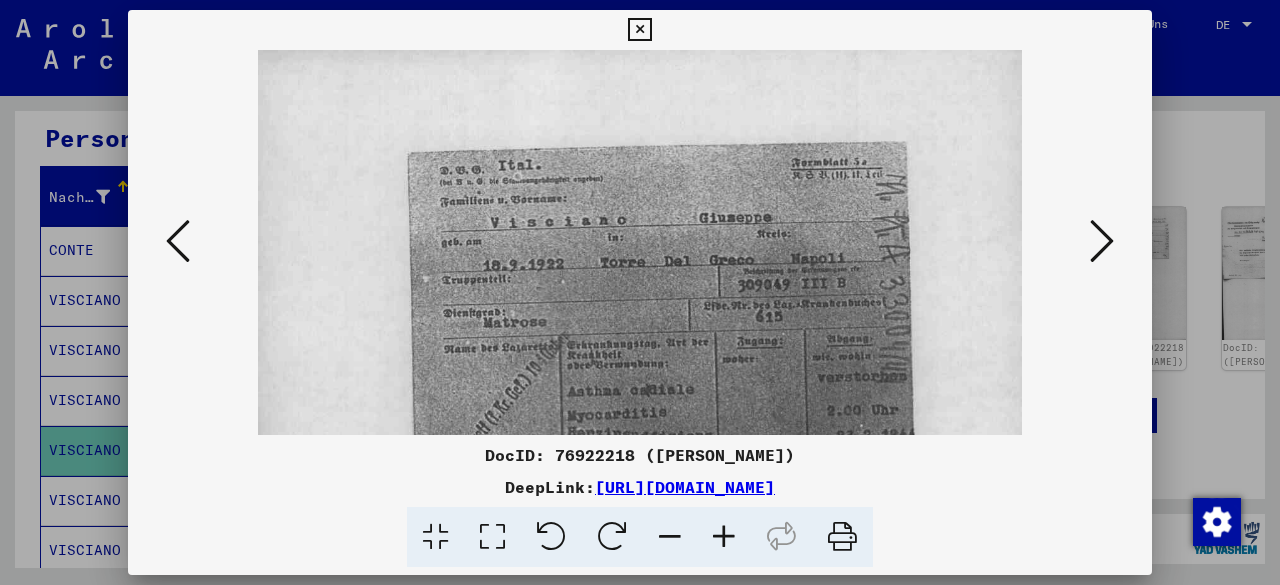 click at bounding box center (724, 537) 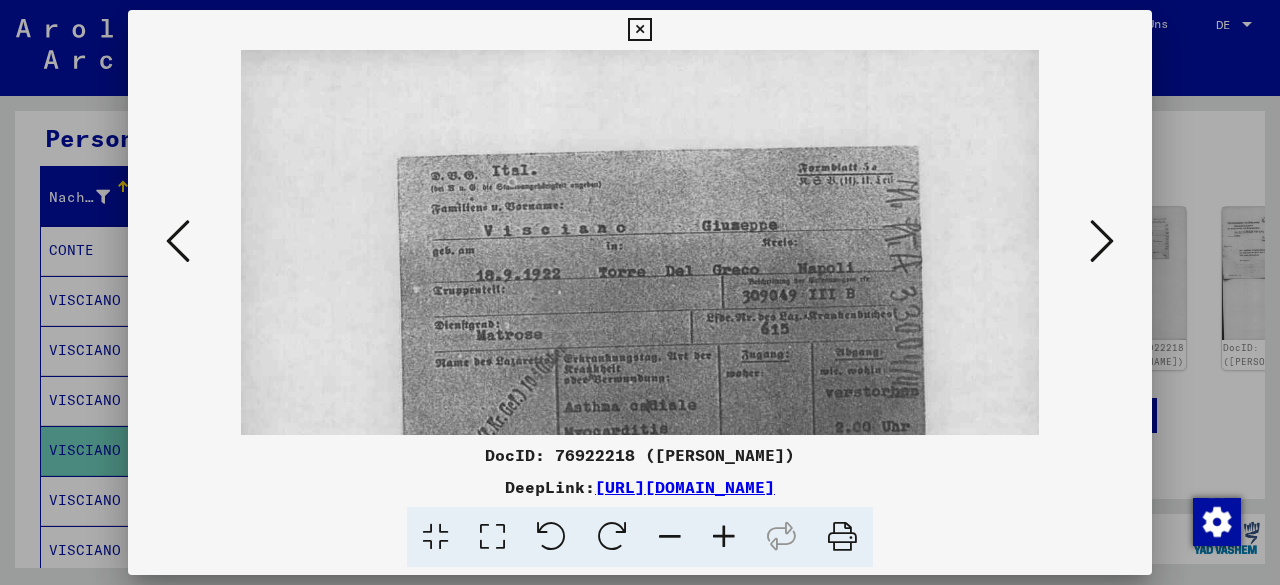 click at bounding box center [724, 537] 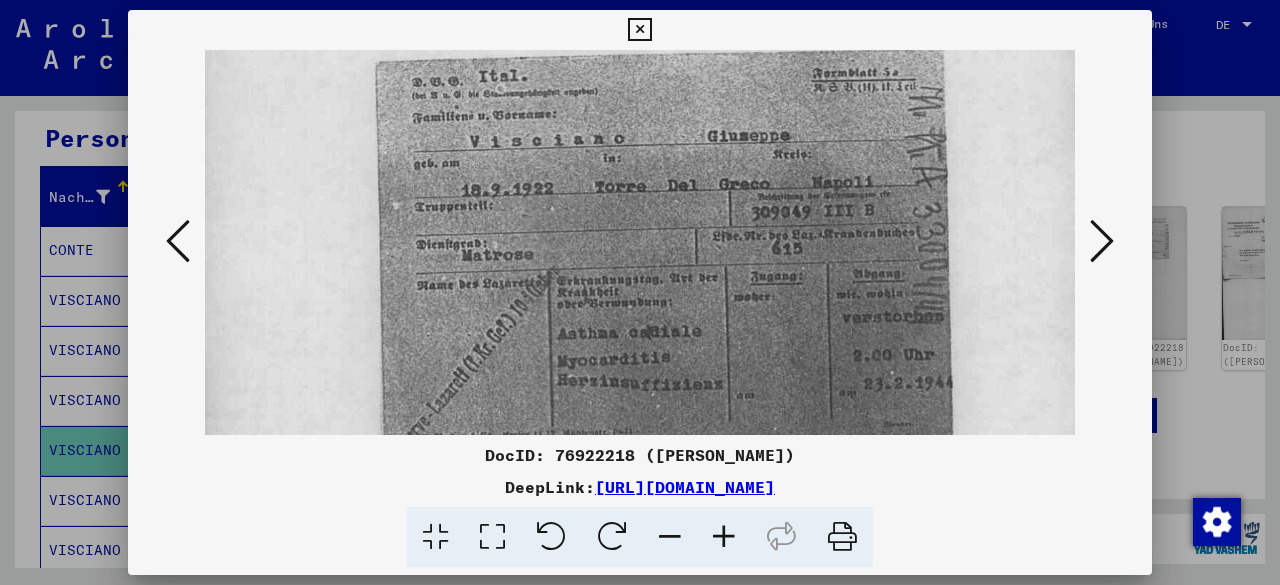scroll, scrollTop: 121, scrollLeft: 0, axis: vertical 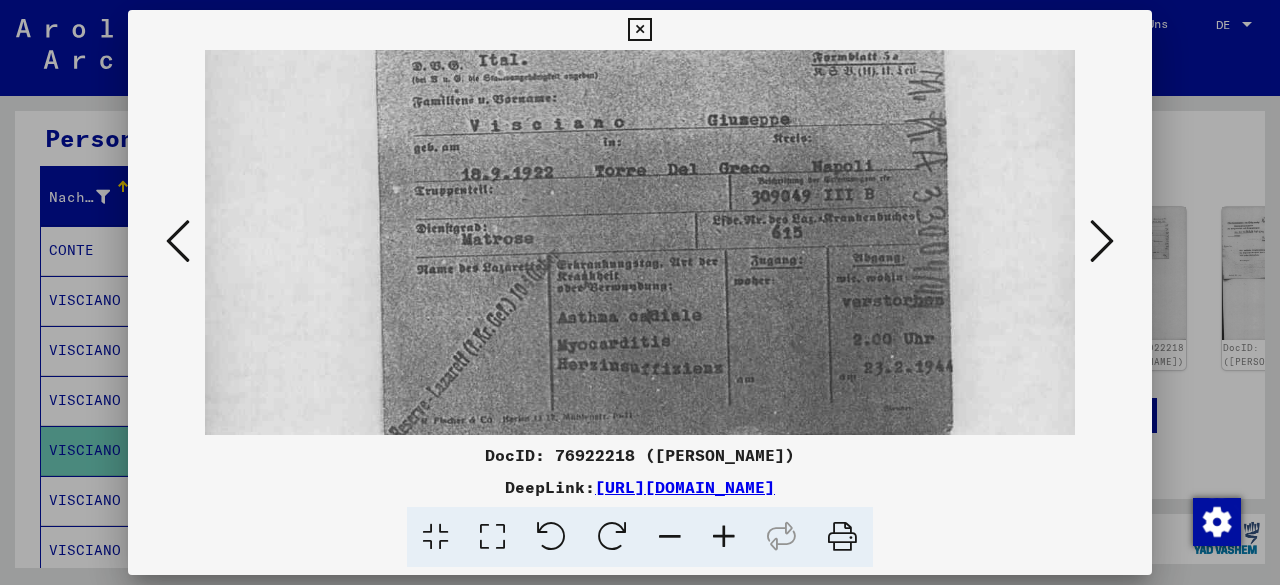 drag, startPoint x: 663, startPoint y: 379, endPoint x: 643, endPoint y: 261, distance: 119.682915 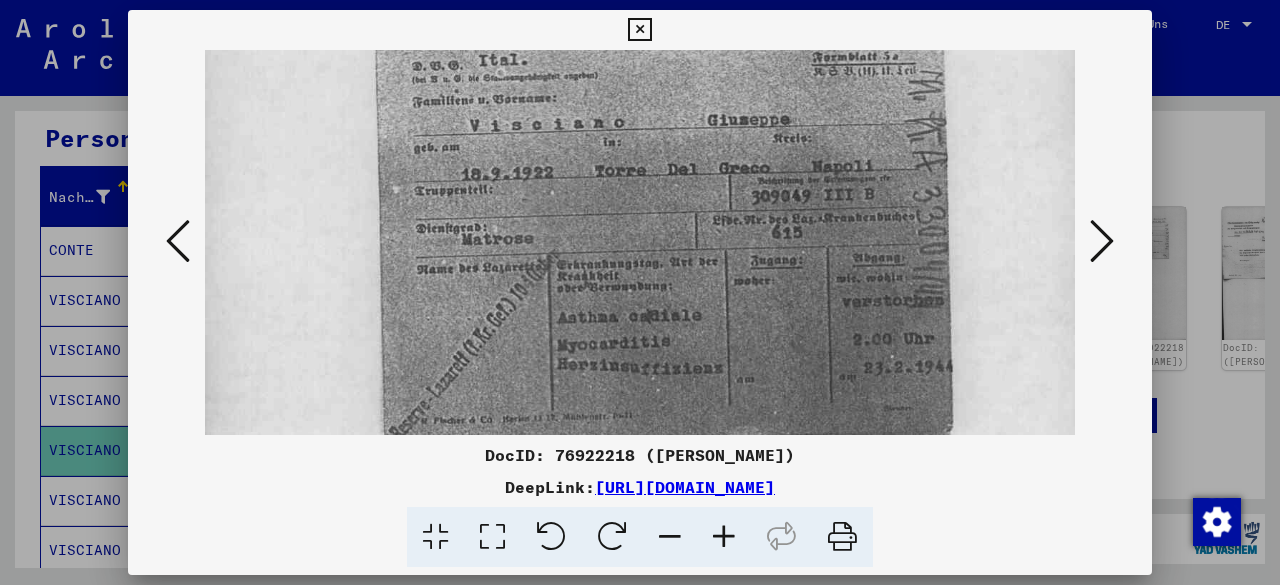 scroll, scrollTop: 99, scrollLeft: 0, axis: vertical 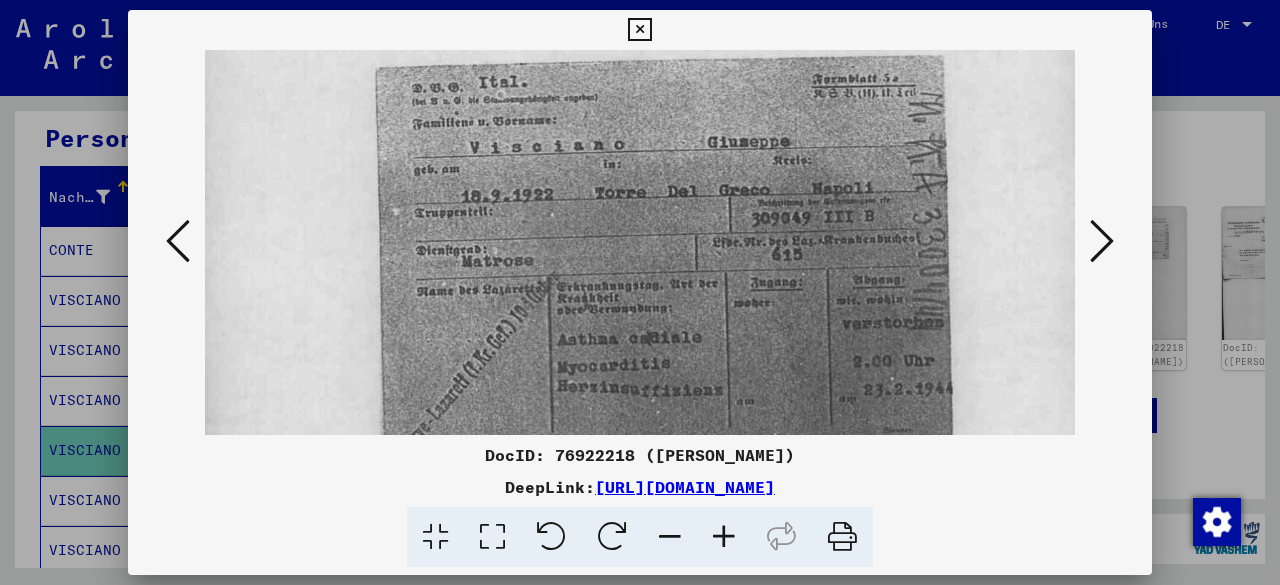 drag, startPoint x: 0, startPoint y: 185, endPoint x: 876, endPoint y: 207, distance: 876.2762 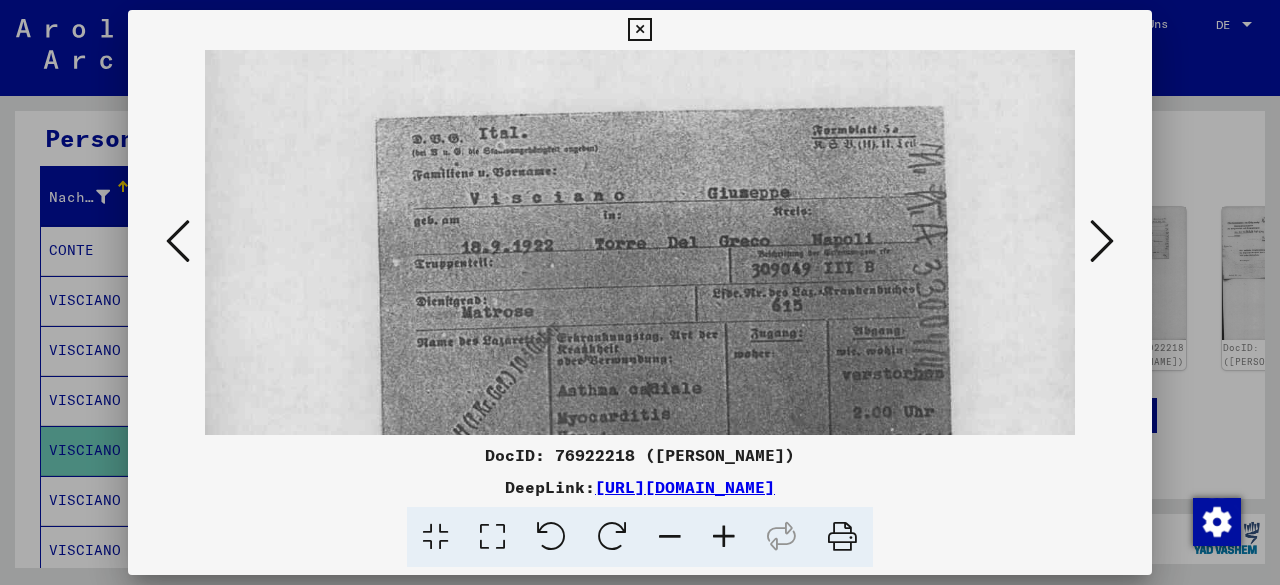 drag, startPoint x: 682, startPoint y: 321, endPoint x: 754, endPoint y: 389, distance: 99.03535 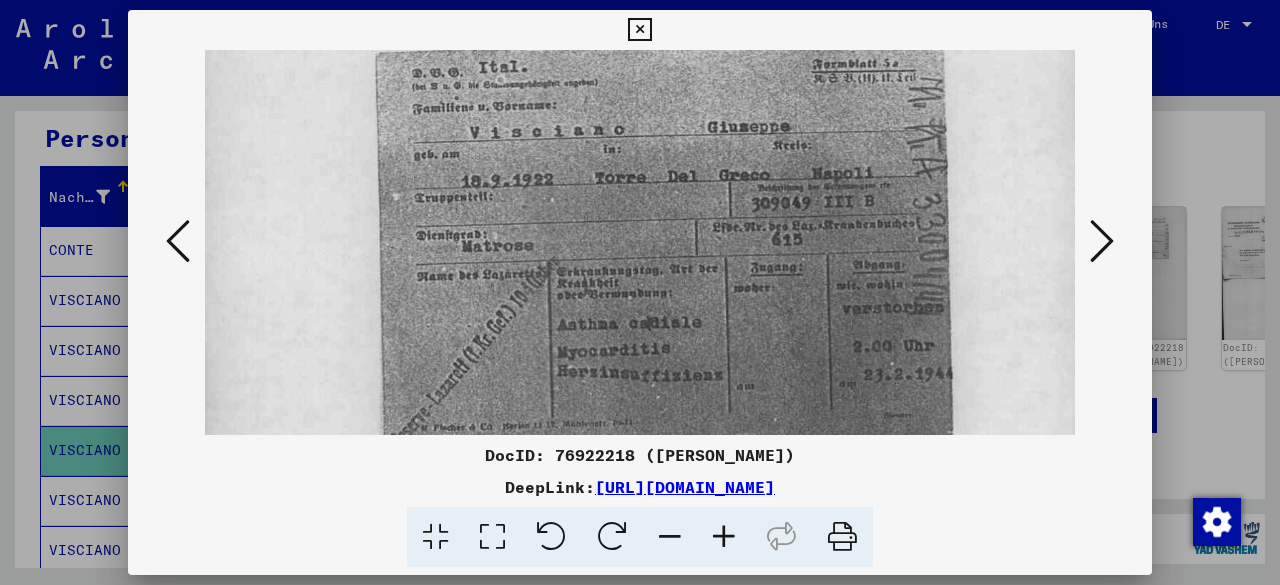 scroll, scrollTop: 157, scrollLeft: 0, axis: vertical 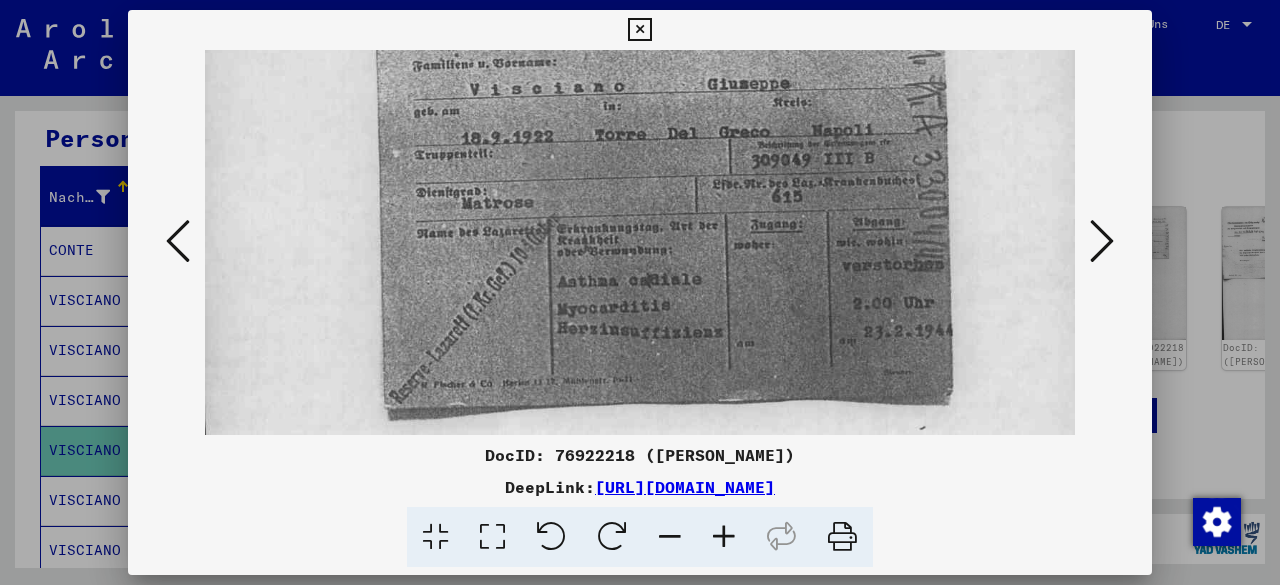 drag, startPoint x: 796, startPoint y: 302, endPoint x: 782, endPoint y: 191, distance: 111.8794 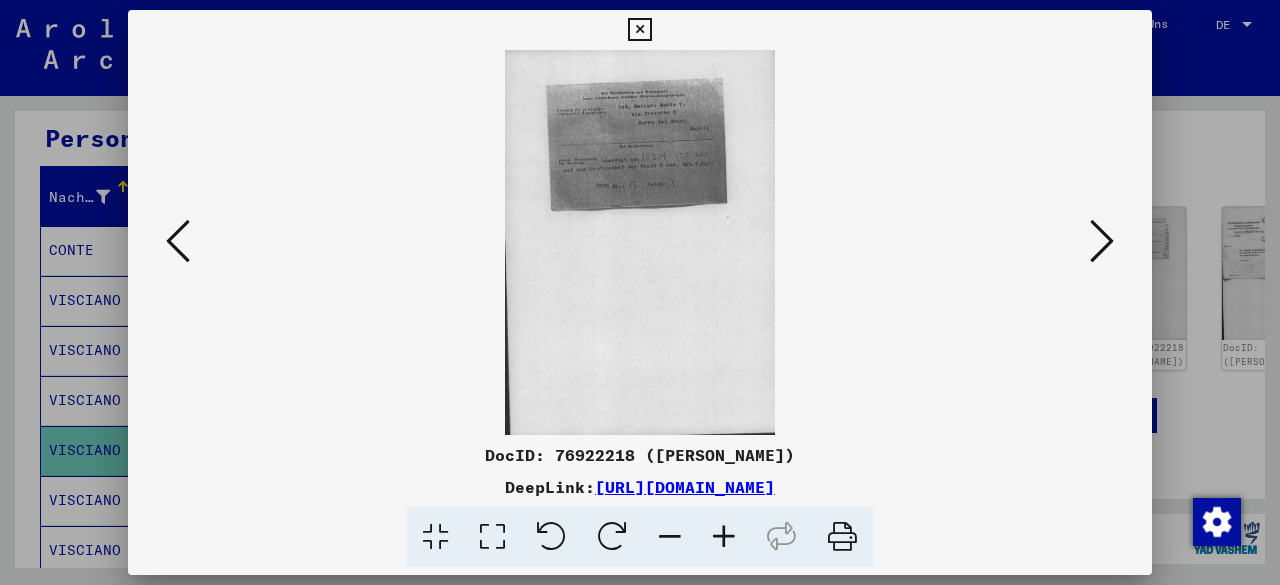 click at bounding box center (178, 242) 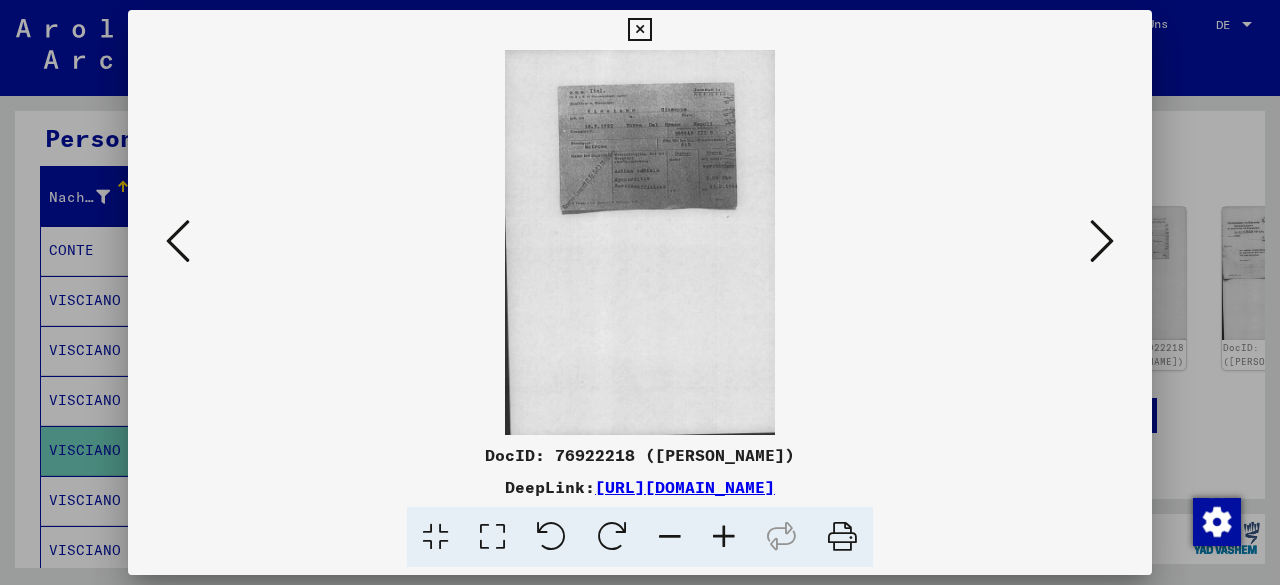 click at bounding box center (724, 537) 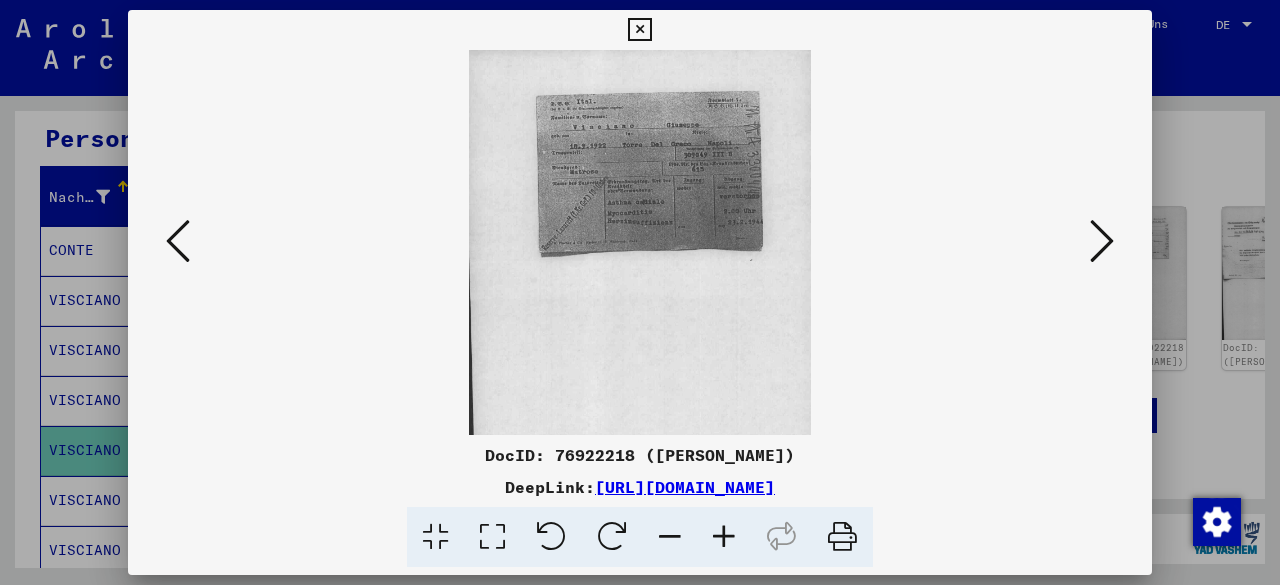 click at bounding box center [724, 537] 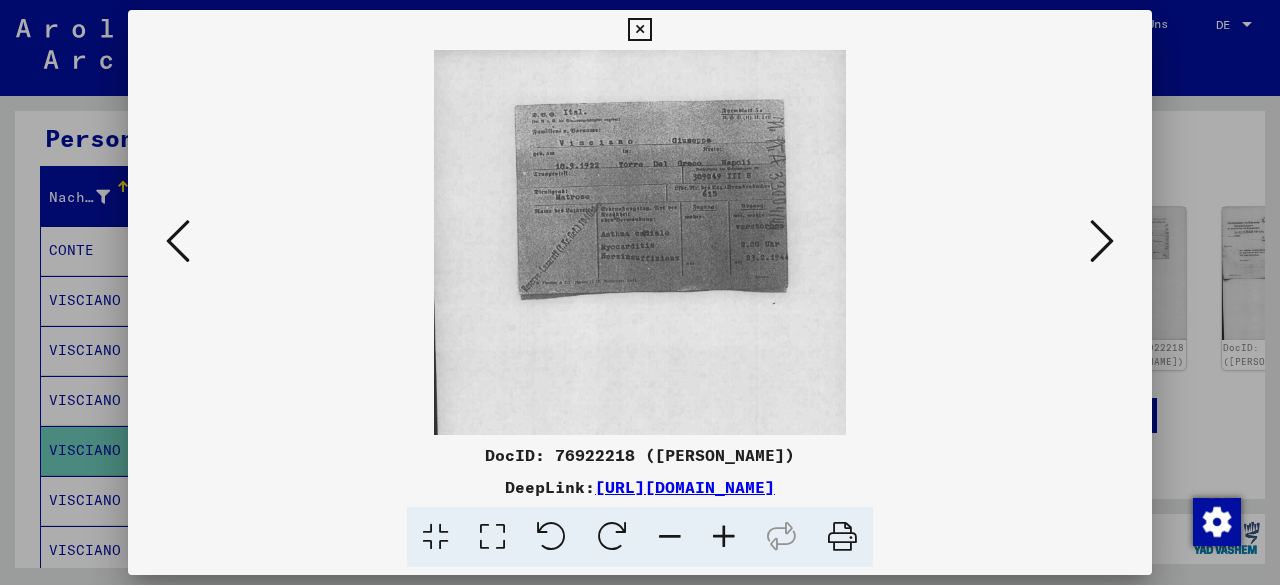 click at bounding box center (724, 537) 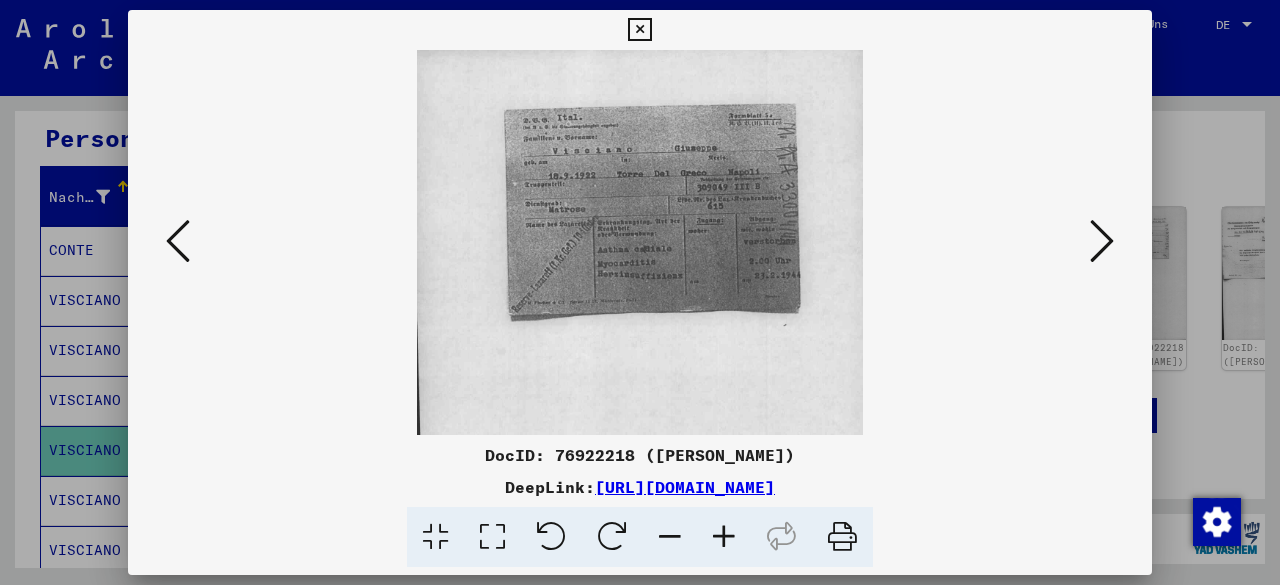 click at bounding box center [724, 537] 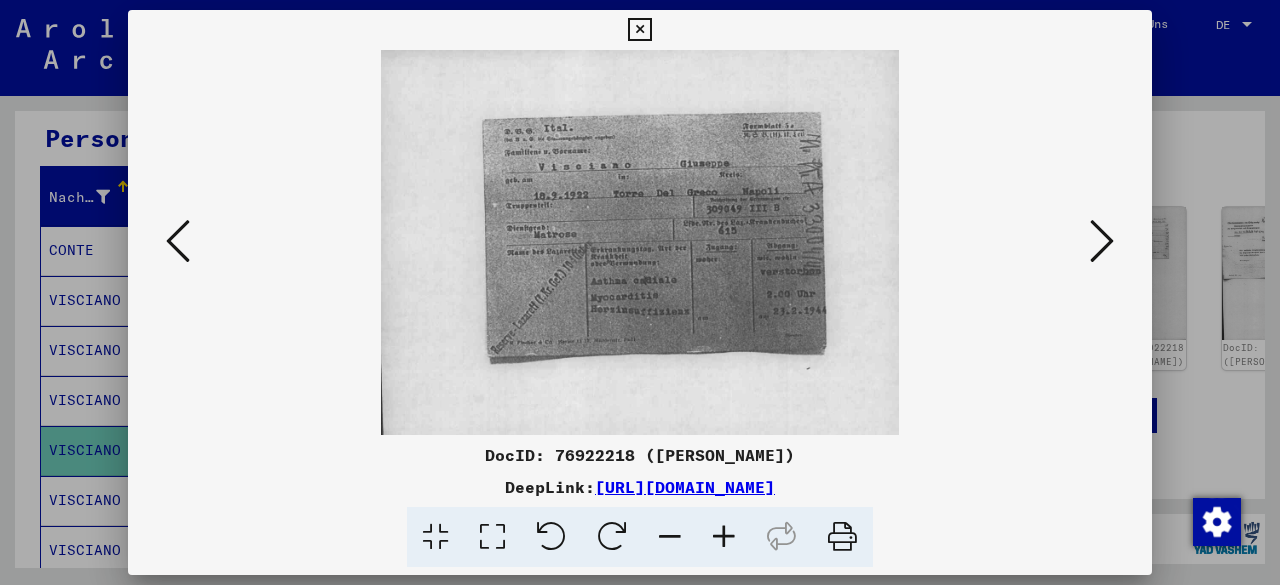 click at bounding box center (724, 537) 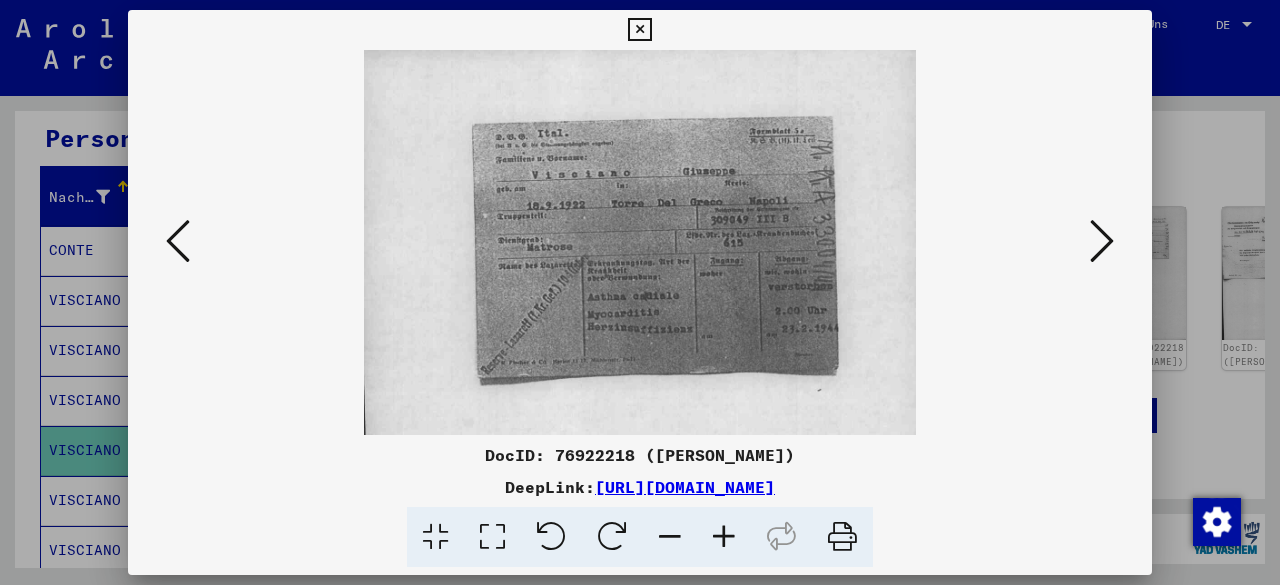 click at bounding box center (724, 537) 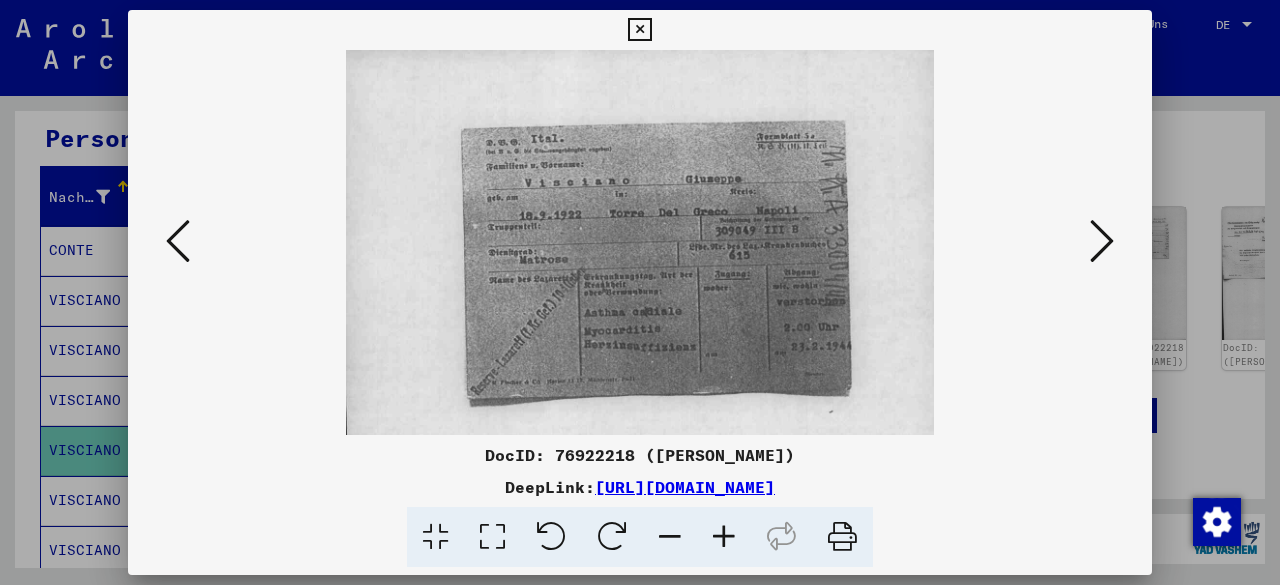 click at bounding box center [724, 537] 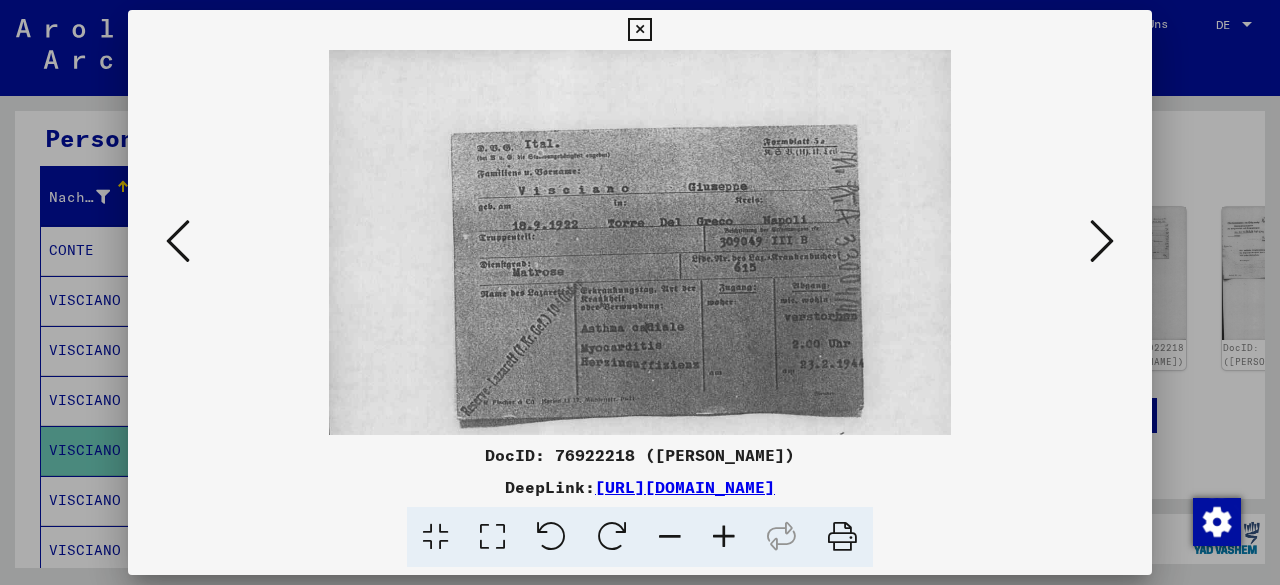 scroll, scrollTop: 55, scrollLeft: 0, axis: vertical 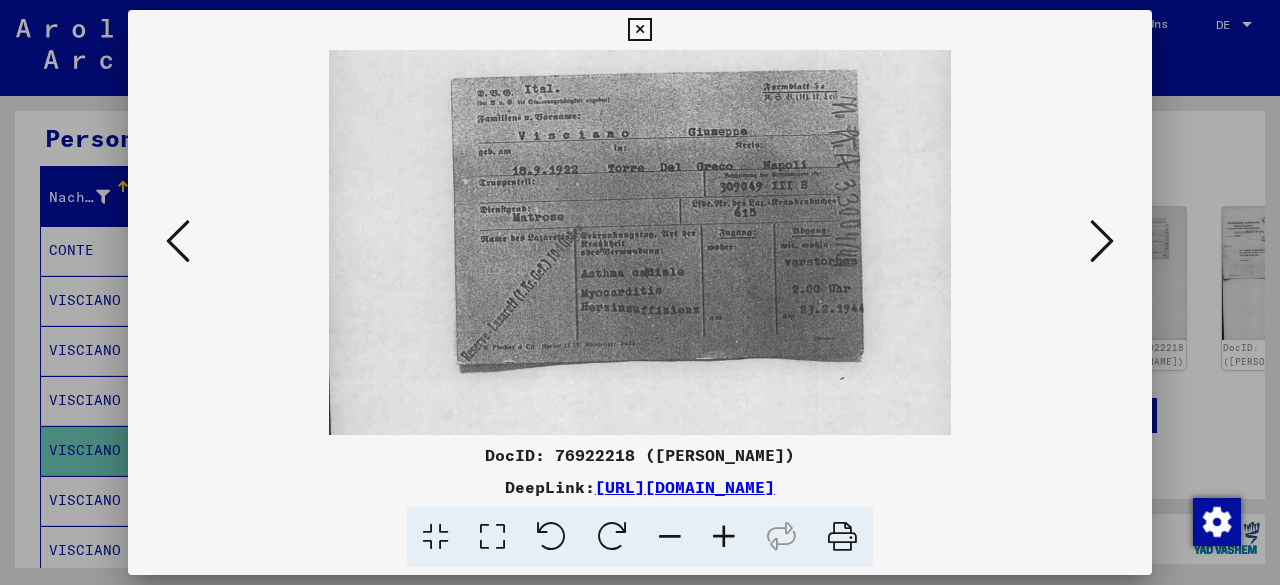 drag, startPoint x: 763, startPoint y: 343, endPoint x: 767, endPoint y: 318, distance: 25.317978 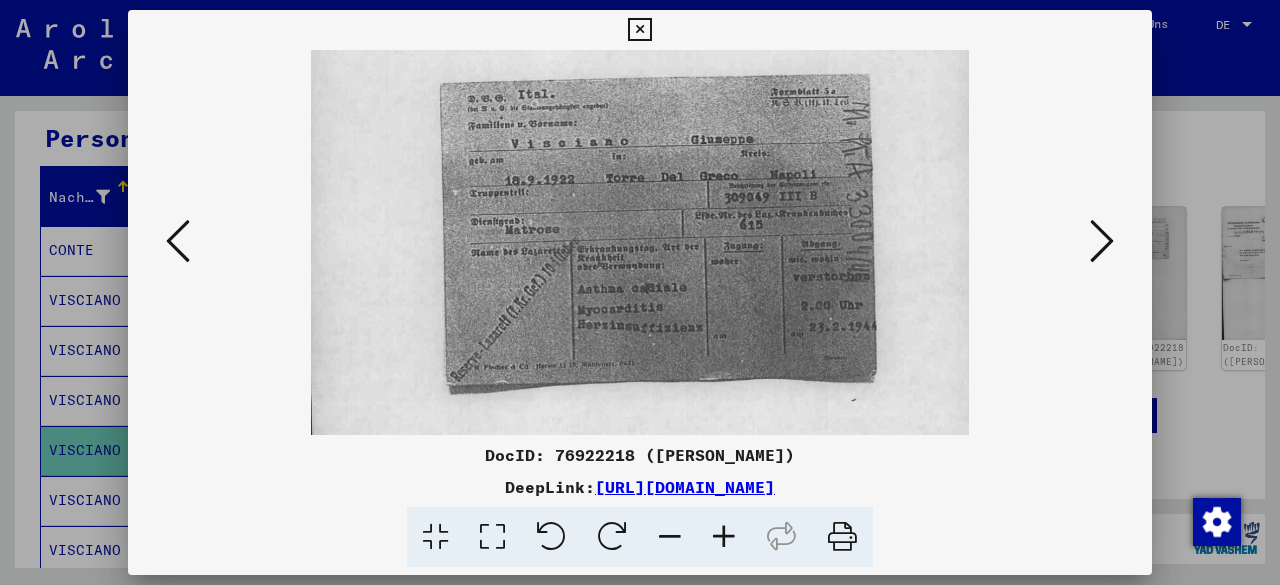 click at bounding box center [724, 537] 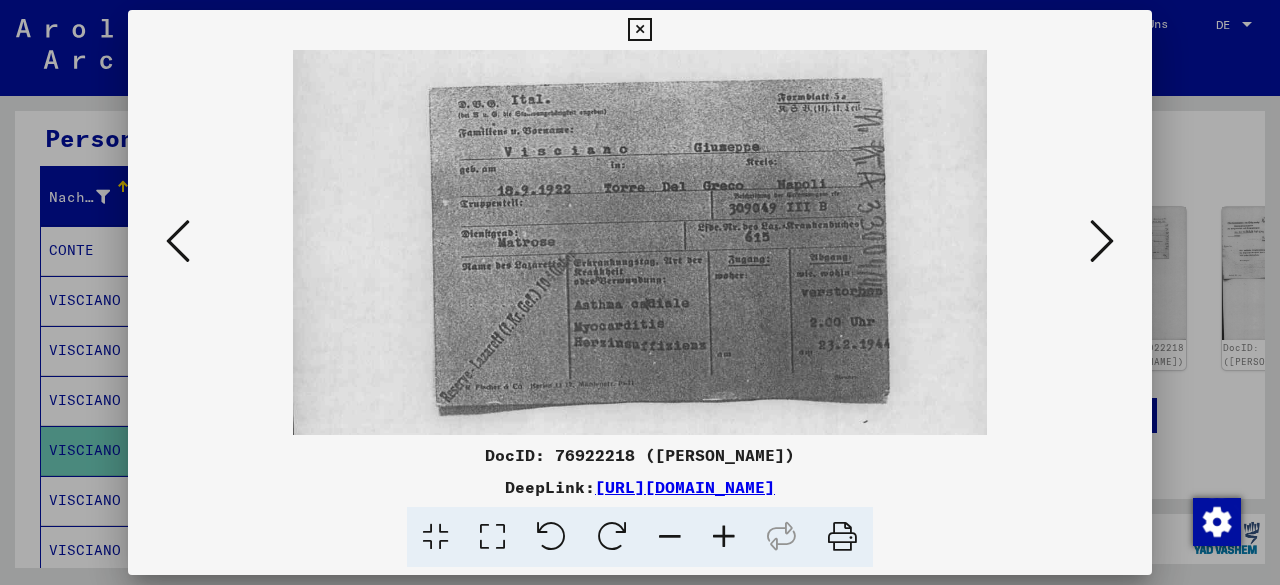 click at bounding box center (724, 537) 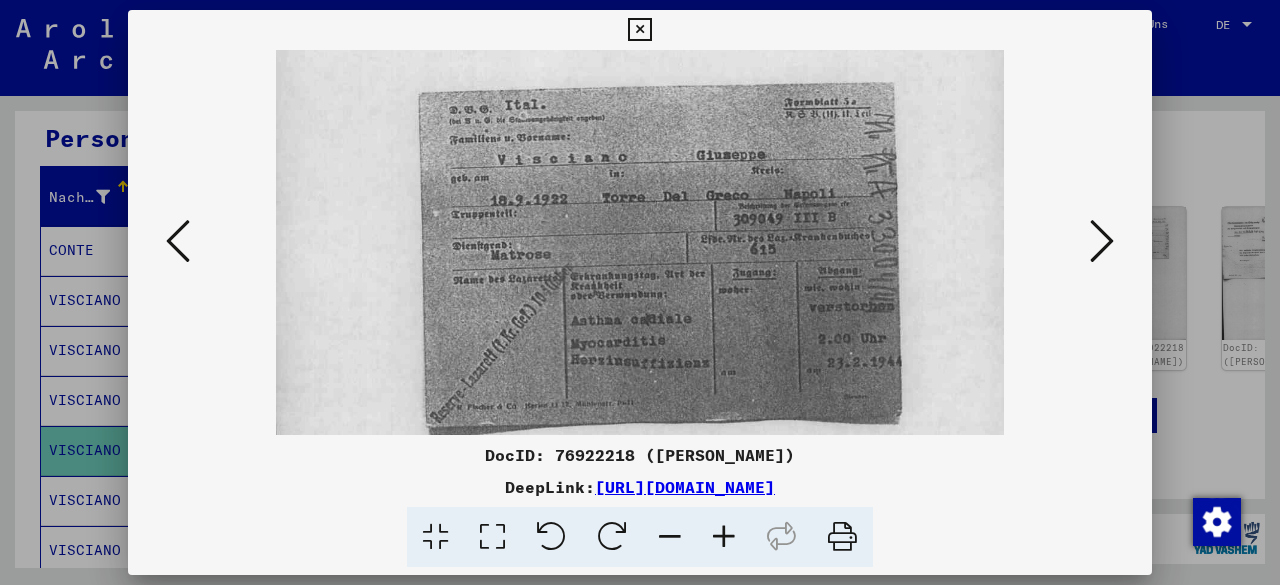 click at bounding box center [724, 537] 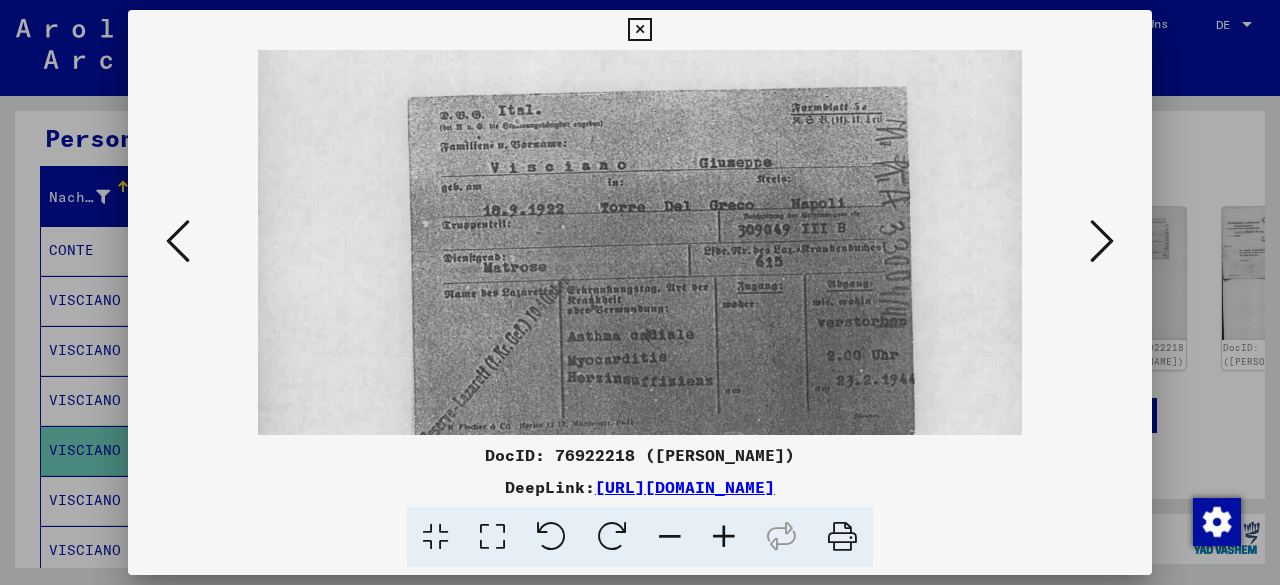 click at bounding box center (724, 537) 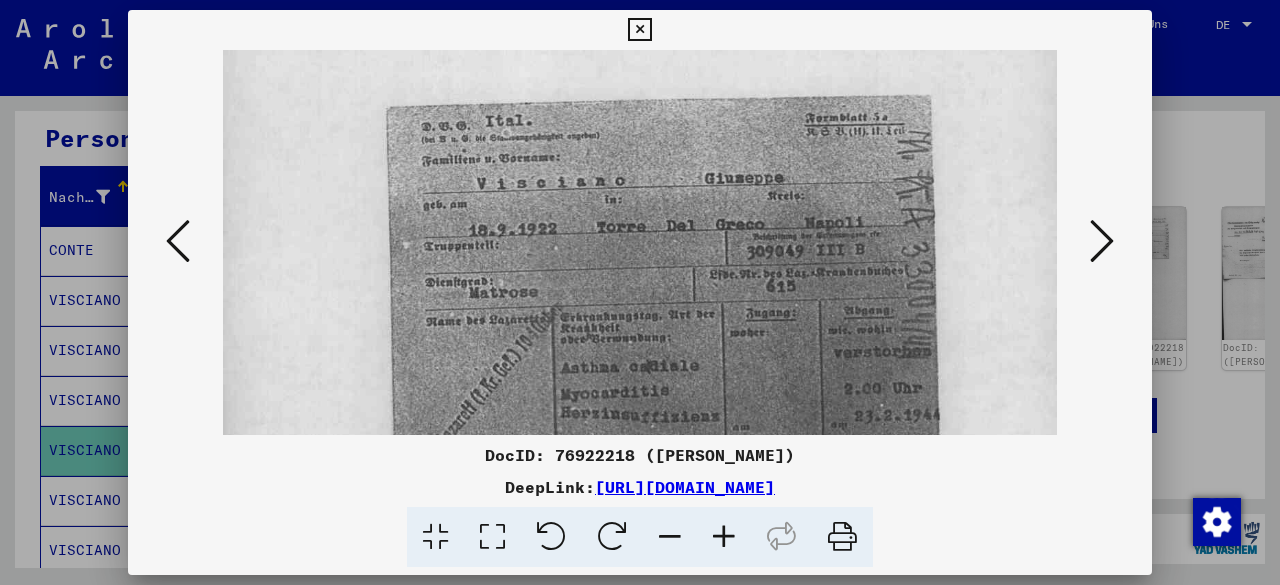 click at bounding box center [724, 537] 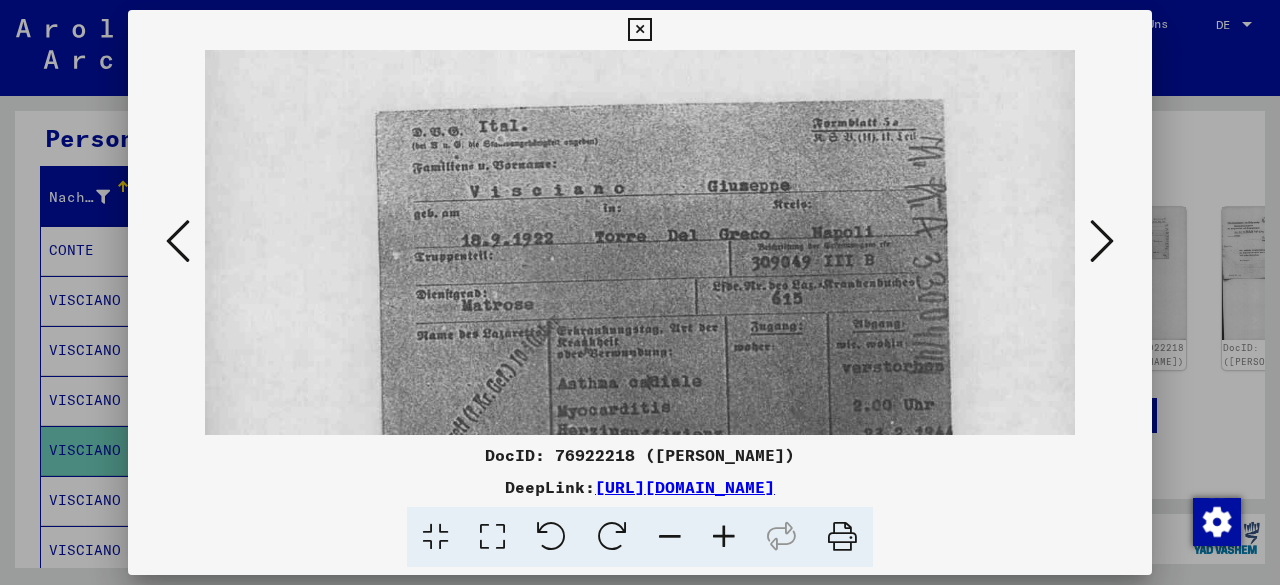 click at bounding box center (724, 537) 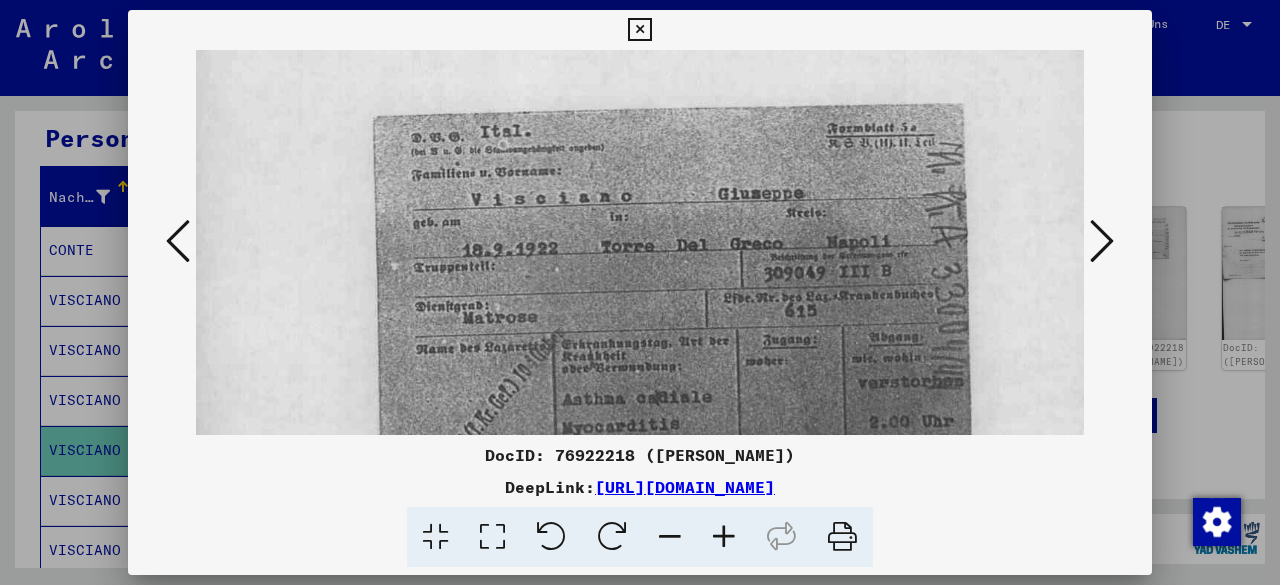 click at bounding box center (724, 537) 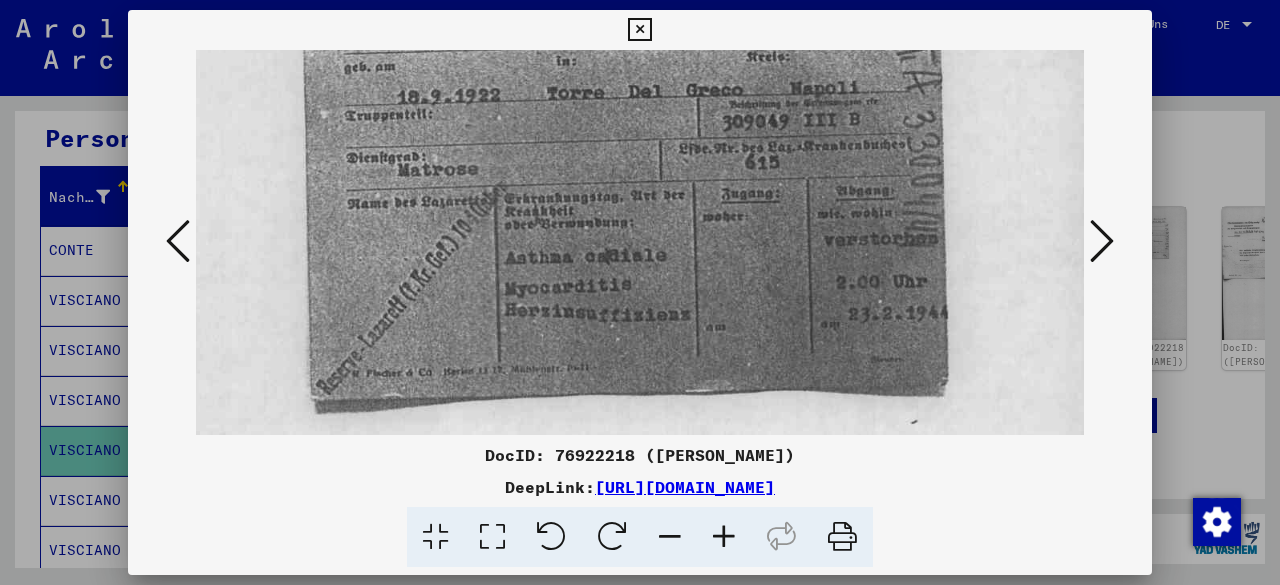 scroll, scrollTop: 231, scrollLeft: 86, axis: both 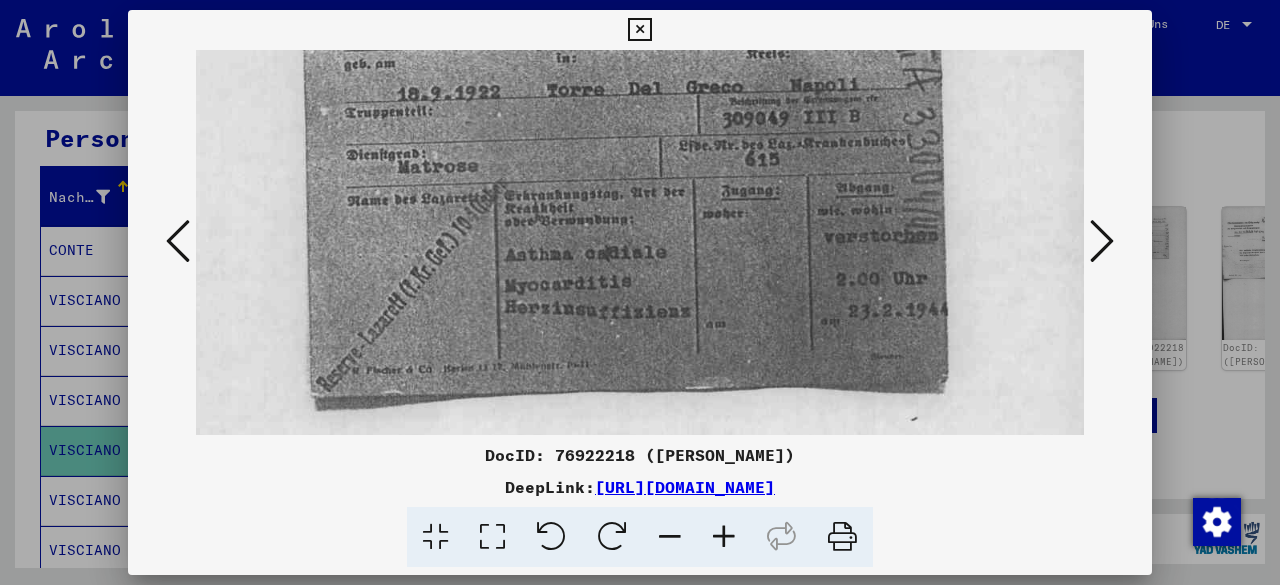 drag, startPoint x: 806, startPoint y: 263, endPoint x: 682, endPoint y: 173, distance: 153.2188 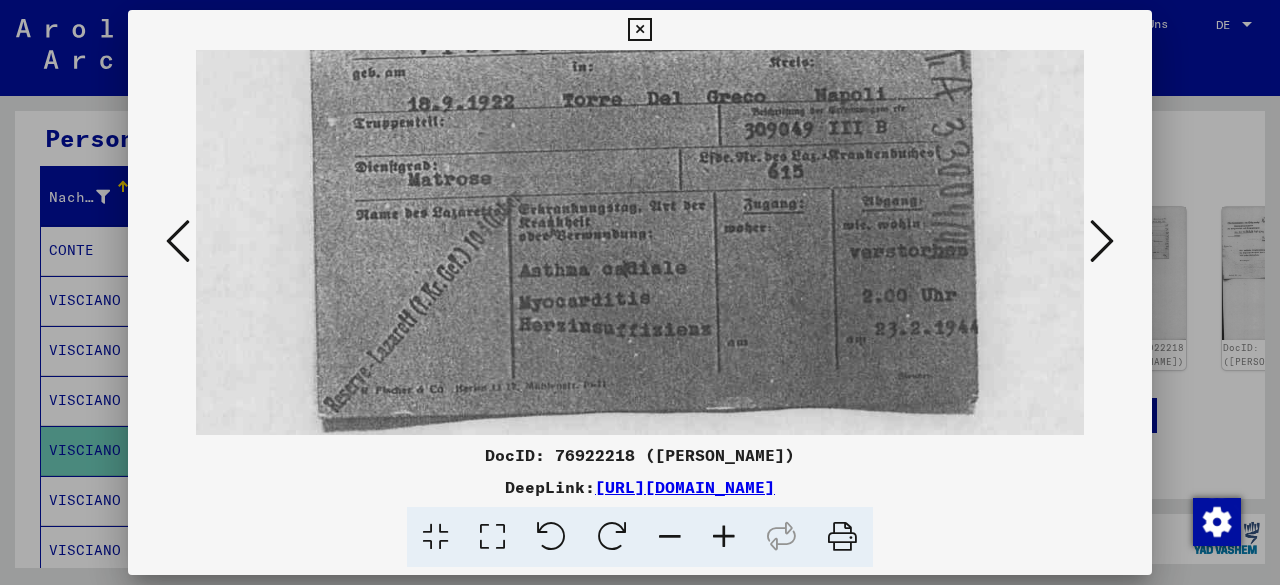click at bounding box center (724, 537) 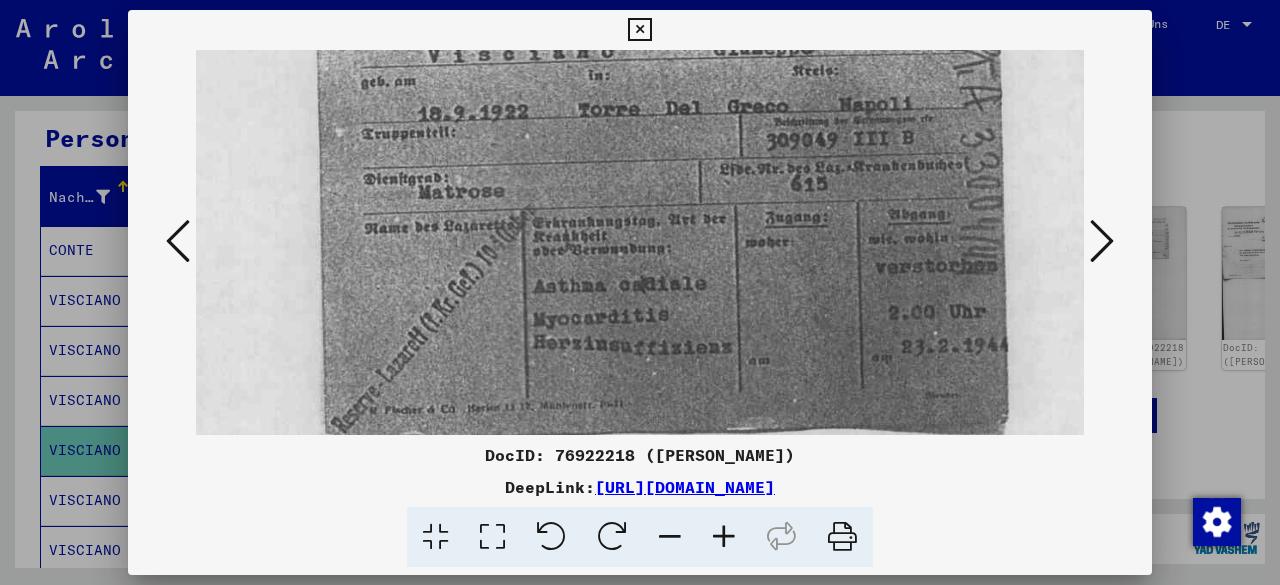 click at bounding box center [724, 537] 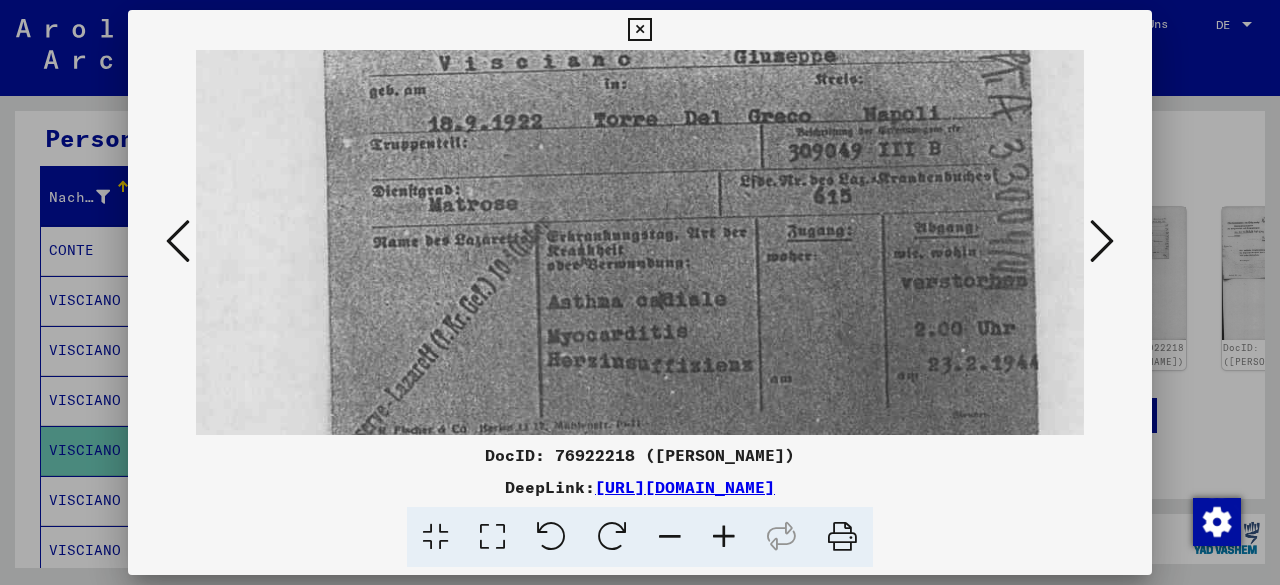 click at bounding box center [724, 537] 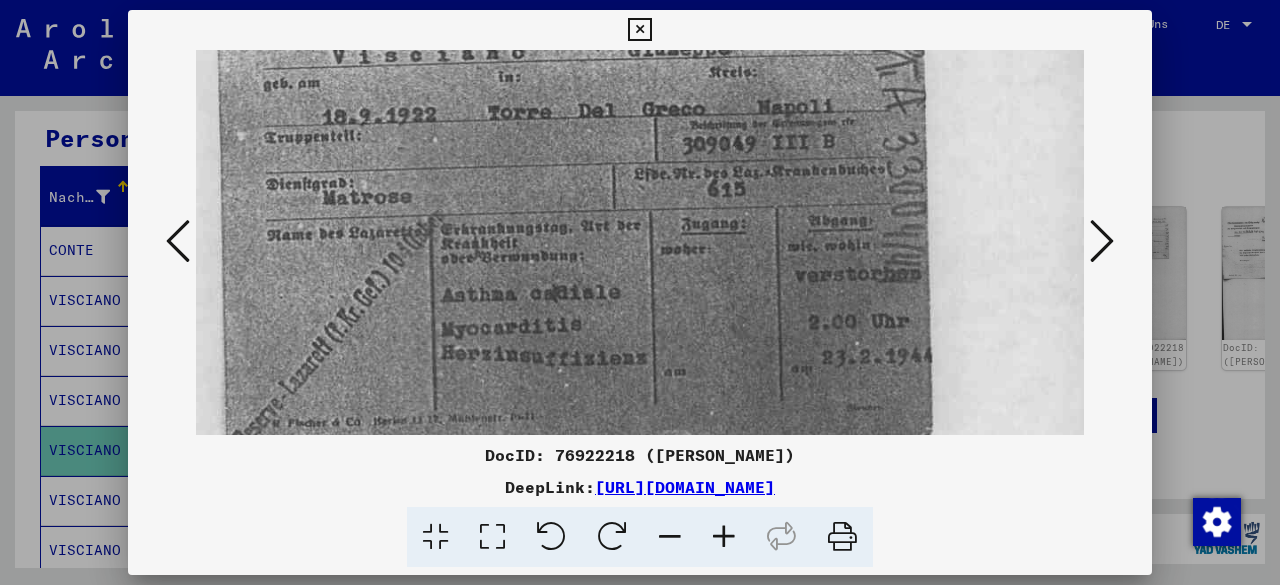 scroll, scrollTop: 236, scrollLeft: 192, axis: both 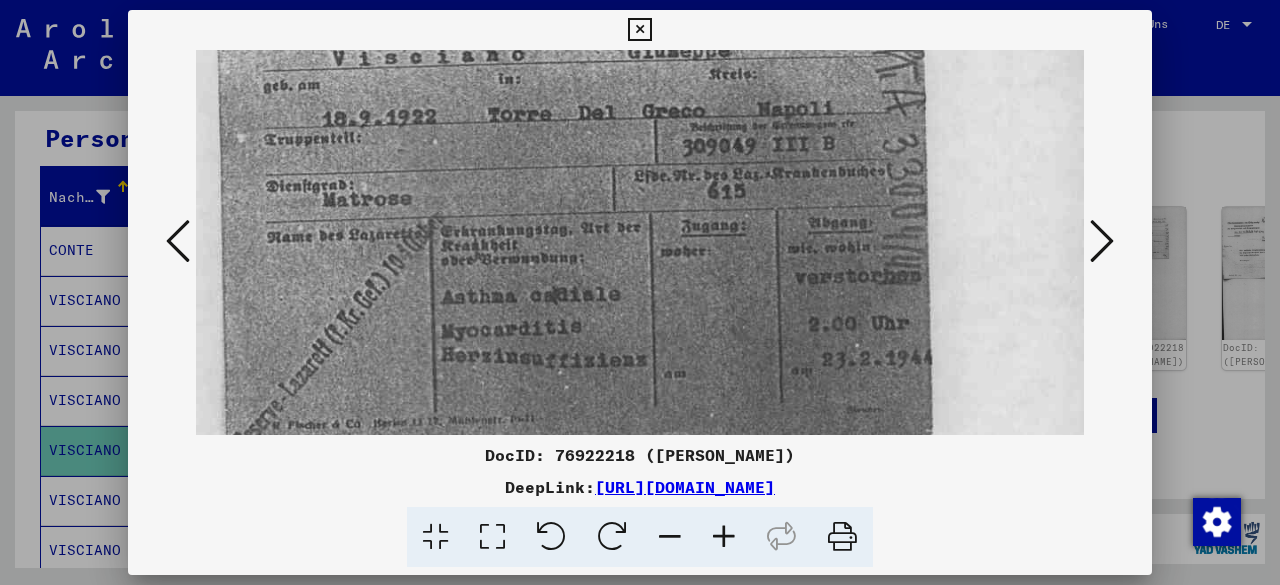 drag, startPoint x: 710, startPoint y: 312, endPoint x: 606, endPoint y: 316, distance: 104.0769 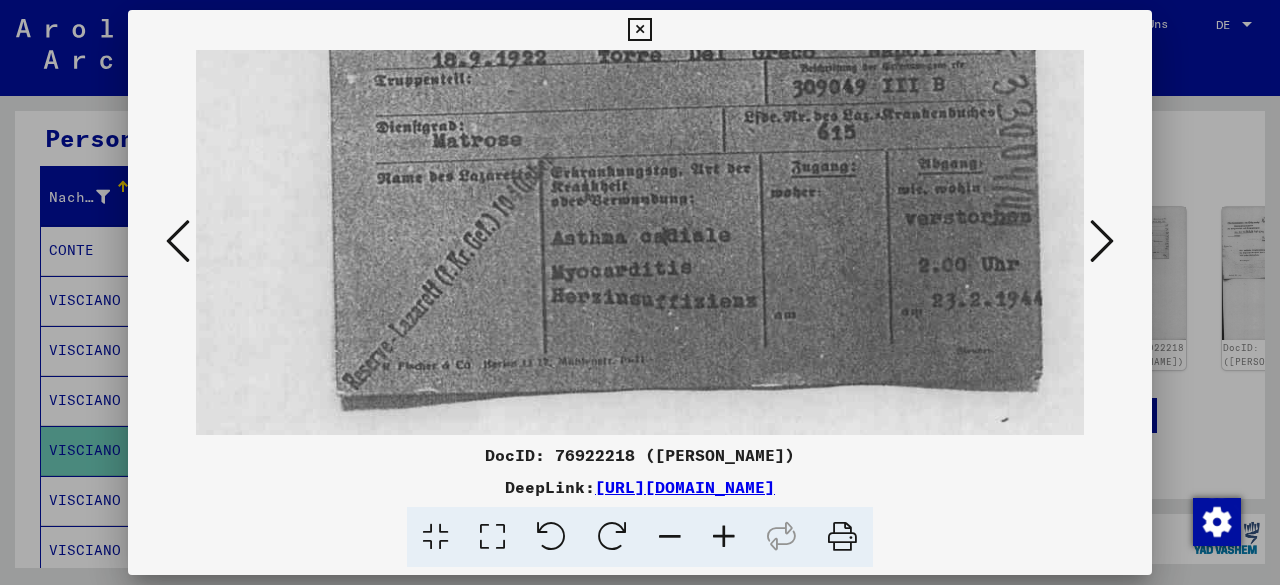 scroll, scrollTop: 298, scrollLeft: 78, axis: both 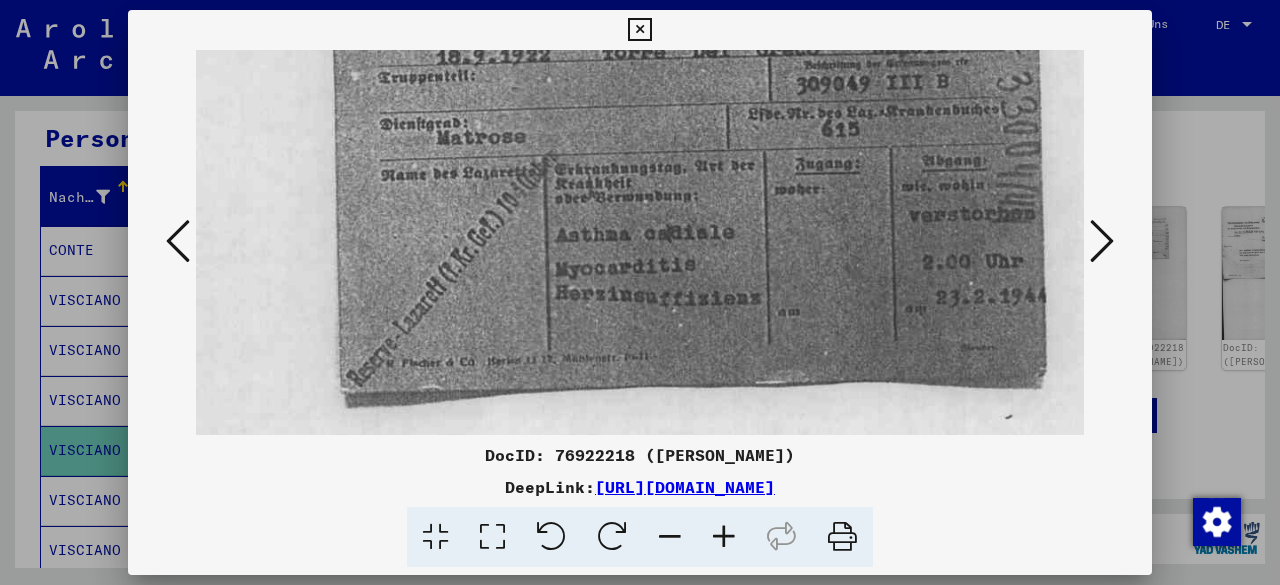 drag, startPoint x: 450, startPoint y: 321, endPoint x: 565, endPoint y: 260, distance: 130.1768 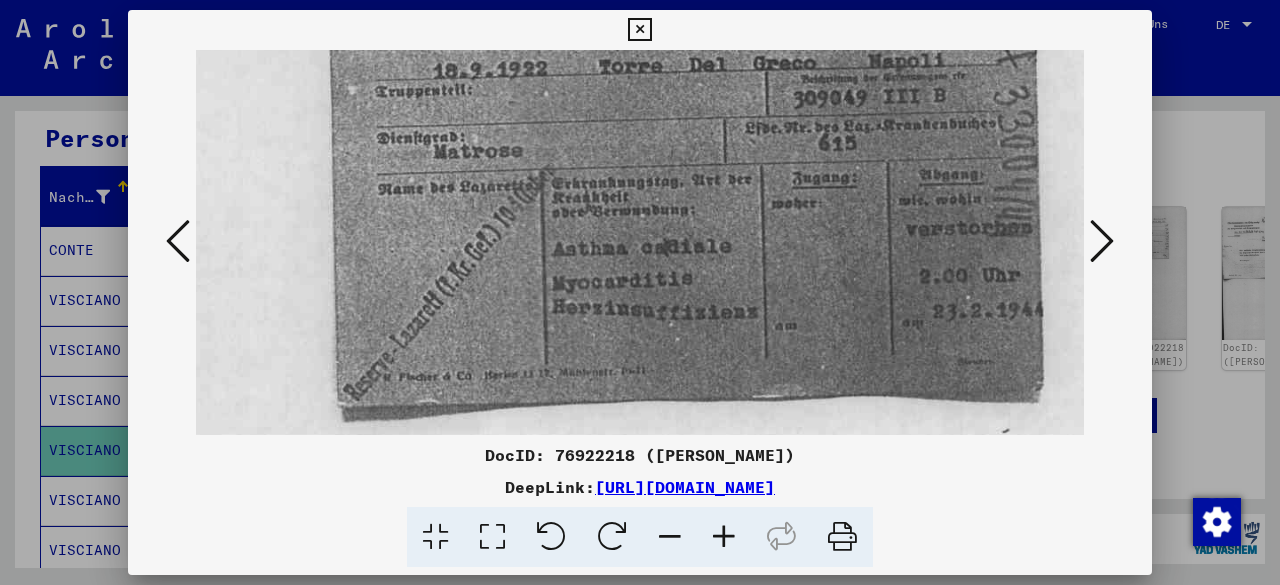 scroll, scrollTop: 280, scrollLeft: 82, axis: both 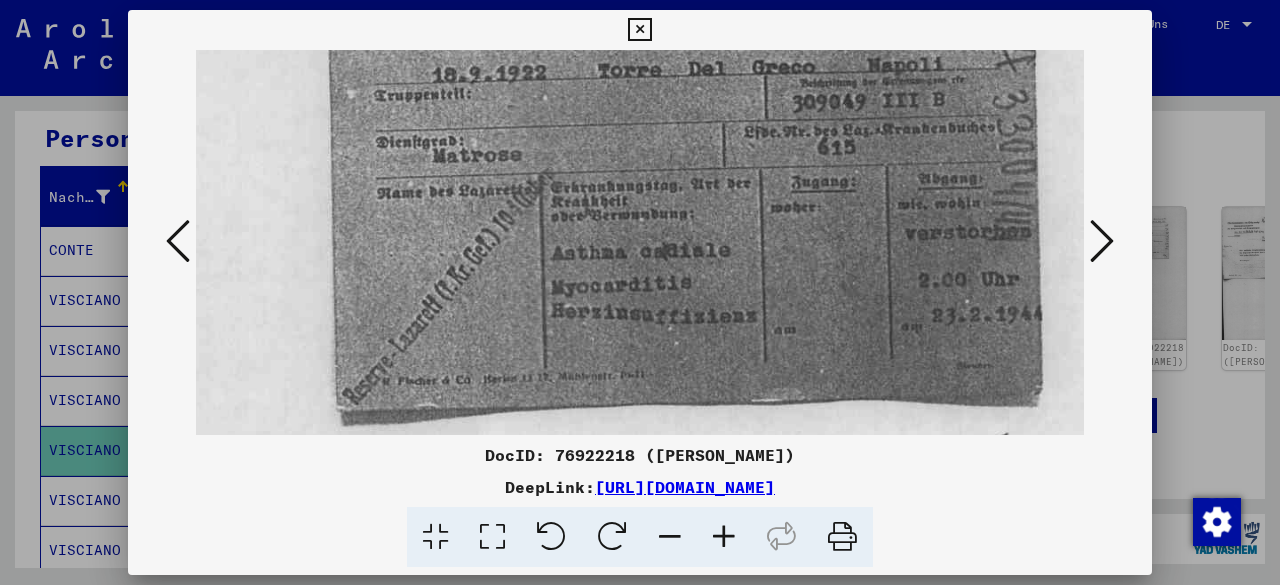 drag, startPoint x: 510, startPoint y: 202, endPoint x: 507, endPoint y: 221, distance: 19.235384 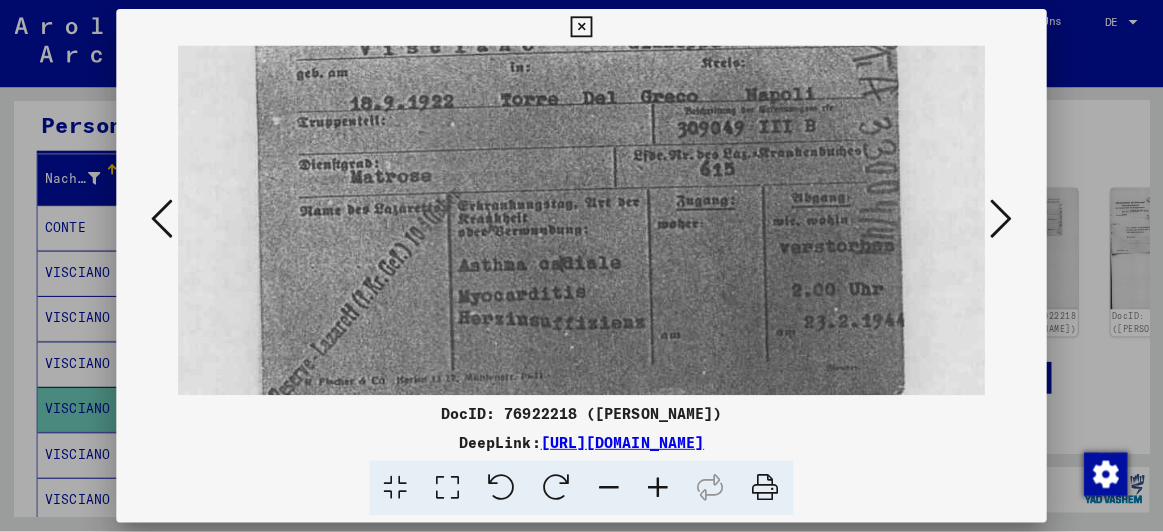 scroll, scrollTop: 240, scrollLeft: 130, axis: both 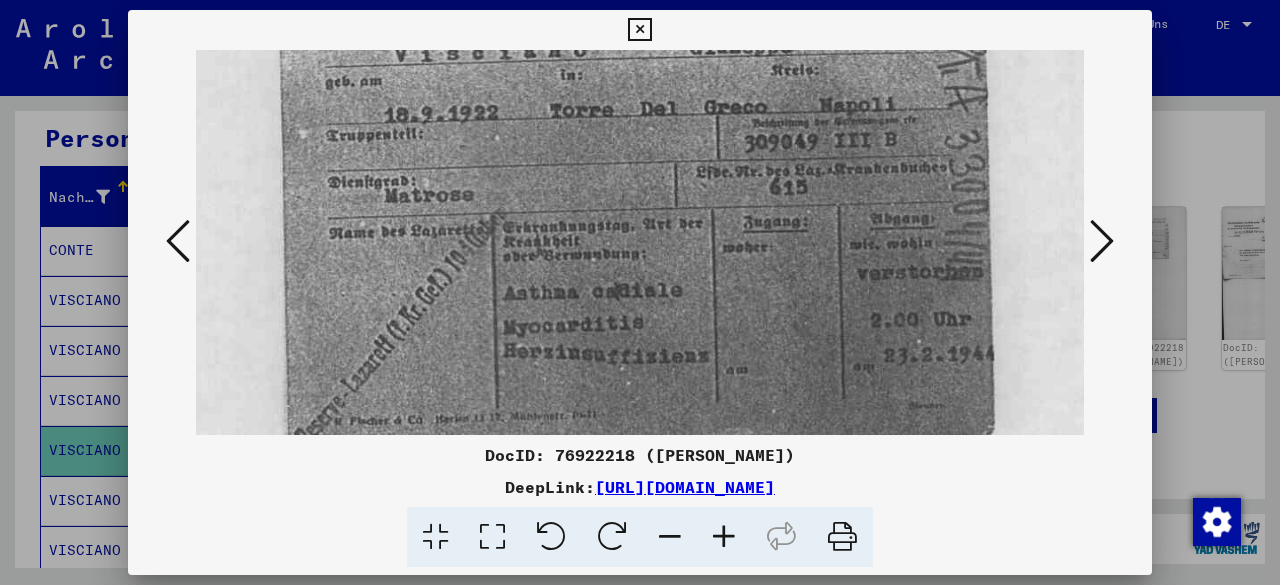 drag, startPoint x: 745, startPoint y: 266, endPoint x: 700, endPoint y: 309, distance: 62.241467 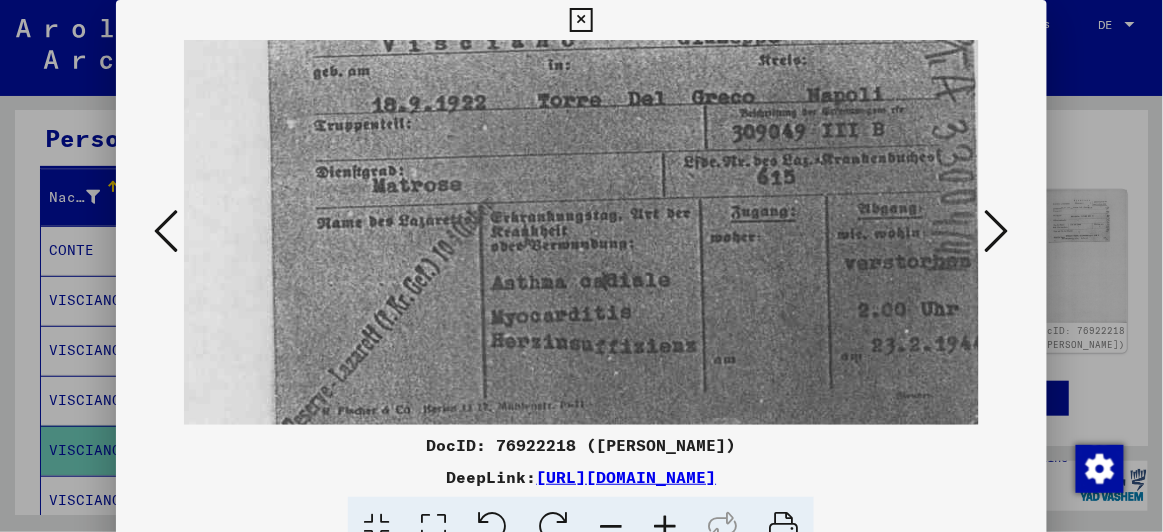 scroll, scrollTop: 199, scrollLeft: 0, axis: vertical 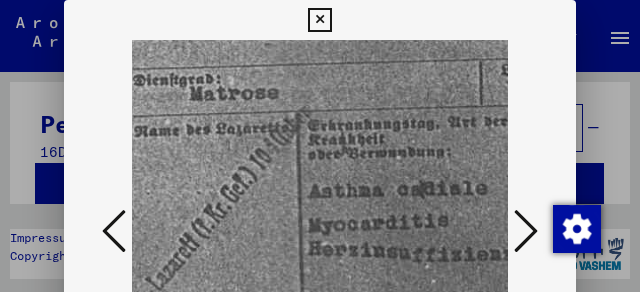 drag, startPoint x: 1235, startPoint y: 34, endPoint x: 229, endPoint y: 138, distance: 1011.36145 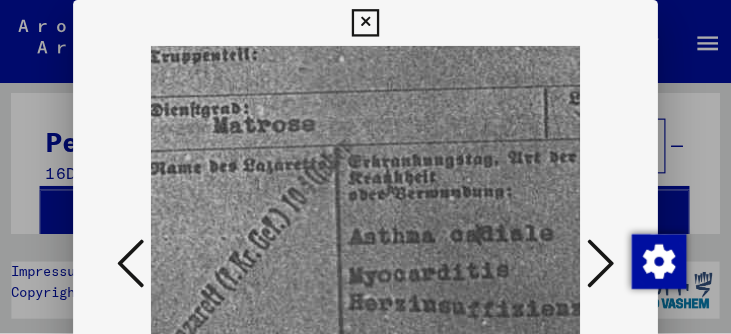 scroll, scrollTop: 315, scrollLeft: 264, axis: both 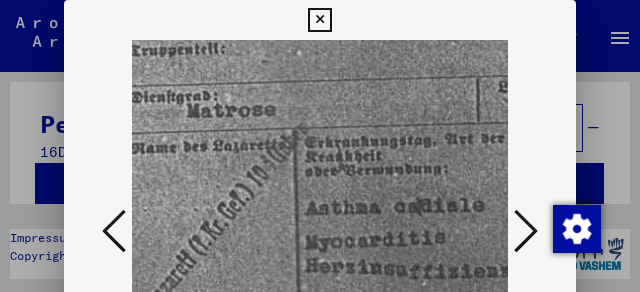 drag, startPoint x: 281, startPoint y: 150, endPoint x: 271, endPoint y: 180, distance: 31.622776 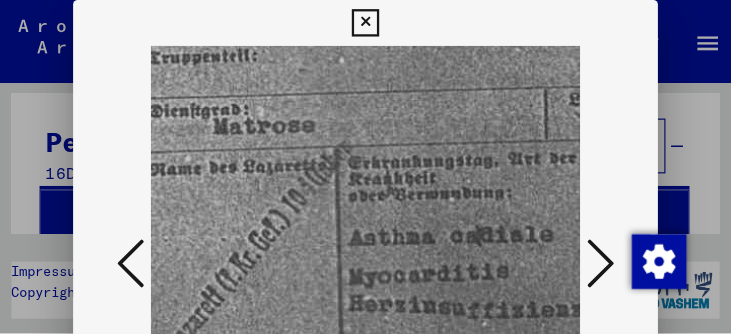 scroll, scrollTop: 200, scrollLeft: 0, axis: vertical 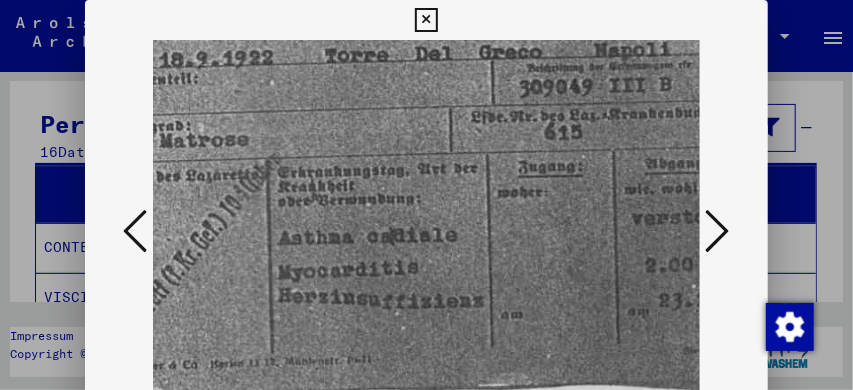 drag, startPoint x: 564, startPoint y: 2, endPoint x: 433, endPoint y: 310, distance: 334.70135 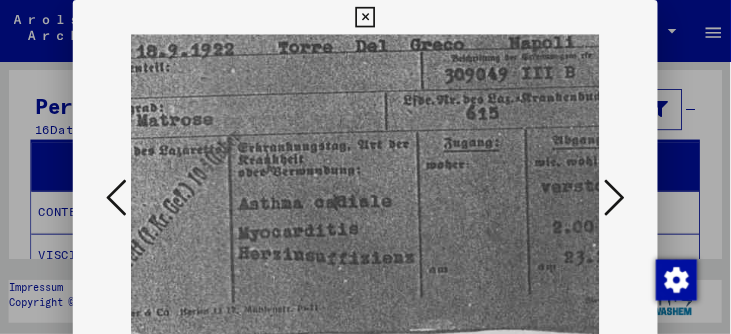 scroll, scrollTop: 0, scrollLeft: 0, axis: both 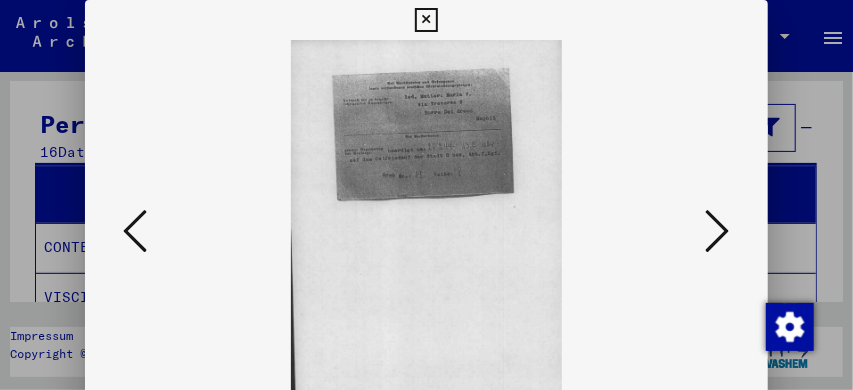 click at bounding box center (135, 231) 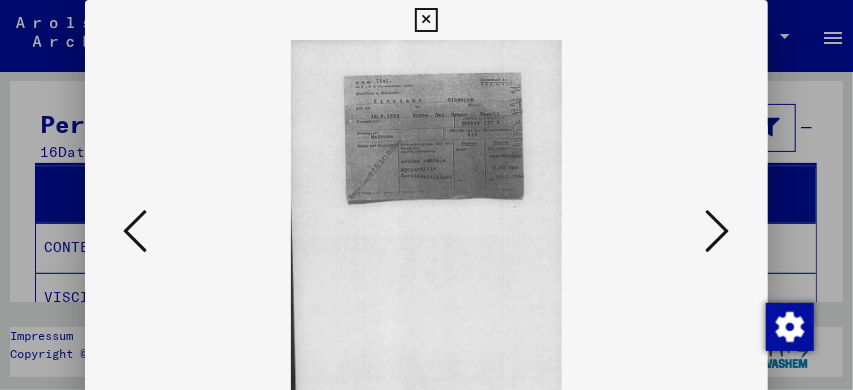 click at bounding box center (426, 232) 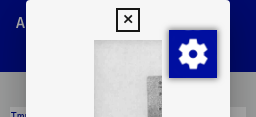 scroll, scrollTop: 200, scrollLeft: 0, axis: vertical 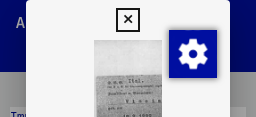drag, startPoint x: 793, startPoint y: 1, endPoint x: 88, endPoint y: 48, distance: 706.56494 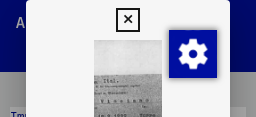 scroll, scrollTop: 0, scrollLeft: 63, axis: horizontal 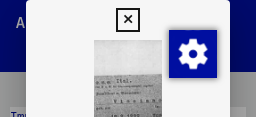 drag, startPoint x: 136, startPoint y: 53, endPoint x: 153, endPoint y: 50, distance: 17.262676 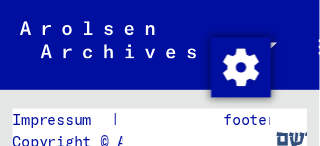 scroll, scrollTop: 20, scrollLeft: 0, axis: vertical 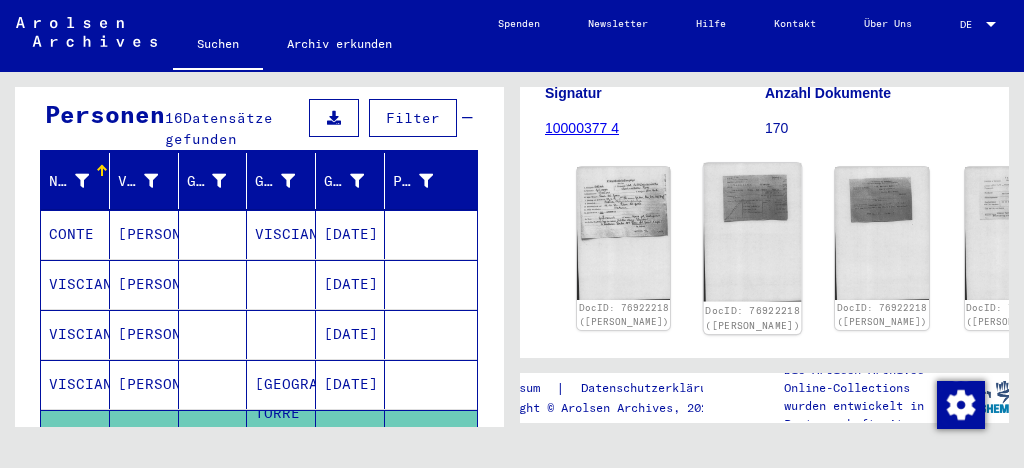 click 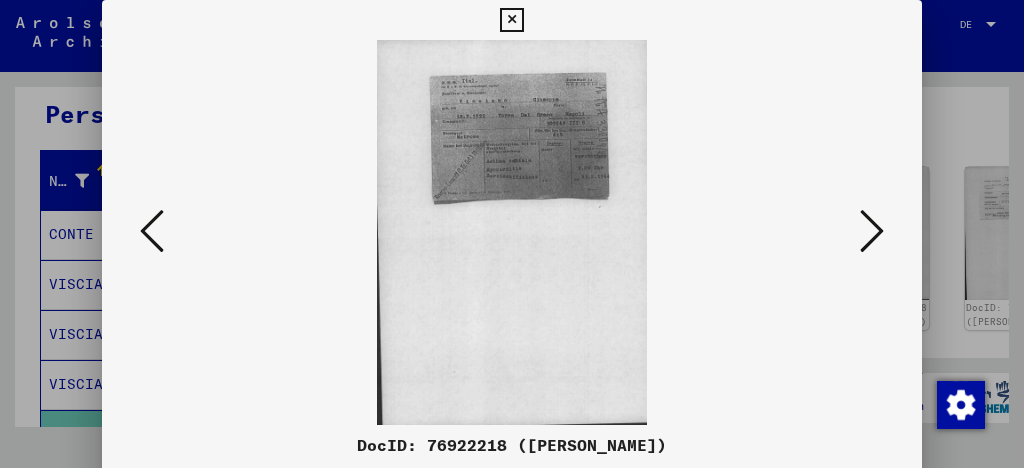 click on "DocID: 76922218 ([PERSON_NAME])" at bounding box center [511, 445] 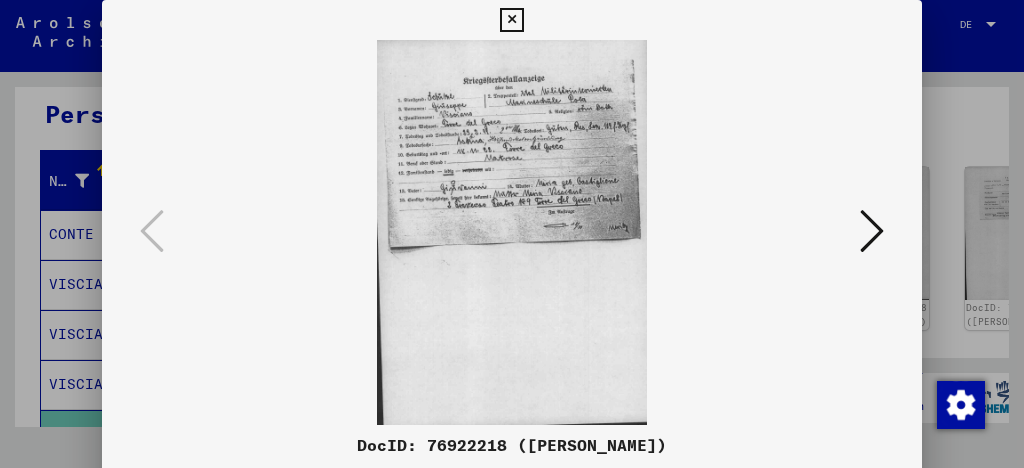 click at bounding box center (511, 20) 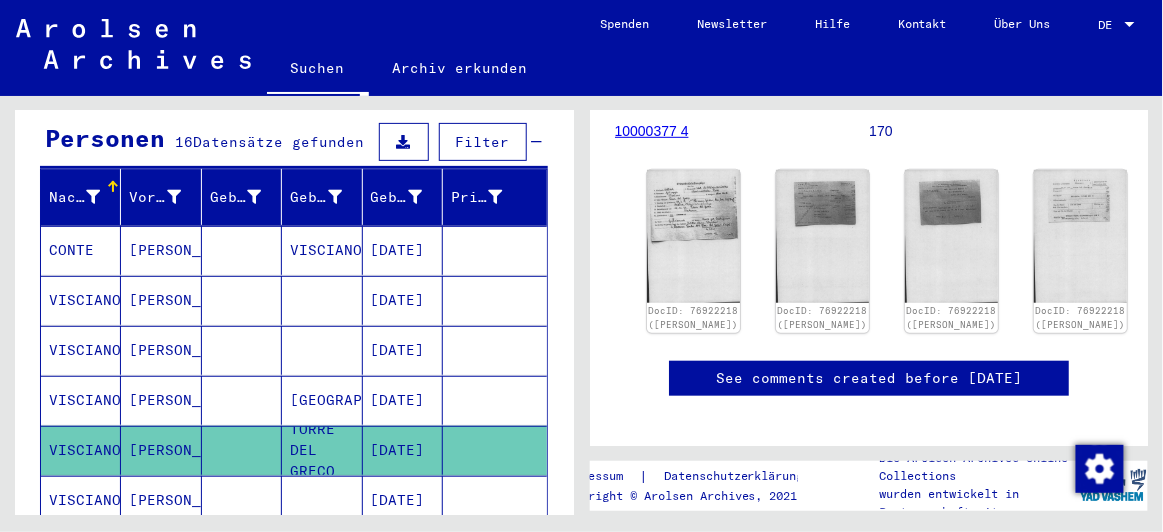 scroll, scrollTop: 199, scrollLeft: 0, axis: vertical 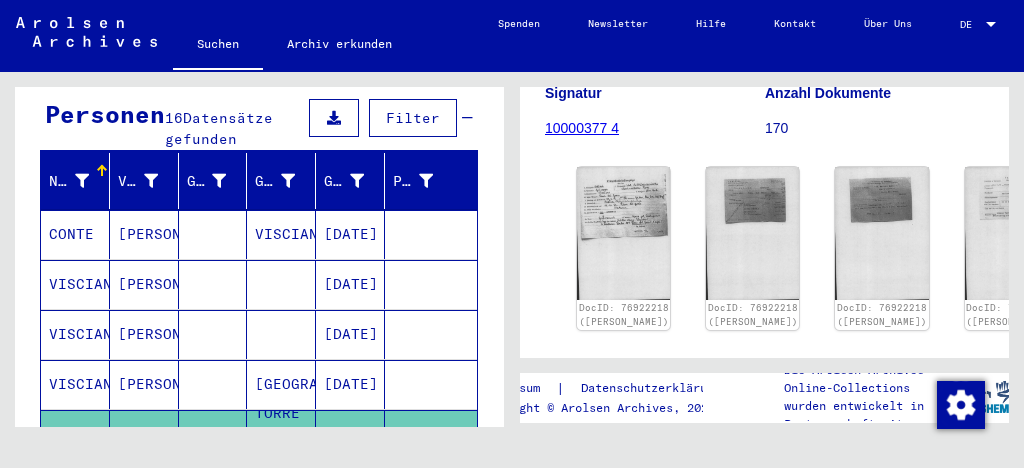 drag, startPoint x: 958, startPoint y: 1, endPoint x: 513, endPoint y: 207, distance: 490.36823 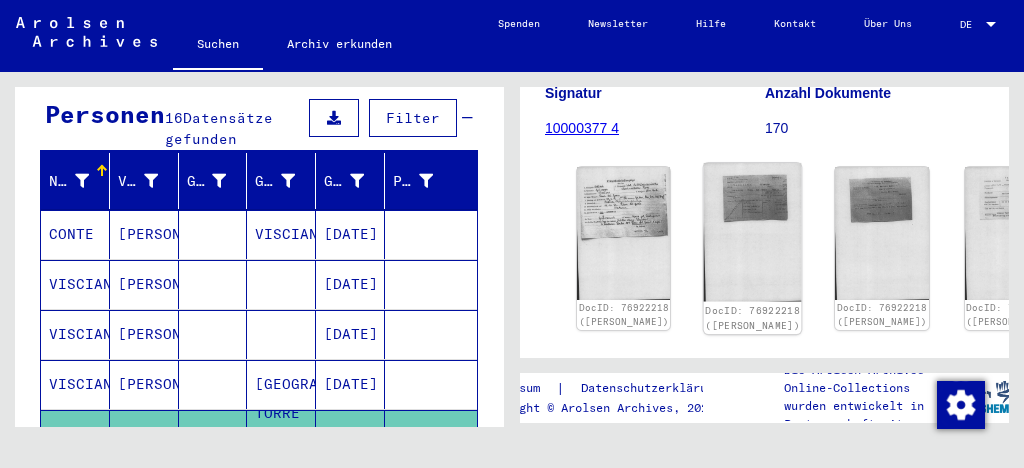 click 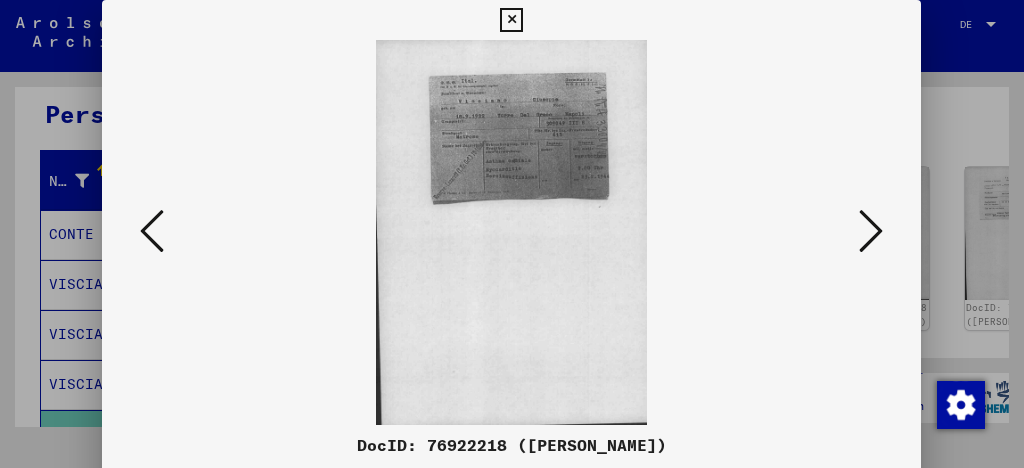 click at bounding box center [511, 232] 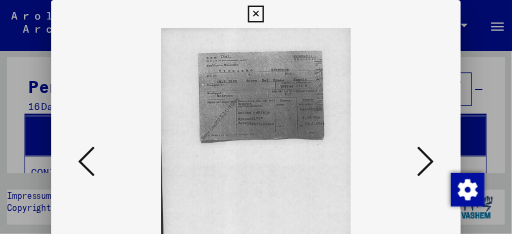 scroll, scrollTop: 200, scrollLeft: 0, axis: vertical 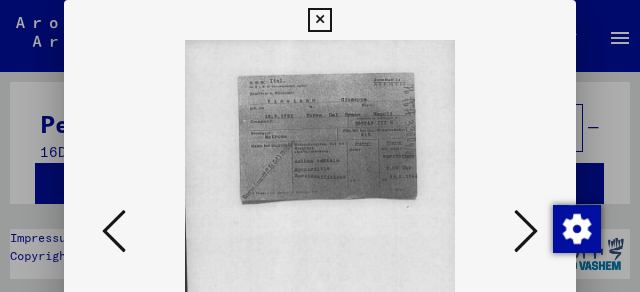 drag, startPoint x: 931, startPoint y: 3, endPoint x: 357, endPoint y: 170, distance: 597.8001 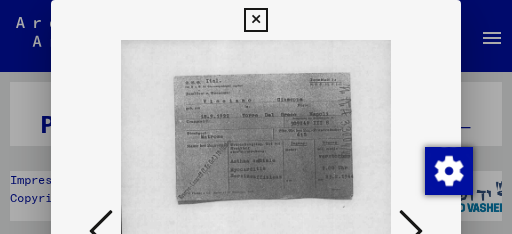 scroll, scrollTop: 200, scrollLeft: 0, axis: vertical 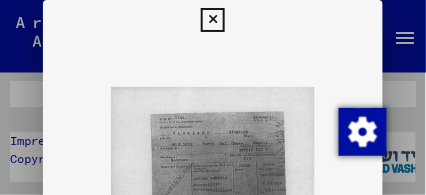 drag, startPoint x: 613, startPoint y: 0, endPoint x: 207, endPoint y: 188, distance: 447.4148 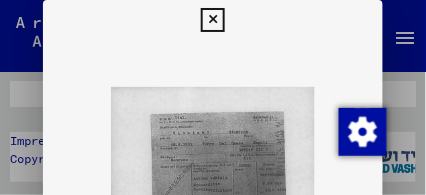 click at bounding box center [213, 232] 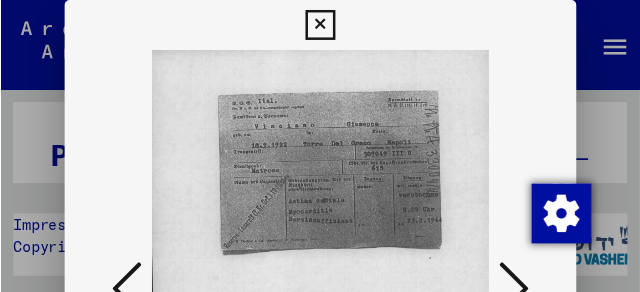 scroll, scrollTop: 200, scrollLeft: 0, axis: vertical 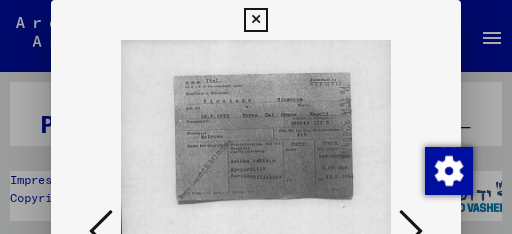 drag, startPoint x: 426, startPoint y: 0, endPoint x: 289, endPoint y: 190, distance: 234.24133 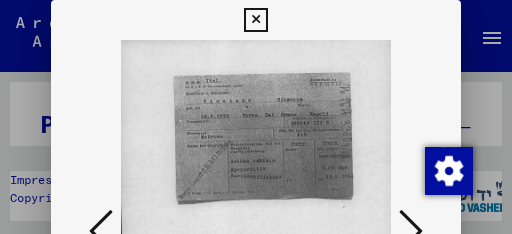 click at bounding box center [256, 232] 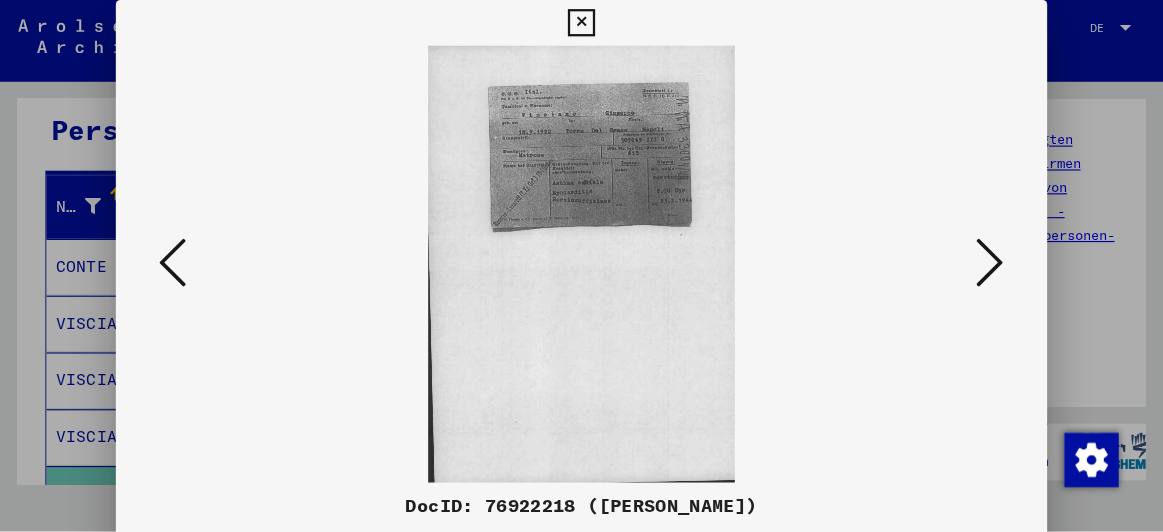 scroll, scrollTop: 199, scrollLeft: 0, axis: vertical 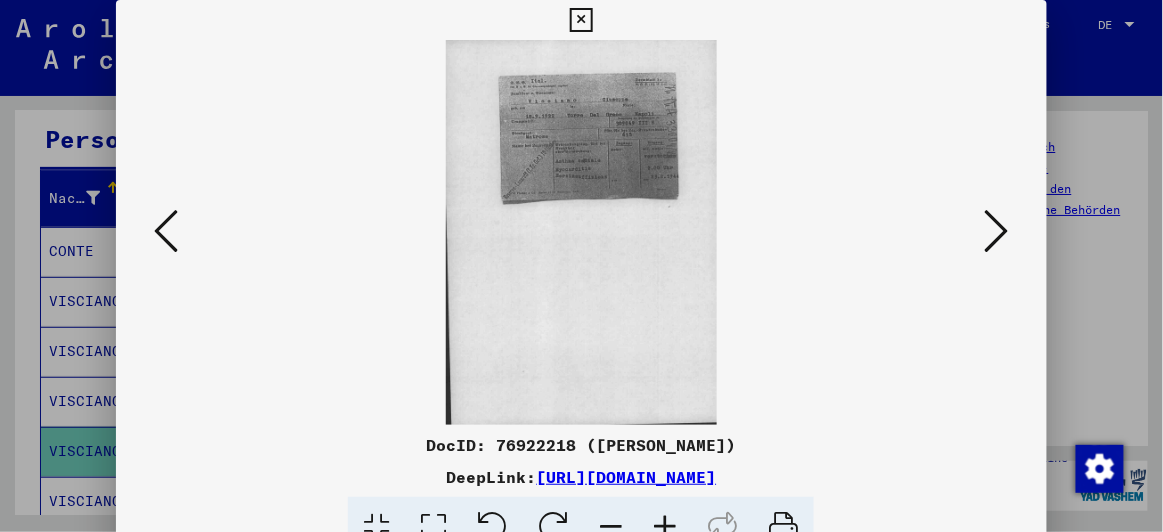 click at bounding box center [581, 20] 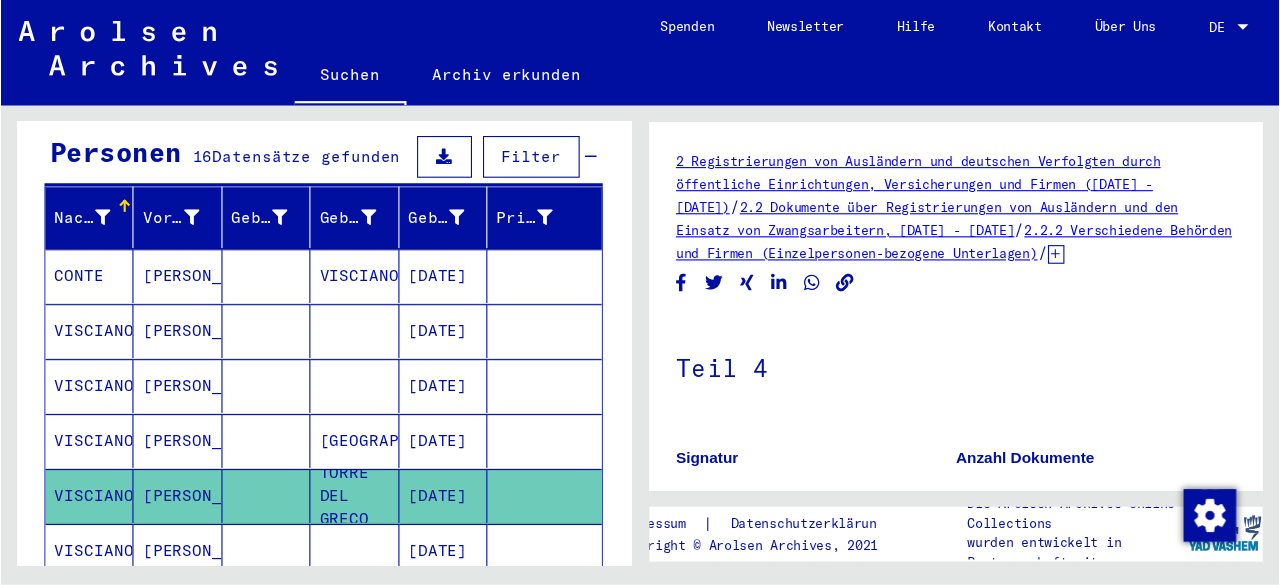 scroll, scrollTop: 200, scrollLeft: 0, axis: vertical 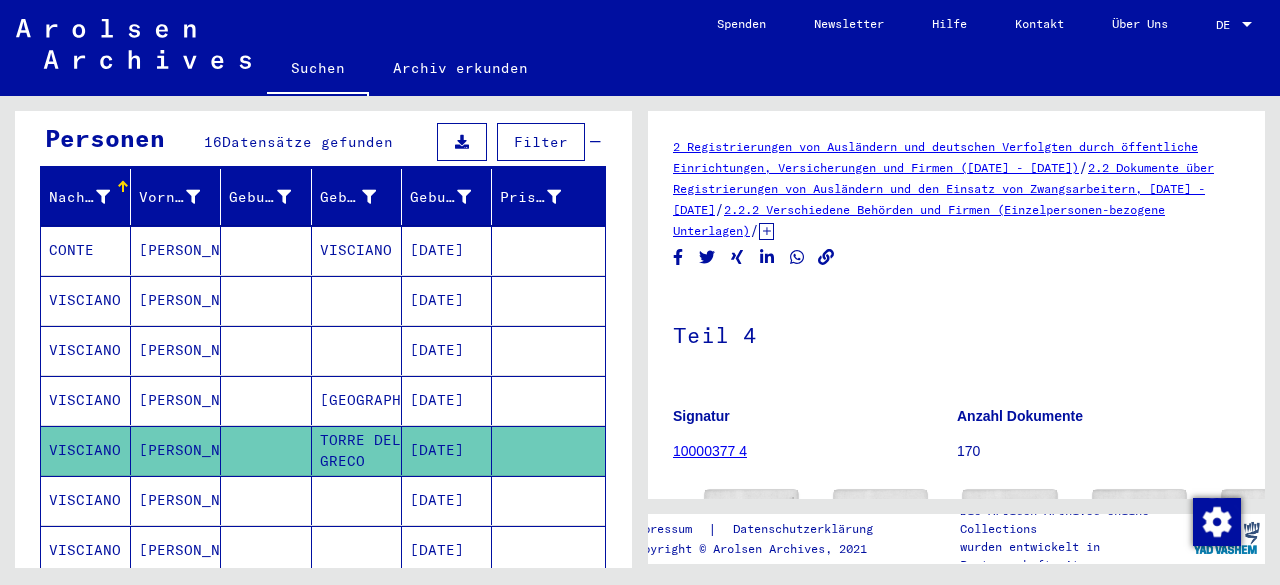 drag, startPoint x: 1163, startPoint y: 12, endPoint x: 608, endPoint y: 263, distance: 609.119 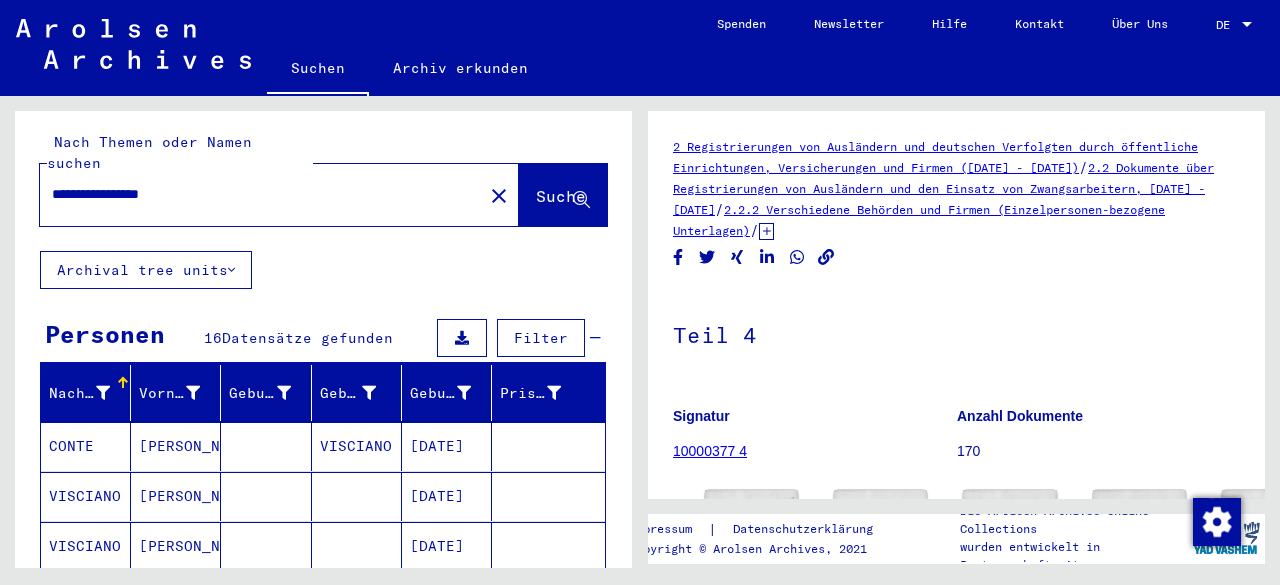 scroll, scrollTop: 0, scrollLeft: 0, axis: both 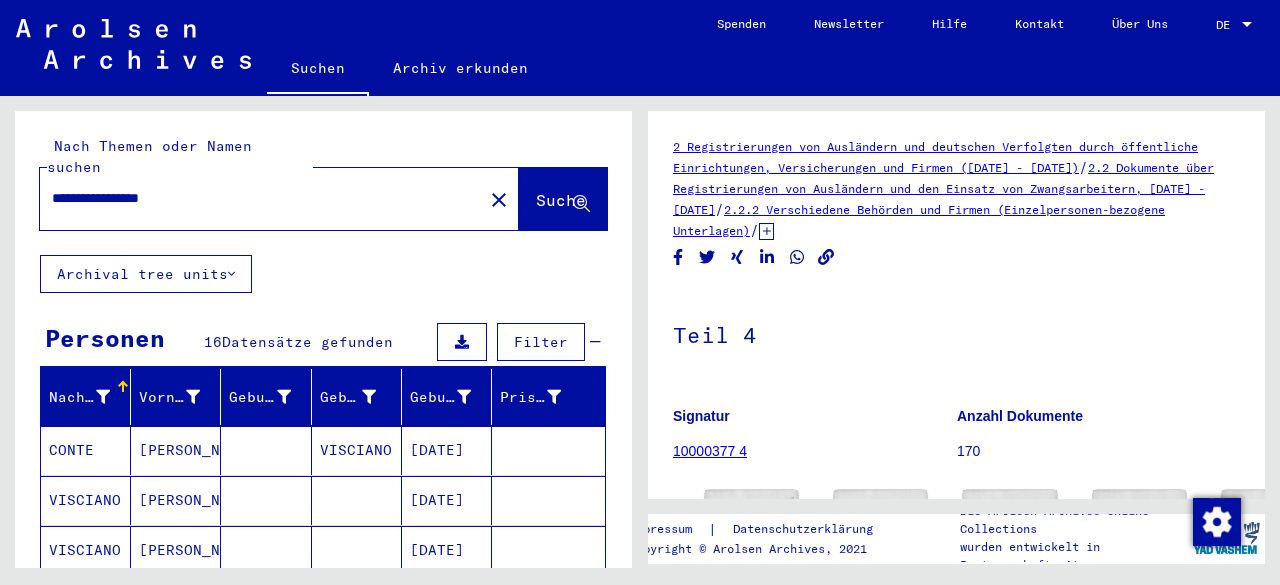 click on "close" 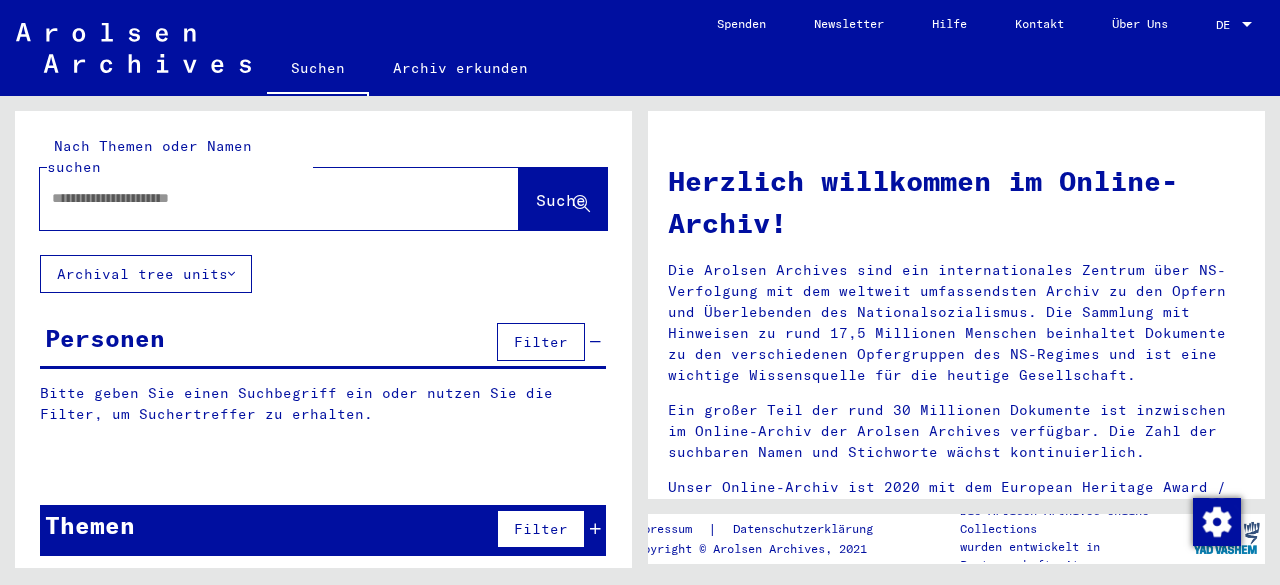 click at bounding box center [255, 198] 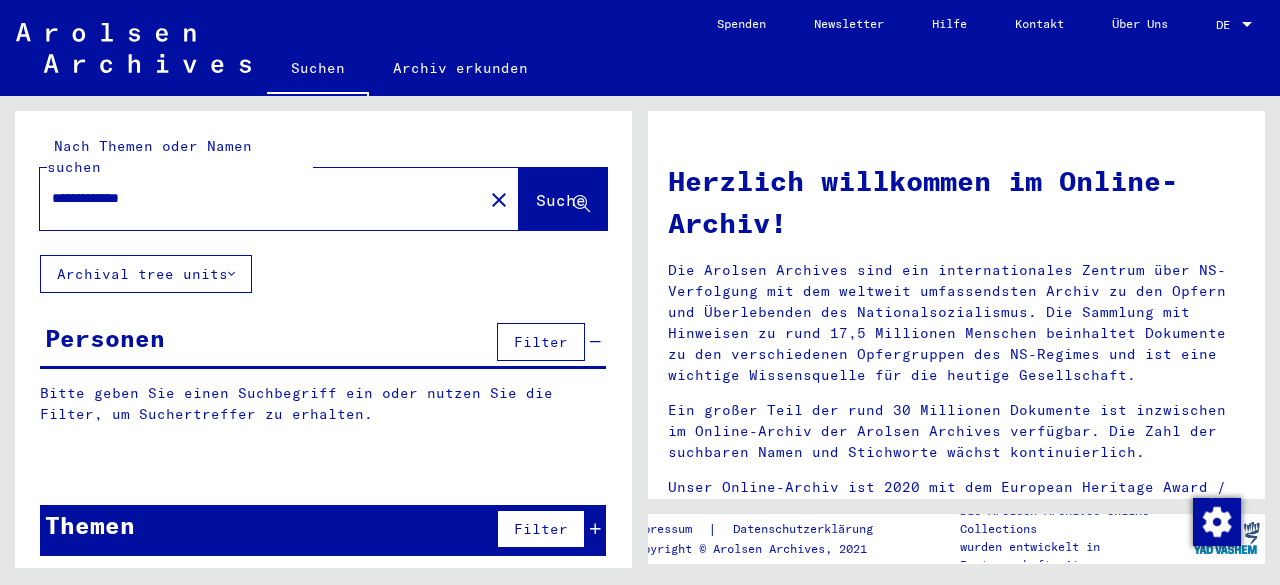 click on "Suche" 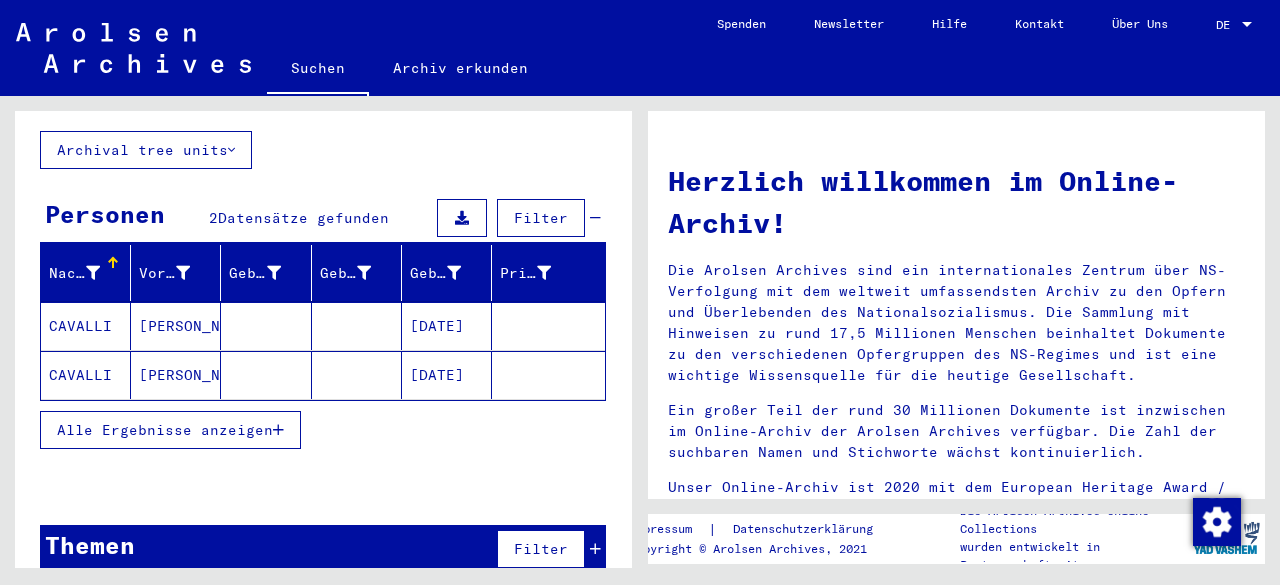scroll, scrollTop: 126, scrollLeft: 0, axis: vertical 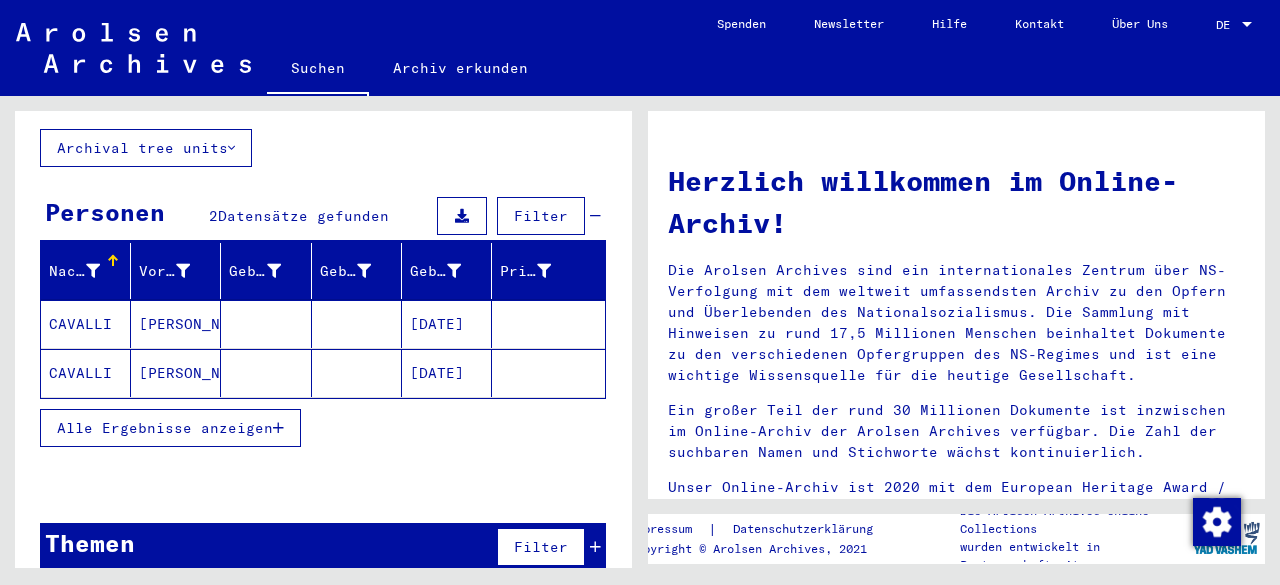 click on "Alle Ergebnisse anzeigen" at bounding box center [165, 428] 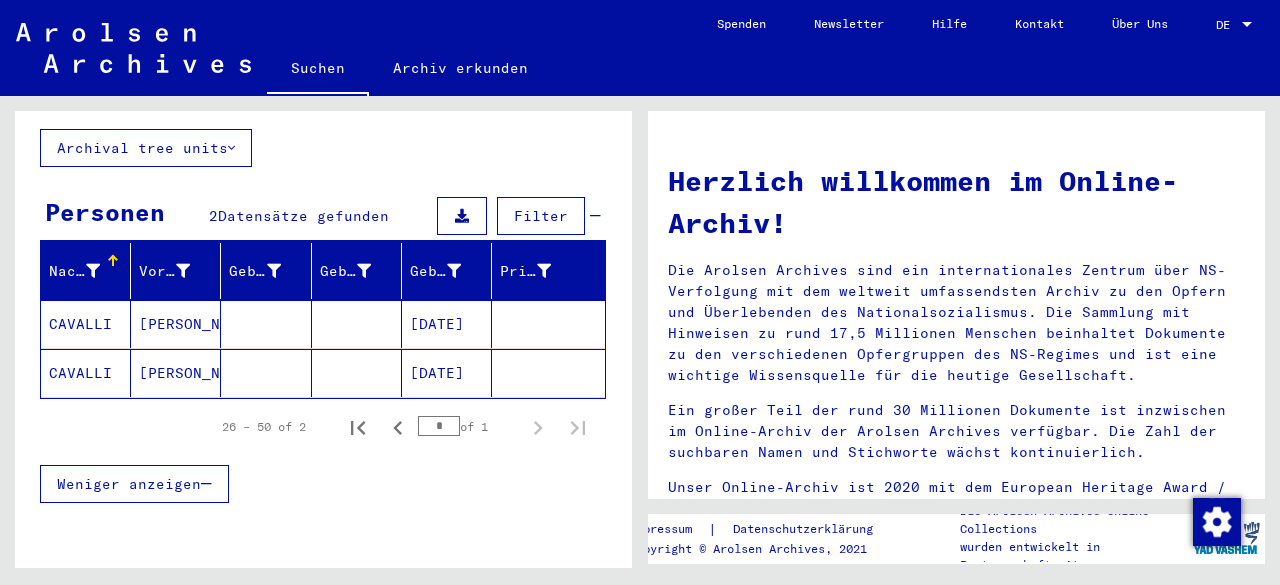 click 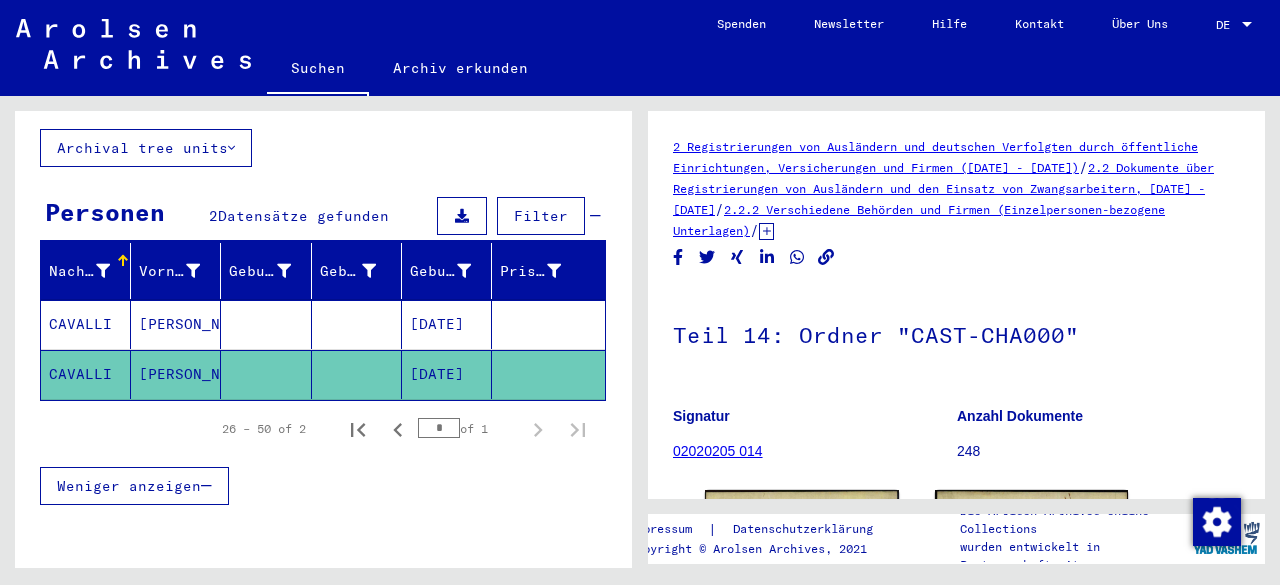 scroll, scrollTop: 0, scrollLeft: 0, axis: both 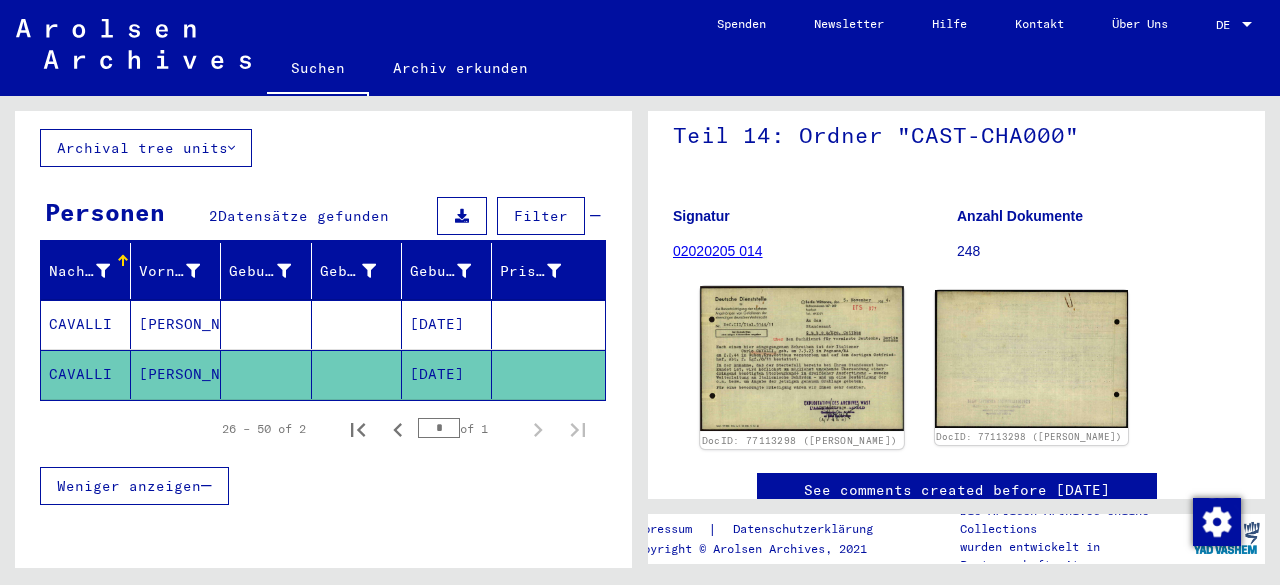 click 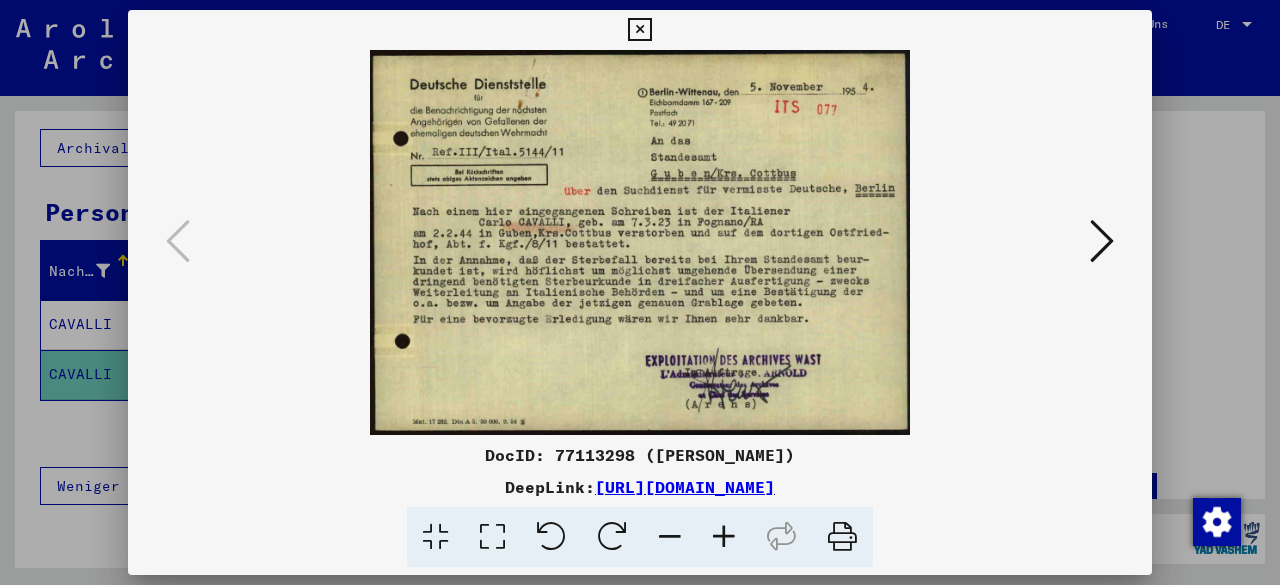 click at bounding box center [724, 537] 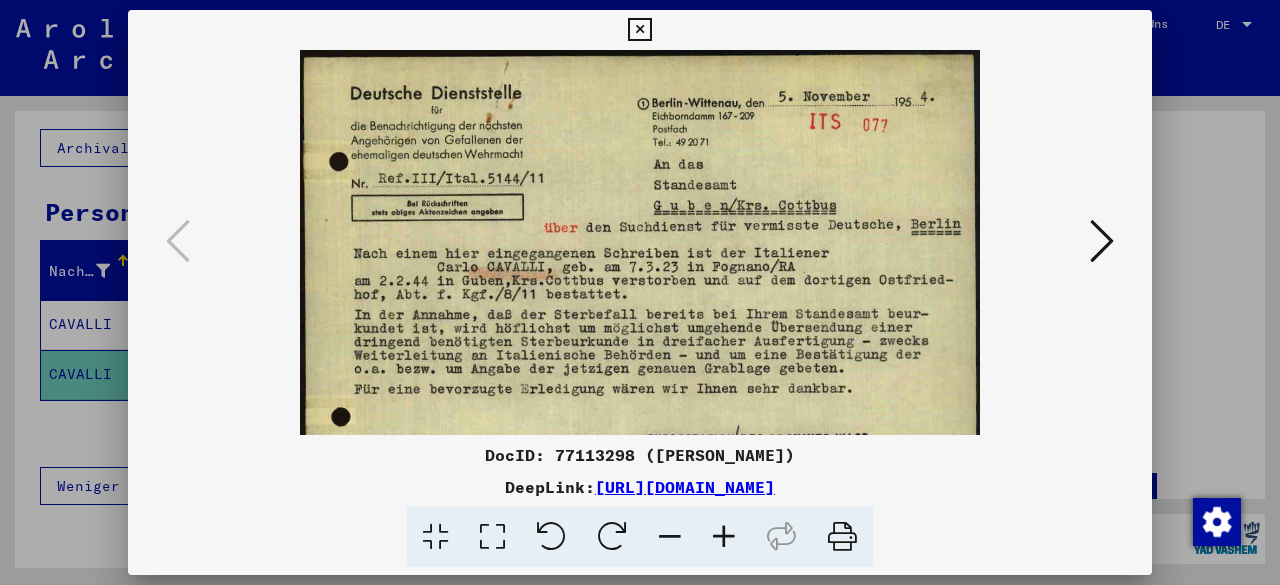 click at bounding box center (724, 537) 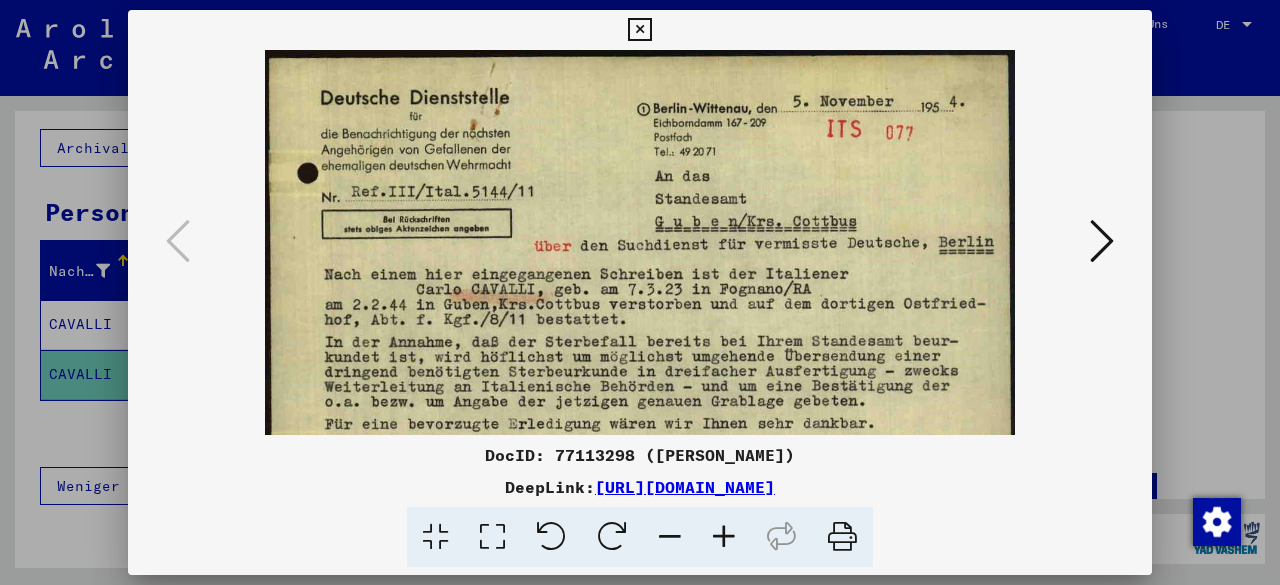 click at bounding box center [724, 537] 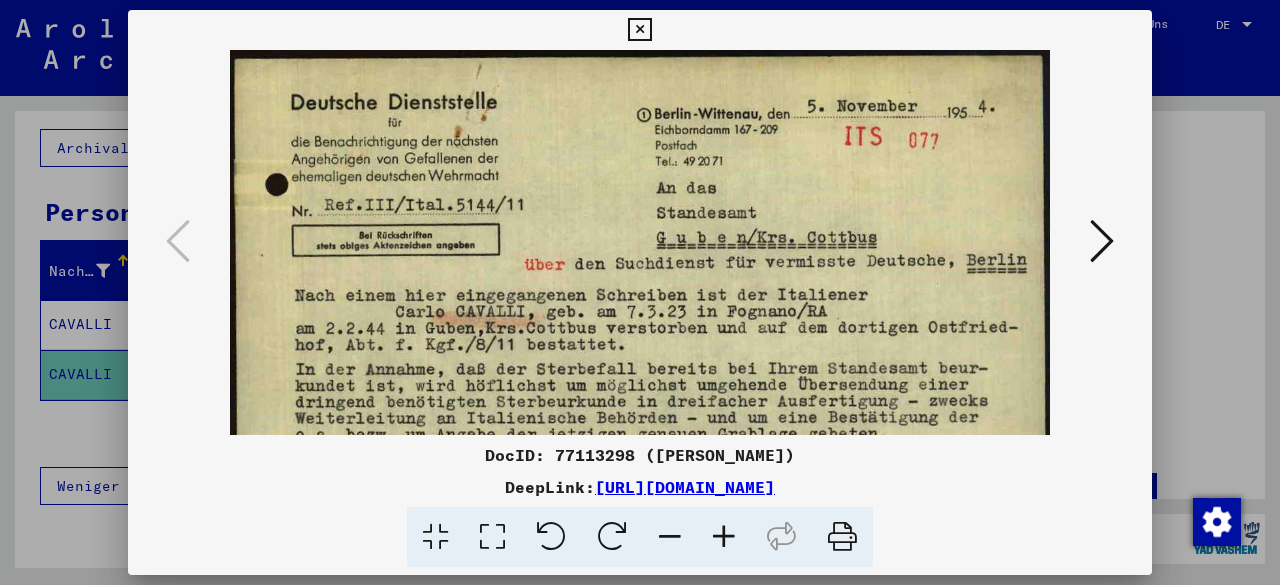 click at bounding box center [639, 30] 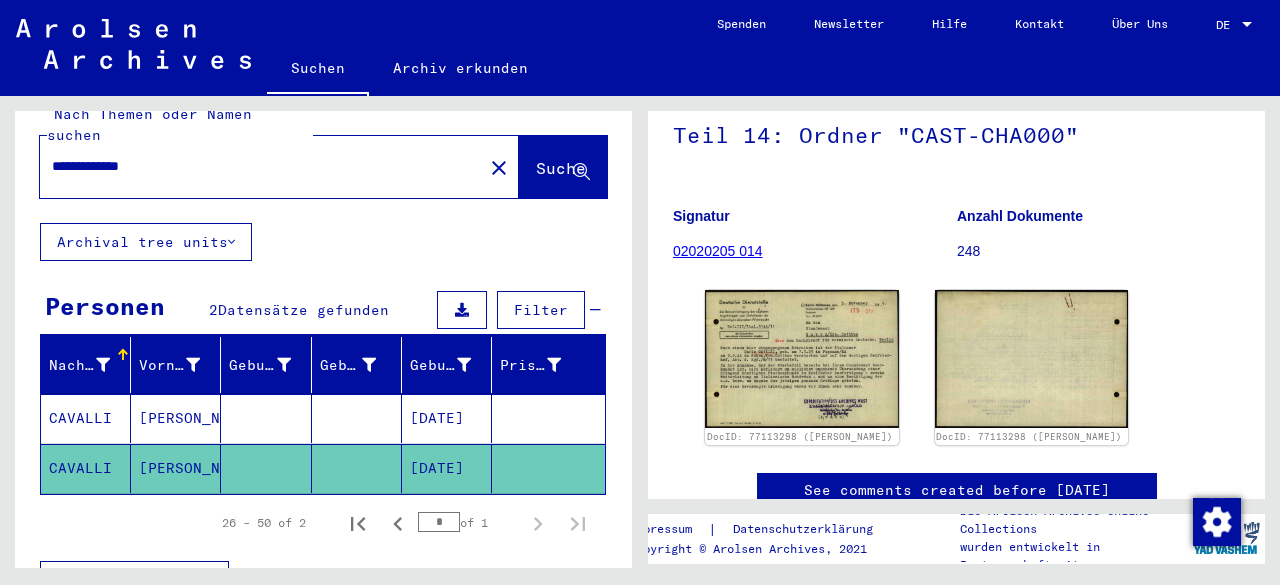 scroll, scrollTop: 26, scrollLeft: 0, axis: vertical 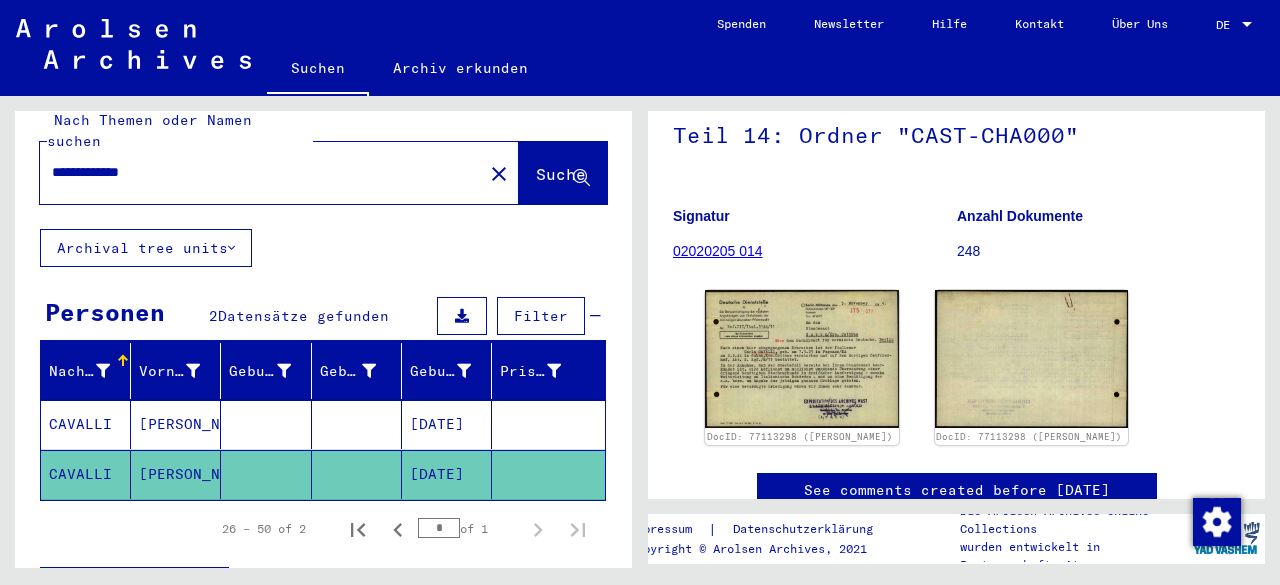 drag, startPoint x: 188, startPoint y: 135, endPoint x: 0, endPoint y: 184, distance: 194.28073 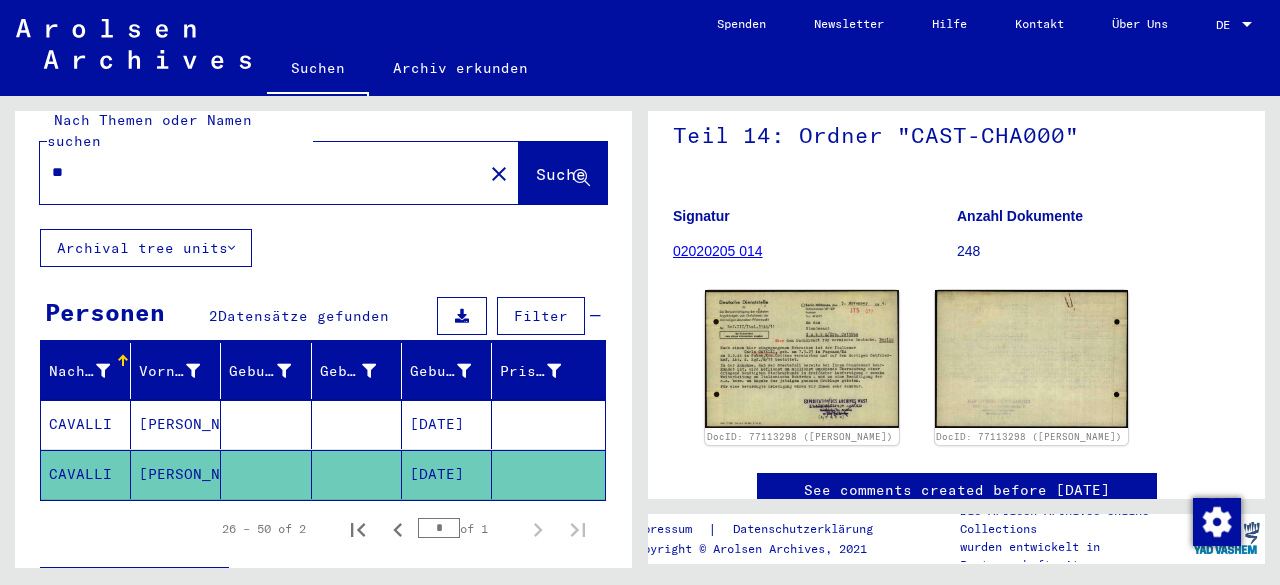 type on "*" 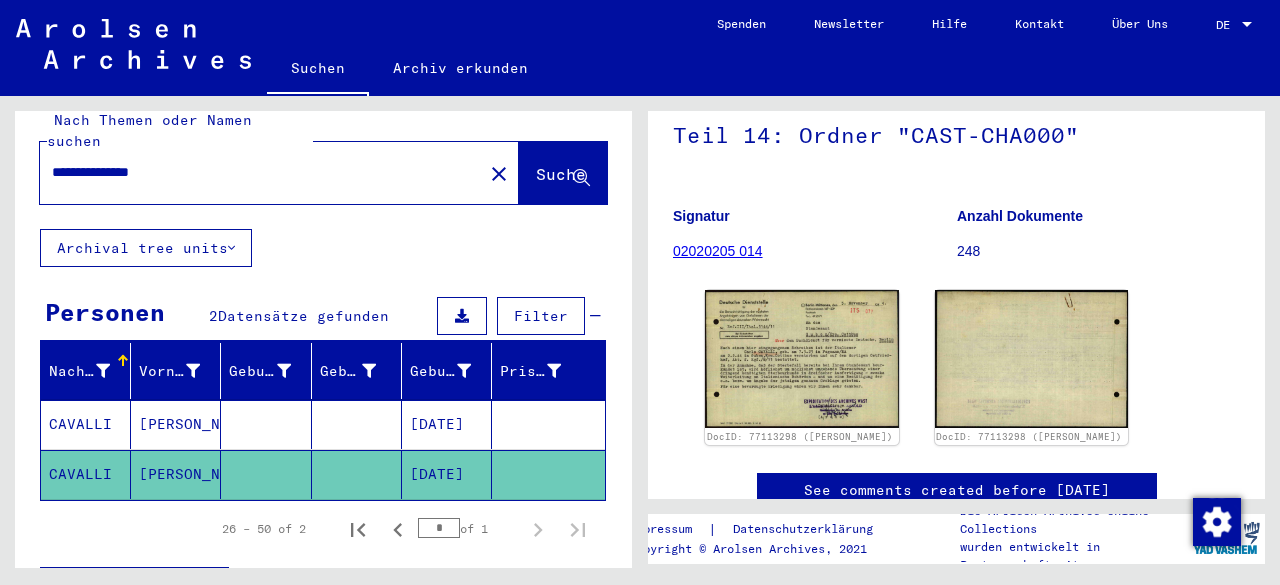 type on "**********" 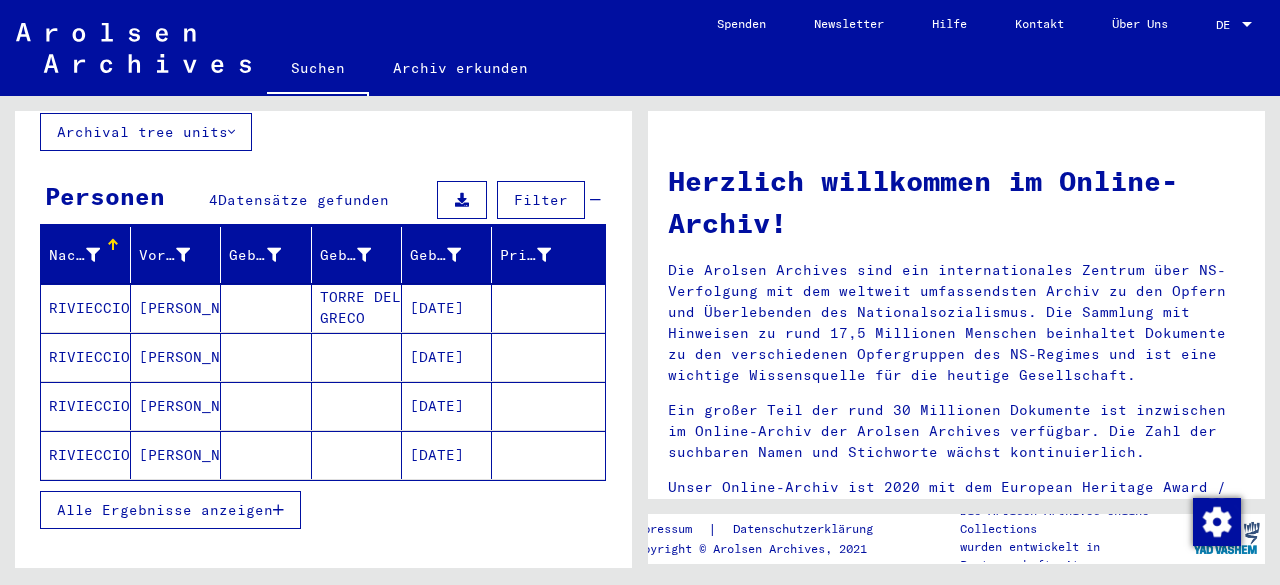 scroll, scrollTop: 224, scrollLeft: 0, axis: vertical 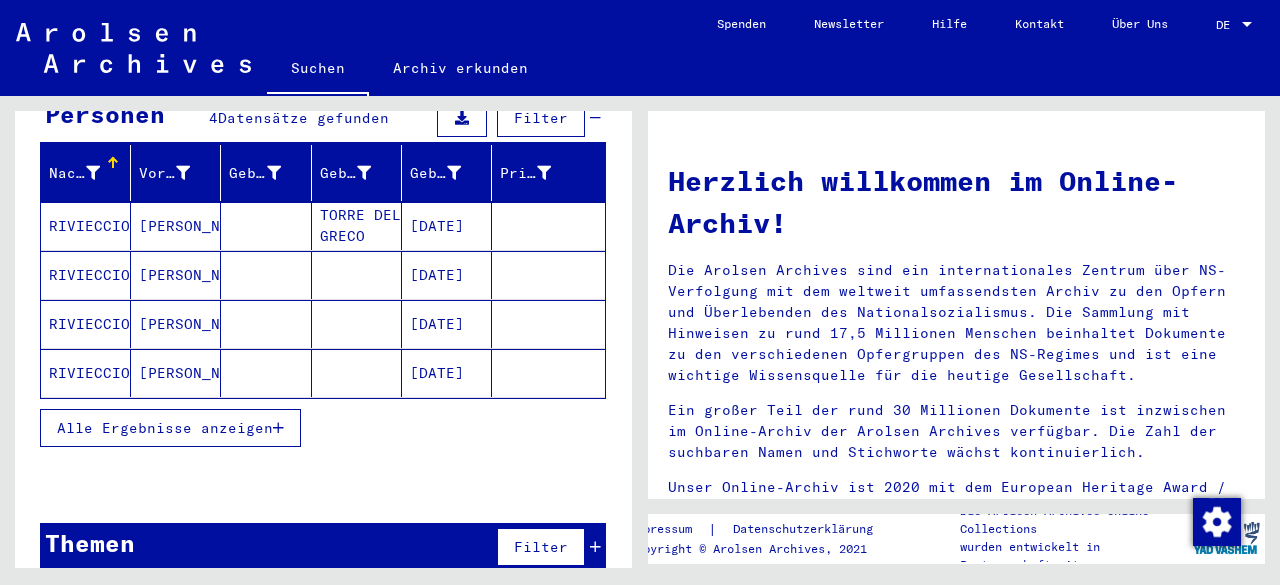 drag, startPoint x: 442, startPoint y: 199, endPoint x: 418, endPoint y: 214, distance: 28.301943 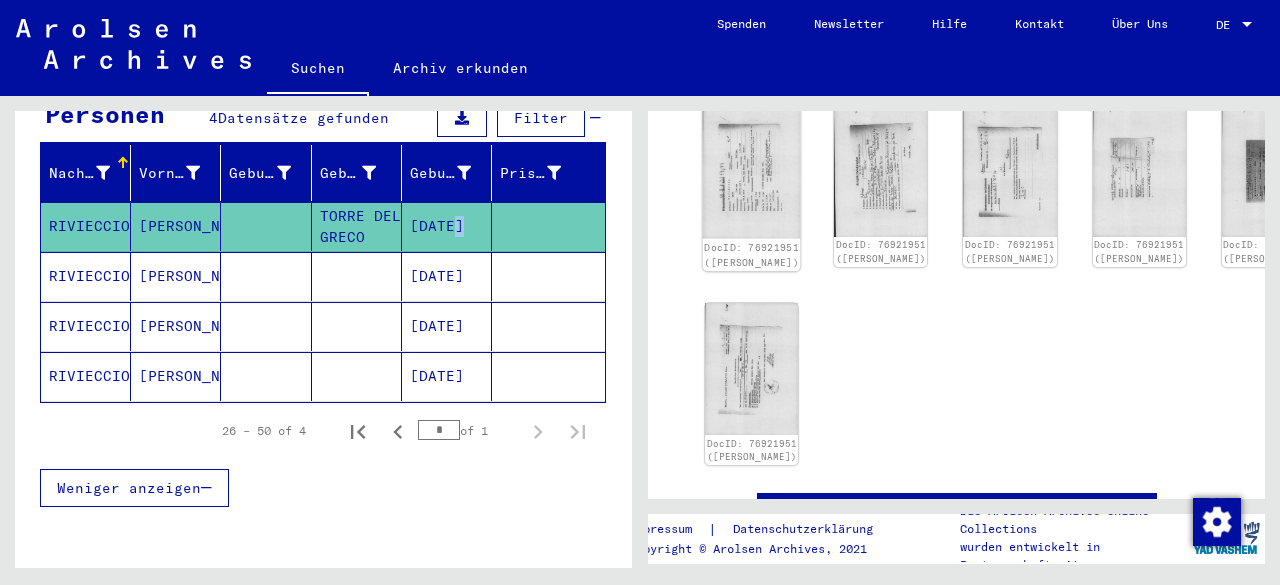 scroll, scrollTop: 0, scrollLeft: 0, axis: both 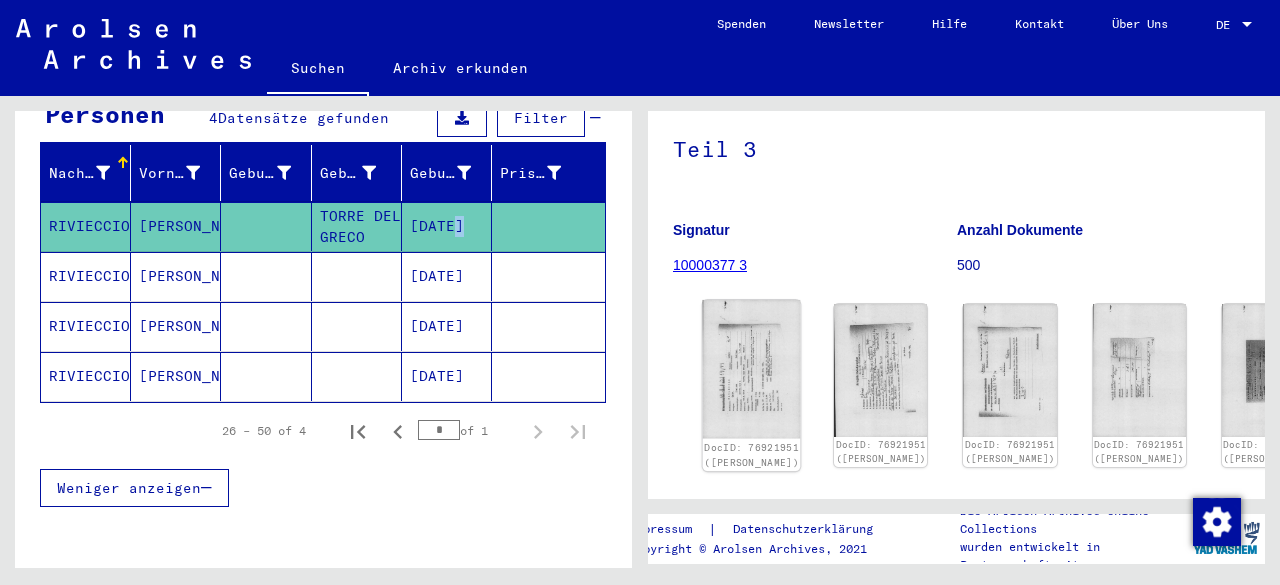 click 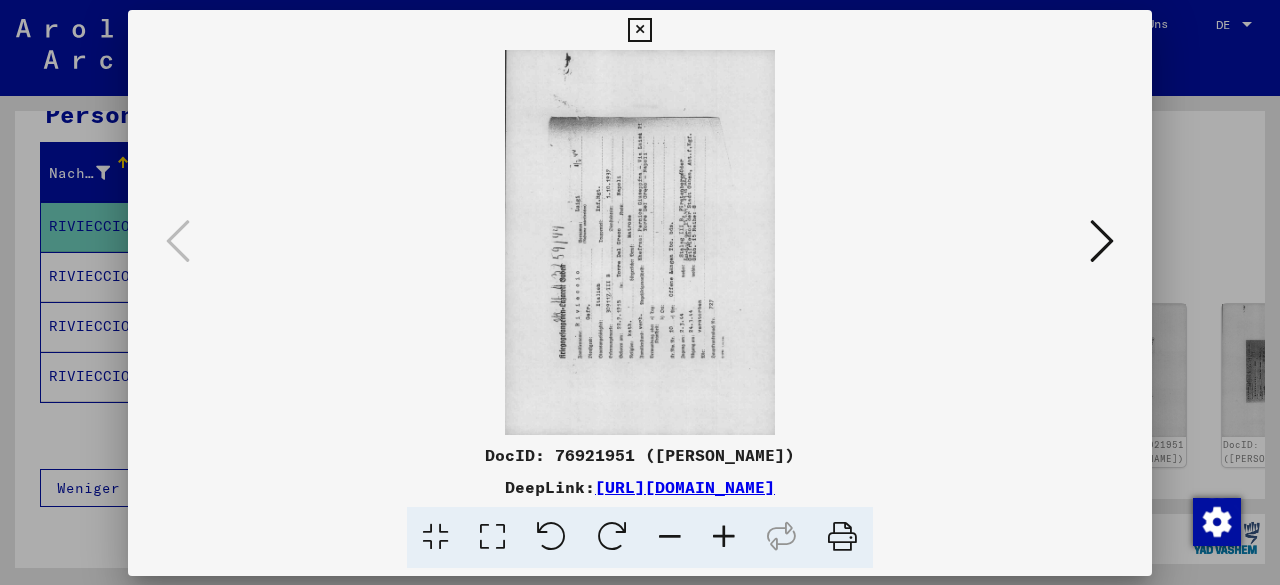 click at bounding box center (640, 242) 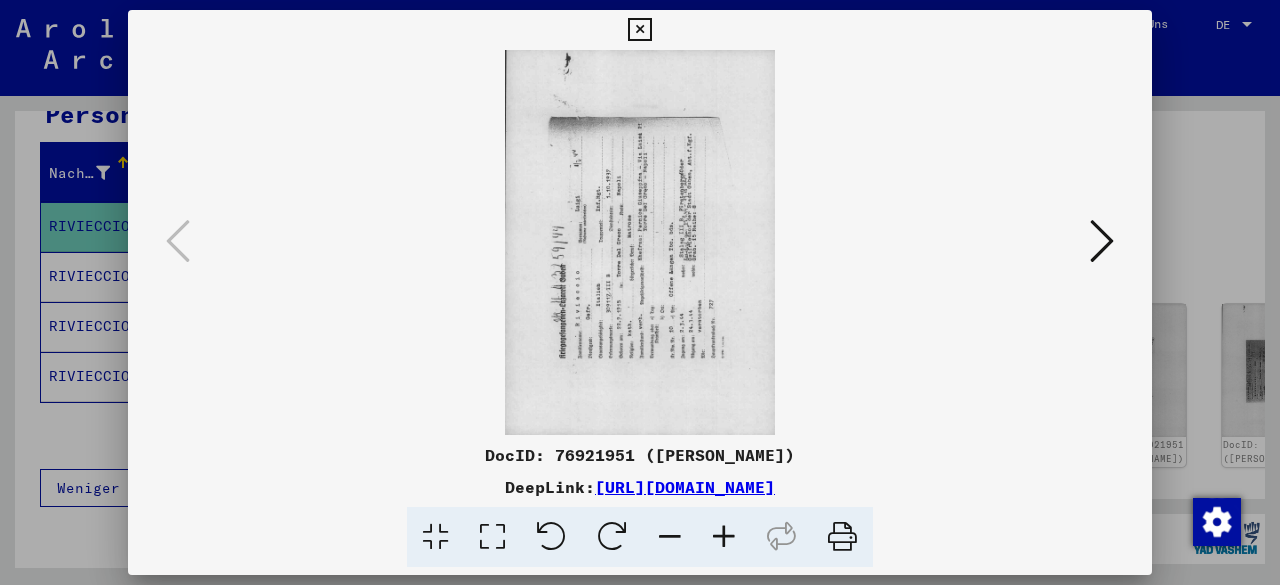 click at bounding box center [612, 537] 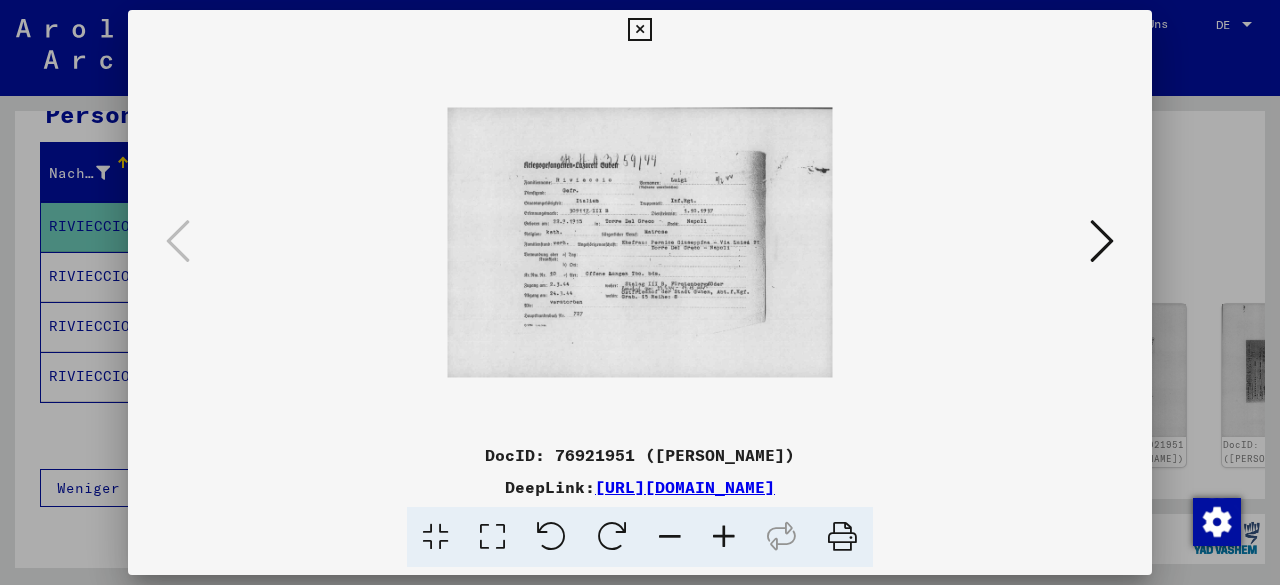 click at bounding box center [724, 537] 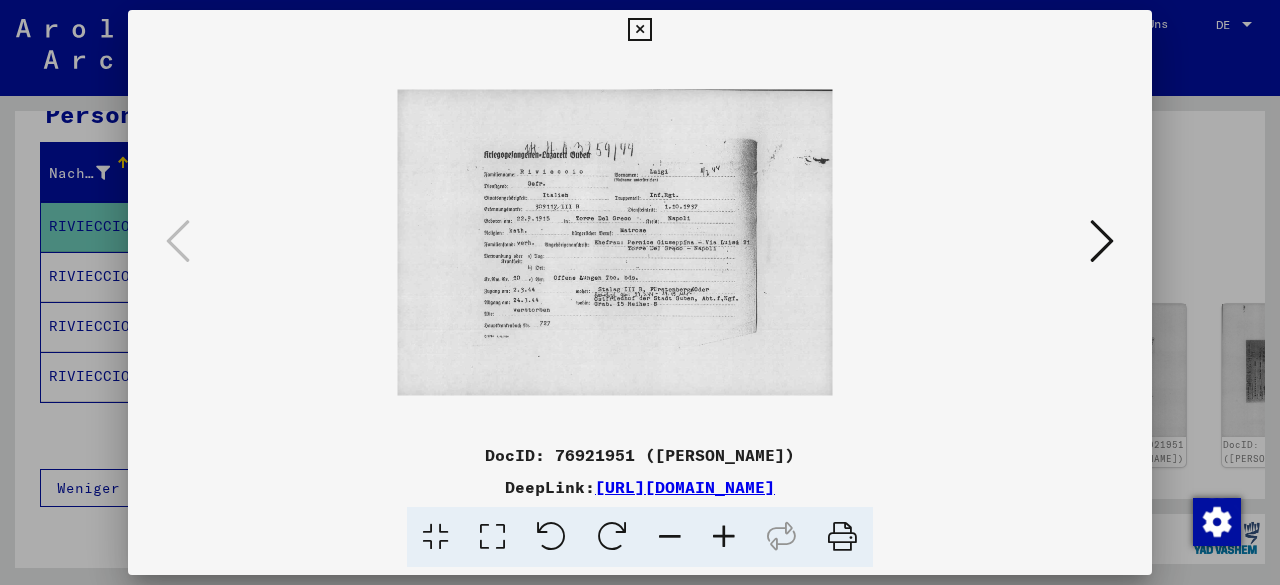 click at bounding box center (724, 537) 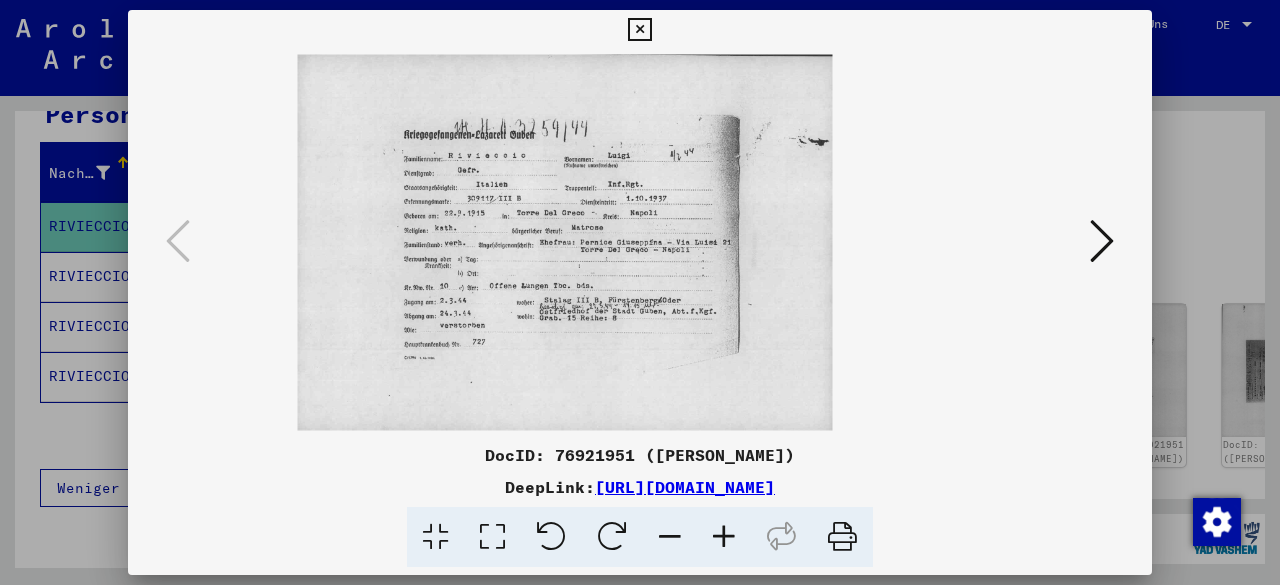 click at bounding box center [724, 537] 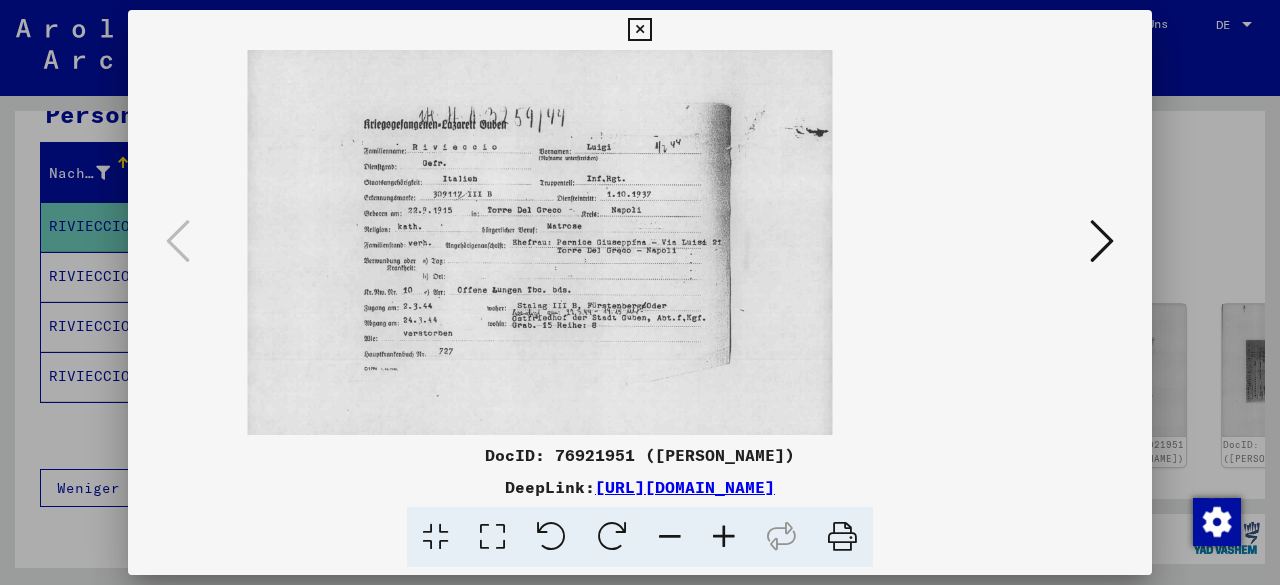 click at bounding box center [724, 537] 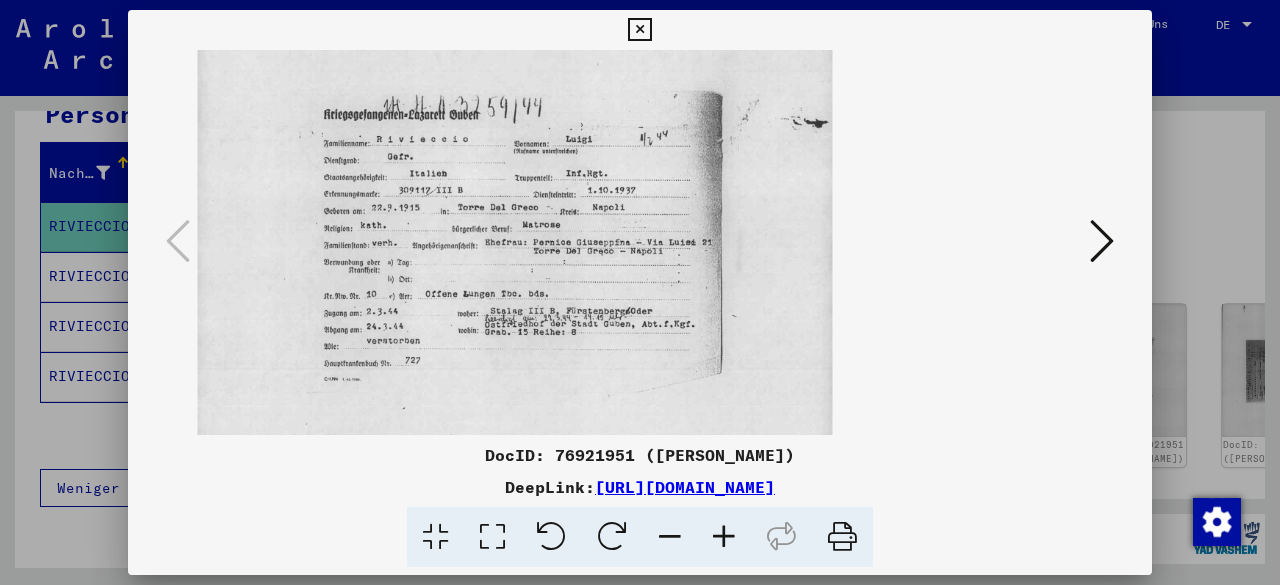 click at bounding box center (724, 537) 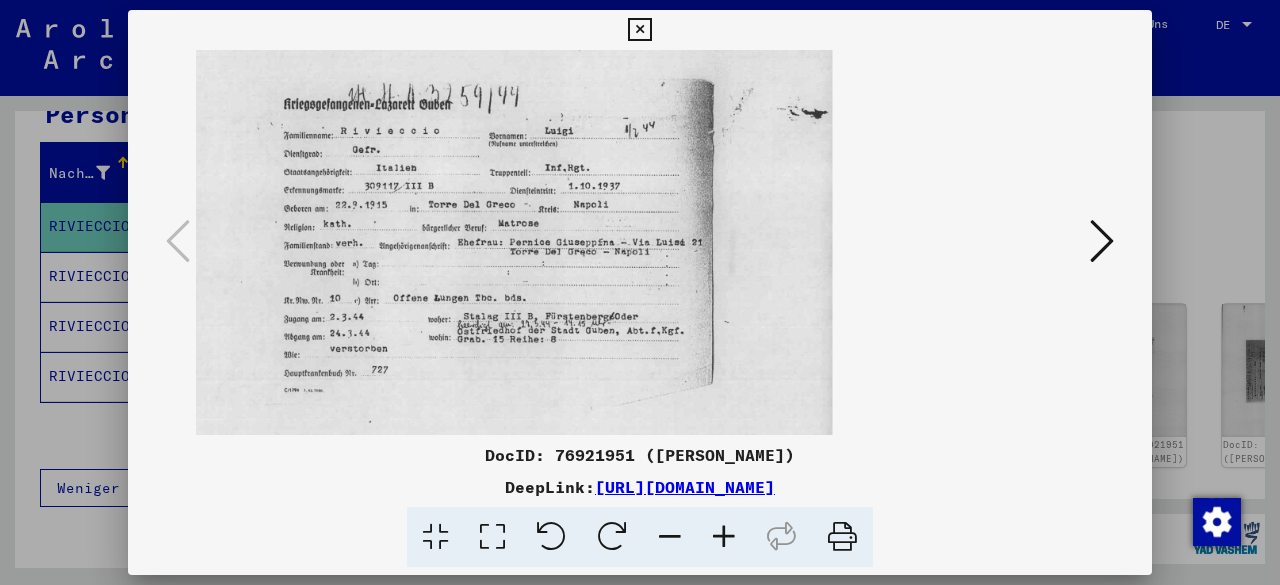 click at bounding box center [724, 537] 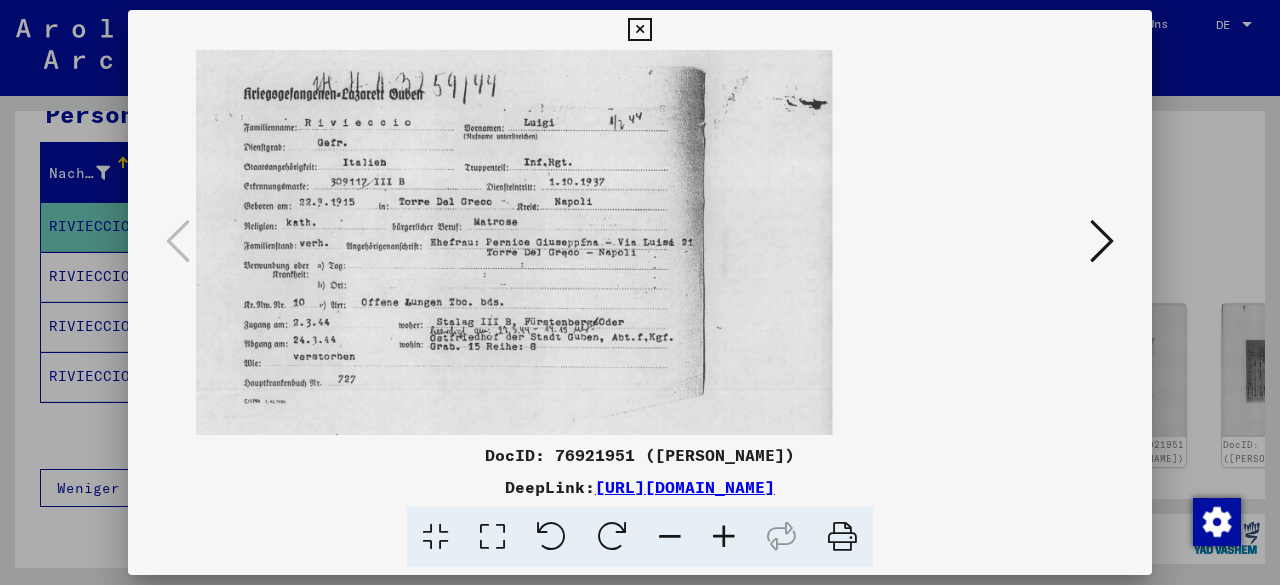 click at bounding box center (724, 537) 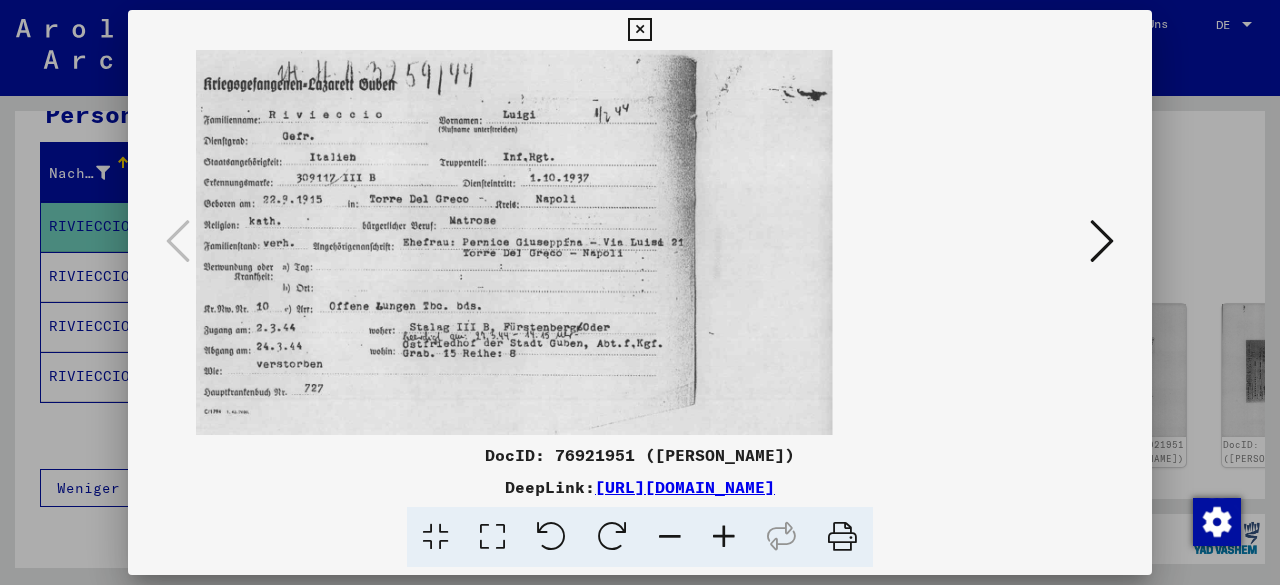 click at bounding box center [1102, 241] 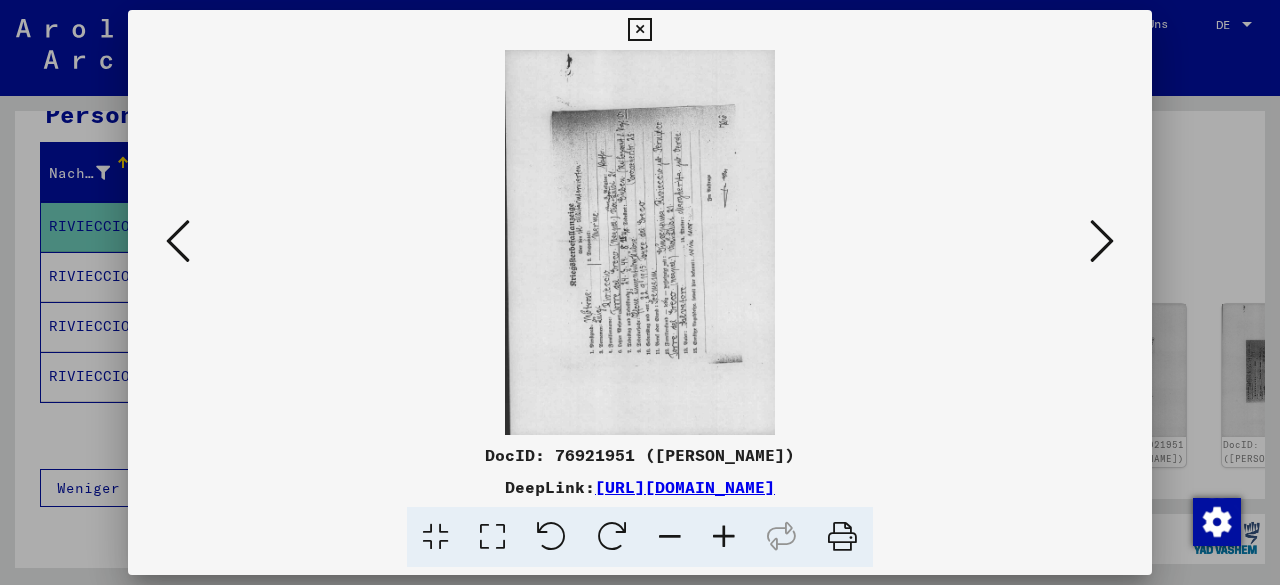 drag, startPoint x: 598, startPoint y: 547, endPoint x: 720, endPoint y: 545, distance: 122.016396 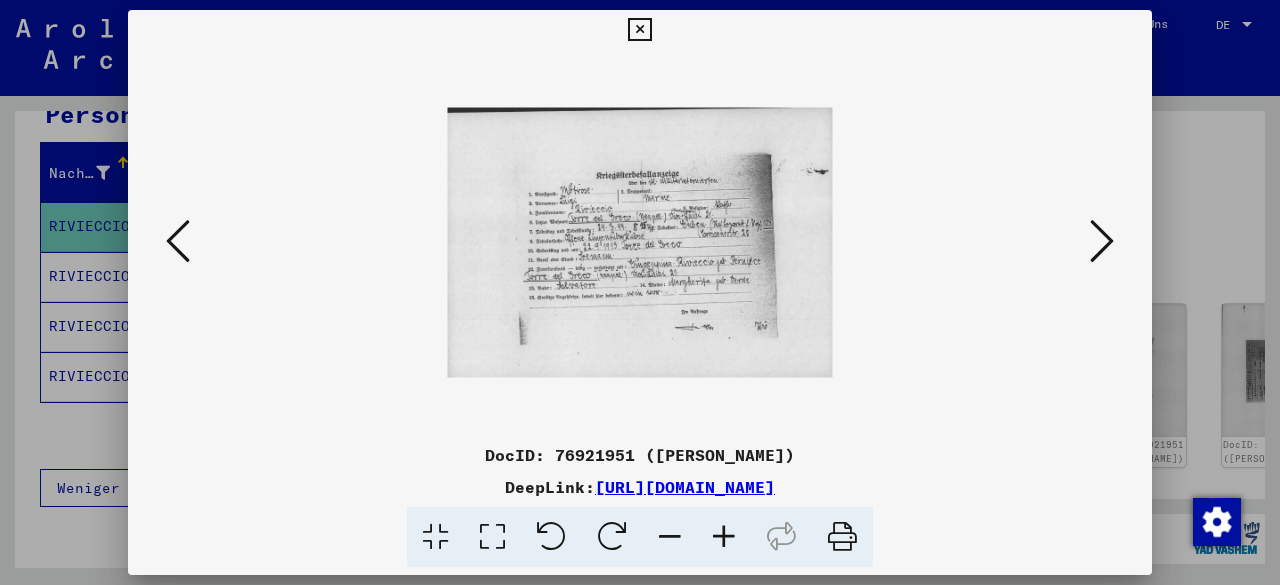 click at bounding box center [724, 537] 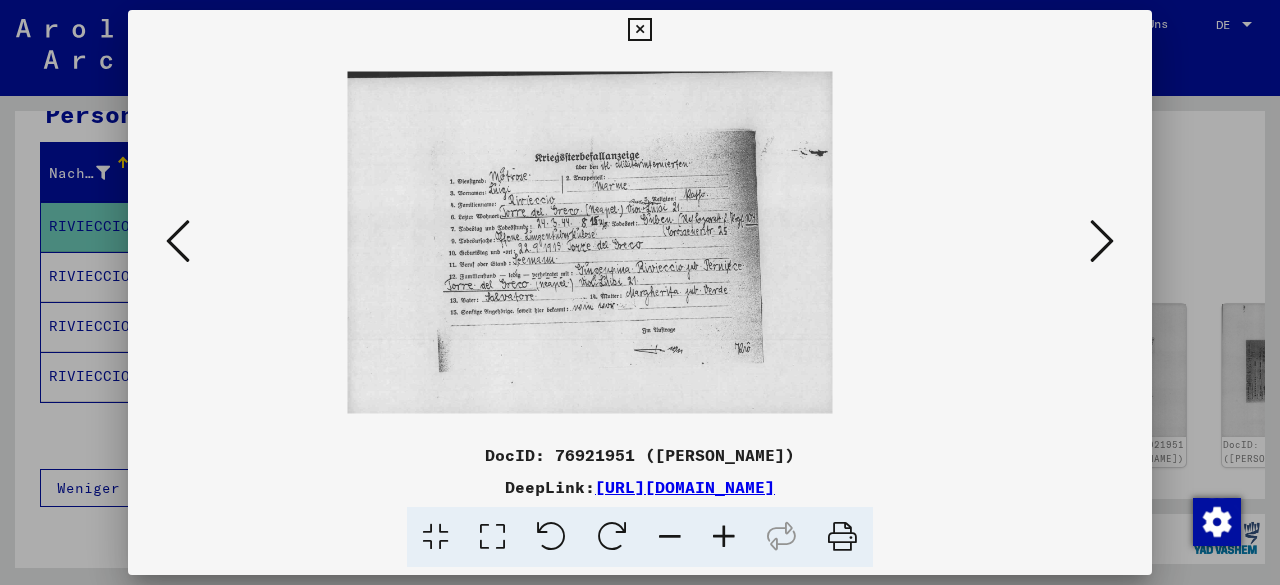 click at bounding box center [724, 537] 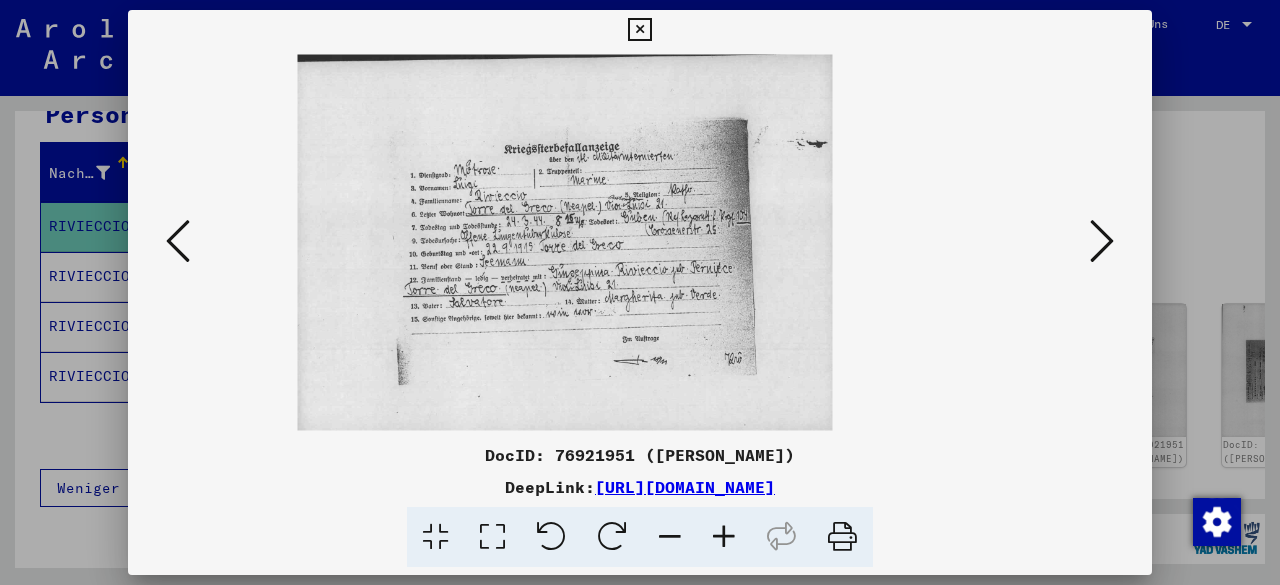 click at bounding box center [724, 537] 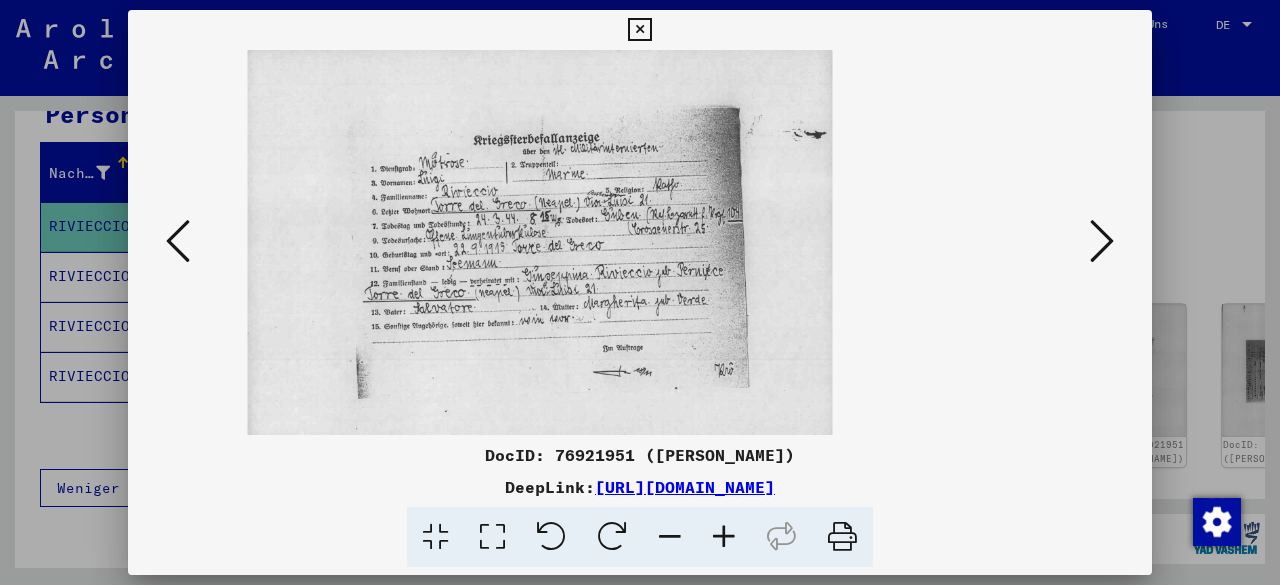 click at bounding box center [724, 537] 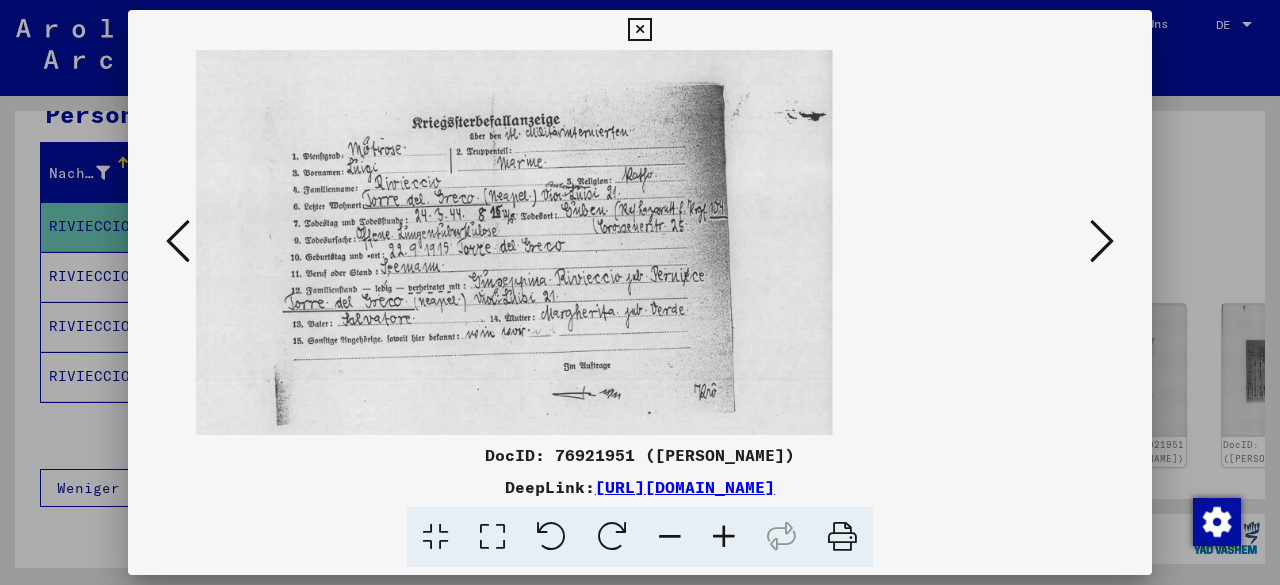 click at bounding box center [724, 537] 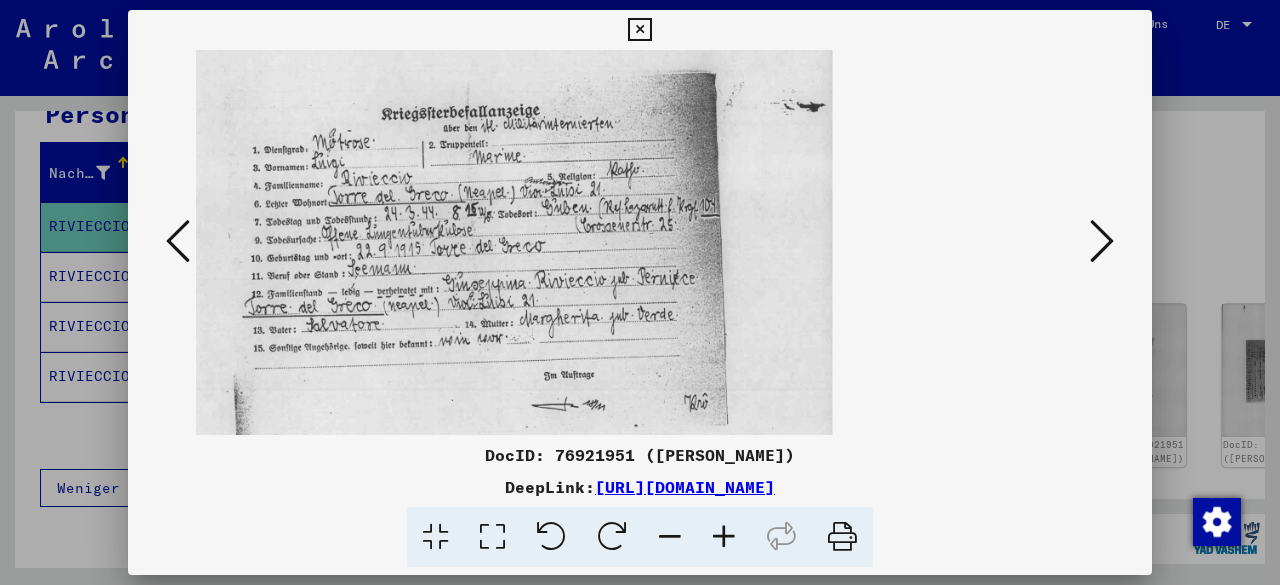click at bounding box center [724, 537] 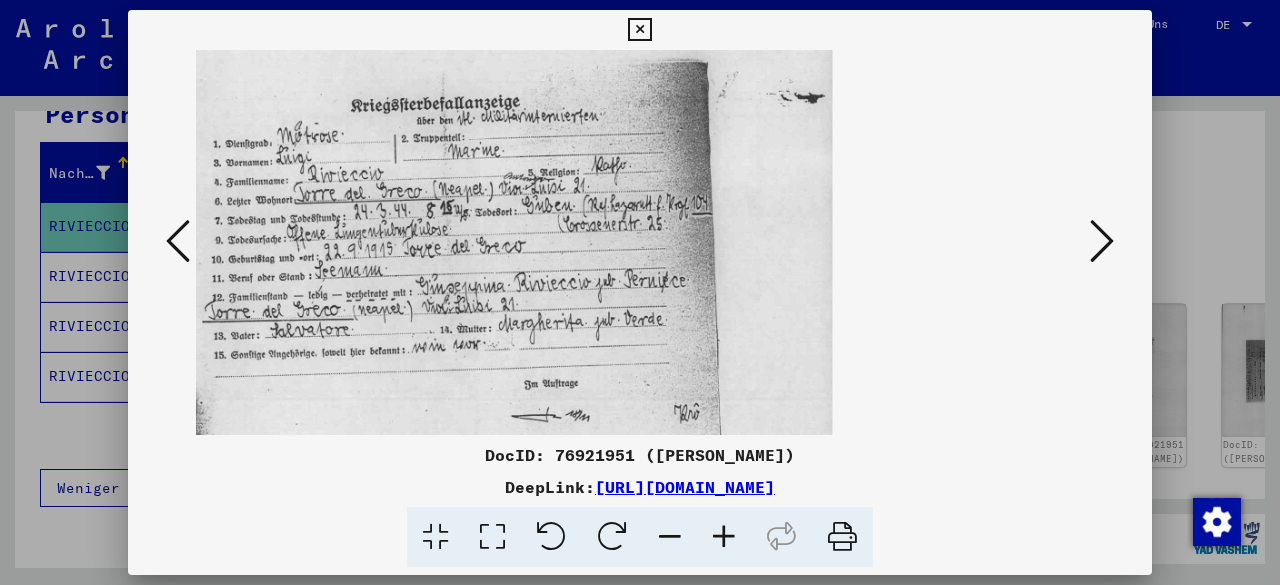 click at bounding box center (639, 30) 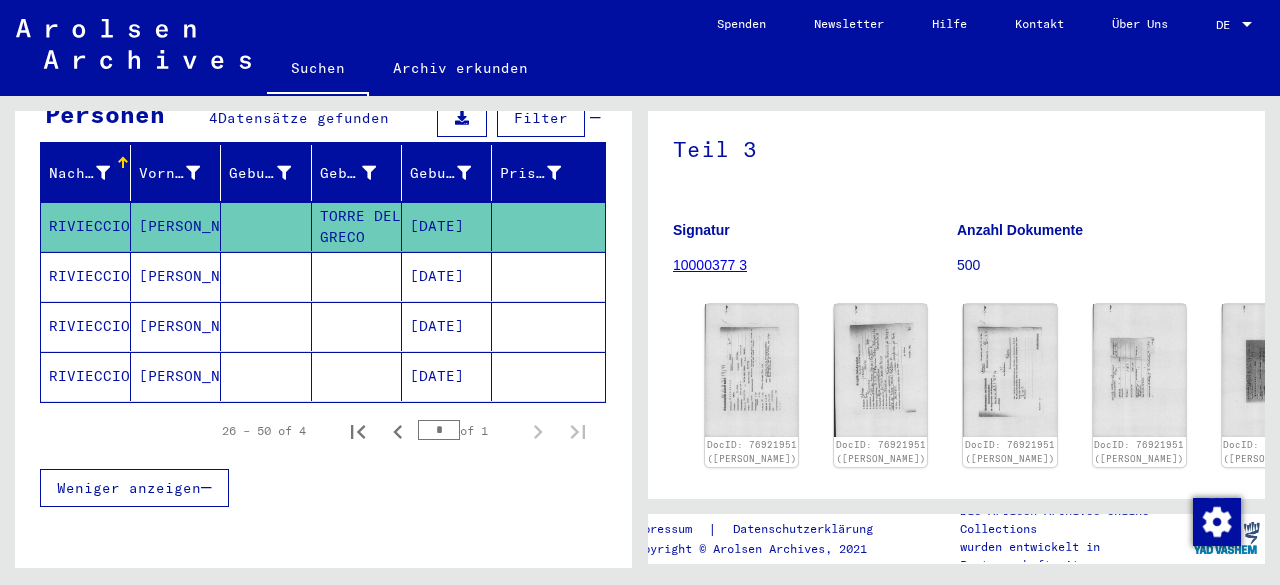 click at bounding box center (266, 326) 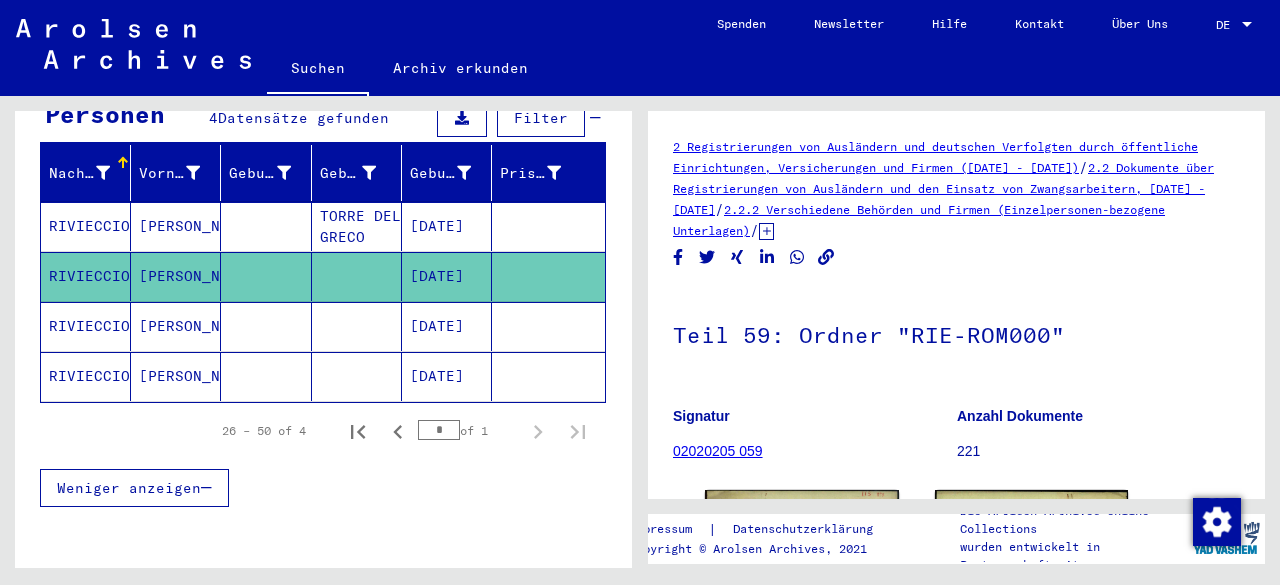 scroll, scrollTop: 0, scrollLeft: 0, axis: both 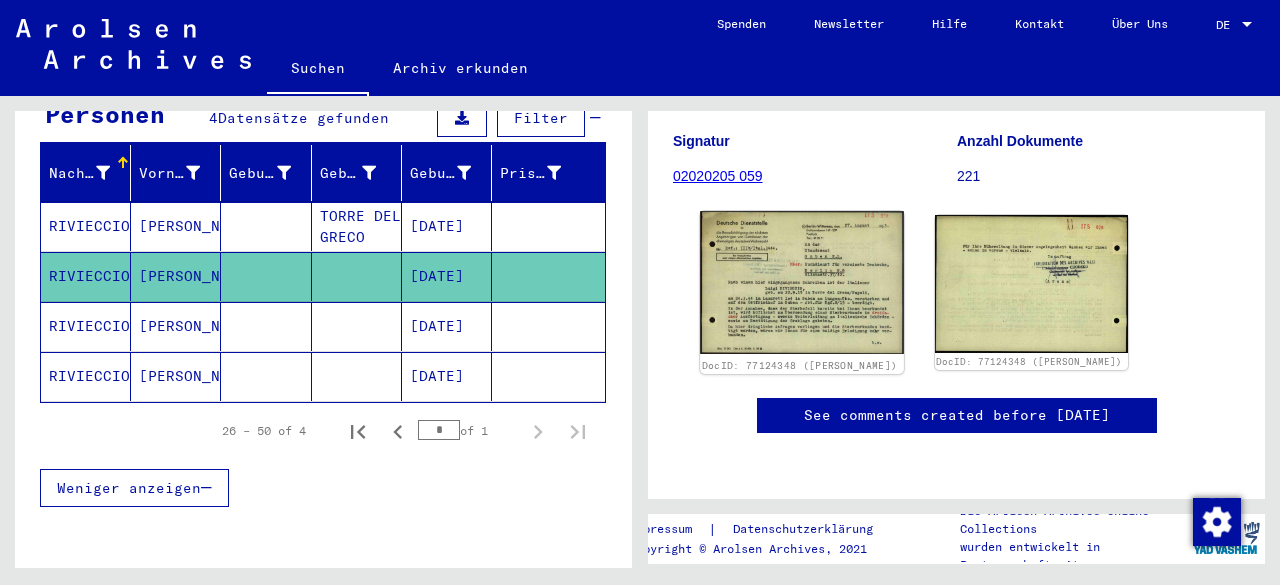 click 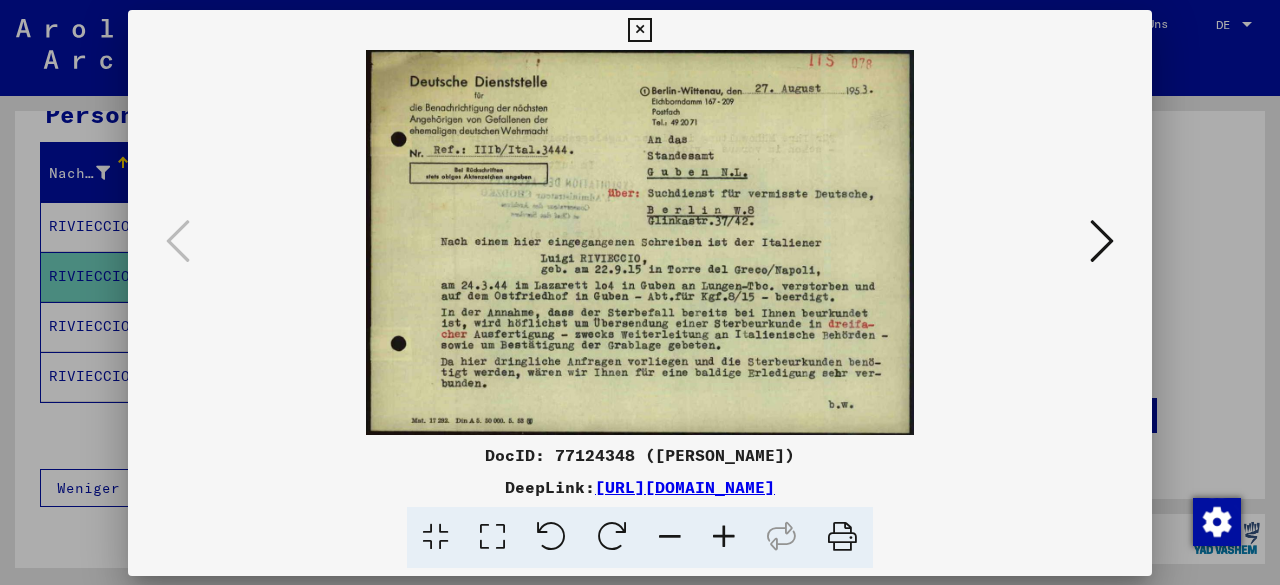 click at bounding box center (640, 242) 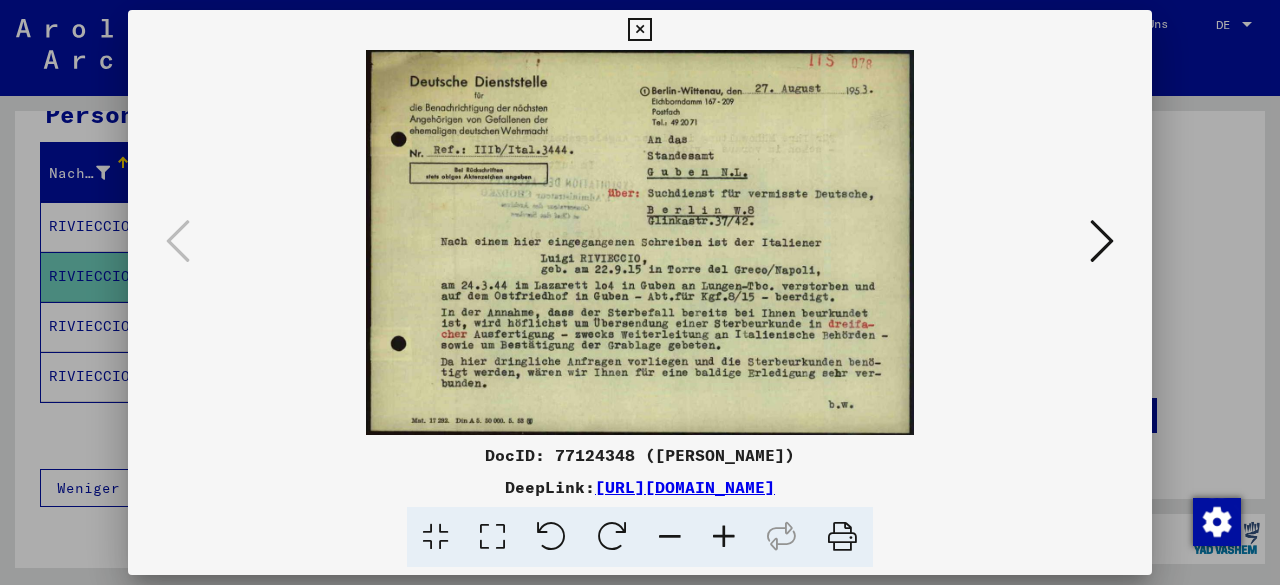 click at bounding box center (1102, 241) 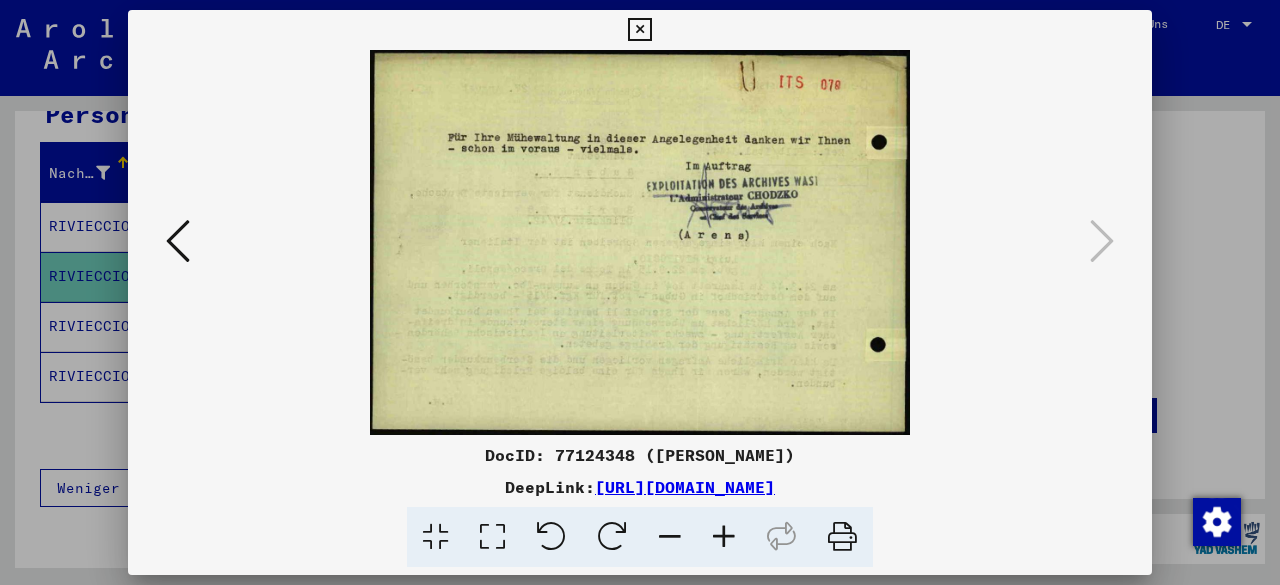 click at bounding box center [639, 30] 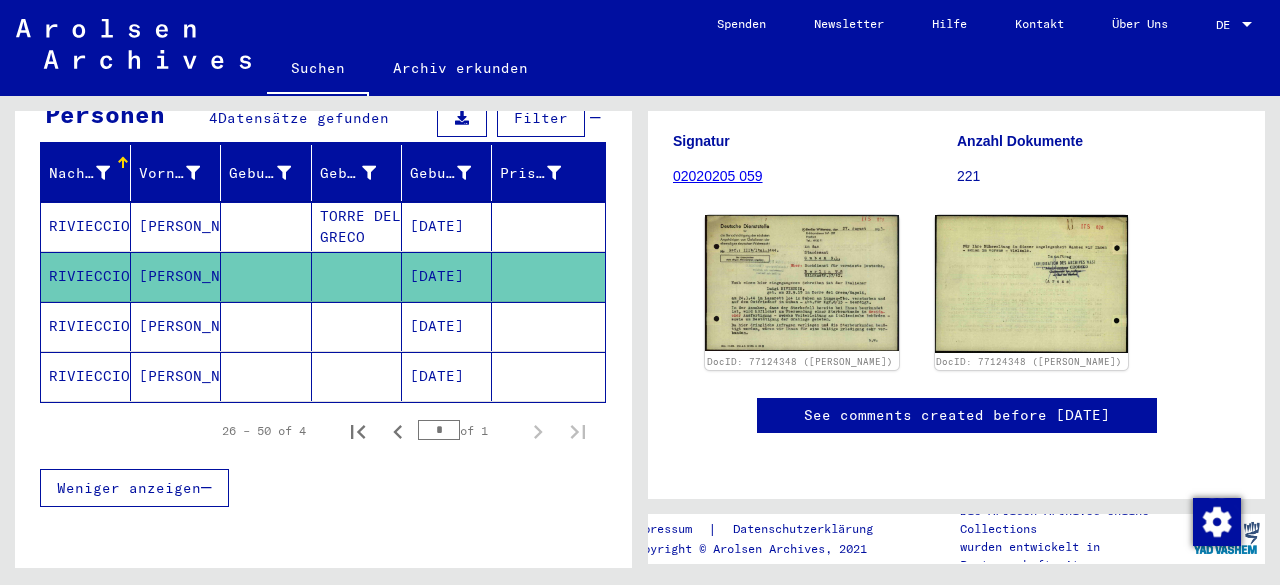 drag, startPoint x: 426, startPoint y: 281, endPoint x: 440, endPoint y: 285, distance: 14.56022 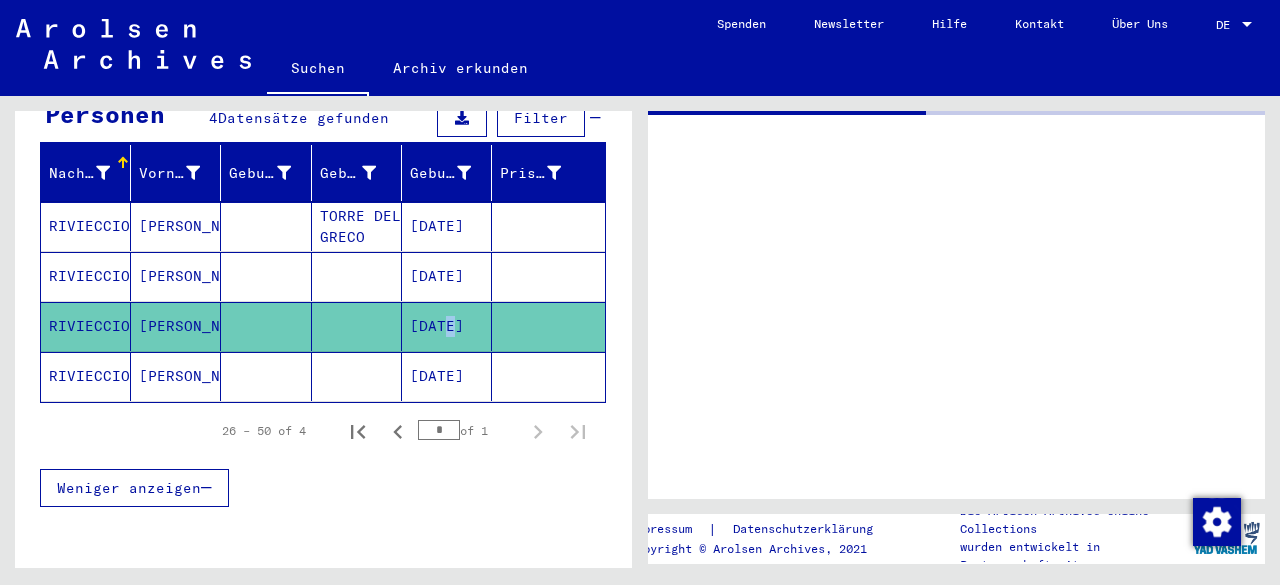 scroll, scrollTop: 0, scrollLeft: 0, axis: both 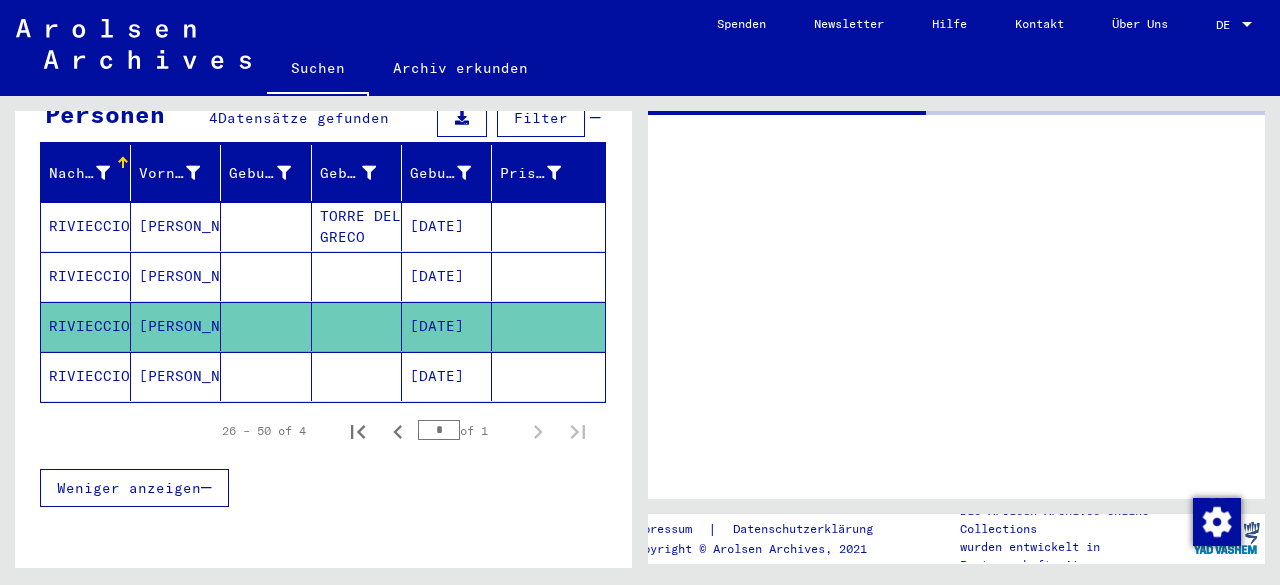 click on "[DATE]" 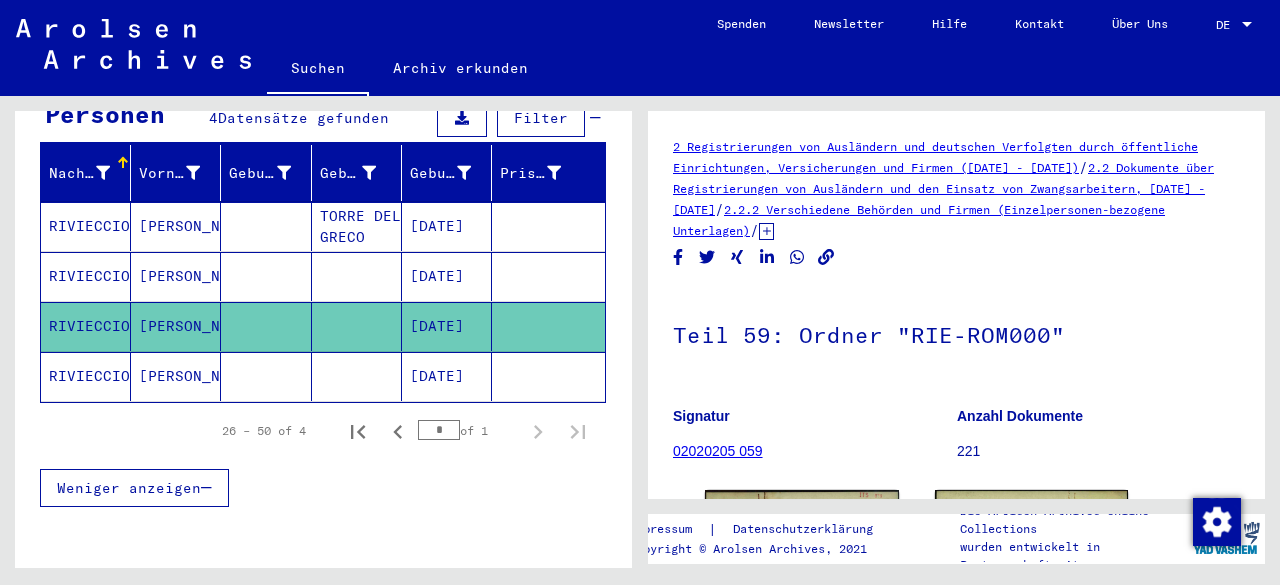 scroll, scrollTop: 0, scrollLeft: 0, axis: both 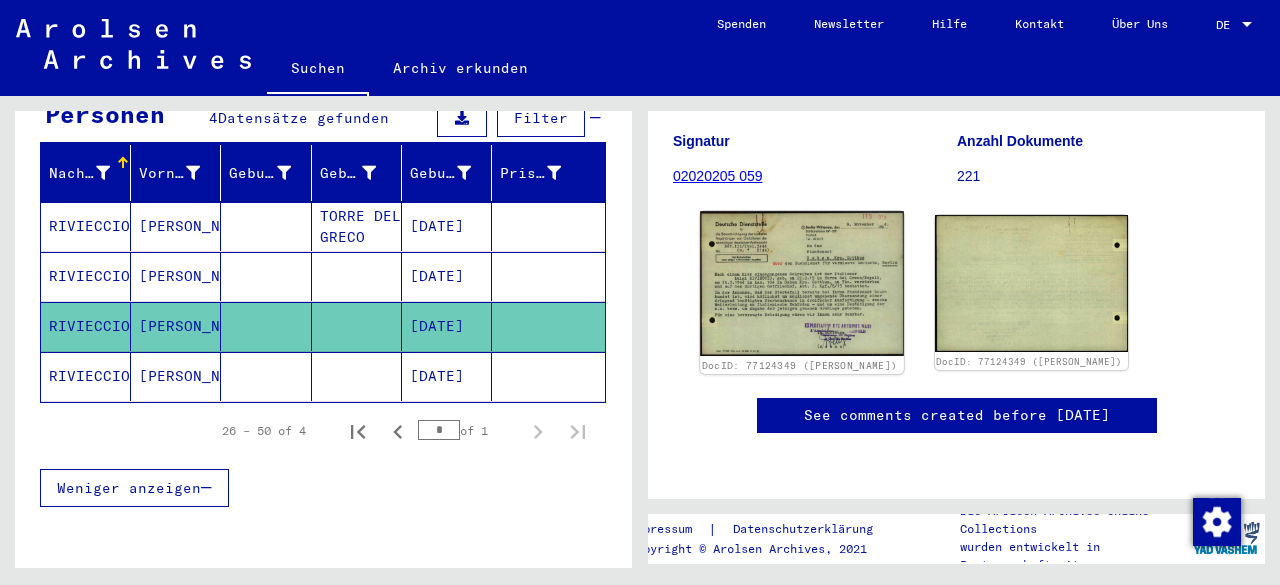 click 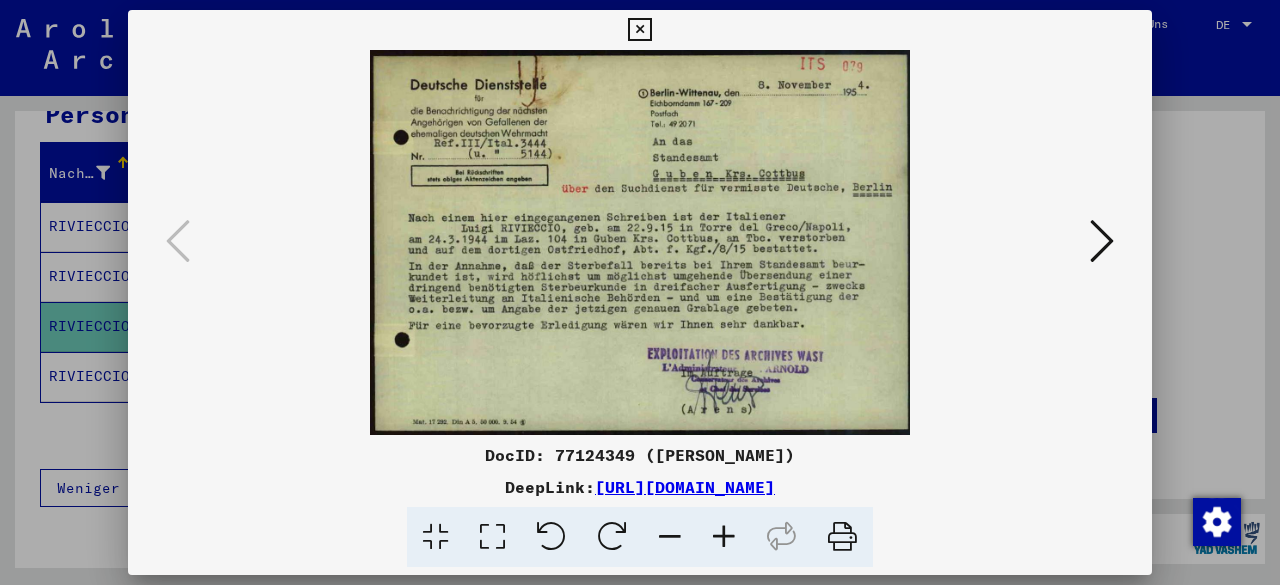 click at bounding box center (1102, 241) 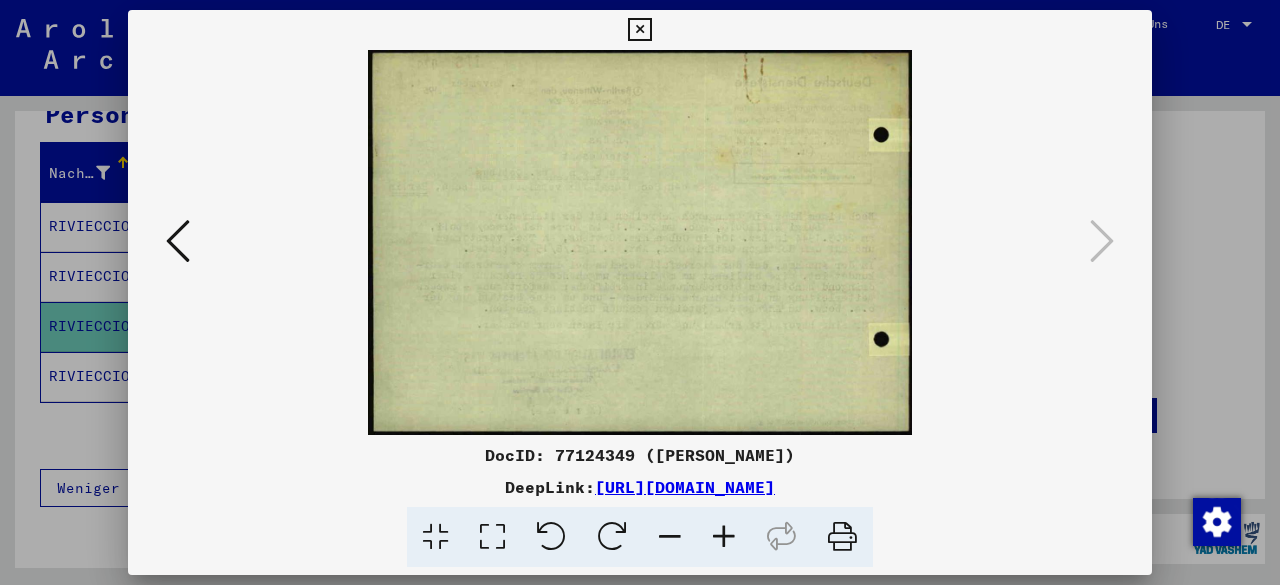 click at bounding box center (639, 30) 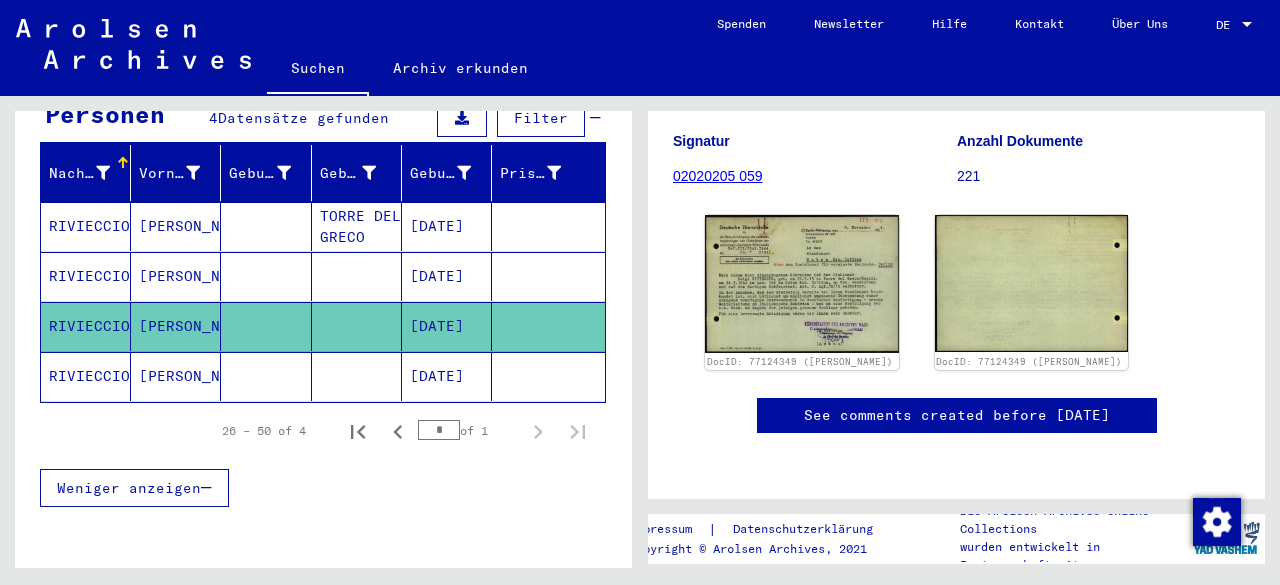 click 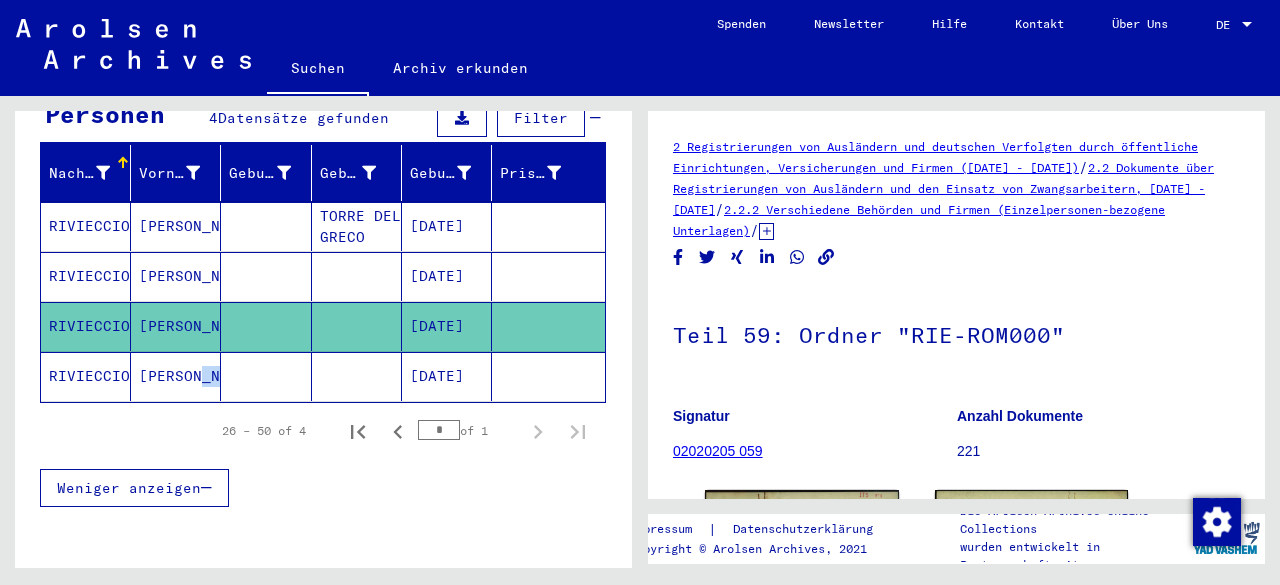 click 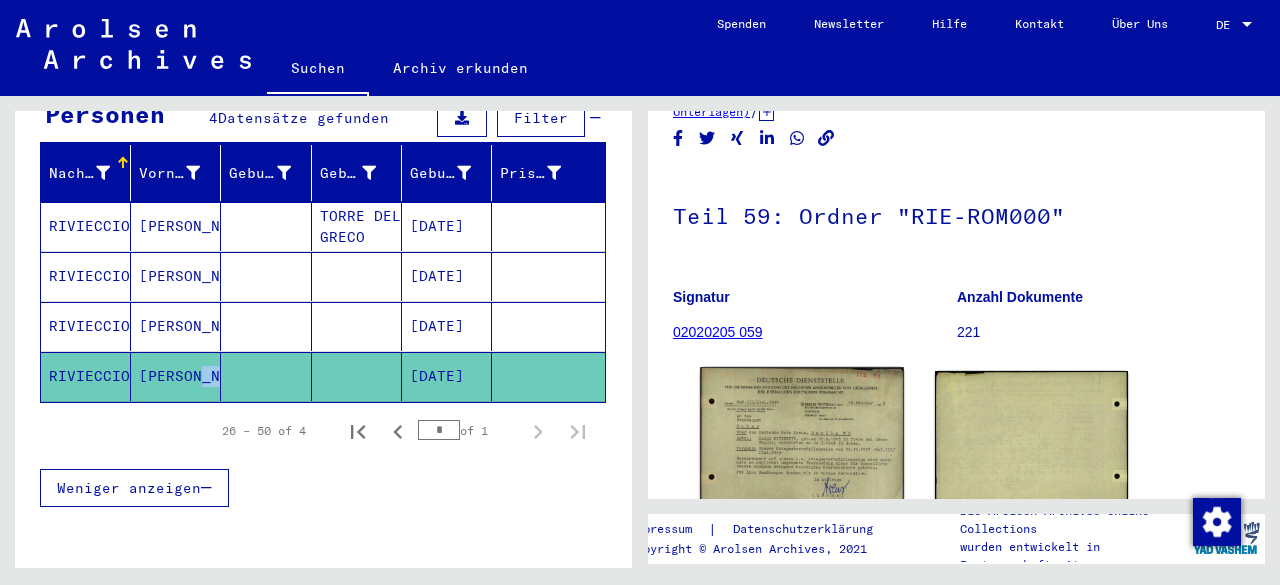 scroll, scrollTop: 183, scrollLeft: 0, axis: vertical 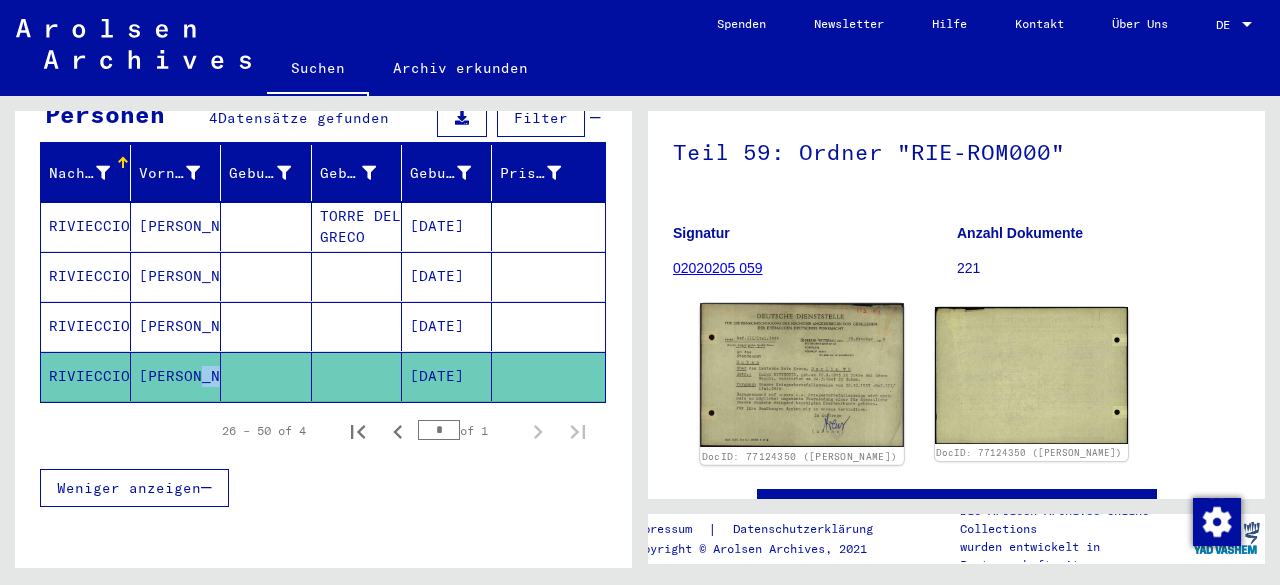 click 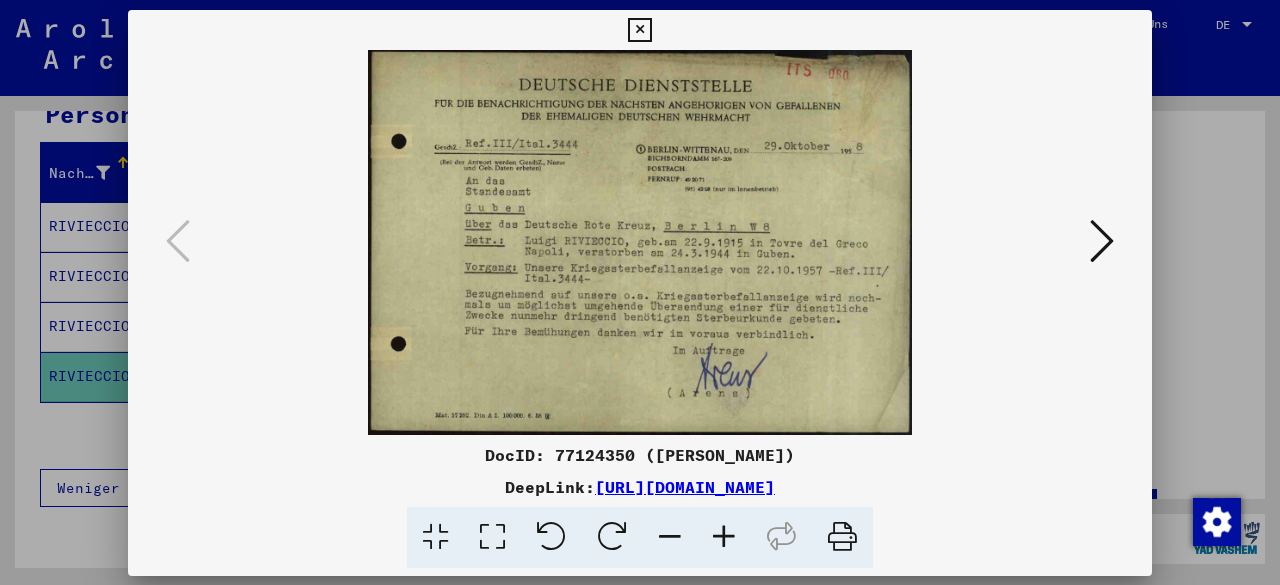 click at bounding box center [640, 242] 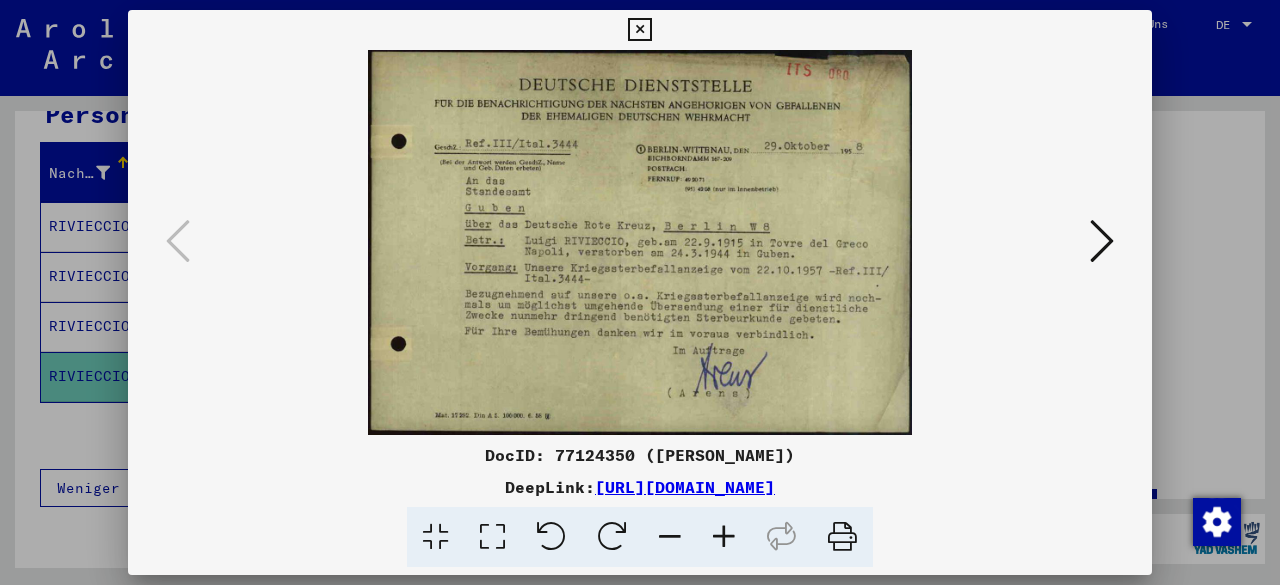 click at bounding box center [724, 537] 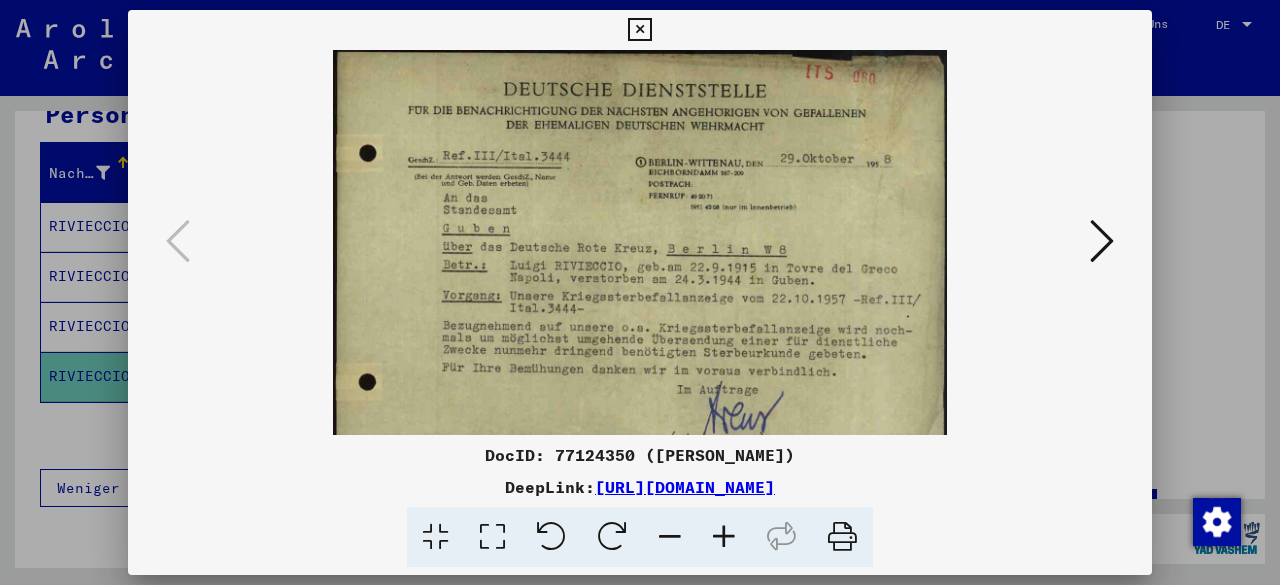 click at bounding box center (724, 537) 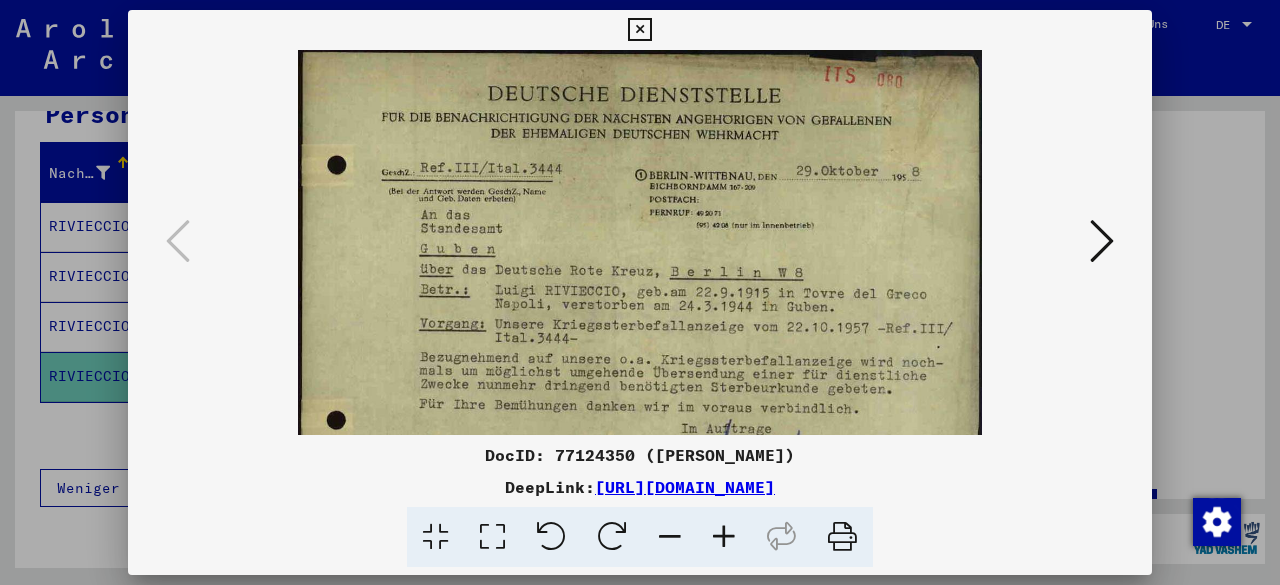 click at bounding box center (724, 537) 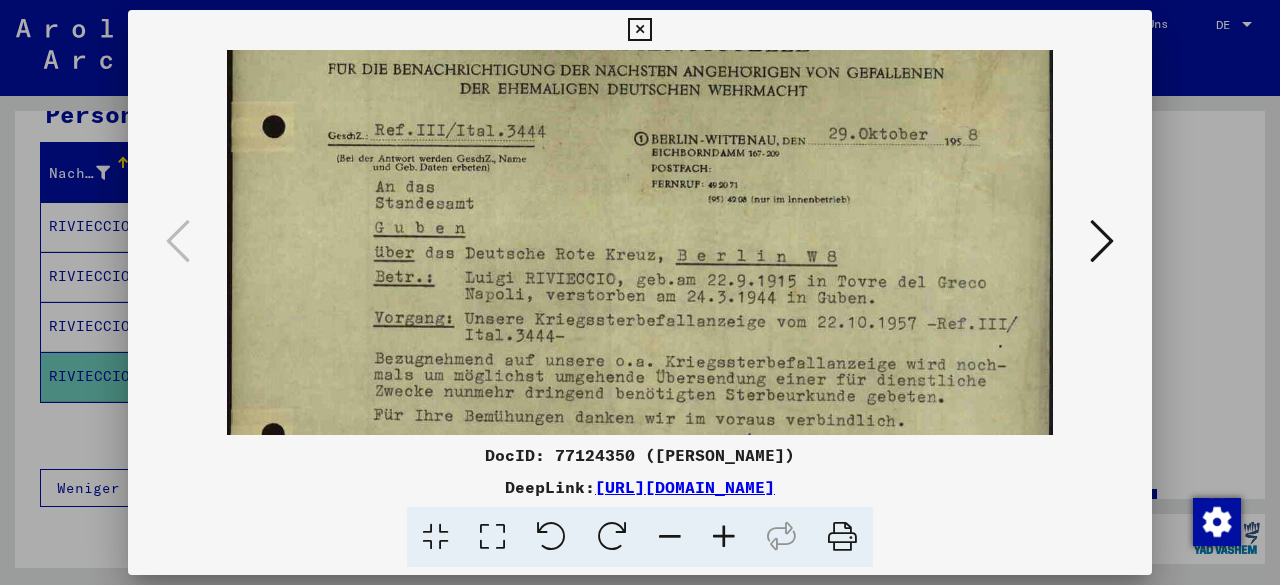 scroll, scrollTop: 132, scrollLeft: 0, axis: vertical 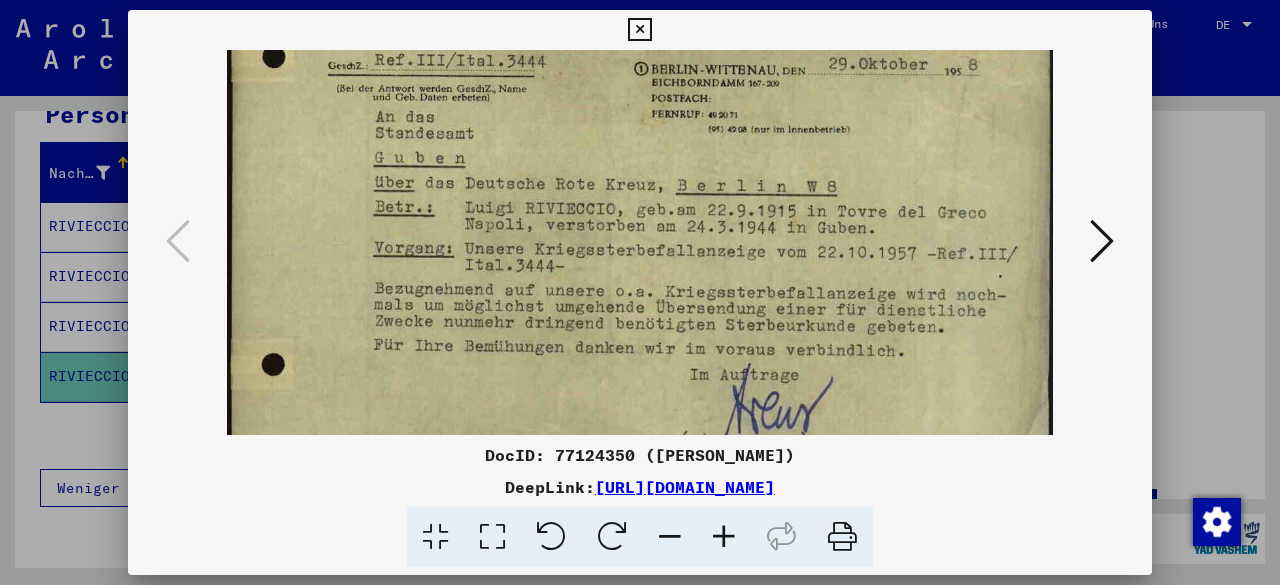 drag, startPoint x: 628, startPoint y: 302, endPoint x: 610, endPoint y: 172, distance: 131.24023 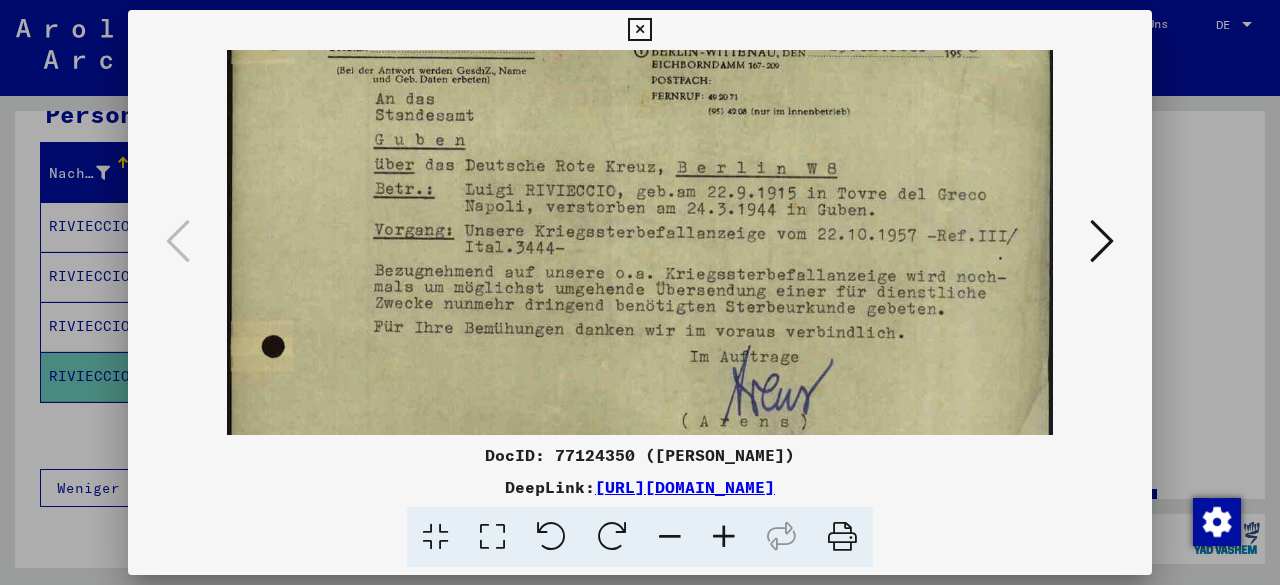 scroll, scrollTop: 200, scrollLeft: 0, axis: vertical 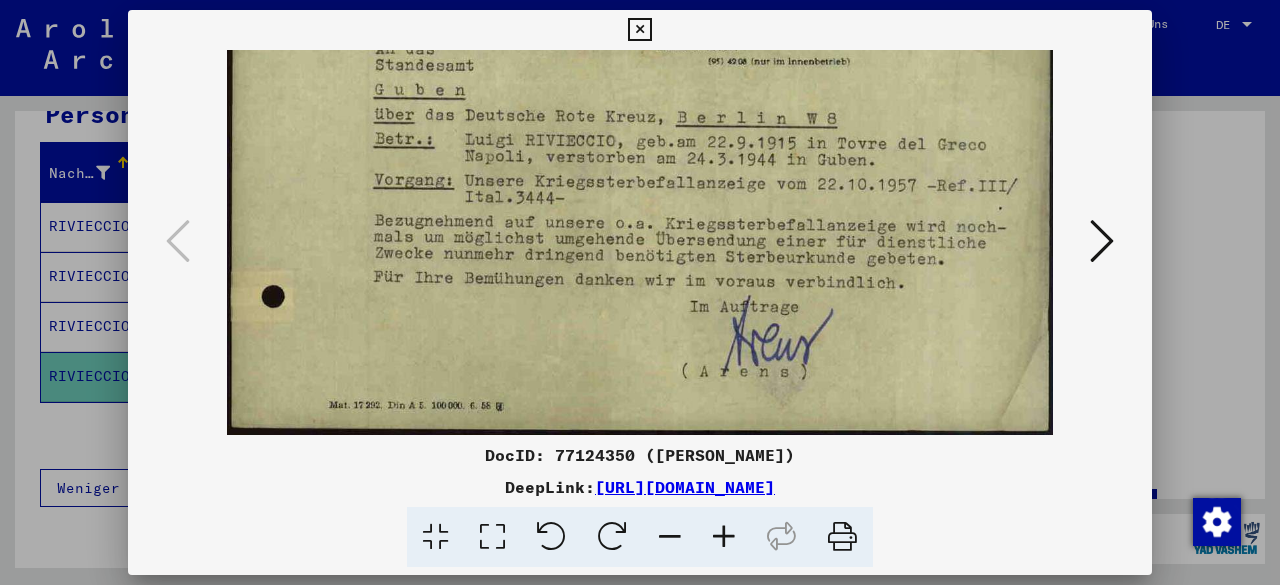 drag, startPoint x: 576, startPoint y: 159, endPoint x: 658, endPoint y: 97, distance: 102.80078 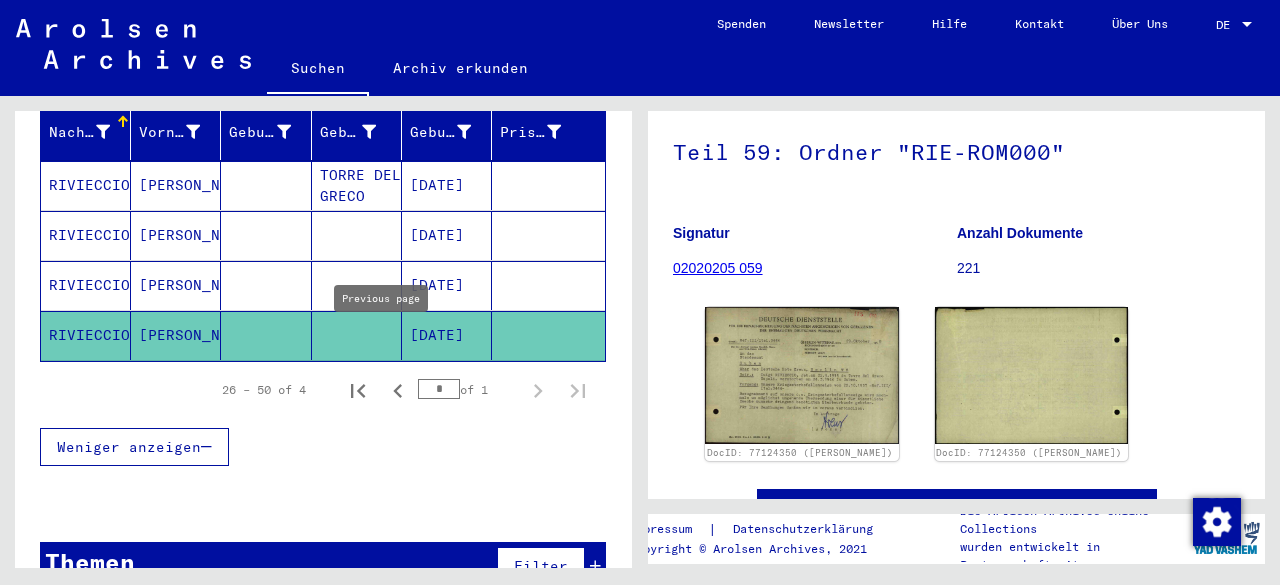 scroll, scrollTop: 282, scrollLeft: 0, axis: vertical 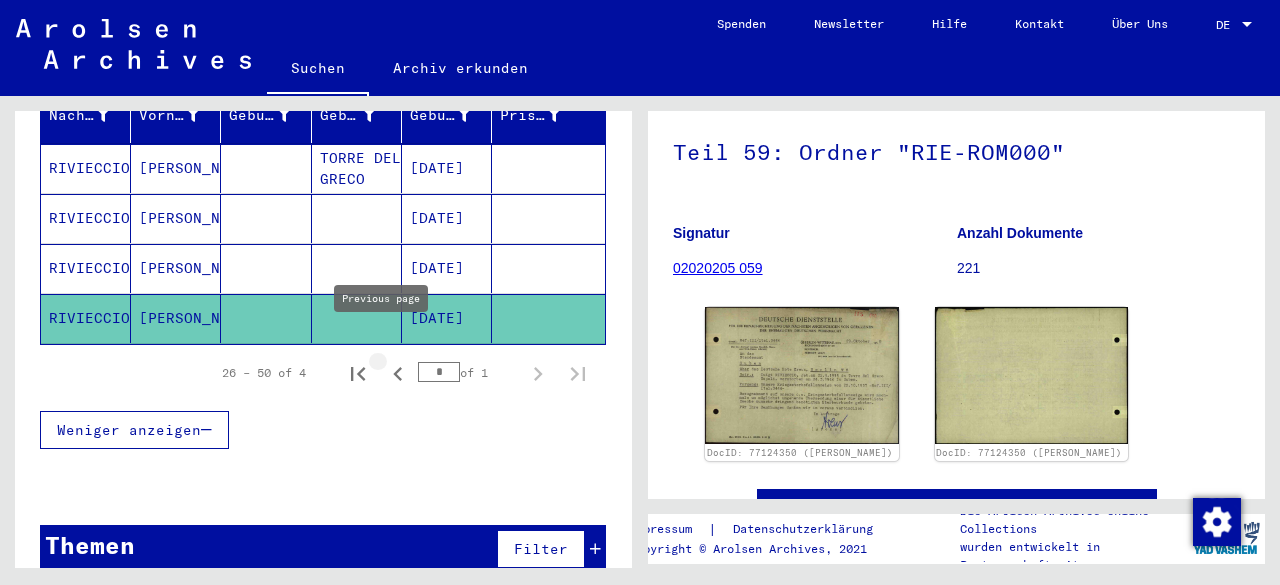 click 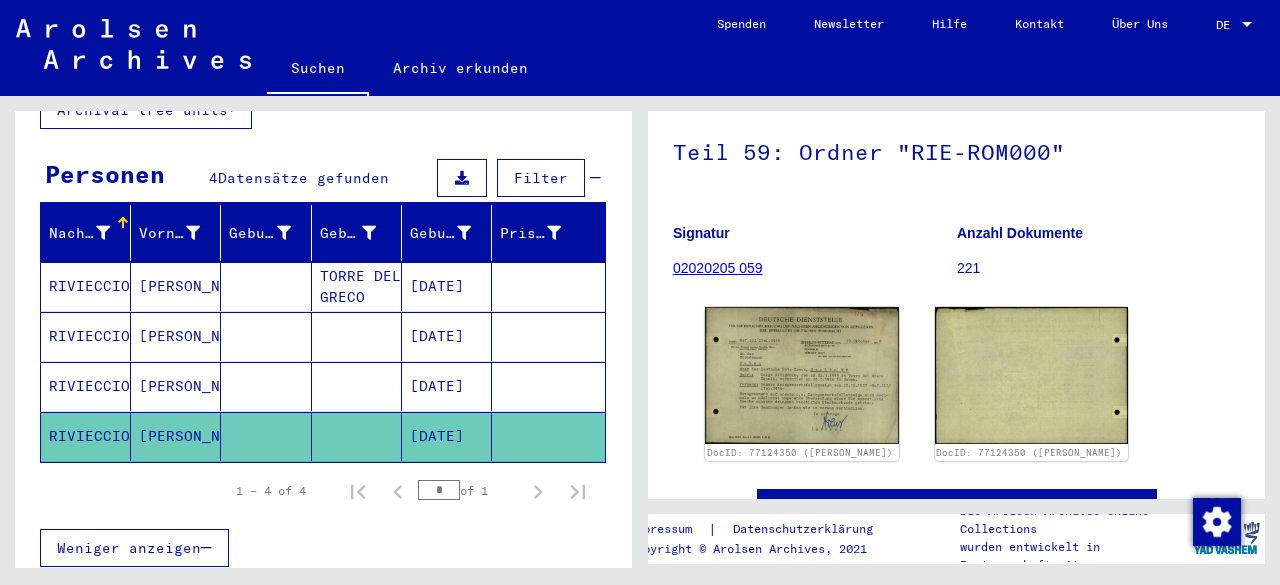 scroll, scrollTop: 182, scrollLeft: 0, axis: vertical 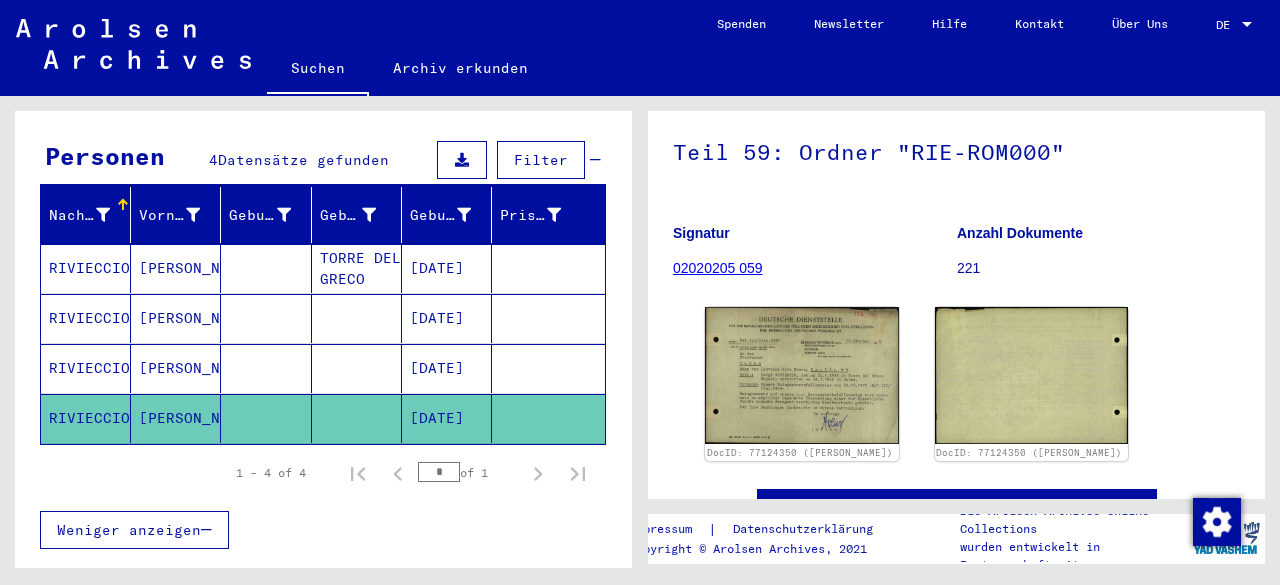 click on "1 – 4 of 4  *  of 1" at bounding box center (405, 473) 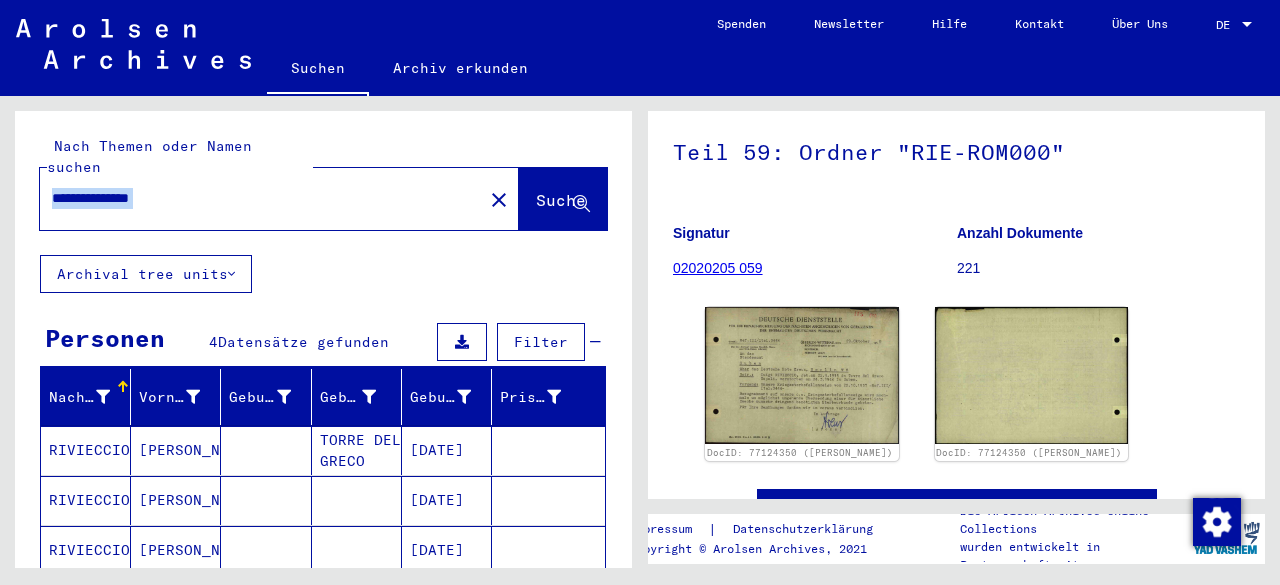 drag, startPoint x: 247, startPoint y: 163, endPoint x: 0, endPoint y: 280, distance: 273.30936 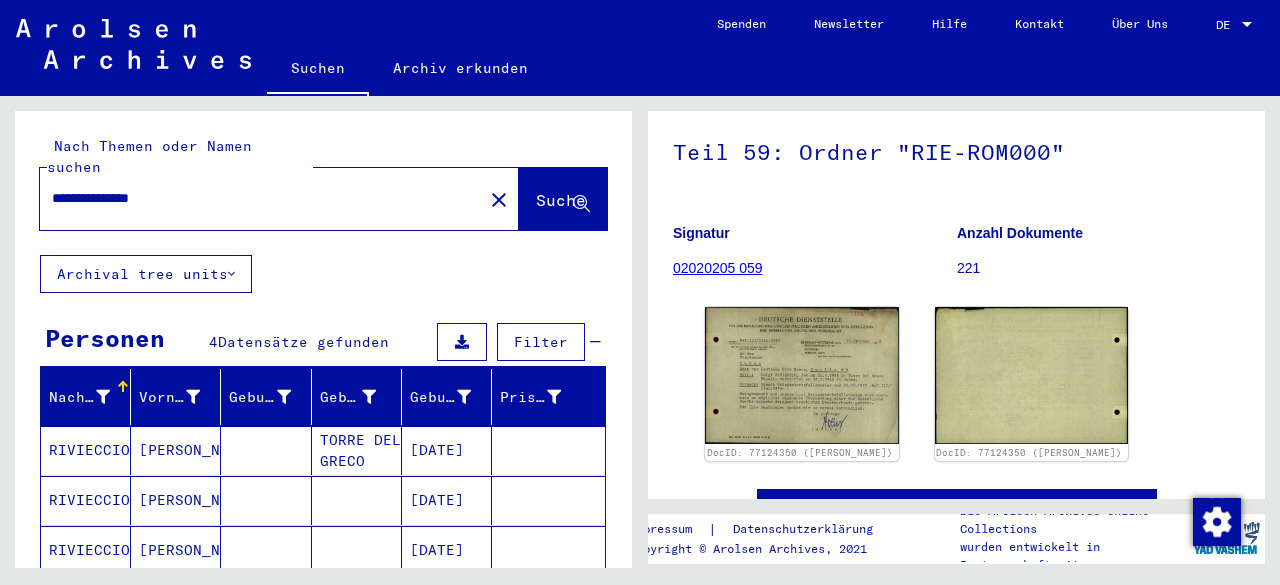 click on "**********" at bounding box center (261, 198) 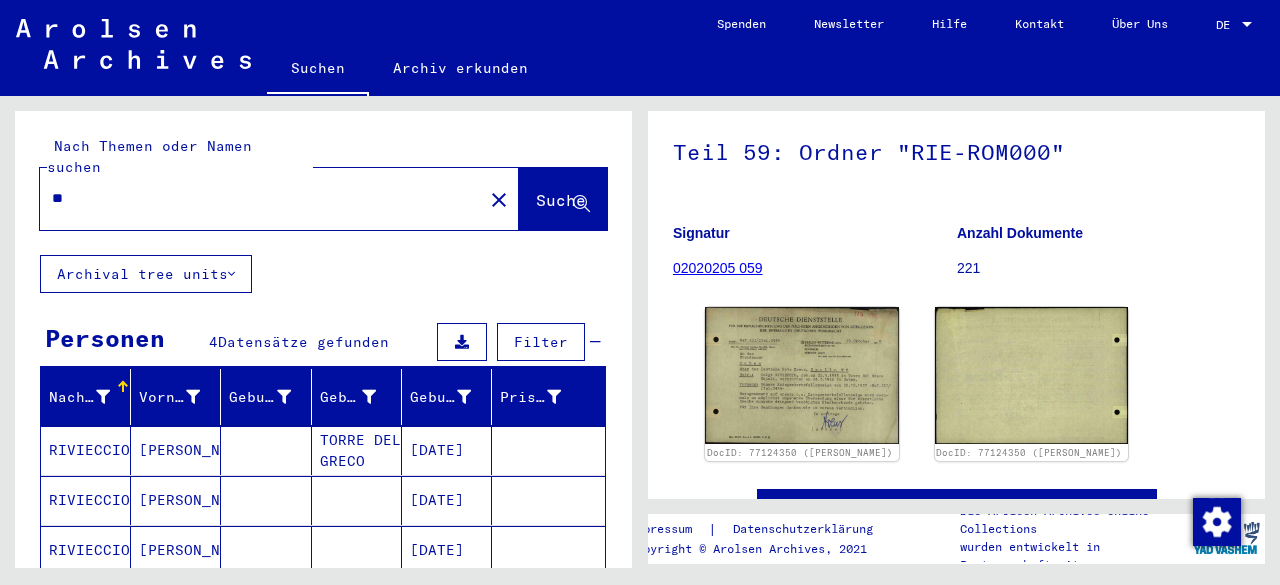 type on "*" 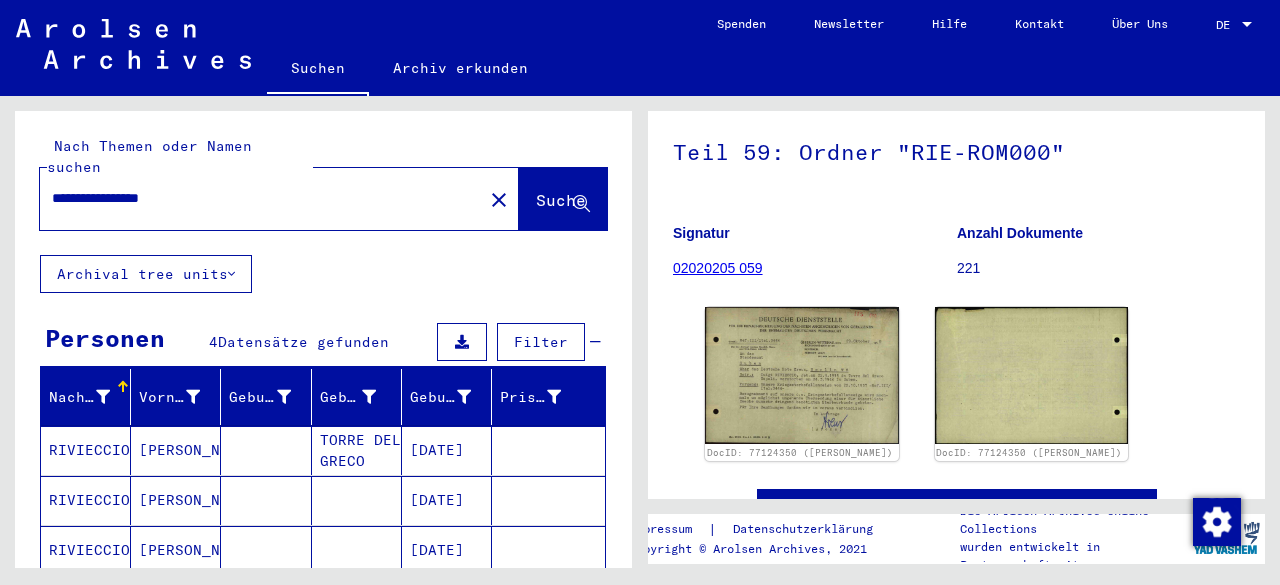 type on "**********" 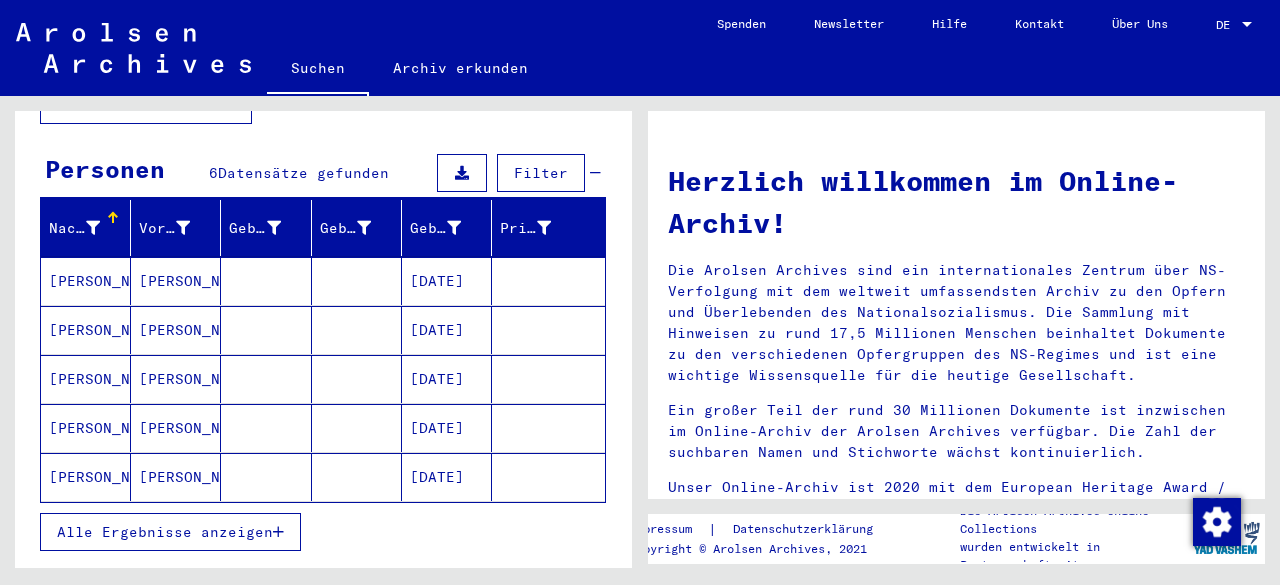 scroll, scrollTop: 200, scrollLeft: 0, axis: vertical 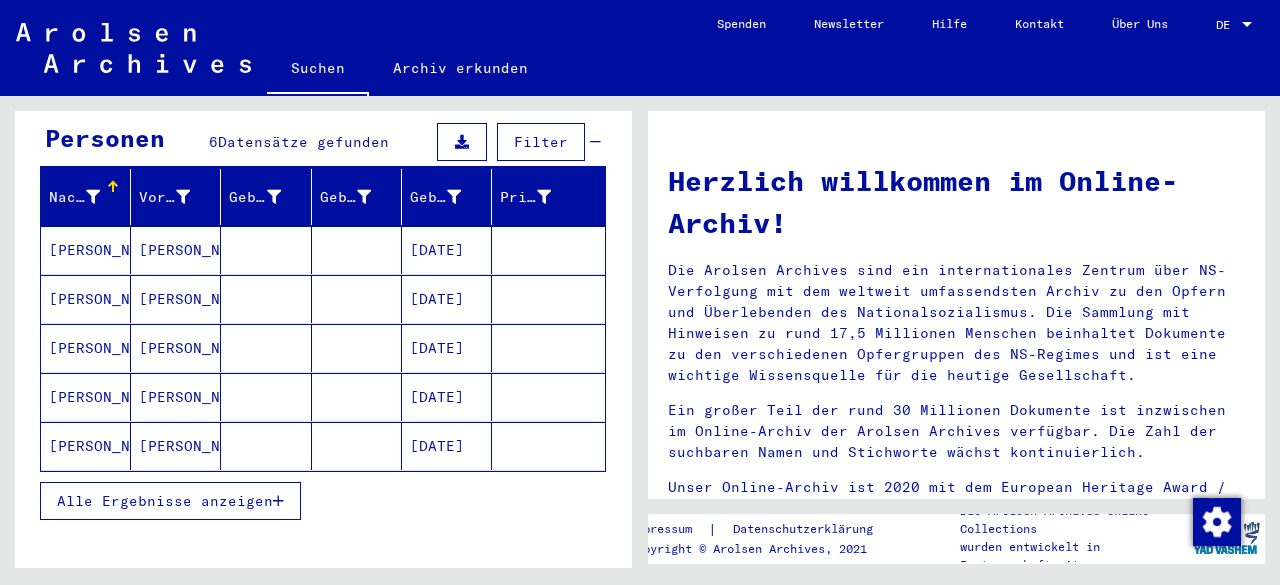 click at bounding box center [357, 397] 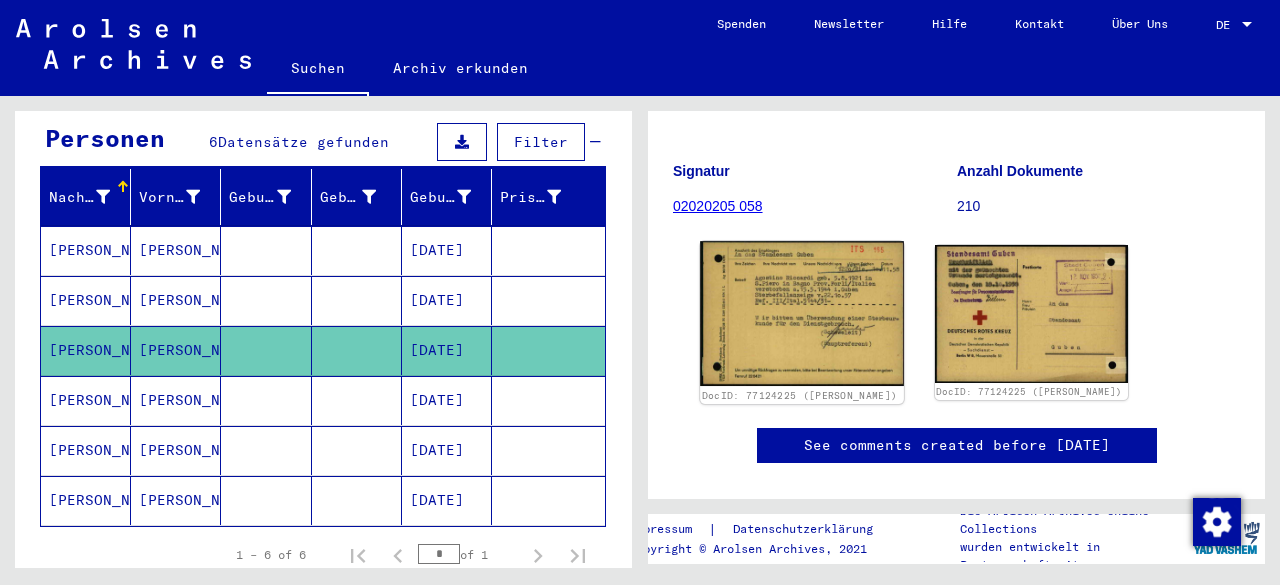 scroll, scrollTop: 283, scrollLeft: 0, axis: vertical 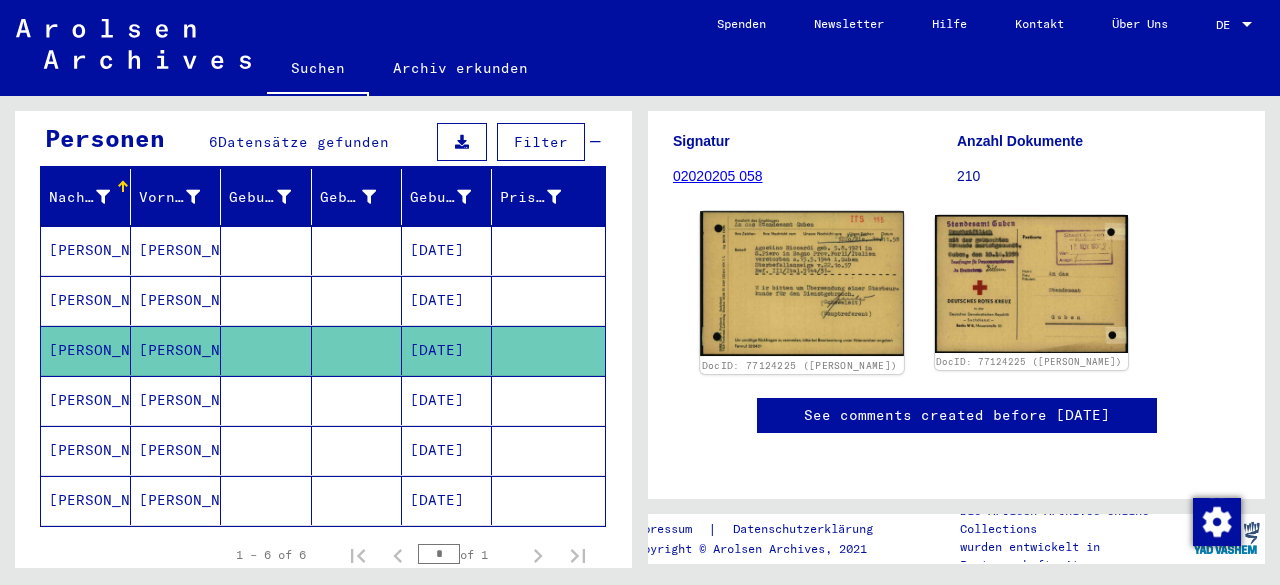 click 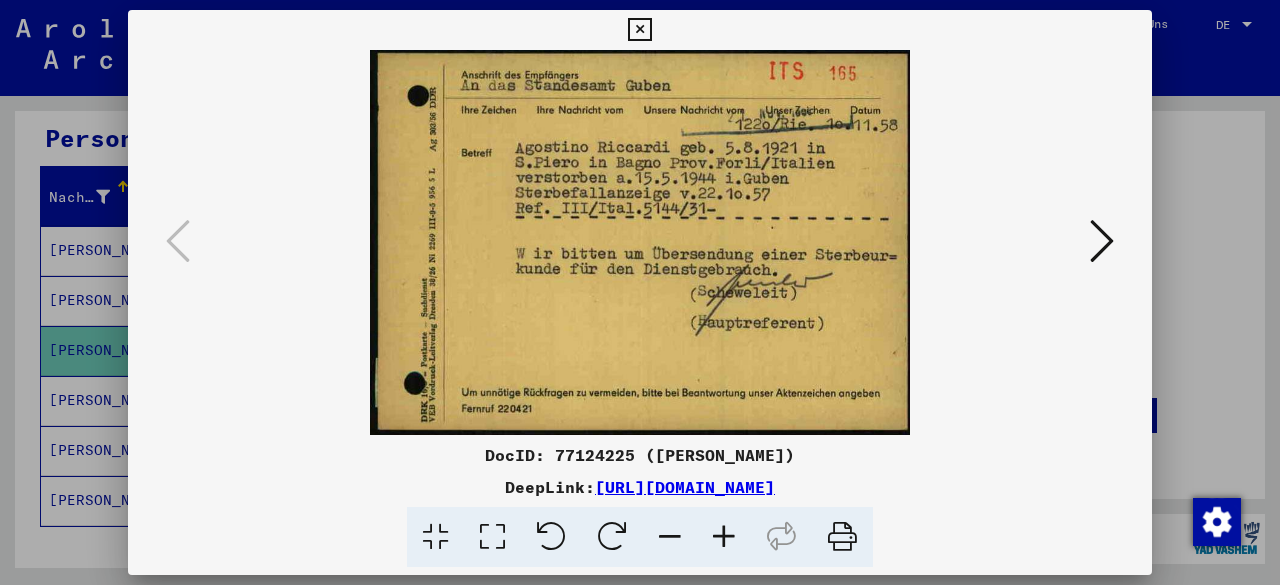 click at bounding box center [1102, 241] 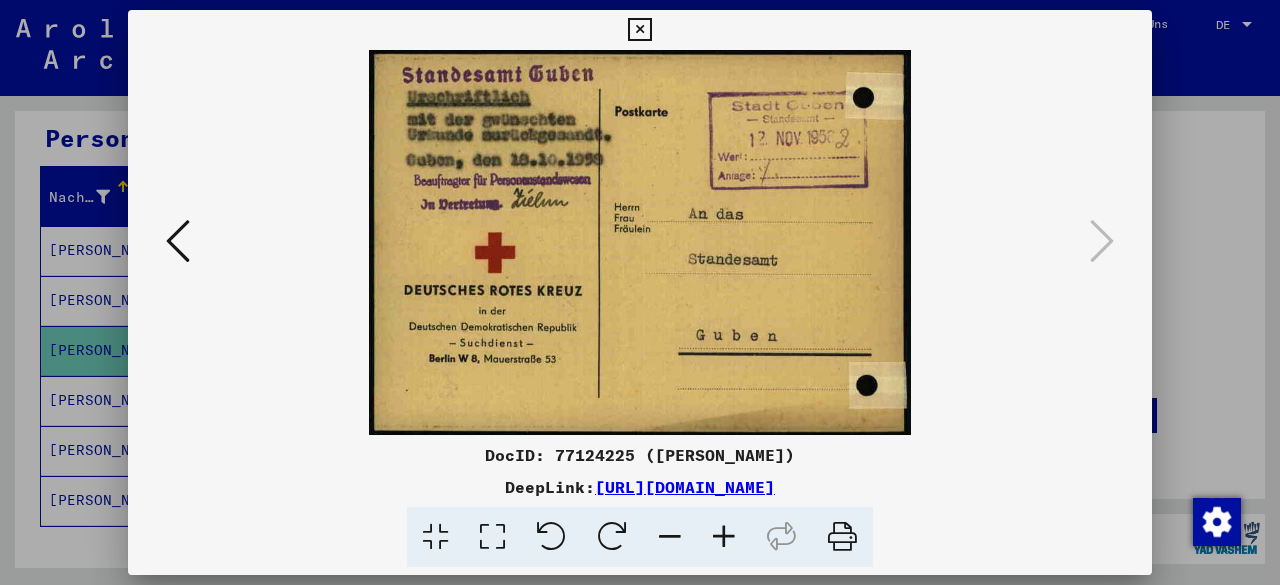 click at bounding box center (640, 242) 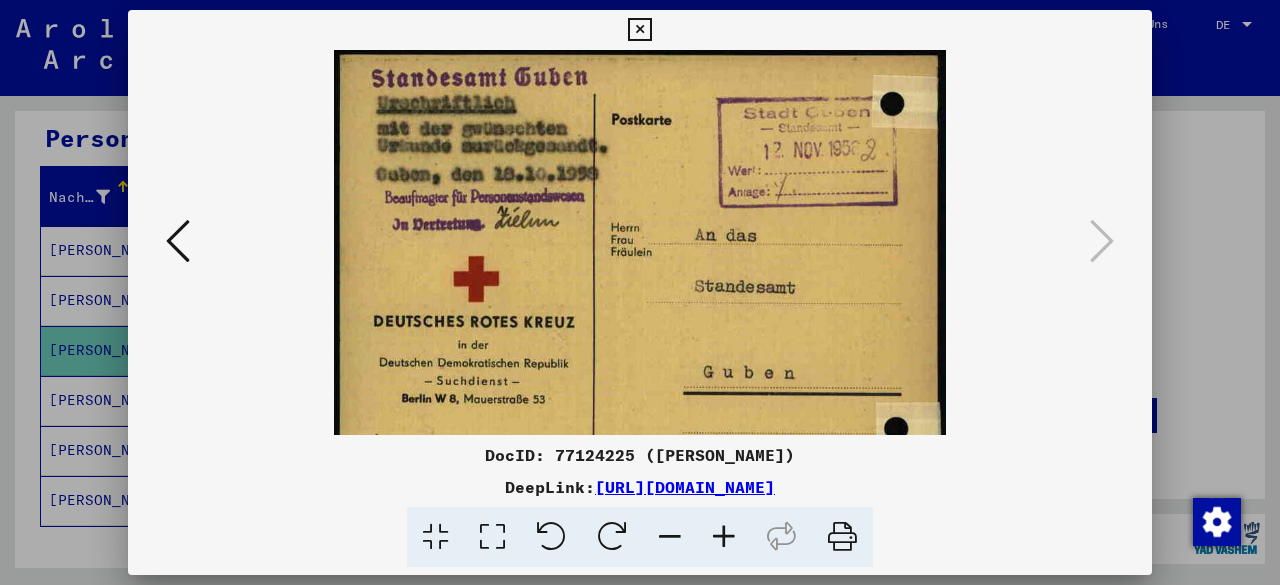 click at bounding box center (639, 30) 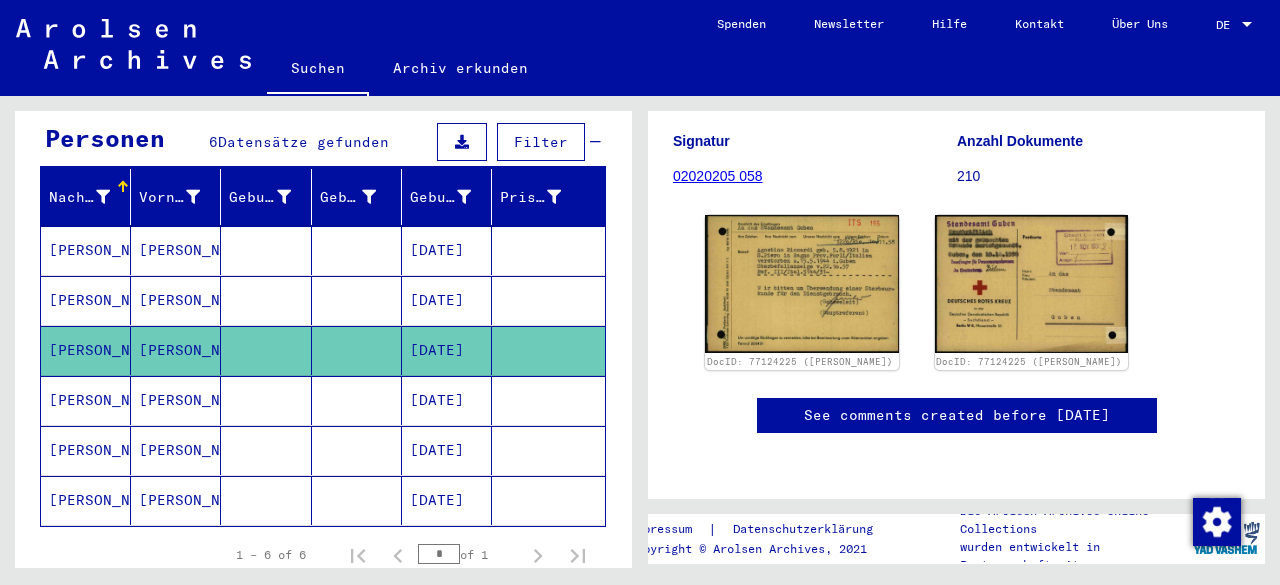 click at bounding box center [266, 450] 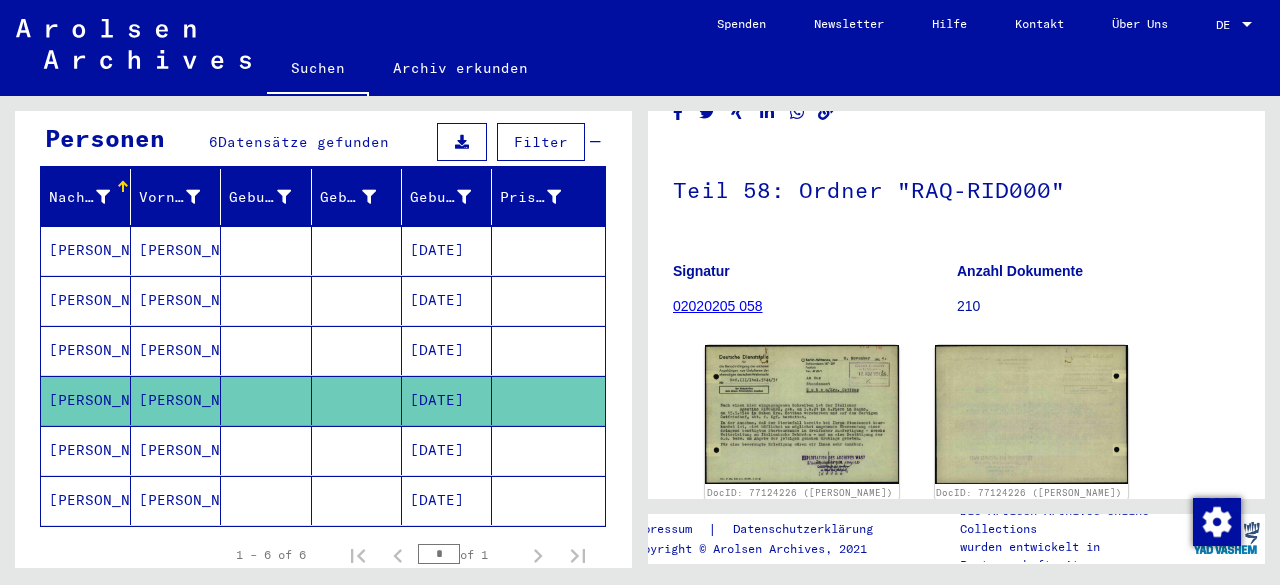 scroll, scrollTop: 316, scrollLeft: 0, axis: vertical 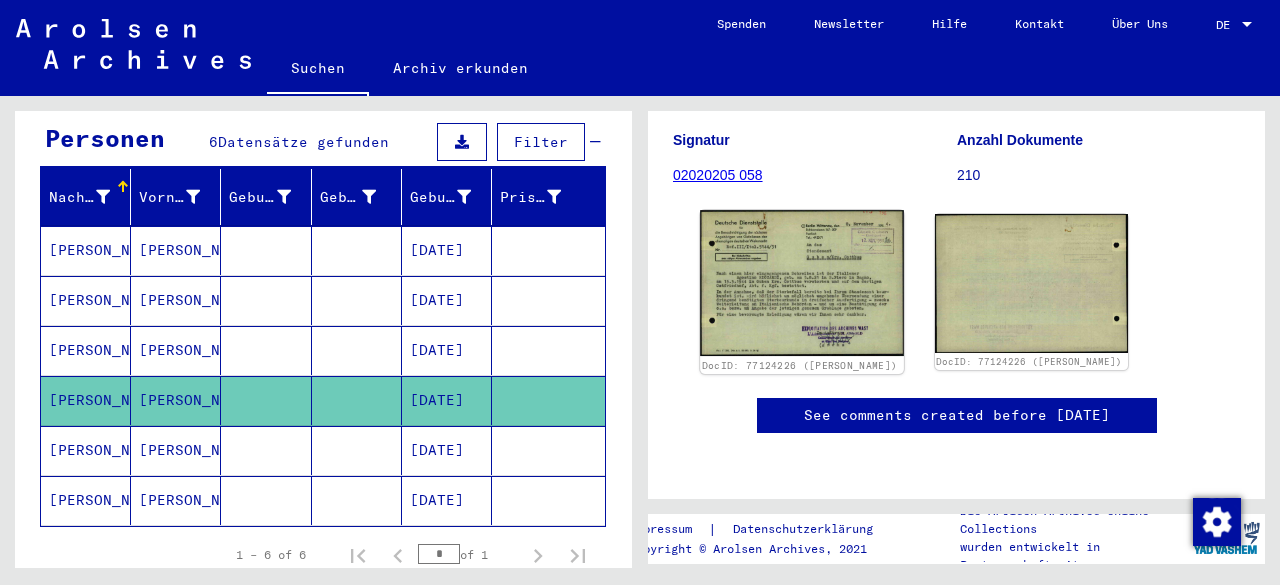 click 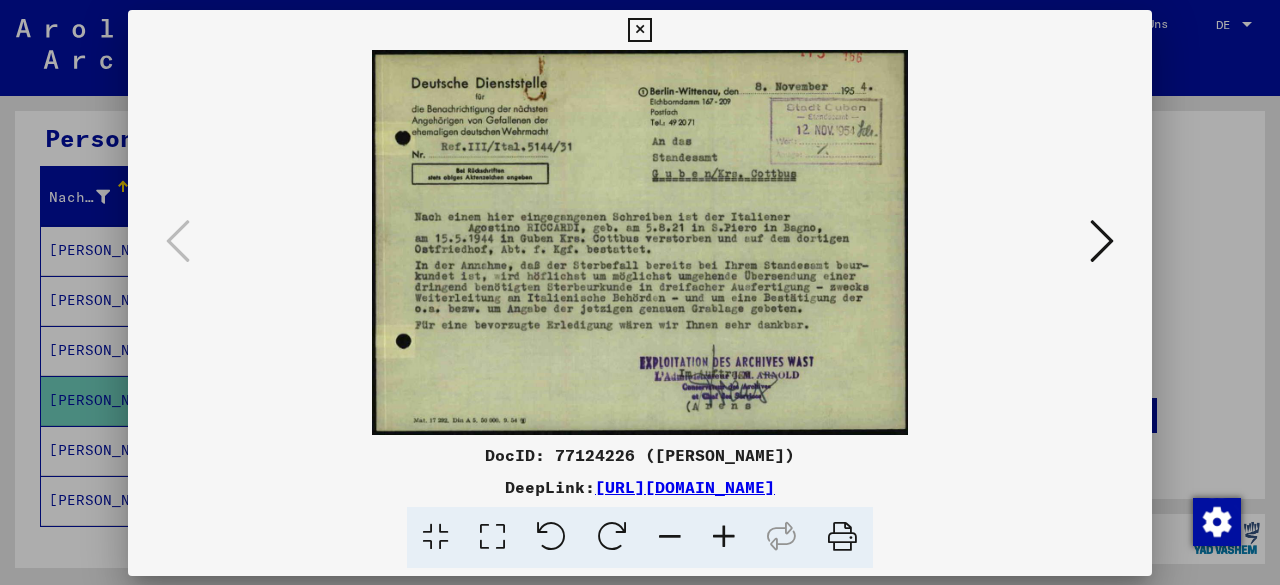 click at bounding box center [640, 242] 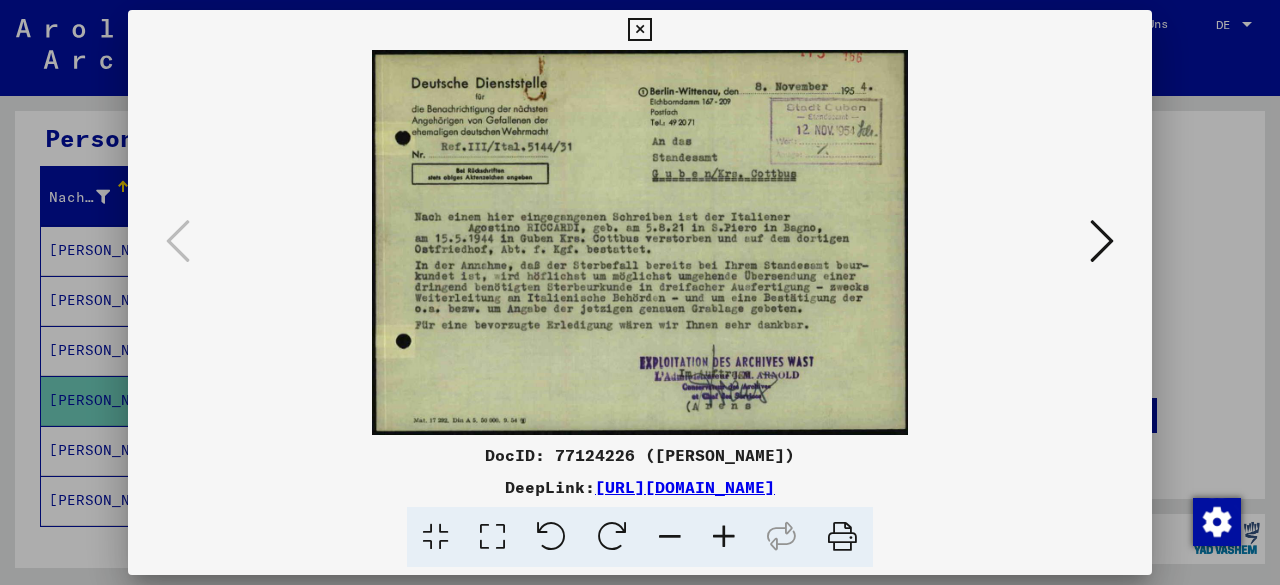click at bounding box center (1102, 242) 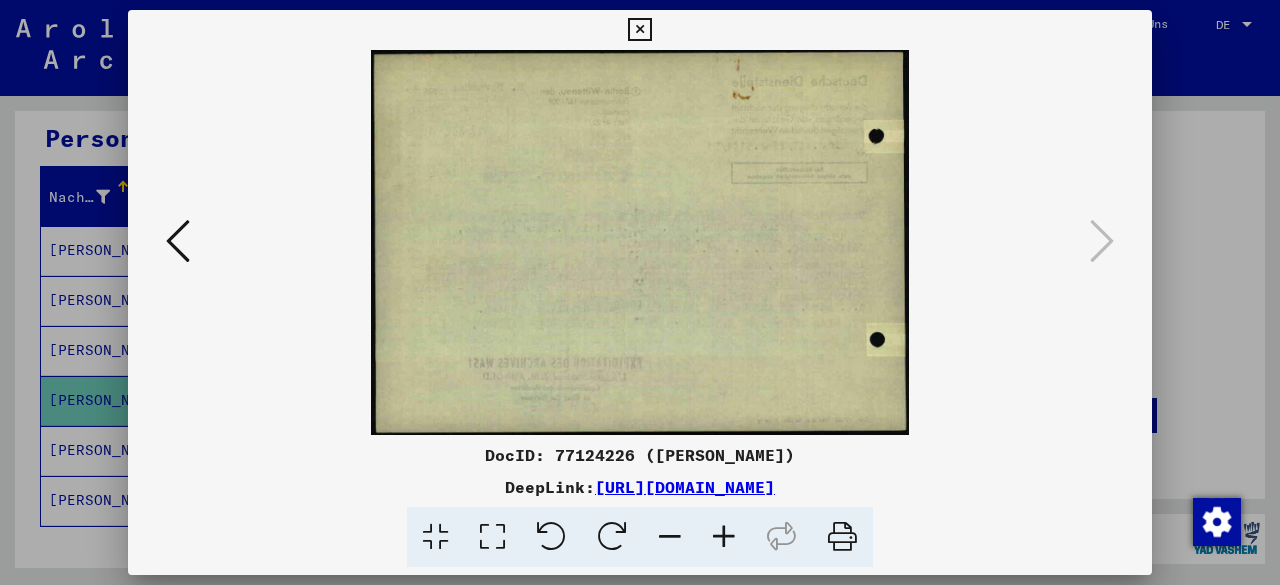 click at bounding box center (639, 30) 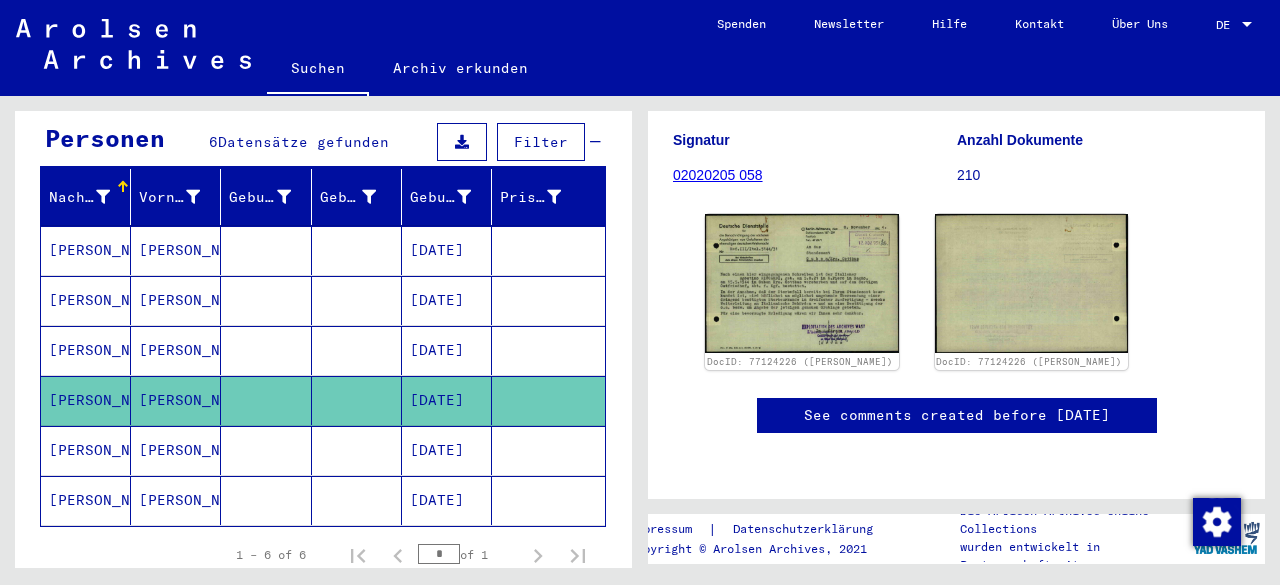click at bounding box center [357, 500] 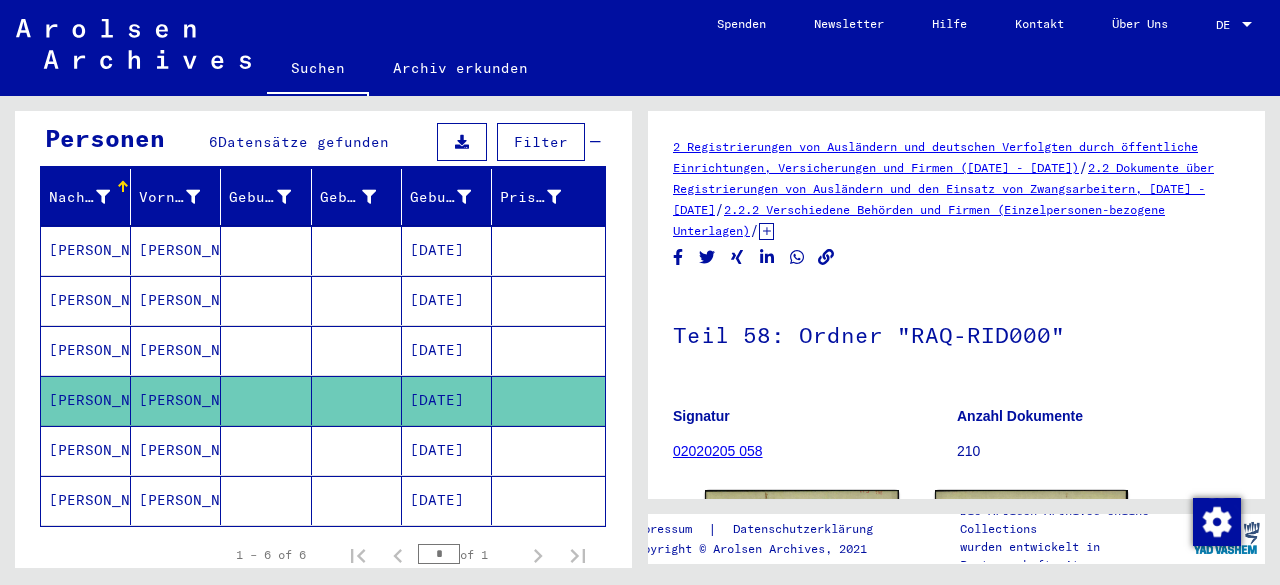 click at bounding box center (357, 500) 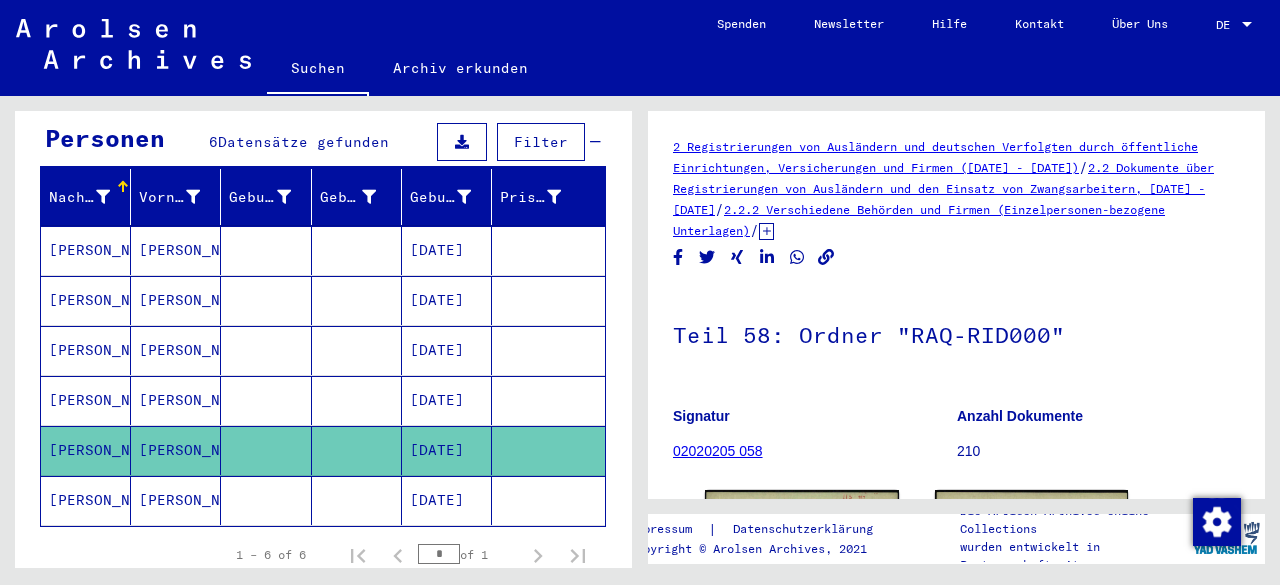 scroll, scrollTop: 0, scrollLeft: 0, axis: both 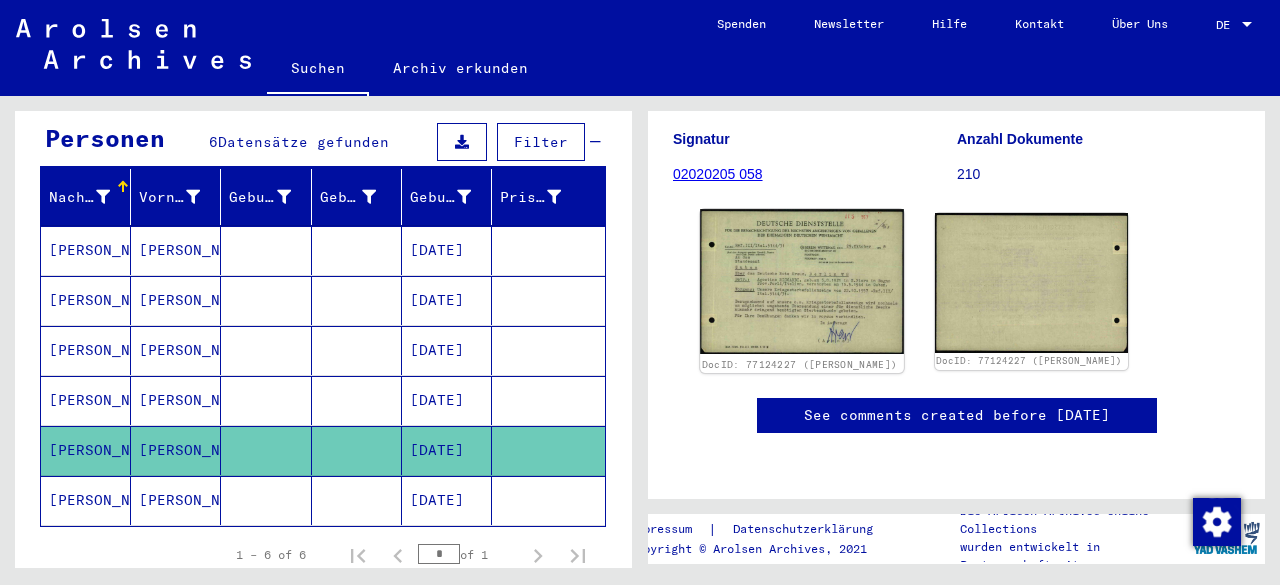click 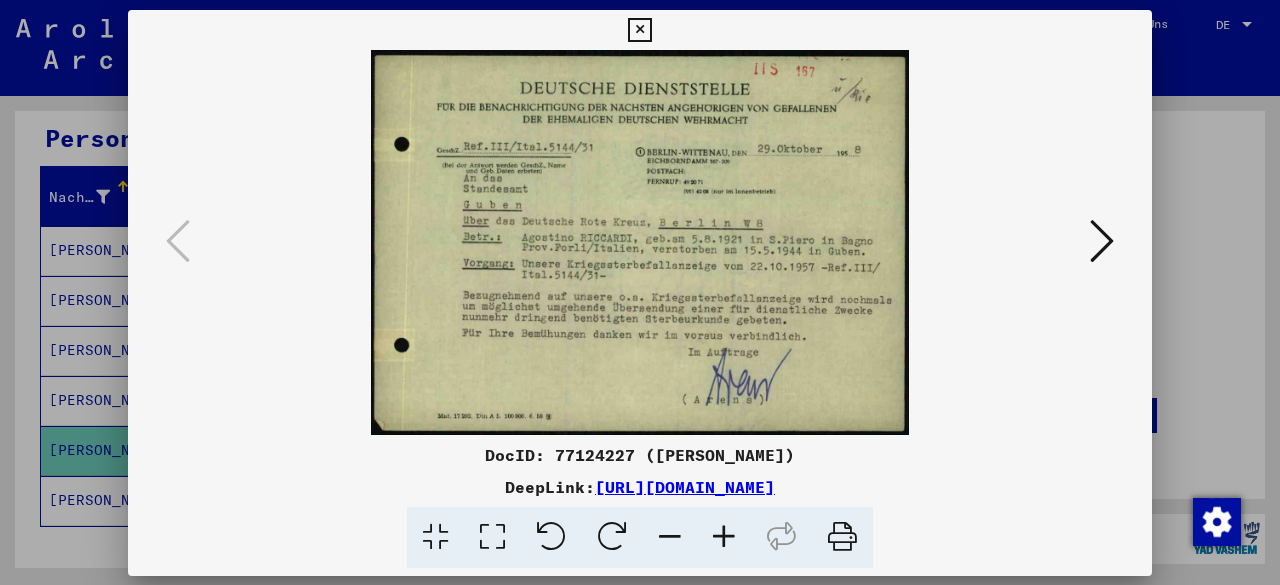 click at bounding box center [640, 242] 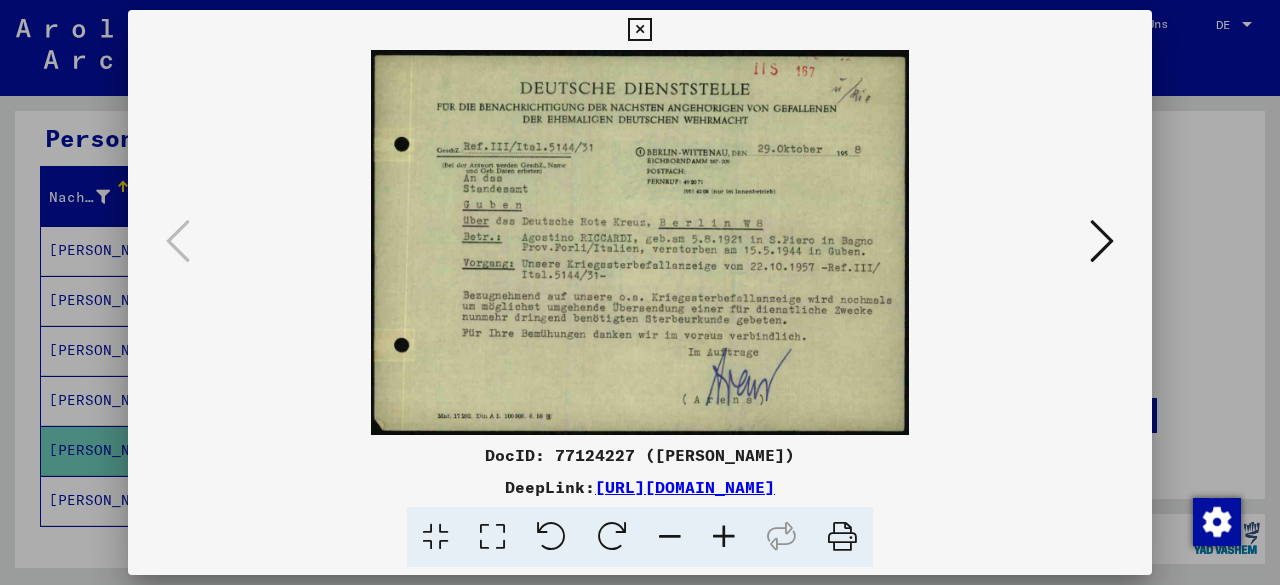 click at bounding box center (639, 30) 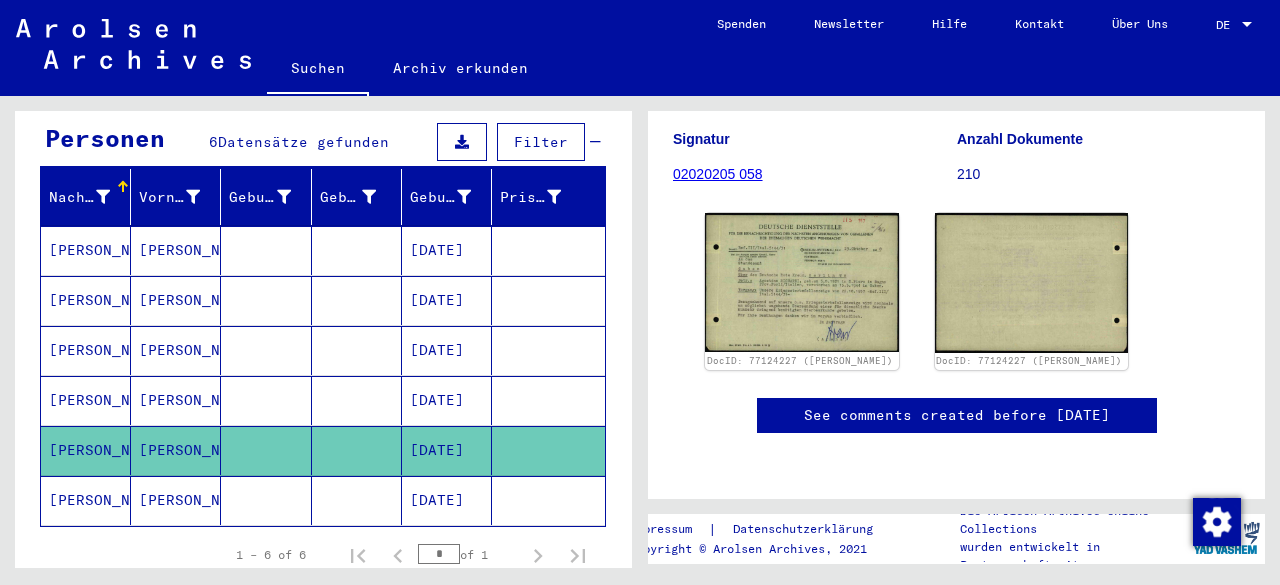click 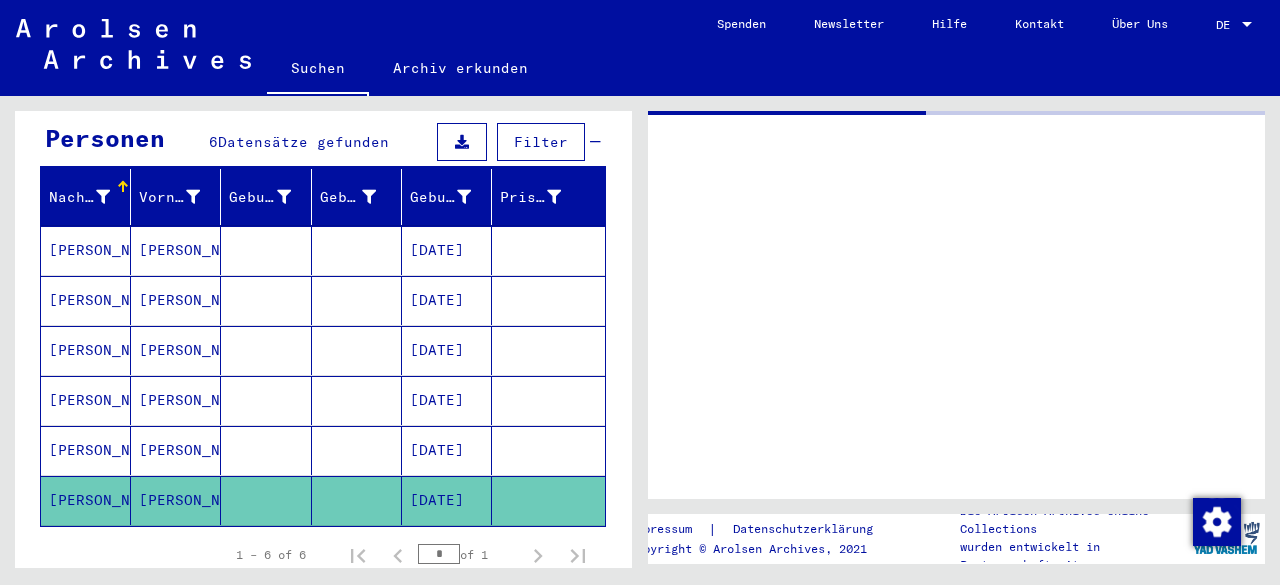 scroll, scrollTop: 0, scrollLeft: 0, axis: both 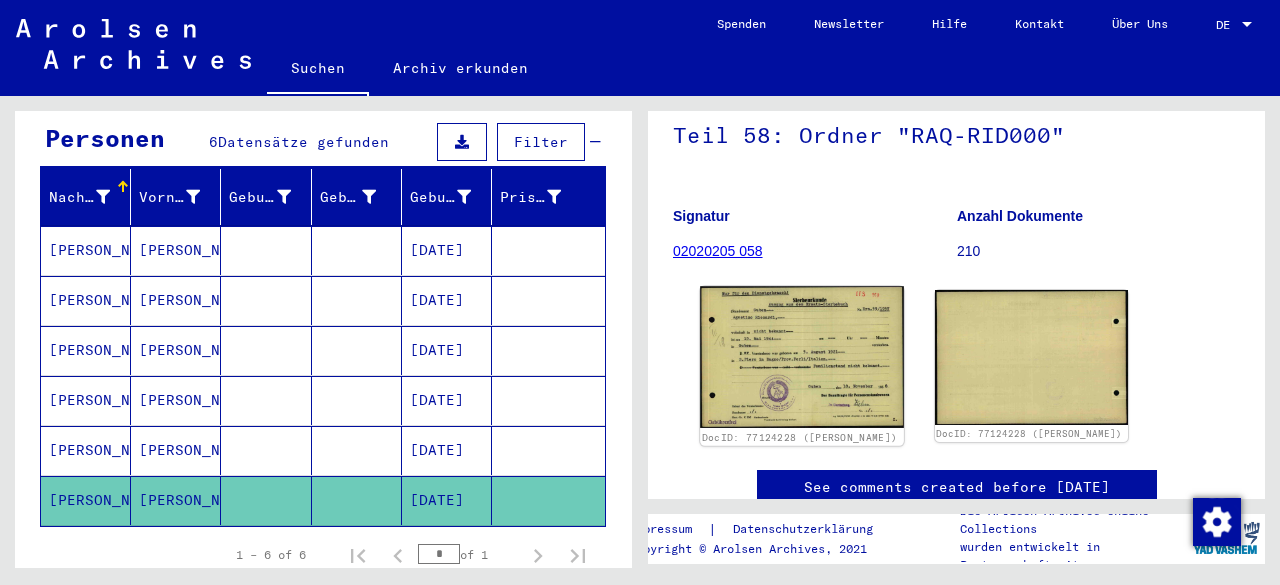 click 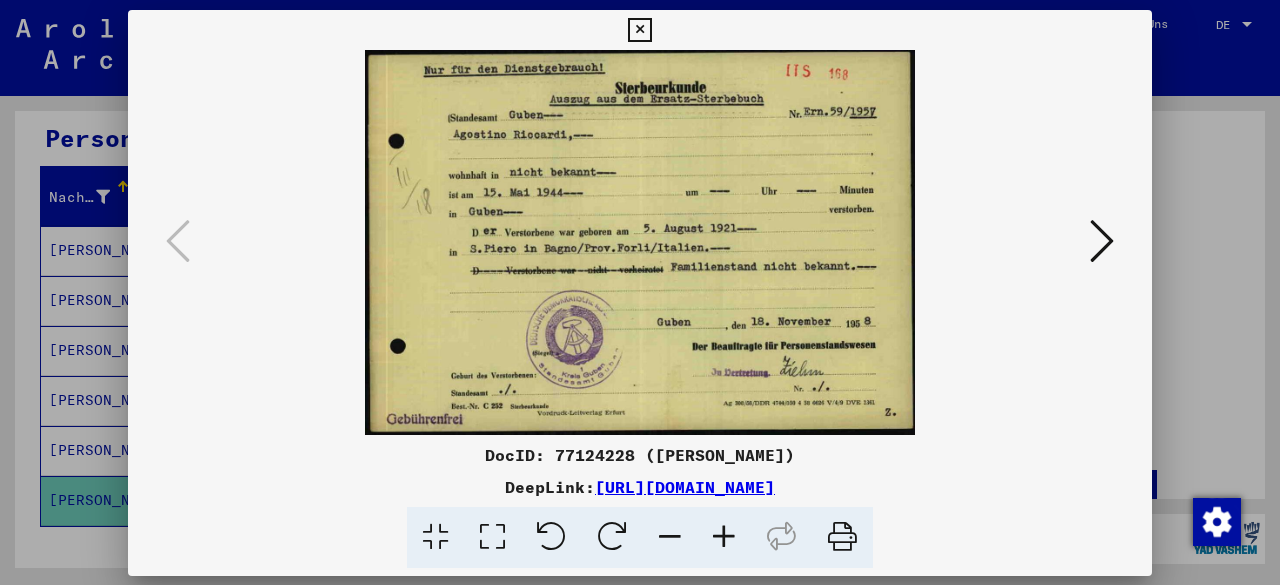 click at bounding box center (640, 242) 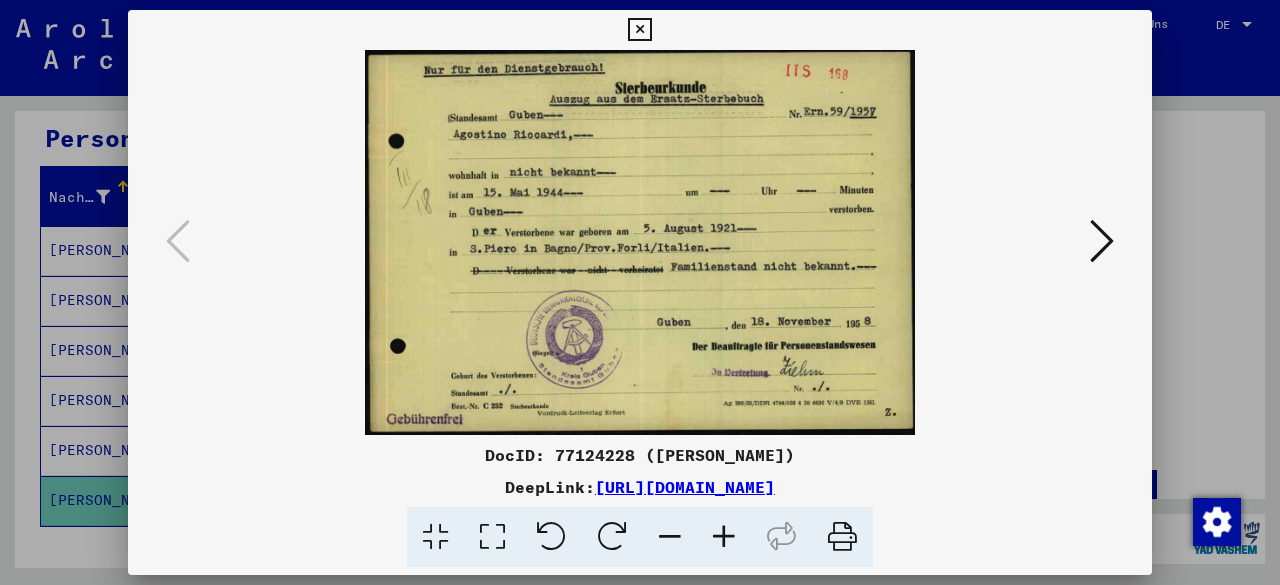click at bounding box center [724, 537] 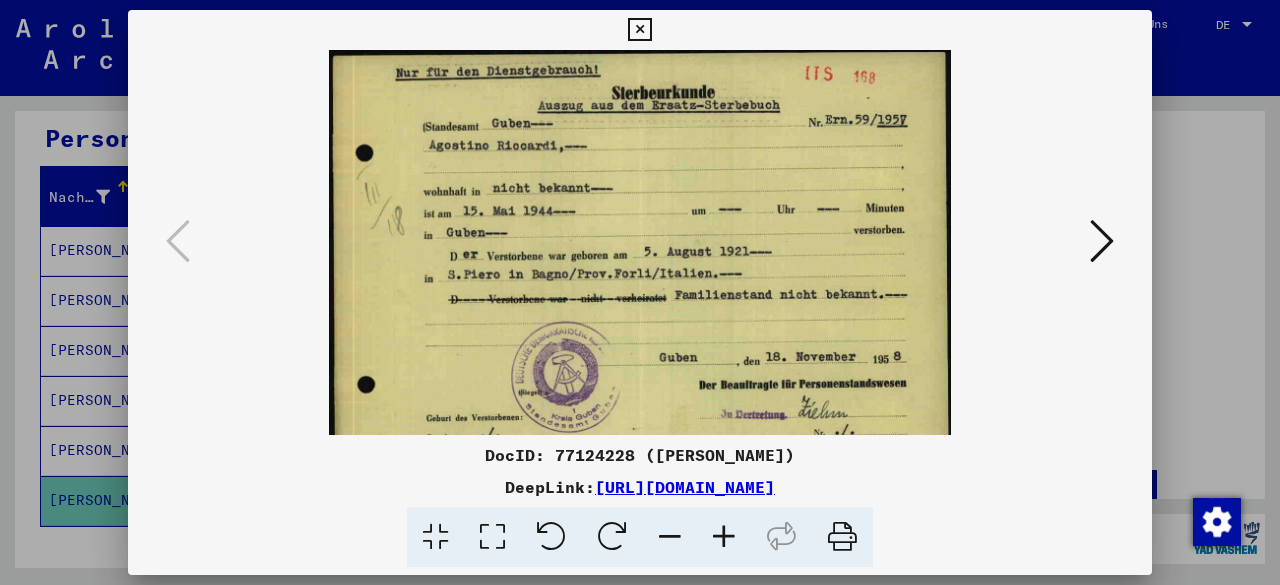 click at bounding box center (724, 537) 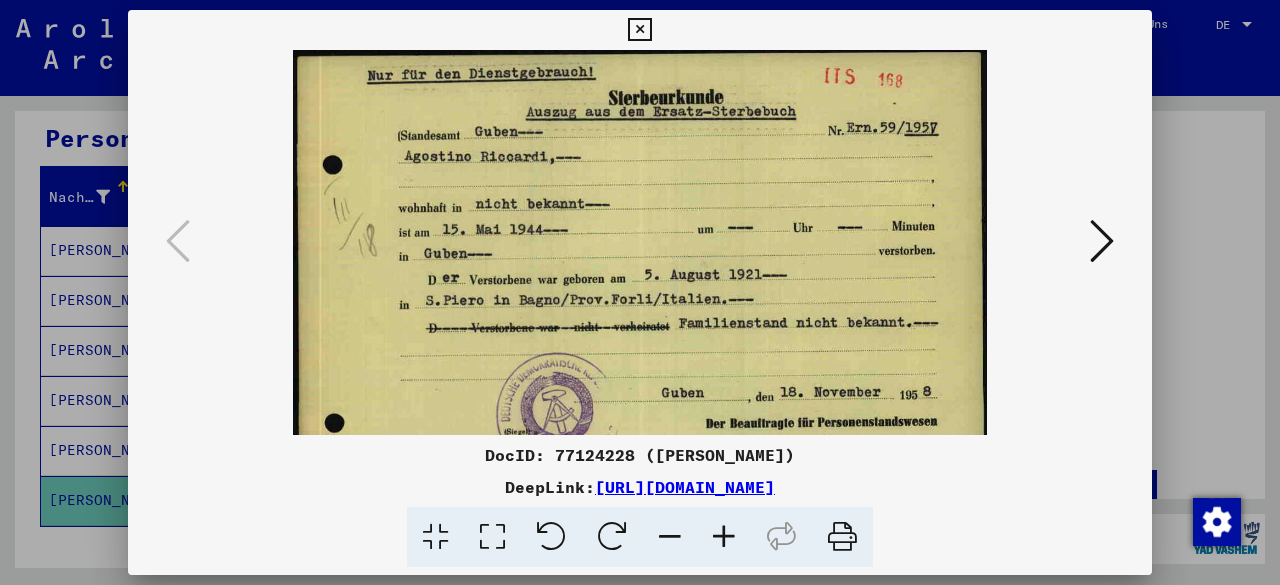 click at bounding box center [724, 537] 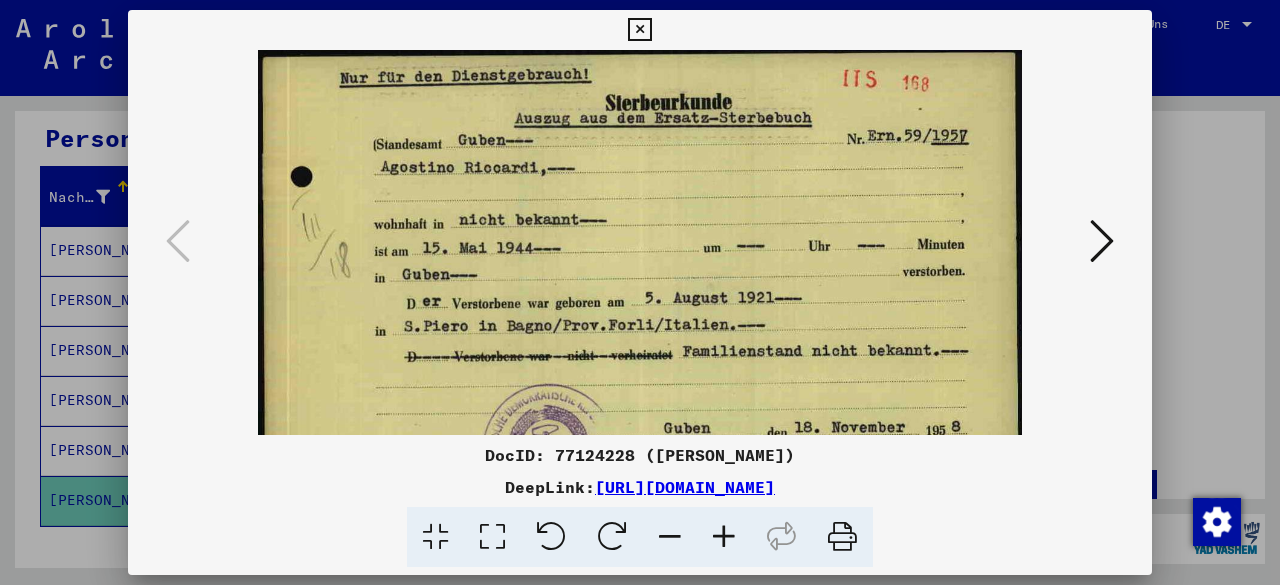 click at bounding box center [724, 537] 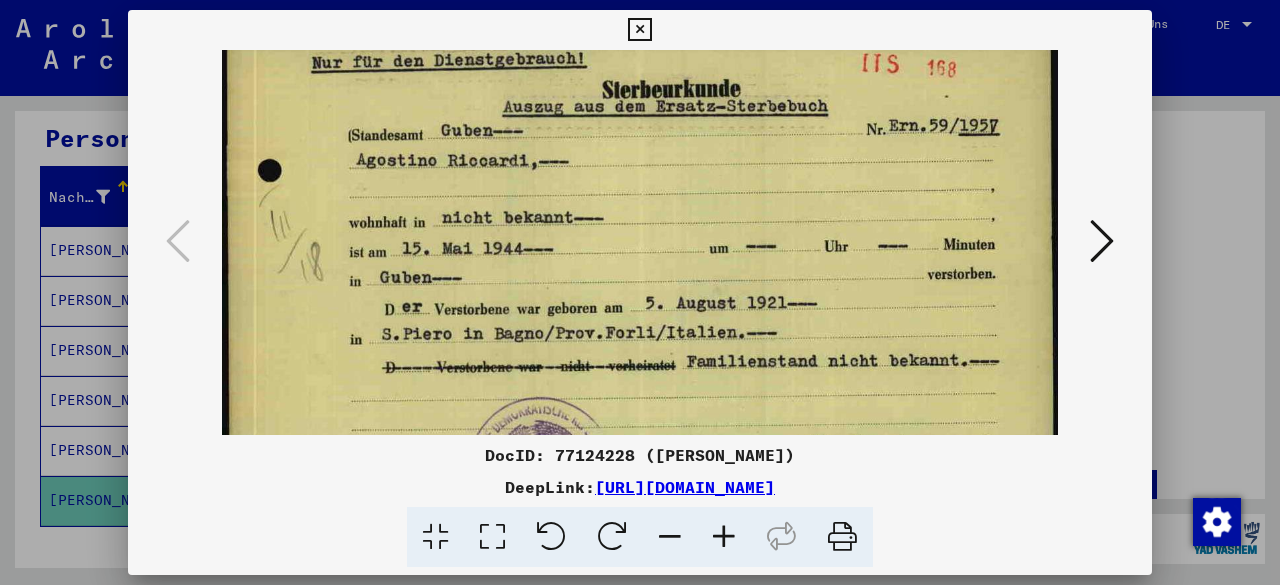 scroll, scrollTop: 22, scrollLeft: 0, axis: vertical 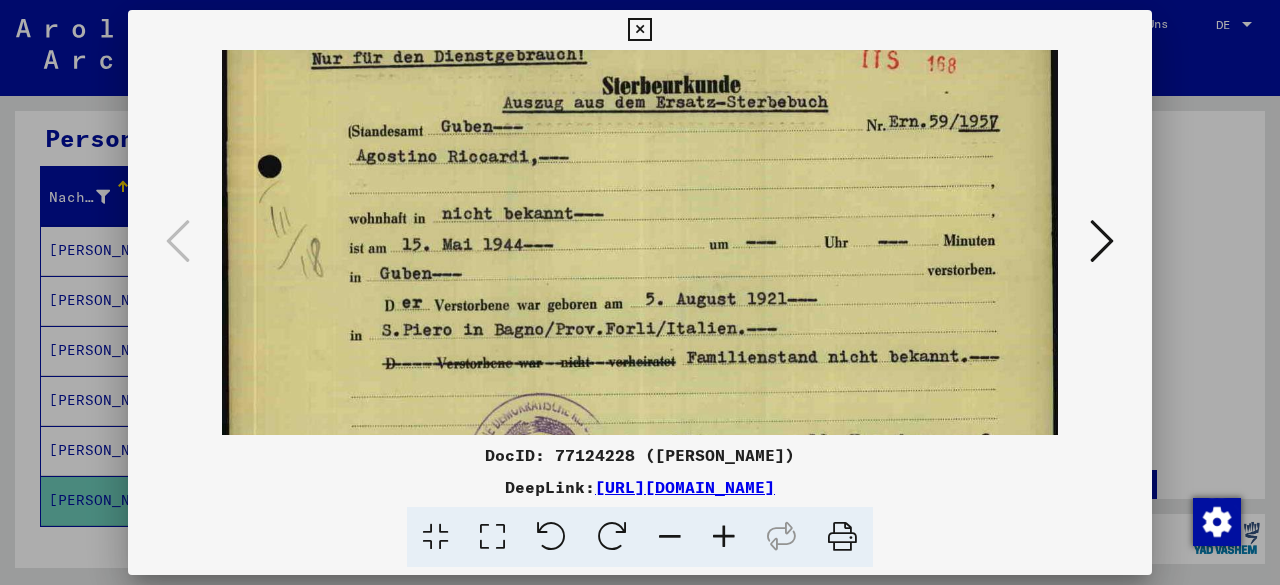drag, startPoint x: 577, startPoint y: 323, endPoint x: 584, endPoint y: 301, distance: 23.086792 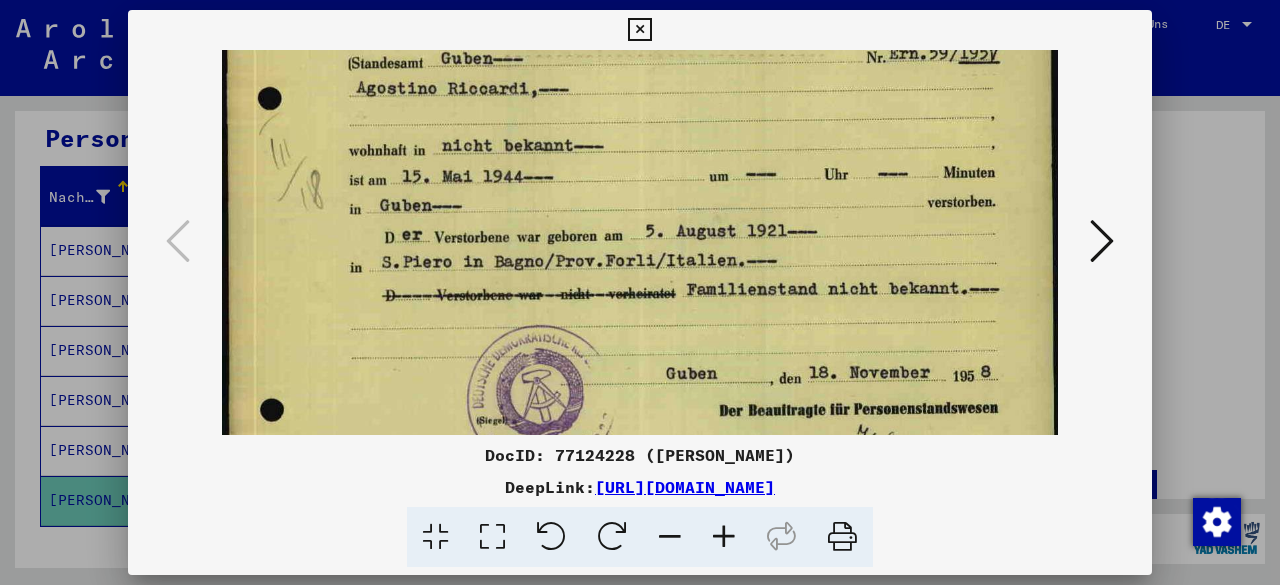 scroll, scrollTop: 100, scrollLeft: 0, axis: vertical 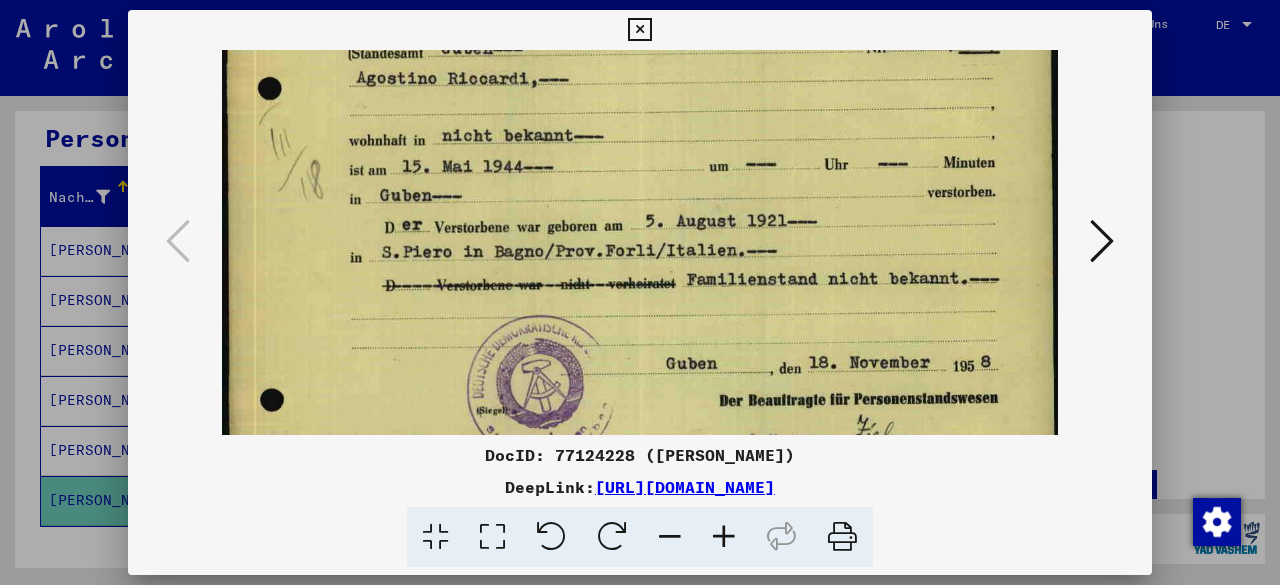 drag, startPoint x: 652, startPoint y: 281, endPoint x: 662, endPoint y: 215, distance: 66.75328 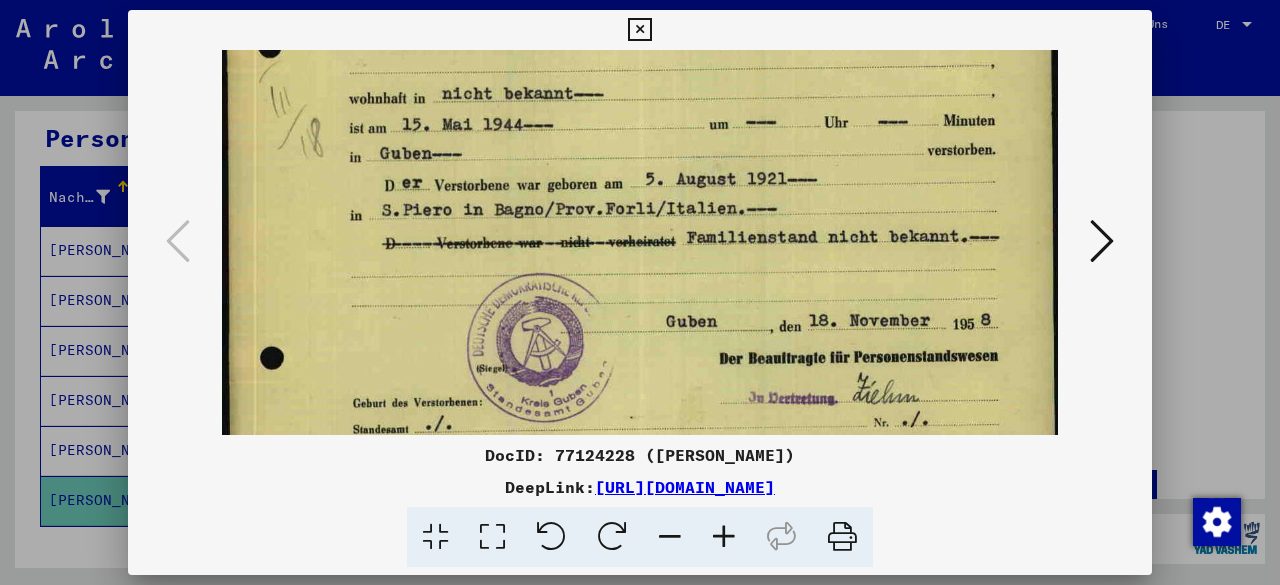 scroll, scrollTop: 143, scrollLeft: 0, axis: vertical 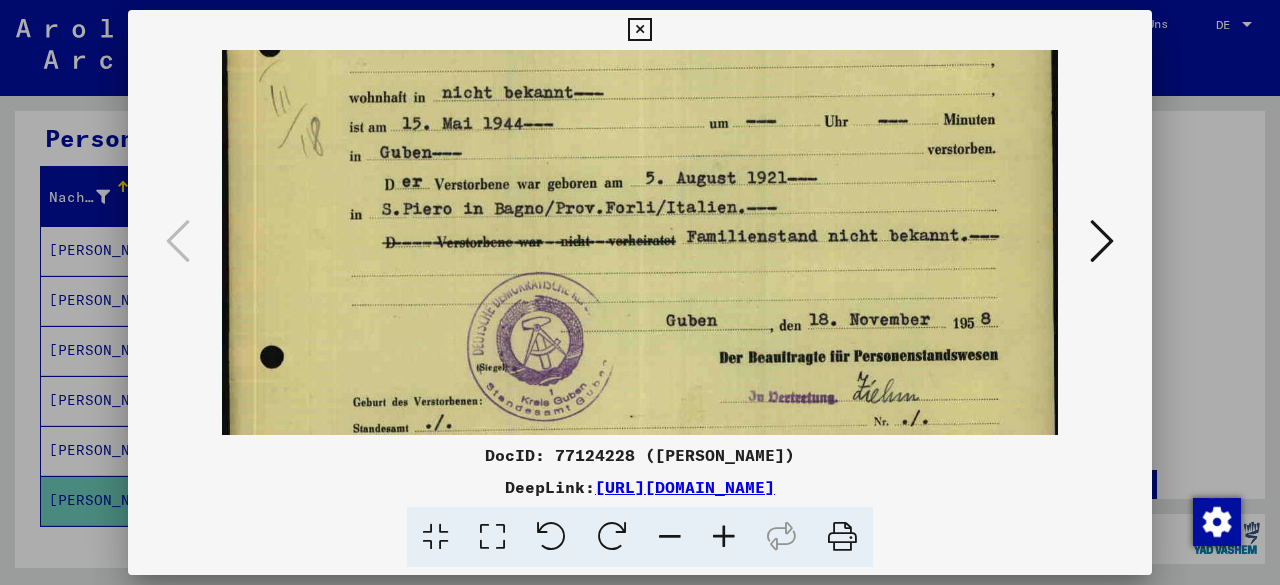 drag, startPoint x: 760, startPoint y: 322, endPoint x: 765, endPoint y: 280, distance: 42.296574 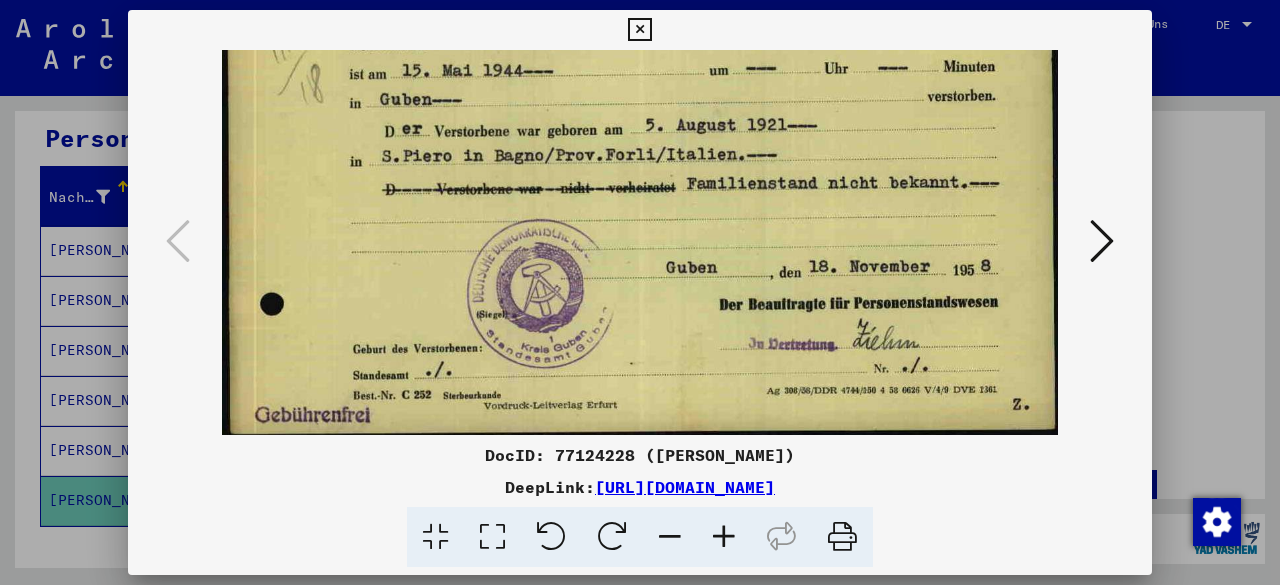 scroll, scrollTop: 200, scrollLeft: 0, axis: vertical 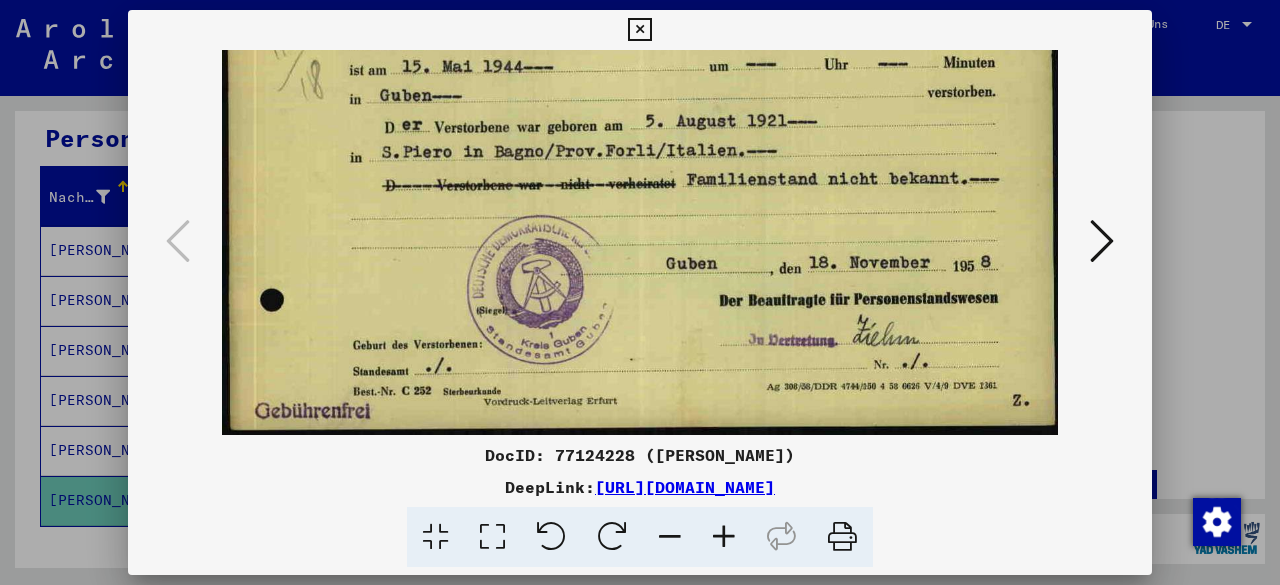 drag, startPoint x: 585, startPoint y: 273, endPoint x: 588, endPoint y: 208, distance: 65.06919 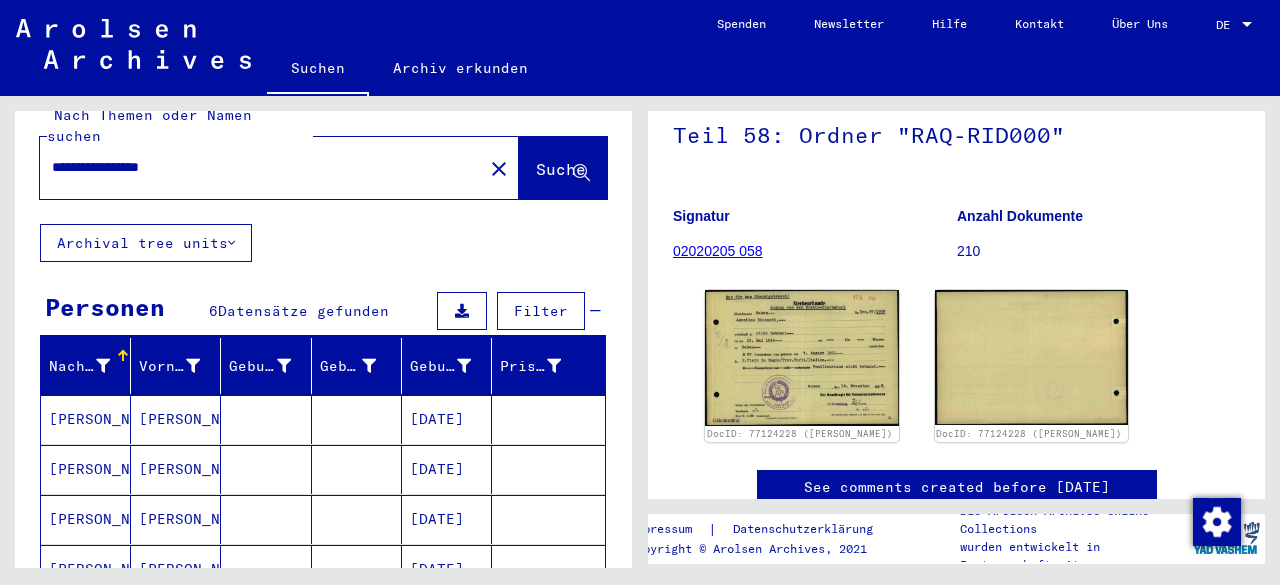 scroll, scrollTop: 0, scrollLeft: 0, axis: both 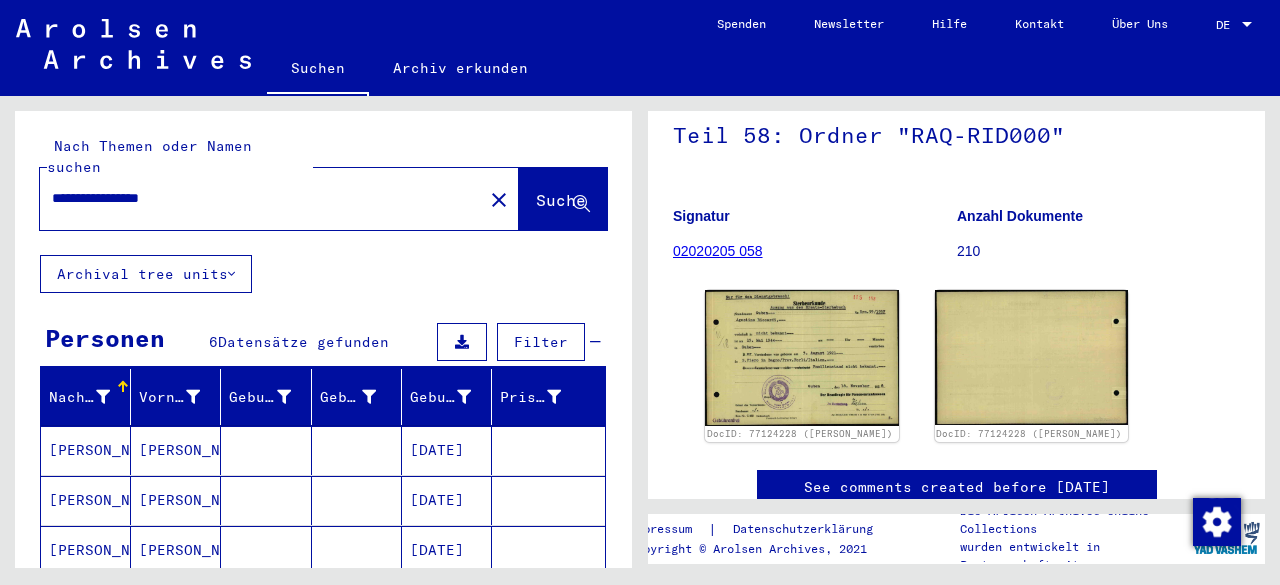 drag, startPoint x: 210, startPoint y: 179, endPoint x: 9, endPoint y: 205, distance: 202.67462 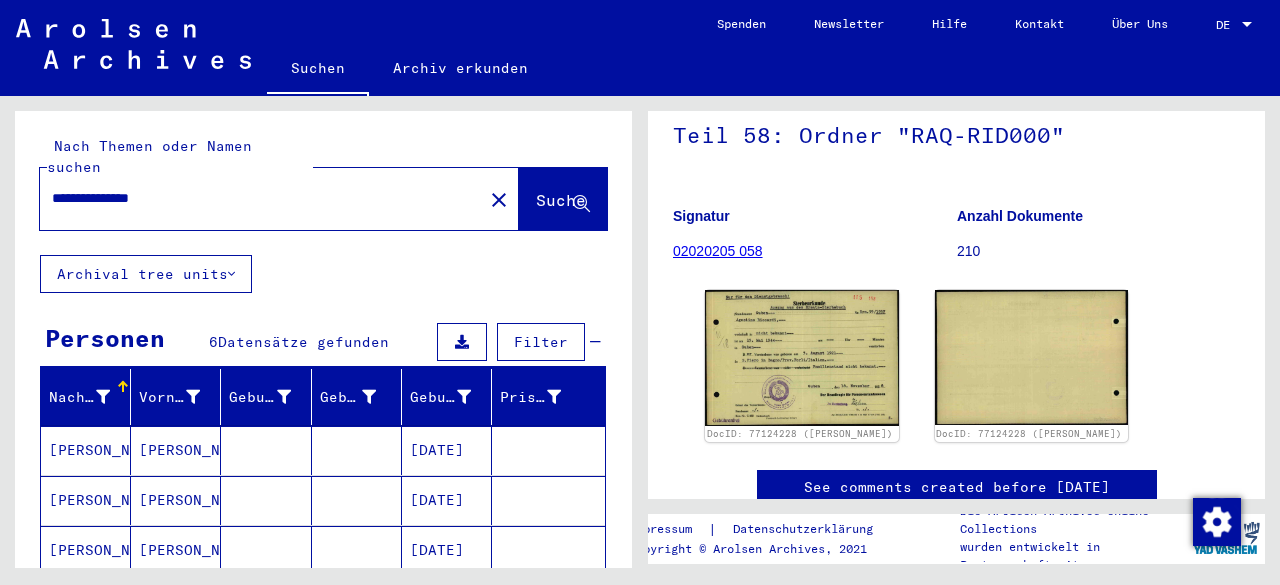 type on "**********" 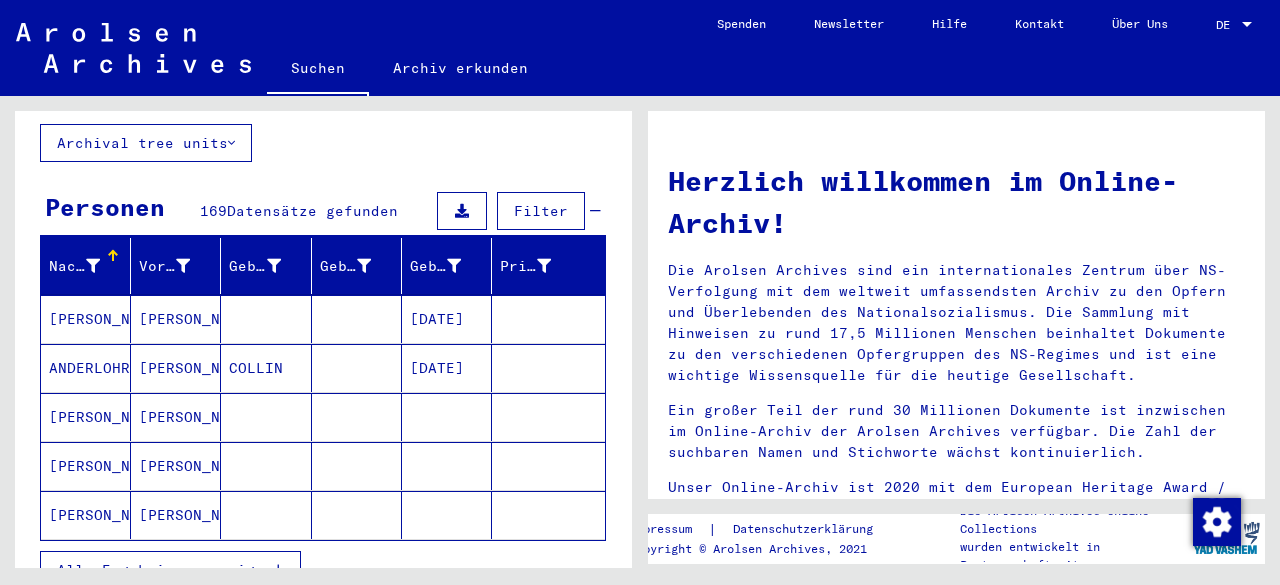 scroll, scrollTop: 200, scrollLeft: 0, axis: vertical 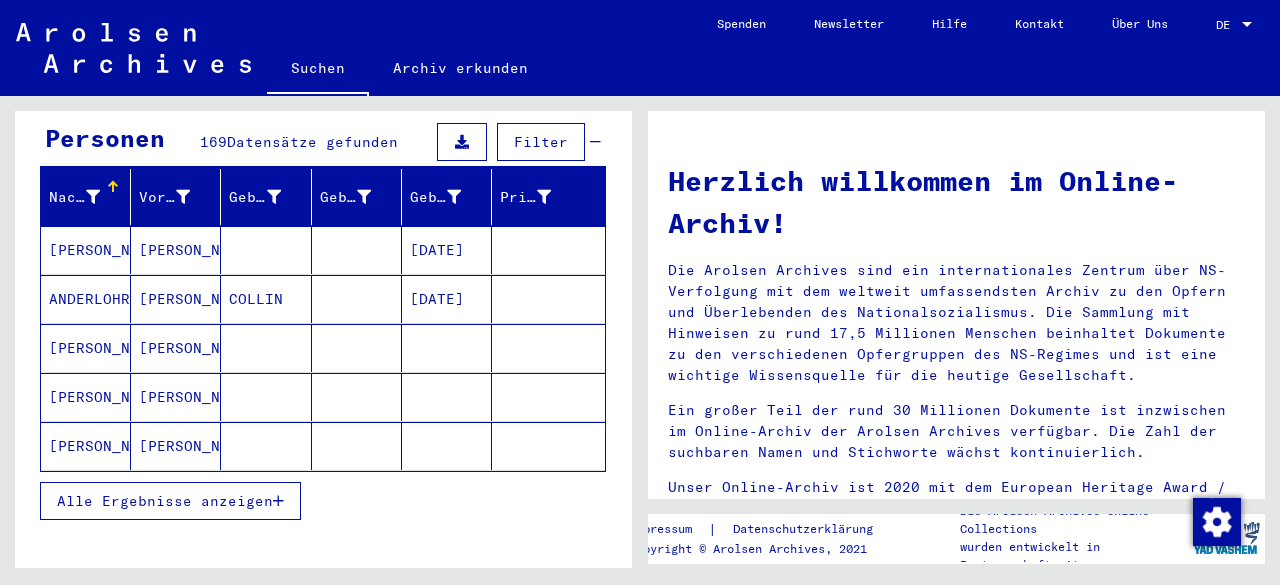 click on "Alle Ergebnisse anzeigen" at bounding box center (170, 501) 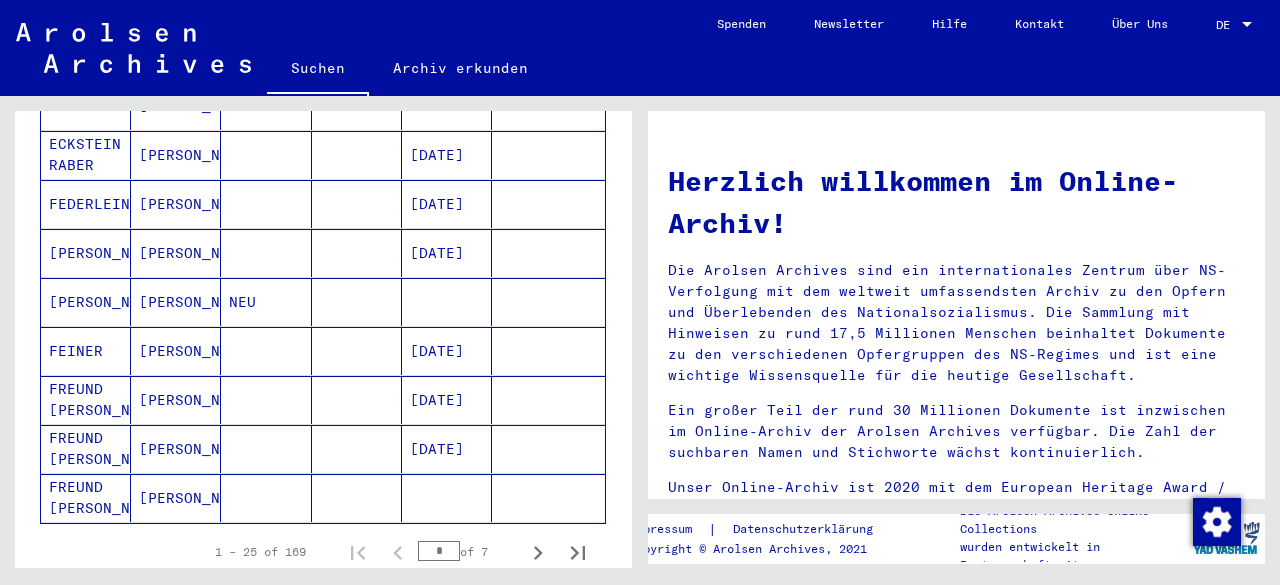 scroll, scrollTop: 1200, scrollLeft: 0, axis: vertical 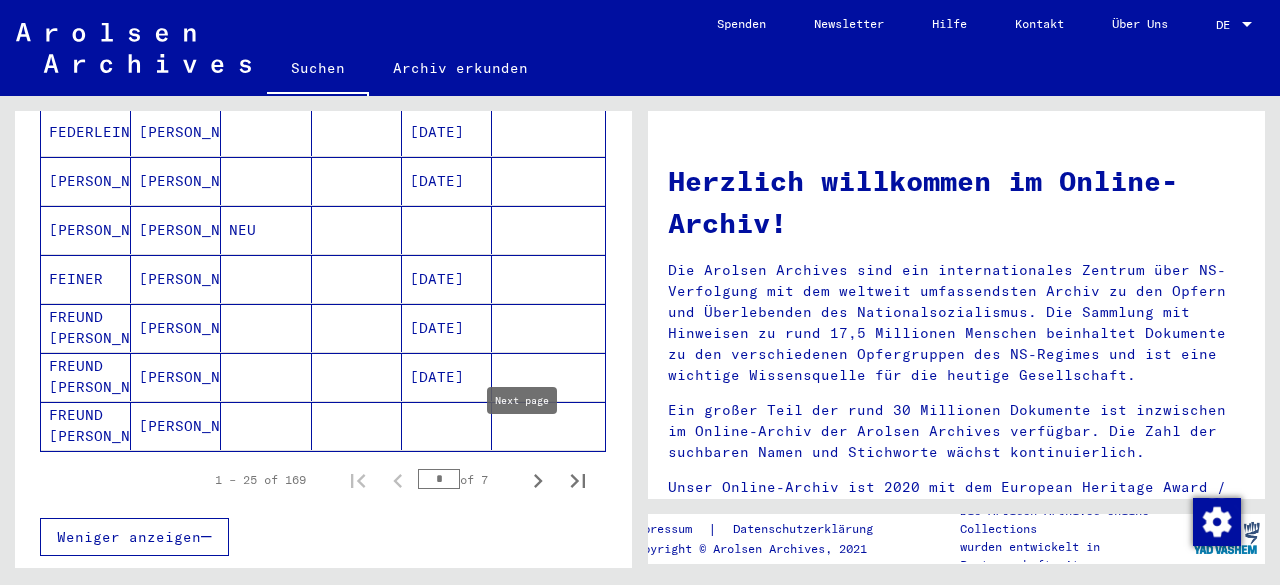 click 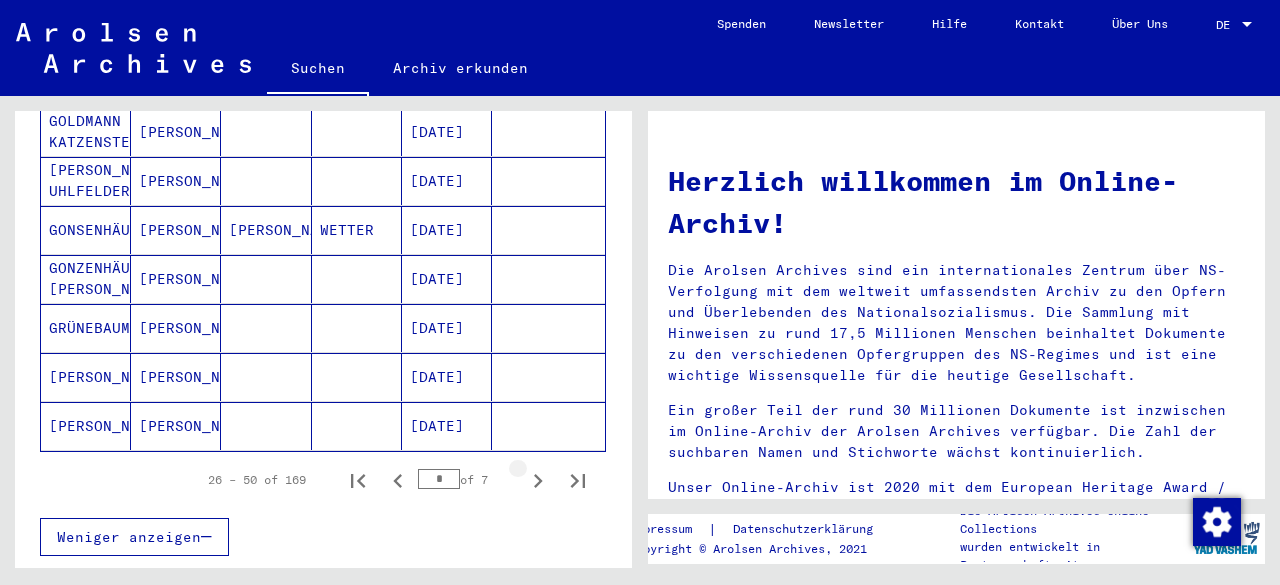 click 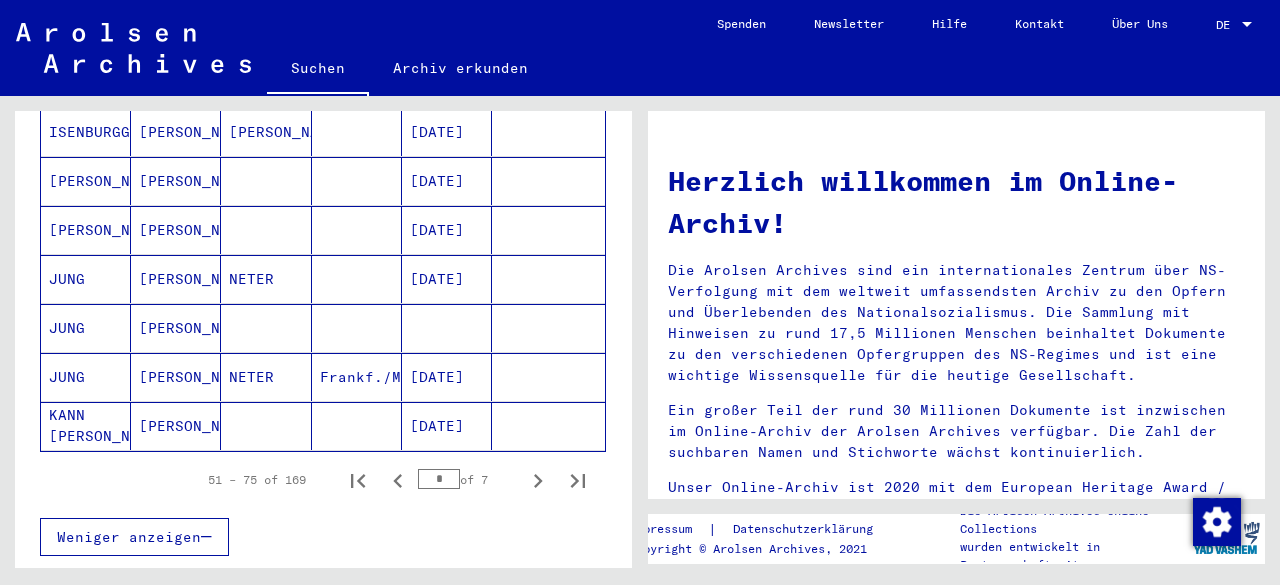 click 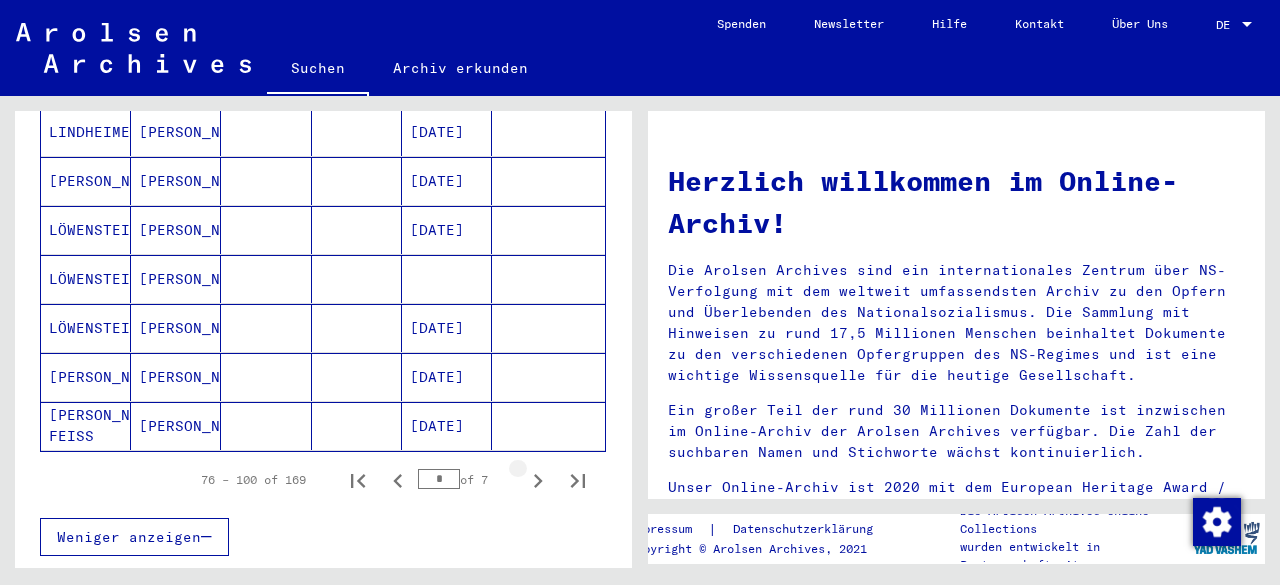 click 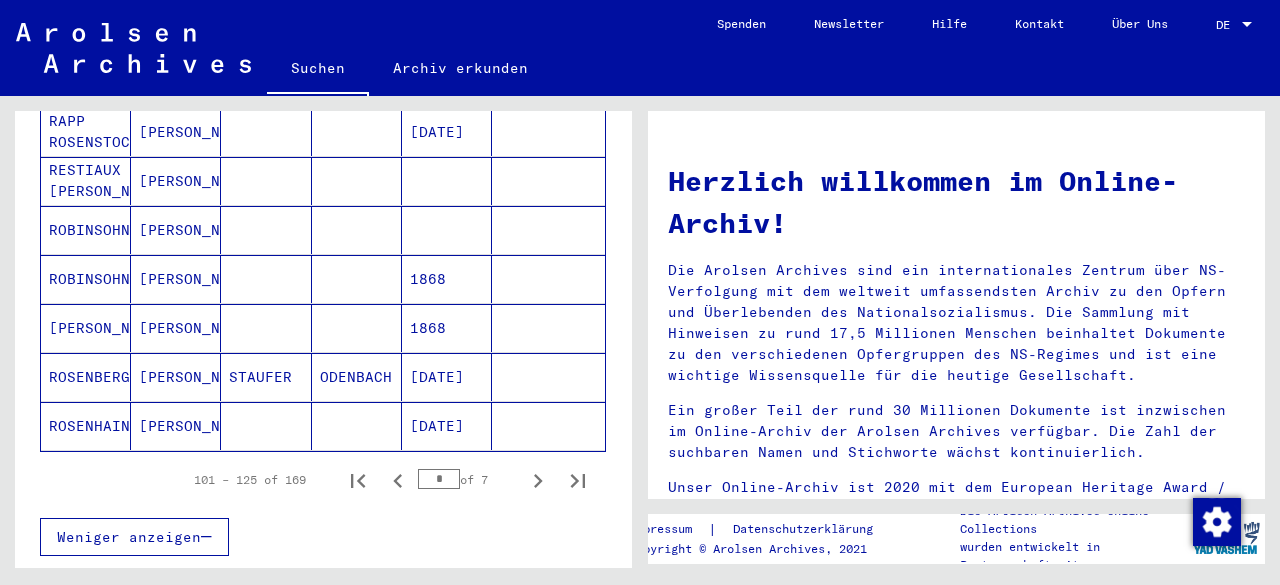 click 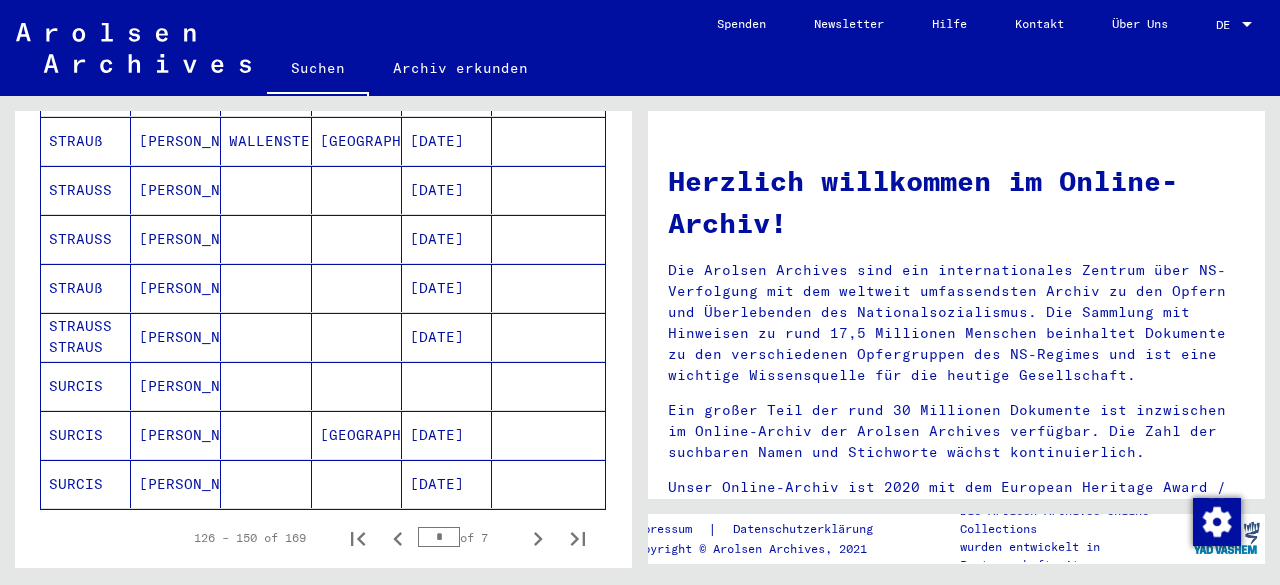 scroll, scrollTop: 1100, scrollLeft: 0, axis: vertical 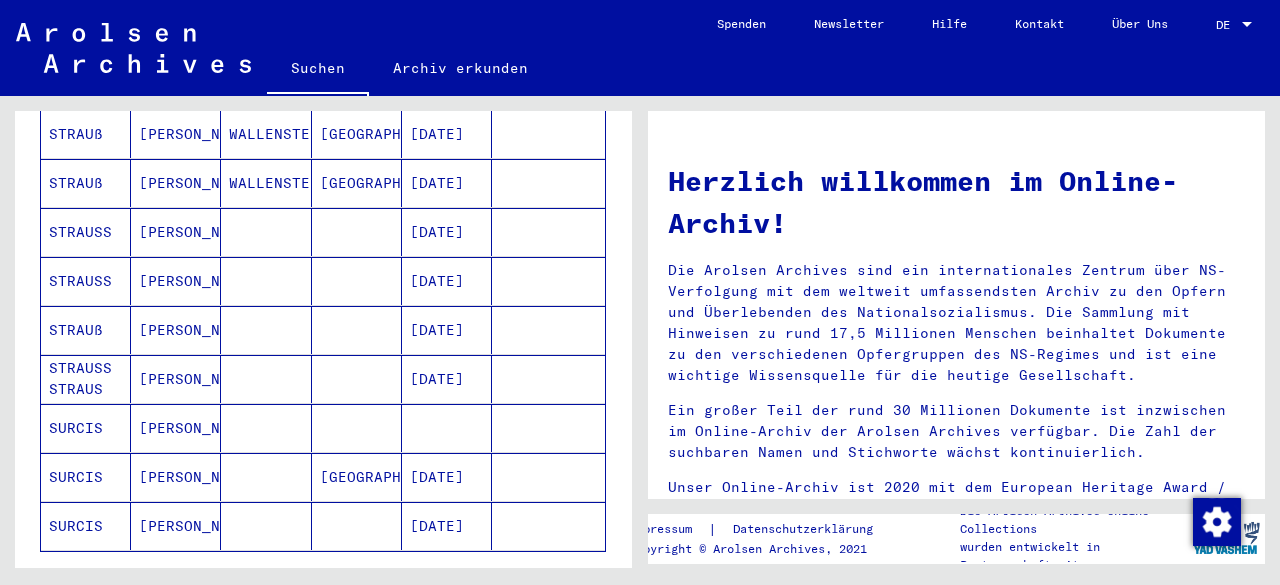 click on "[DATE]" at bounding box center (447, 526) 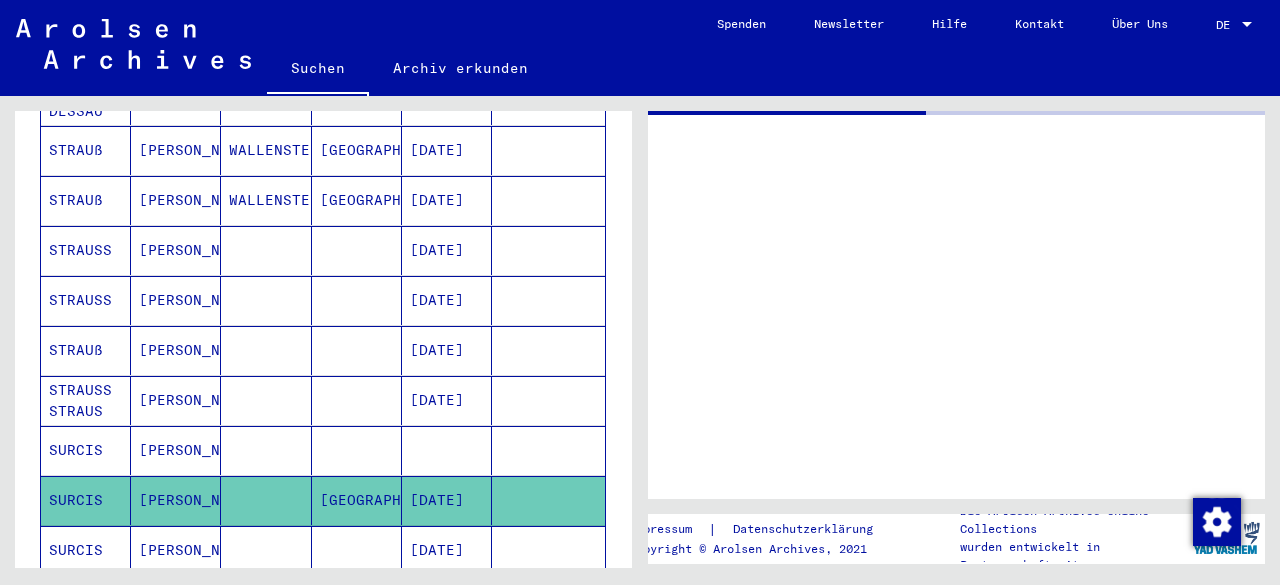 scroll, scrollTop: 1111, scrollLeft: 0, axis: vertical 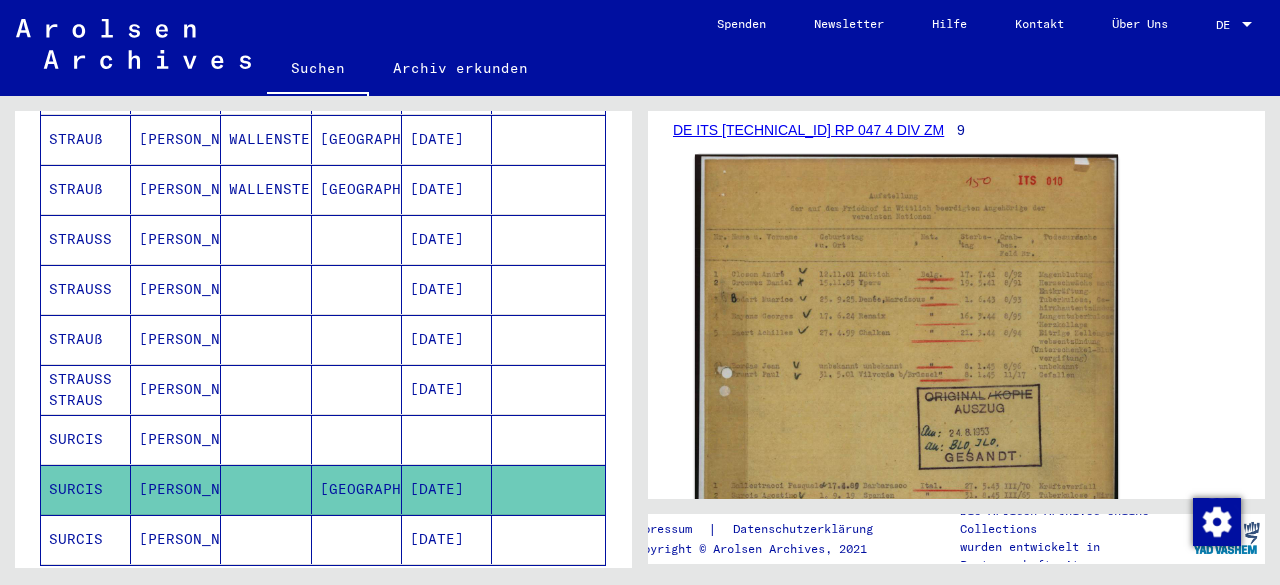 click 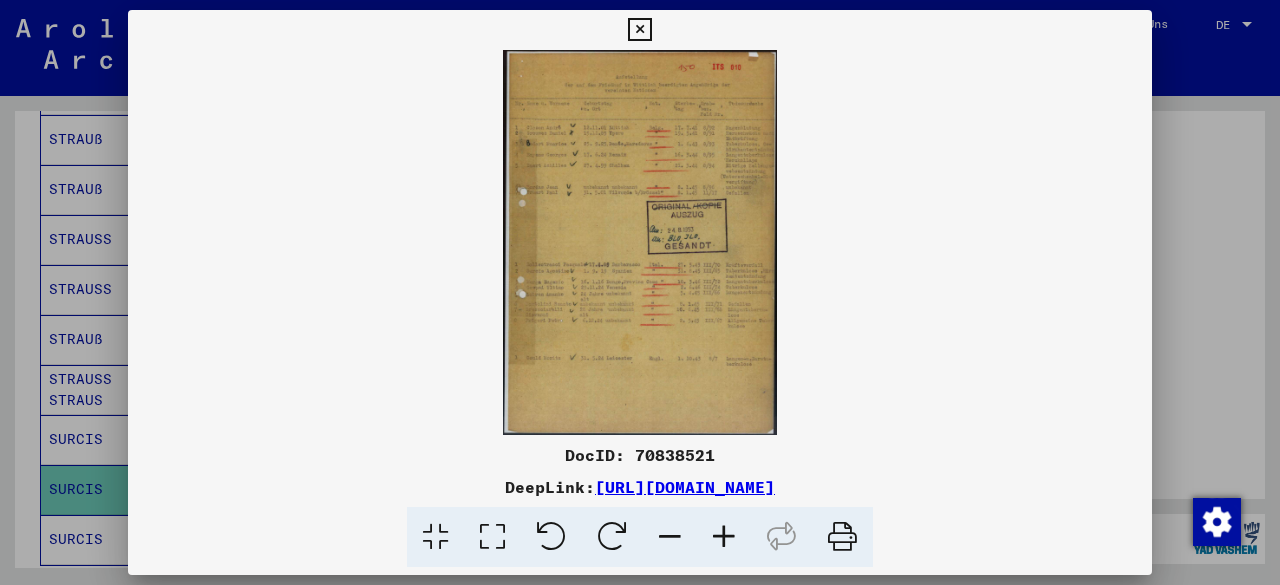 click at bounding box center (640, 242) 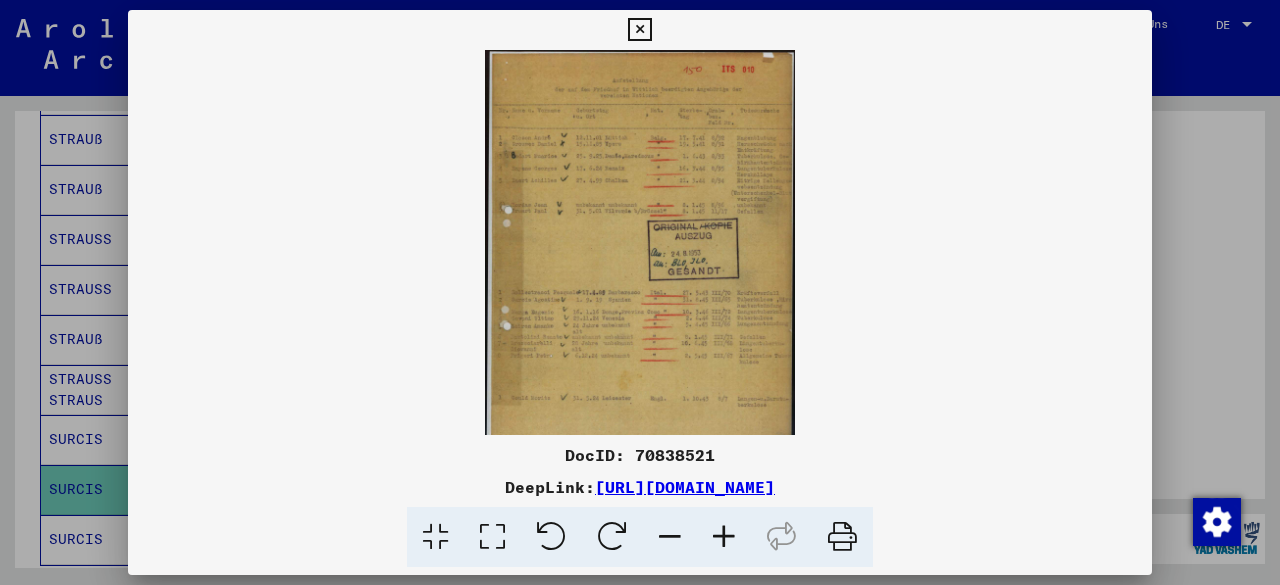 click at bounding box center [724, 537] 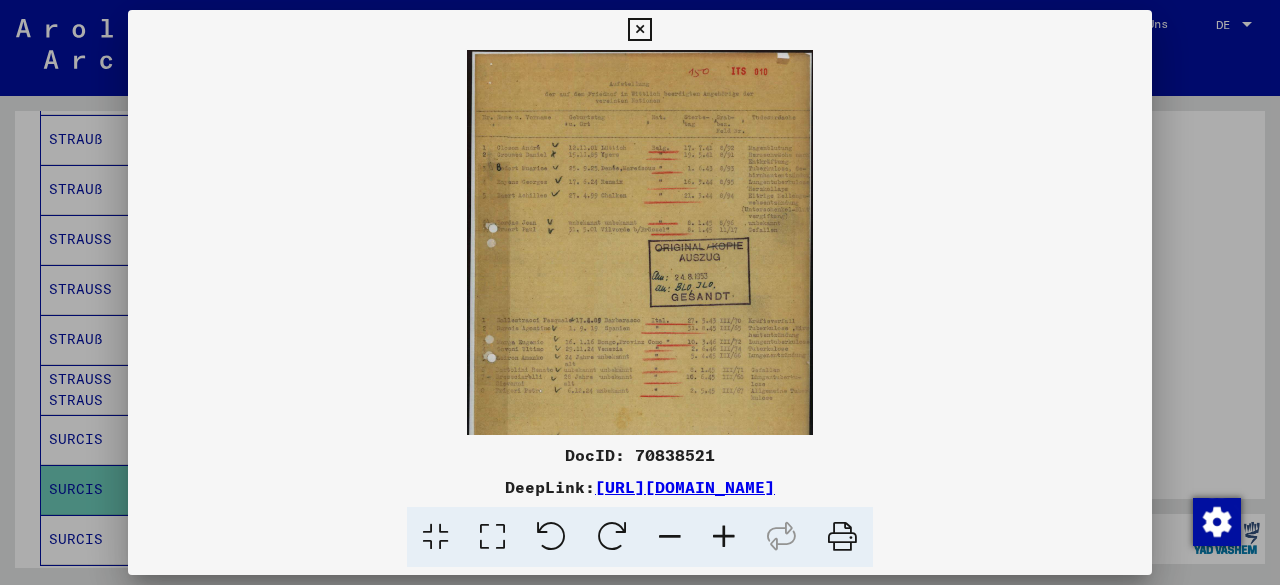 drag, startPoint x: 707, startPoint y: 524, endPoint x: 722, endPoint y: 524, distance: 15 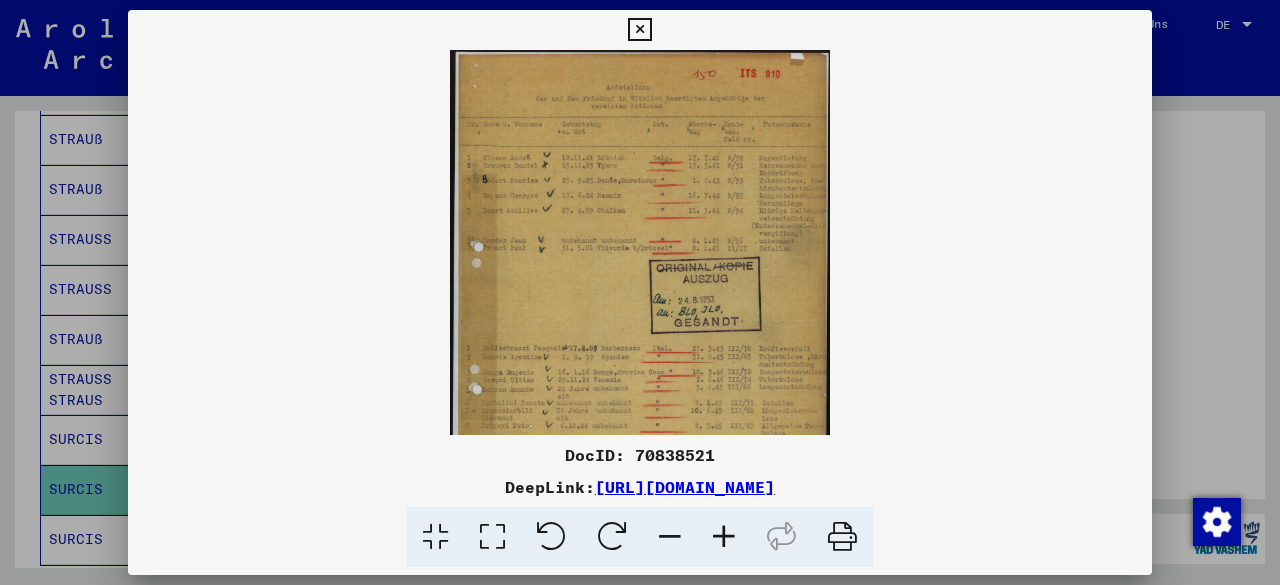 click at bounding box center (724, 537) 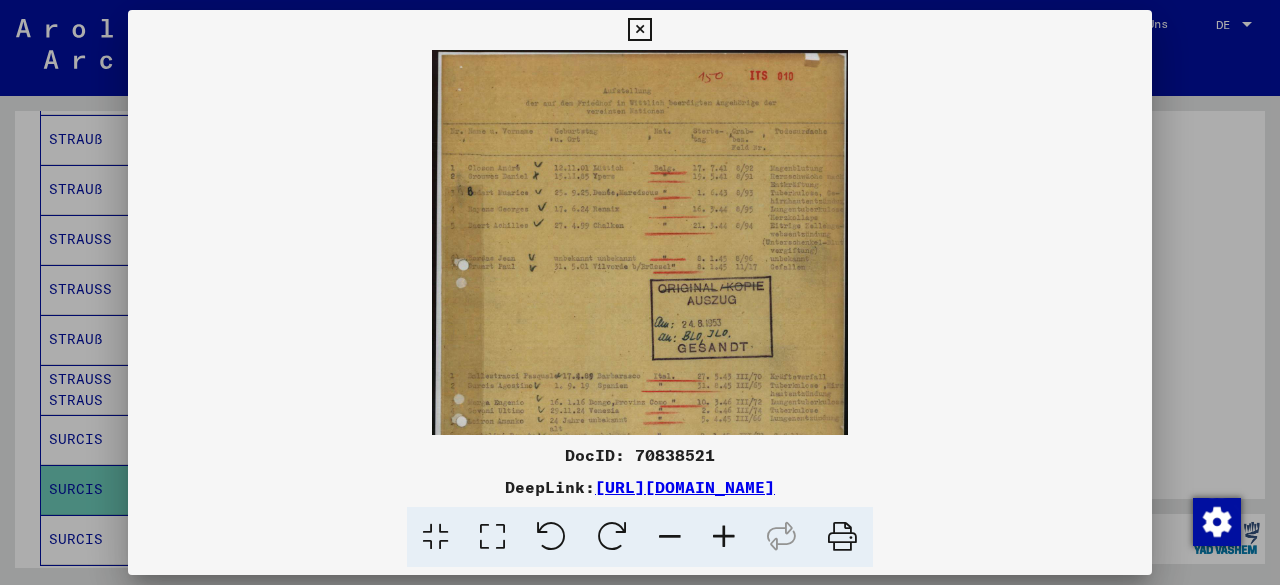 click at bounding box center [724, 537] 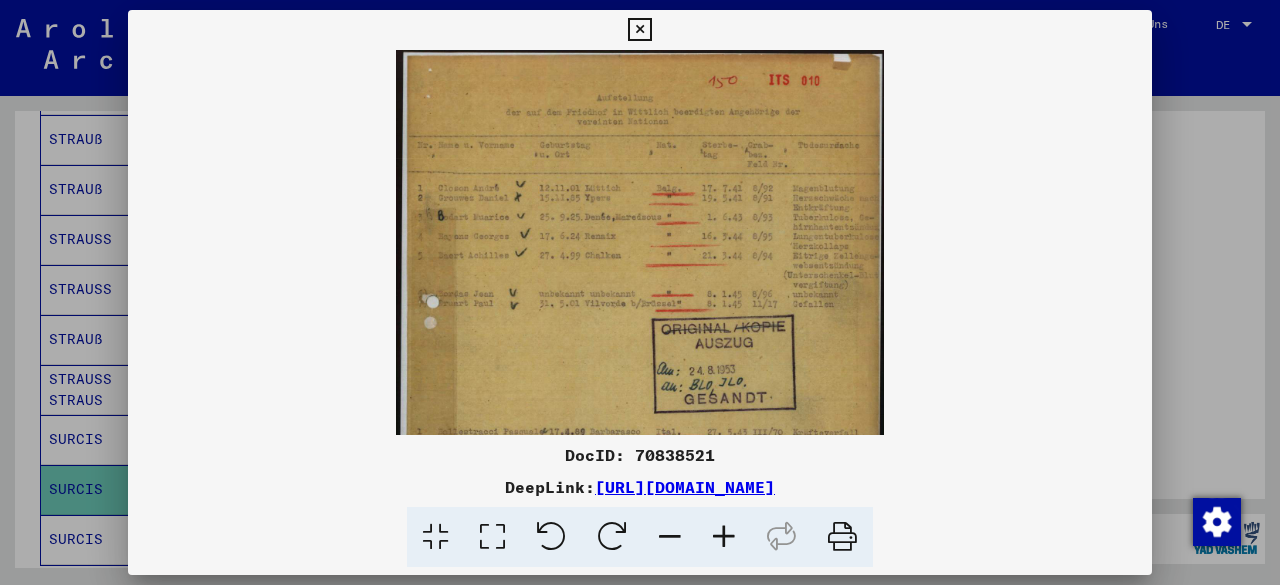 click at bounding box center (724, 537) 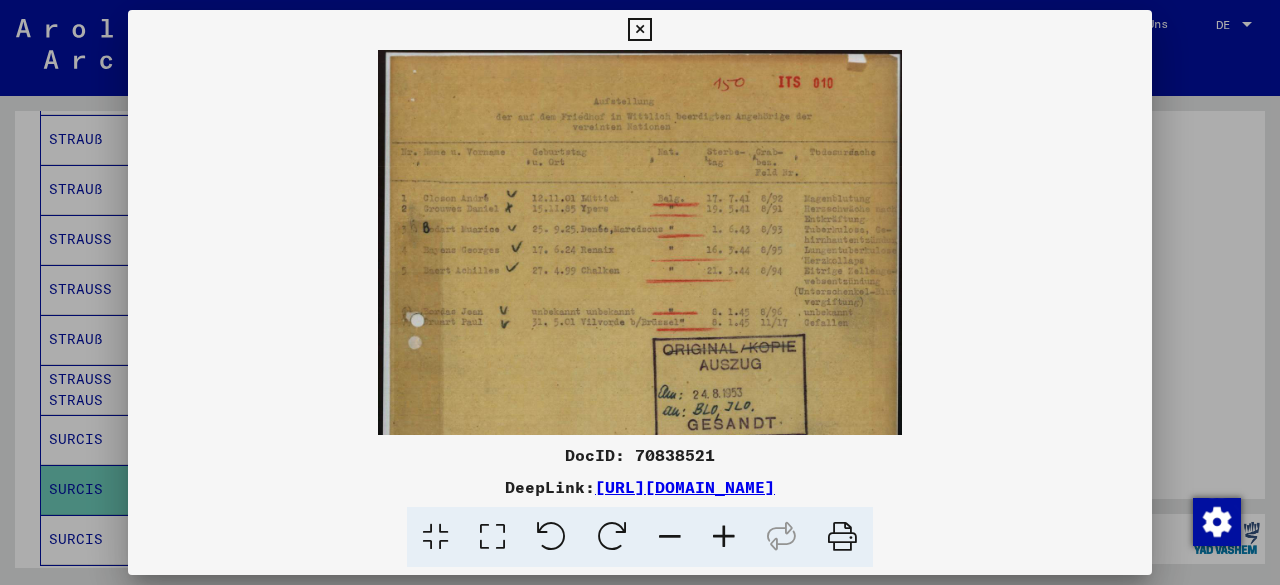 click at bounding box center [724, 537] 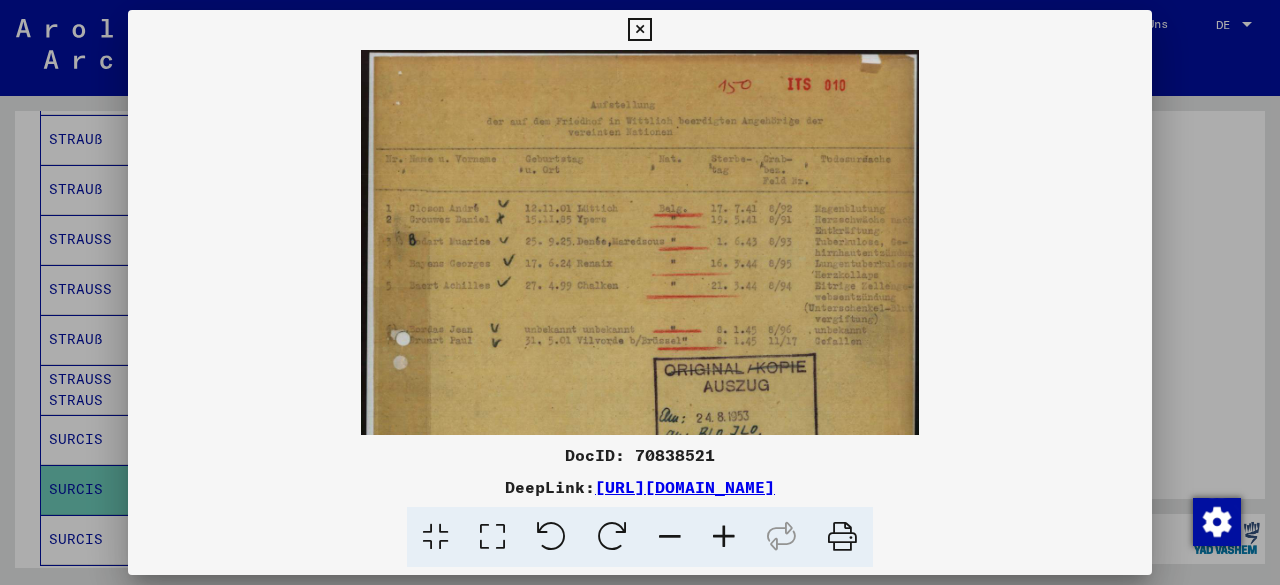click at bounding box center [724, 537] 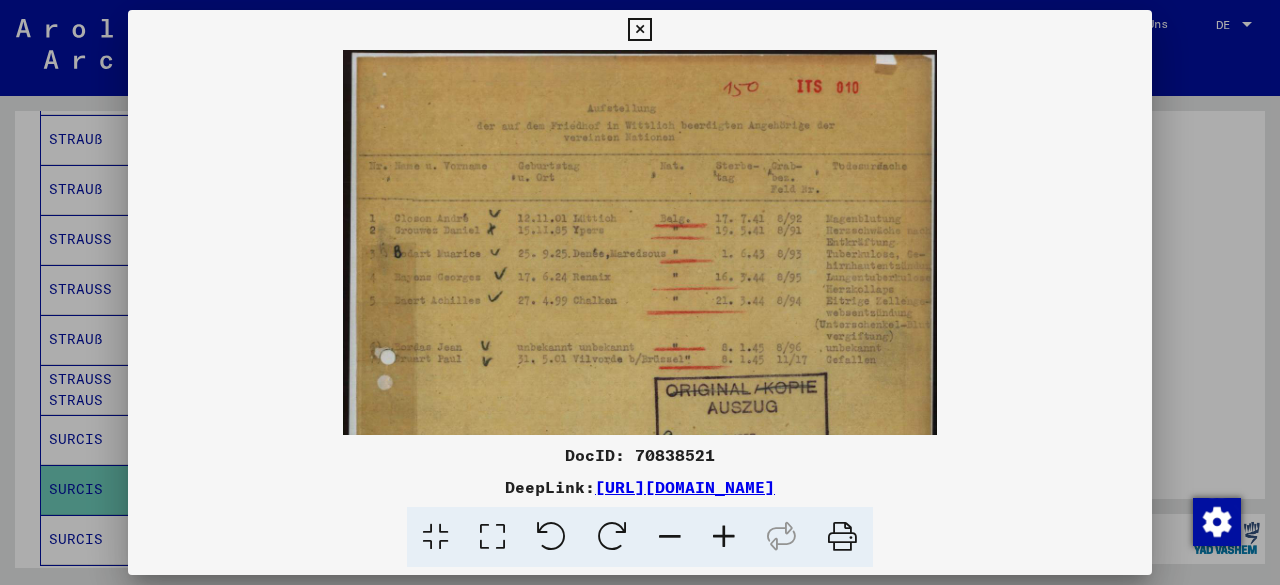 click at bounding box center (724, 537) 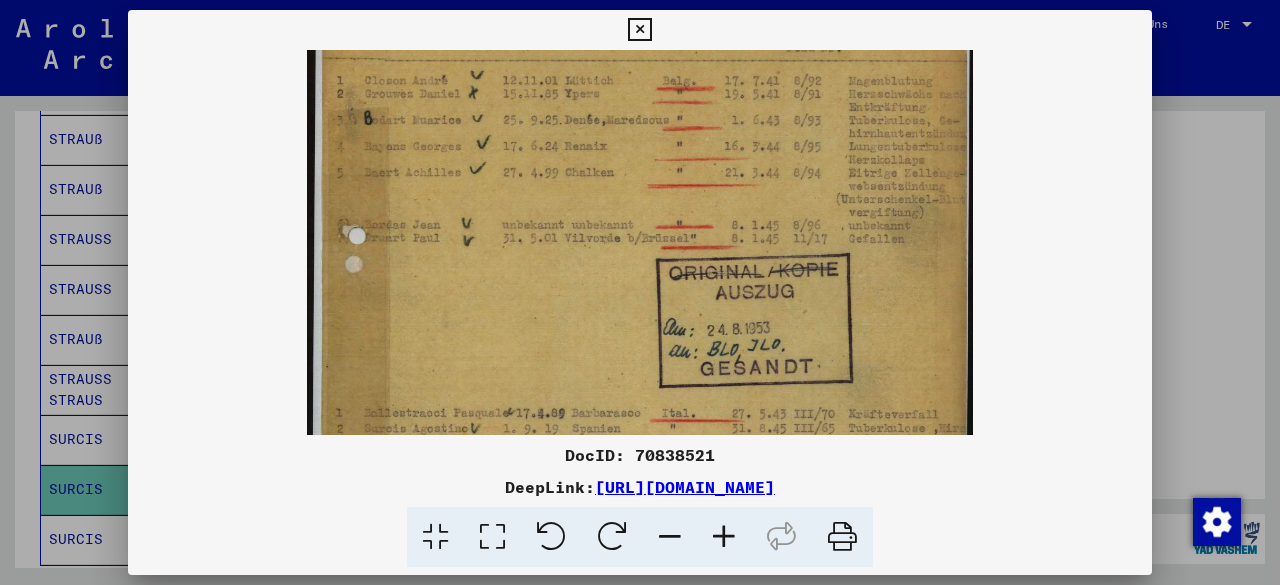 drag, startPoint x: 550, startPoint y: 353, endPoint x: 550, endPoint y: 227, distance: 126 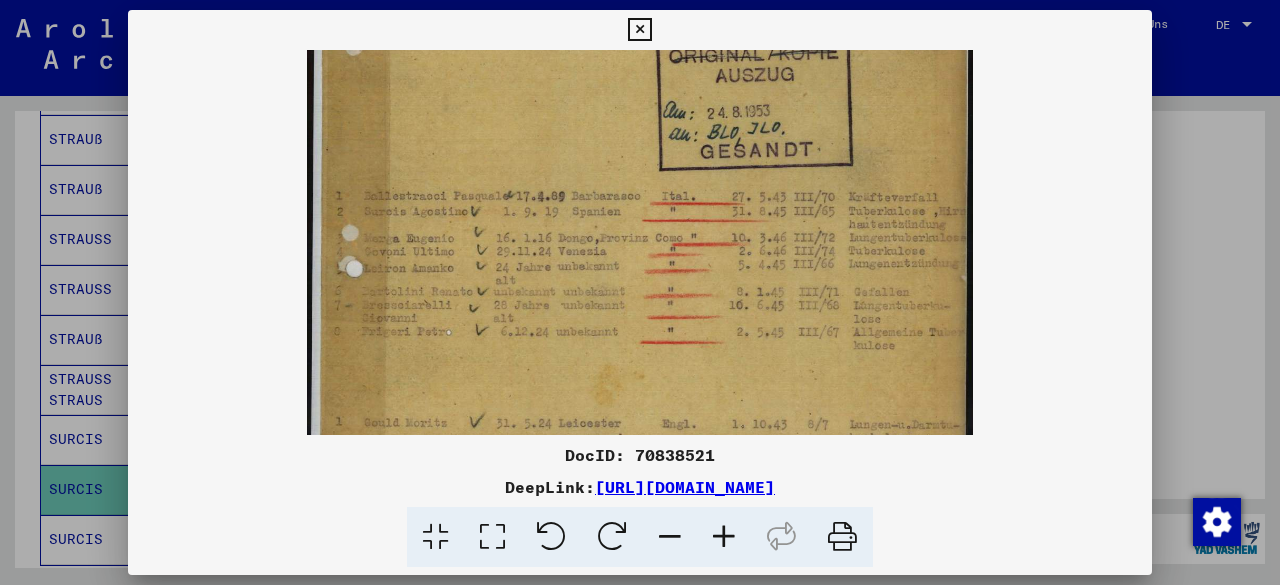 drag, startPoint x: 534, startPoint y: 314, endPoint x: 533, endPoint y: 268, distance: 46.010868 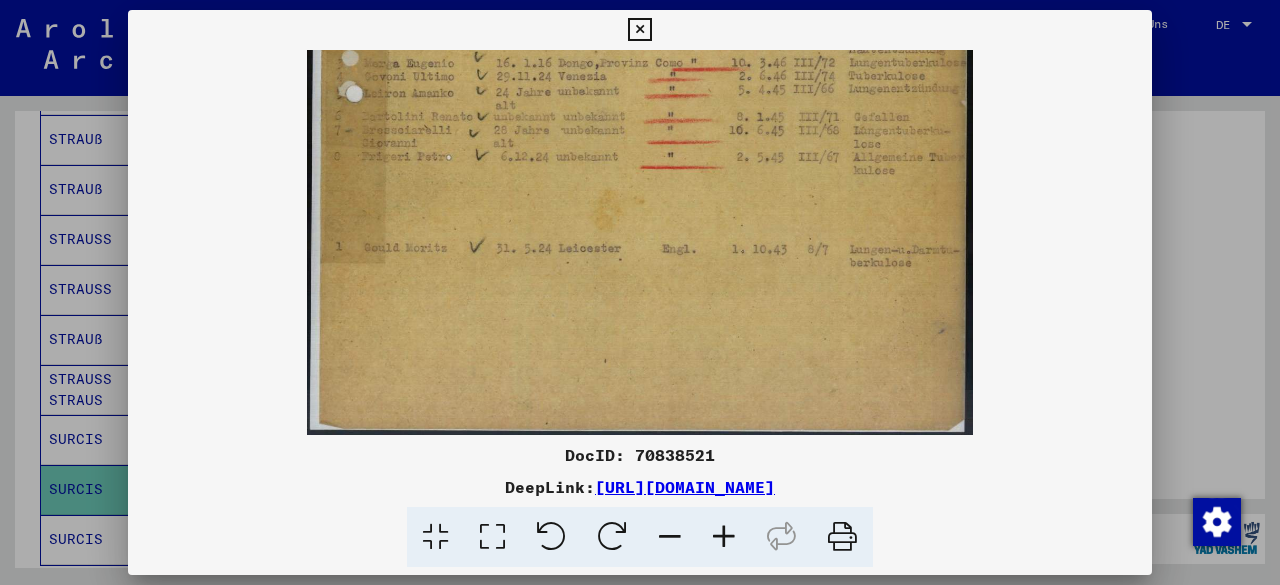 drag, startPoint x: 516, startPoint y: 319, endPoint x: 554, endPoint y: 111, distance: 211.44266 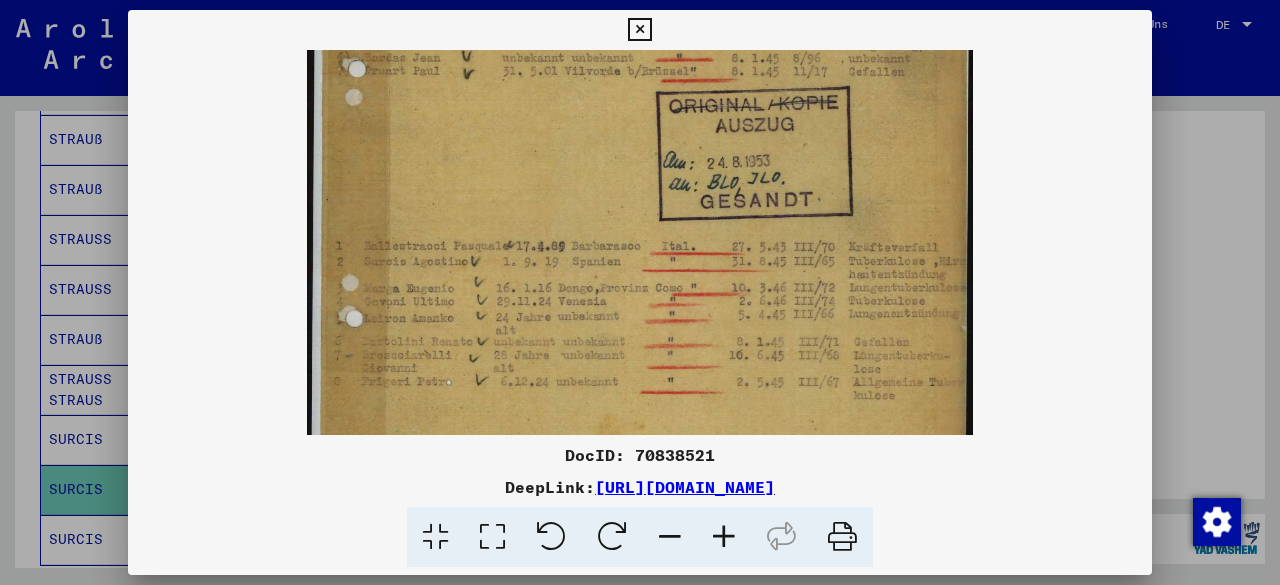 drag, startPoint x: 544, startPoint y: 149, endPoint x: 513, endPoint y: 390, distance: 242.9856 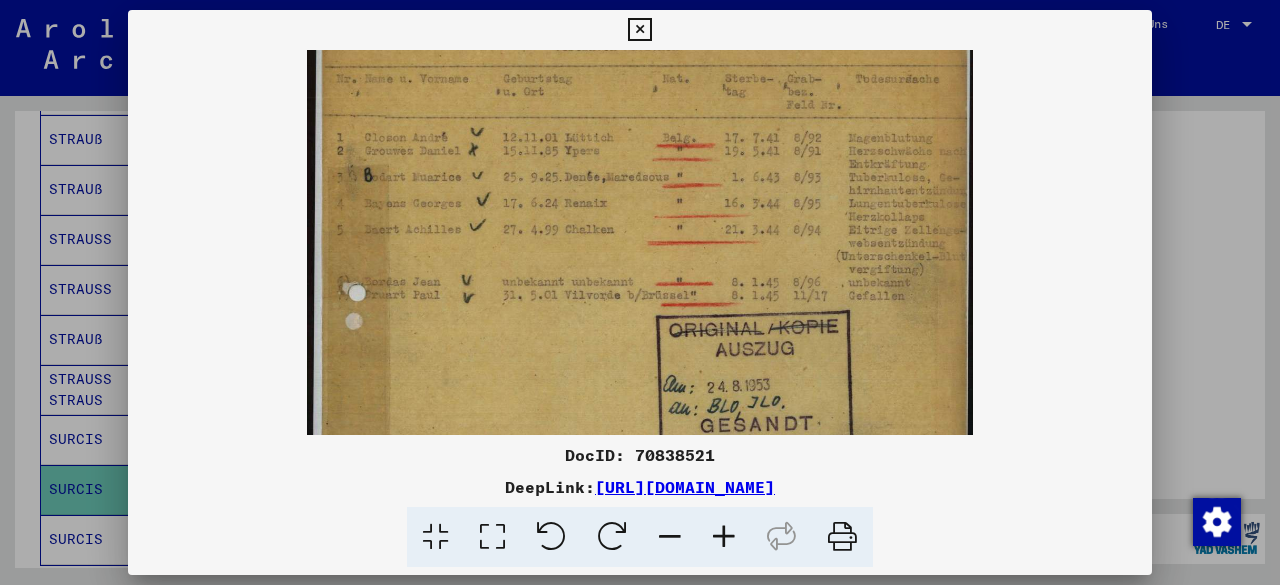 drag, startPoint x: 501, startPoint y: 239, endPoint x: 507, endPoint y: 465, distance: 226.07964 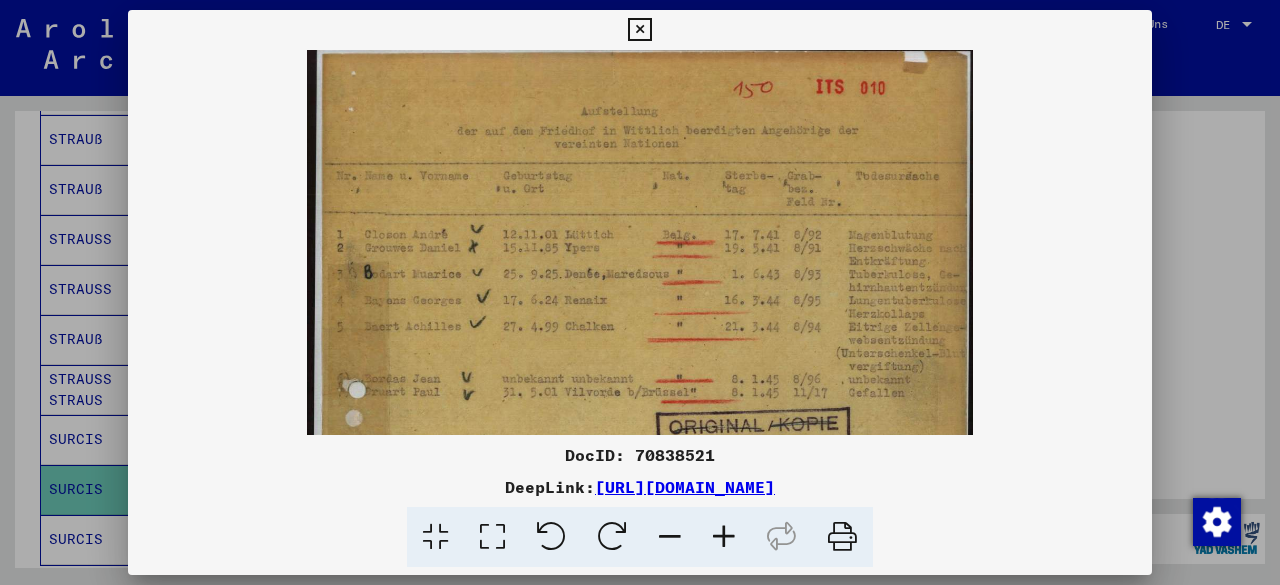 scroll, scrollTop: 0, scrollLeft: 0, axis: both 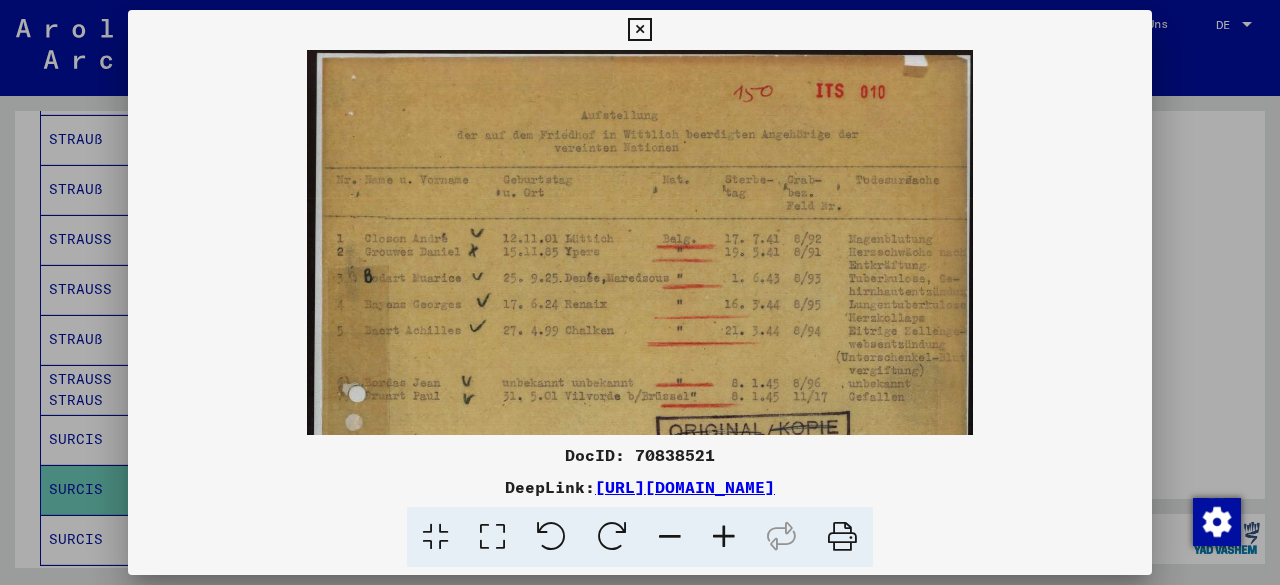 drag, startPoint x: 494, startPoint y: 269, endPoint x: 494, endPoint y: 349, distance: 80 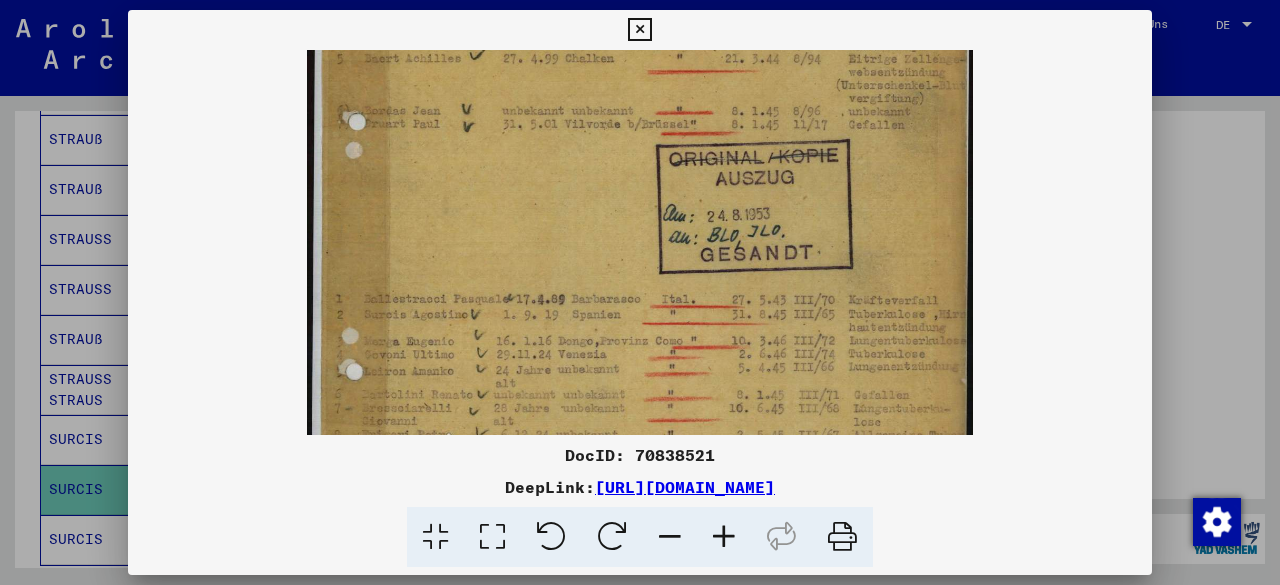 drag, startPoint x: 495, startPoint y: 356, endPoint x: 543, endPoint y: 92, distance: 268.32816 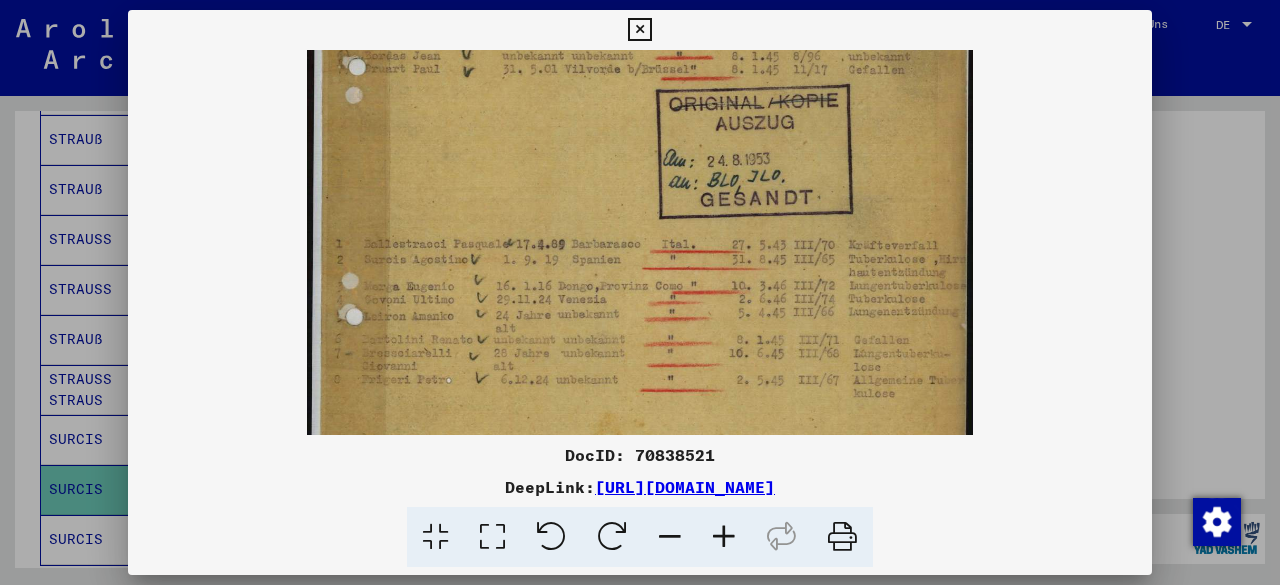scroll, scrollTop: 332, scrollLeft: 0, axis: vertical 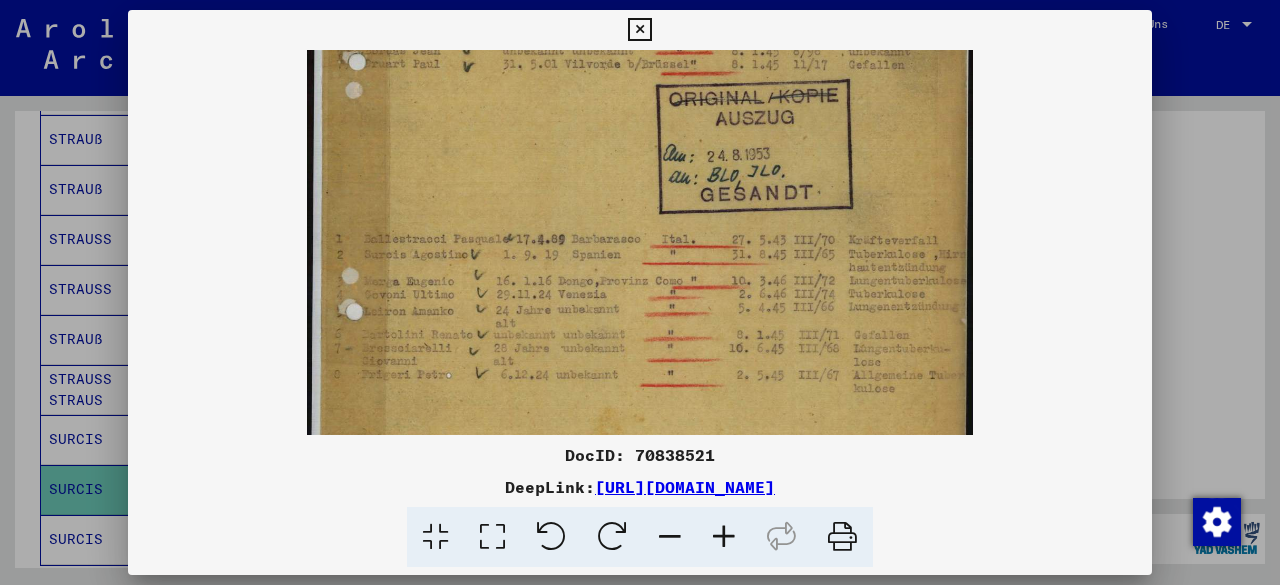 drag, startPoint x: 456, startPoint y: 262, endPoint x: 470, endPoint y: 217, distance: 47.127487 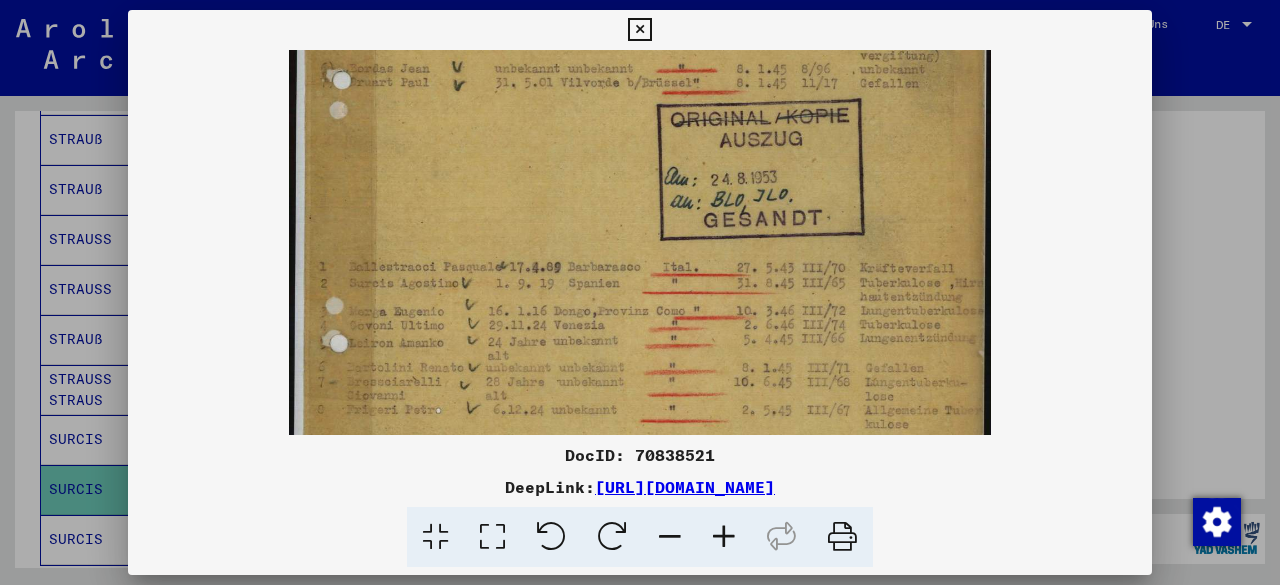 click at bounding box center (670, 537) 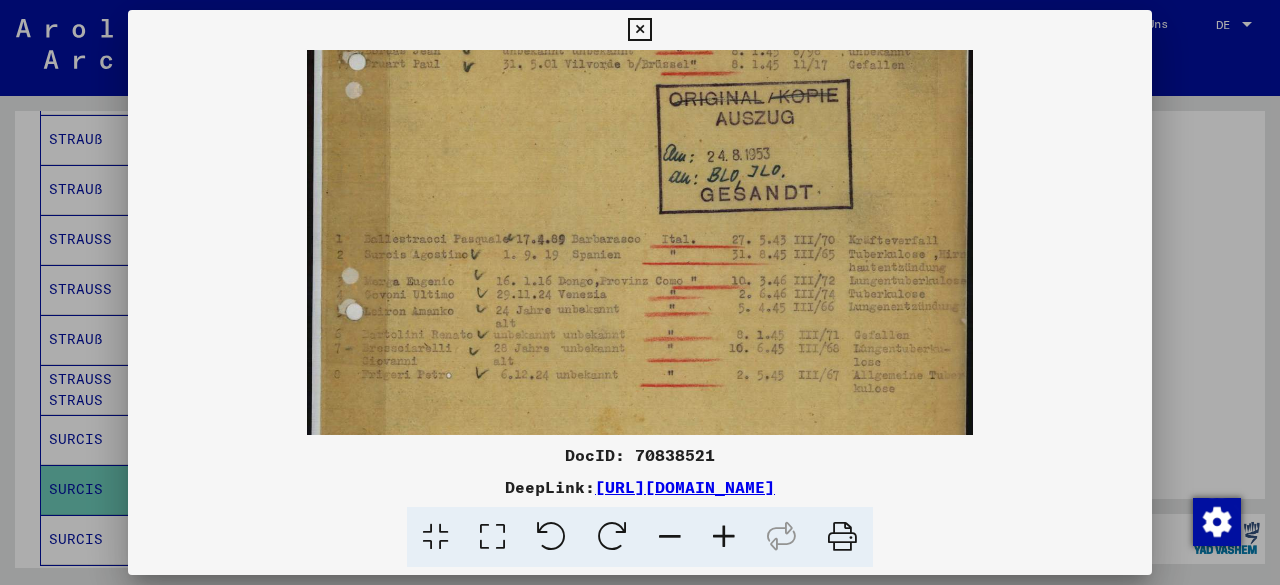 click at bounding box center (724, 537) 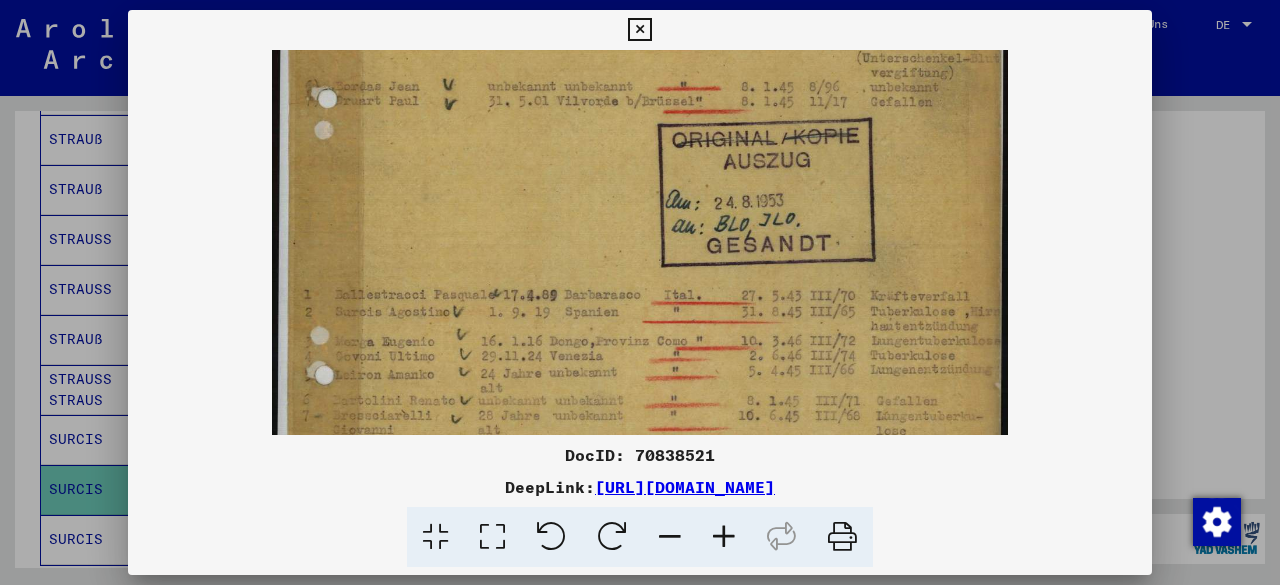 click at bounding box center [724, 537] 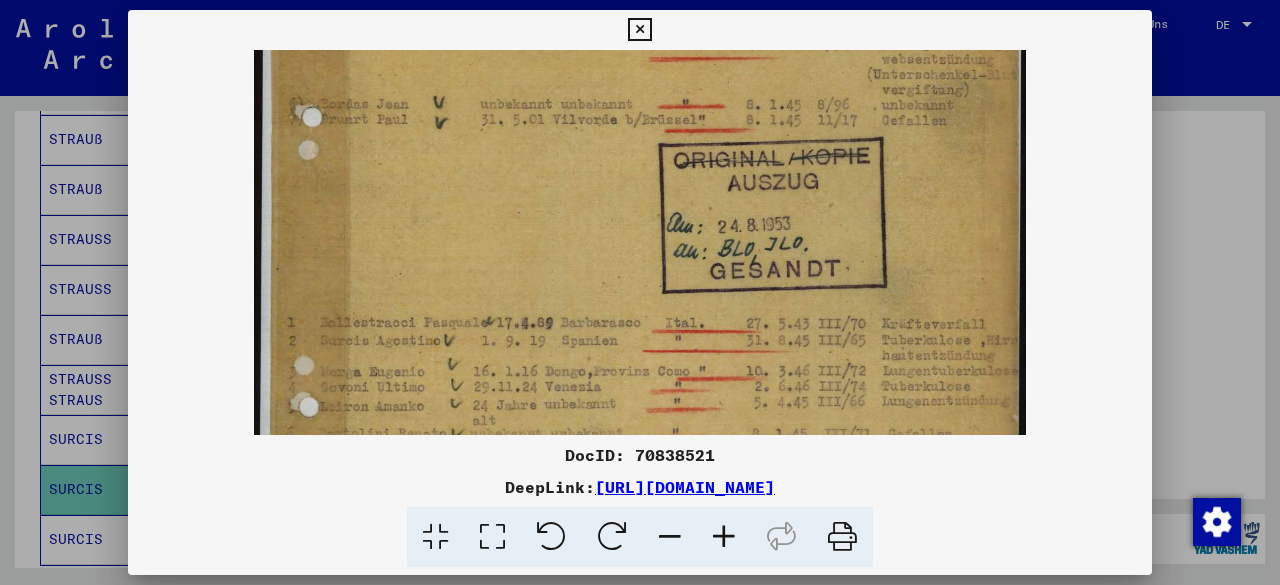 click at bounding box center (724, 537) 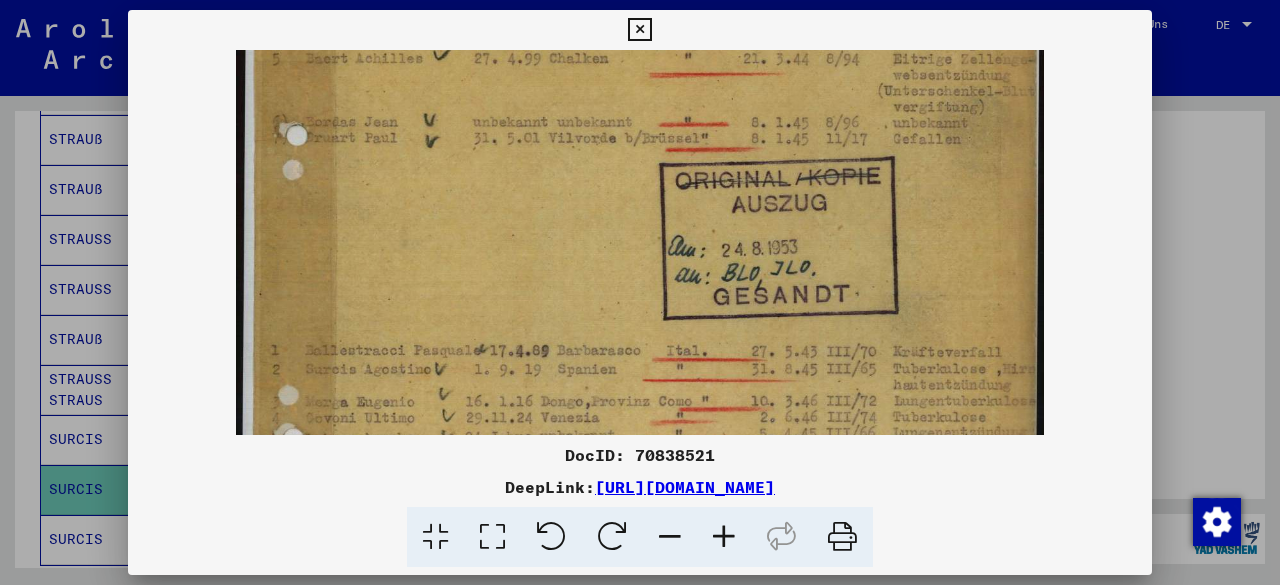 click at bounding box center [639, 30] 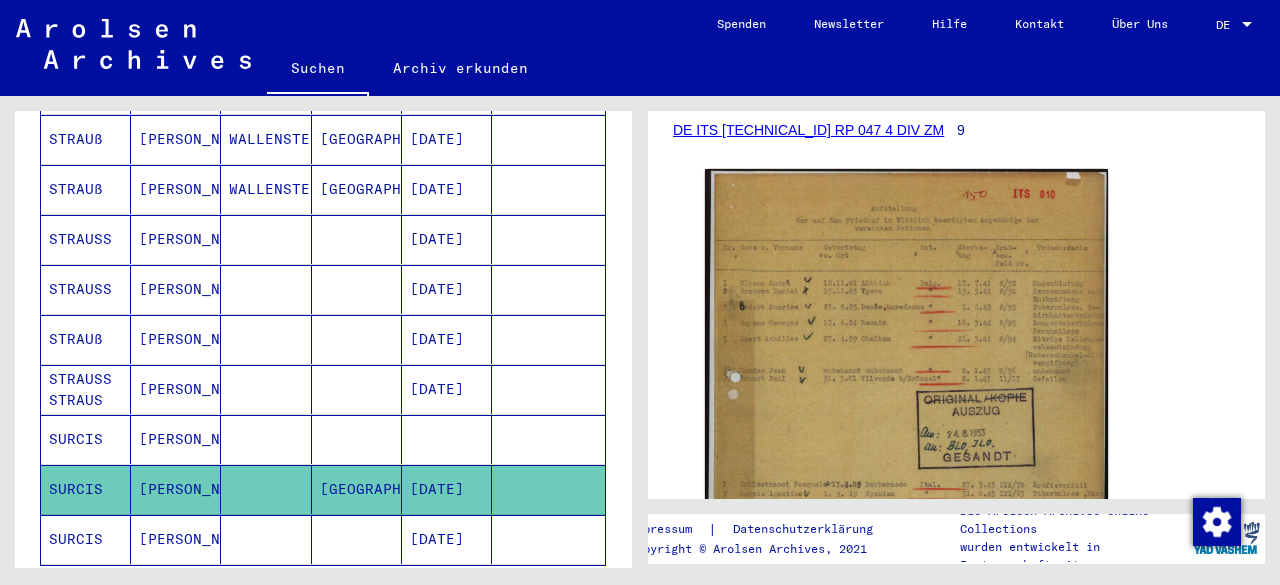 click at bounding box center (266, 489) 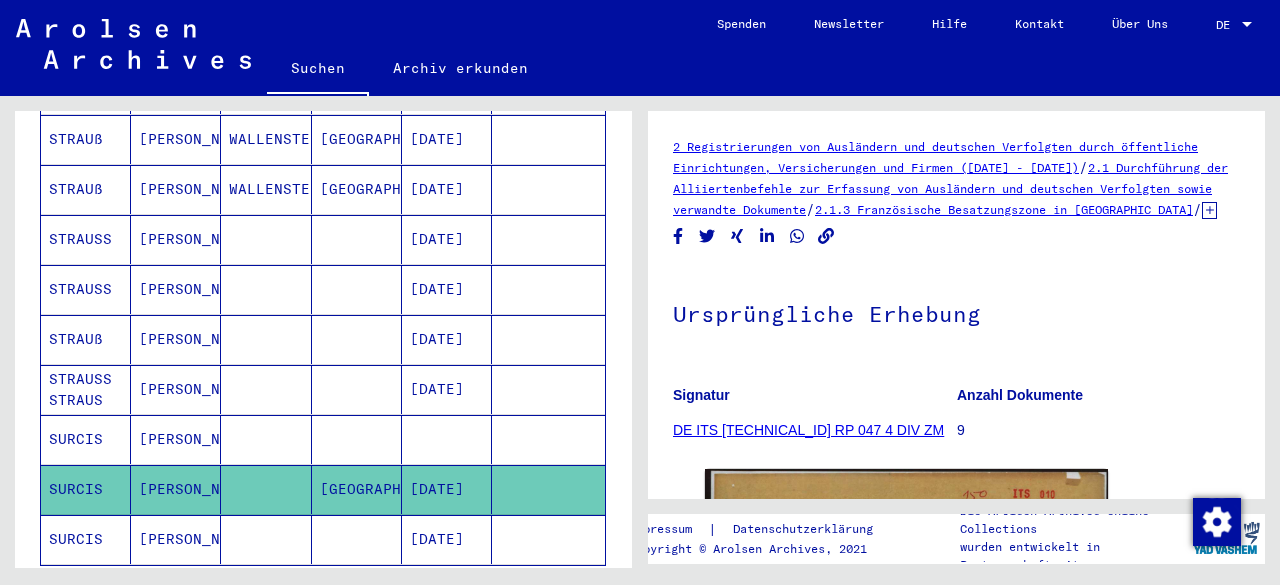 click at bounding box center (266, 489) 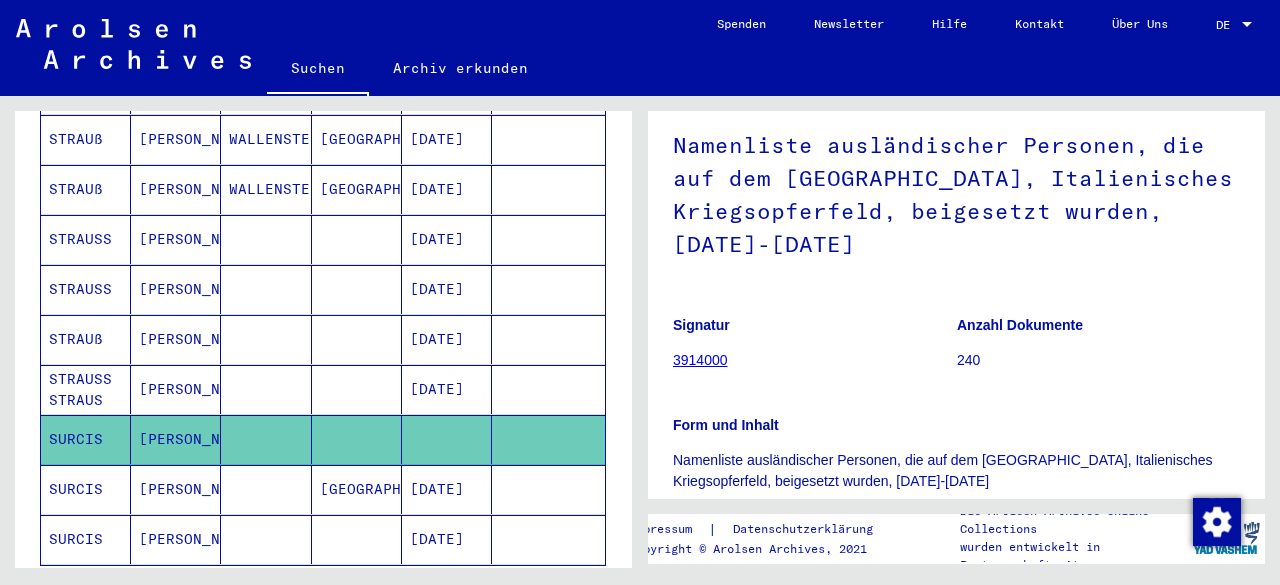 scroll, scrollTop: 300, scrollLeft: 0, axis: vertical 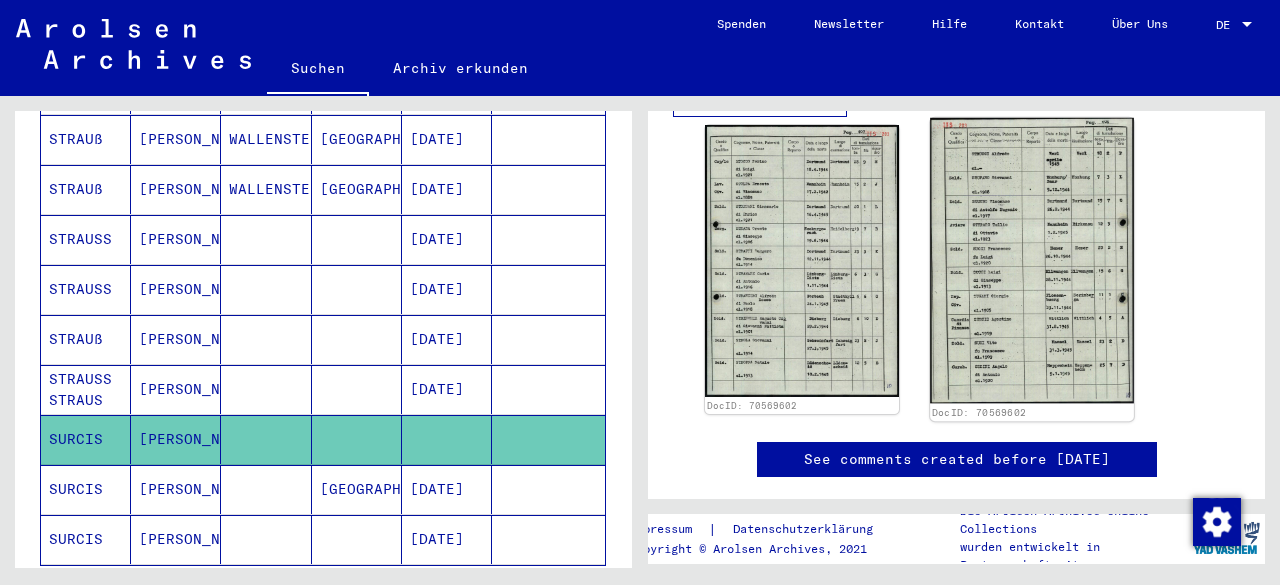 click 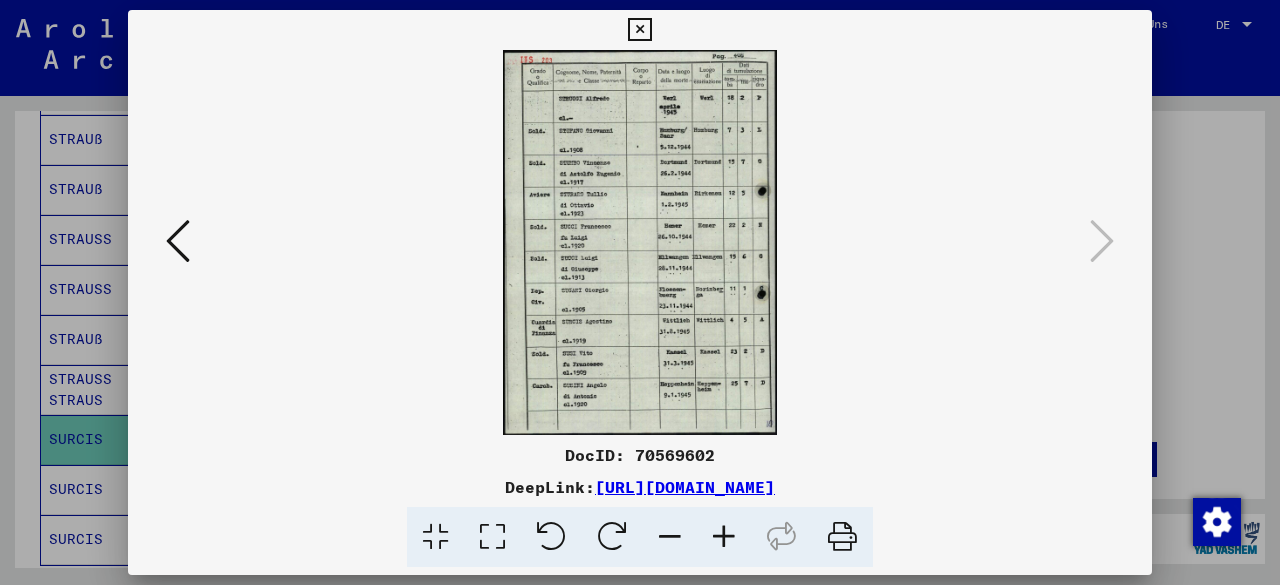 click at bounding box center [724, 537] 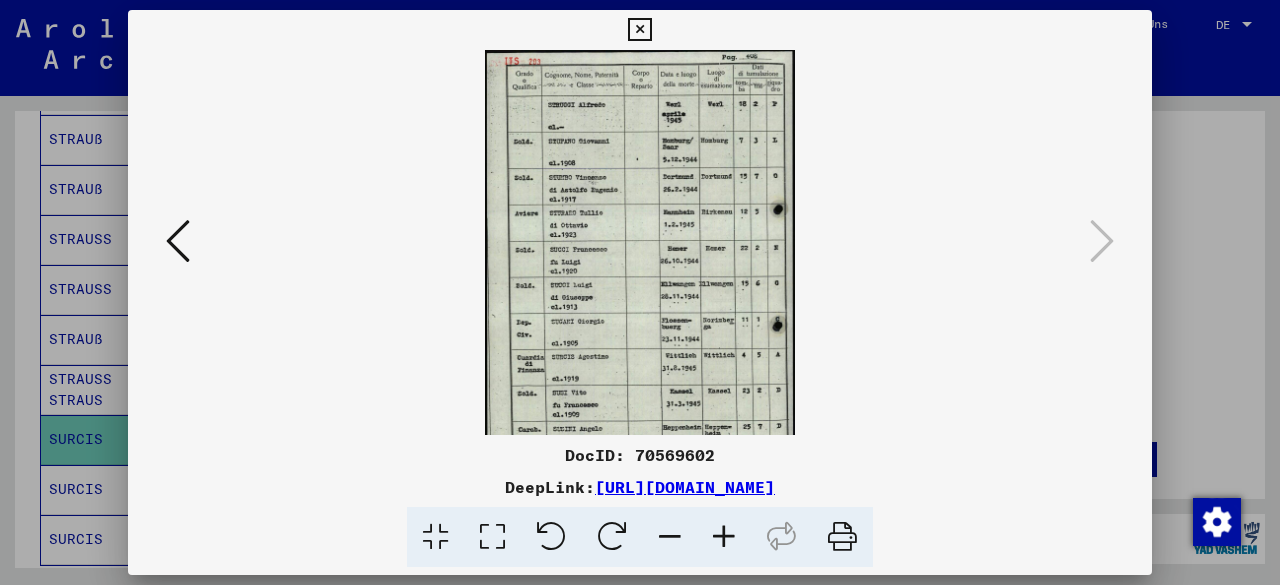 click at bounding box center [724, 537] 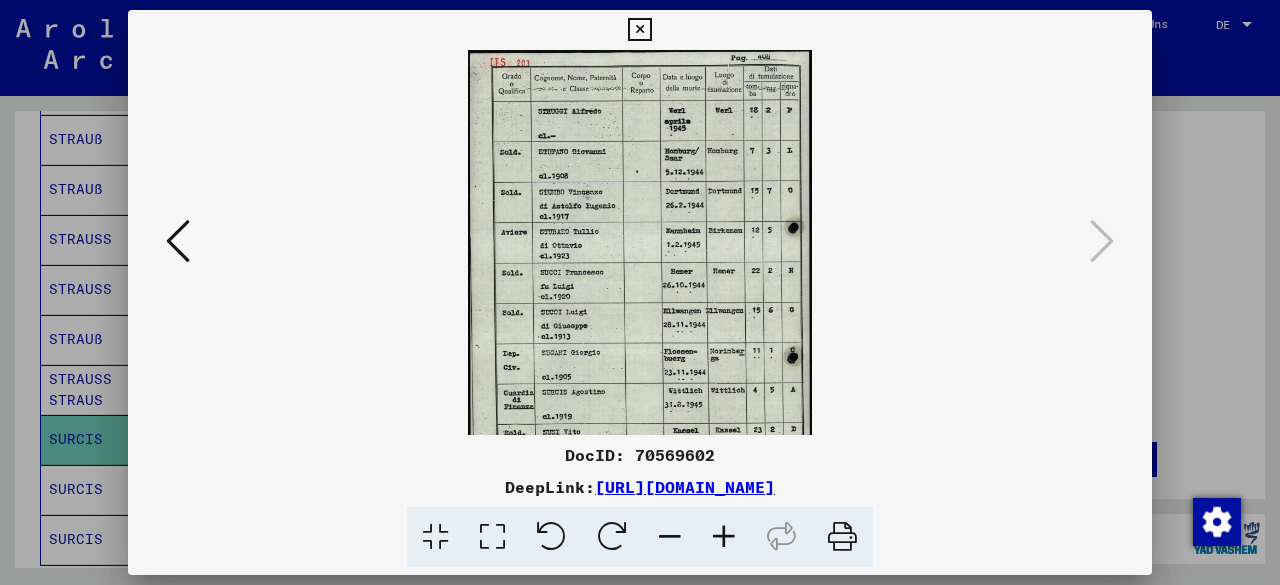 click at bounding box center [724, 537] 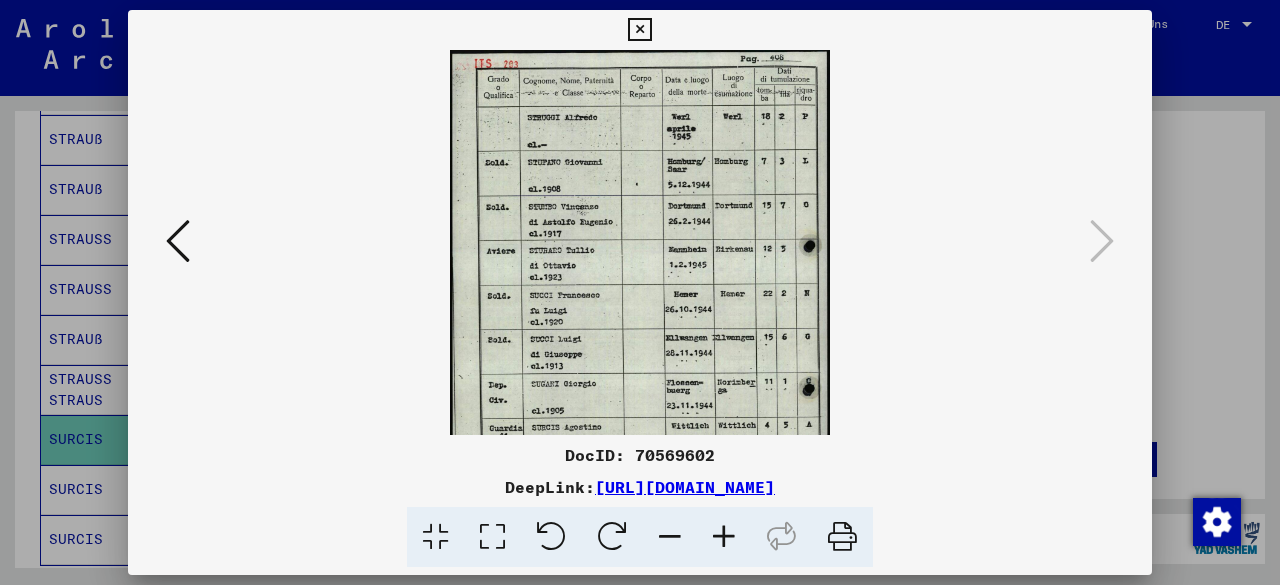 click at bounding box center [724, 537] 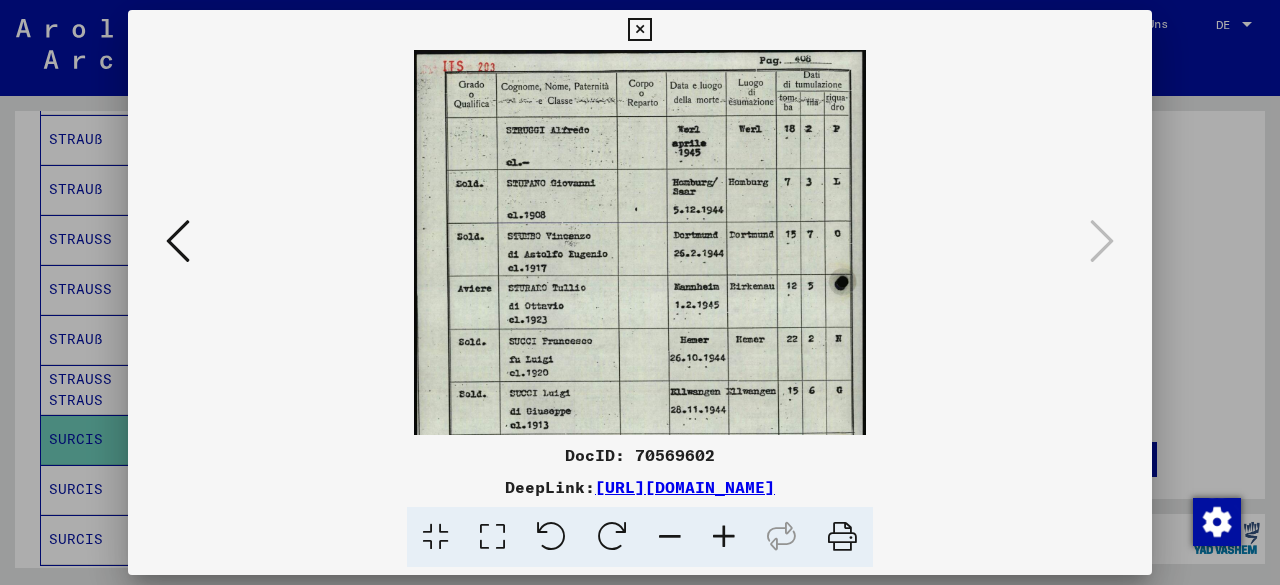 click at bounding box center [724, 537] 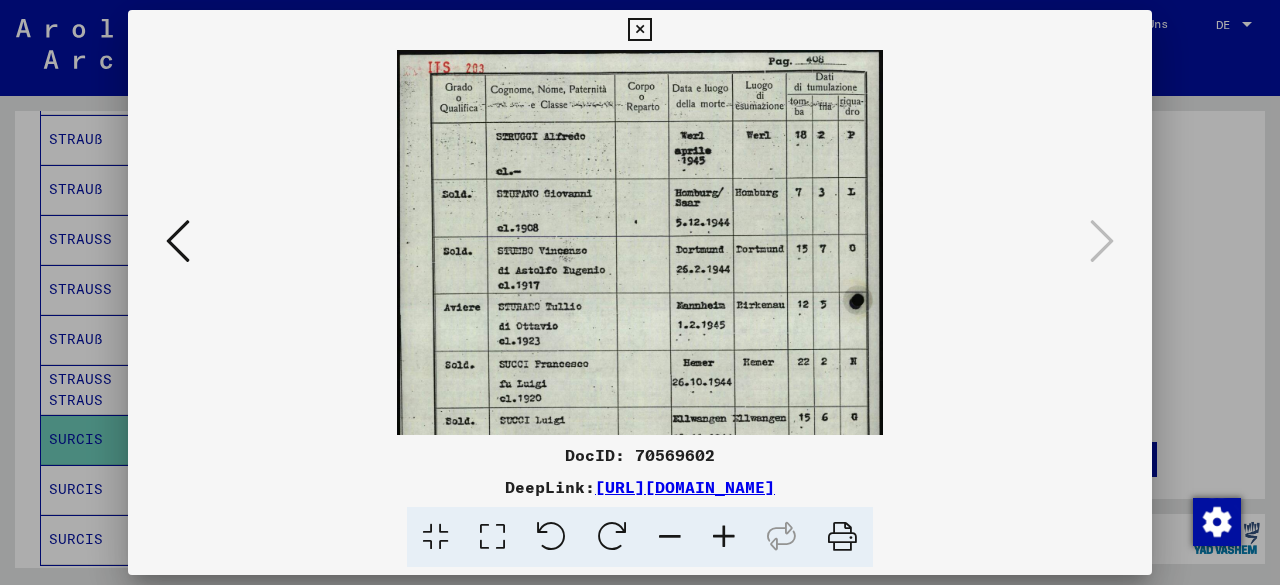 click at bounding box center [724, 537] 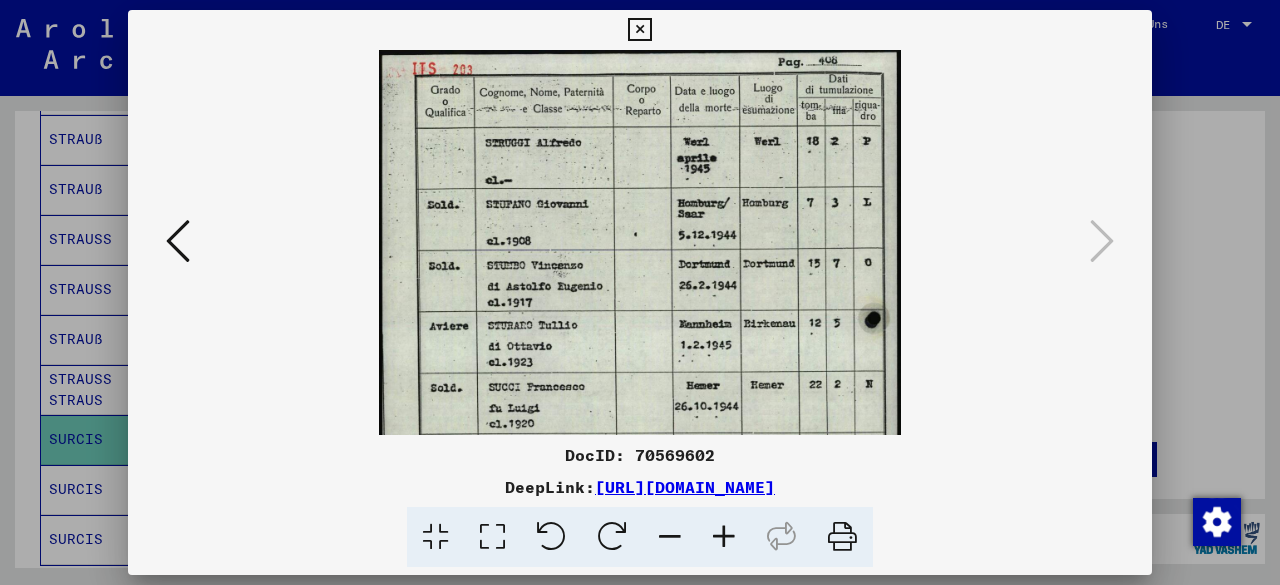 click at bounding box center (724, 537) 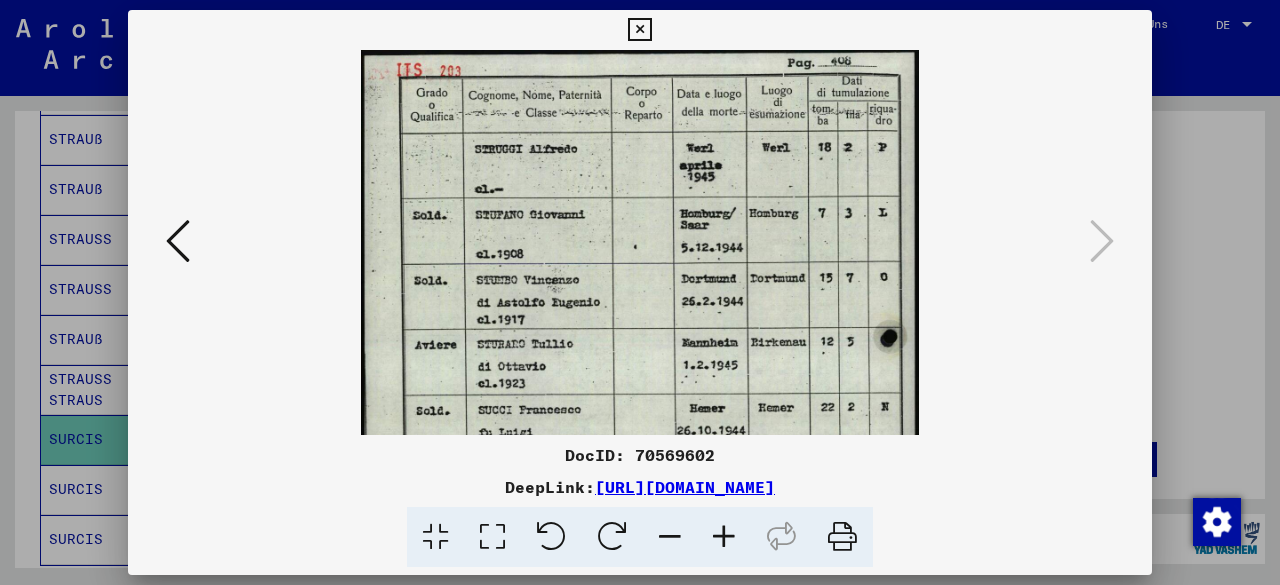 click at bounding box center (724, 537) 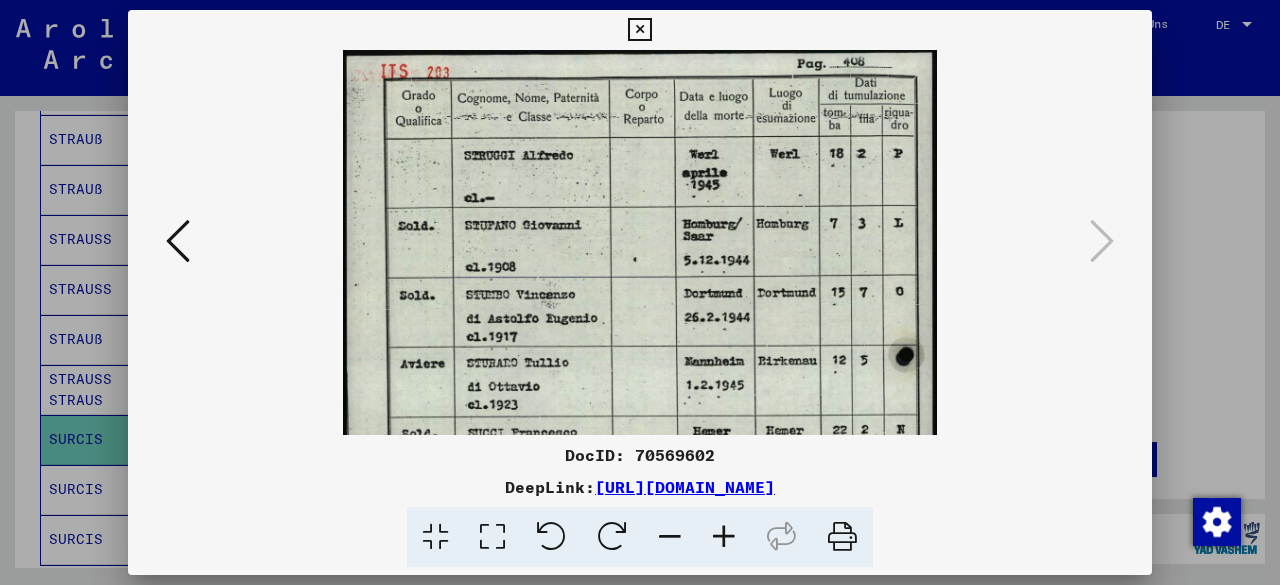 click at bounding box center (724, 537) 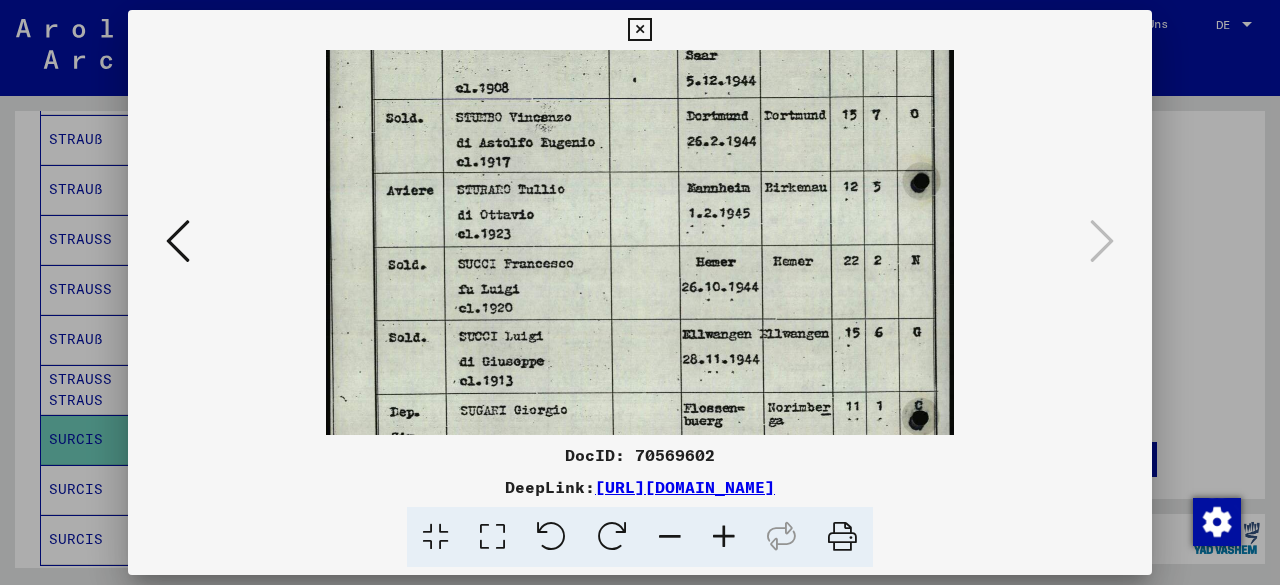 drag, startPoint x: 621, startPoint y: 311, endPoint x: 619, endPoint y: 121, distance: 190.01053 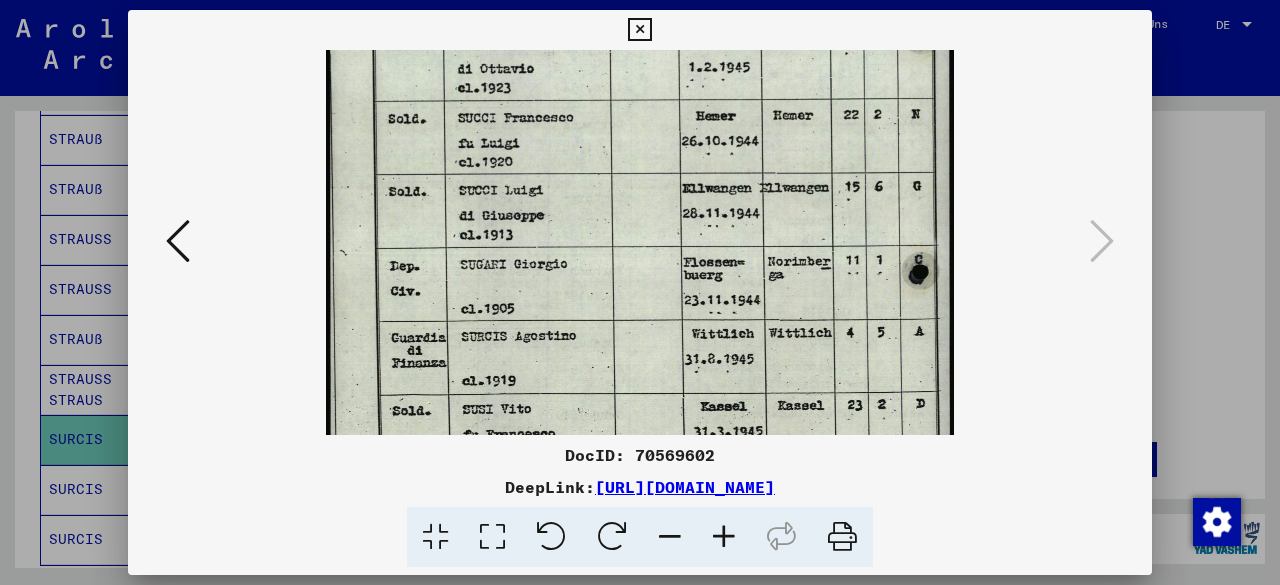 drag, startPoint x: 580, startPoint y: 296, endPoint x: 597, endPoint y: 152, distance: 145 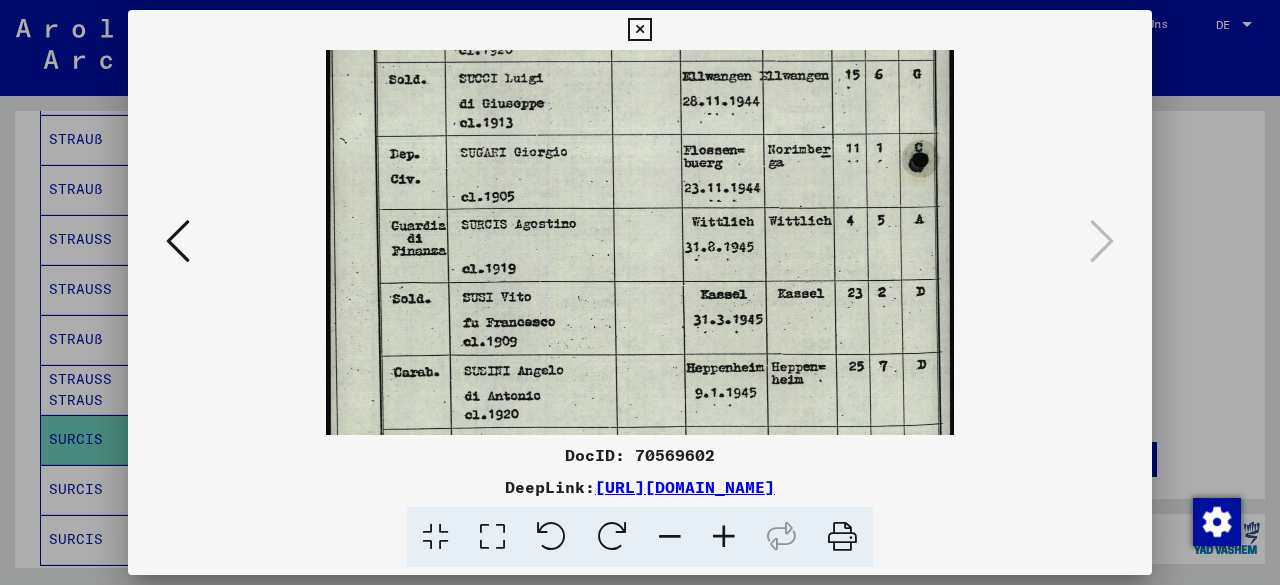 scroll, scrollTop: 500, scrollLeft: 0, axis: vertical 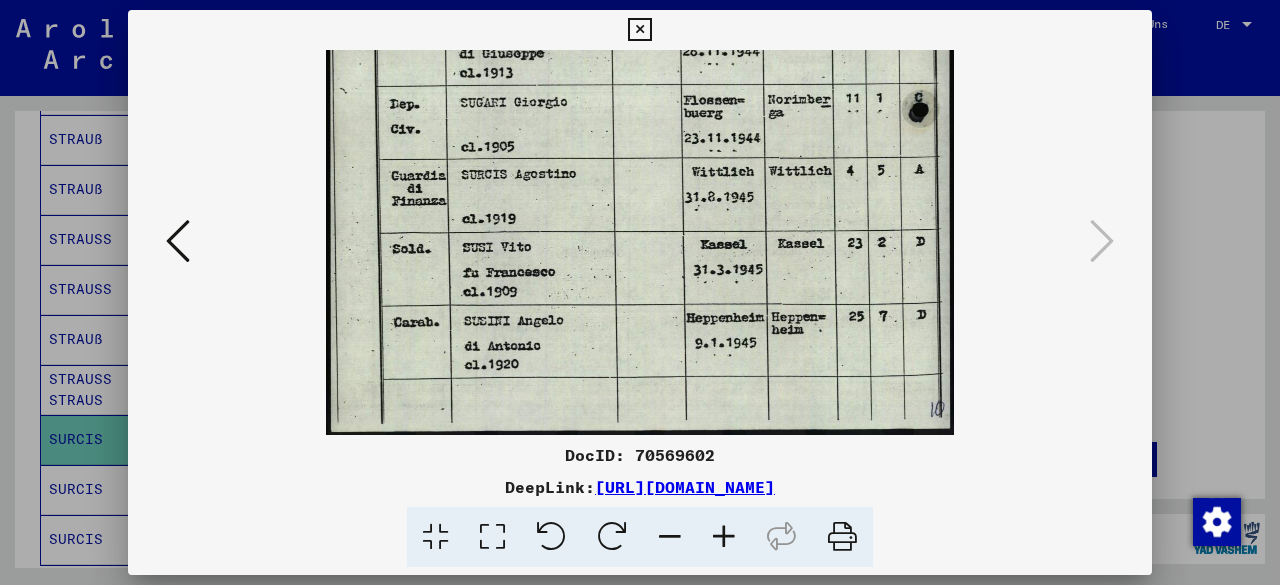 drag, startPoint x: 525, startPoint y: 389, endPoint x: 560, endPoint y: 226, distance: 166.71533 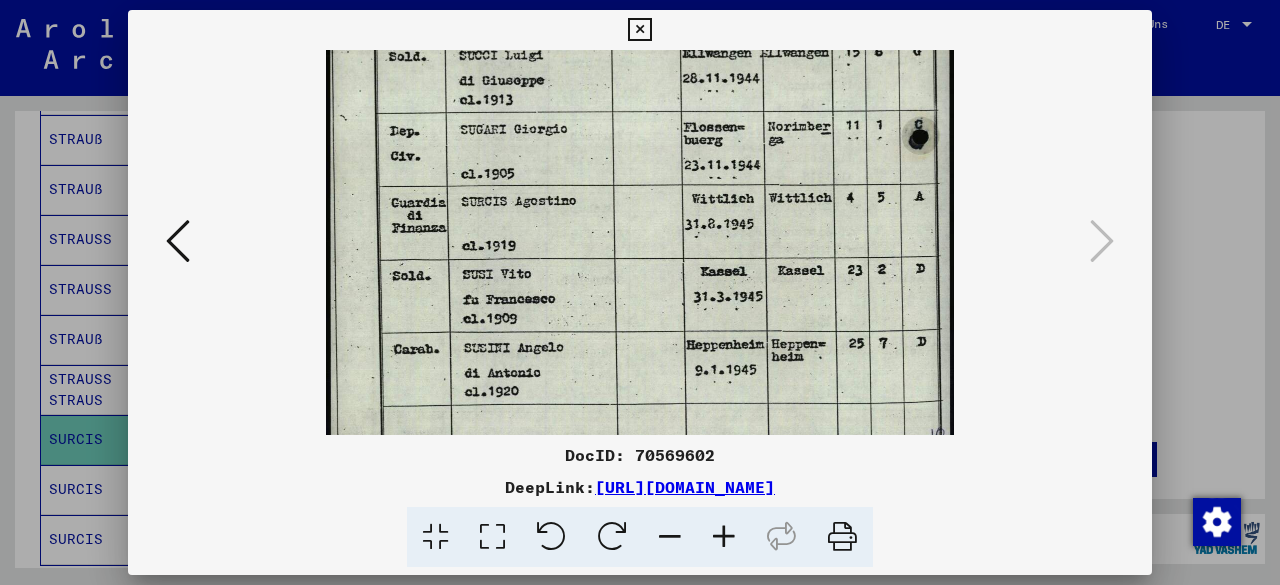 scroll, scrollTop: 468, scrollLeft: 0, axis: vertical 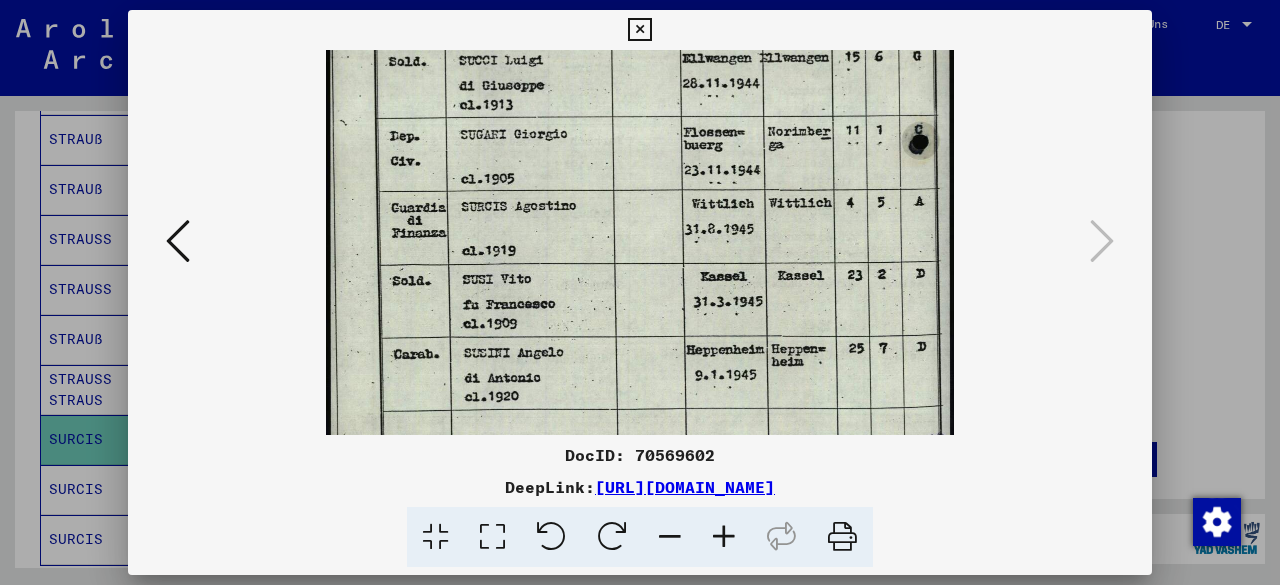drag, startPoint x: 840, startPoint y: 193, endPoint x: 828, endPoint y: 226, distance: 35.1141 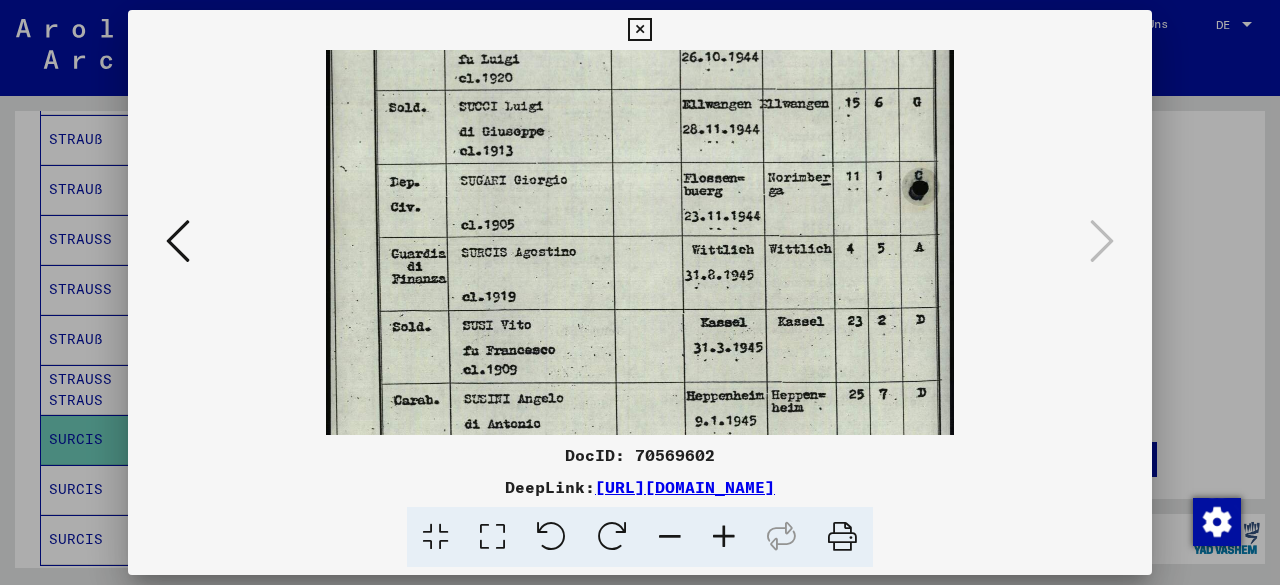 drag, startPoint x: 901, startPoint y: 224, endPoint x: 863, endPoint y: 274, distance: 62.801273 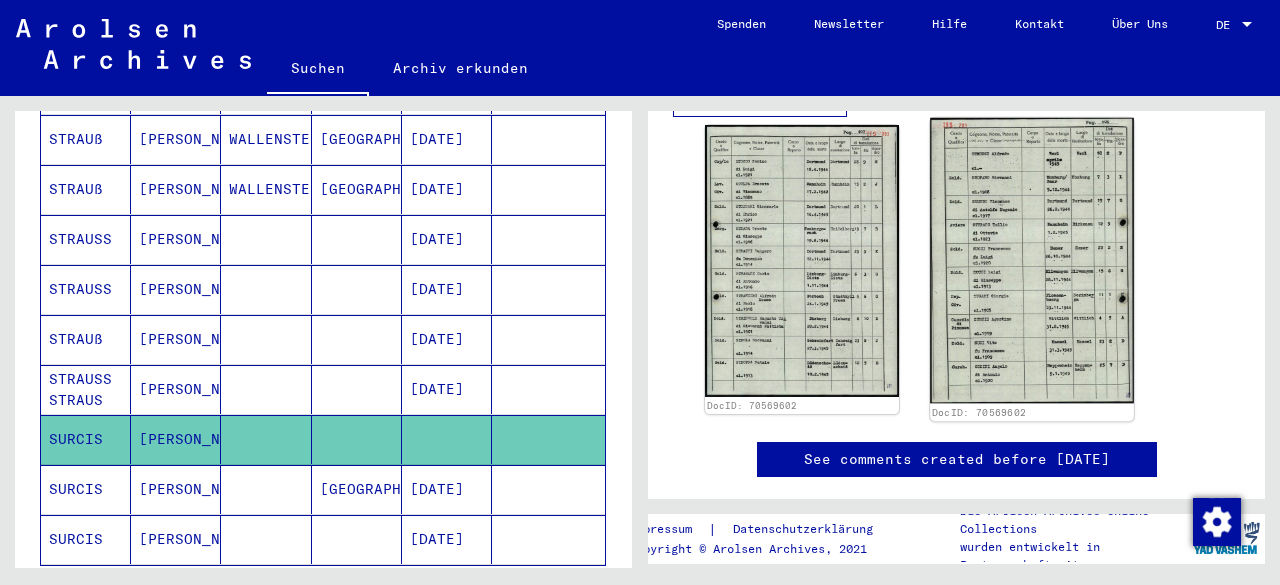 click 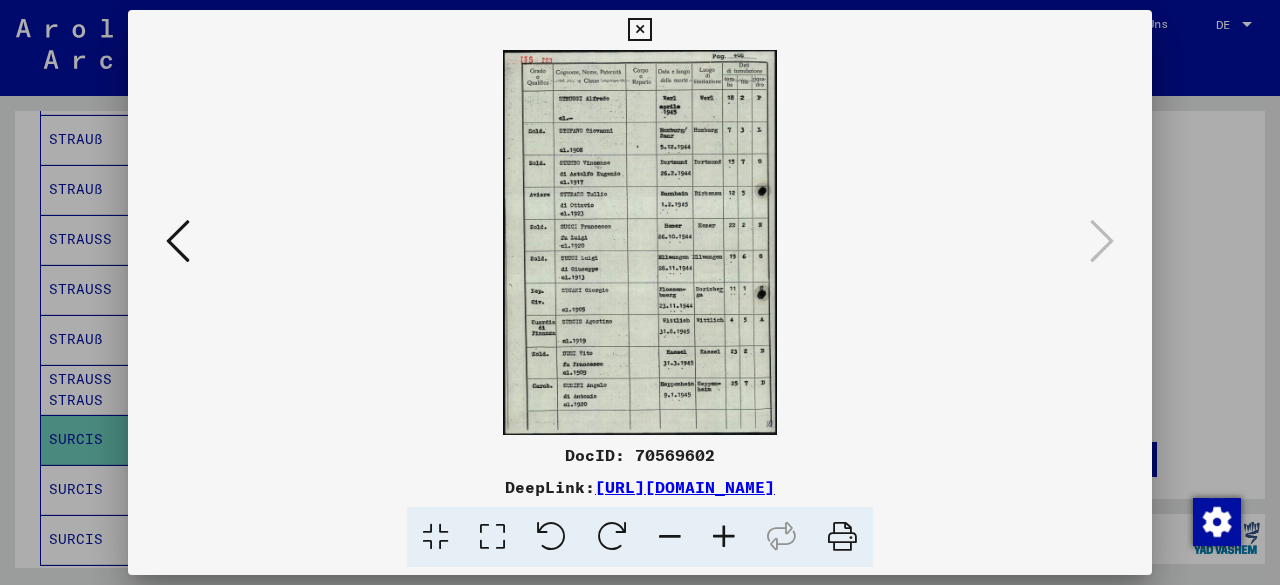 click at bounding box center (724, 537) 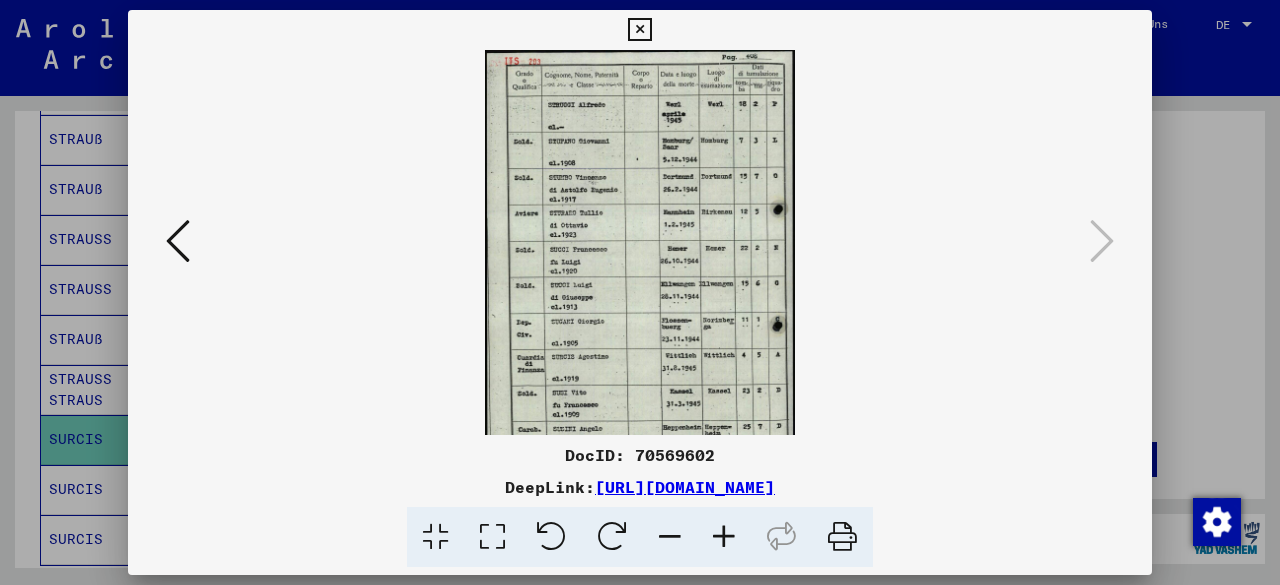 click at bounding box center [724, 537] 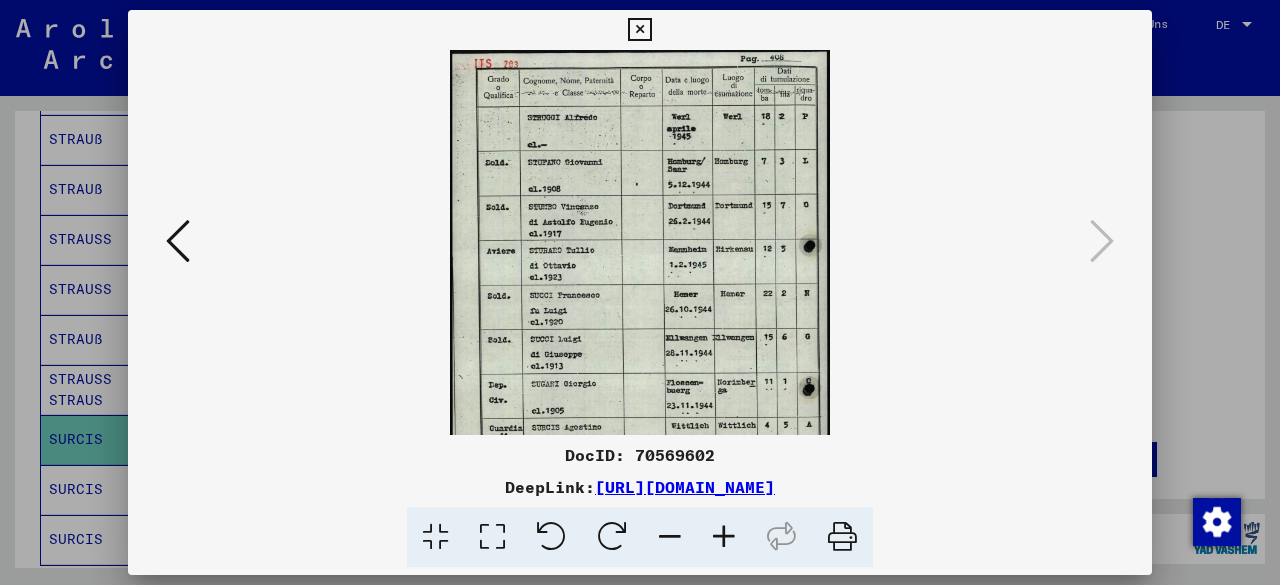 click at bounding box center [724, 537] 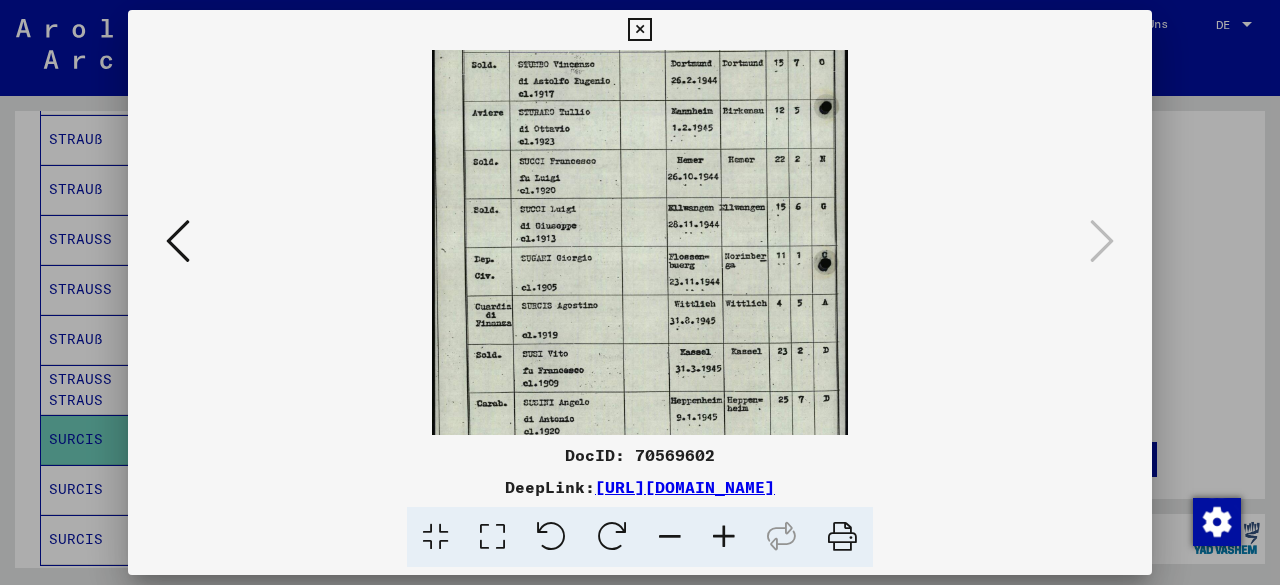 scroll, scrollTop: 200, scrollLeft: 0, axis: vertical 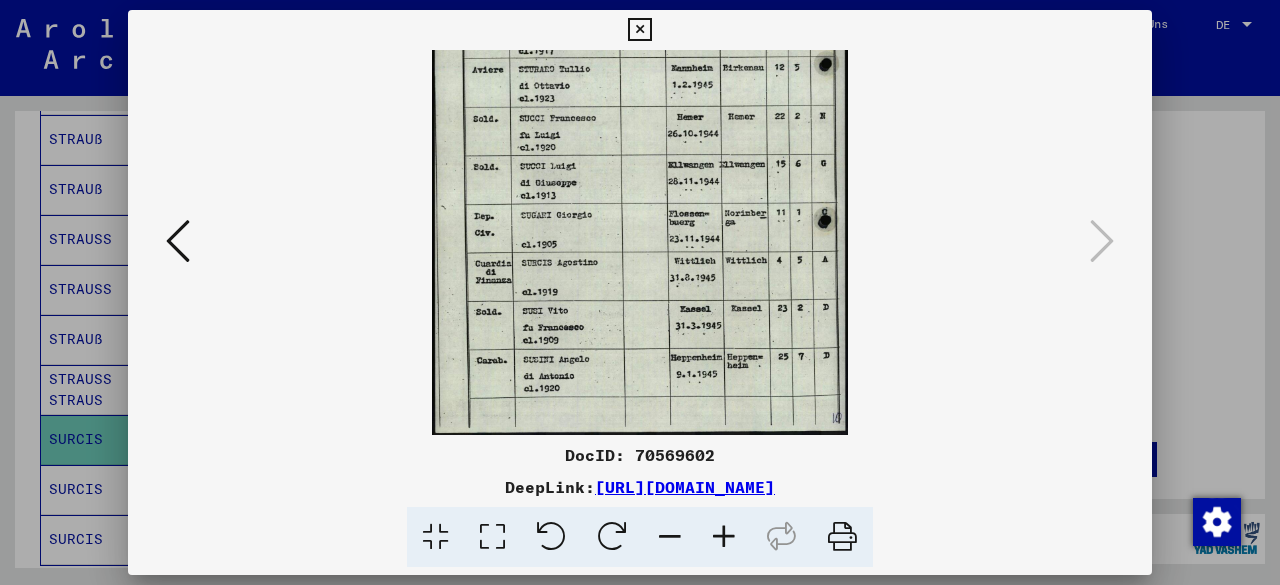 drag, startPoint x: 655, startPoint y: 333, endPoint x: 606, endPoint y: 24, distance: 312.861 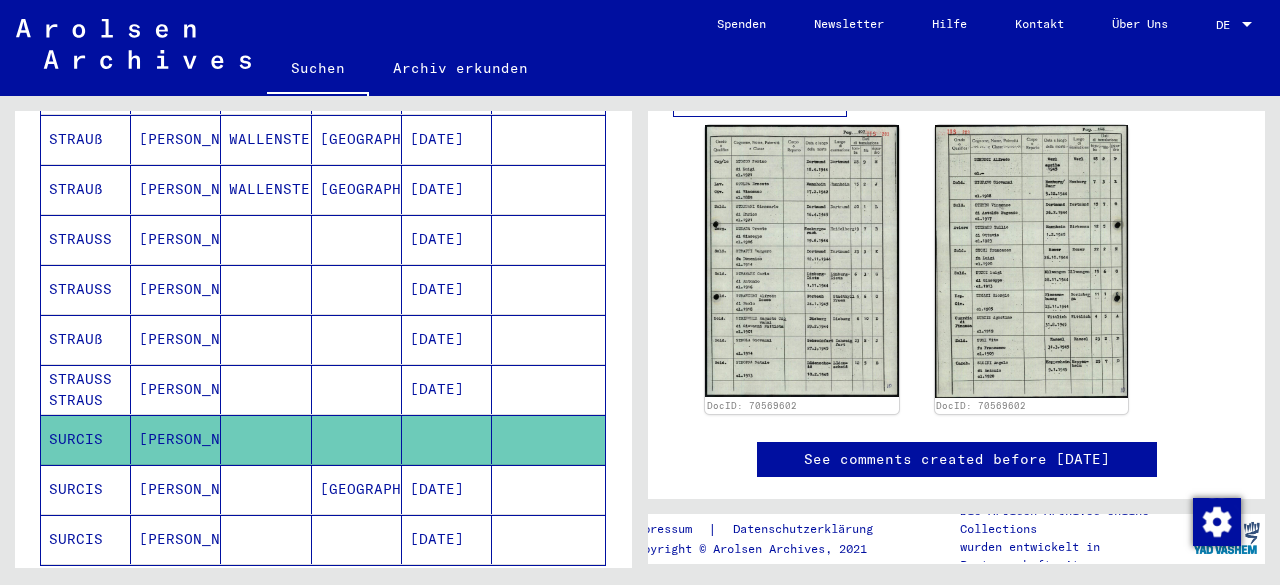 click 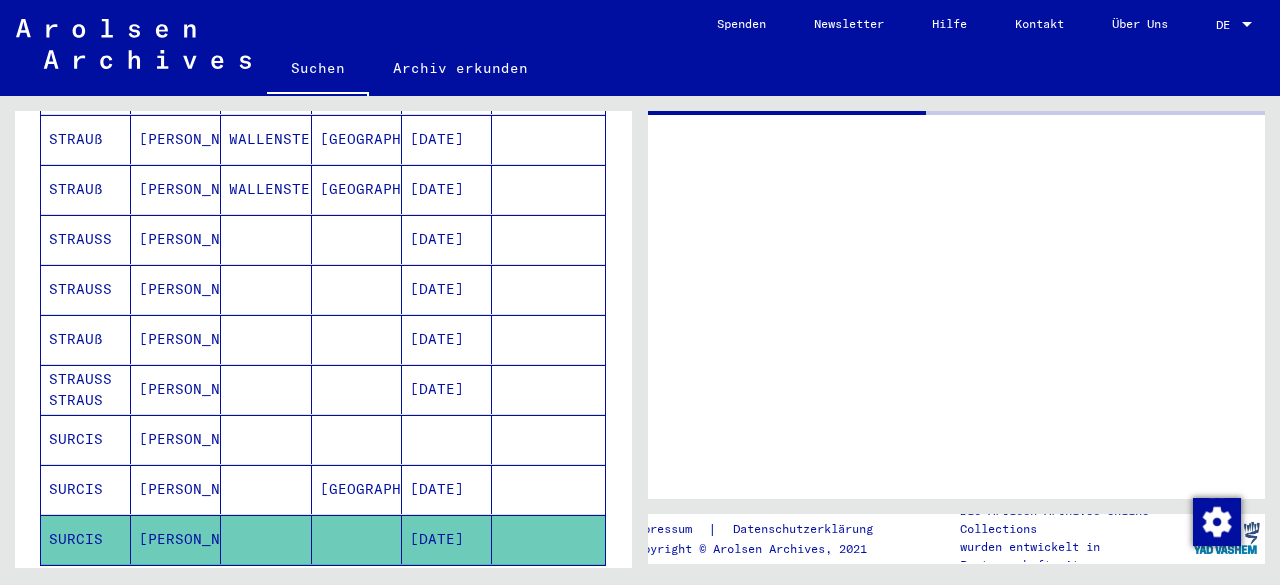 click 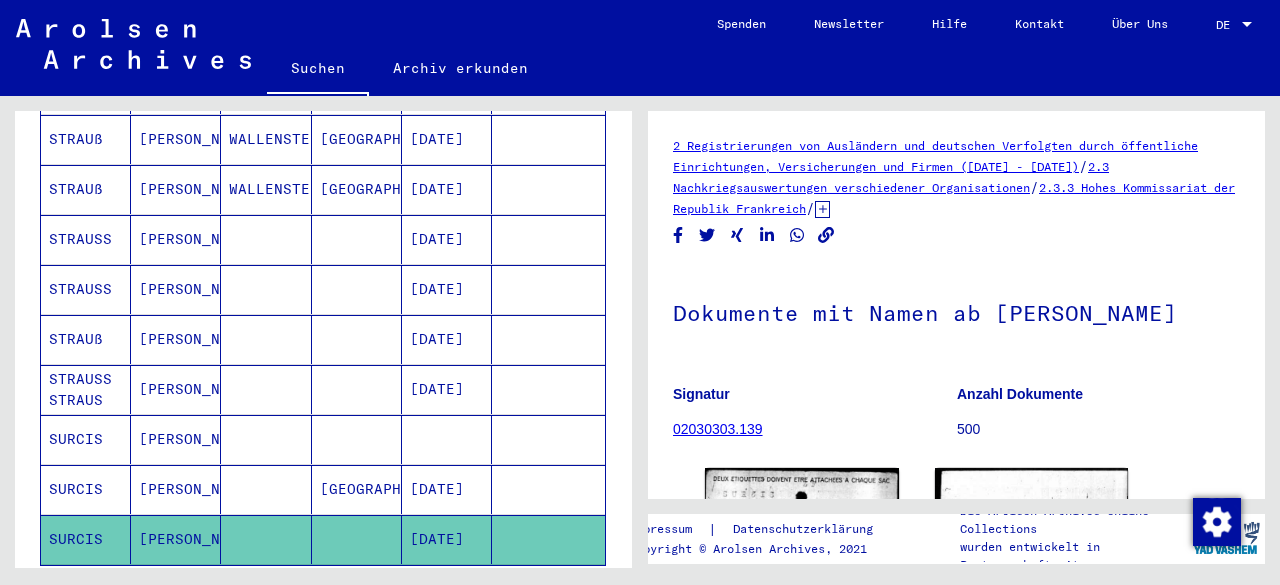scroll, scrollTop: 180, scrollLeft: 0, axis: vertical 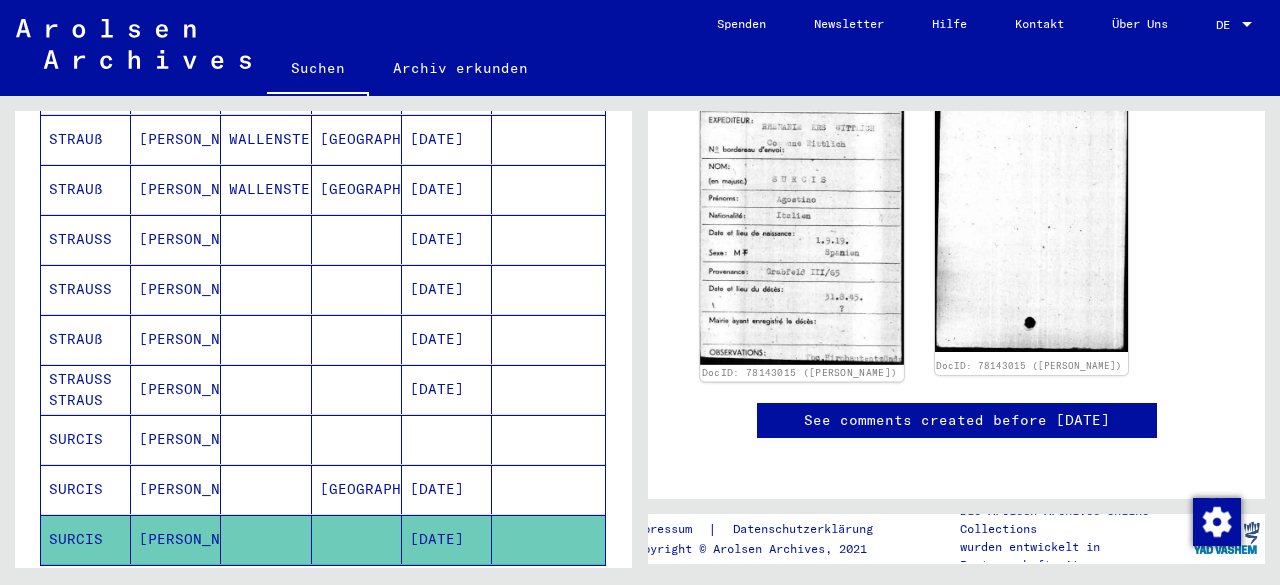 click 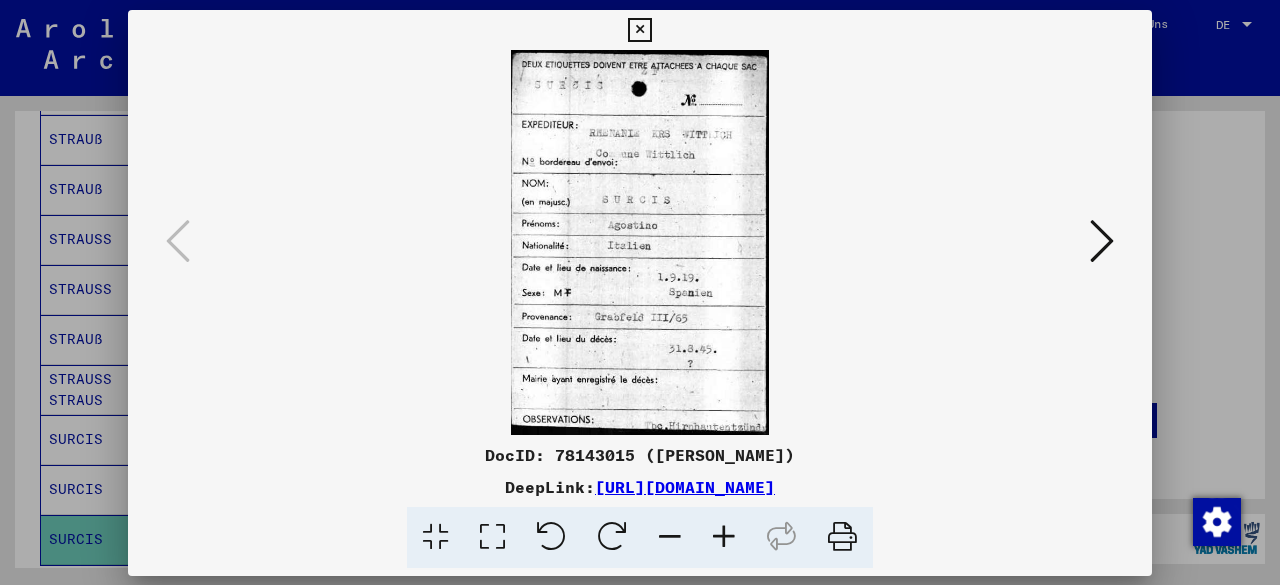 scroll, scrollTop: 399, scrollLeft: 0, axis: vertical 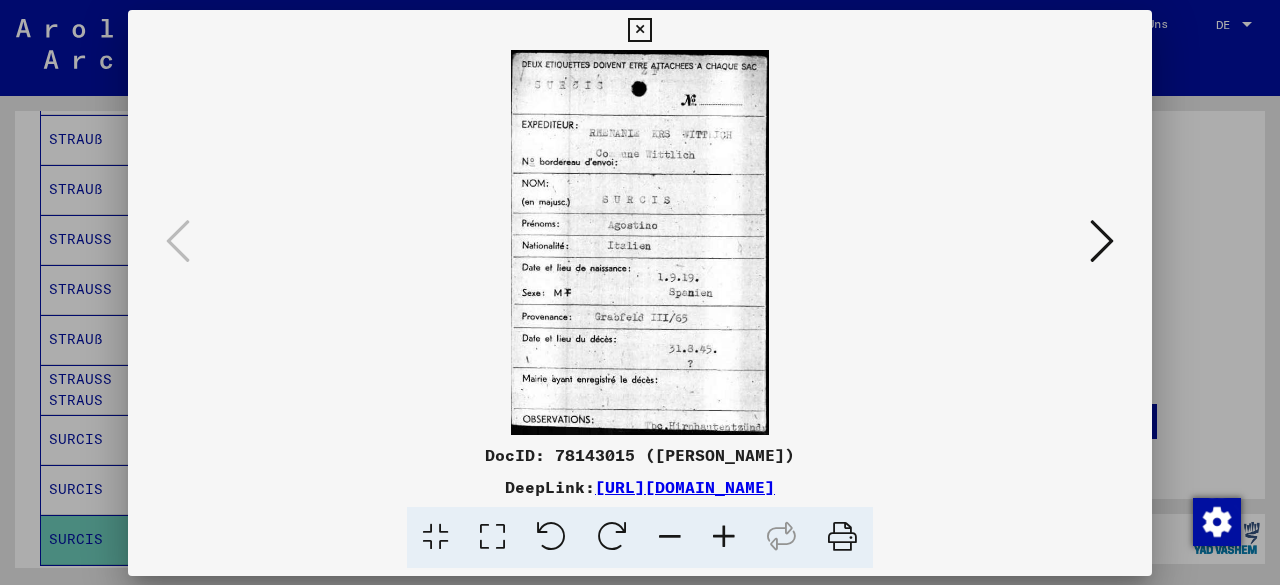 click at bounding box center [640, 242] 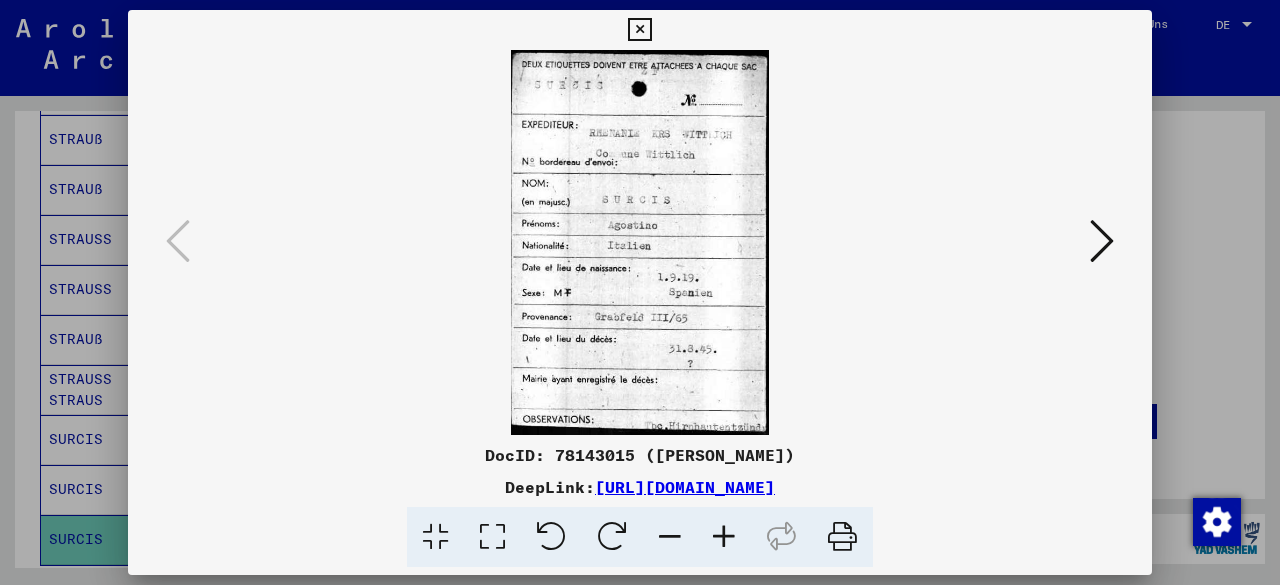 click at bounding box center [724, 537] 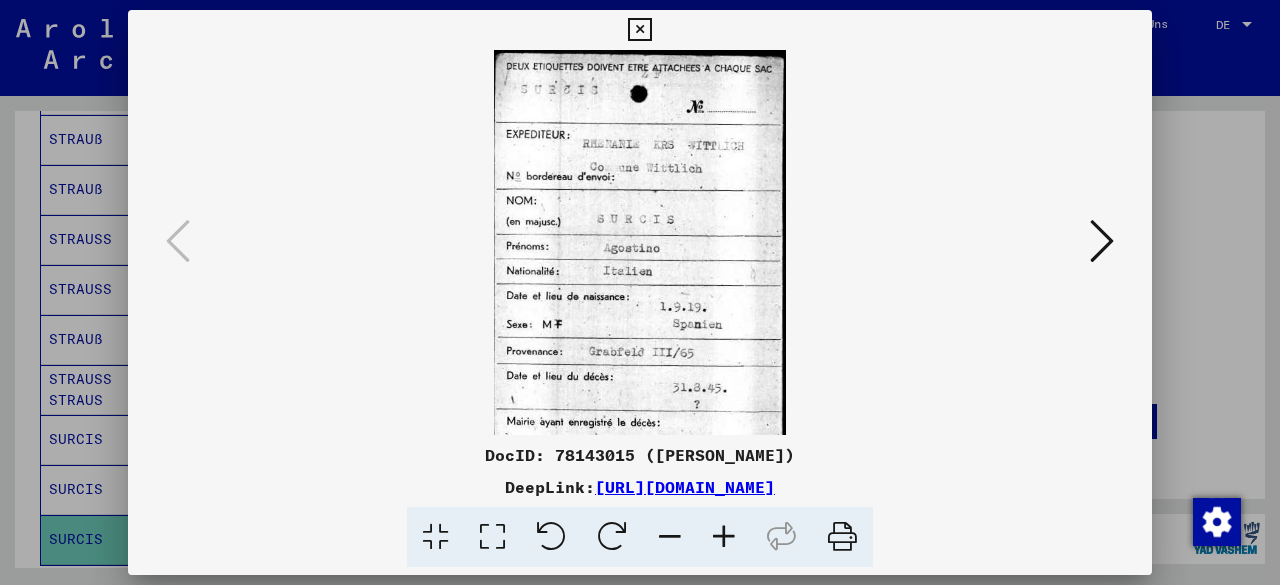 click at bounding box center (724, 537) 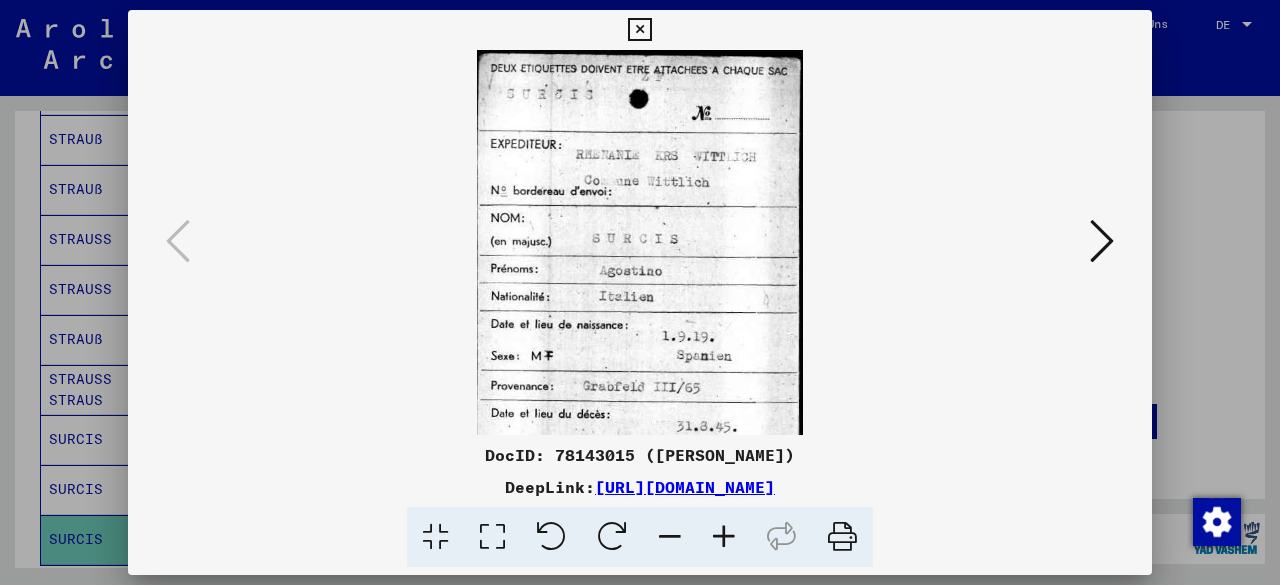 click at bounding box center [724, 537] 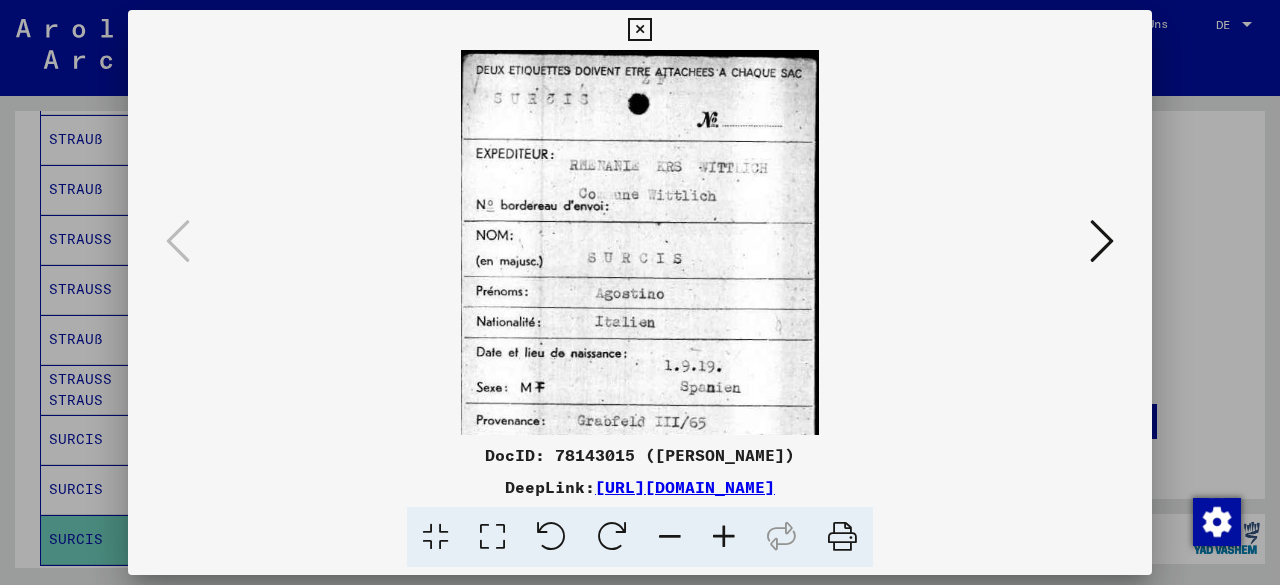 click at bounding box center (724, 537) 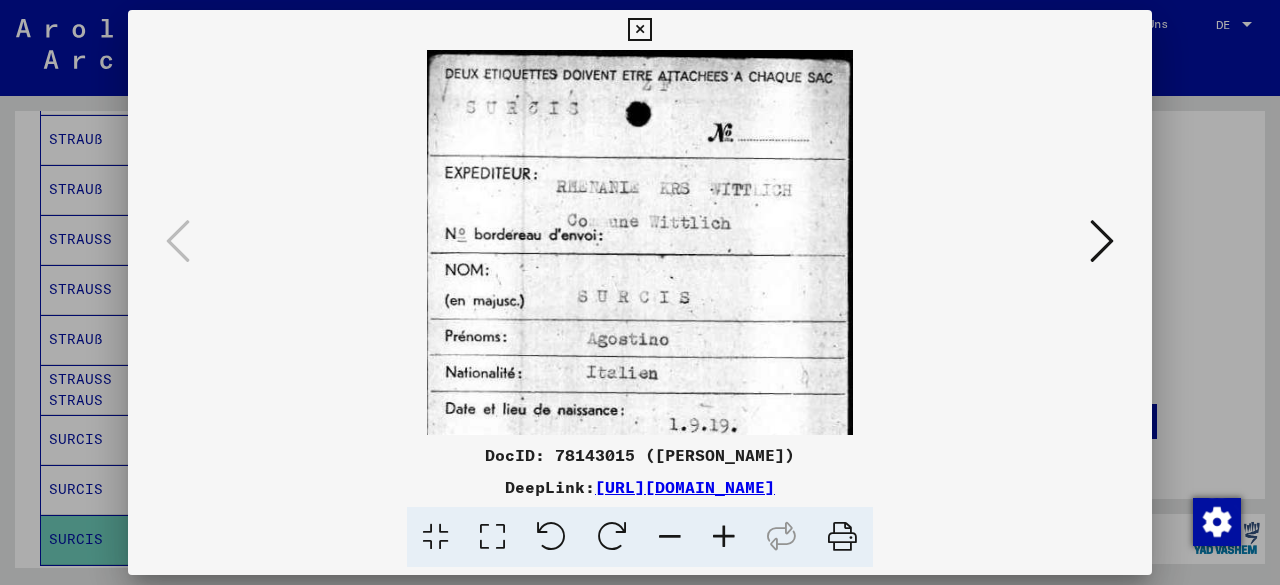 click at bounding box center (724, 537) 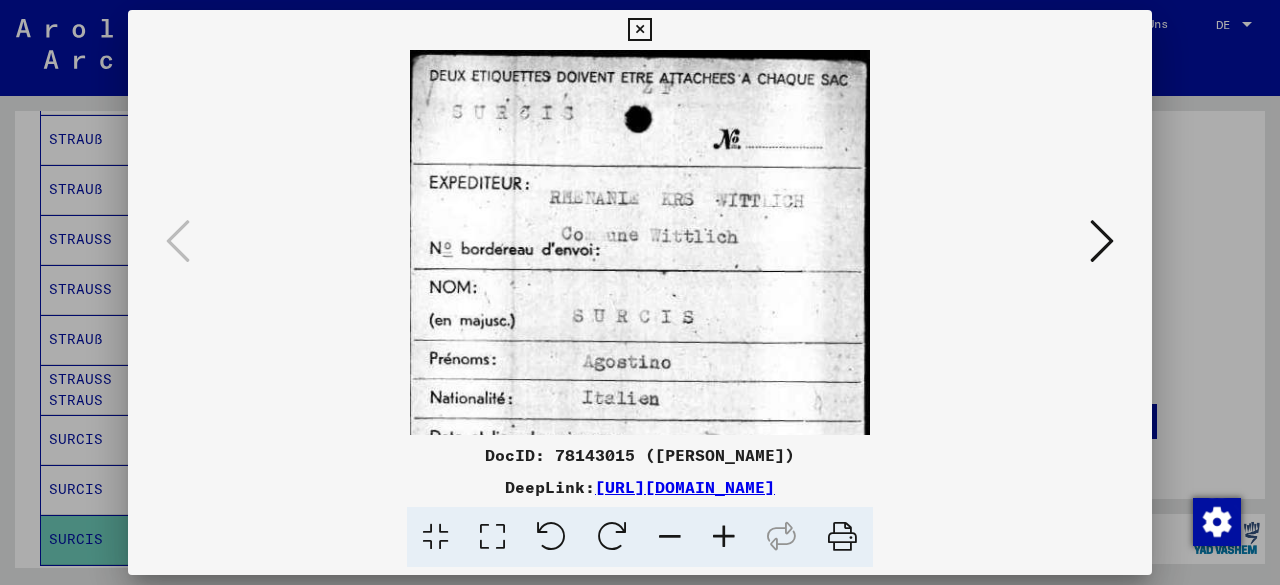 click at bounding box center [724, 537] 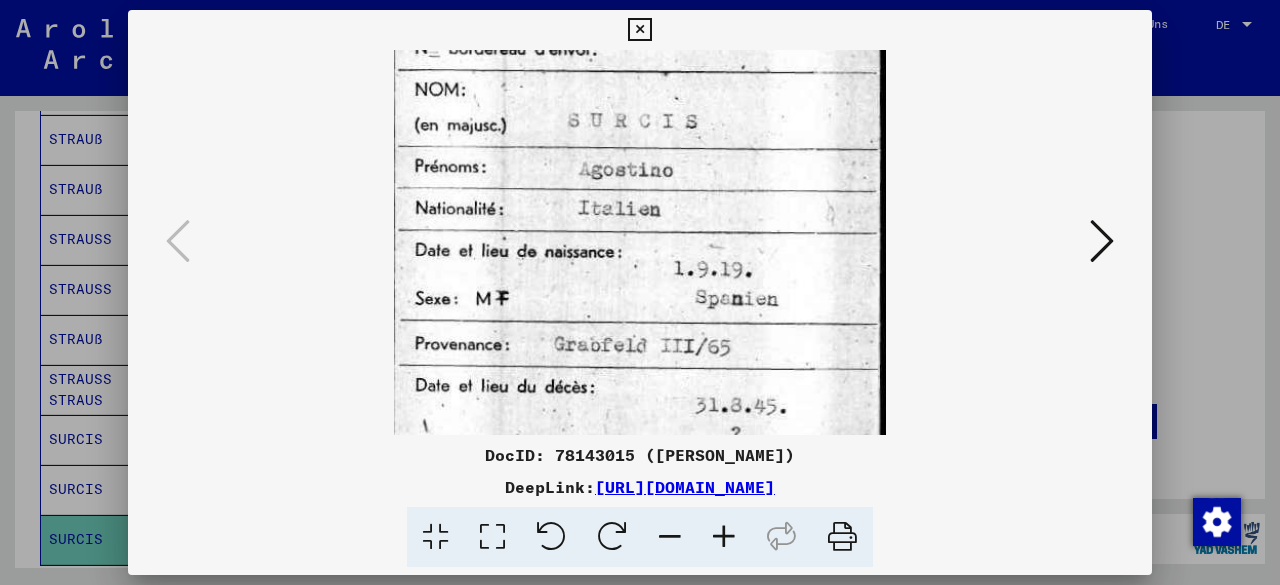 scroll, scrollTop: 236, scrollLeft: 0, axis: vertical 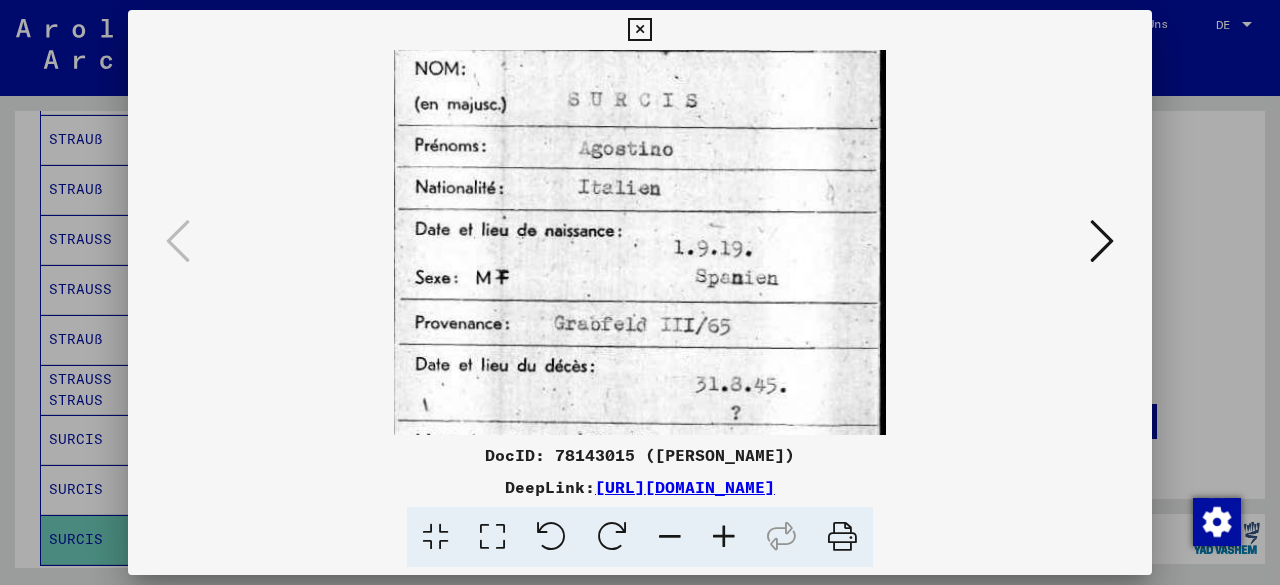 drag, startPoint x: 674, startPoint y: 360, endPoint x: 659, endPoint y: 141, distance: 219.51309 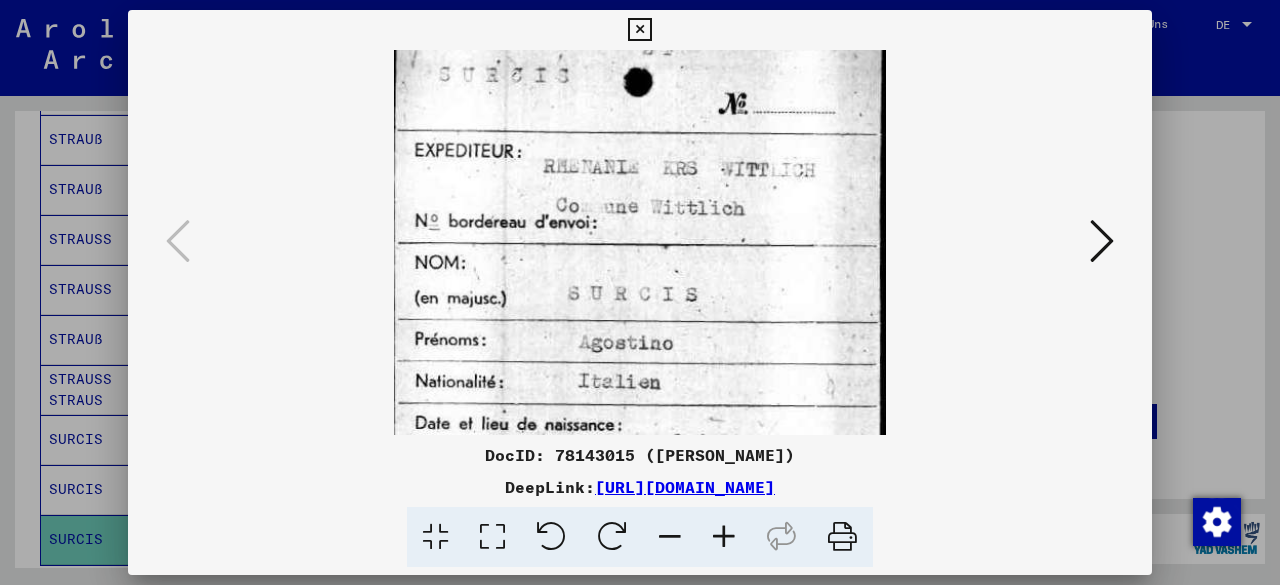 scroll, scrollTop: 0, scrollLeft: 0, axis: both 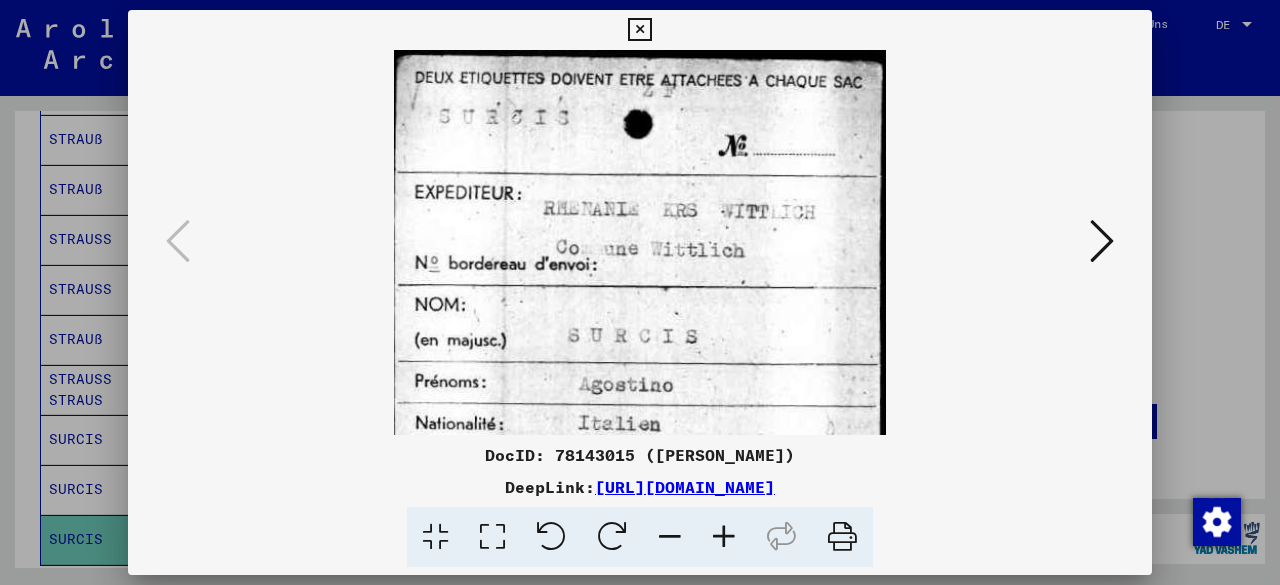 drag, startPoint x: 751, startPoint y: 131, endPoint x: 730, endPoint y: 436, distance: 305.7221 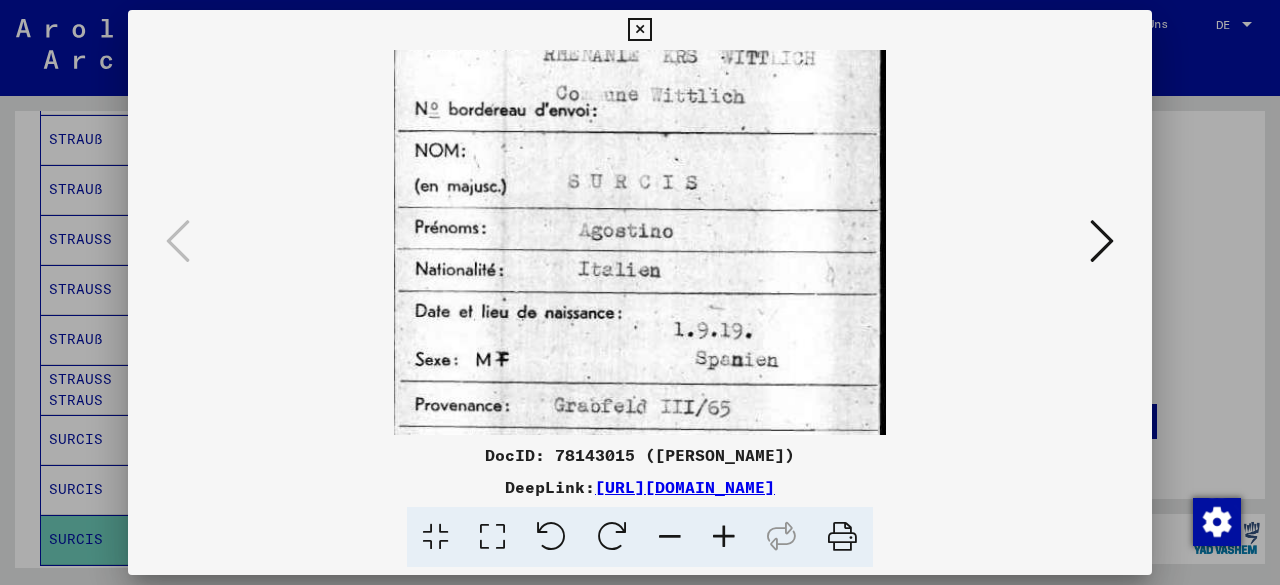 scroll, scrollTop: 158, scrollLeft: 0, axis: vertical 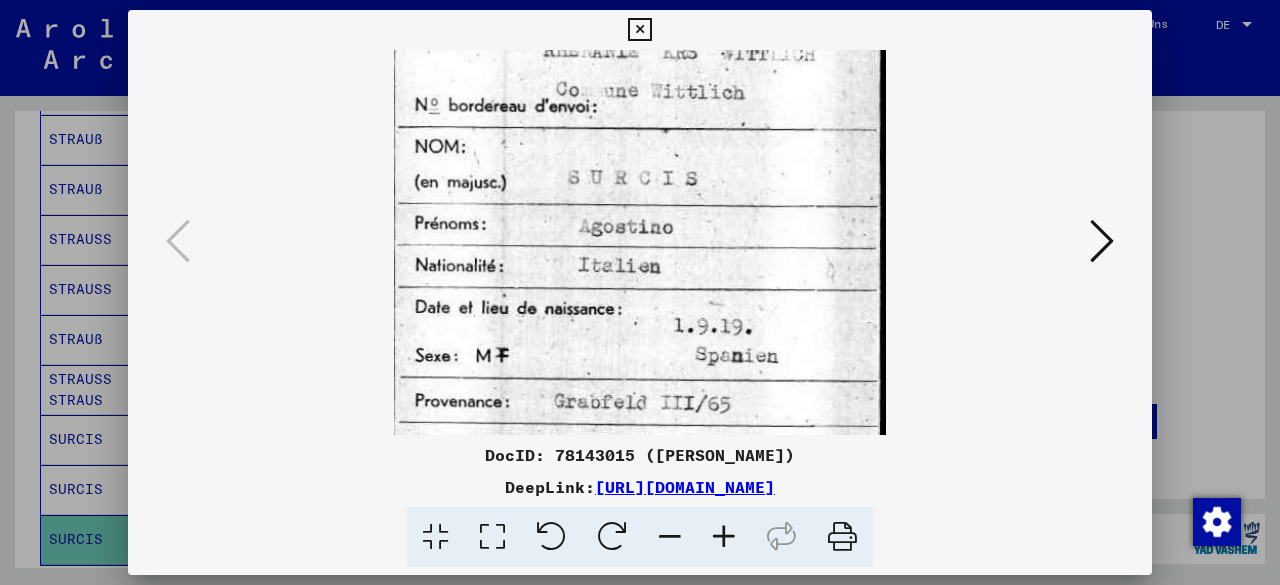 drag, startPoint x: 651, startPoint y: 393, endPoint x: 678, endPoint y: 238, distance: 157.33405 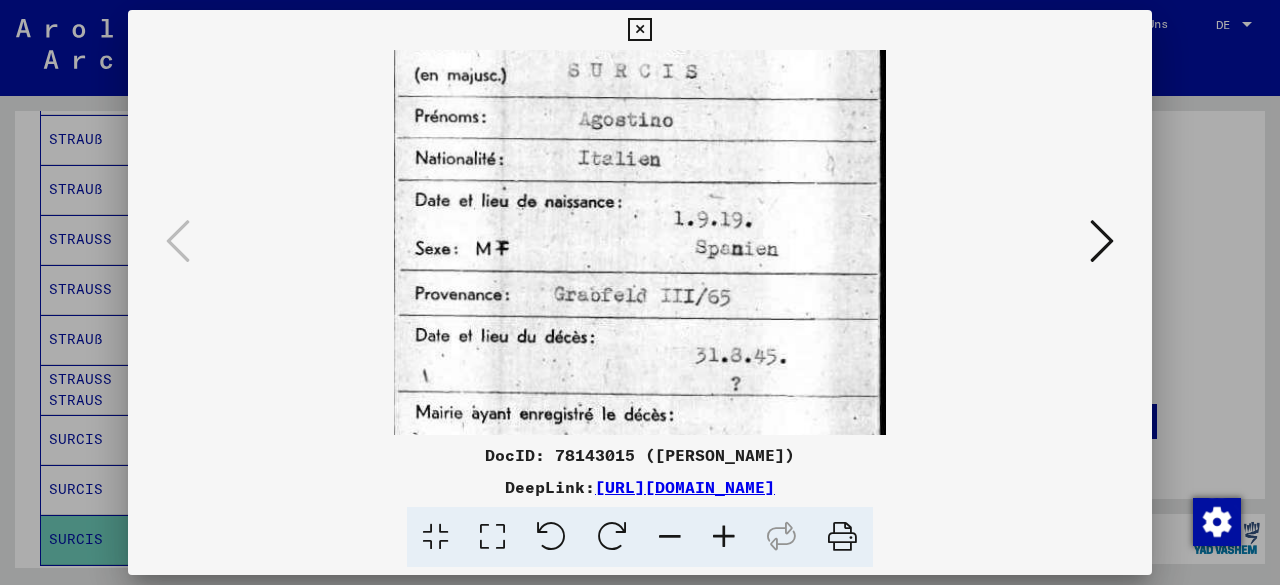 scroll, scrollTop: 268, scrollLeft: 0, axis: vertical 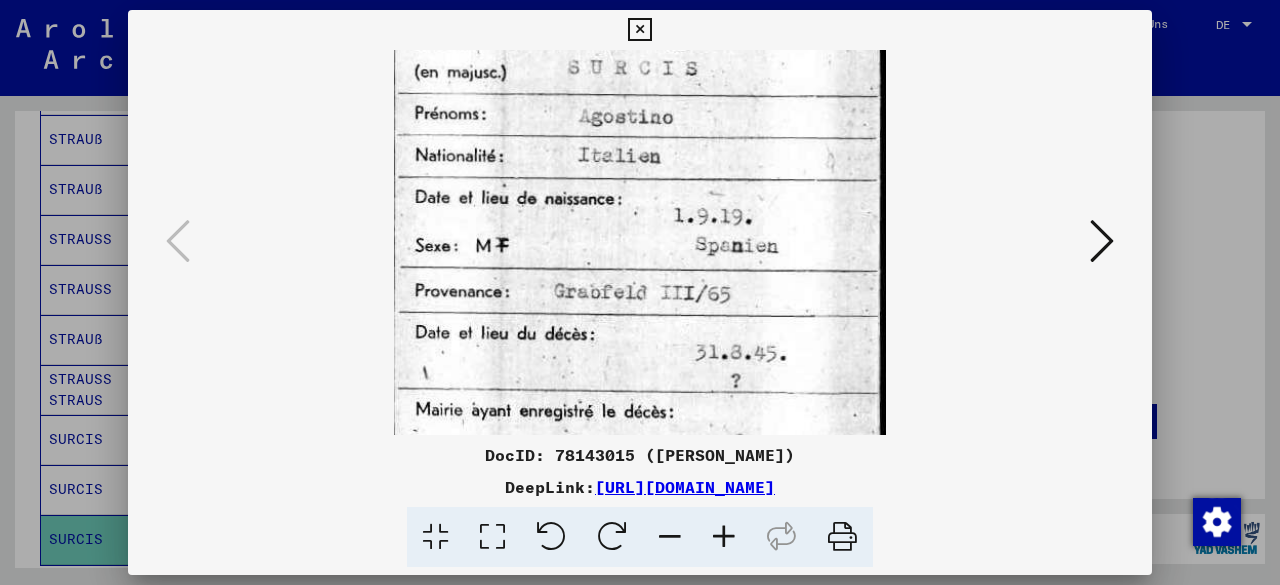 drag, startPoint x: 632, startPoint y: 284, endPoint x: 675, endPoint y: 183, distance: 109.77249 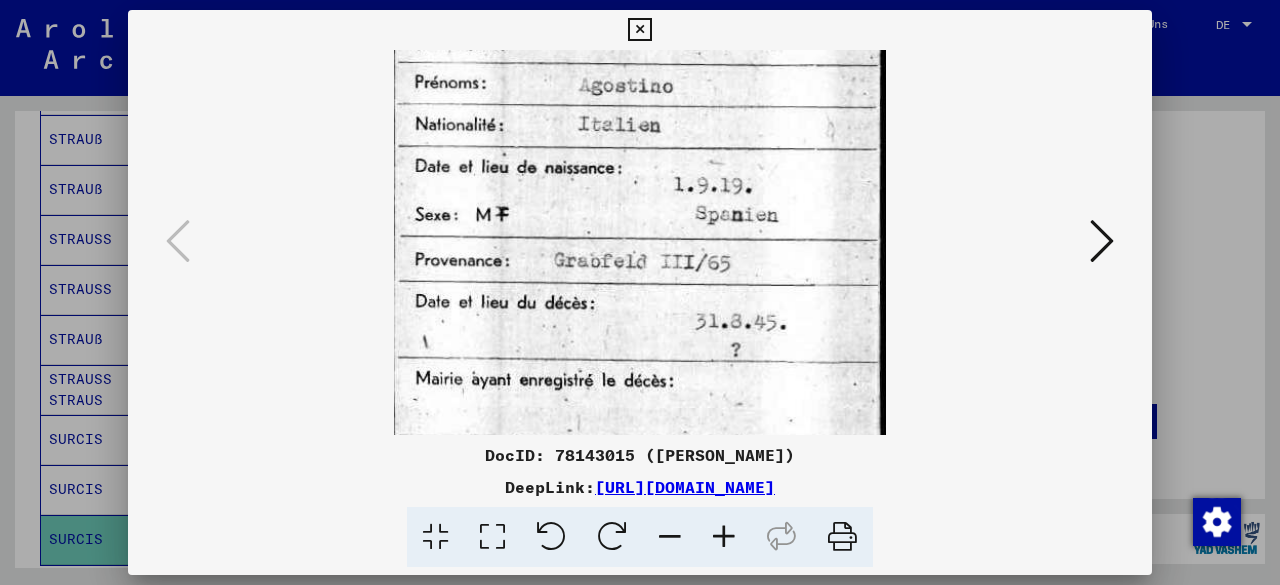 scroll, scrollTop: 286, scrollLeft: 0, axis: vertical 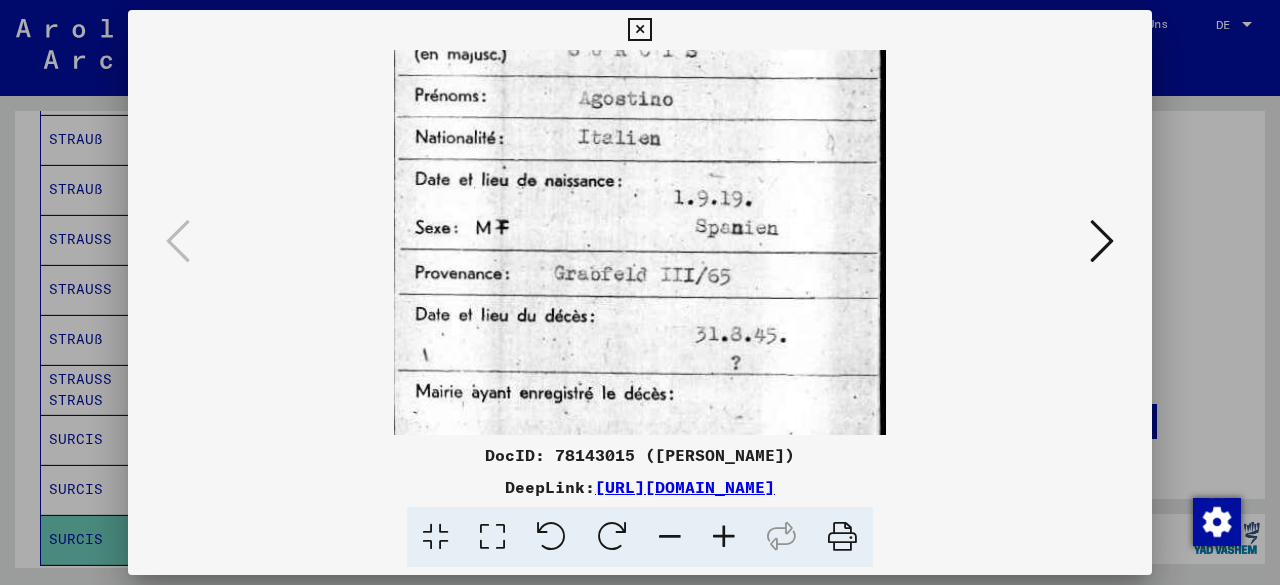 drag, startPoint x: 730, startPoint y: 269, endPoint x: 744, endPoint y: 255, distance: 19.79899 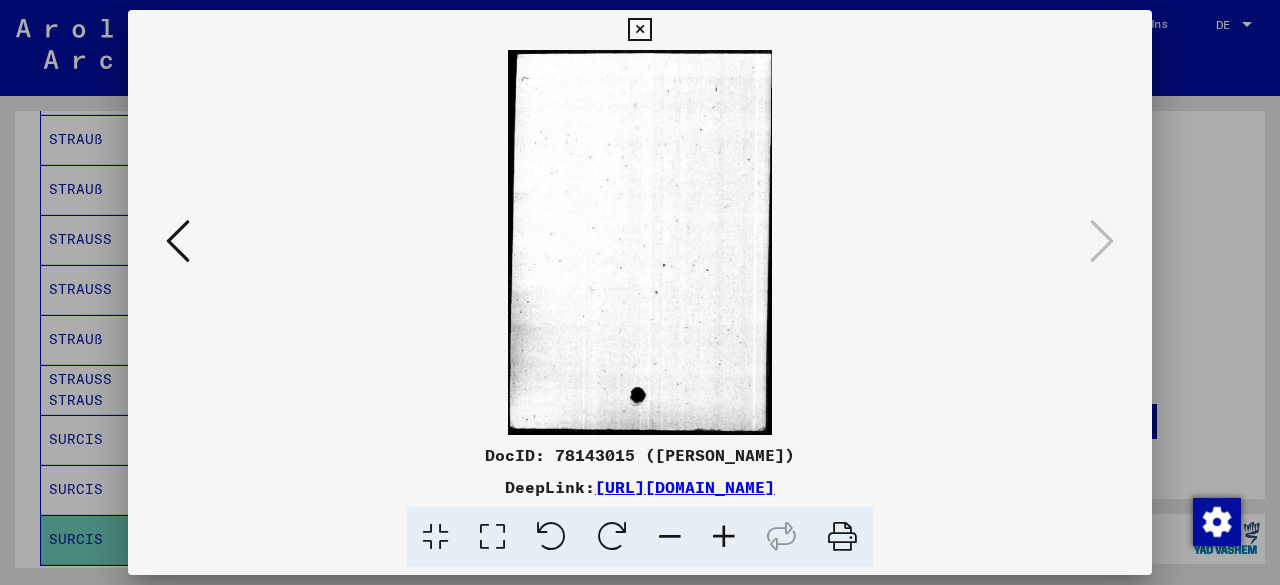 scroll, scrollTop: 0, scrollLeft: 0, axis: both 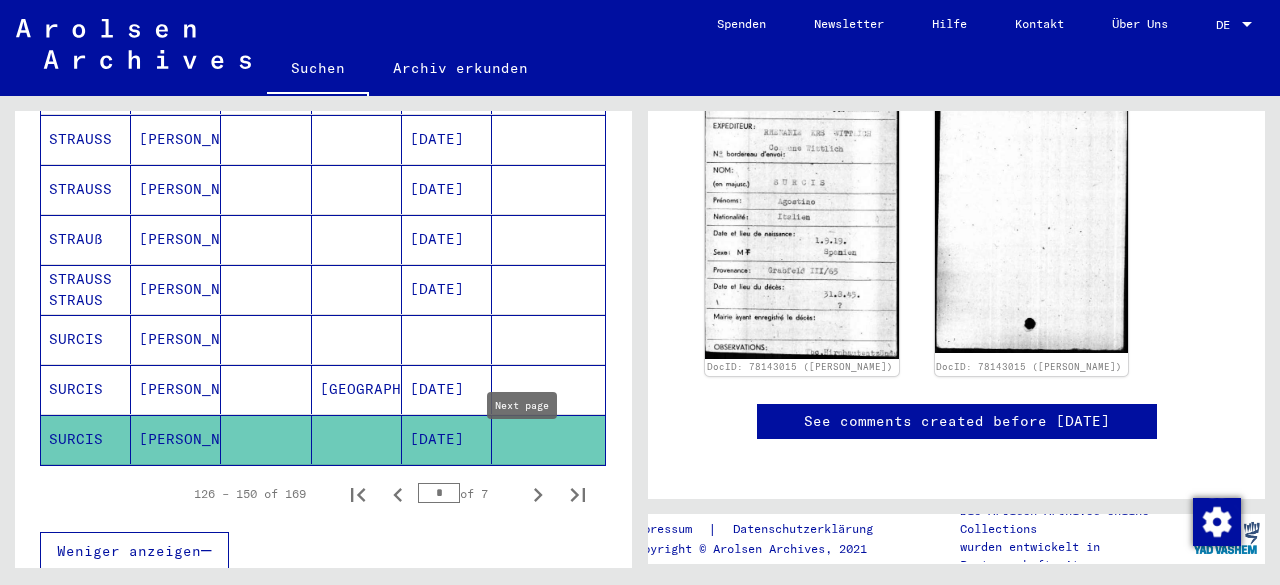 click 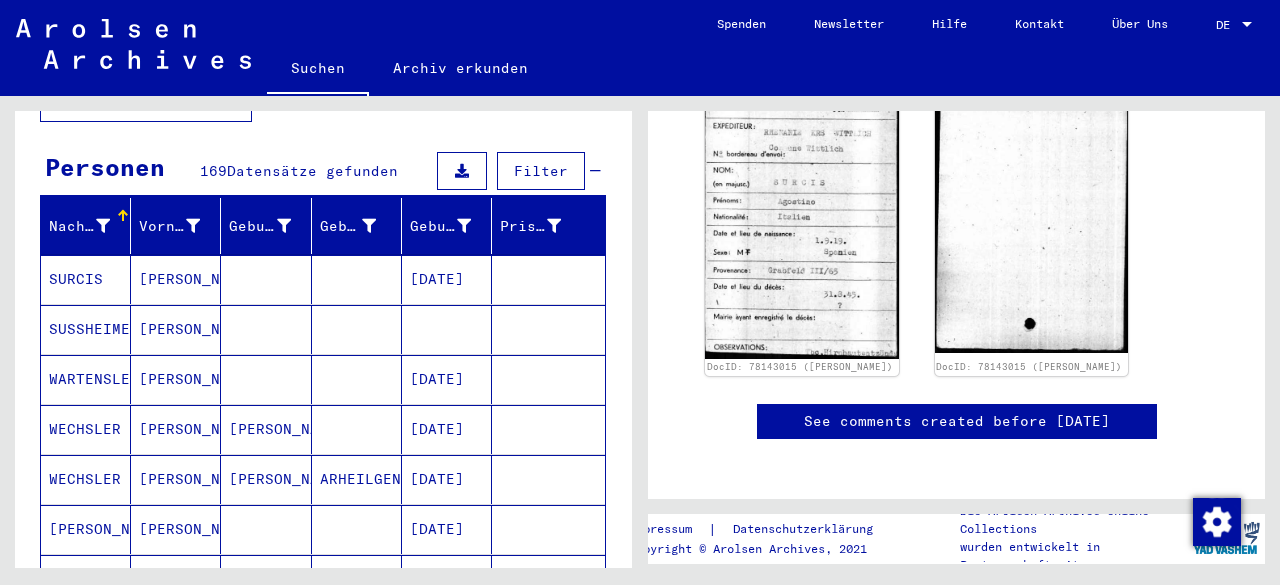scroll, scrollTop: 71, scrollLeft: 0, axis: vertical 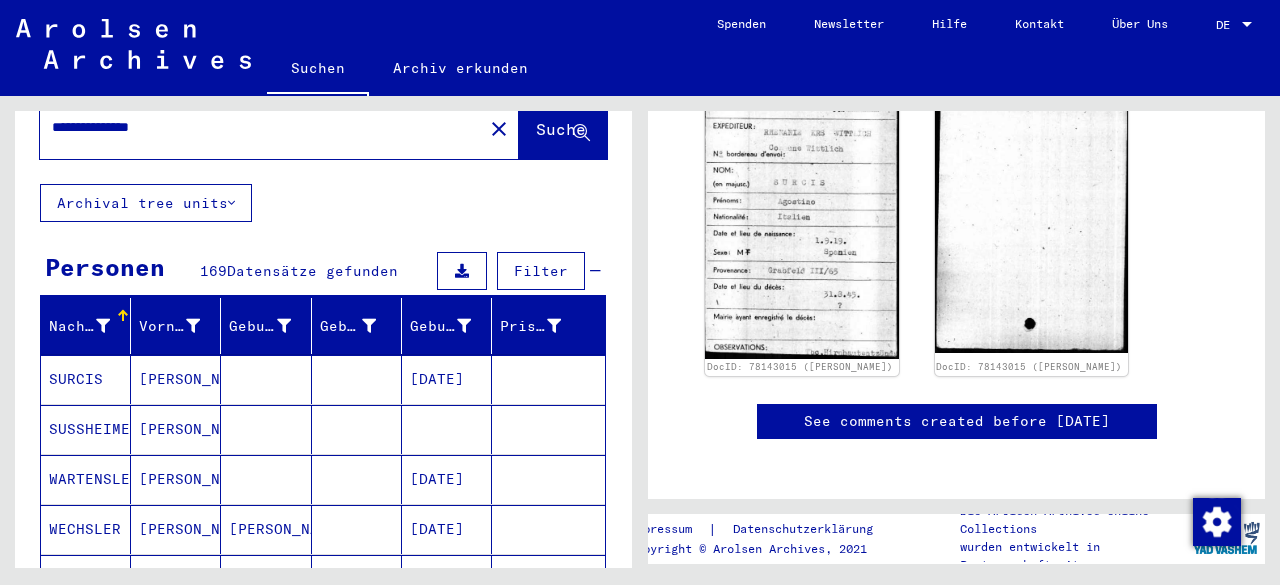 click at bounding box center (357, 429) 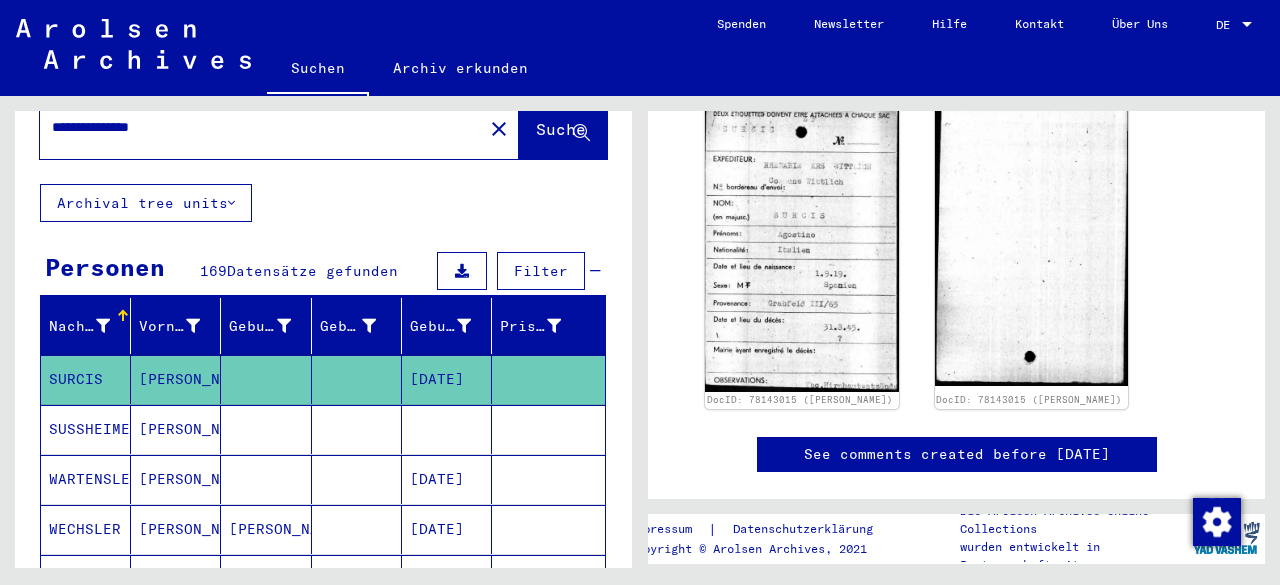 click 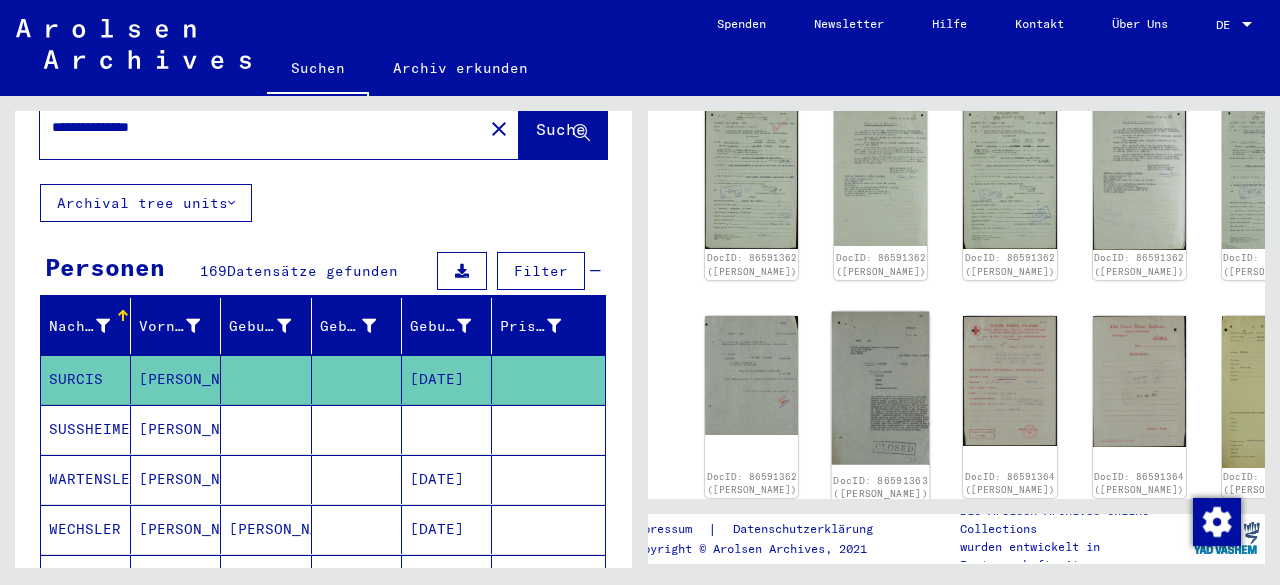 scroll, scrollTop: 249, scrollLeft: 0, axis: vertical 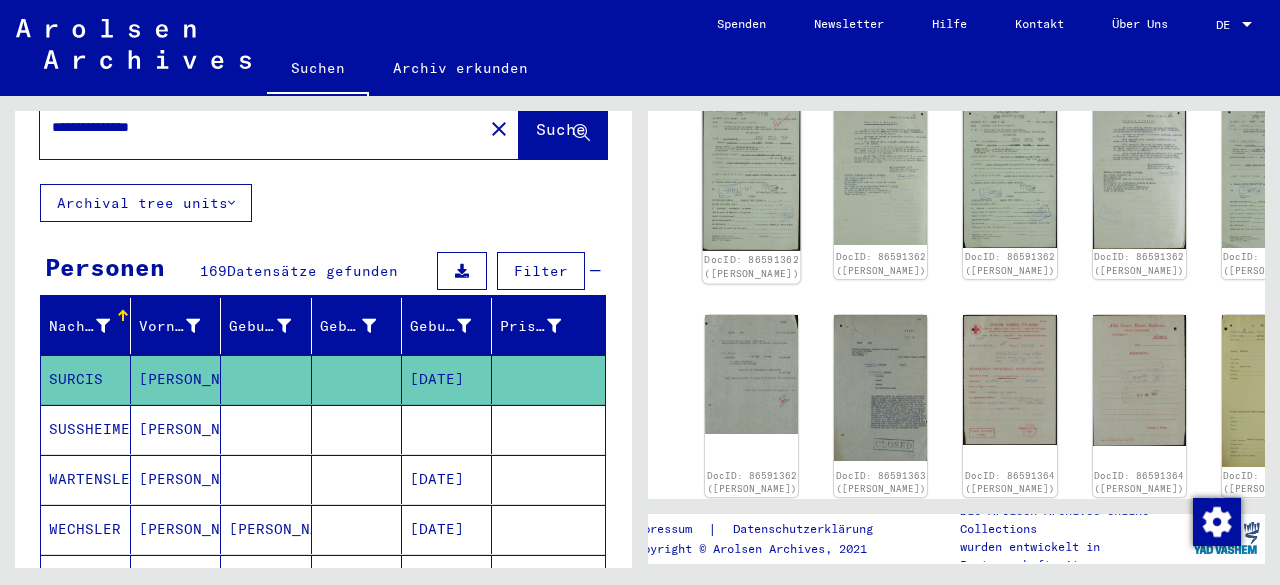 click 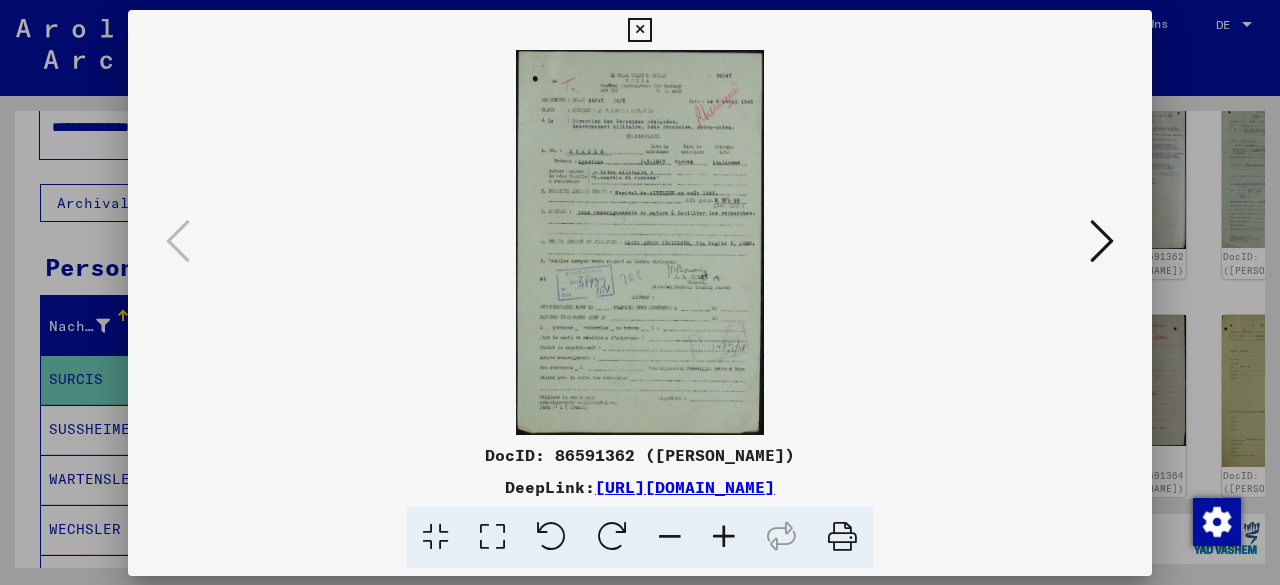 click at bounding box center [640, 242] 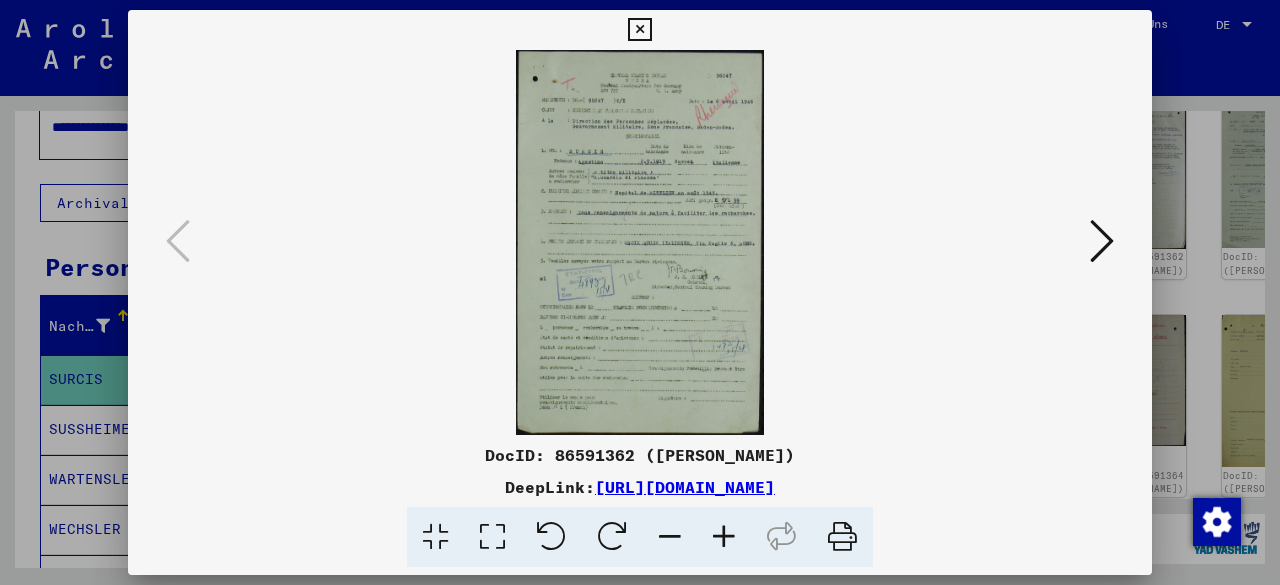 click at bounding box center [724, 537] 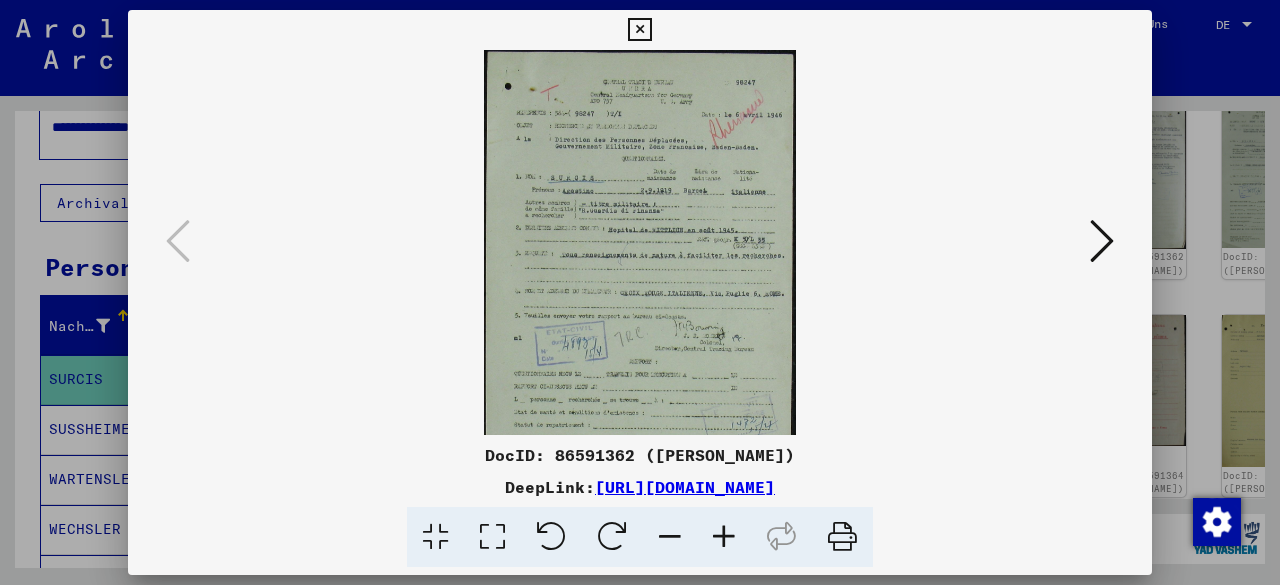 click at bounding box center (724, 537) 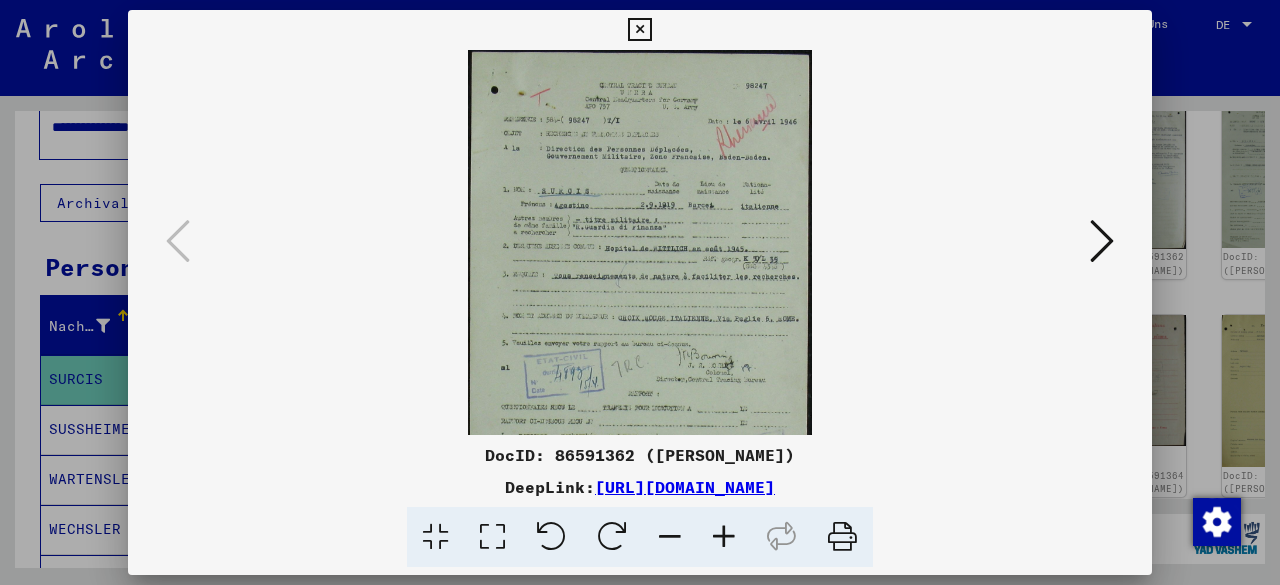 click at bounding box center (724, 537) 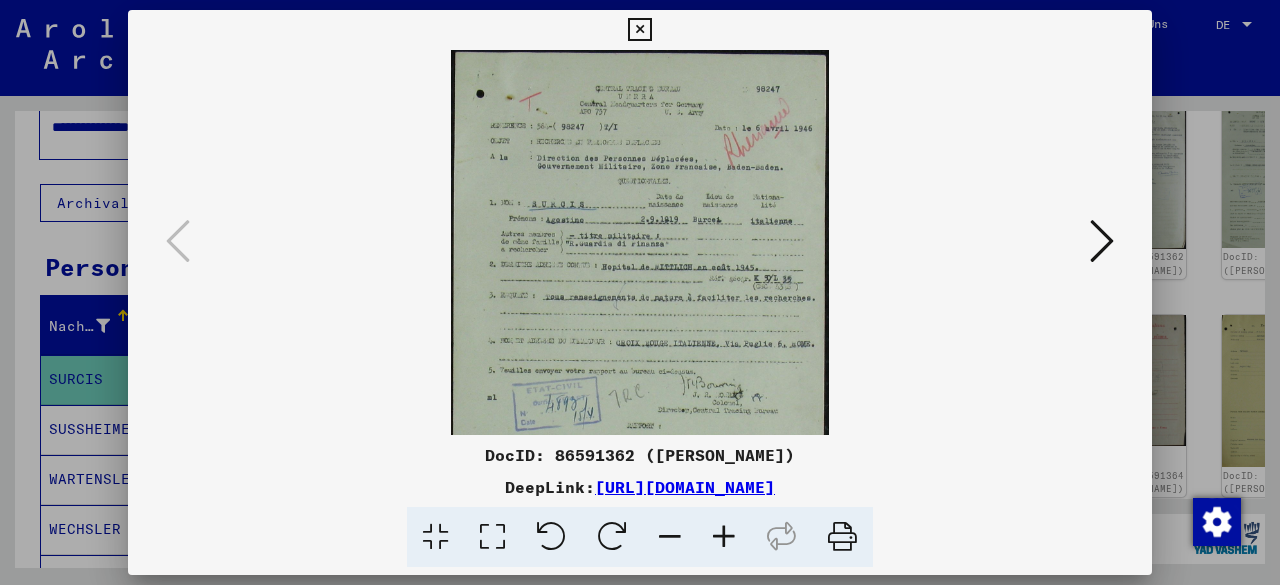 click at bounding box center (724, 537) 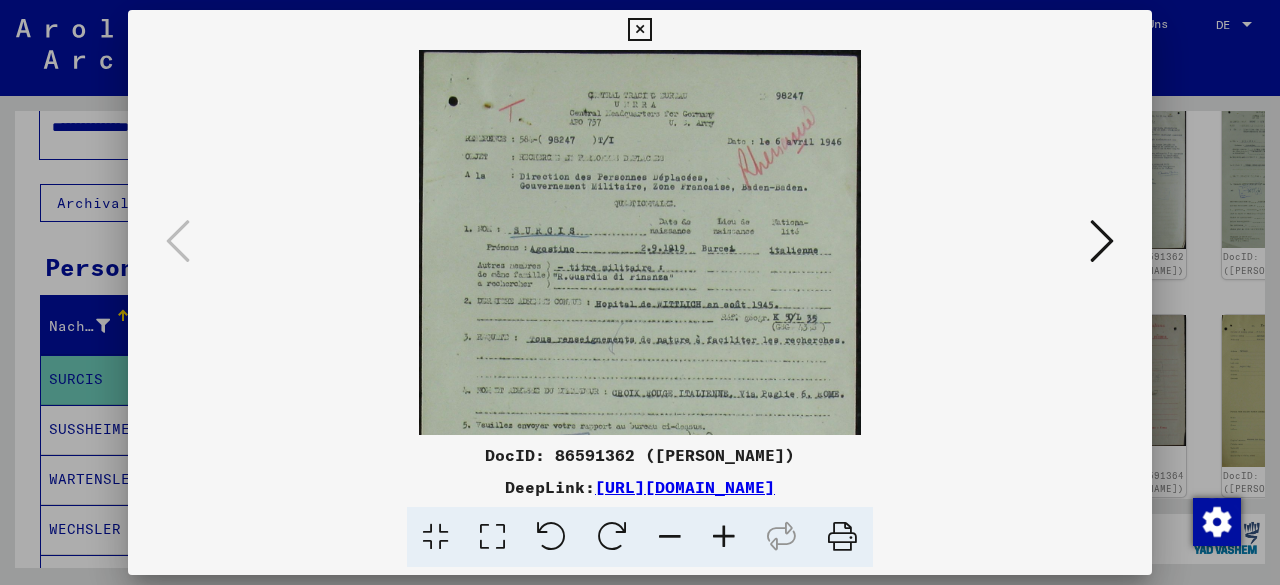 click at bounding box center (724, 537) 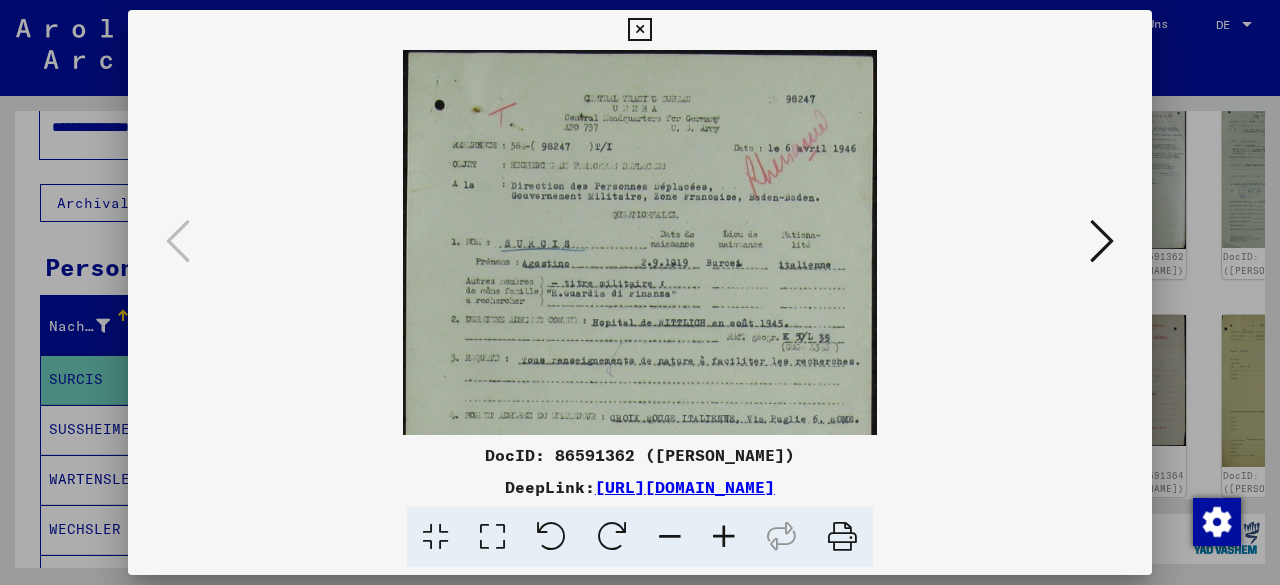 click at bounding box center [724, 537] 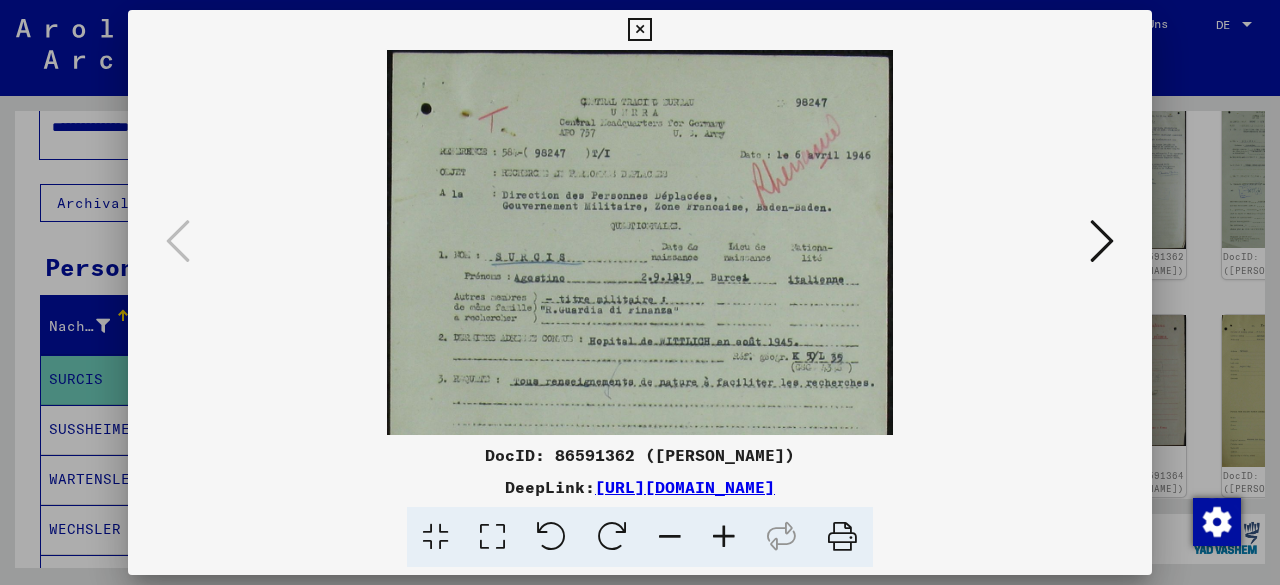 click at bounding box center [724, 537] 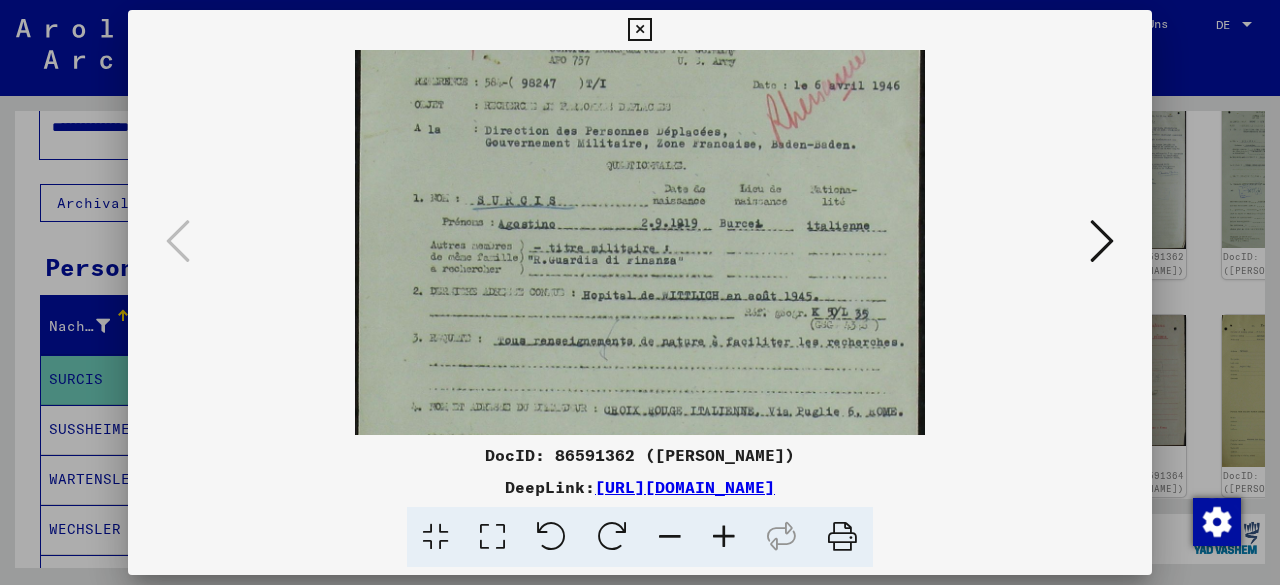 scroll, scrollTop: 89, scrollLeft: 0, axis: vertical 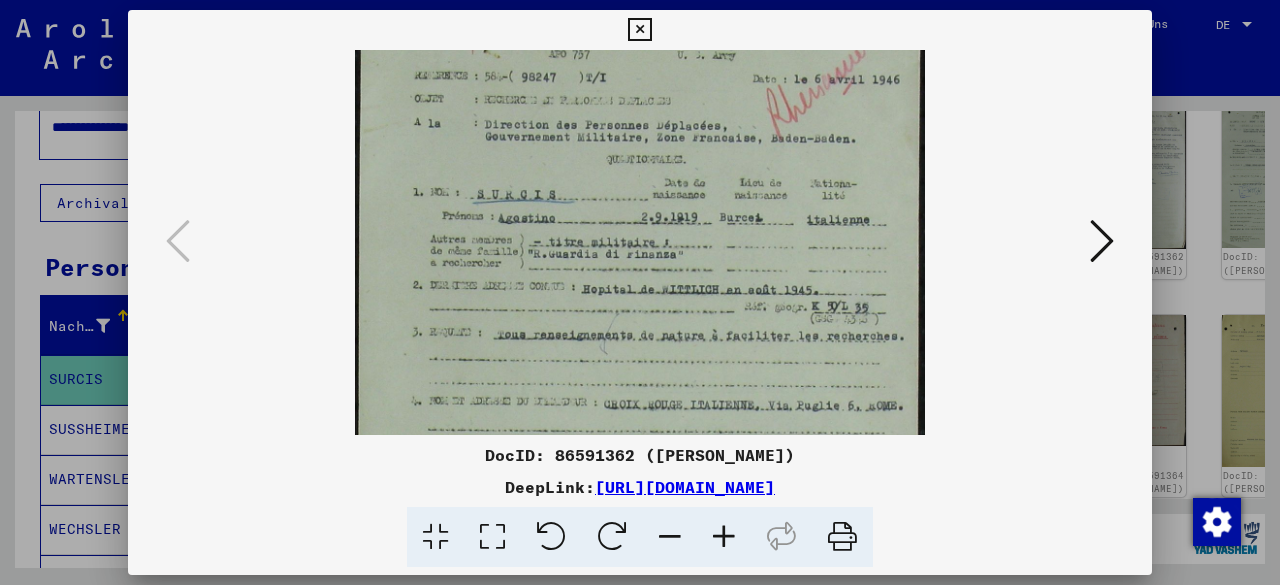drag, startPoint x: 700, startPoint y: 357, endPoint x: 673, endPoint y: 275, distance: 86.33076 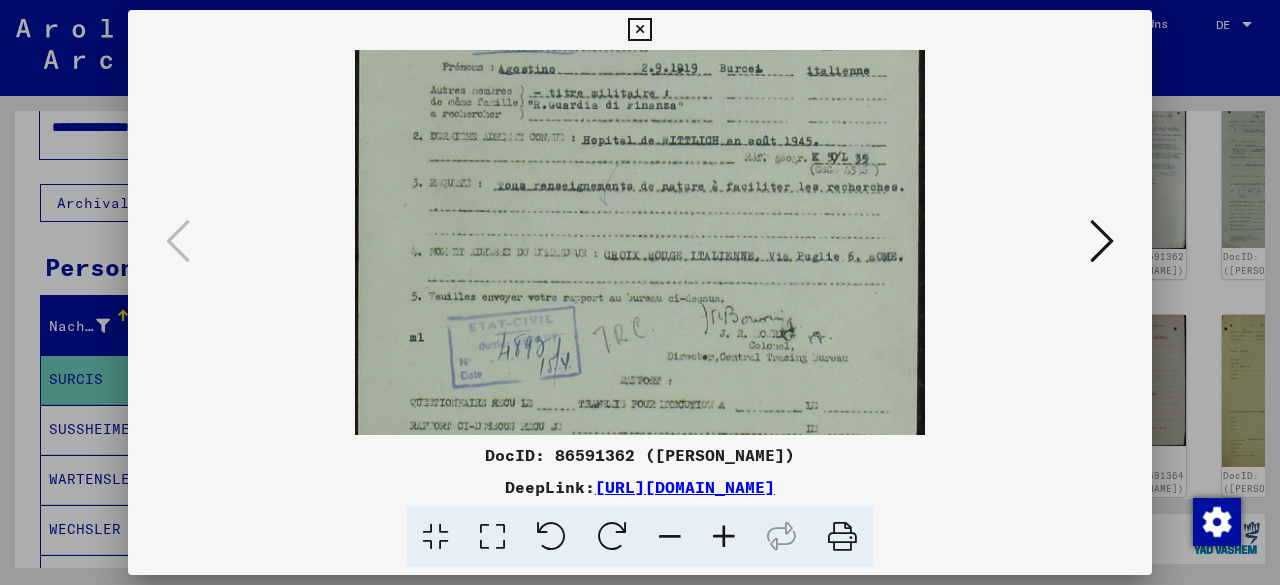 drag, startPoint x: 722, startPoint y: 261, endPoint x: 869, endPoint y: 110, distance: 210.7368 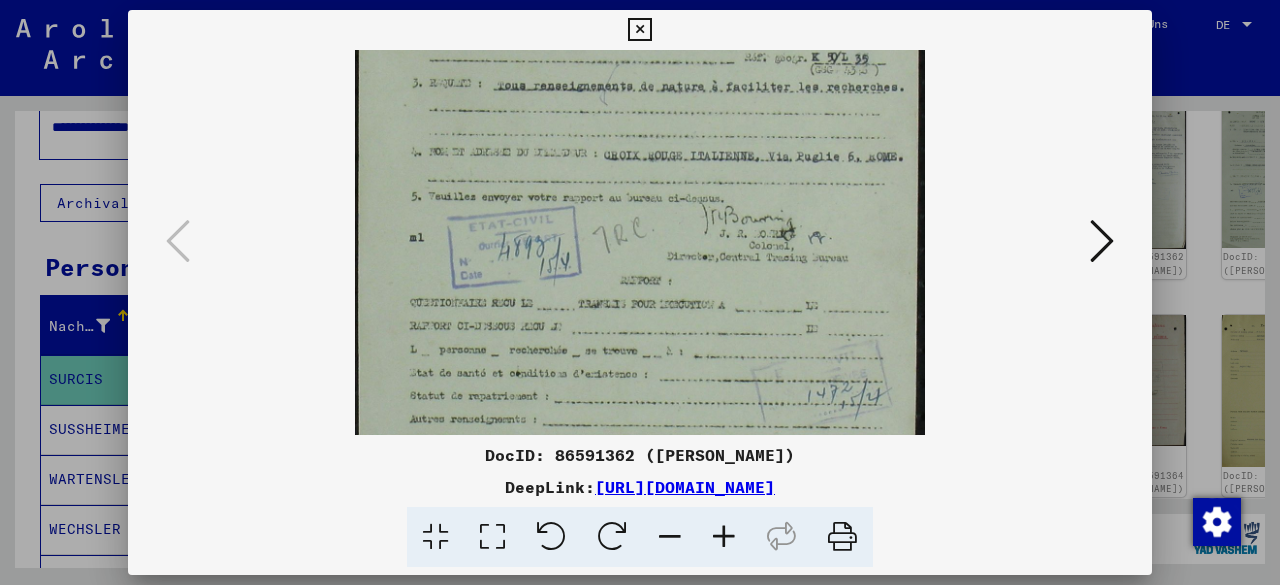 scroll, scrollTop: 356, scrollLeft: 0, axis: vertical 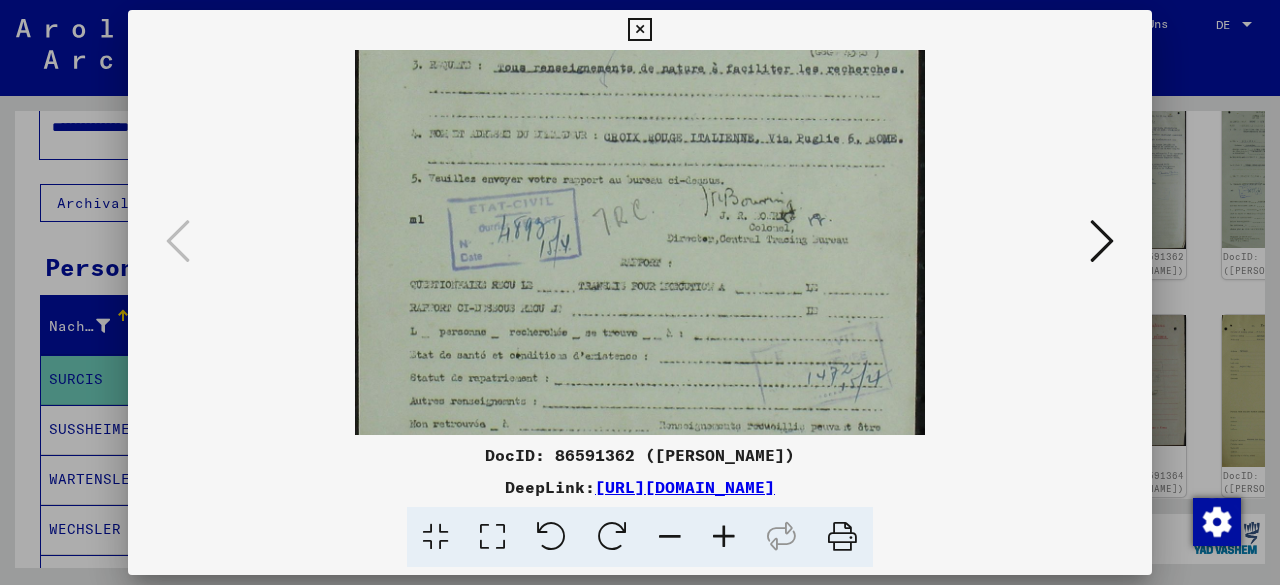 drag, startPoint x: 728, startPoint y: 301, endPoint x: 760, endPoint y: 191, distance: 114.56003 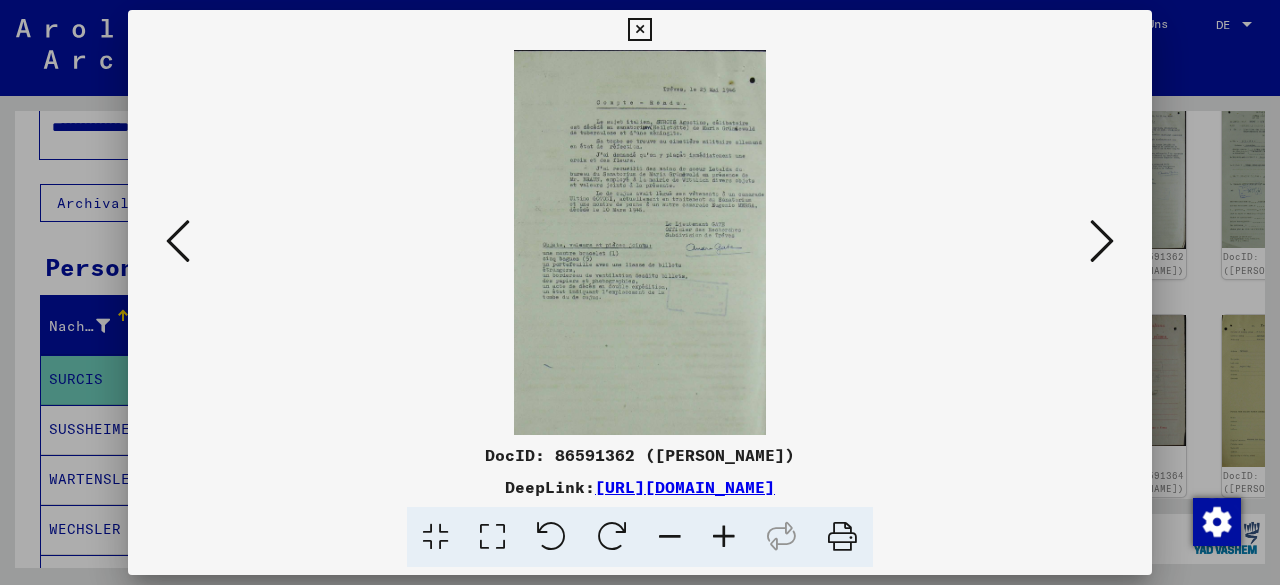scroll, scrollTop: 0, scrollLeft: 0, axis: both 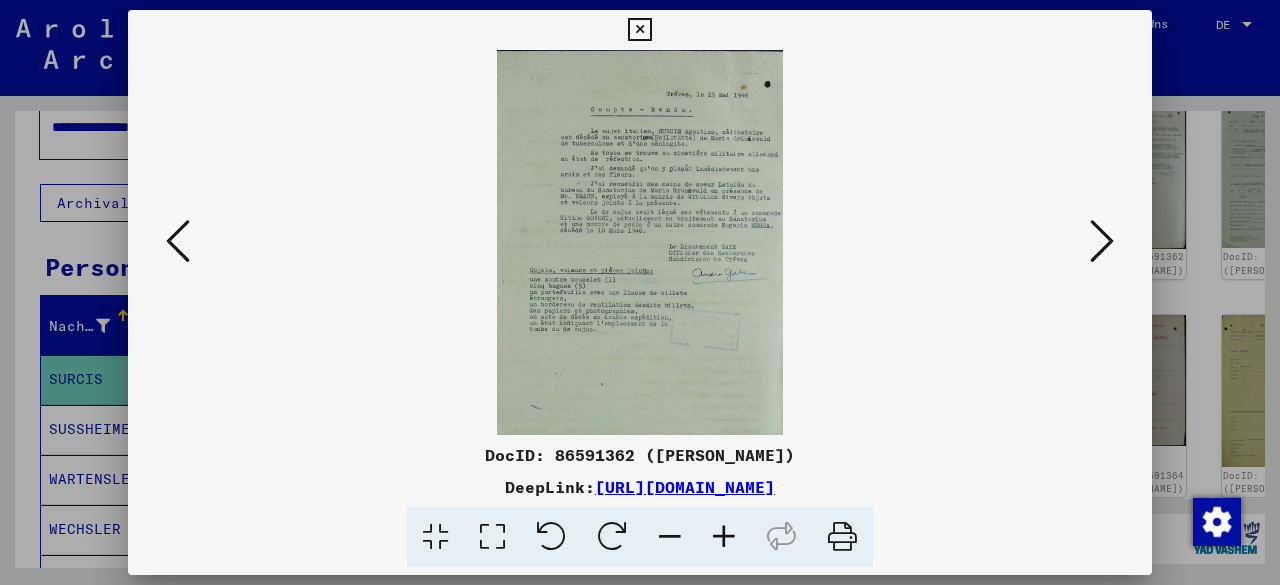 click at bounding box center (724, 537) 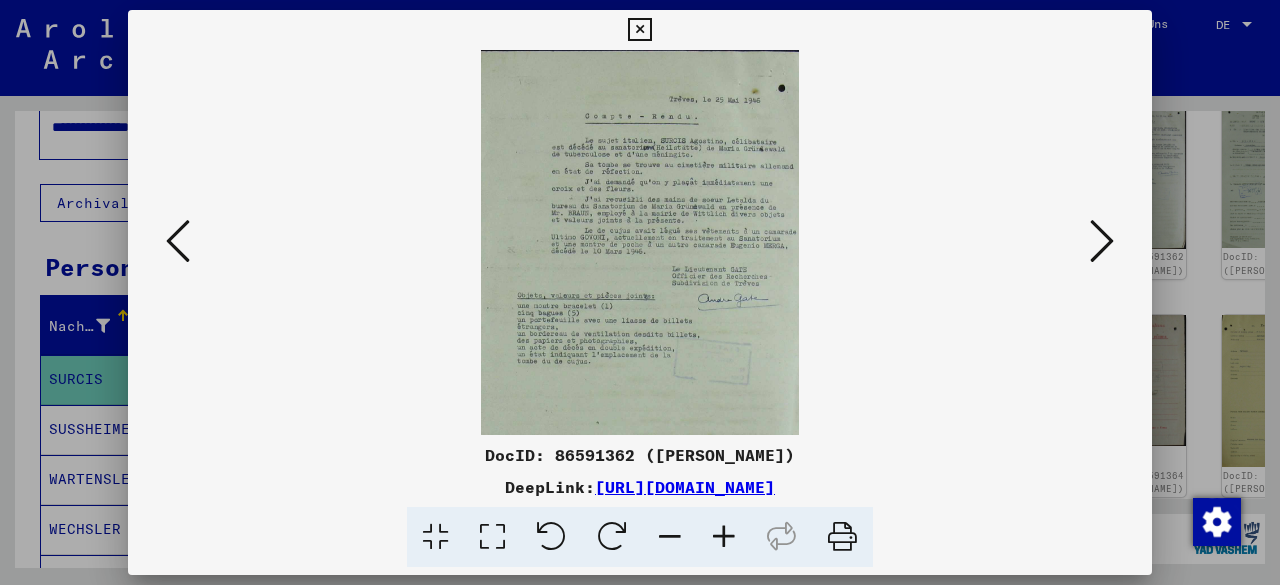 click at bounding box center [724, 537] 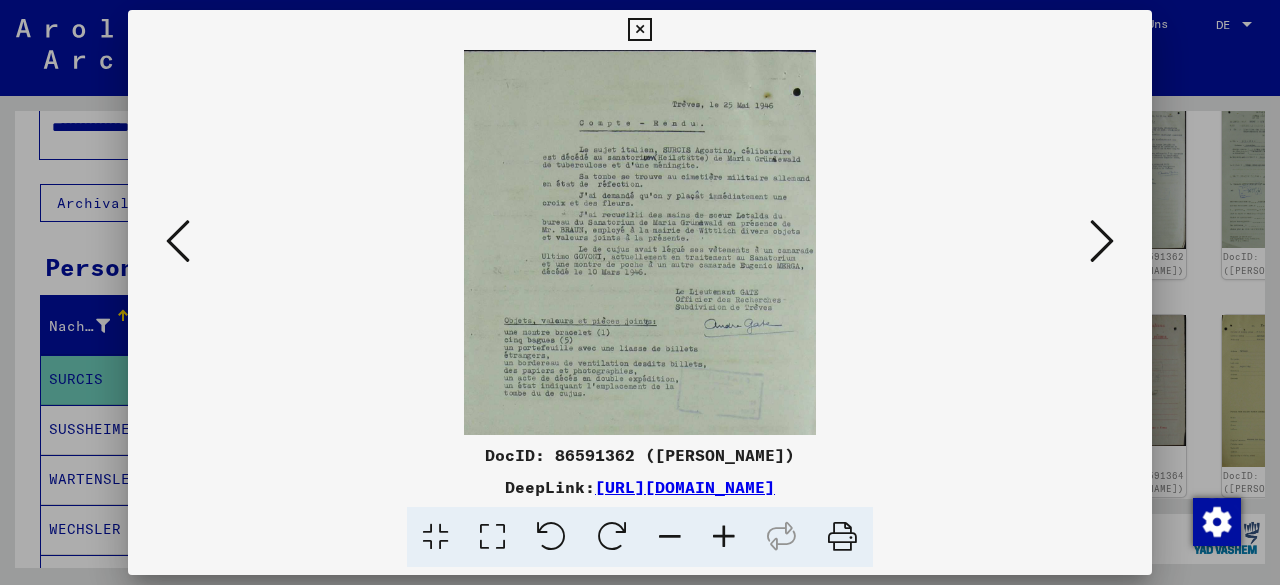 click at bounding box center [724, 537] 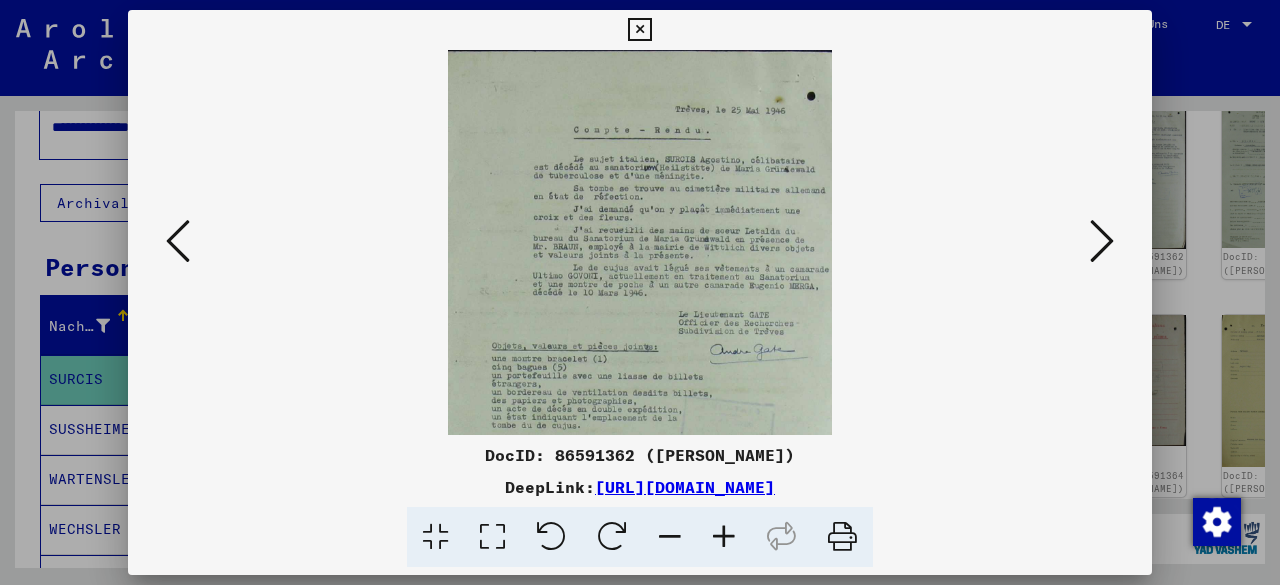 click at bounding box center (724, 537) 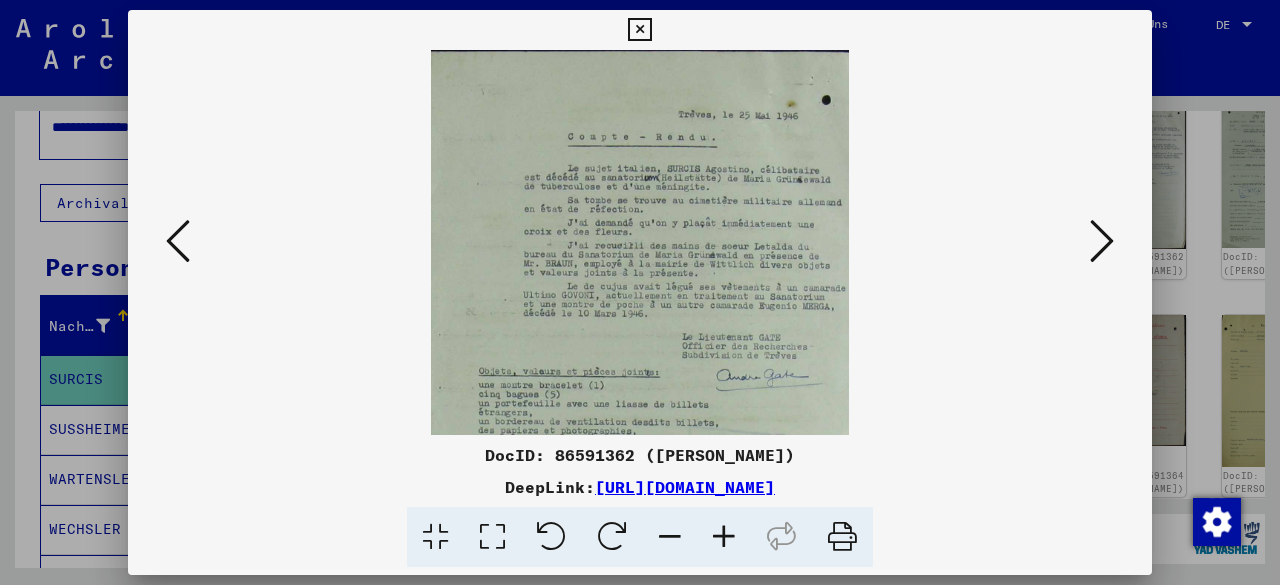 click at bounding box center [724, 537] 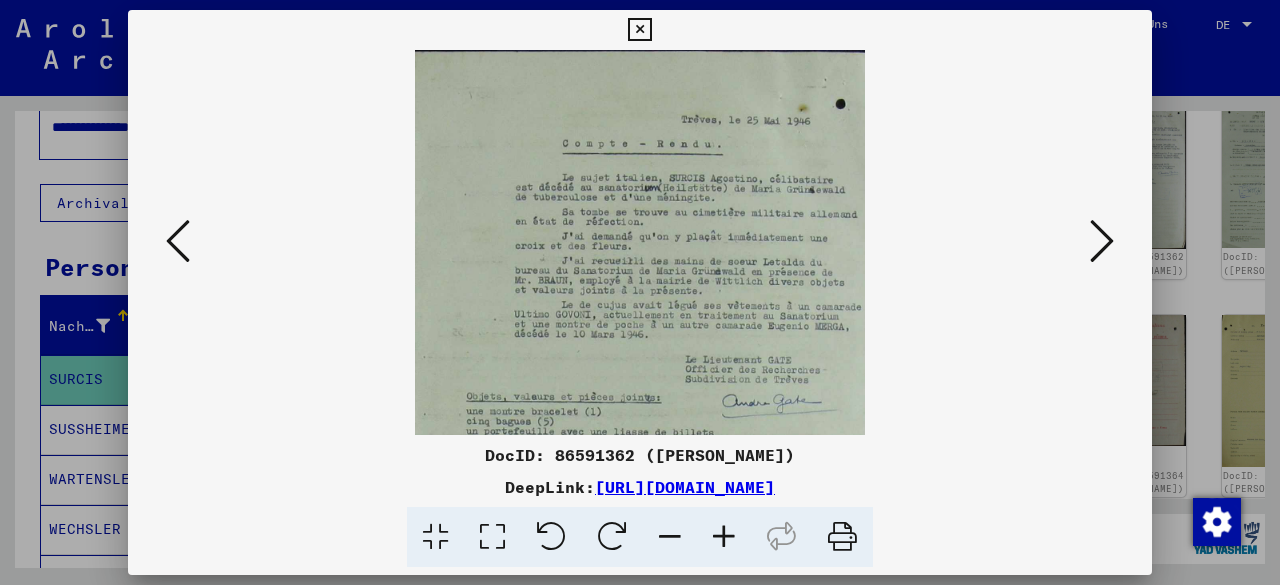 click at bounding box center (724, 537) 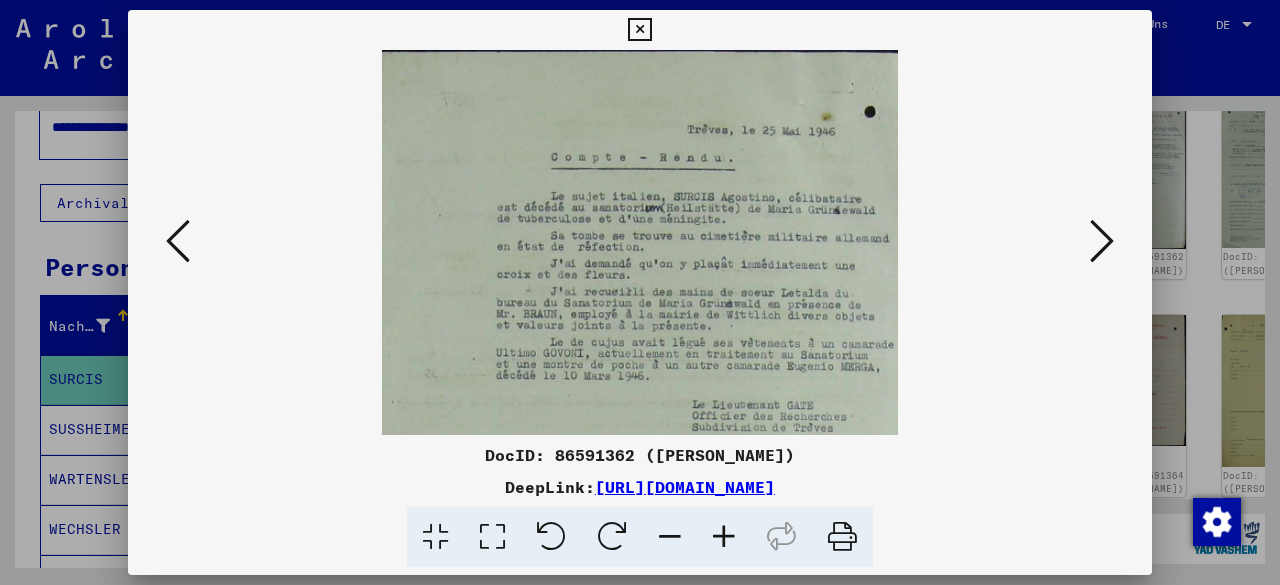 click at bounding box center [724, 537] 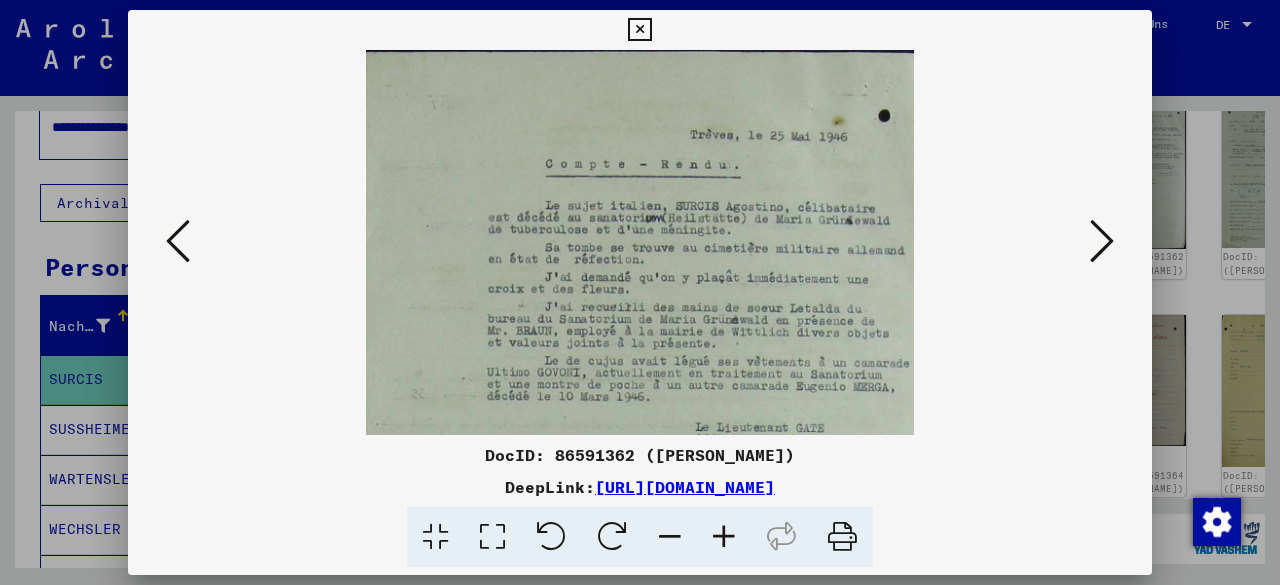 click at bounding box center (724, 537) 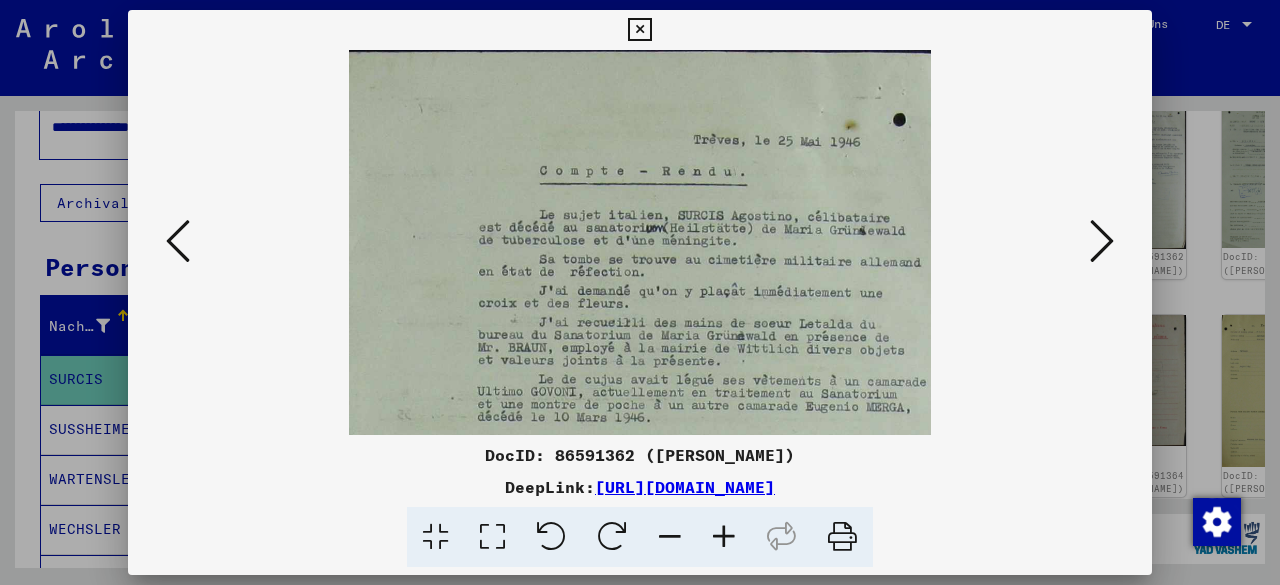 click at bounding box center [724, 537] 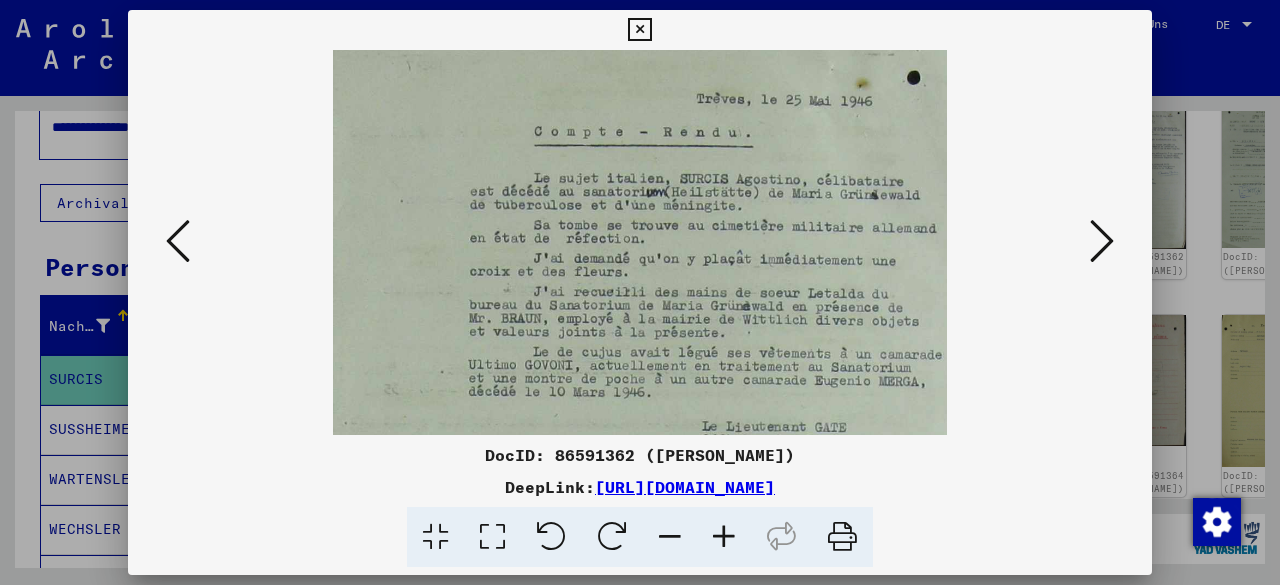 scroll, scrollTop: 79, scrollLeft: 0, axis: vertical 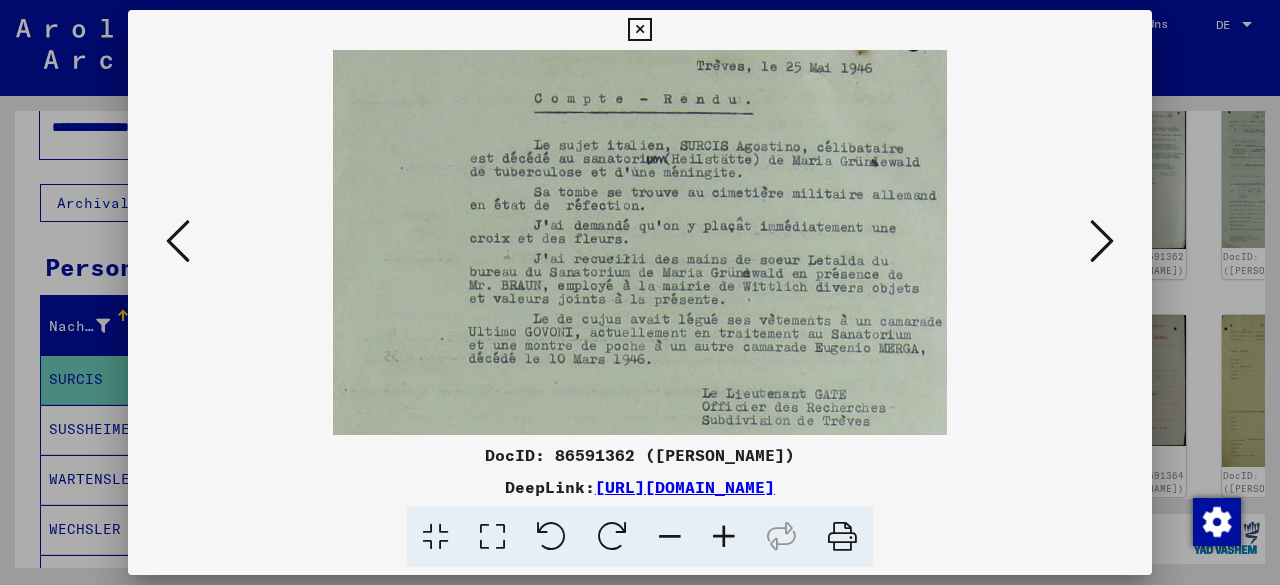 drag, startPoint x: 717, startPoint y: 286, endPoint x: 720, endPoint y: 233, distance: 53.08484 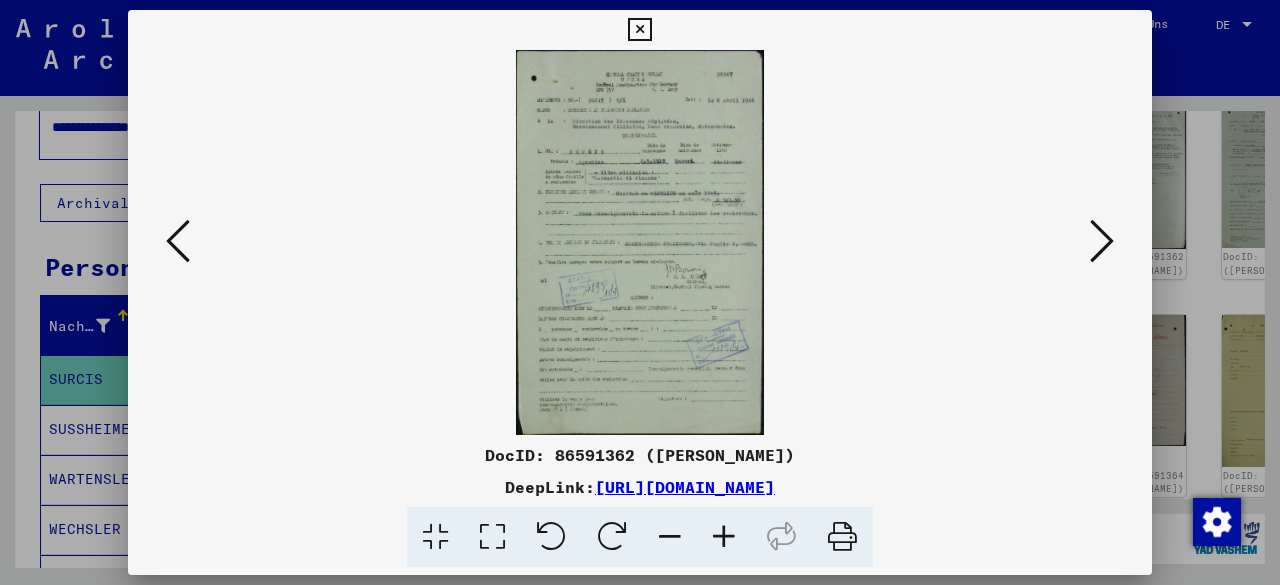 click at bounding box center (724, 537) 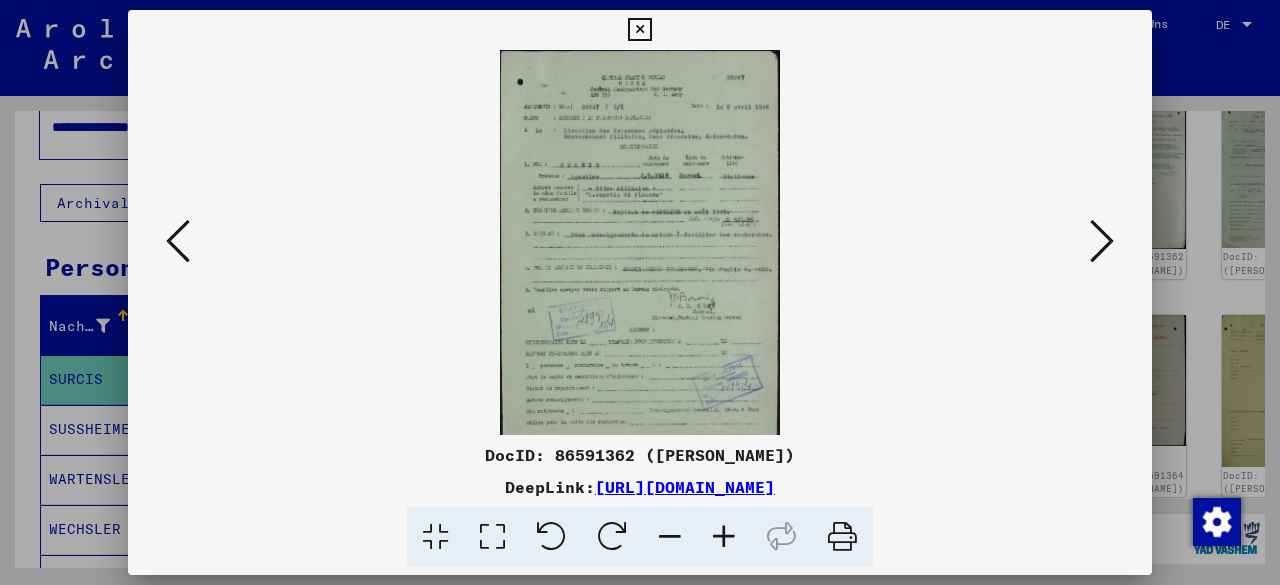 click at bounding box center (724, 537) 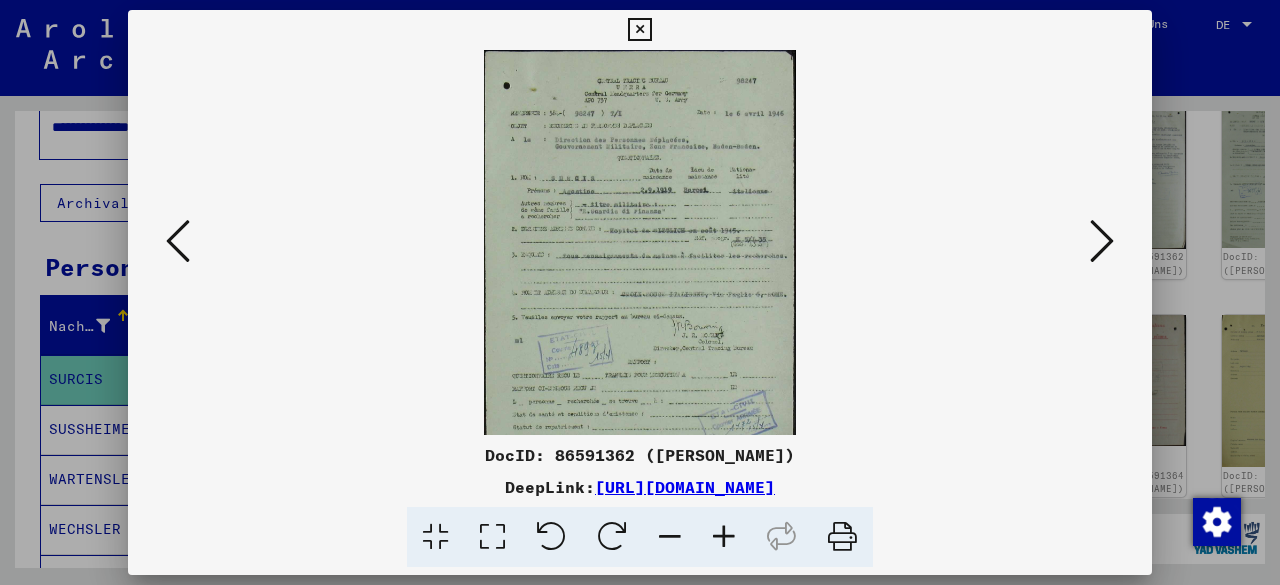 click at bounding box center [724, 537] 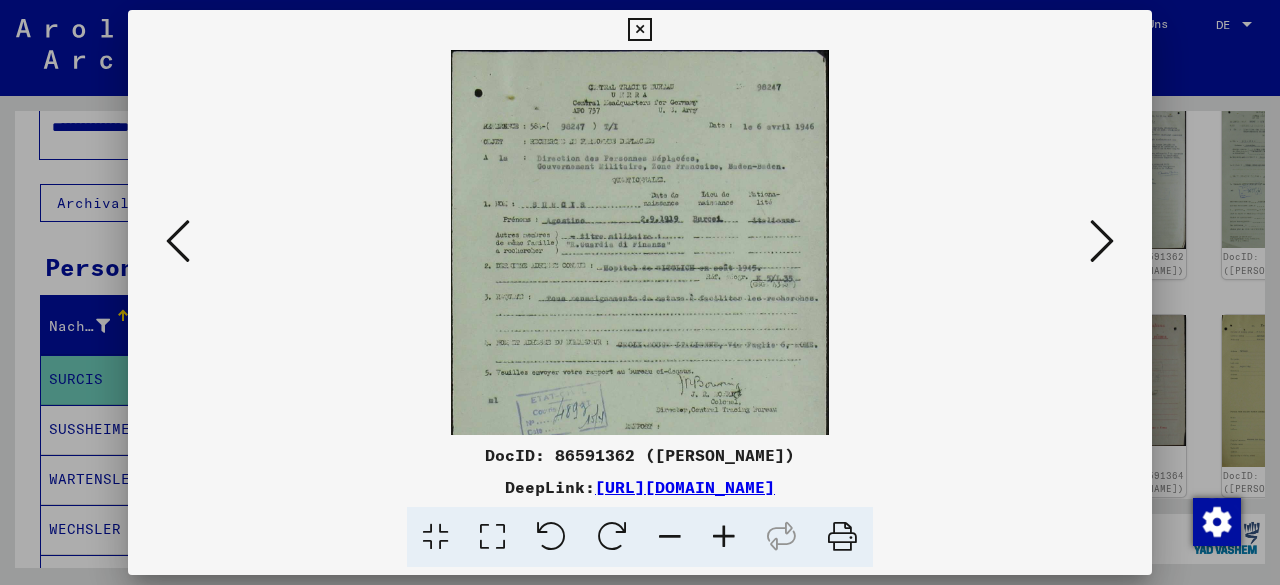 click at bounding box center (724, 537) 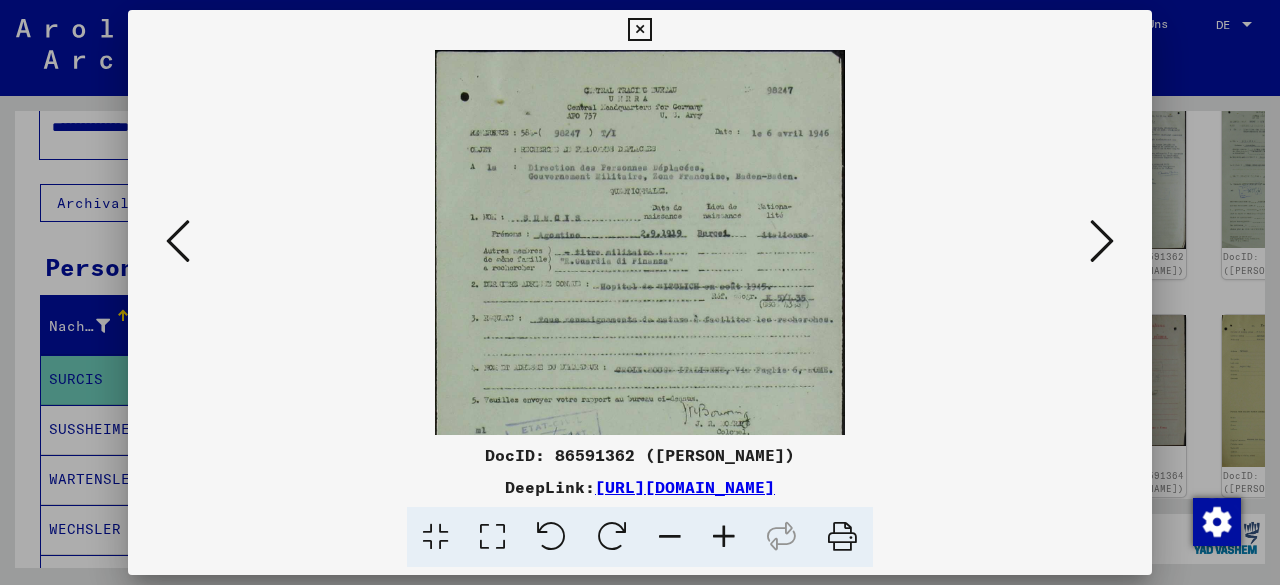click at bounding box center [724, 537] 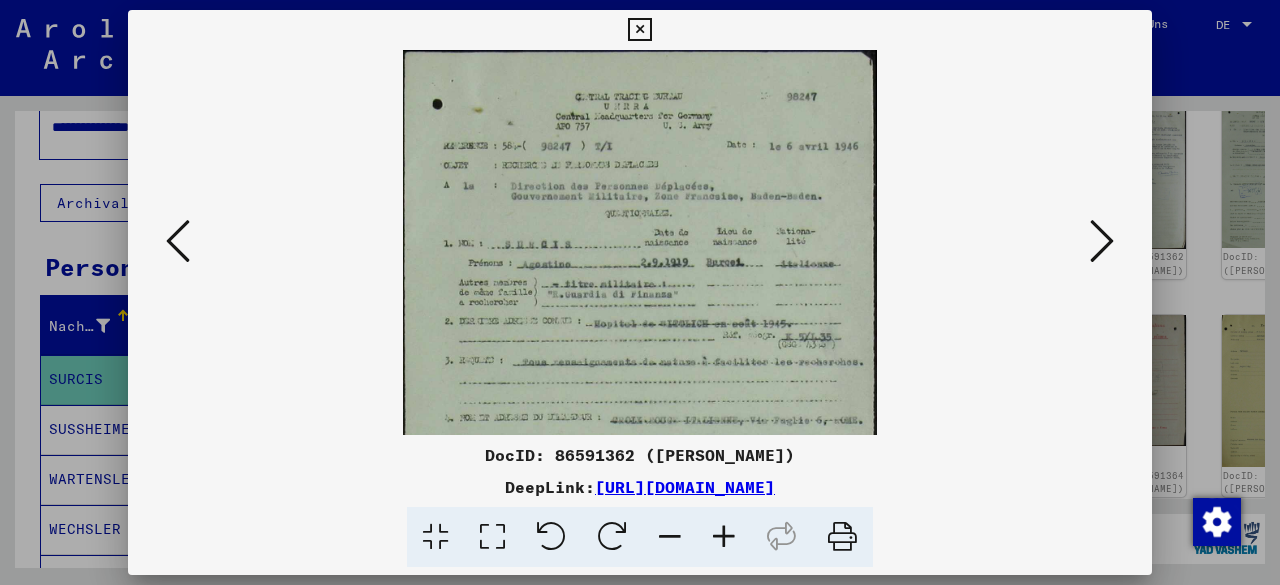 click at bounding box center (724, 537) 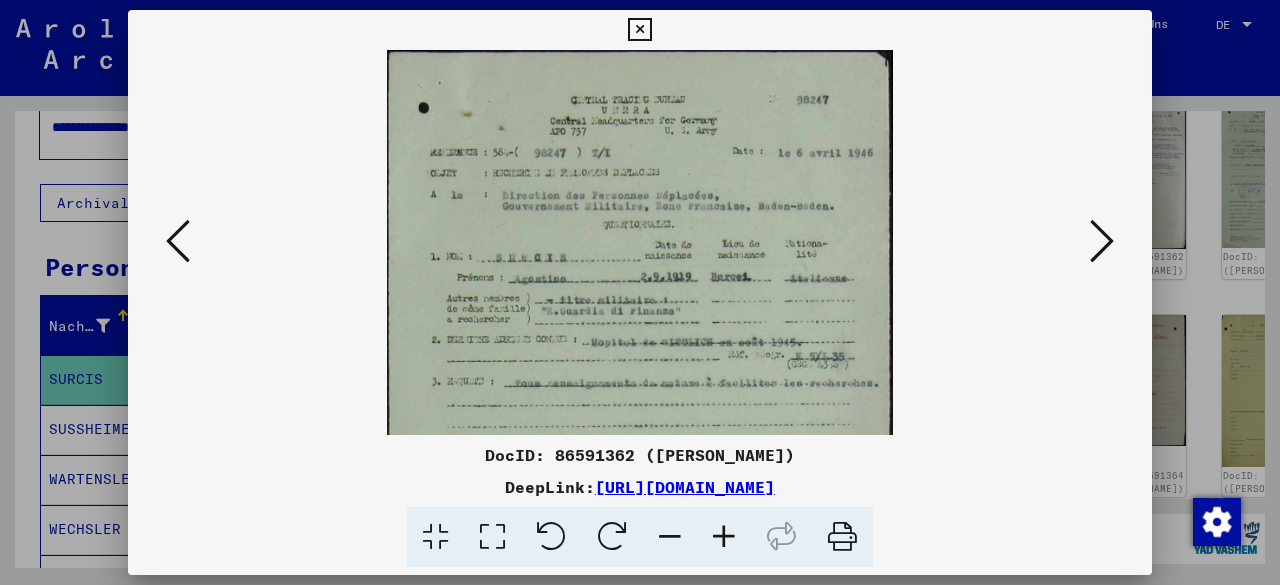 click at bounding box center (724, 537) 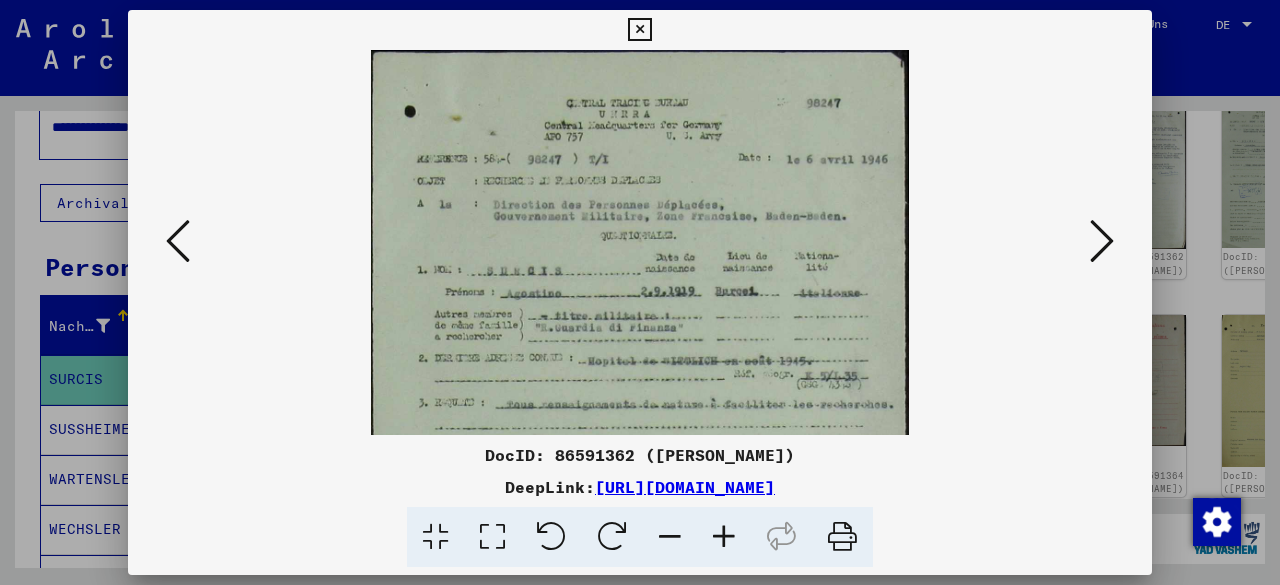 click at bounding box center (724, 537) 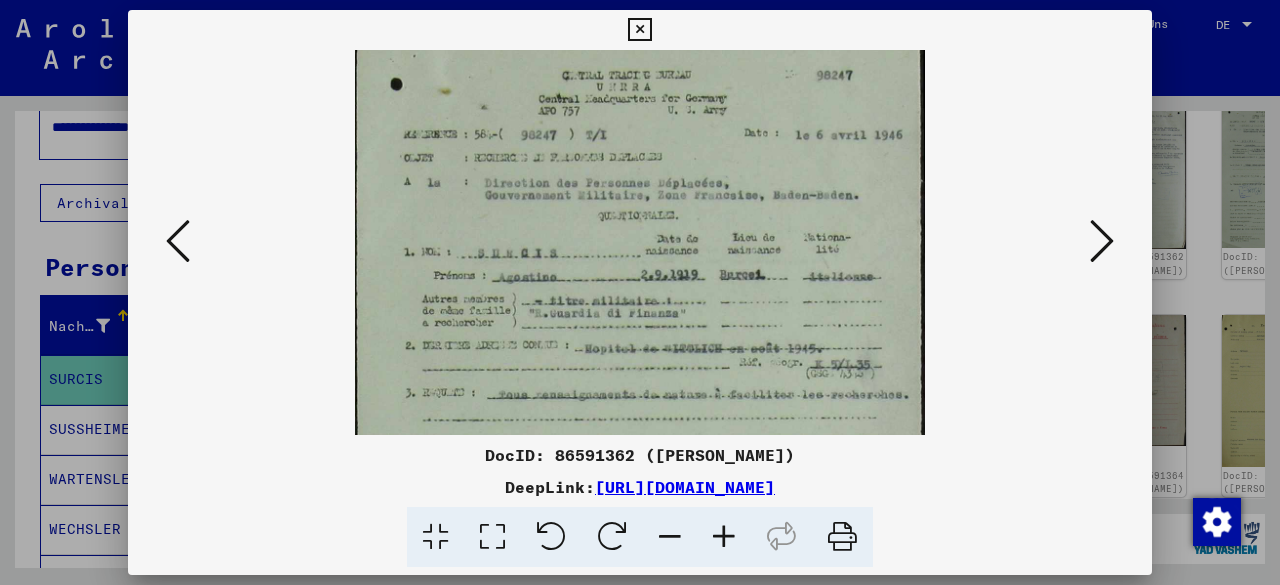 drag, startPoint x: 656, startPoint y: 331, endPoint x: 660, endPoint y: 300, distance: 31.257 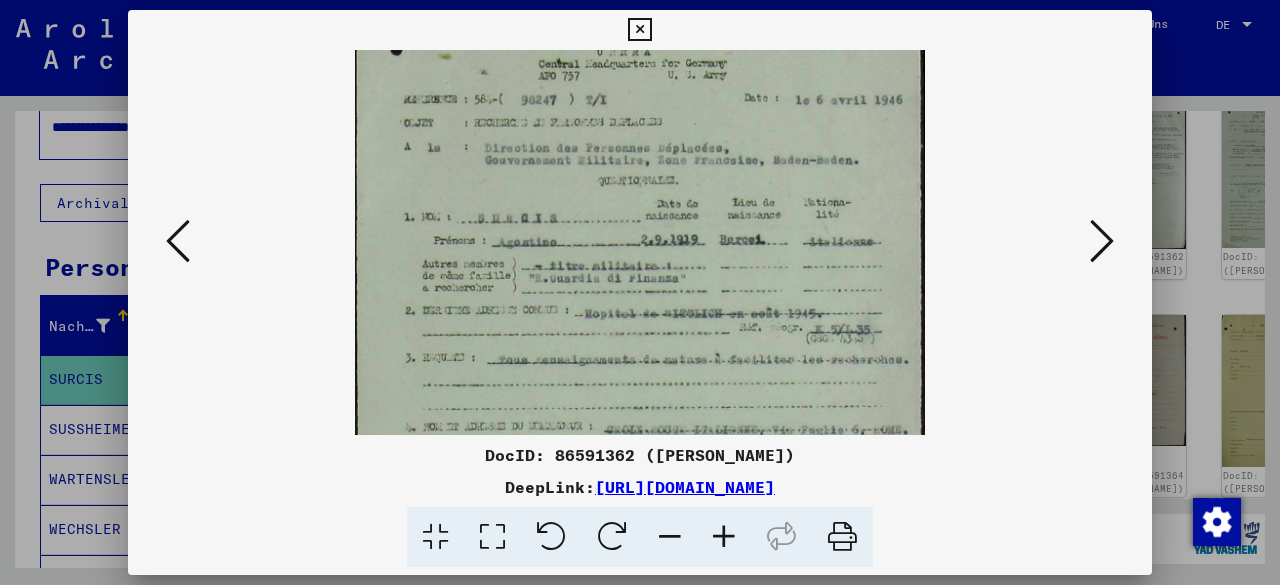 scroll, scrollTop: 67, scrollLeft: 0, axis: vertical 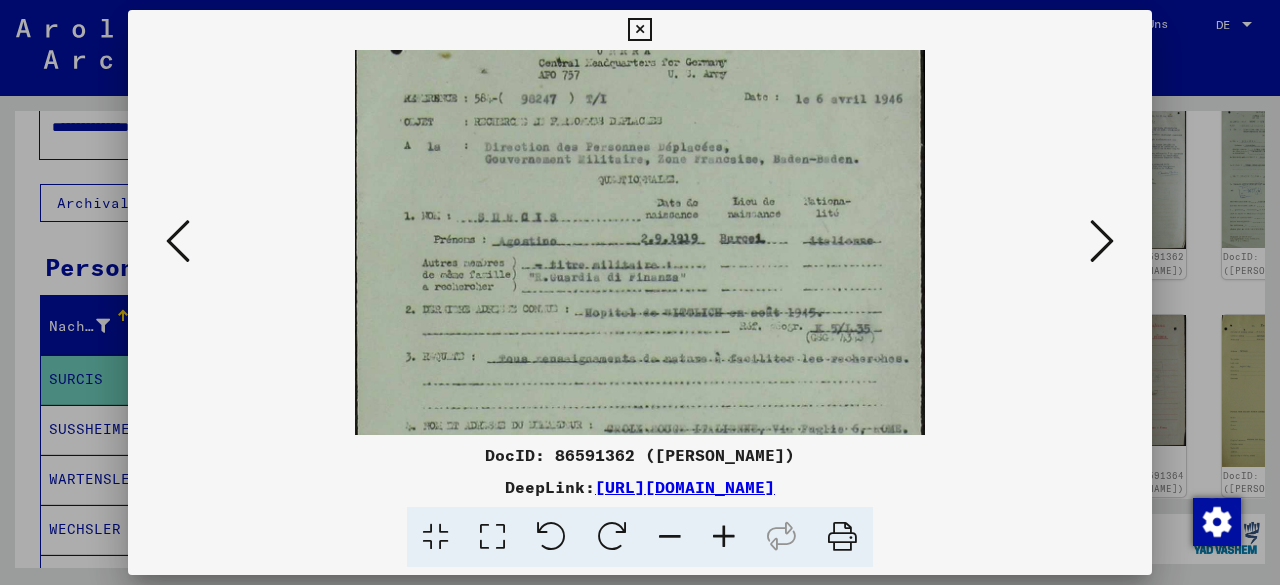drag, startPoint x: 669, startPoint y: 317, endPoint x: 674, endPoint y: 284, distance: 33.37664 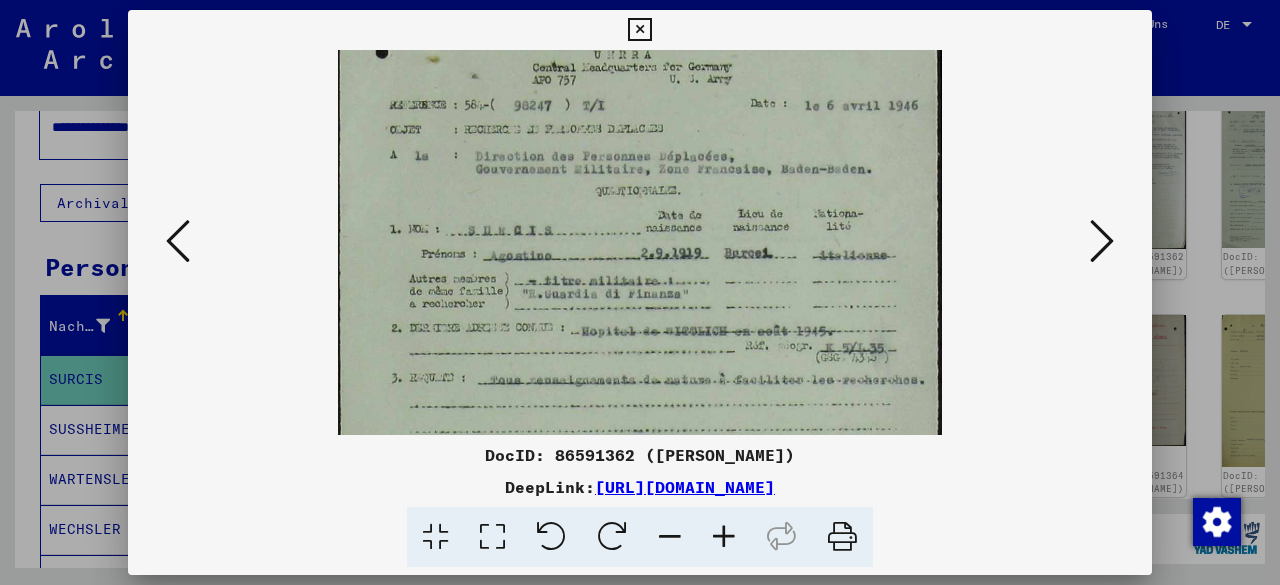click at bounding box center (1102, 241) 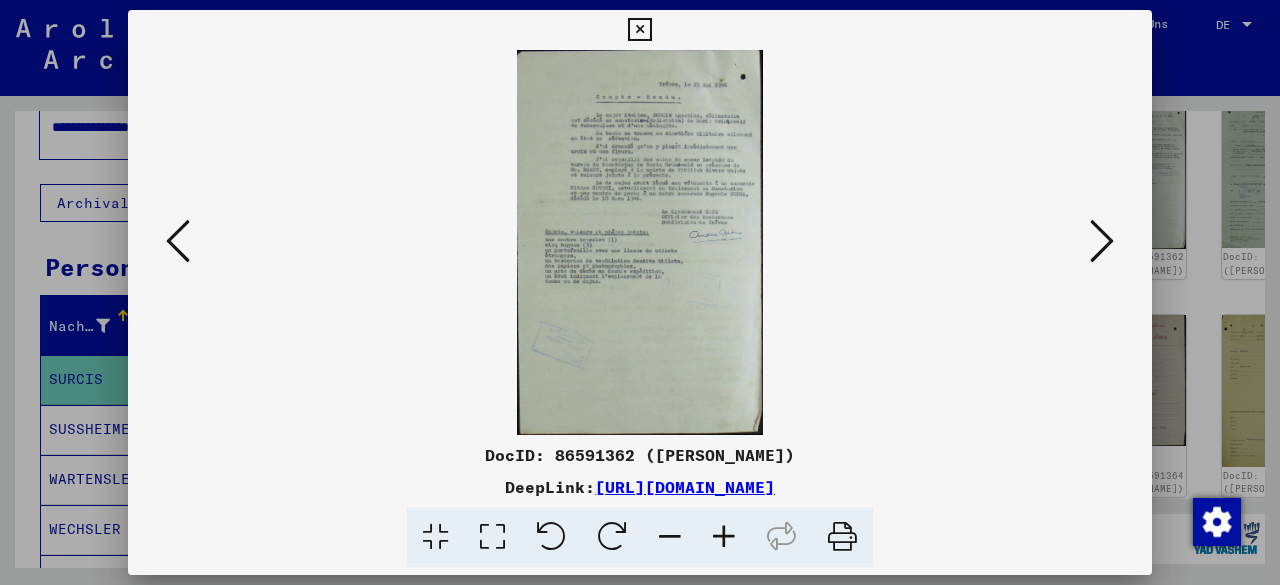 click at bounding box center [1102, 242] 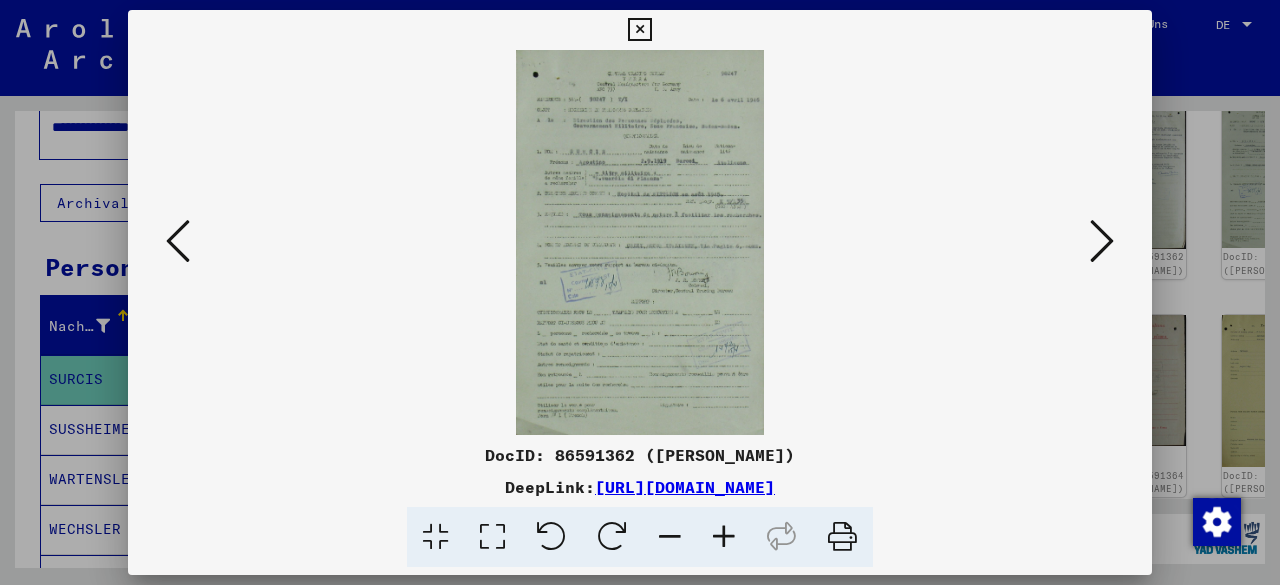 click at bounding box center [1102, 241] 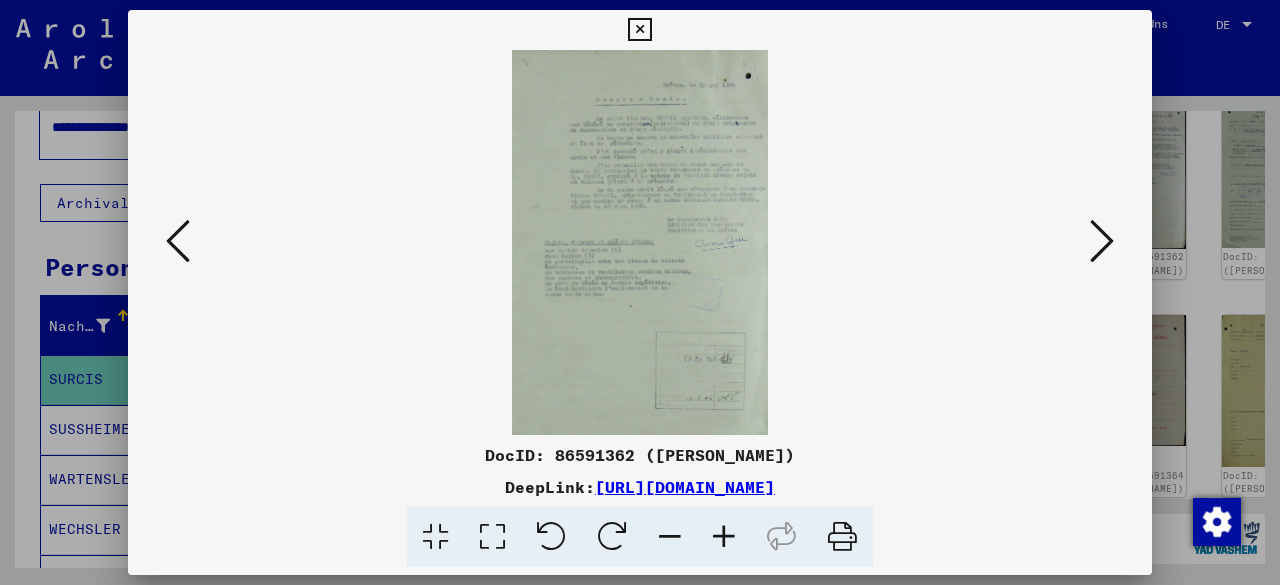 click at bounding box center [1102, 241] 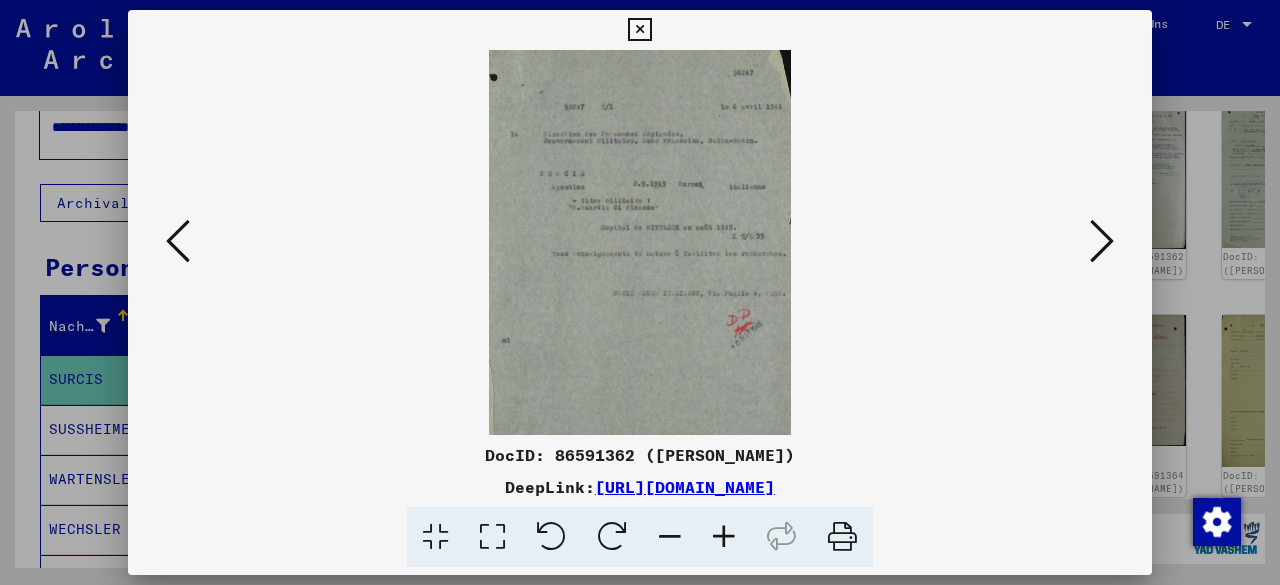 drag, startPoint x: 728, startPoint y: 535, endPoint x: 732, endPoint y: 523, distance: 12.649111 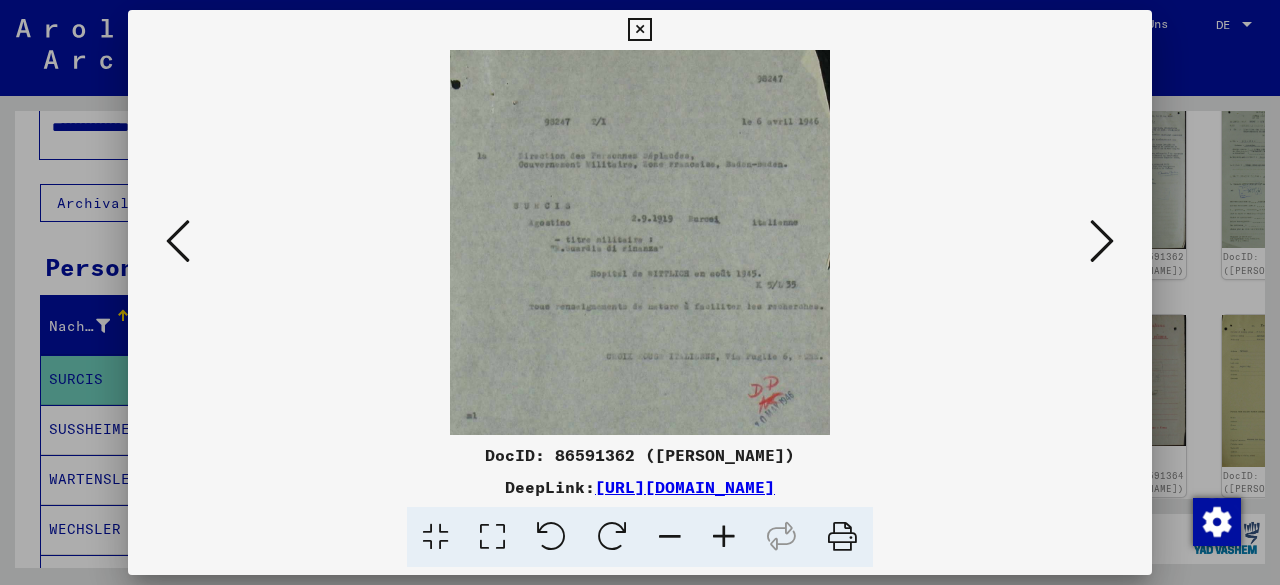 click at bounding box center (724, 537) 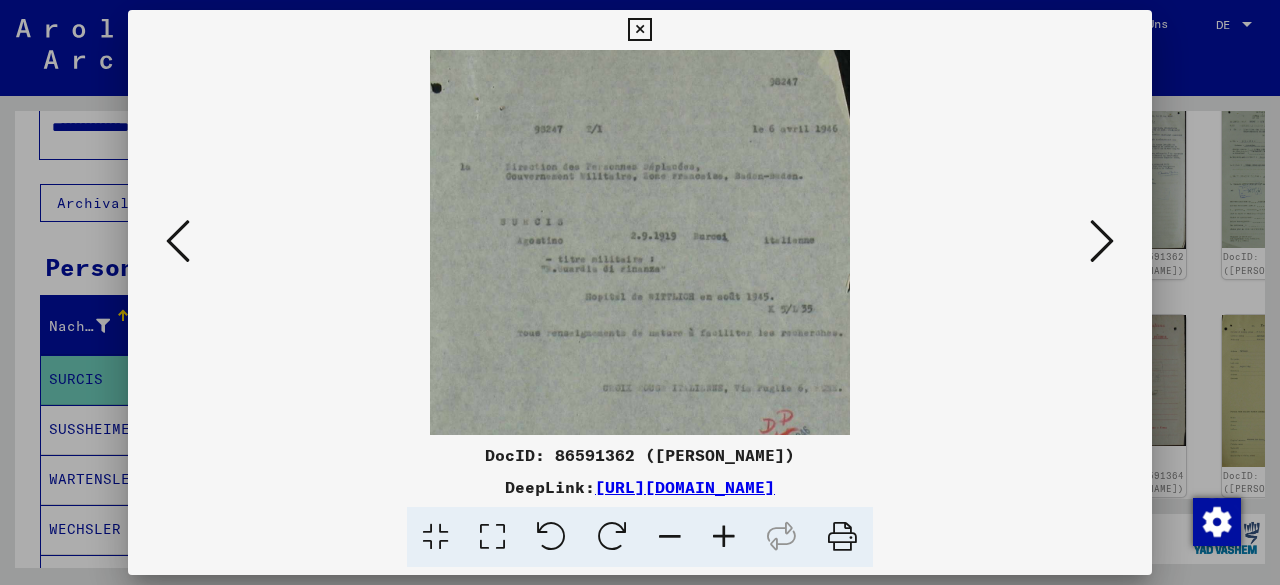 click at bounding box center [724, 537] 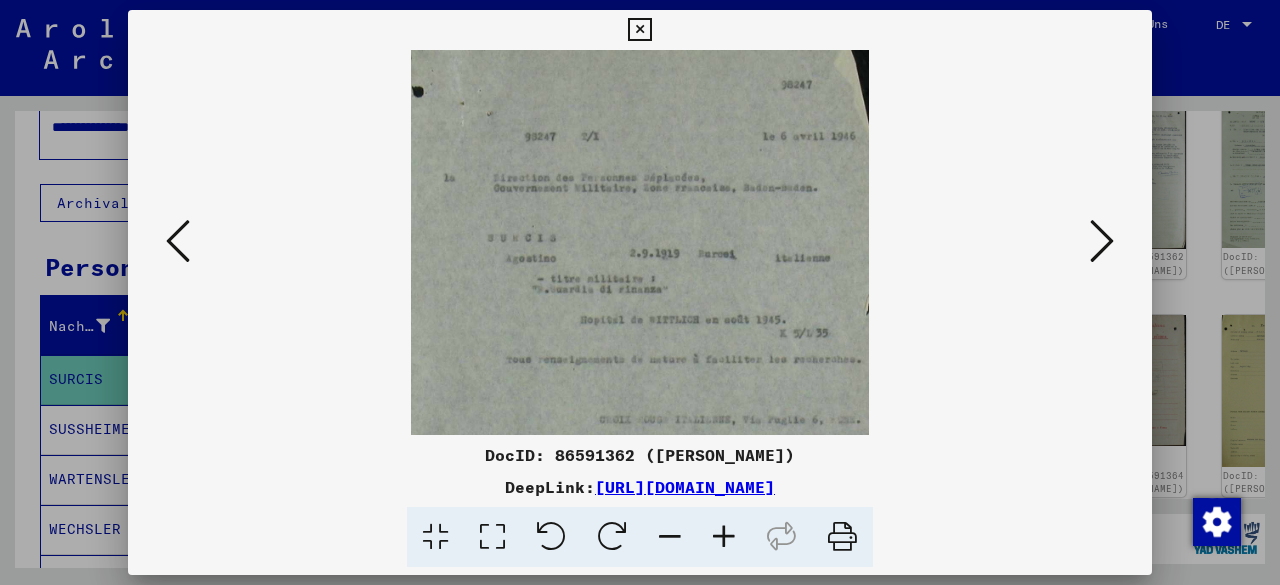 click at bounding box center [724, 537] 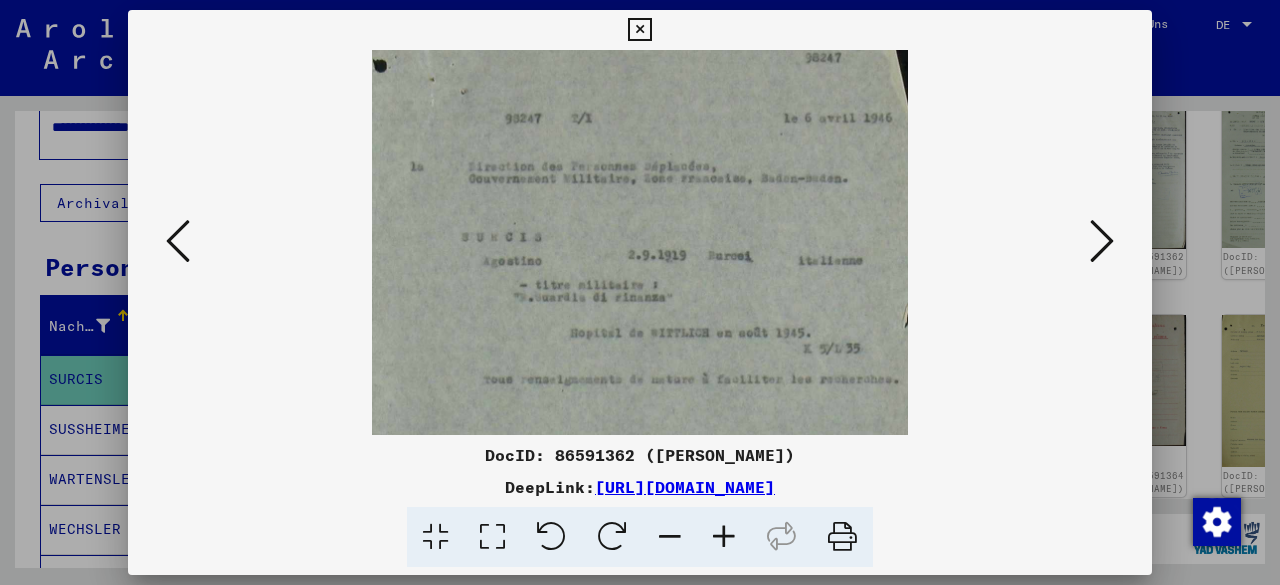 scroll, scrollTop: 51, scrollLeft: 0, axis: vertical 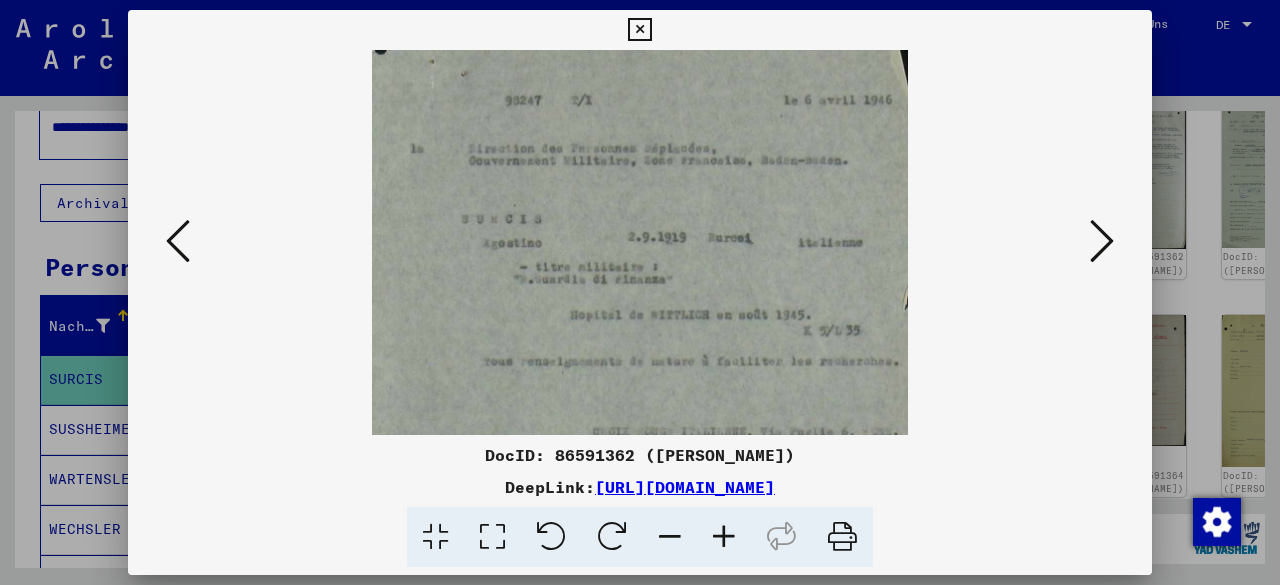 drag, startPoint x: 682, startPoint y: 304, endPoint x: 690, endPoint y: 253, distance: 51.62364 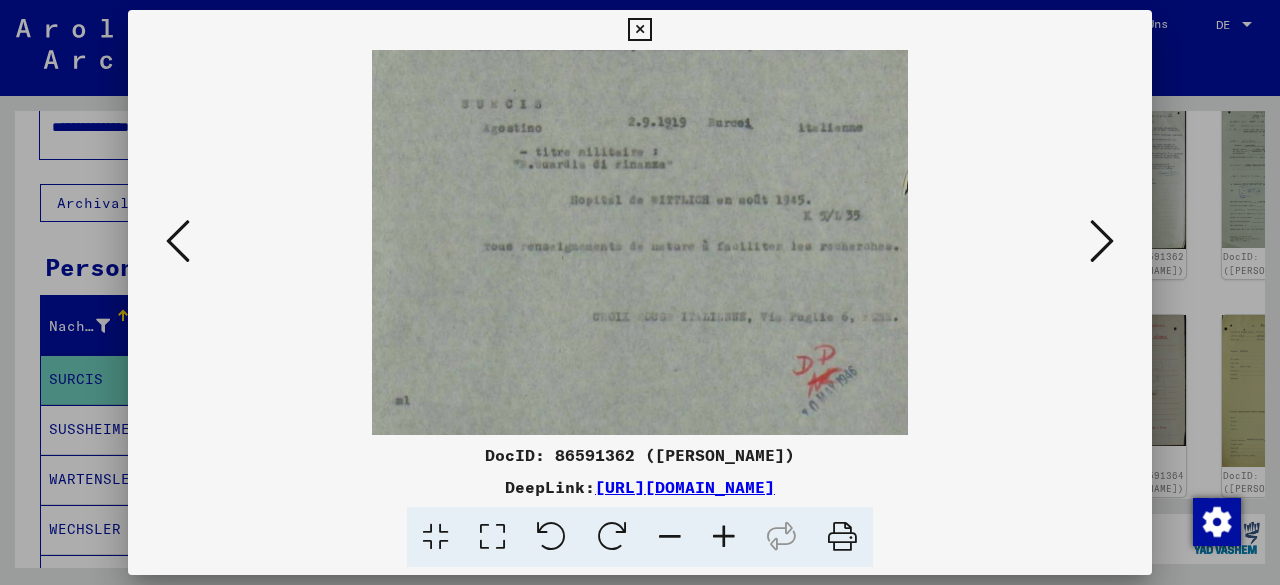 scroll, scrollTop: 177, scrollLeft: 0, axis: vertical 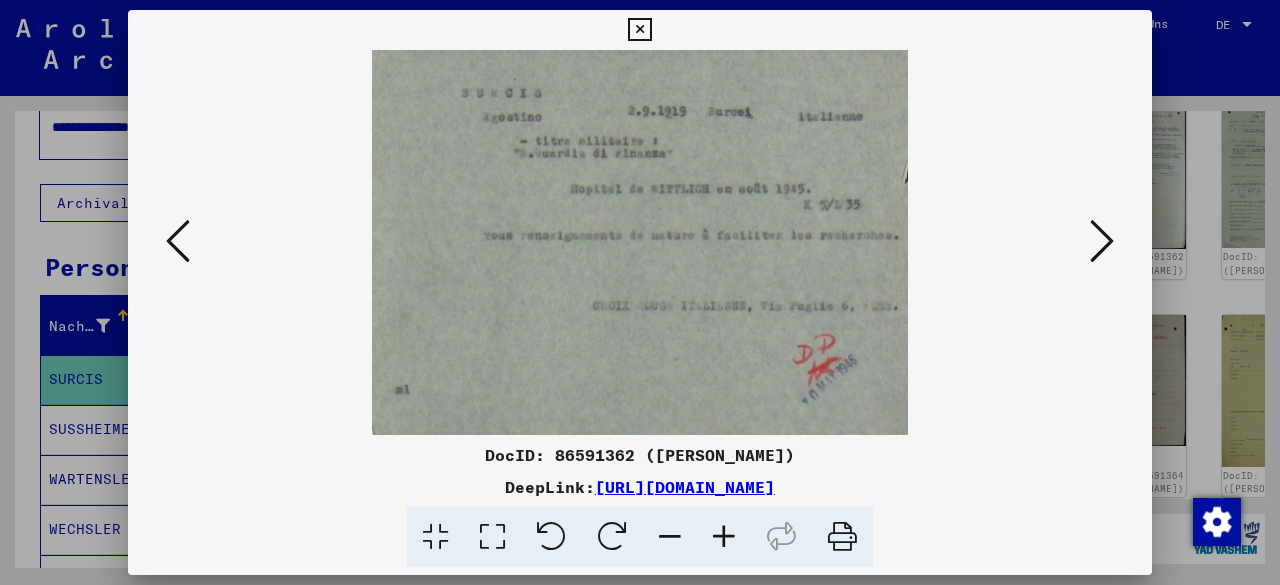 drag, startPoint x: 722, startPoint y: 288, endPoint x: 753, endPoint y: 169, distance: 122.97154 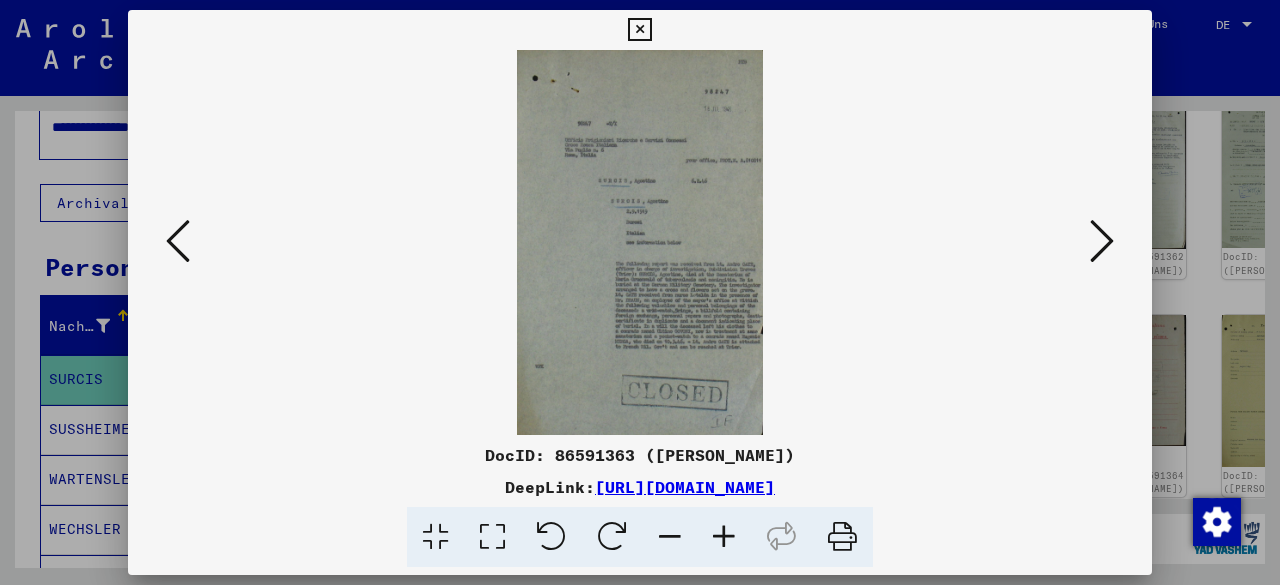 scroll, scrollTop: 0, scrollLeft: 0, axis: both 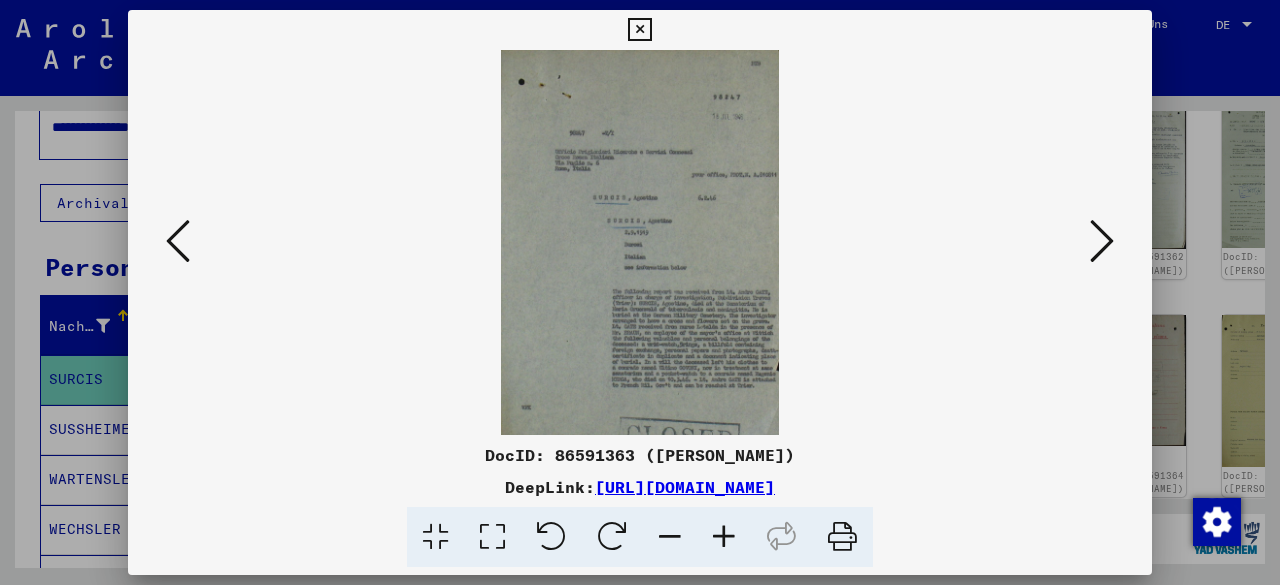 click at bounding box center (724, 537) 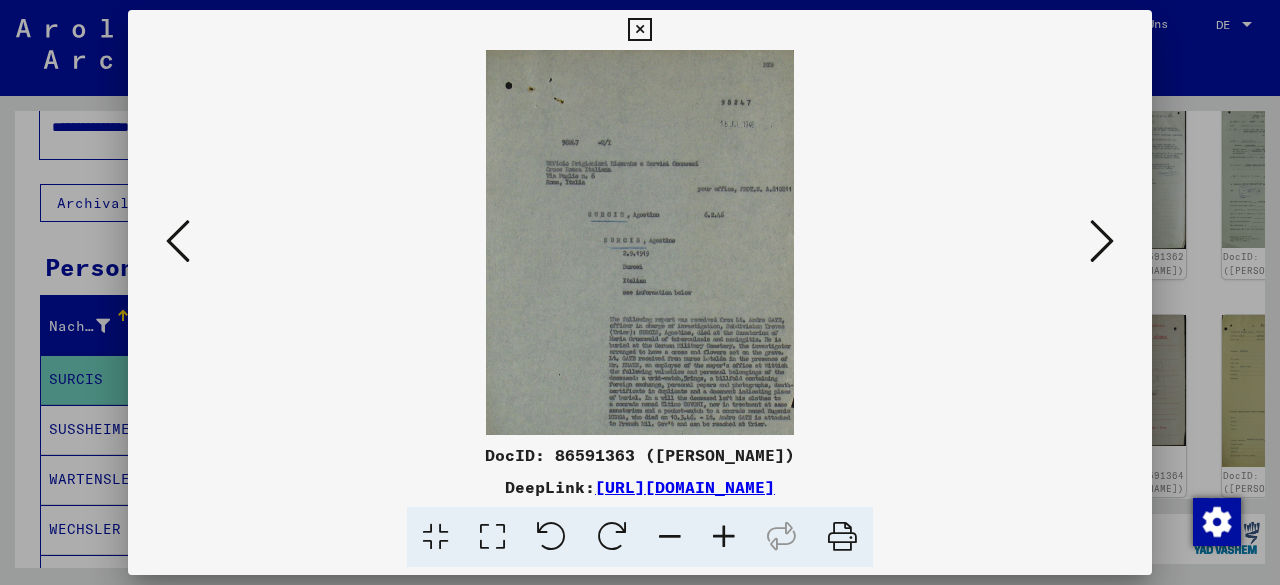 click at bounding box center (724, 537) 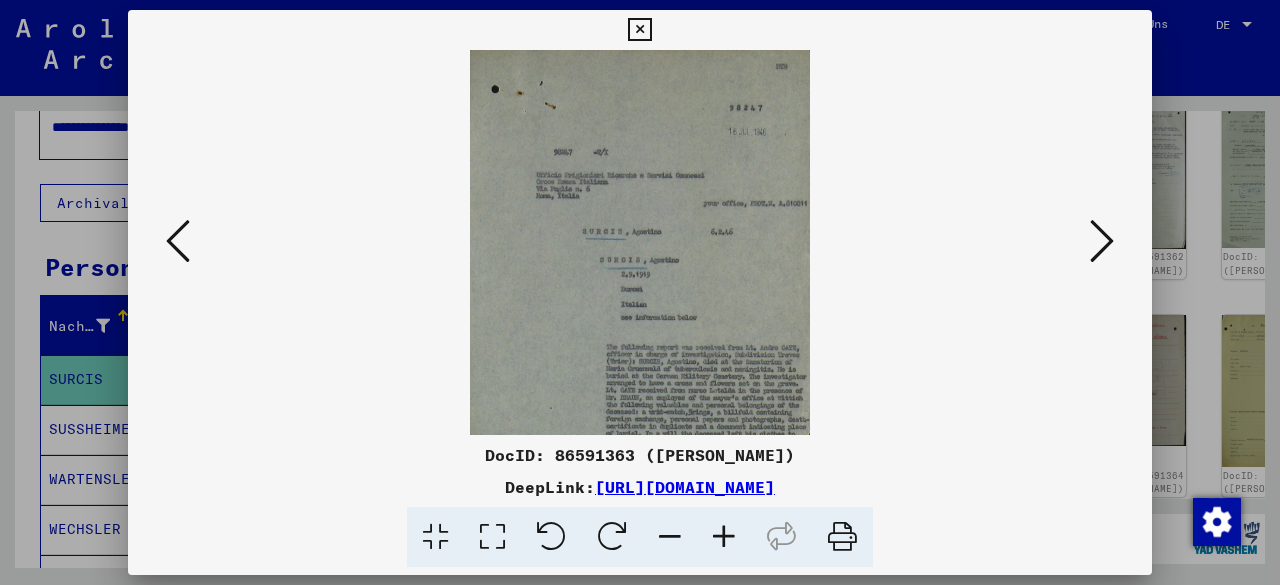 click at bounding box center (724, 537) 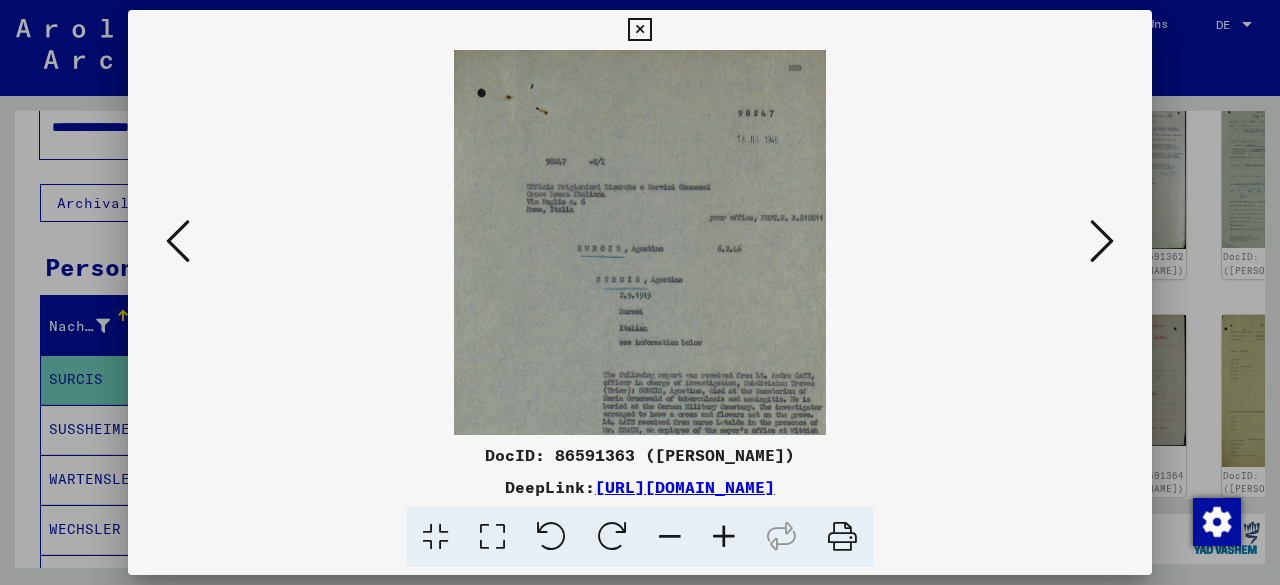 click at bounding box center [724, 537] 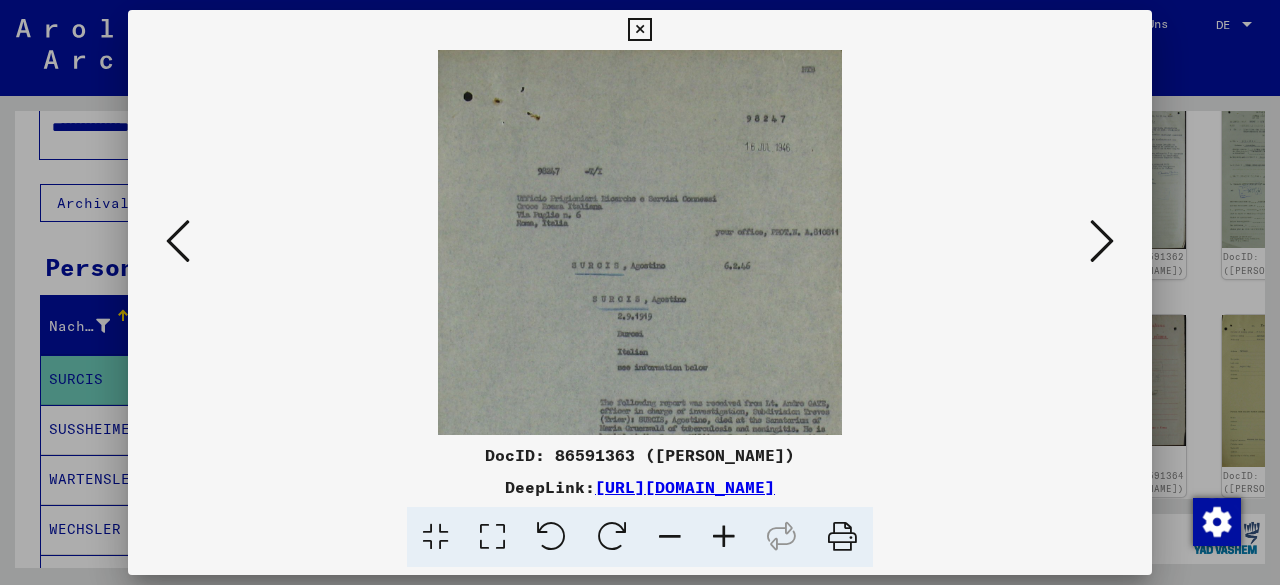 click at bounding box center [724, 537] 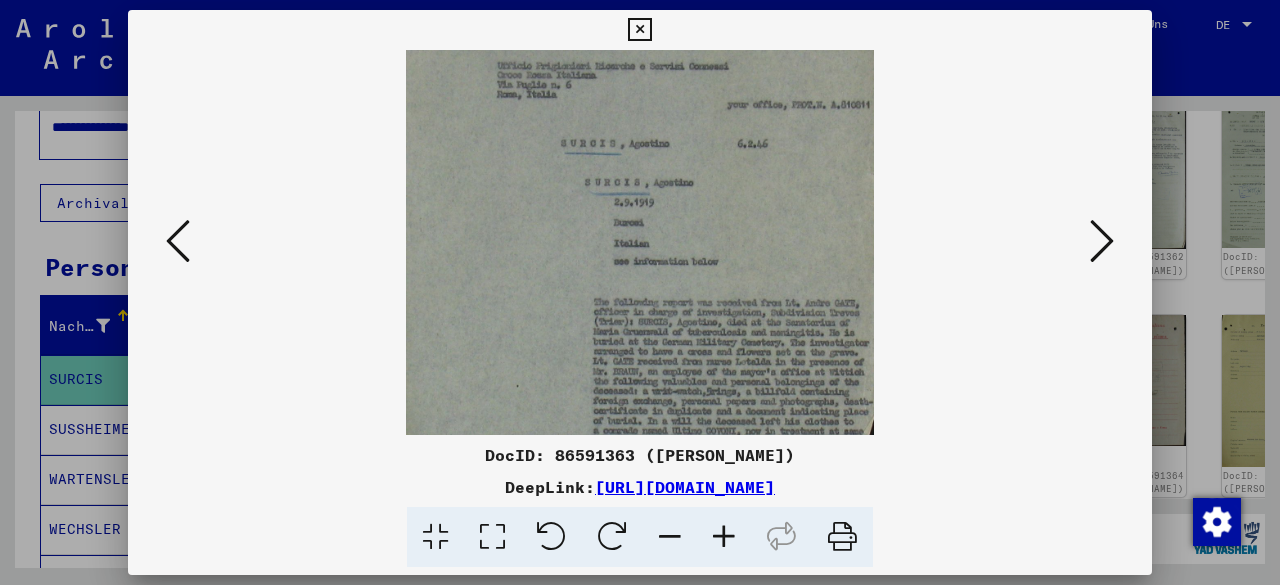 drag, startPoint x: 799, startPoint y: 345, endPoint x: 809, endPoint y: 195, distance: 150.33296 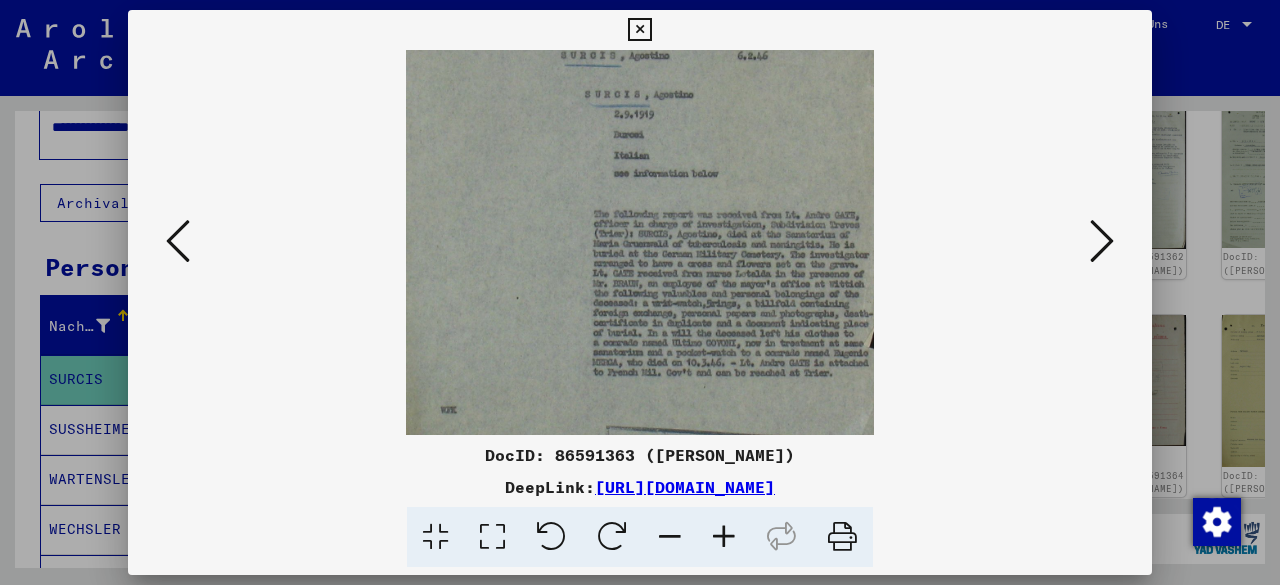 drag, startPoint x: 796, startPoint y: 287, endPoint x: 806, endPoint y: 251, distance: 37.363083 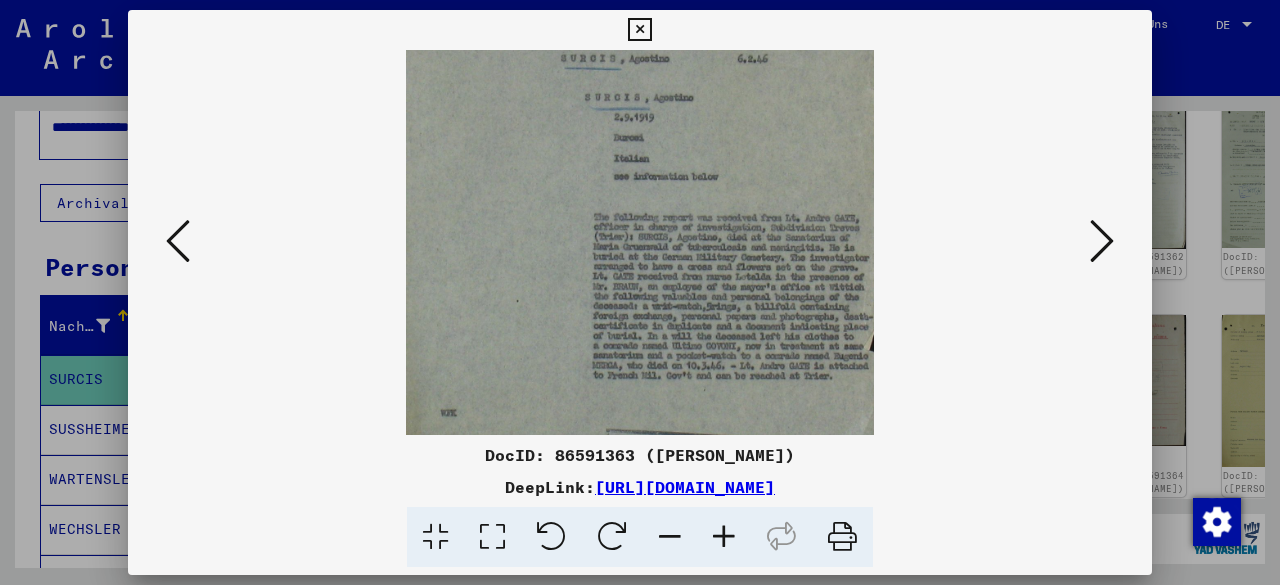 click at bounding box center [724, 537] 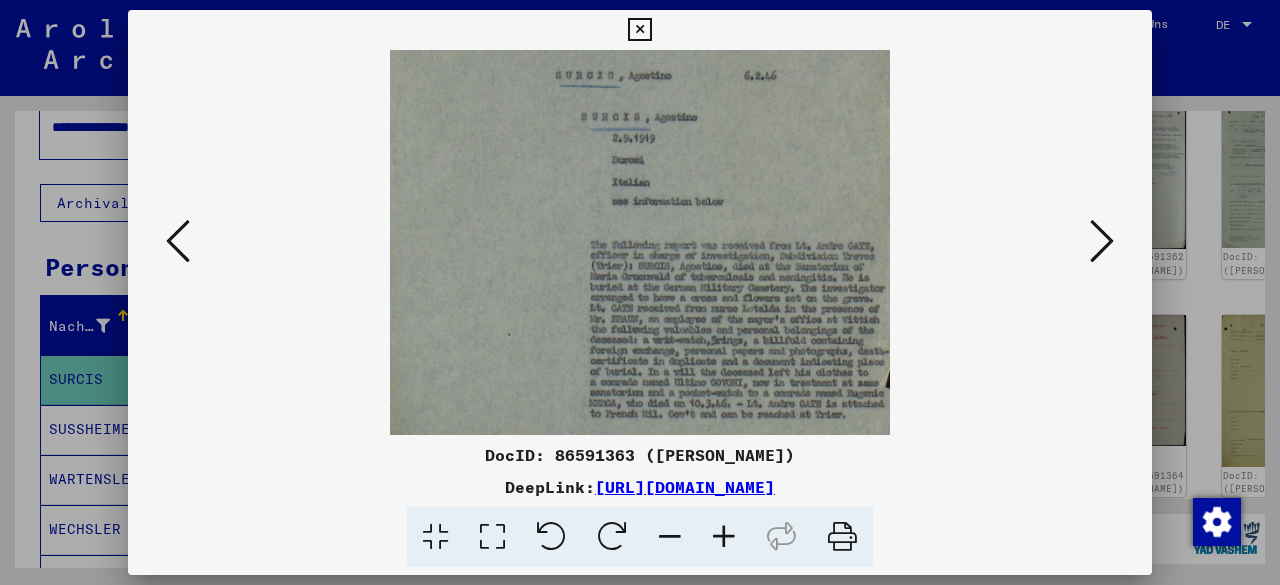 click at bounding box center [724, 537] 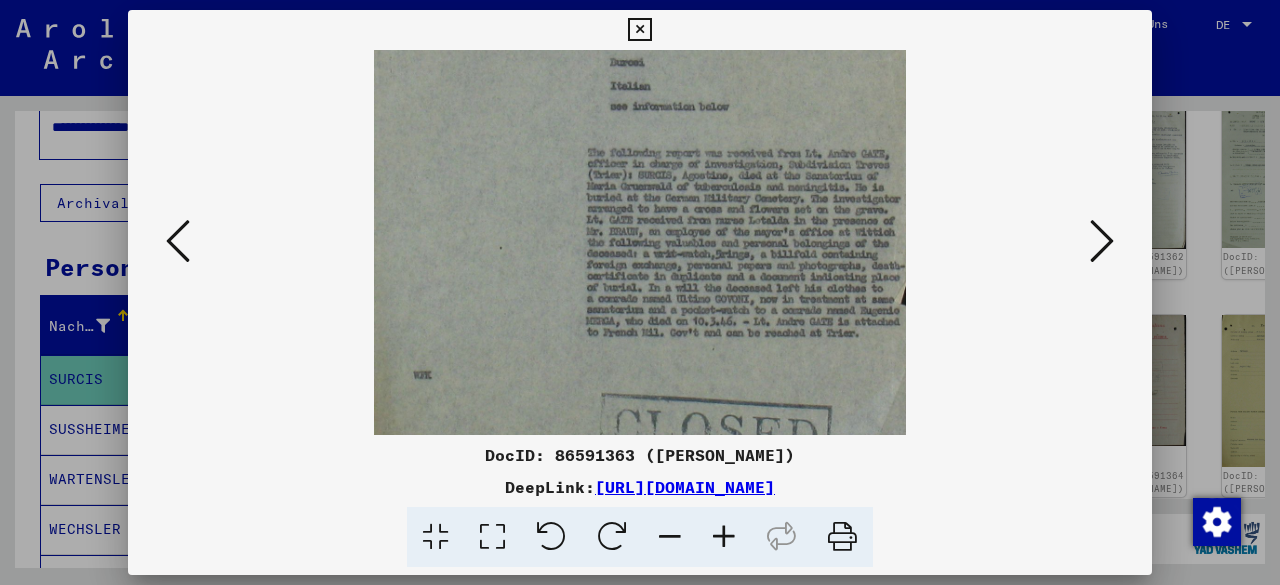 scroll, scrollTop: 373, scrollLeft: 0, axis: vertical 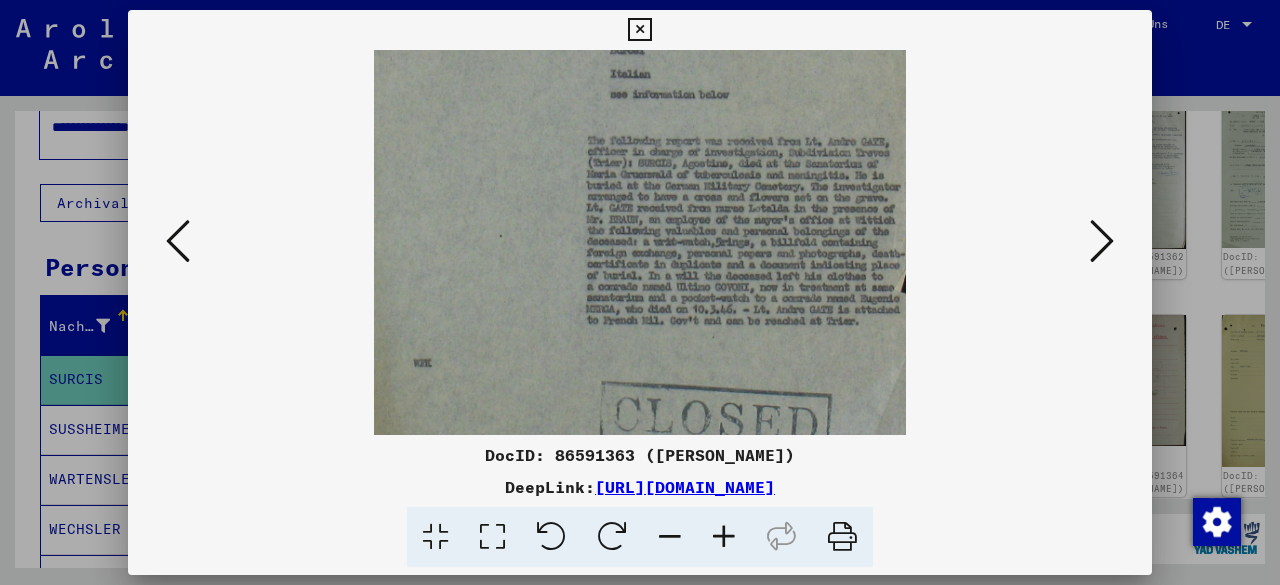 drag, startPoint x: 784, startPoint y: 254, endPoint x: 785, endPoint y: 191, distance: 63.007935 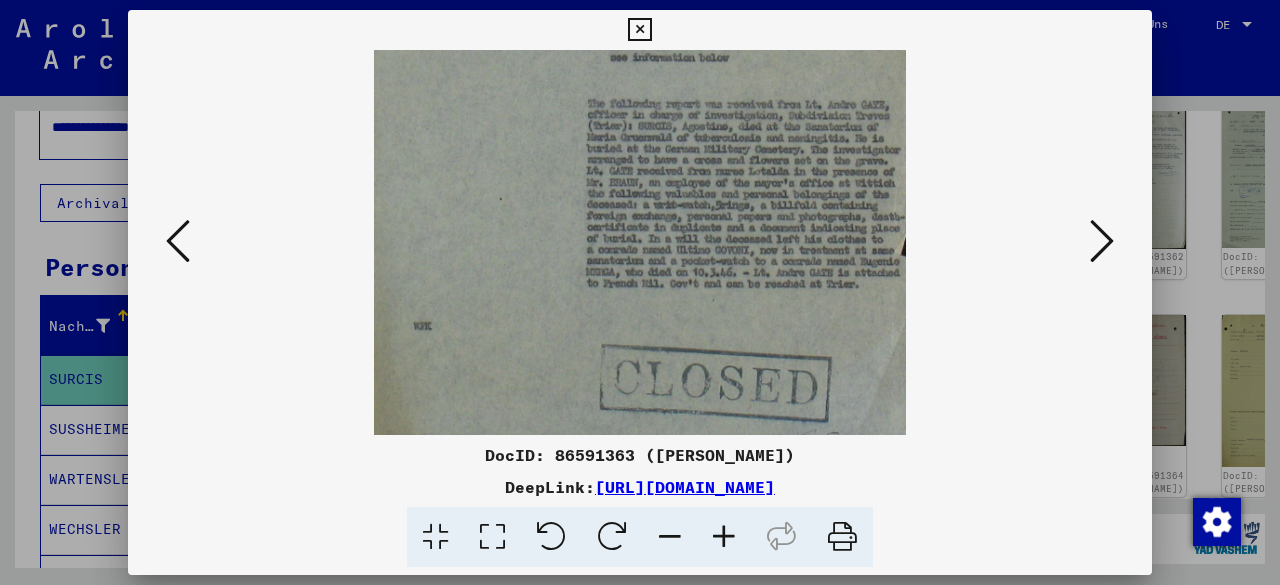 scroll, scrollTop: 450, scrollLeft: 0, axis: vertical 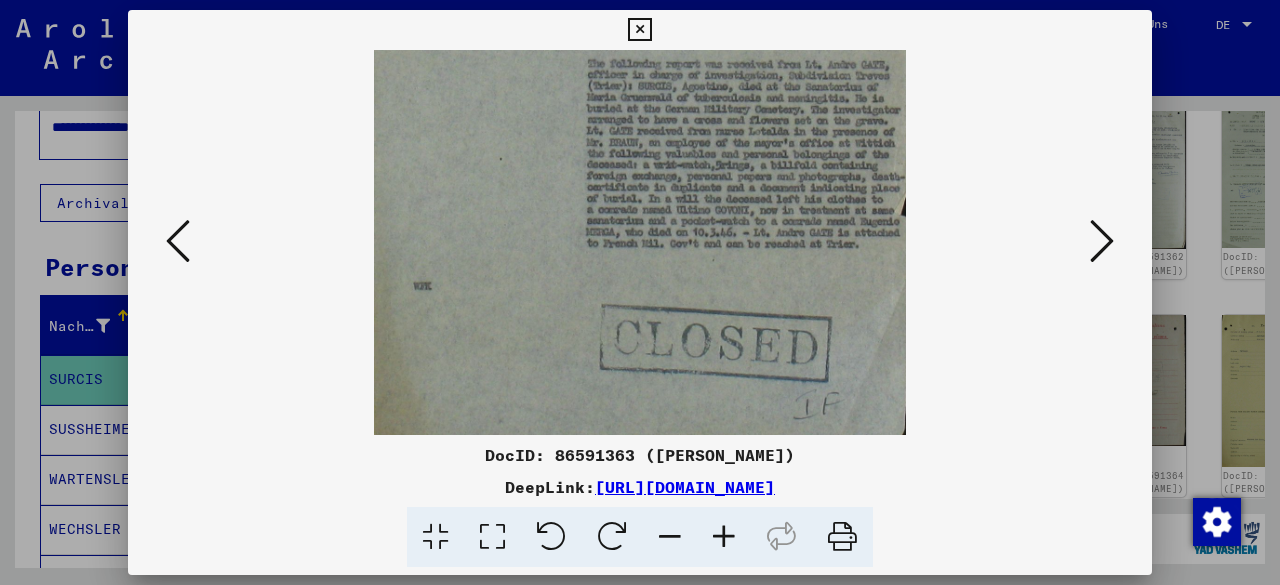 drag, startPoint x: 630, startPoint y: 210, endPoint x: 646, endPoint y: 127, distance: 84.5281 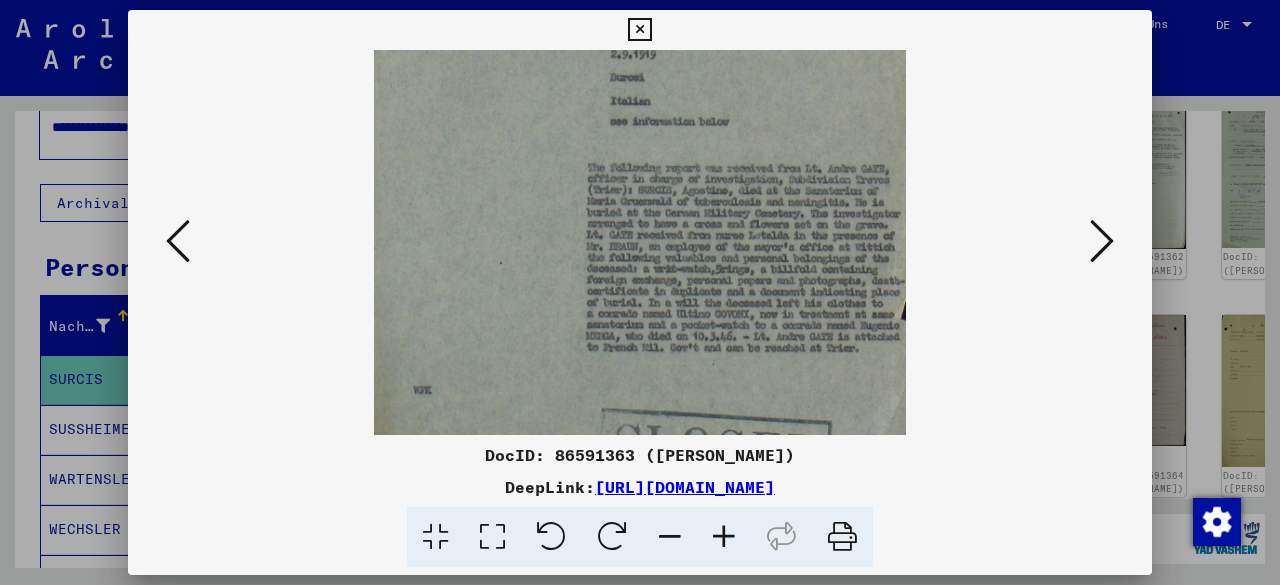 drag, startPoint x: 814, startPoint y: 183, endPoint x: 804, endPoint y: 288, distance: 105.47511 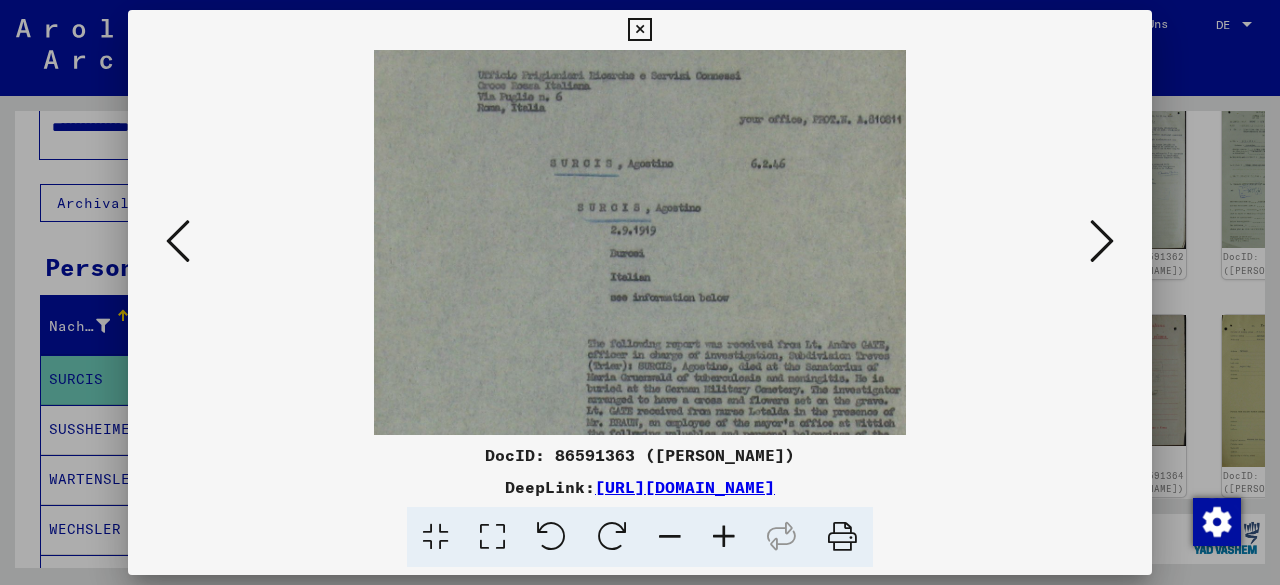 drag, startPoint x: 771, startPoint y: 391, endPoint x: 780, endPoint y: 363, distance: 29.410883 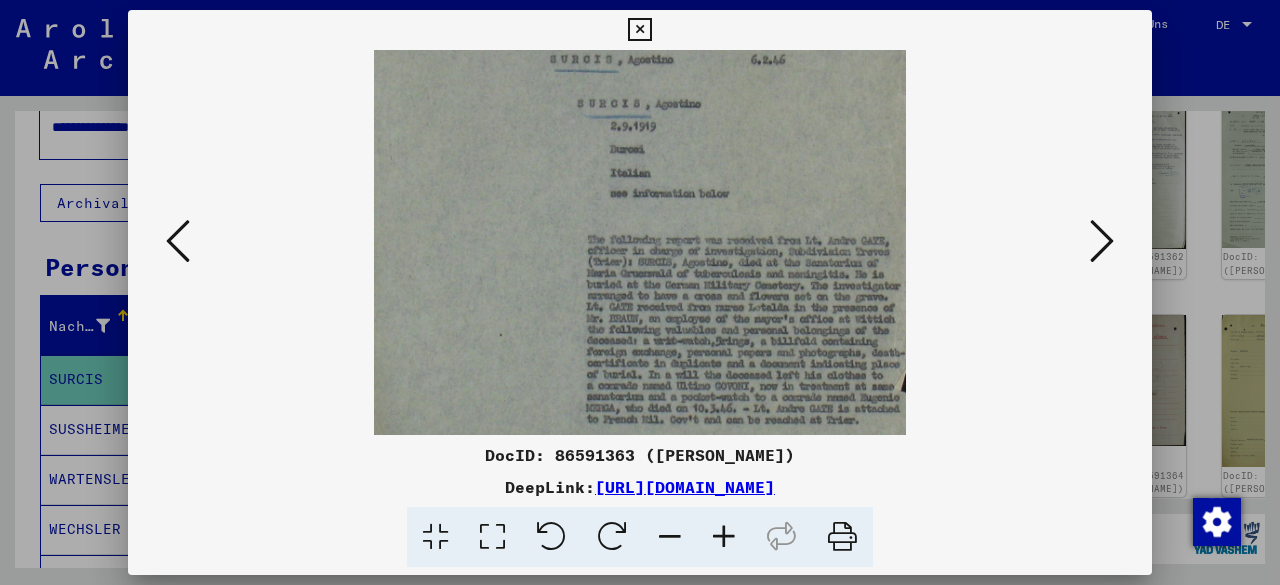 drag, startPoint x: 795, startPoint y: 225, endPoint x: 813, endPoint y: 157, distance: 70.34202 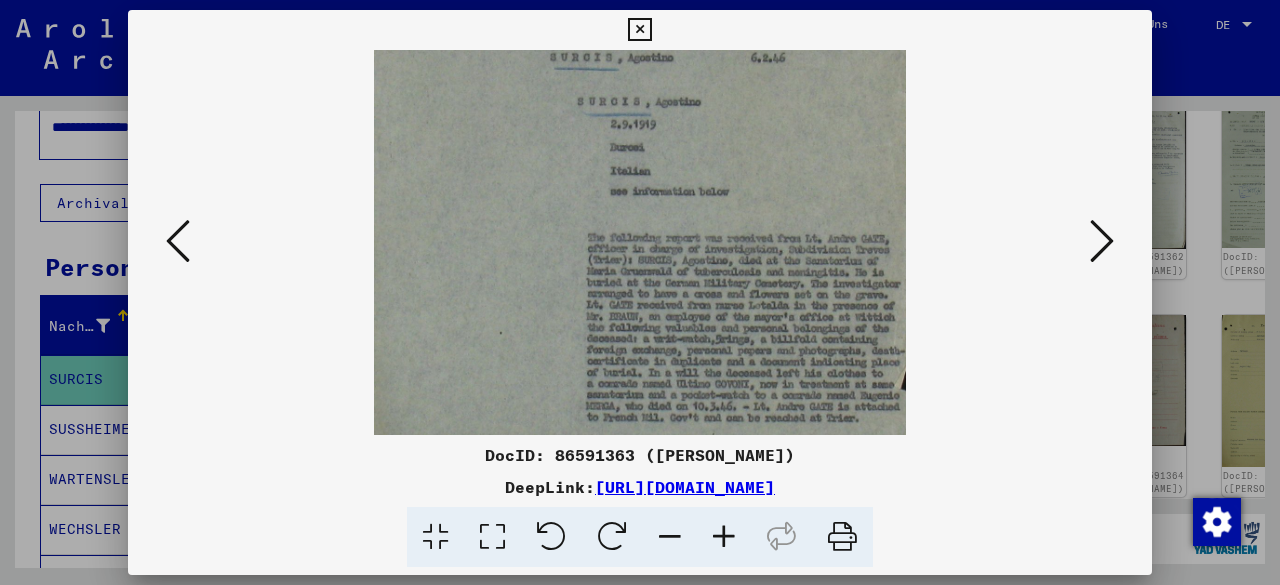 click at bounding box center [1102, 241] 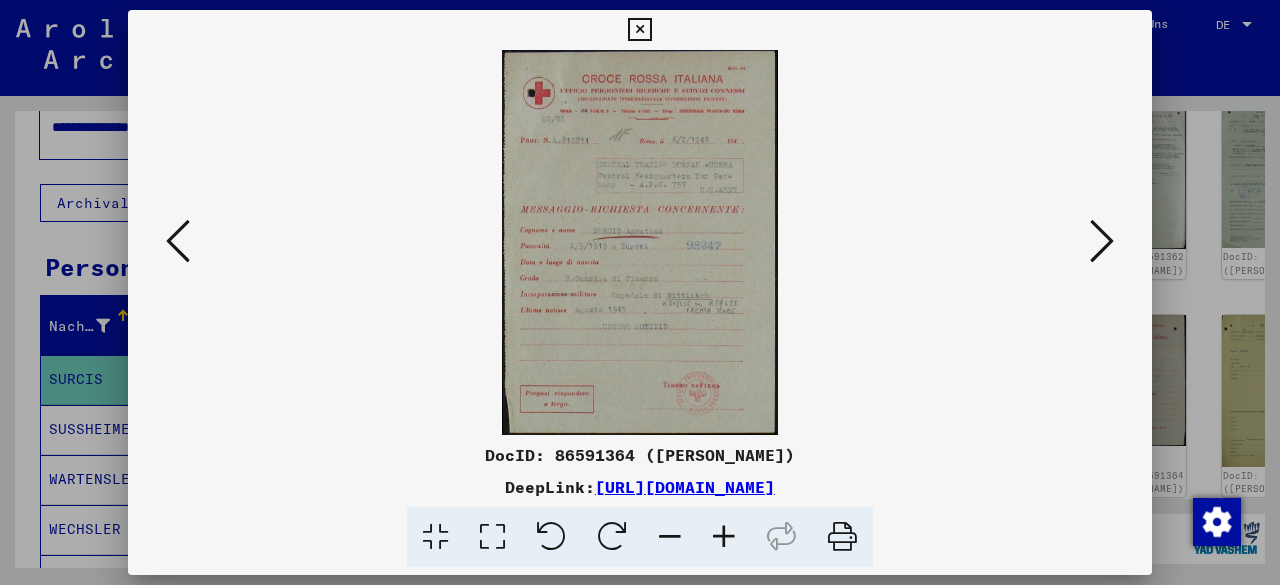click at bounding box center (724, 537) 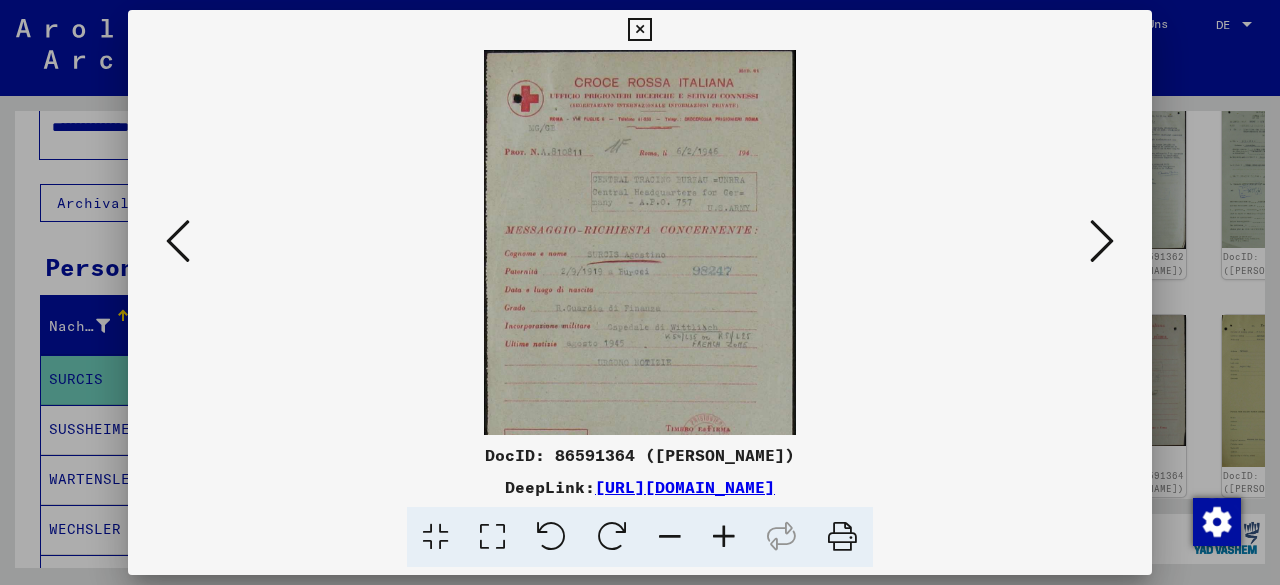 click at bounding box center (724, 537) 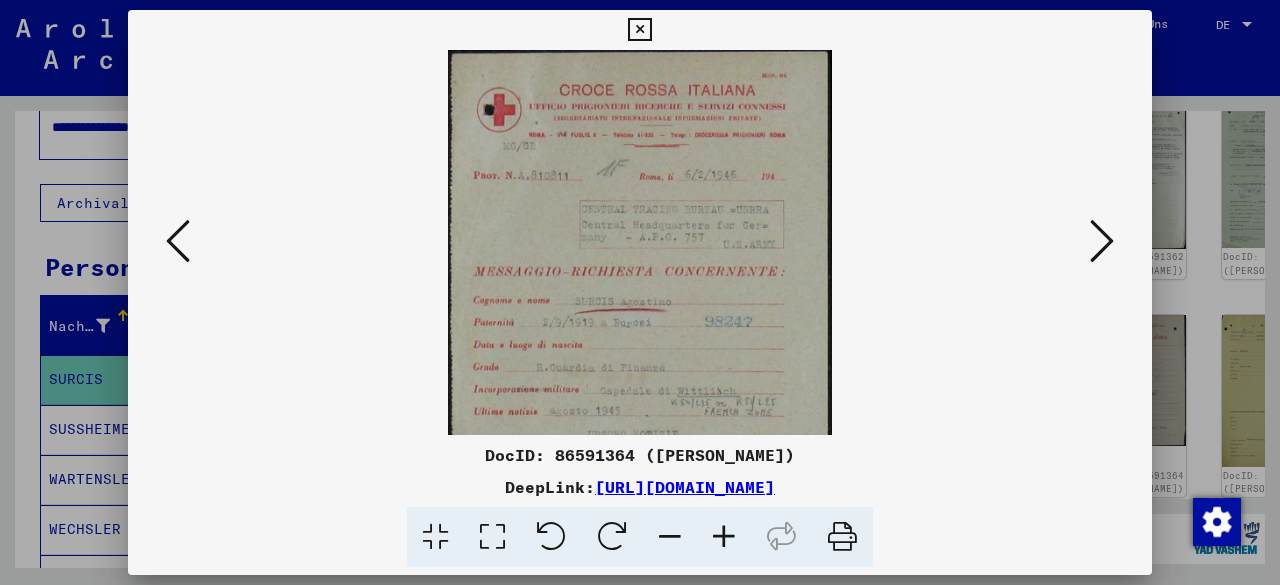 click at bounding box center [724, 537] 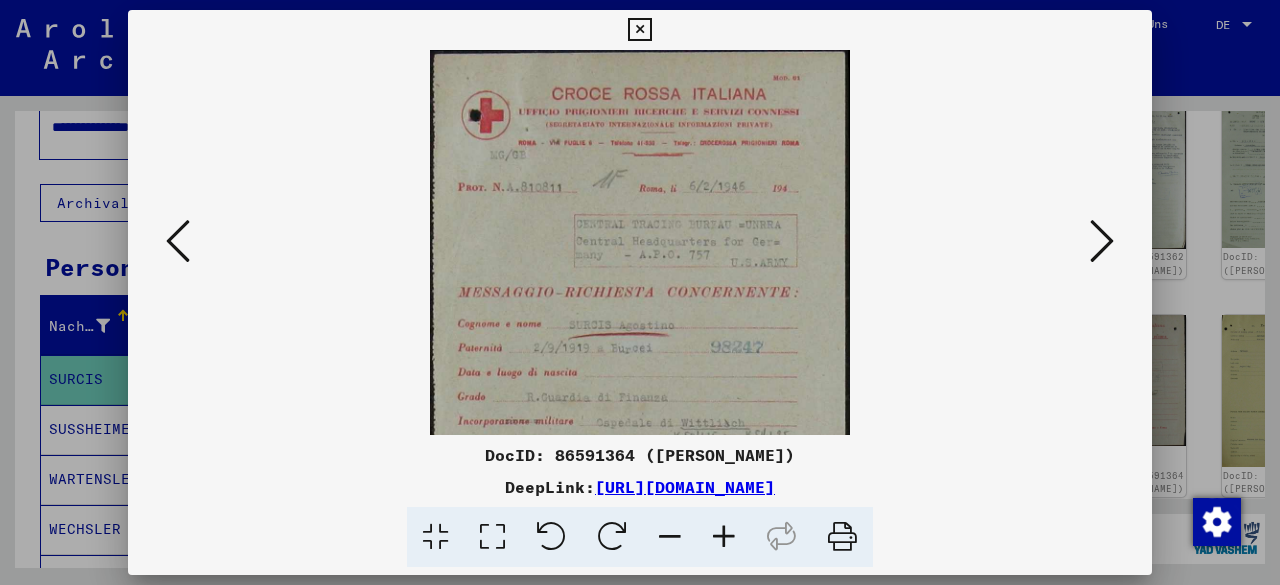 click at bounding box center (724, 537) 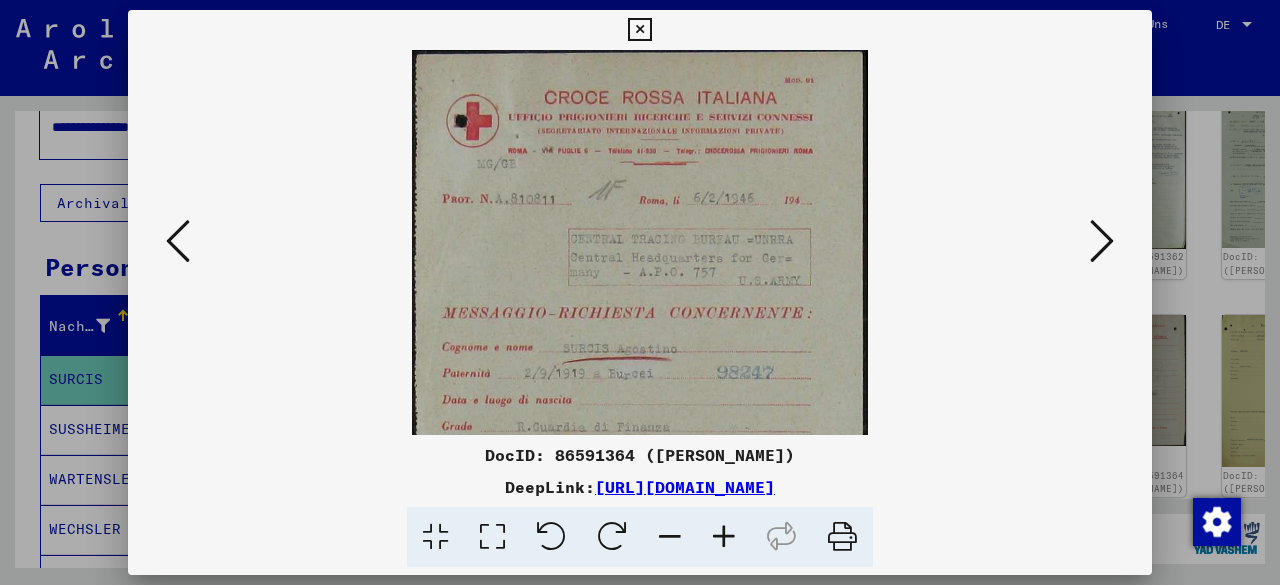 click at bounding box center [724, 537] 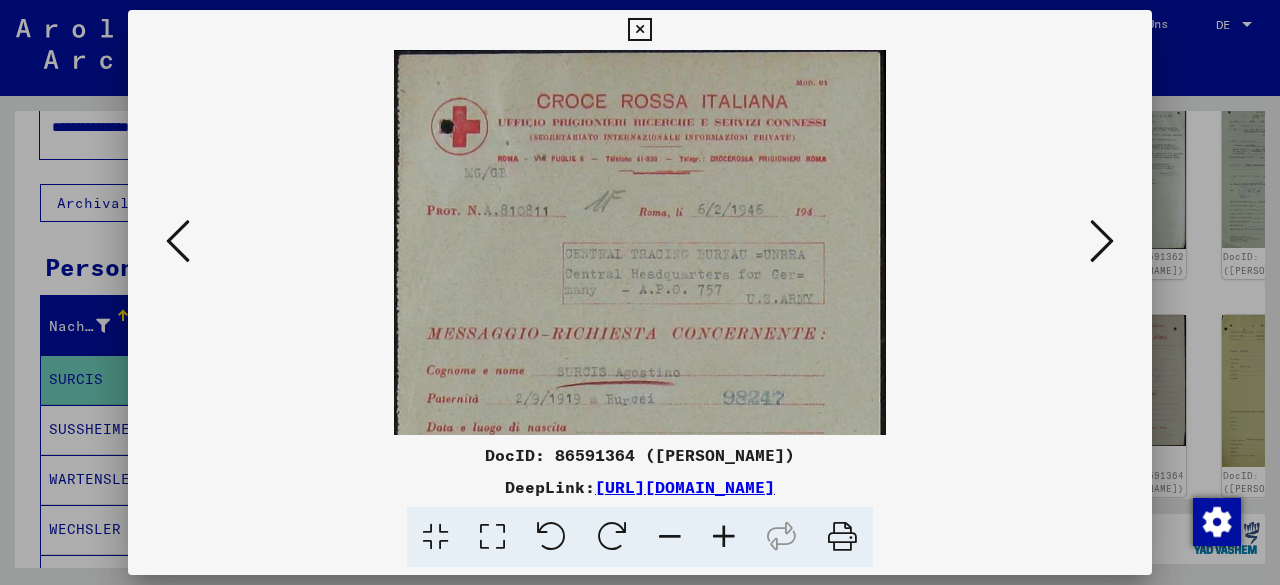 click at bounding box center [724, 537] 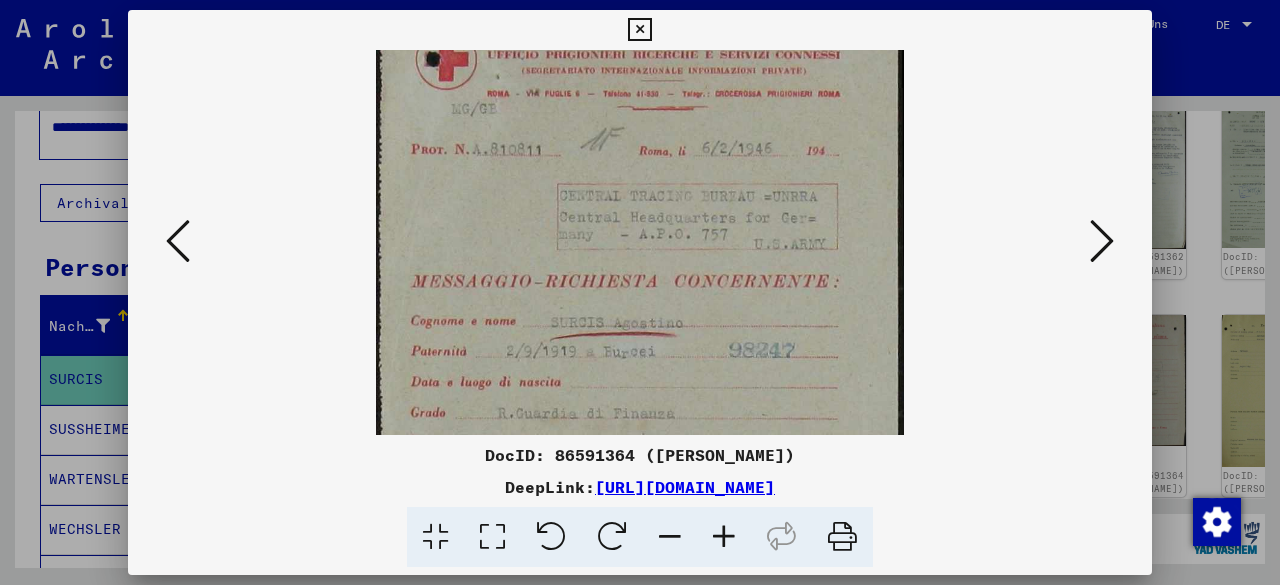 scroll, scrollTop: 93, scrollLeft: 0, axis: vertical 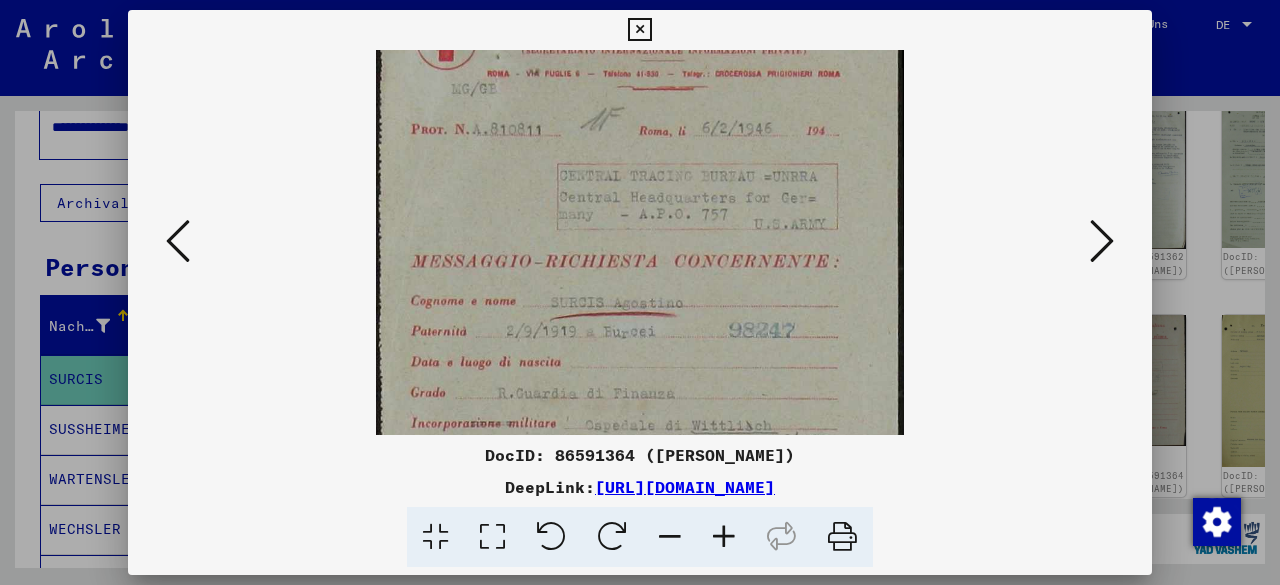 drag, startPoint x: 742, startPoint y: 303, endPoint x: 742, endPoint y: 215, distance: 88 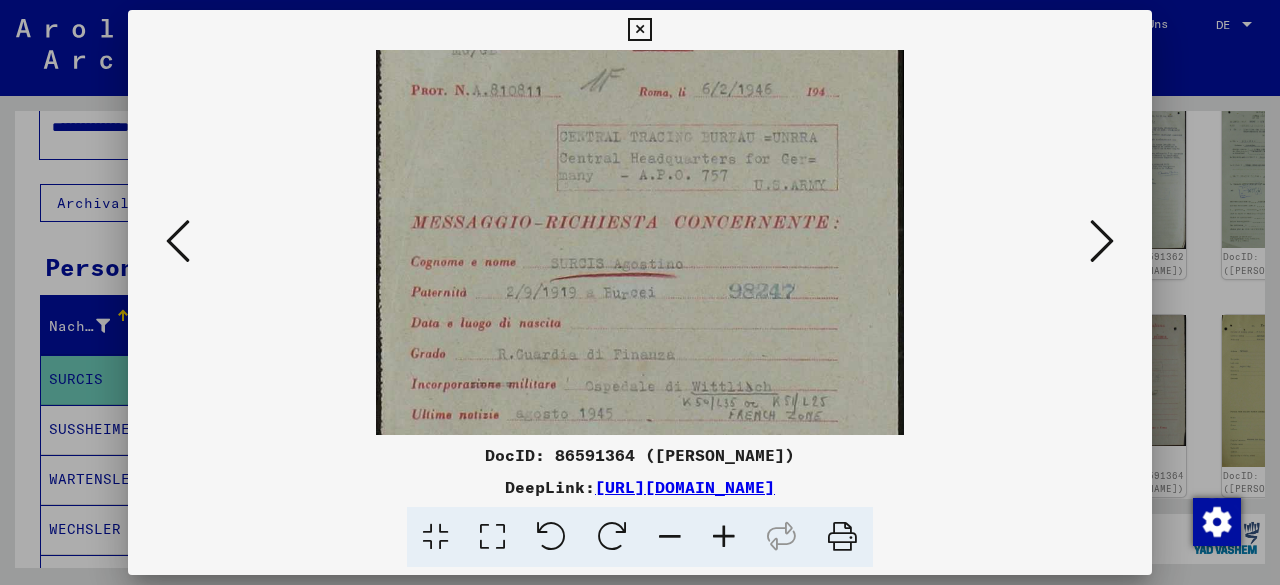drag, startPoint x: 640, startPoint y: 222, endPoint x: 645, endPoint y: 189, distance: 33.37664 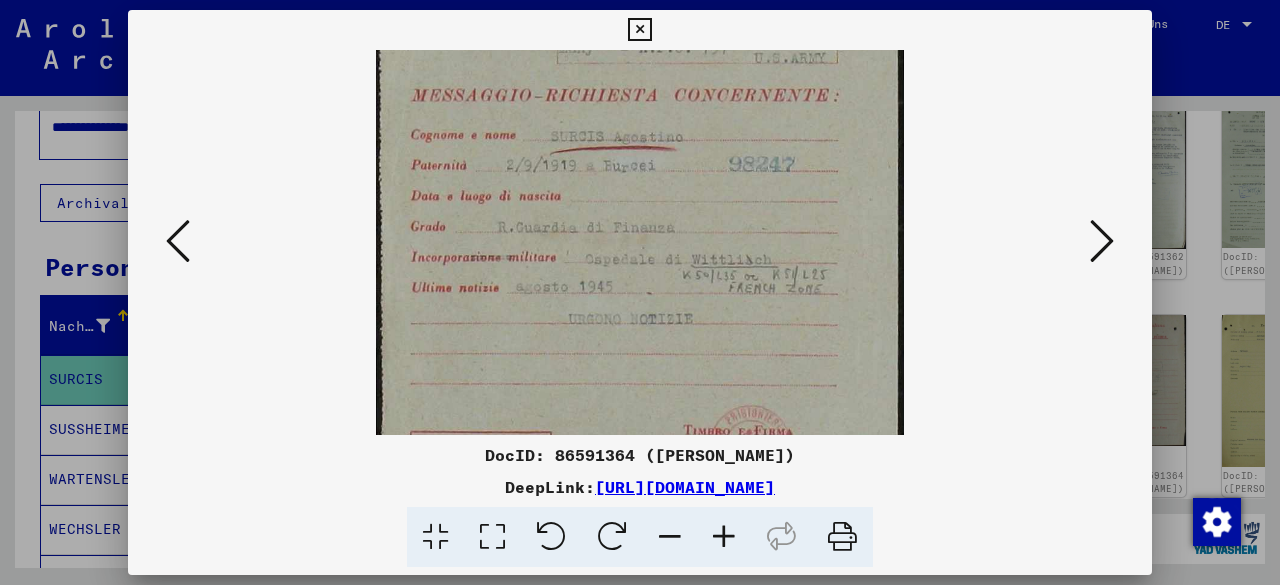 drag, startPoint x: 603, startPoint y: 348, endPoint x: 668, endPoint y: 304, distance: 78.492035 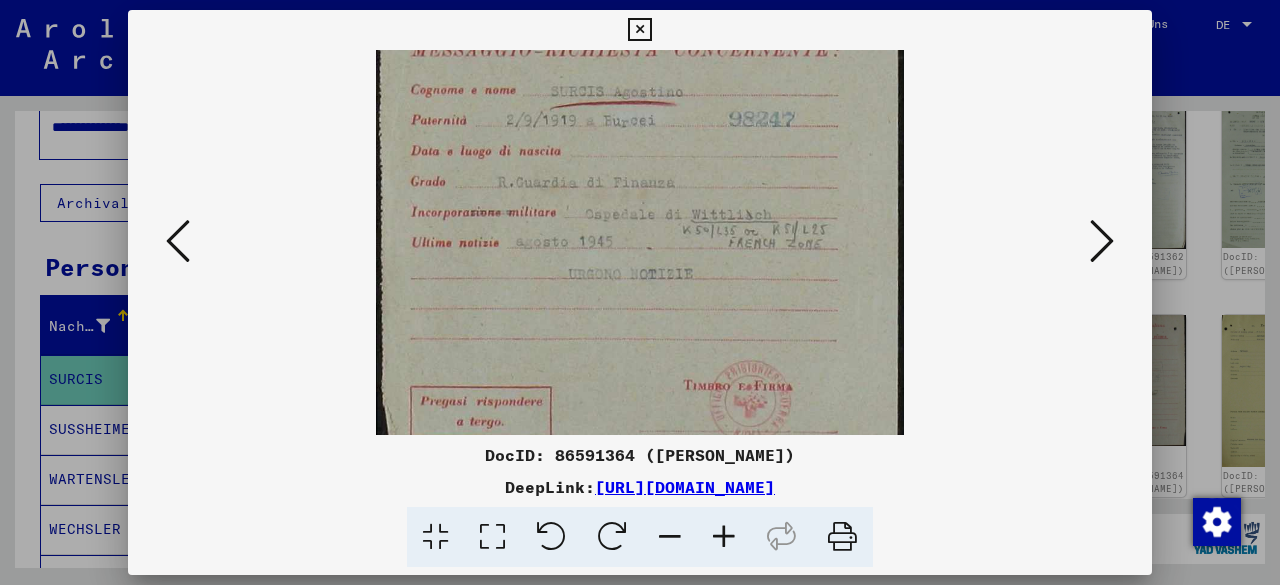 scroll, scrollTop: 318, scrollLeft: 0, axis: vertical 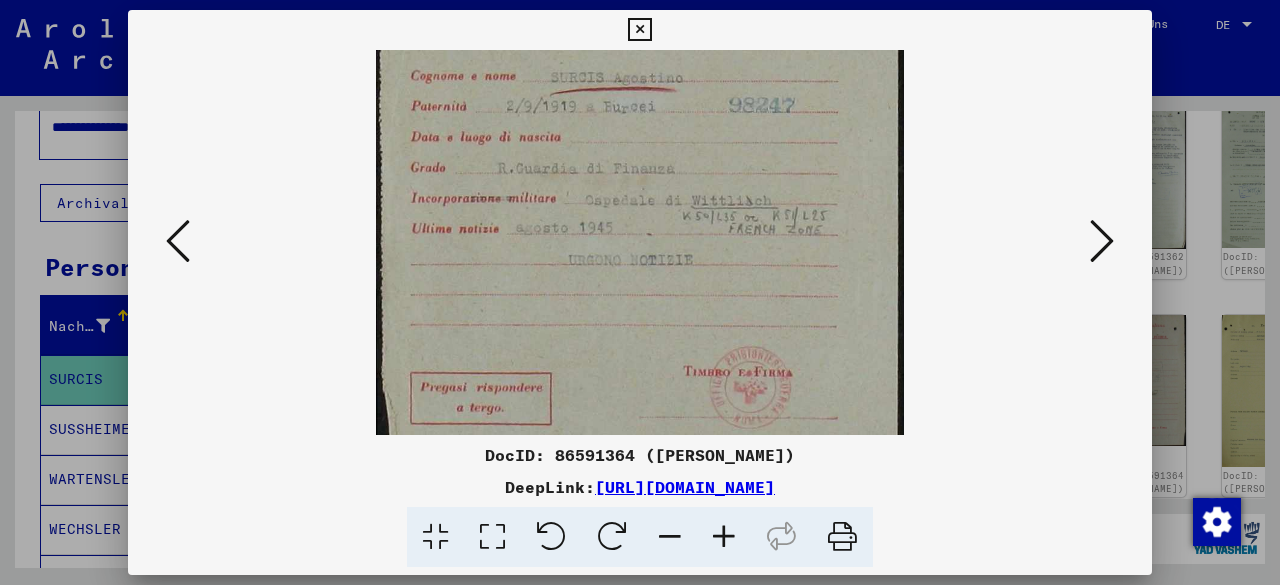 drag, startPoint x: 712, startPoint y: 309, endPoint x: 710, endPoint y: 249, distance: 60.033325 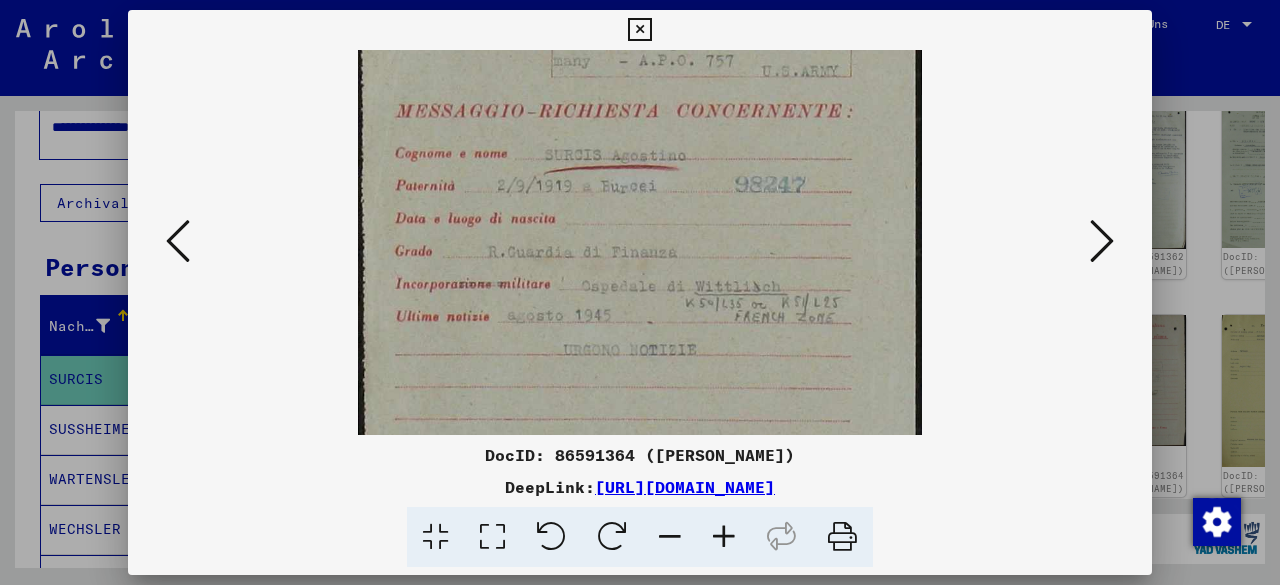 drag, startPoint x: 660, startPoint y: 307, endPoint x: 674, endPoint y: 371, distance: 65.51336 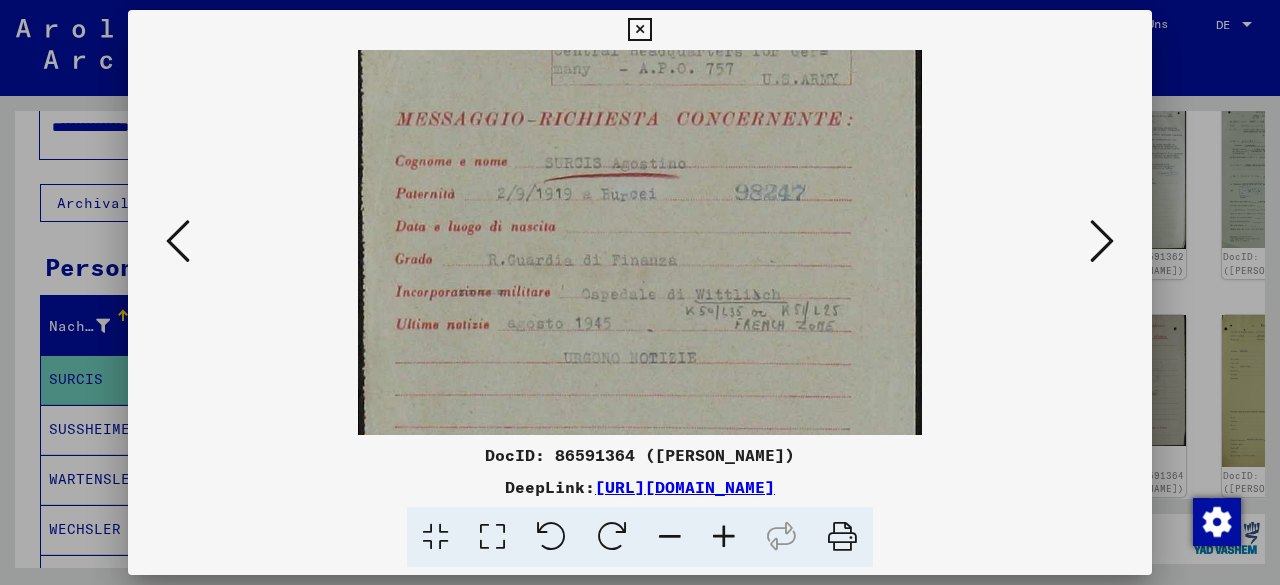 click at bounding box center [1102, 241] 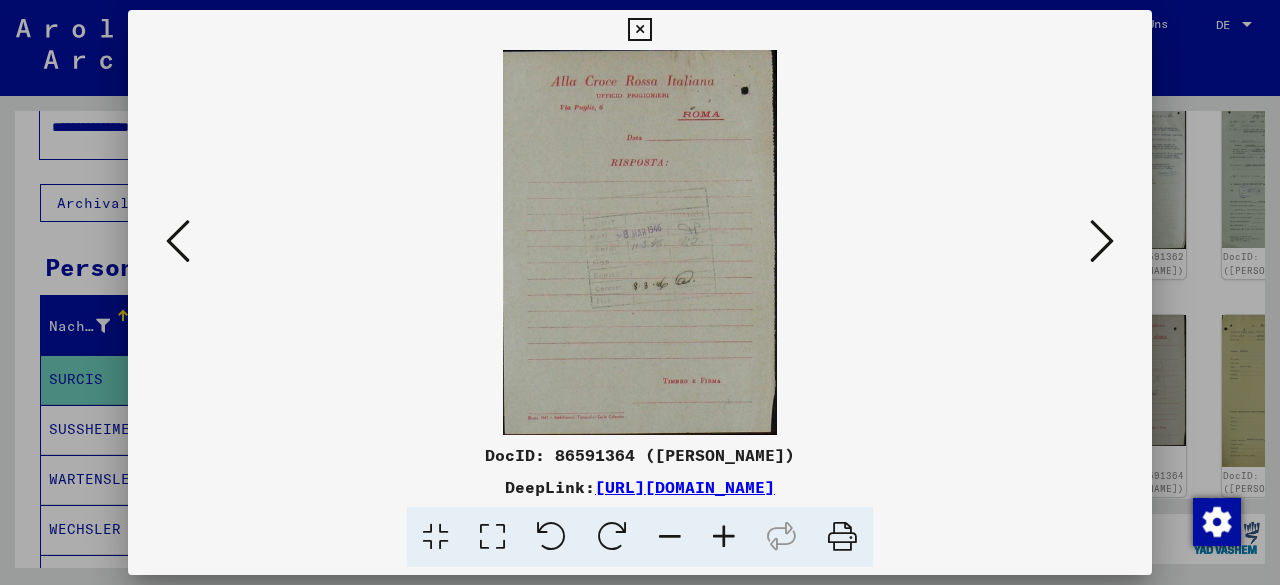 click at bounding box center [1102, 241] 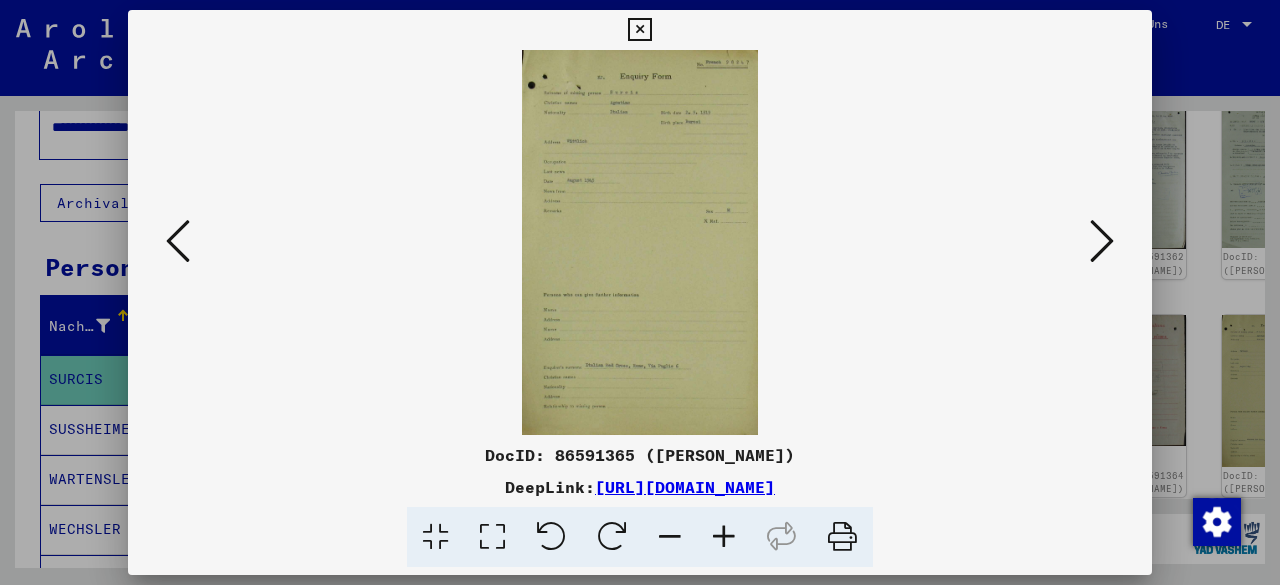 click at bounding box center [724, 537] 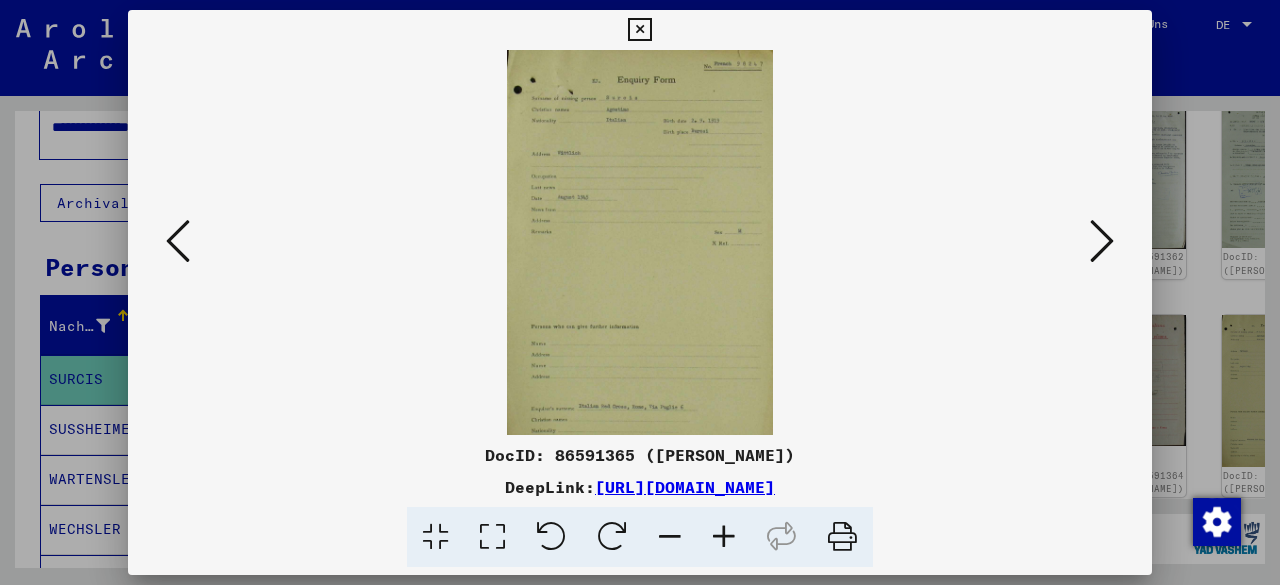 click at bounding box center [724, 537] 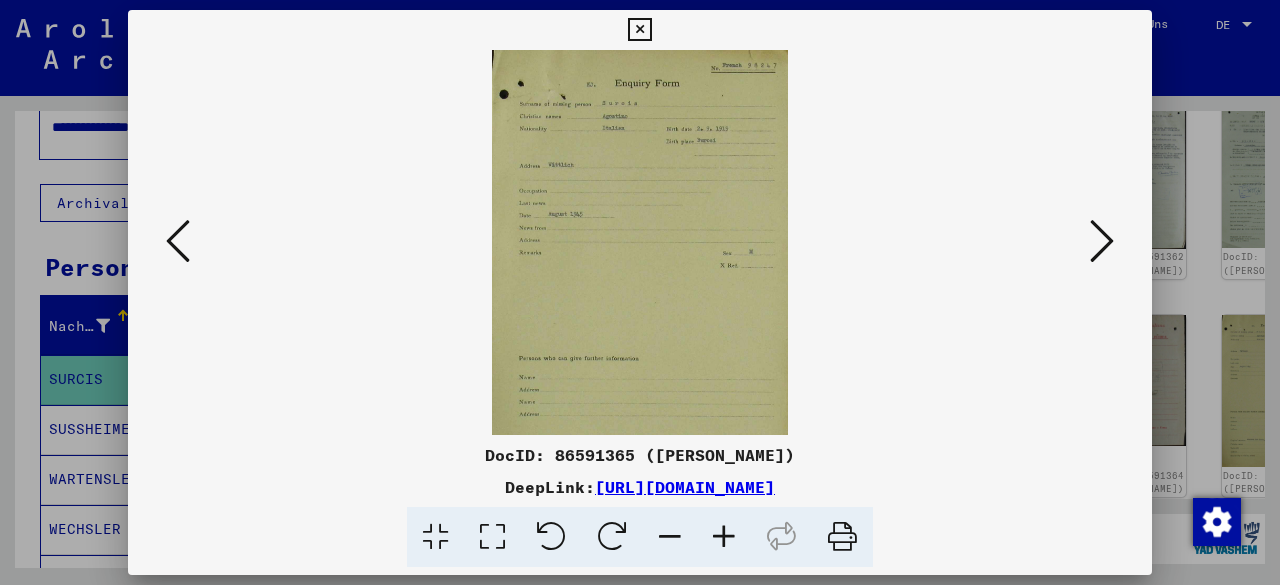 click at bounding box center (724, 537) 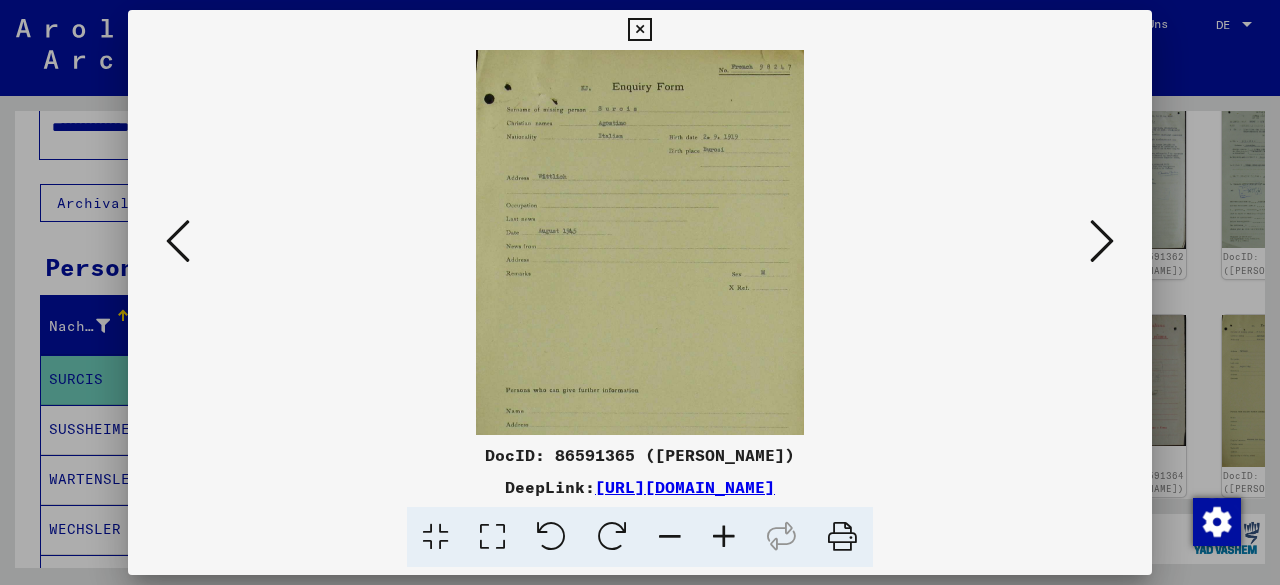 click at bounding box center [724, 537] 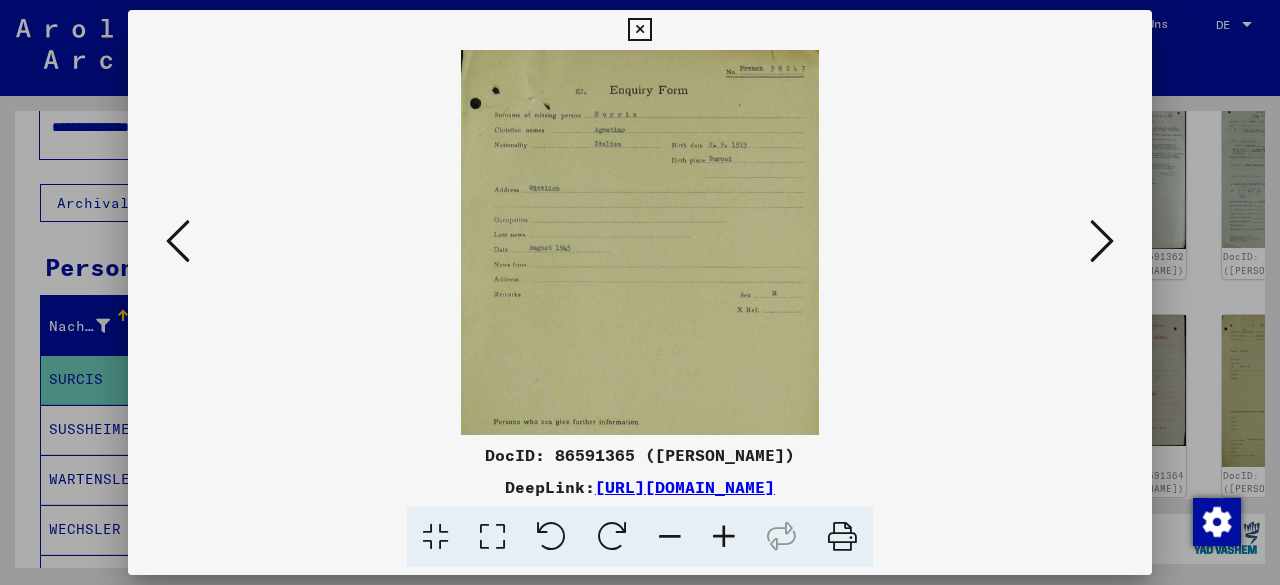 click at bounding box center (724, 537) 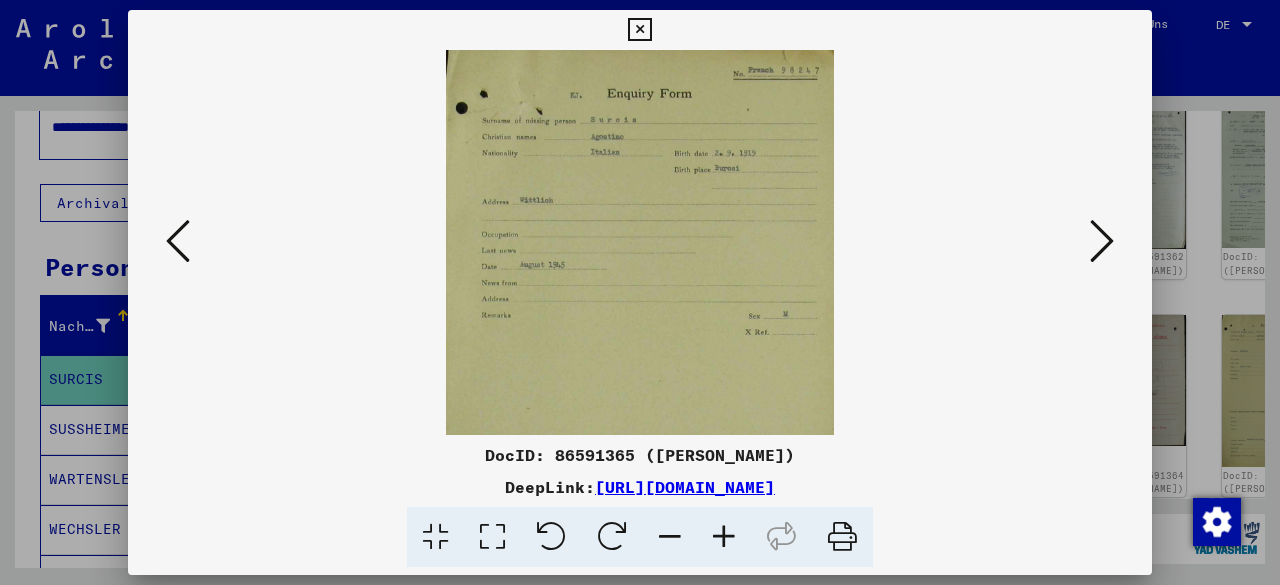 click at bounding box center [724, 537] 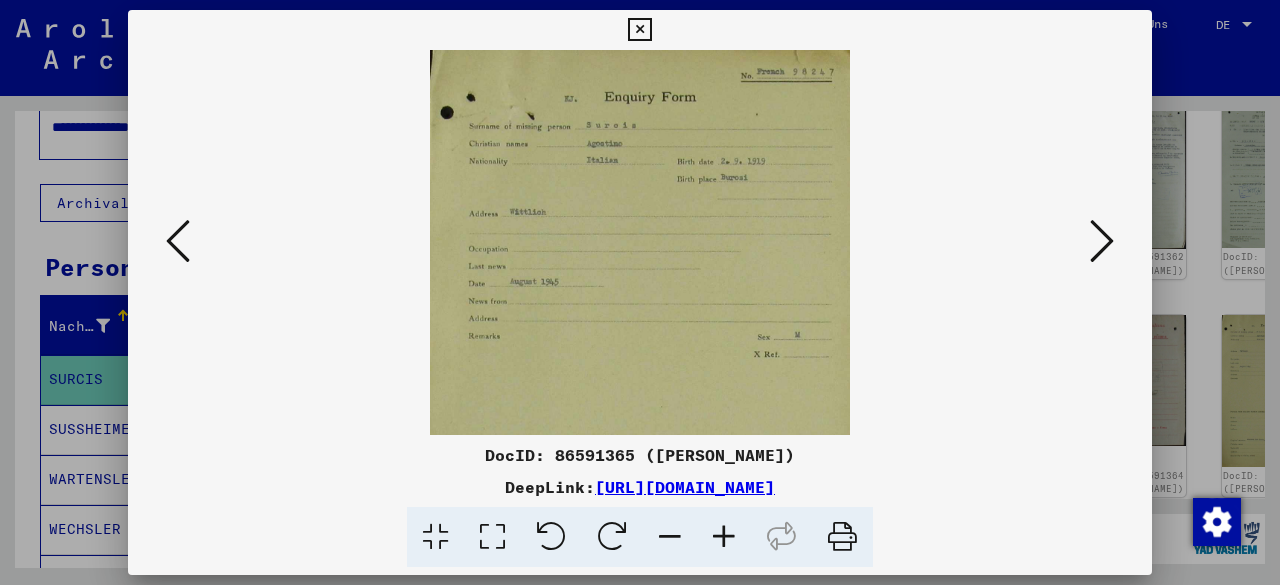 click at bounding box center (724, 537) 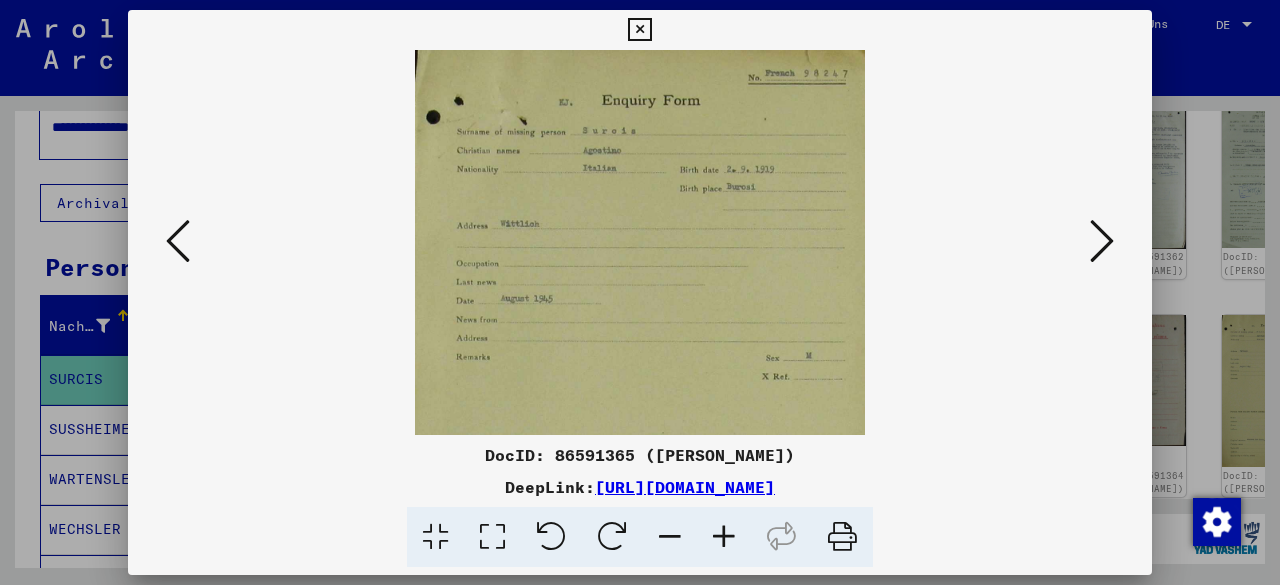 click at bounding box center (724, 537) 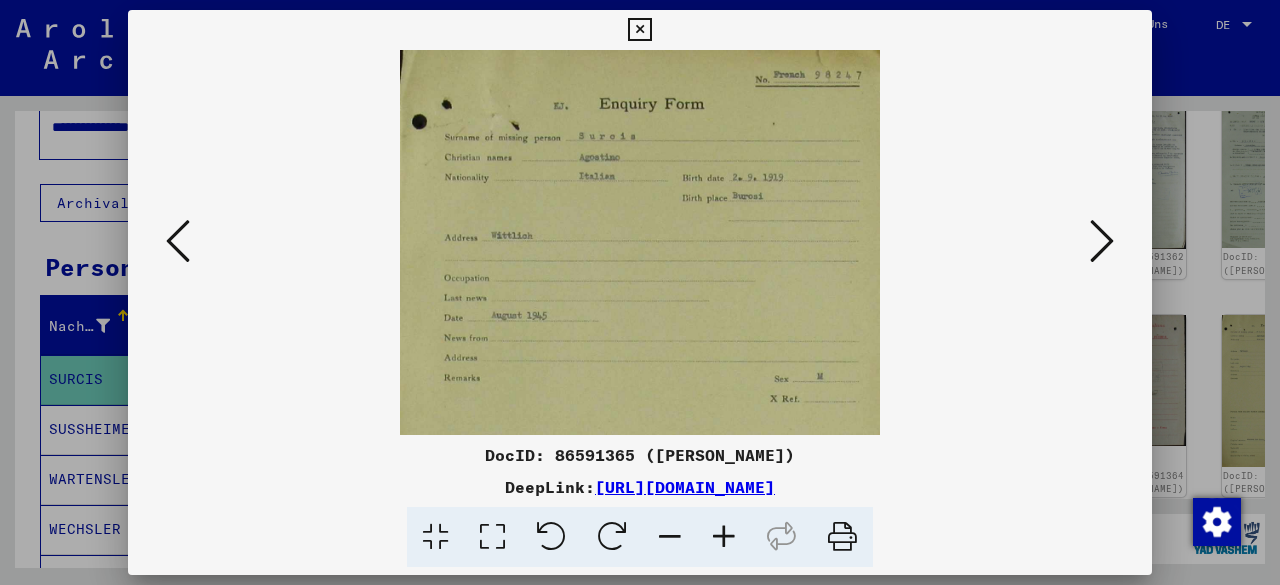 click at bounding box center (724, 537) 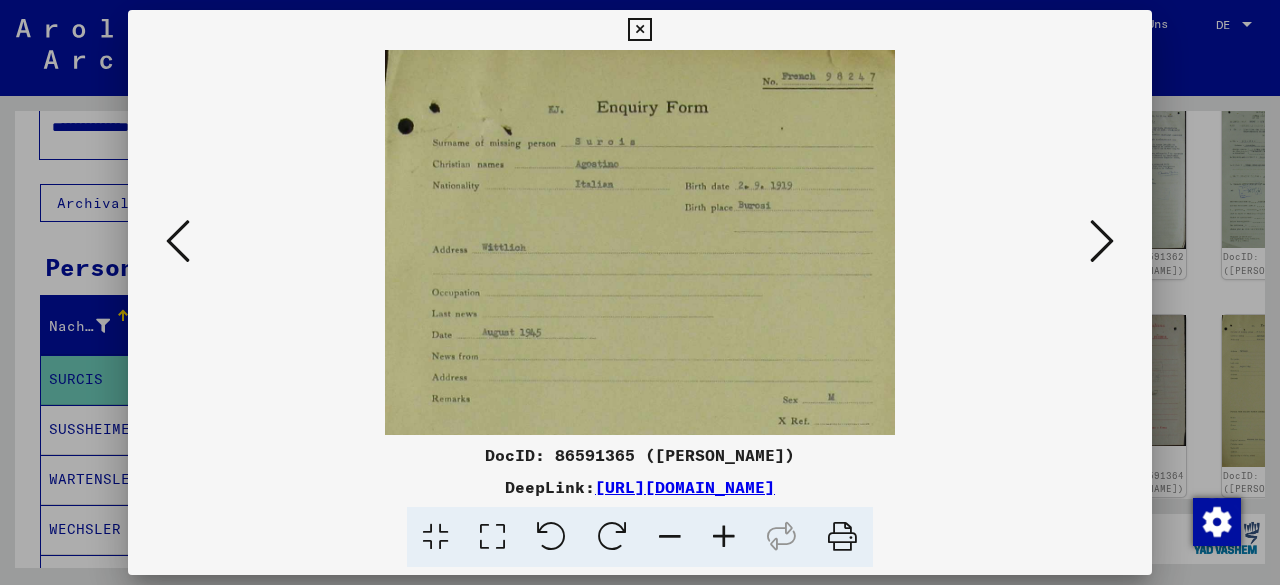 scroll, scrollTop: 19, scrollLeft: 0, axis: vertical 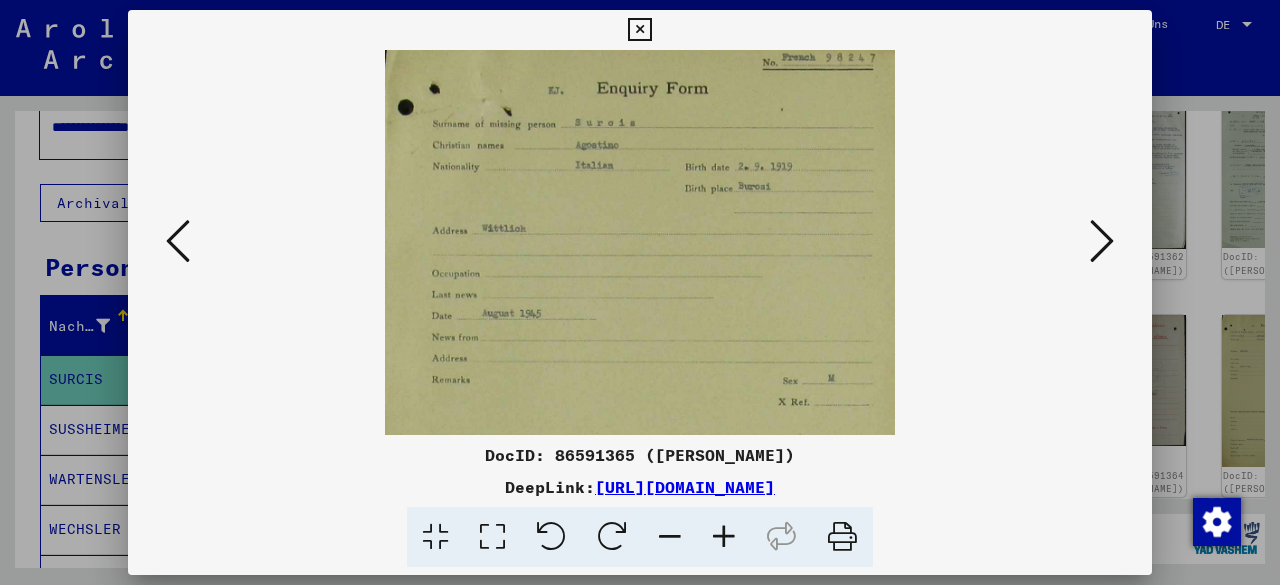drag, startPoint x: 659, startPoint y: 235, endPoint x: 669, endPoint y: 223, distance: 15.6205 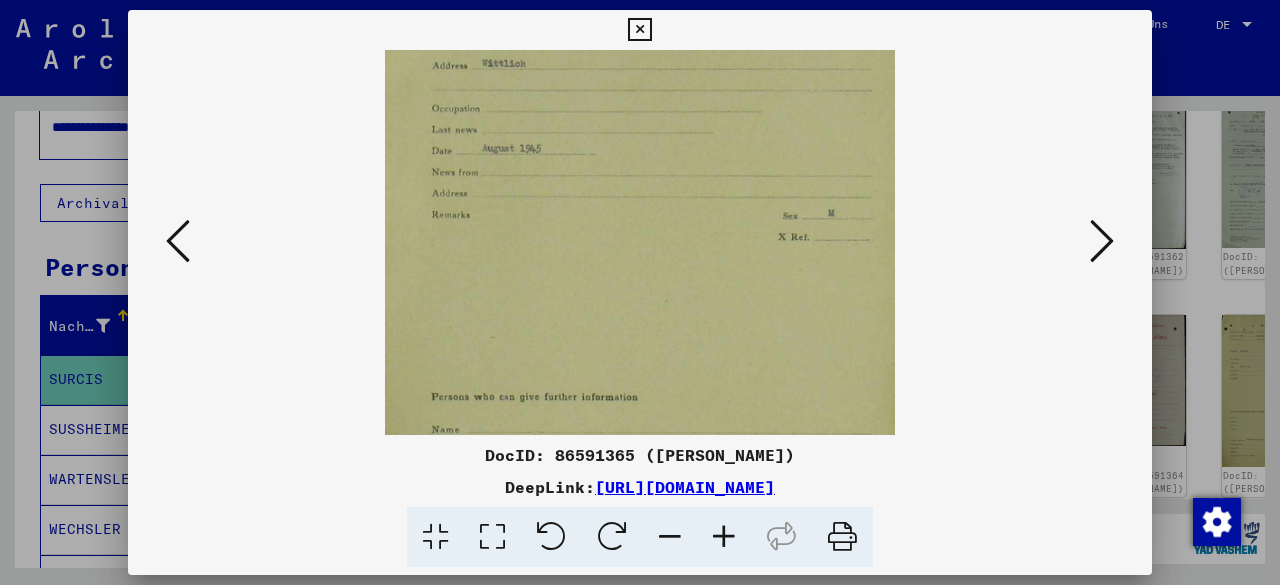 drag, startPoint x: 751, startPoint y: 285, endPoint x: 744, endPoint y: 121, distance: 164.14932 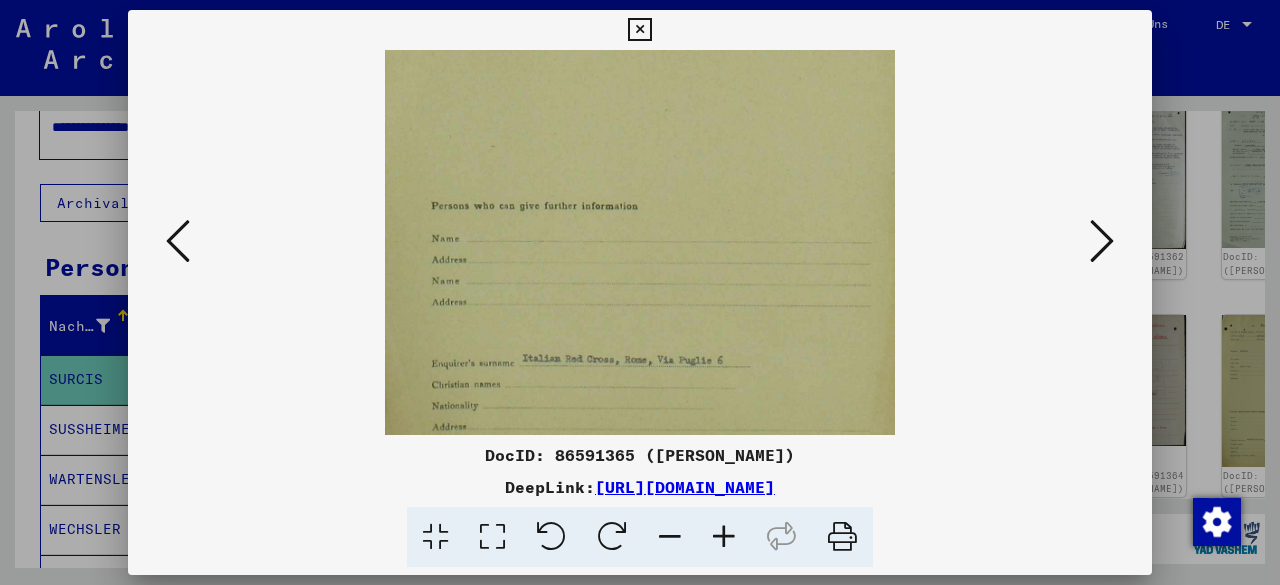 drag, startPoint x: 729, startPoint y: 239, endPoint x: 720, endPoint y: 84, distance: 155.26108 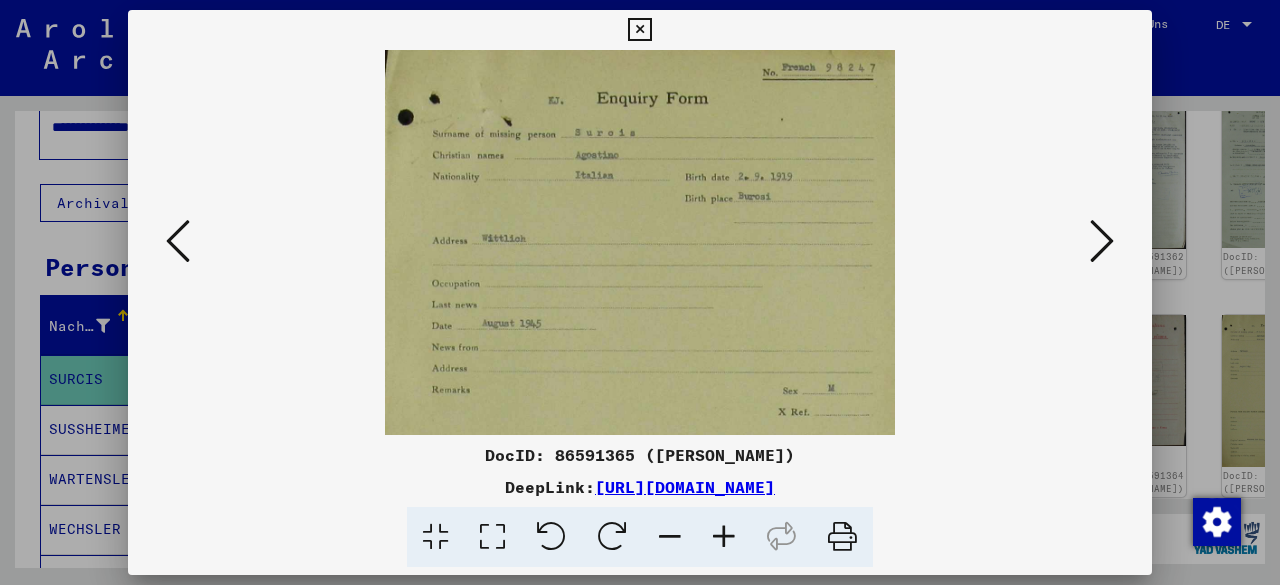 drag, startPoint x: 673, startPoint y: 289, endPoint x: 740, endPoint y: 475, distance: 197.69926 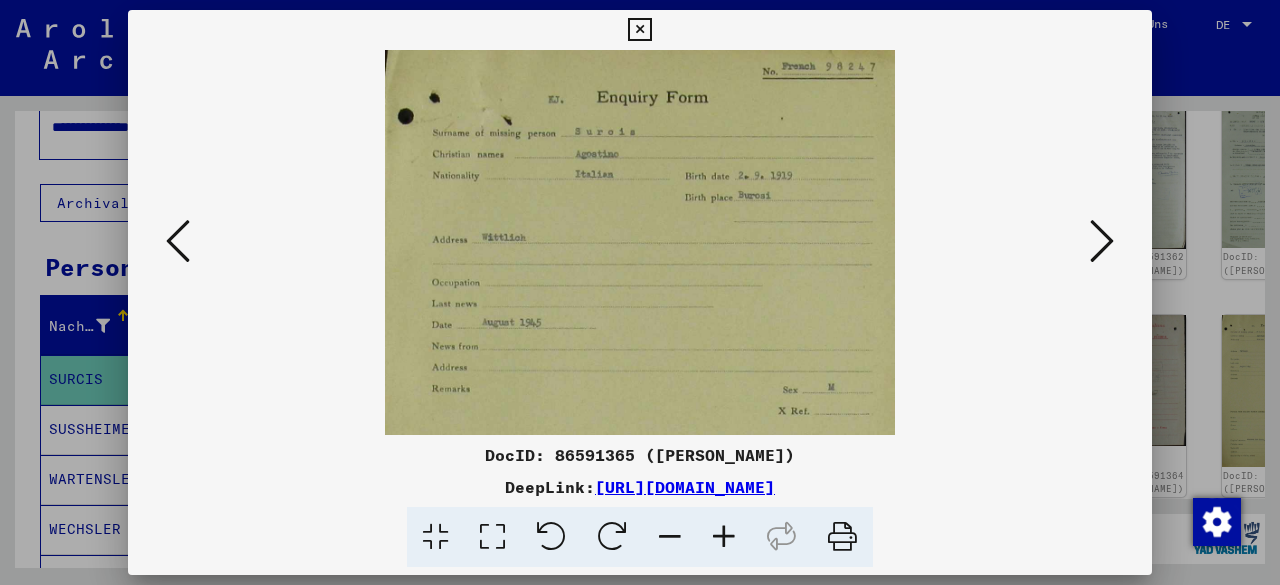 scroll, scrollTop: 0, scrollLeft: 0, axis: both 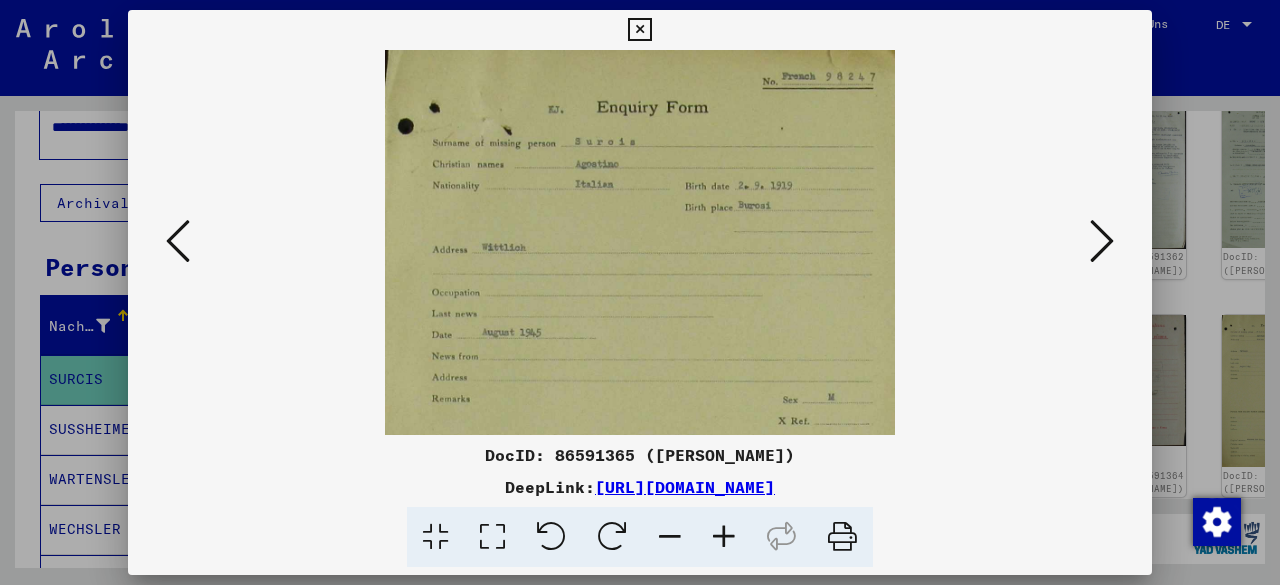 drag, startPoint x: 670, startPoint y: 243, endPoint x: 677, endPoint y: 291, distance: 48.507732 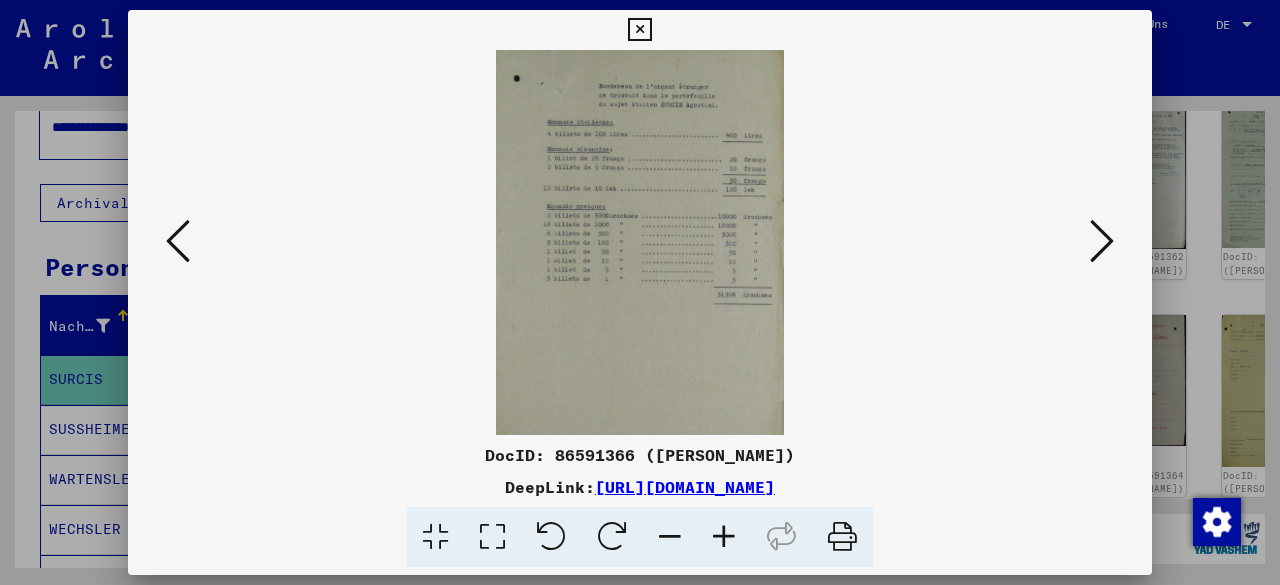 click at bounding box center [724, 537] 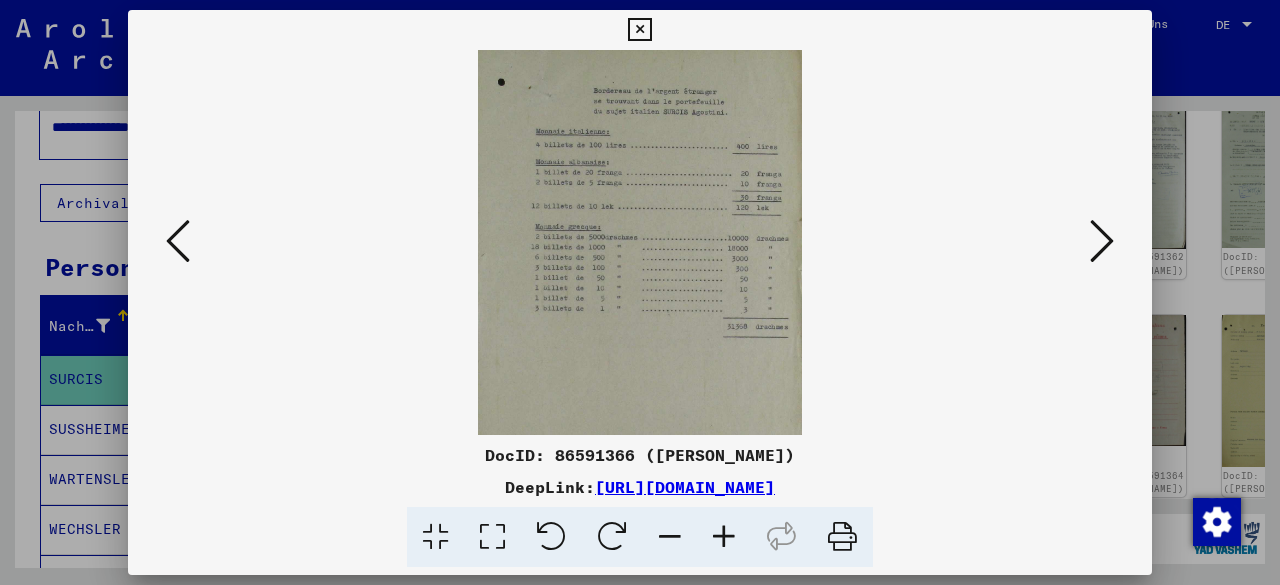 click at bounding box center (724, 537) 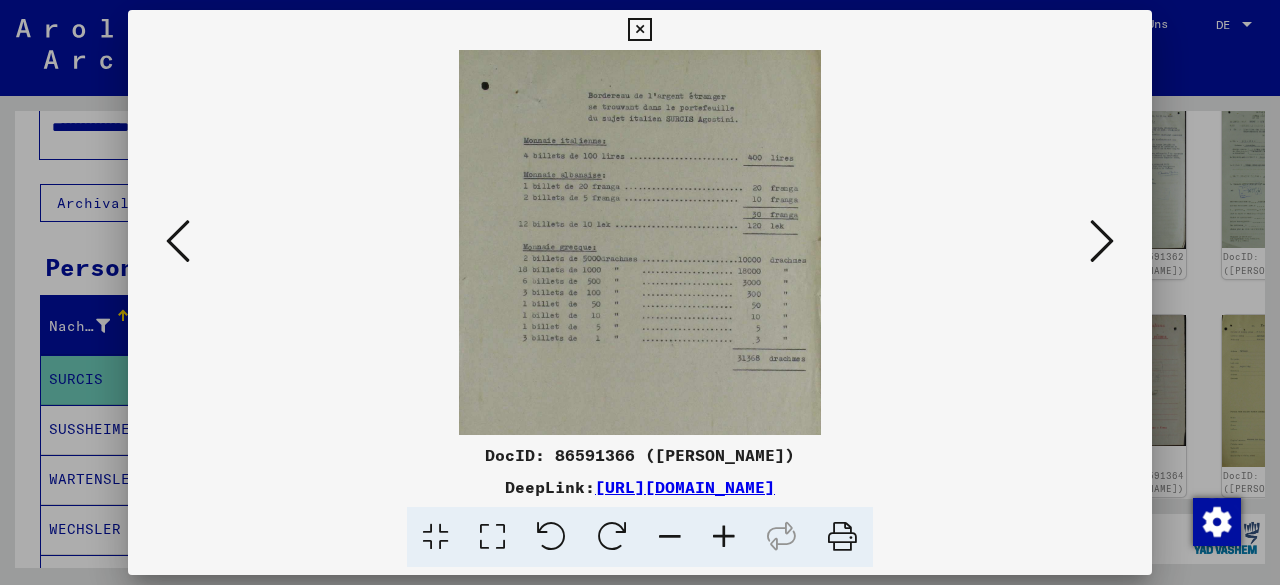 click at bounding box center (724, 537) 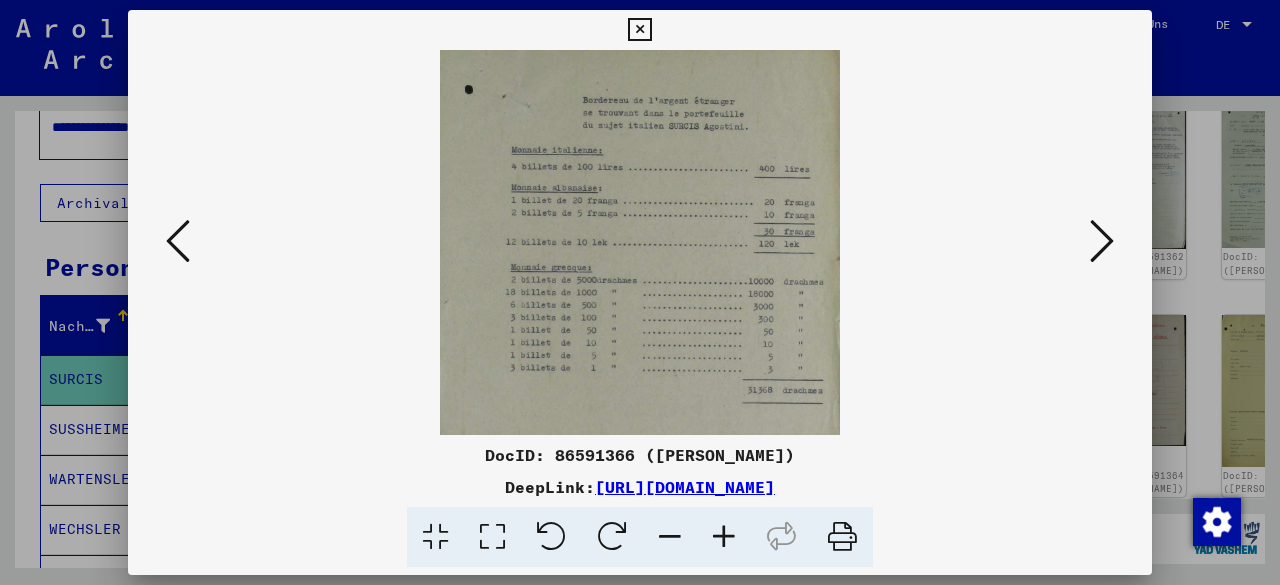 click at bounding box center [724, 537] 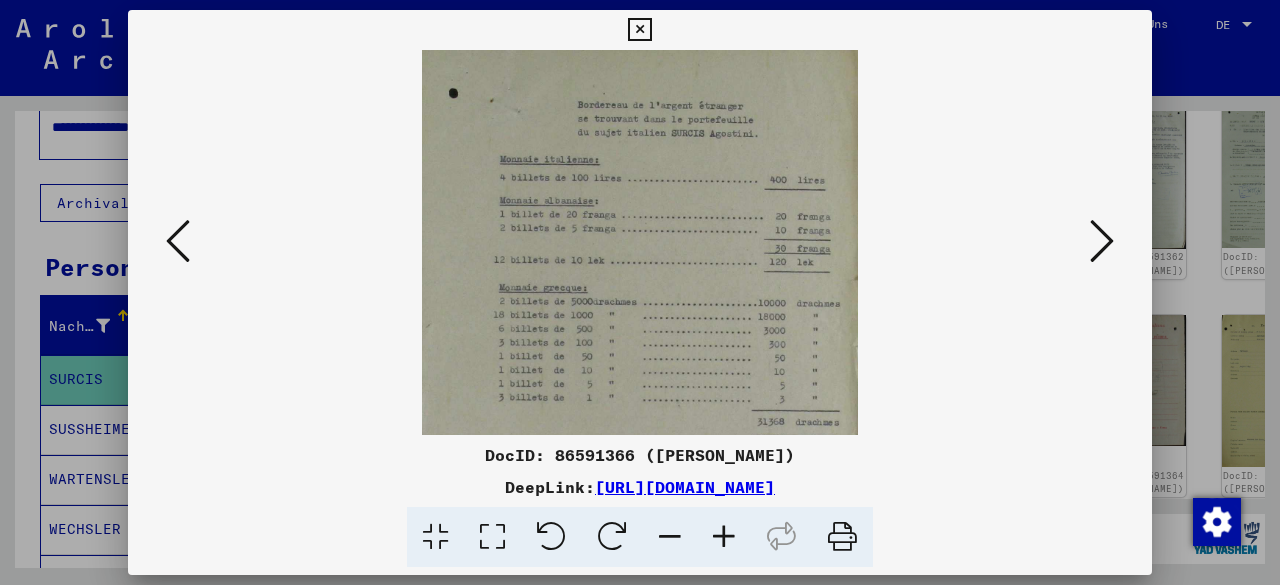 click at bounding box center (724, 537) 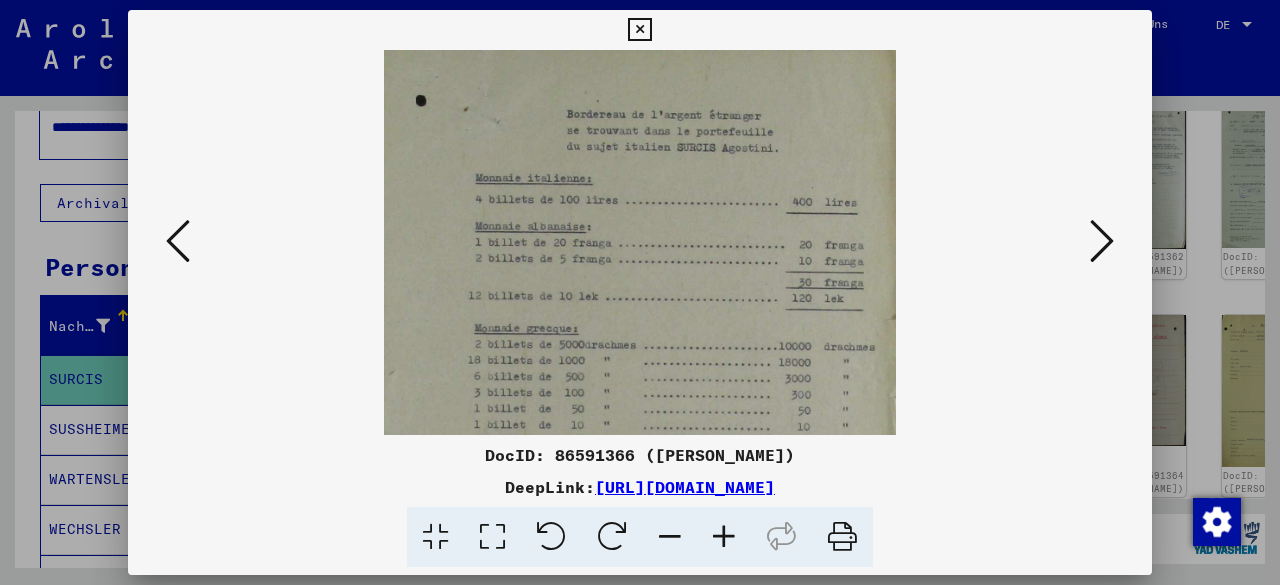 click at bounding box center (724, 537) 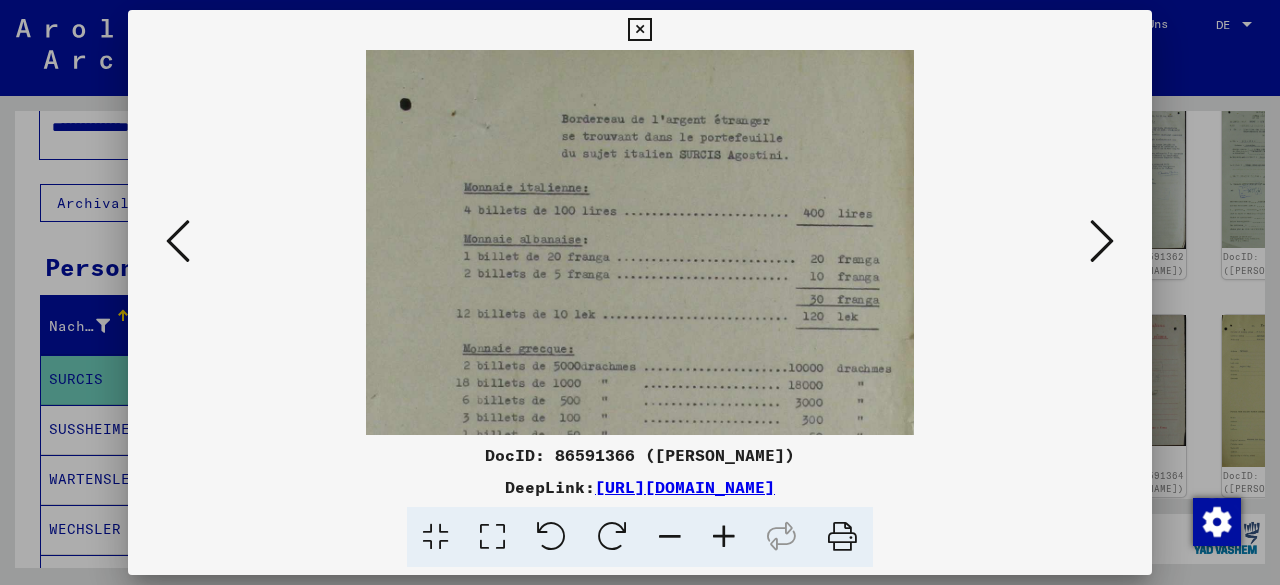 click at bounding box center [724, 537] 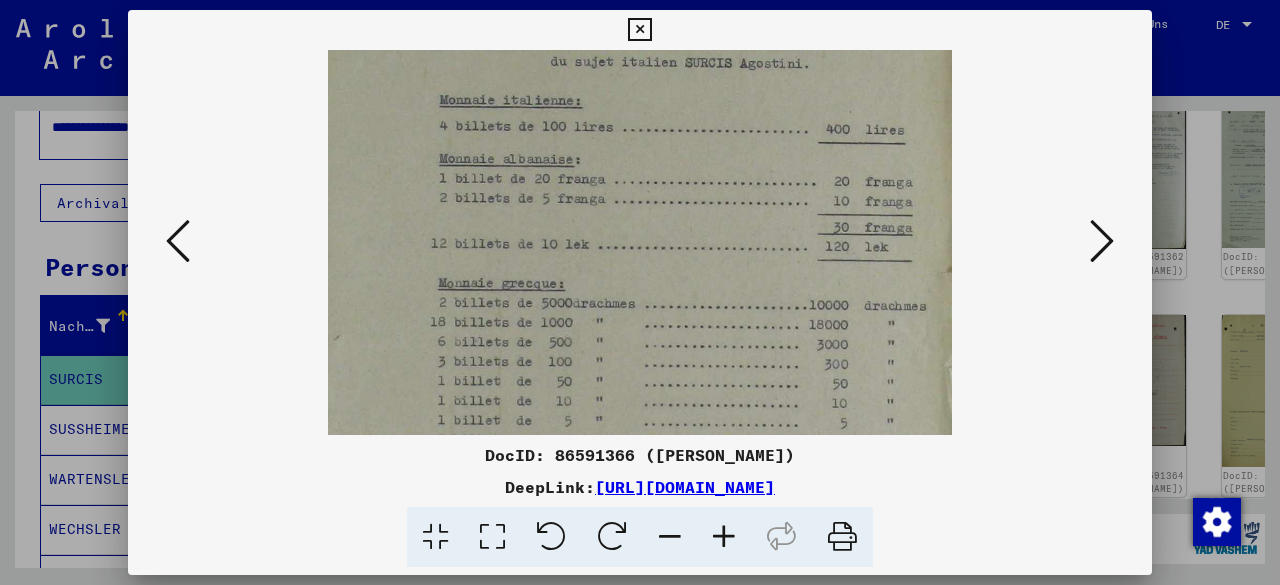 scroll, scrollTop: 120, scrollLeft: 0, axis: vertical 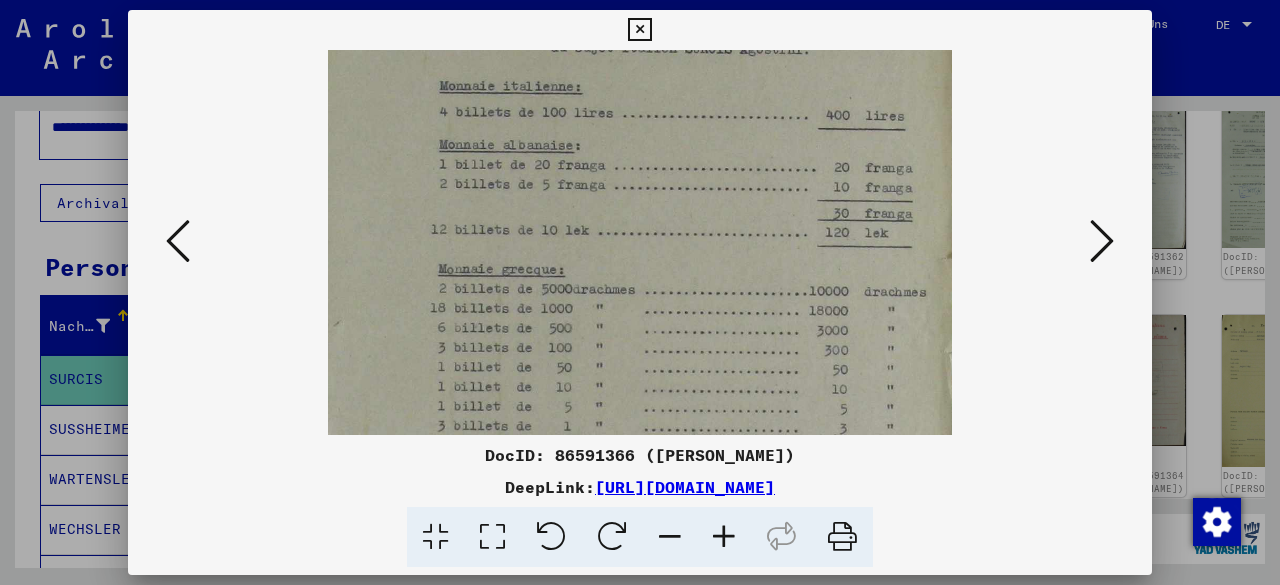 drag, startPoint x: 666, startPoint y: 348, endPoint x: 682, endPoint y: 229, distance: 120.070816 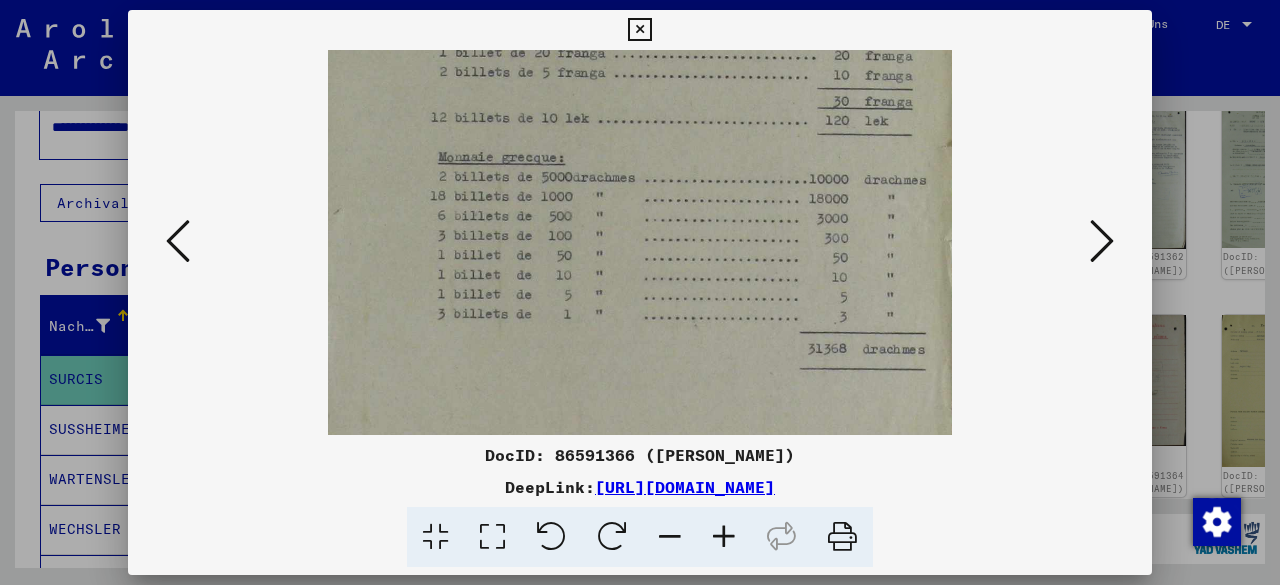 scroll, scrollTop: 233, scrollLeft: 0, axis: vertical 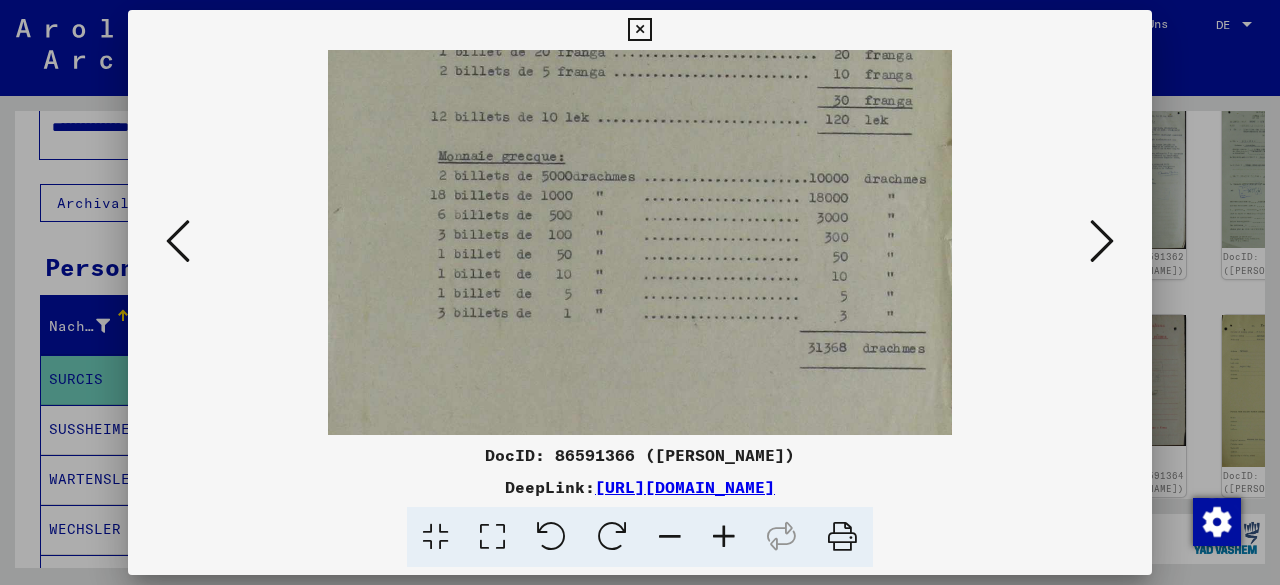 drag, startPoint x: 863, startPoint y: 317, endPoint x: 868, endPoint y: 206, distance: 111.11256 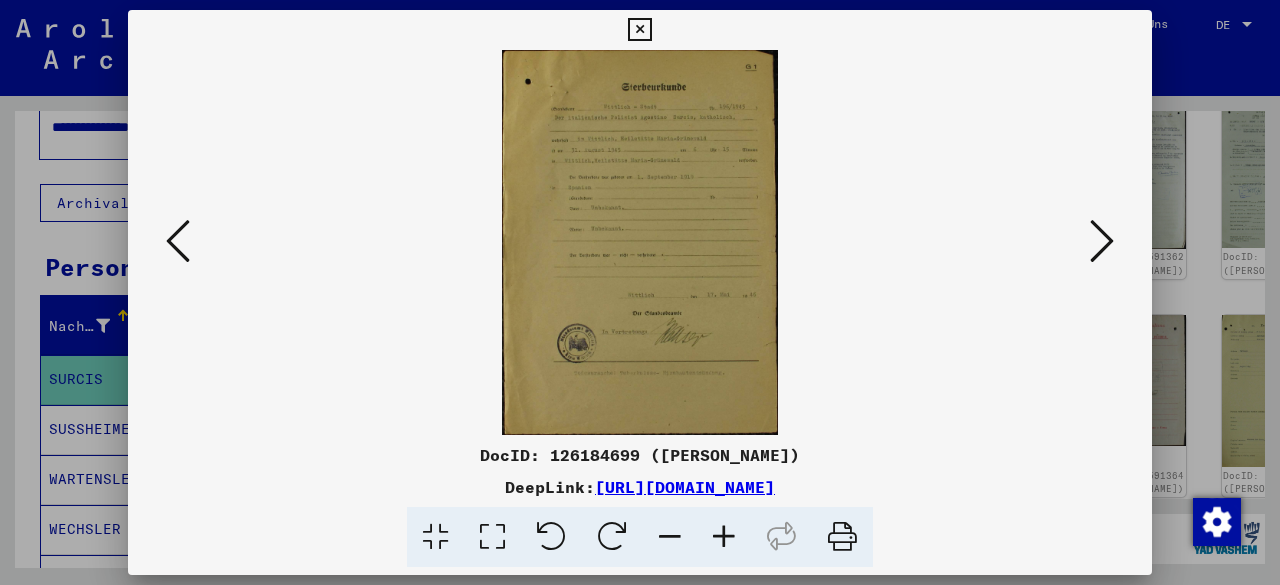 scroll, scrollTop: 0, scrollLeft: 0, axis: both 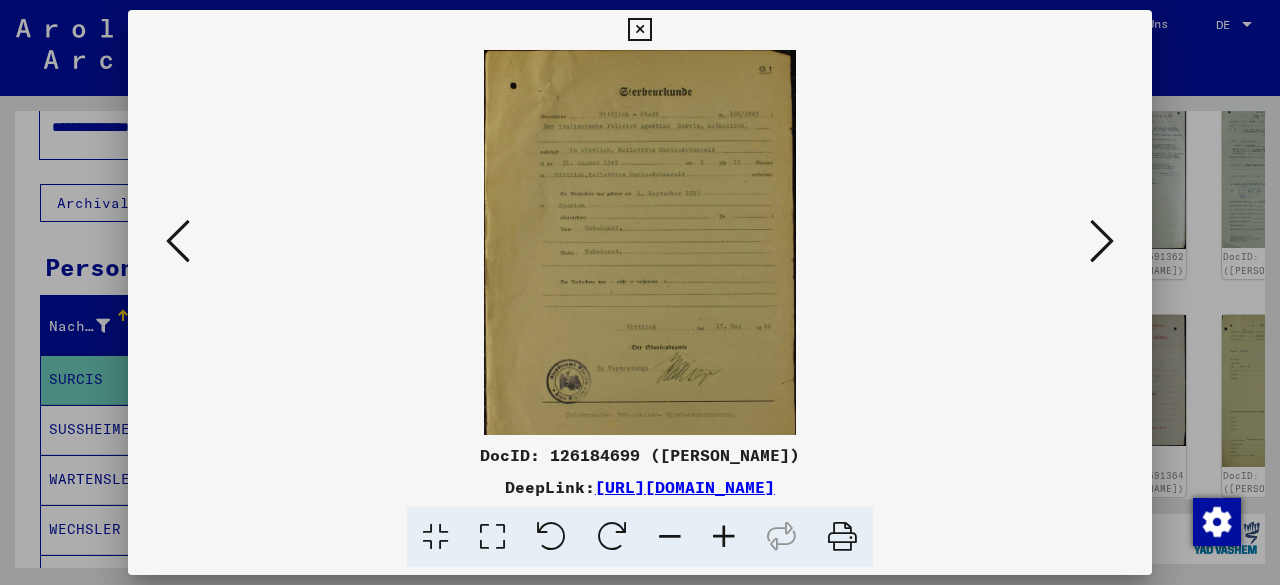 click at bounding box center (724, 537) 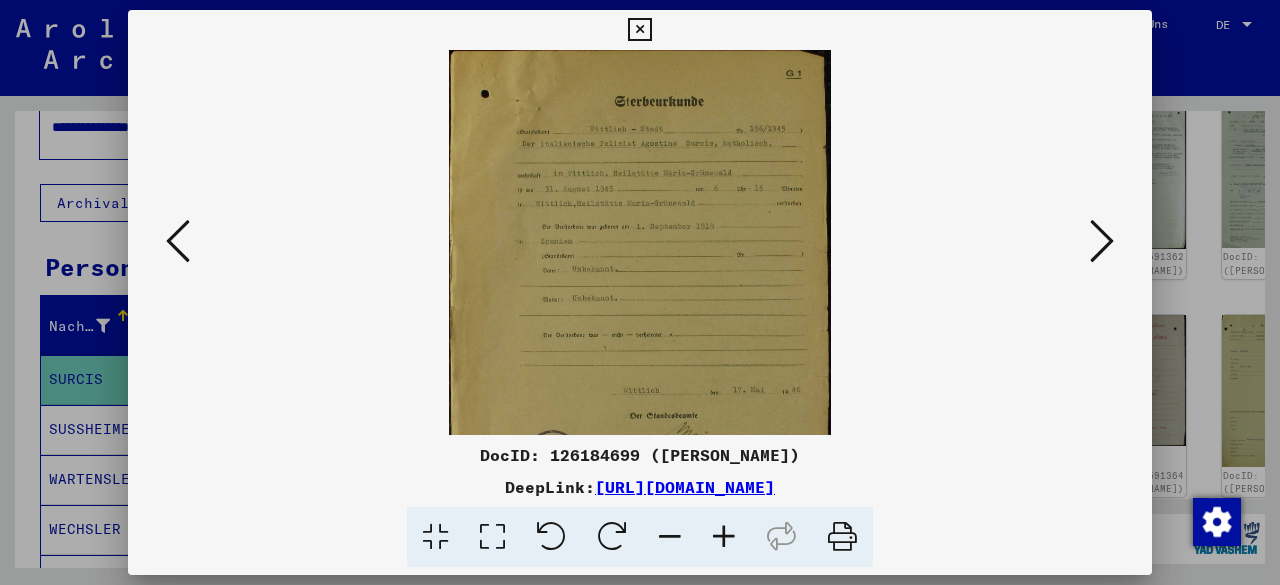 click at bounding box center (724, 537) 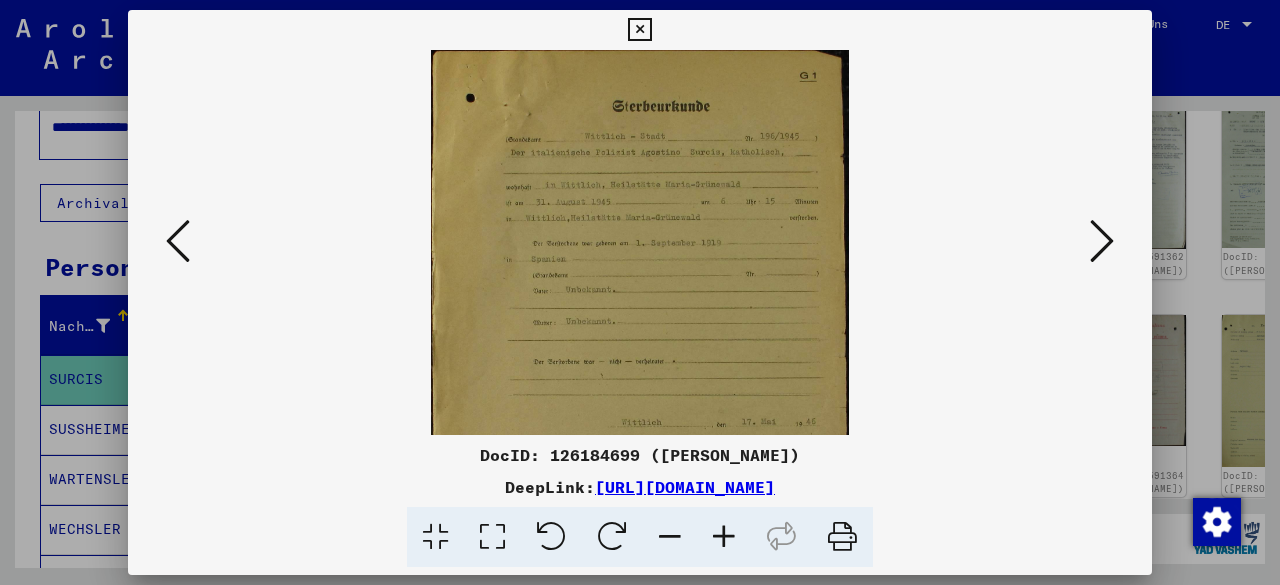 click at bounding box center [724, 537] 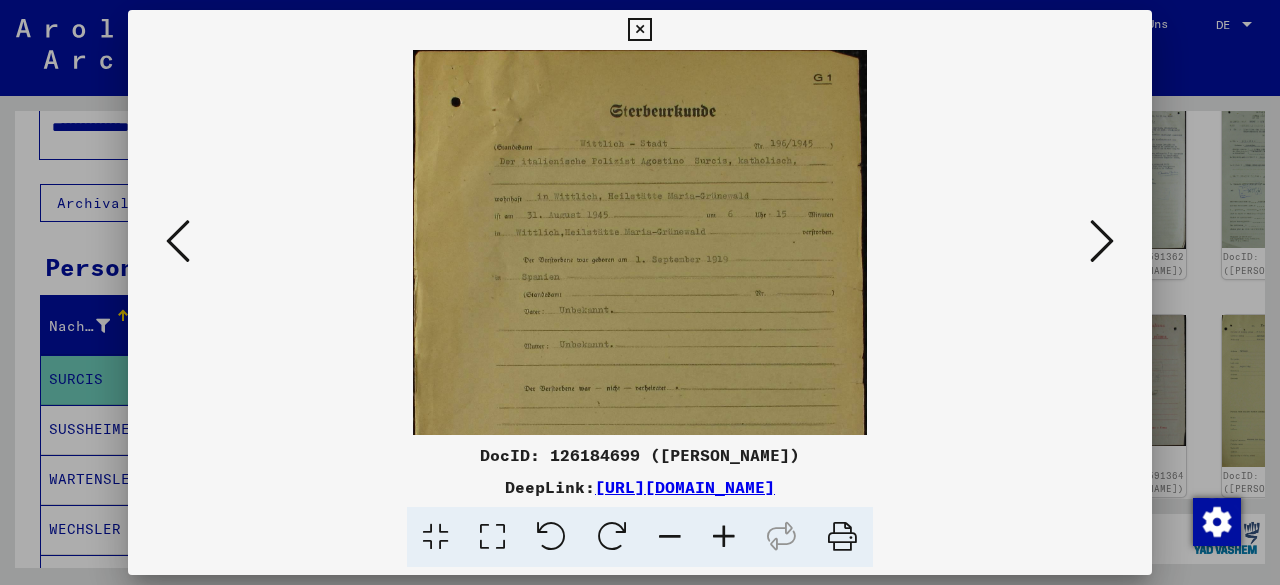 click at bounding box center (724, 537) 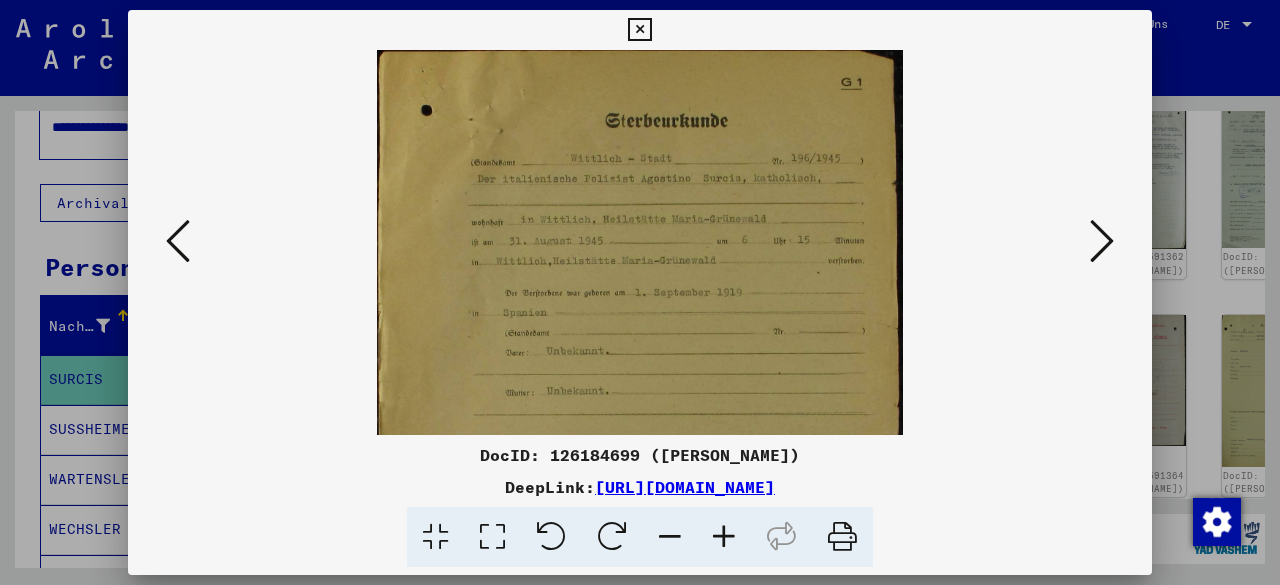 click at bounding box center [724, 537] 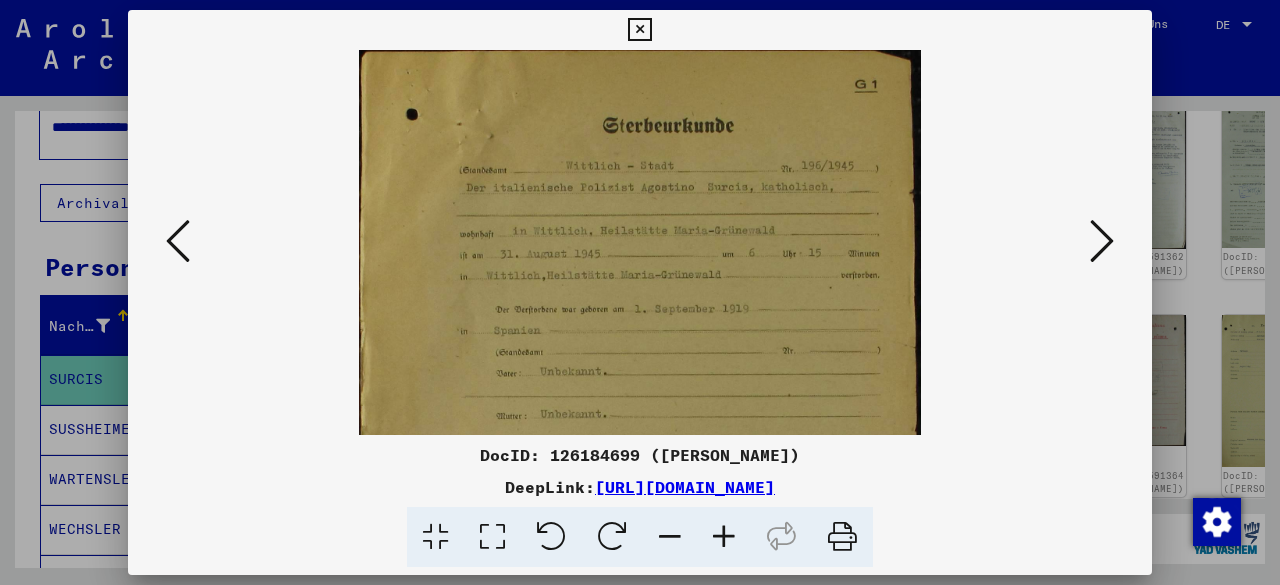 click at bounding box center (724, 537) 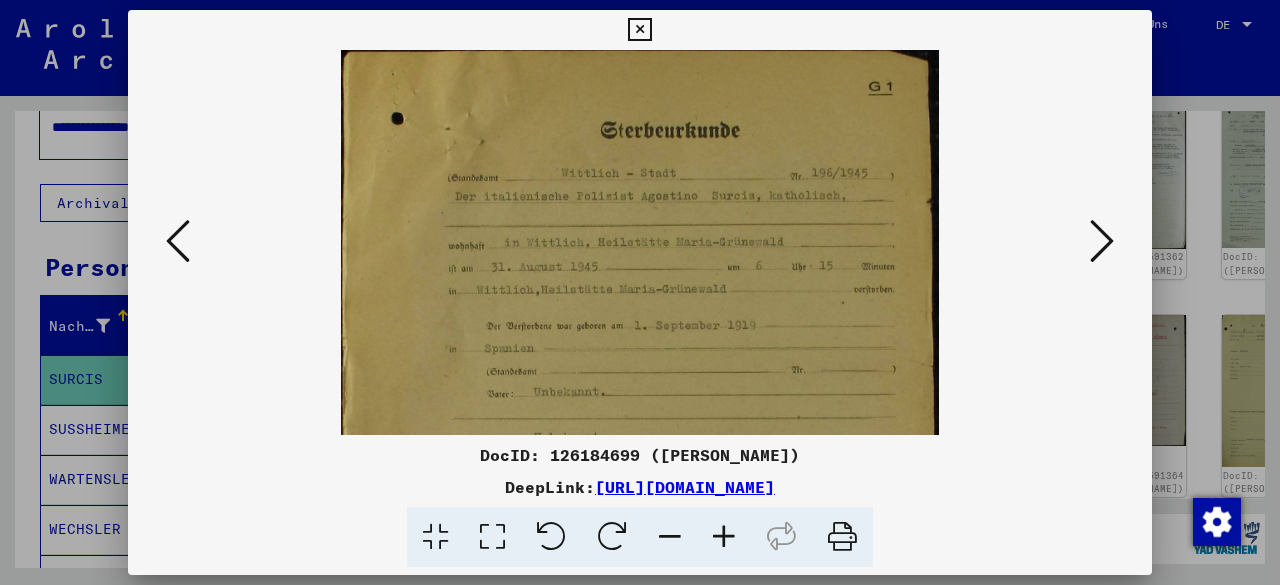 click at bounding box center [724, 537] 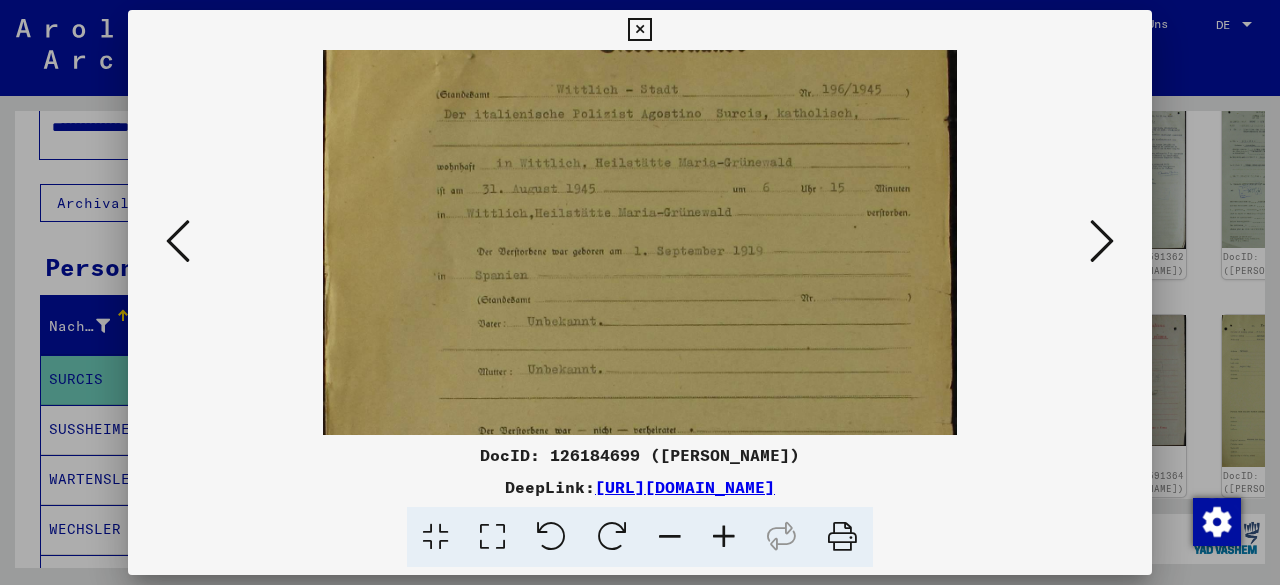drag, startPoint x: 723, startPoint y: 327, endPoint x: 740, endPoint y: 238, distance: 90.60905 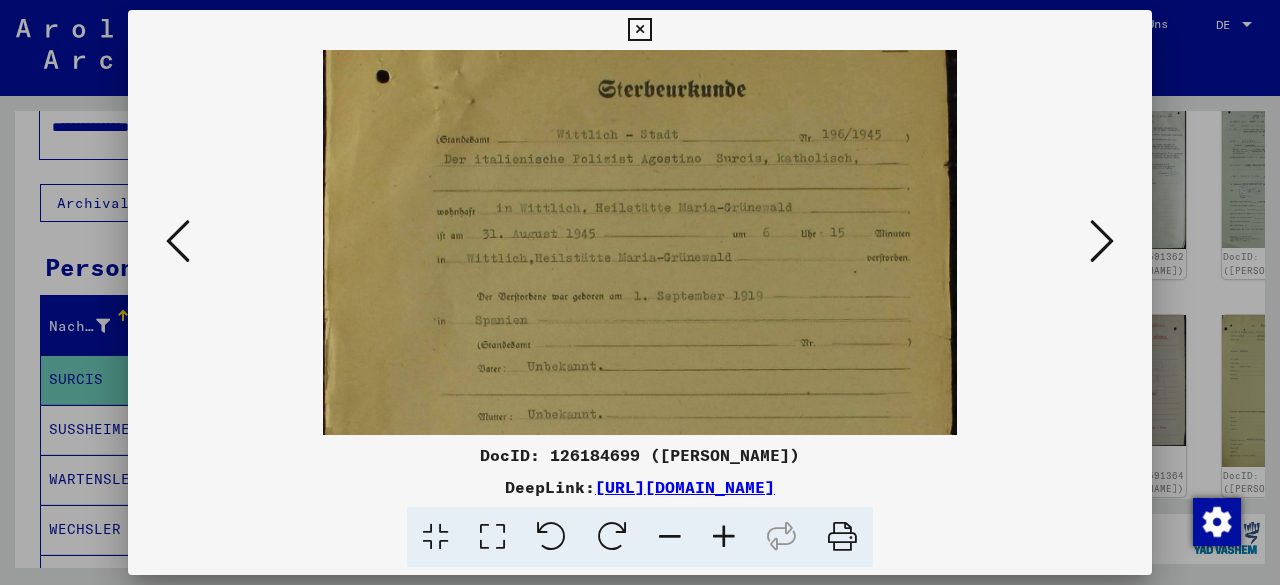 scroll, scrollTop: 44, scrollLeft: 0, axis: vertical 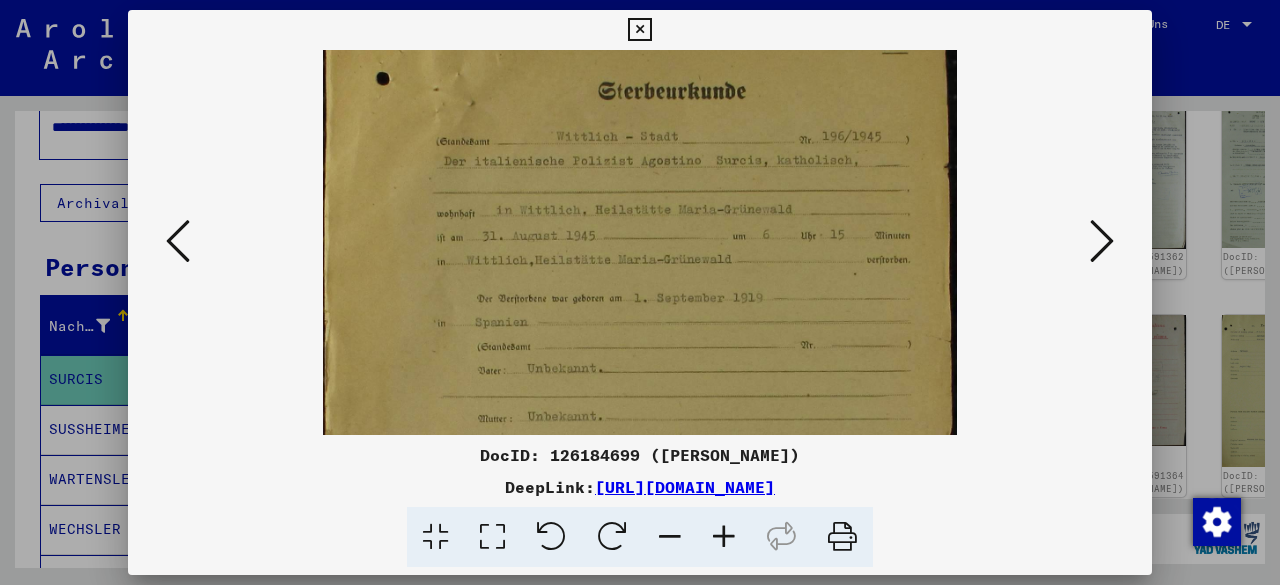 drag, startPoint x: 741, startPoint y: 254, endPoint x: 741, endPoint y: 303, distance: 49 